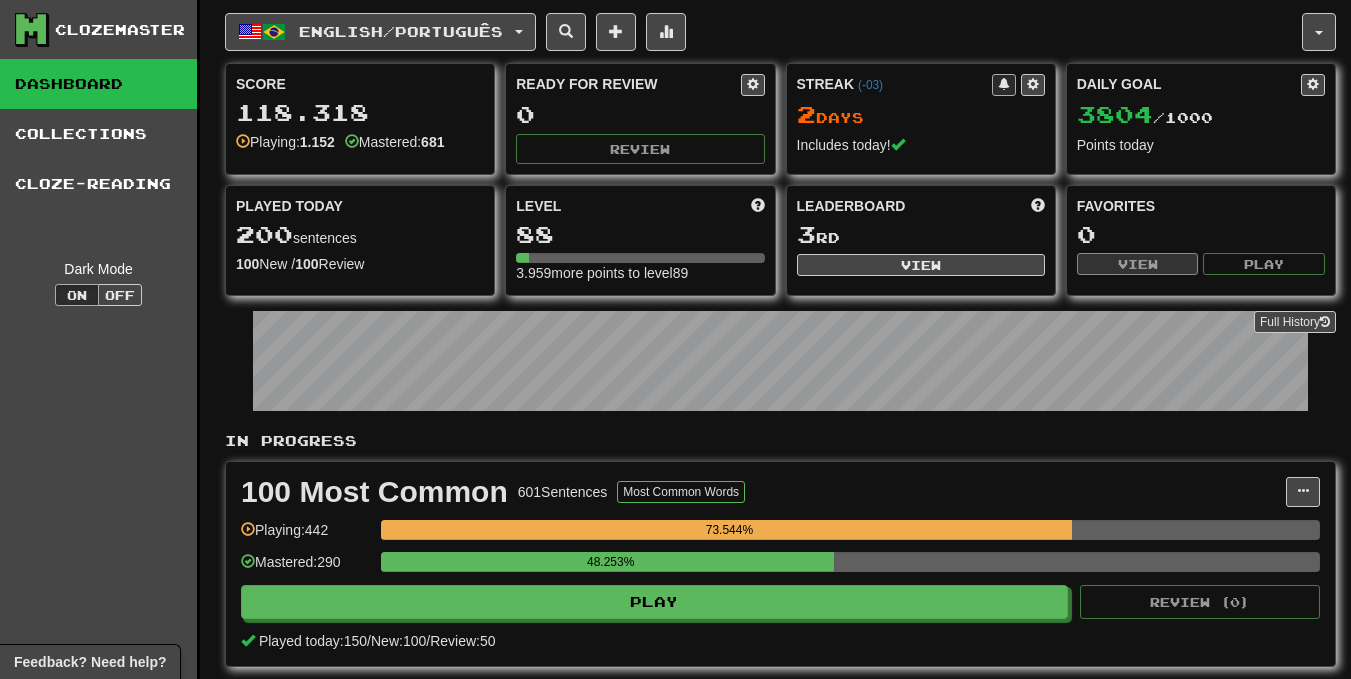 scroll, scrollTop: 0, scrollLeft: 0, axis: both 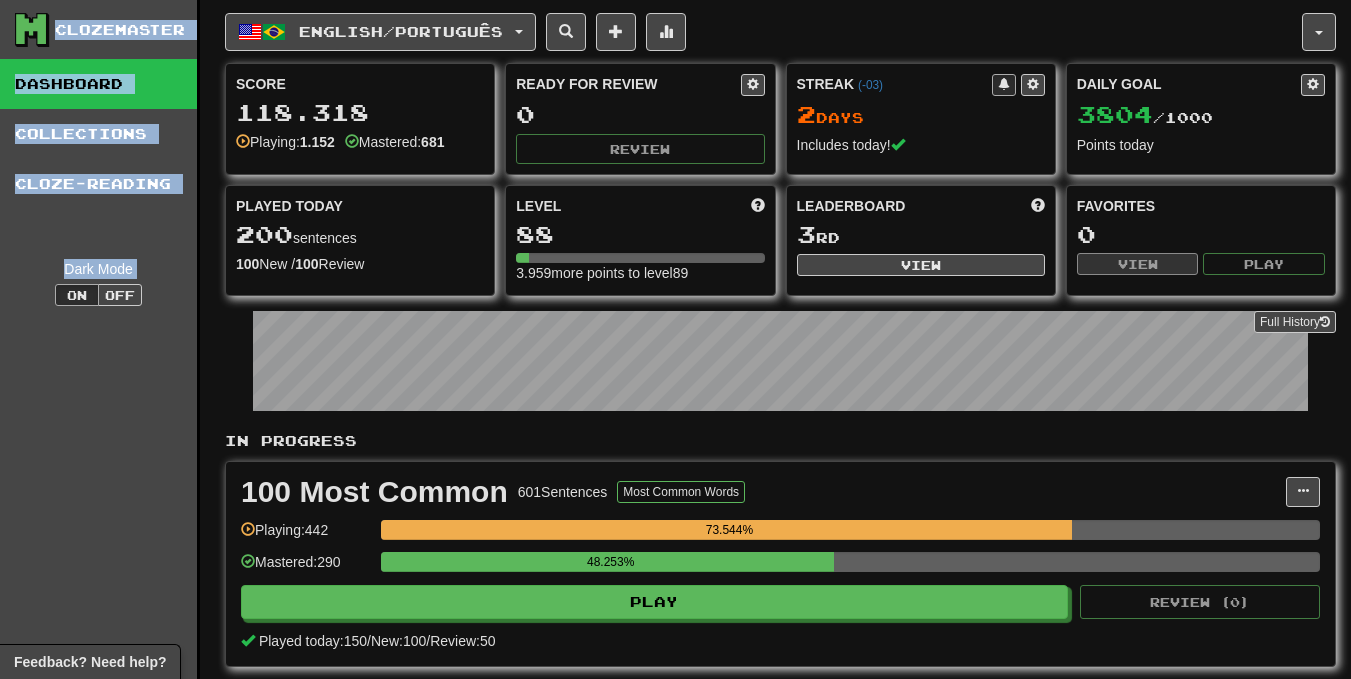 drag, startPoint x: 558, startPoint y: 1, endPoint x: 578, endPoint y: -15, distance: 25.612497 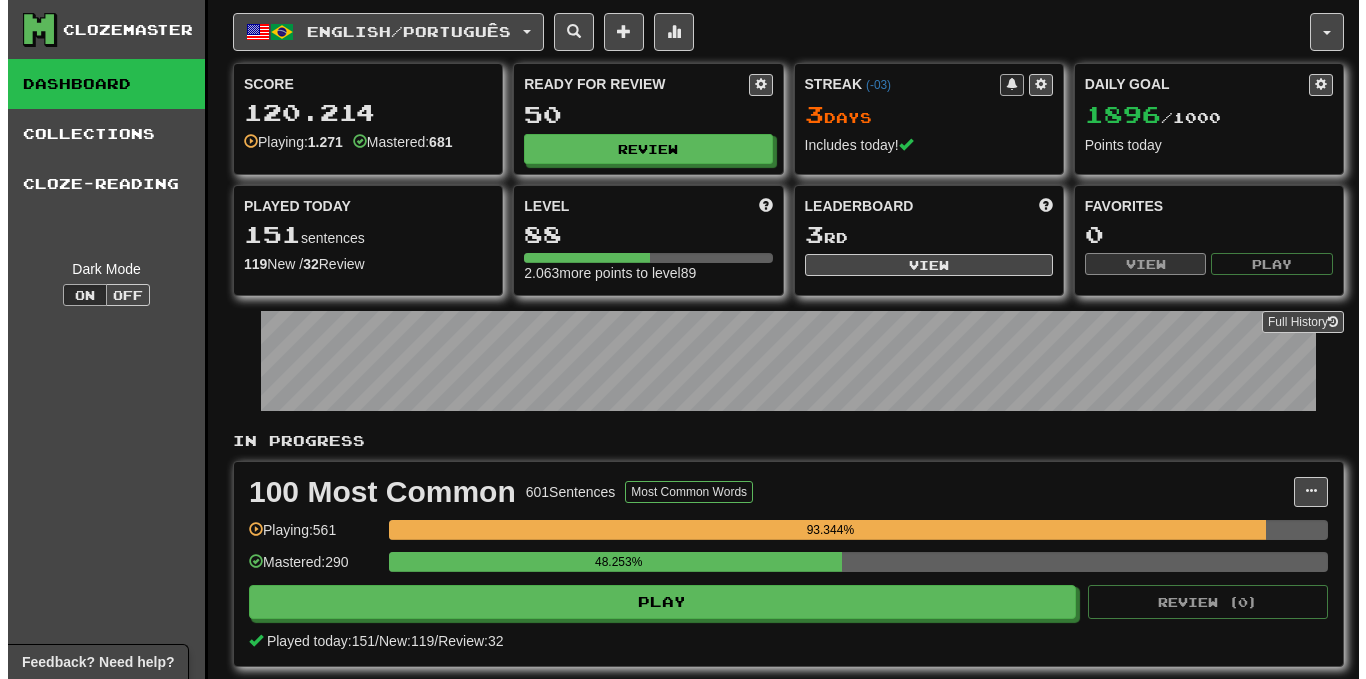 scroll, scrollTop: 0, scrollLeft: 0, axis: both 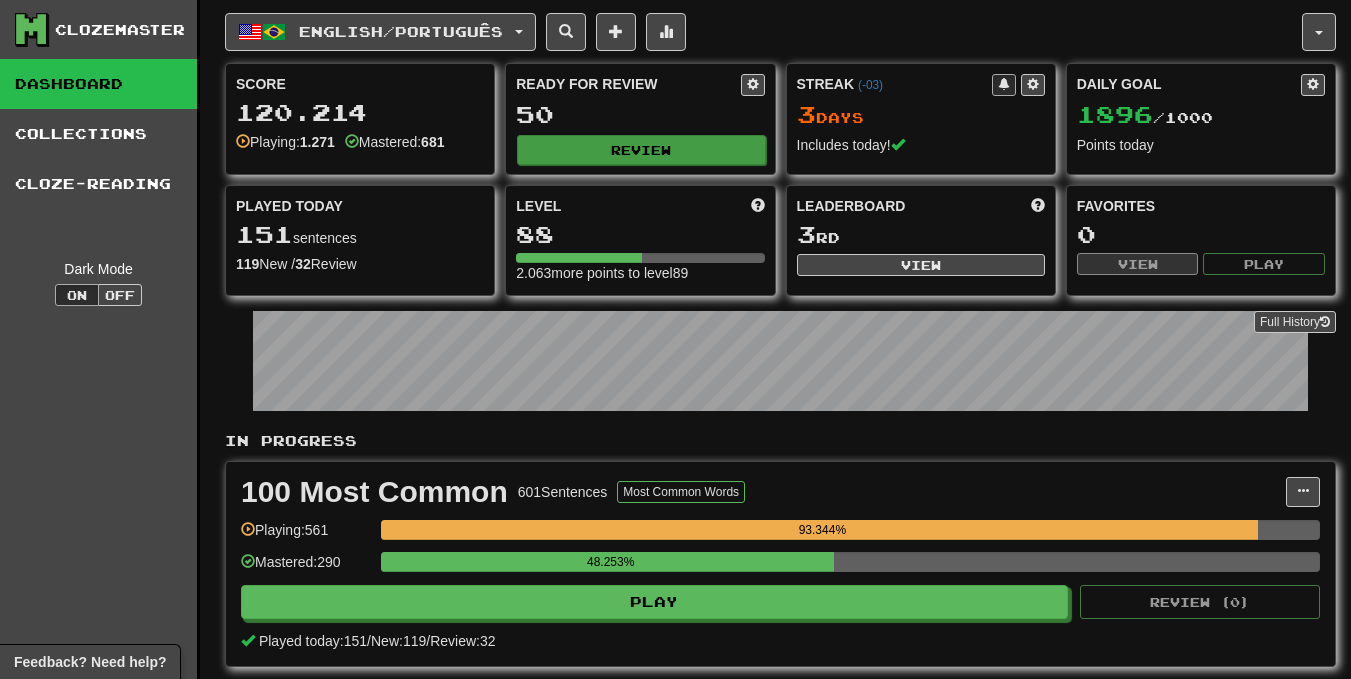 click on "Ready for Review 50   Review" at bounding box center [640, 119] 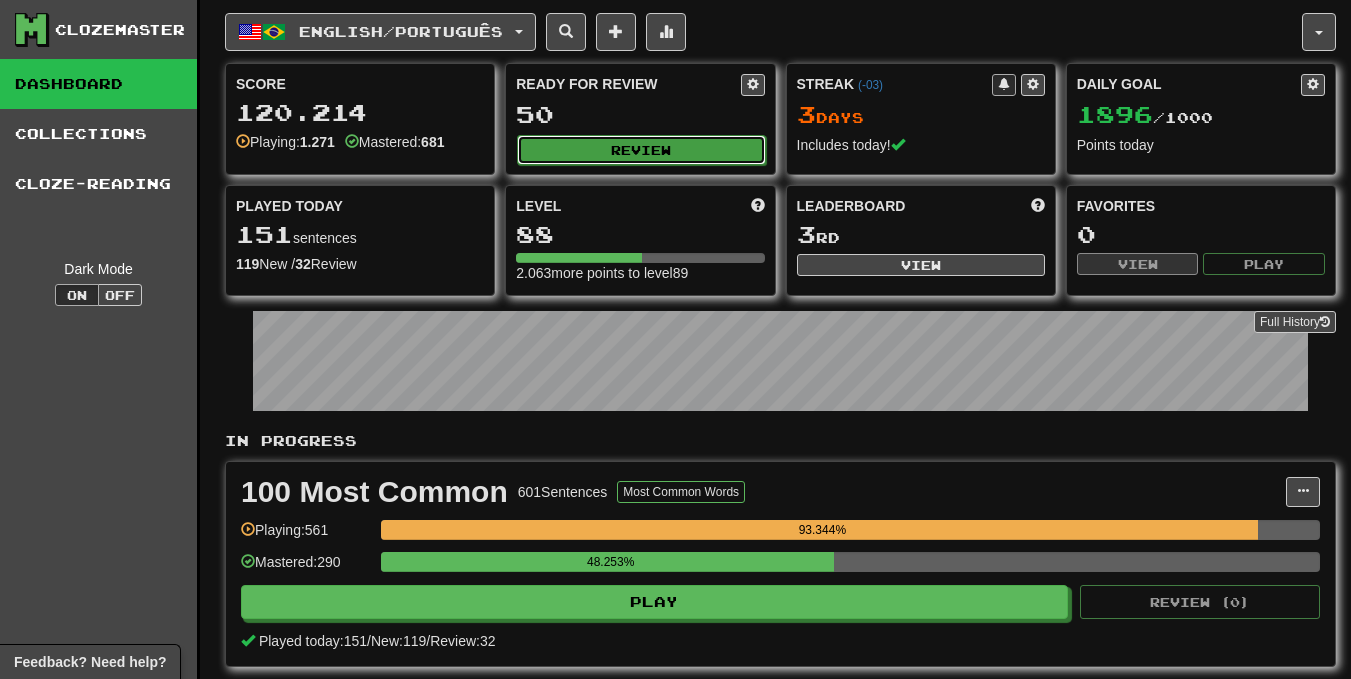 click on "Review" at bounding box center (641, 150) 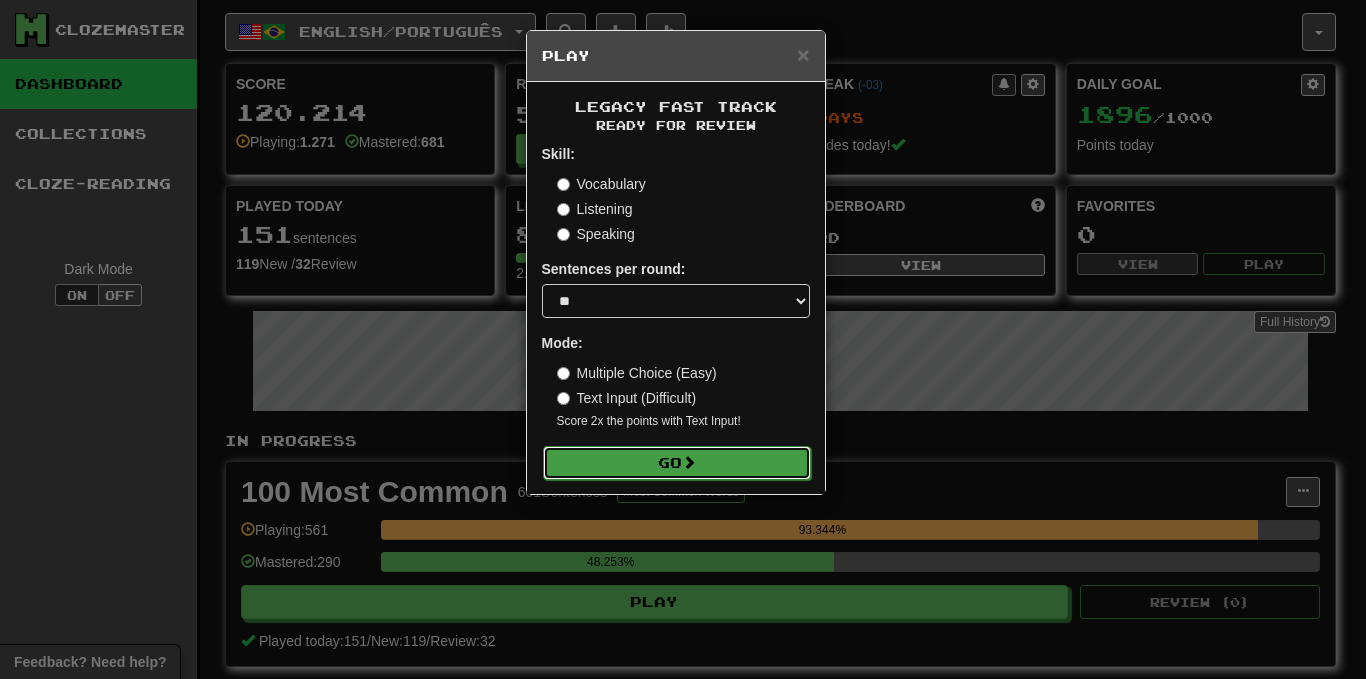 click on "Go" at bounding box center (677, 463) 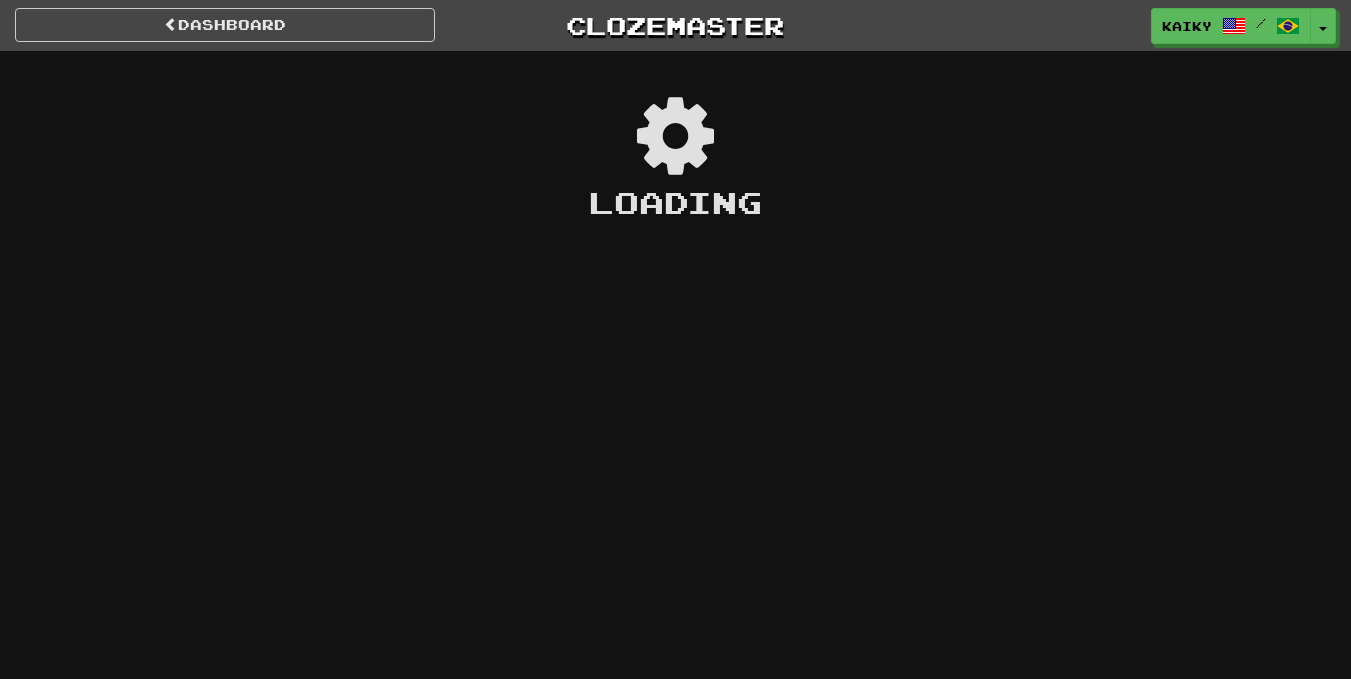 scroll, scrollTop: 0, scrollLeft: 0, axis: both 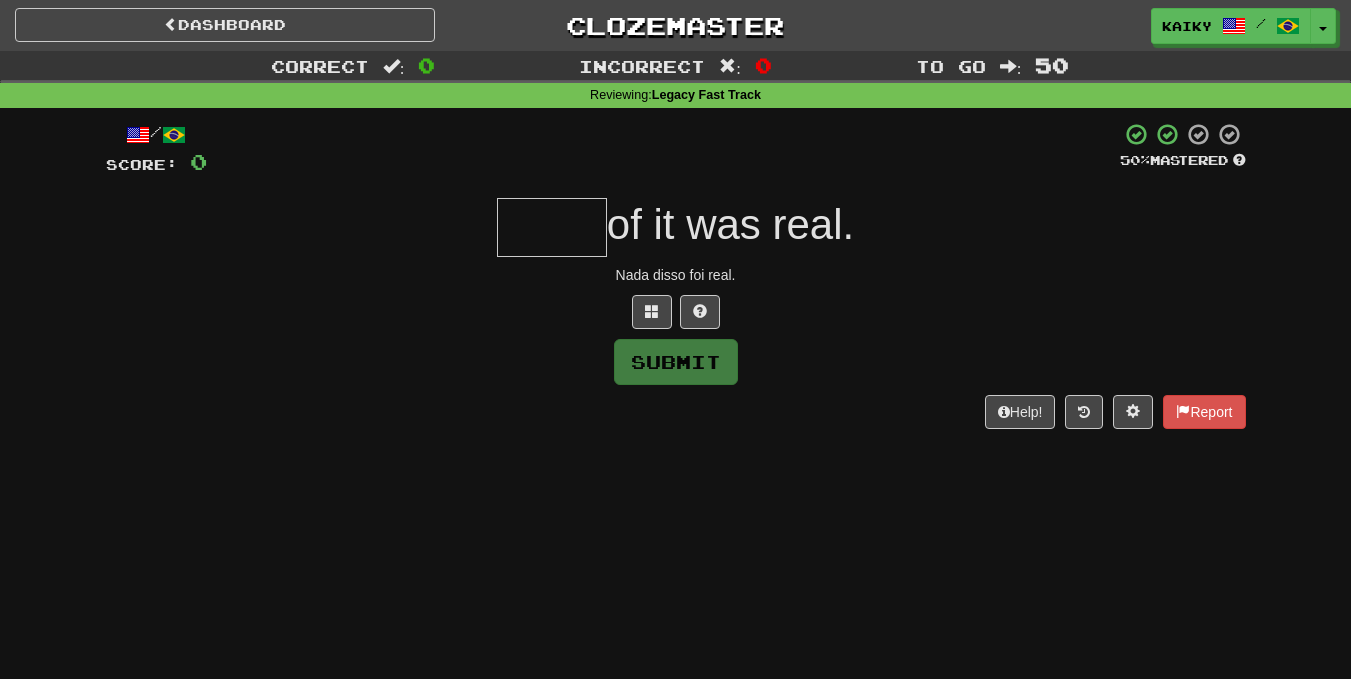 click on "/  Score:   0 50 %  Mastered  of it was real. Nada disso foi real. Submit  Help!  Report" at bounding box center (676, 282) 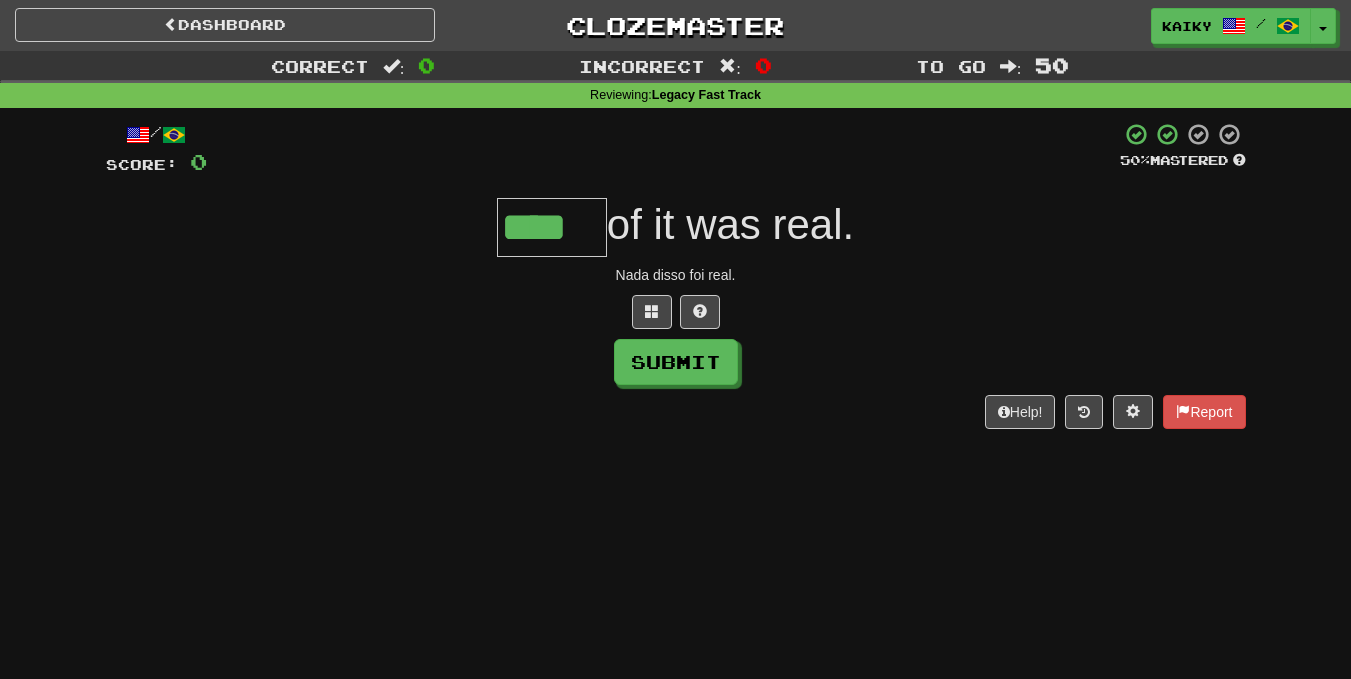 type on "****" 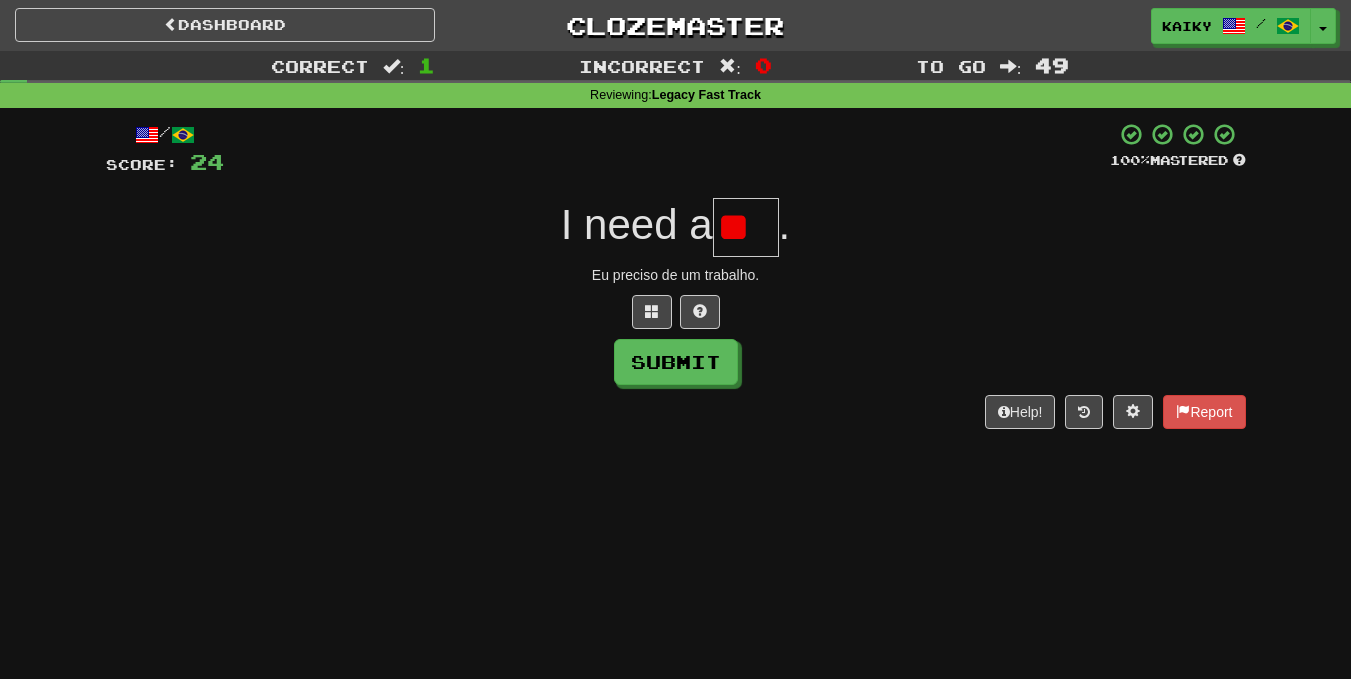 scroll, scrollTop: 0, scrollLeft: 0, axis: both 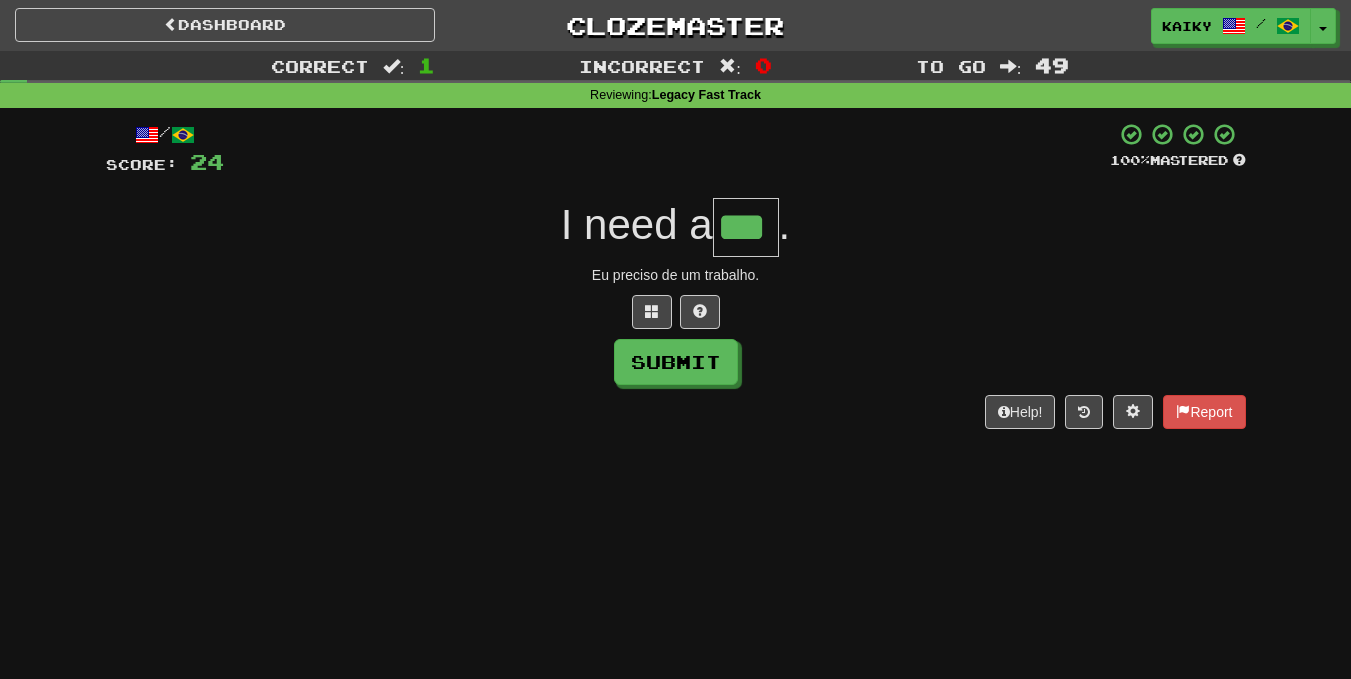 type on "***" 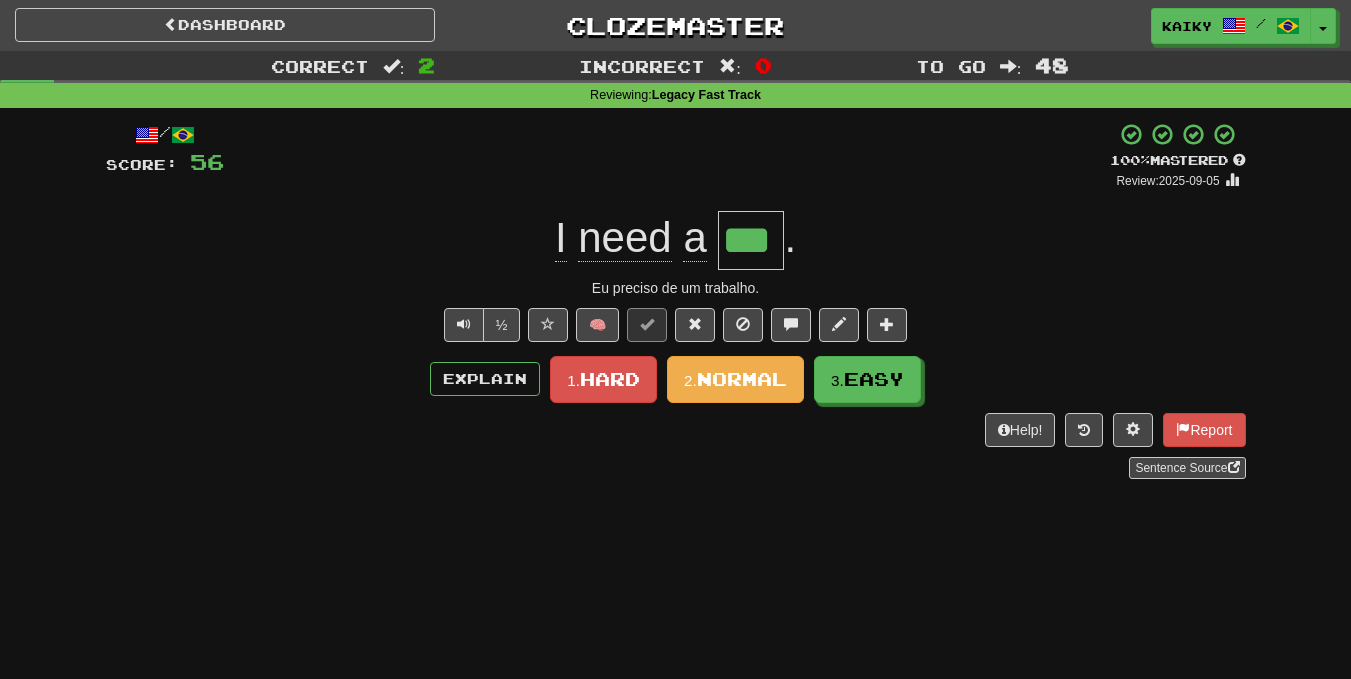 click on "Sentence Source" at bounding box center [676, 468] 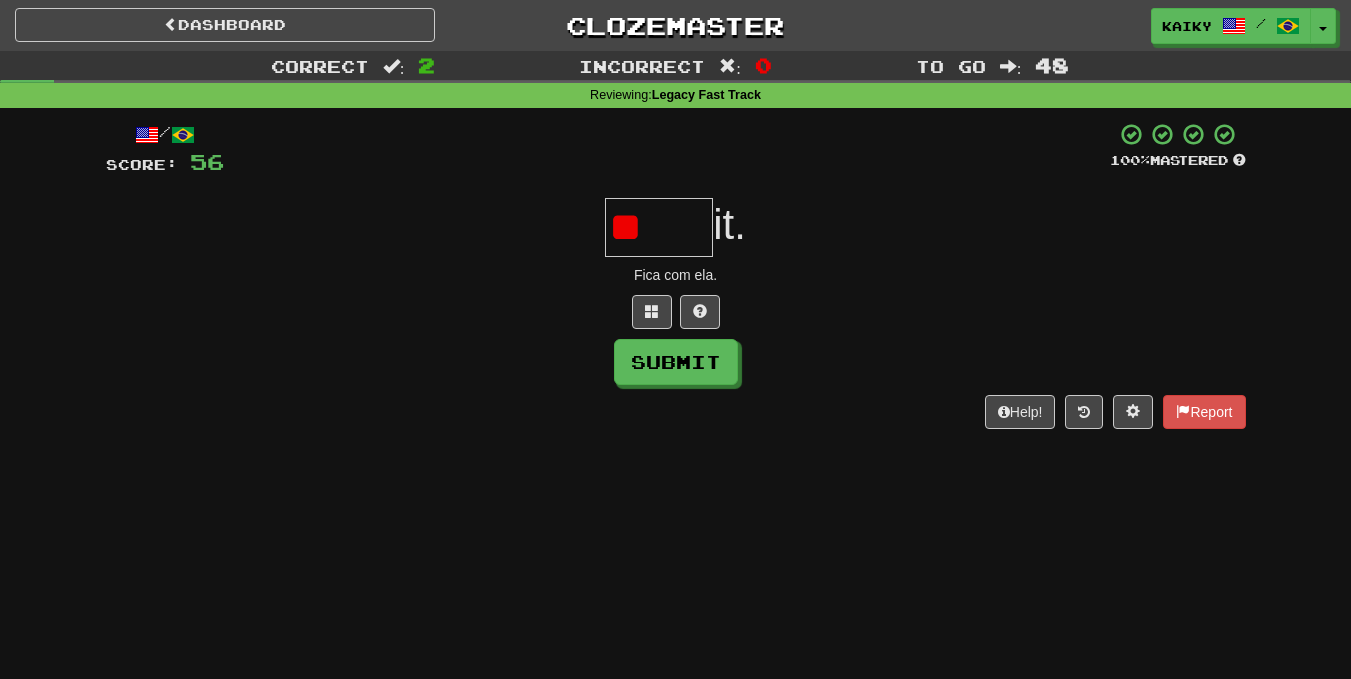 type on "*" 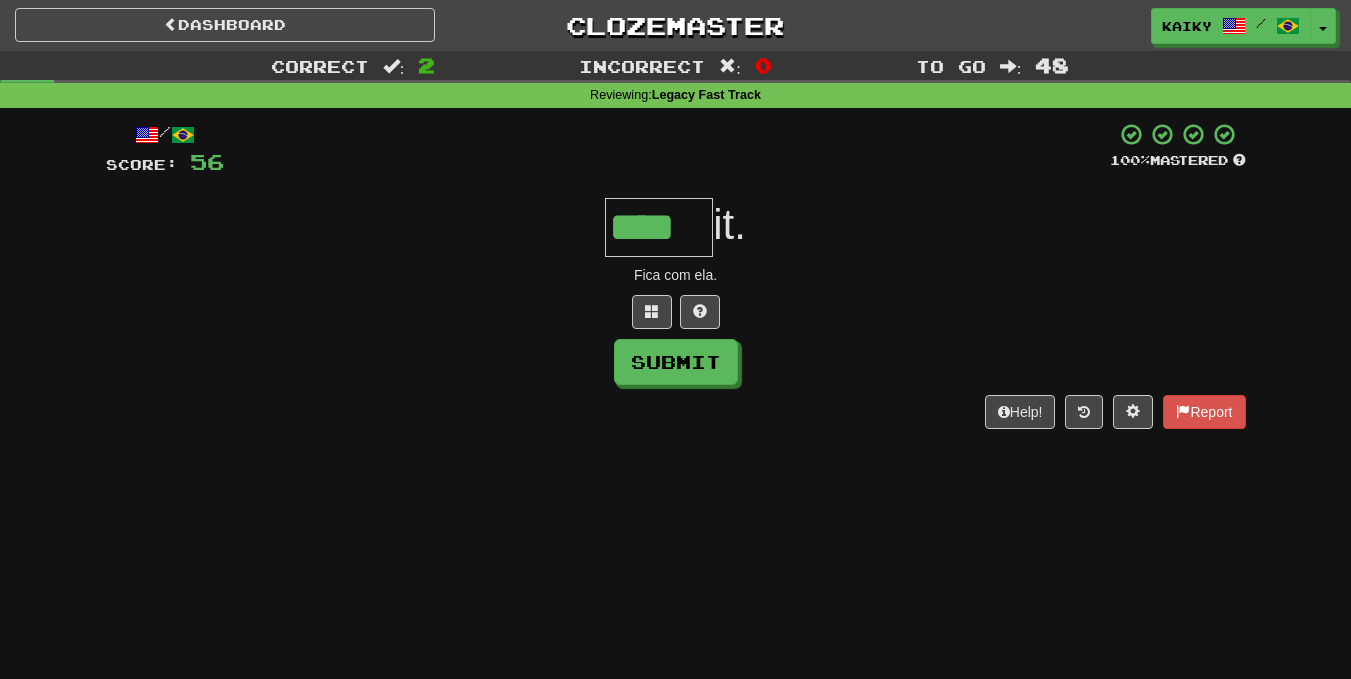 type on "****" 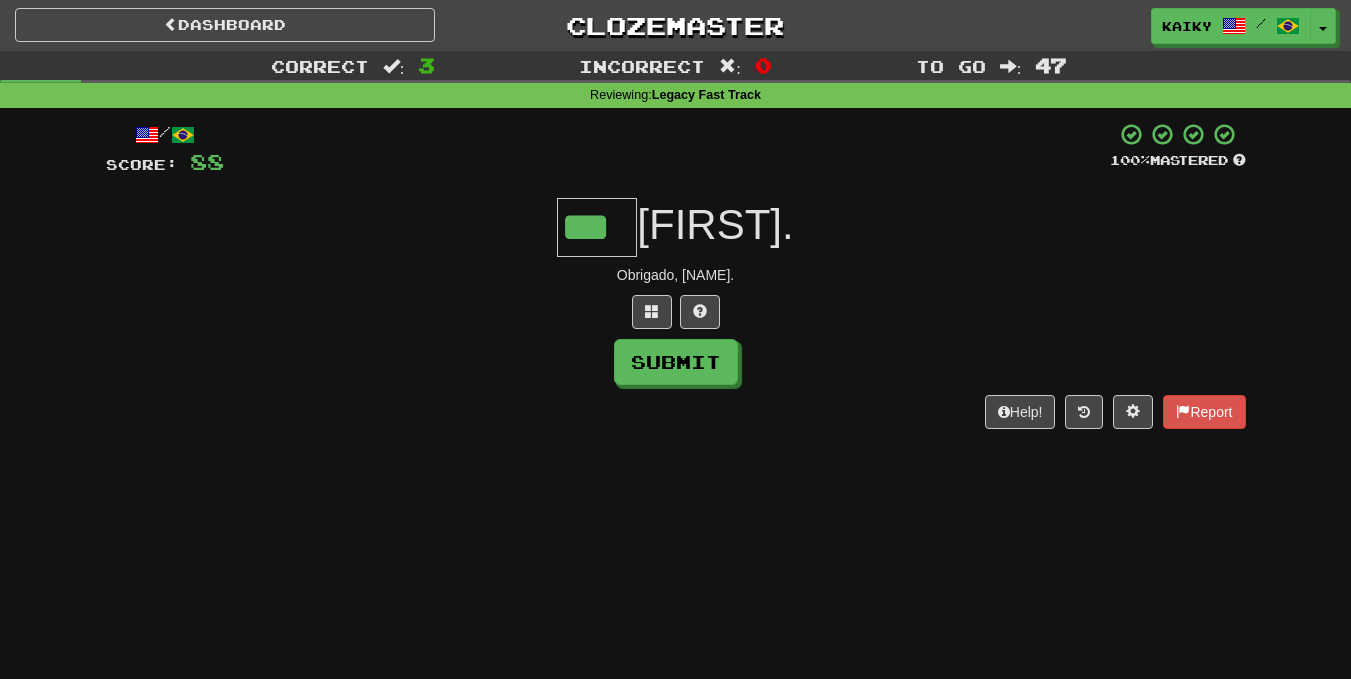 type on "***" 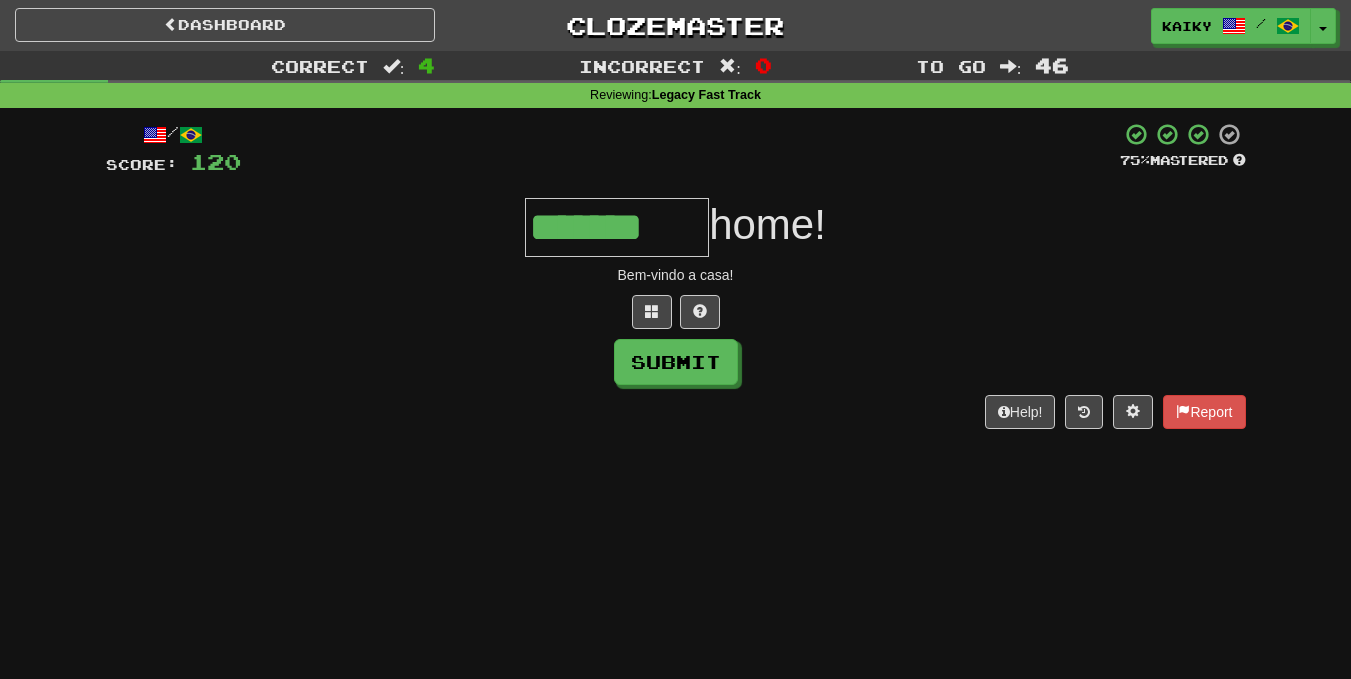 type on "*******" 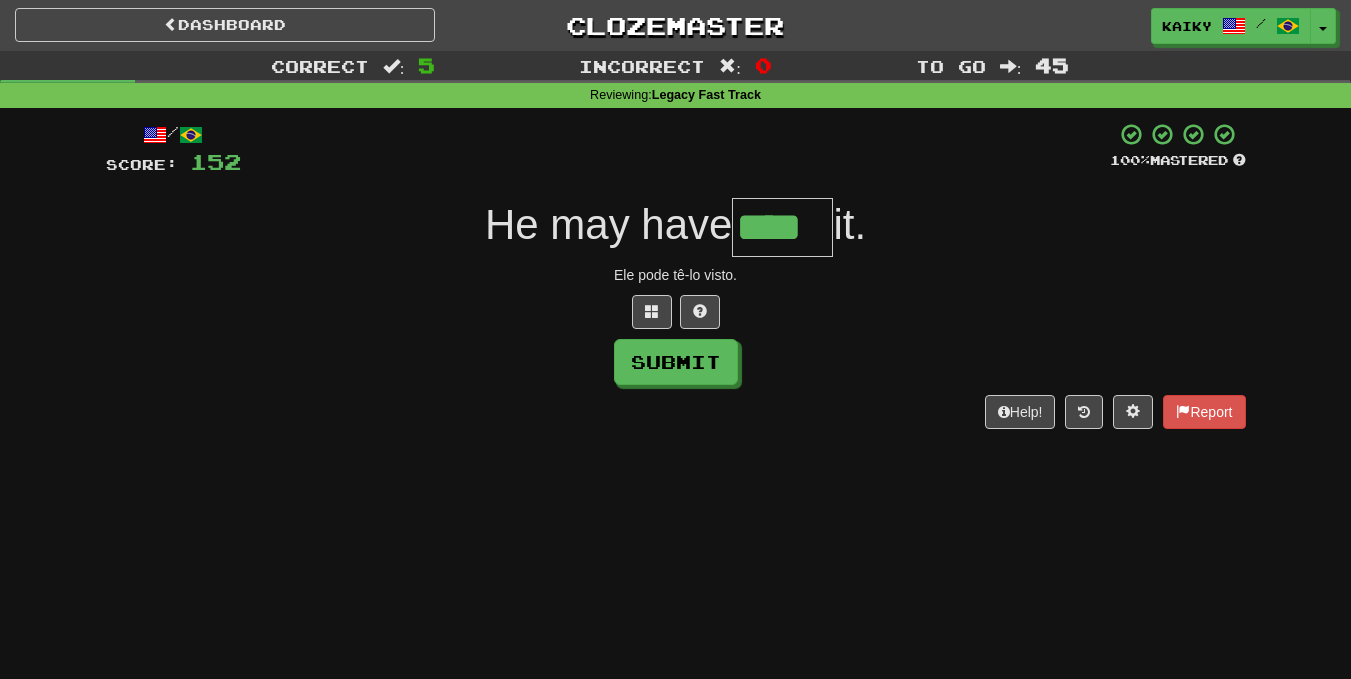 type on "****" 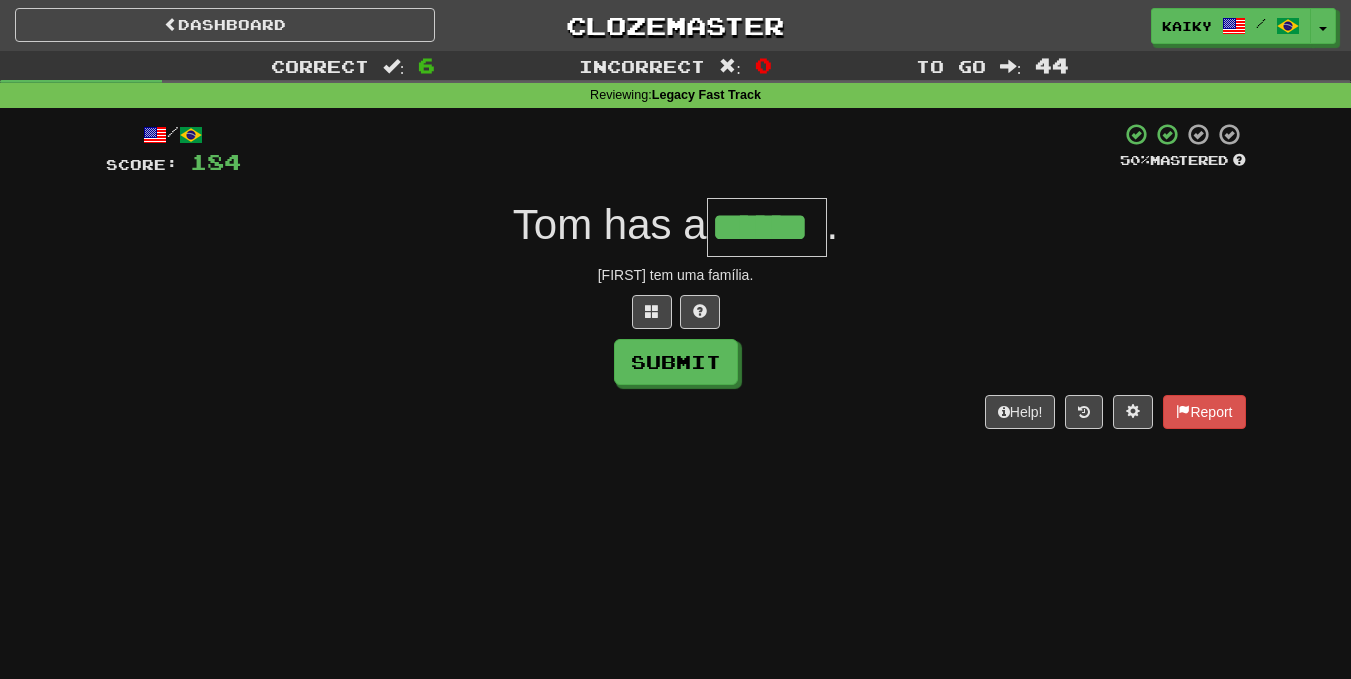 type on "******" 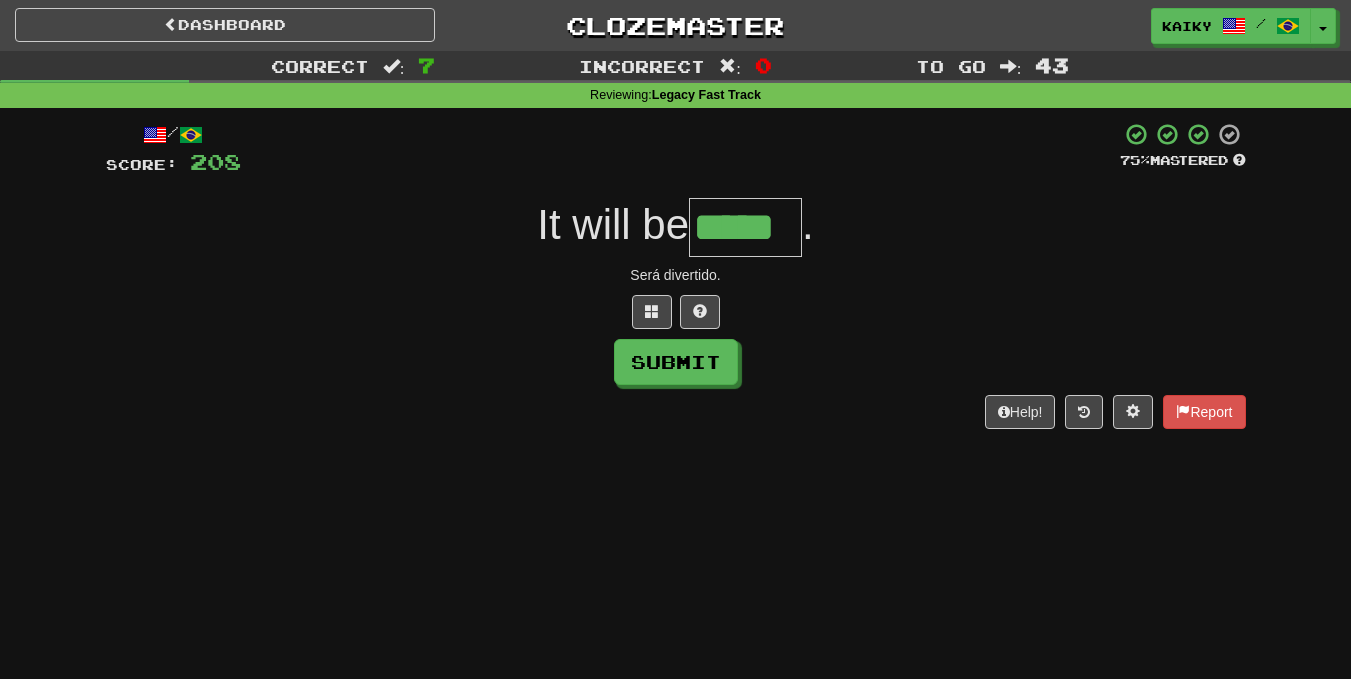 type on "*****" 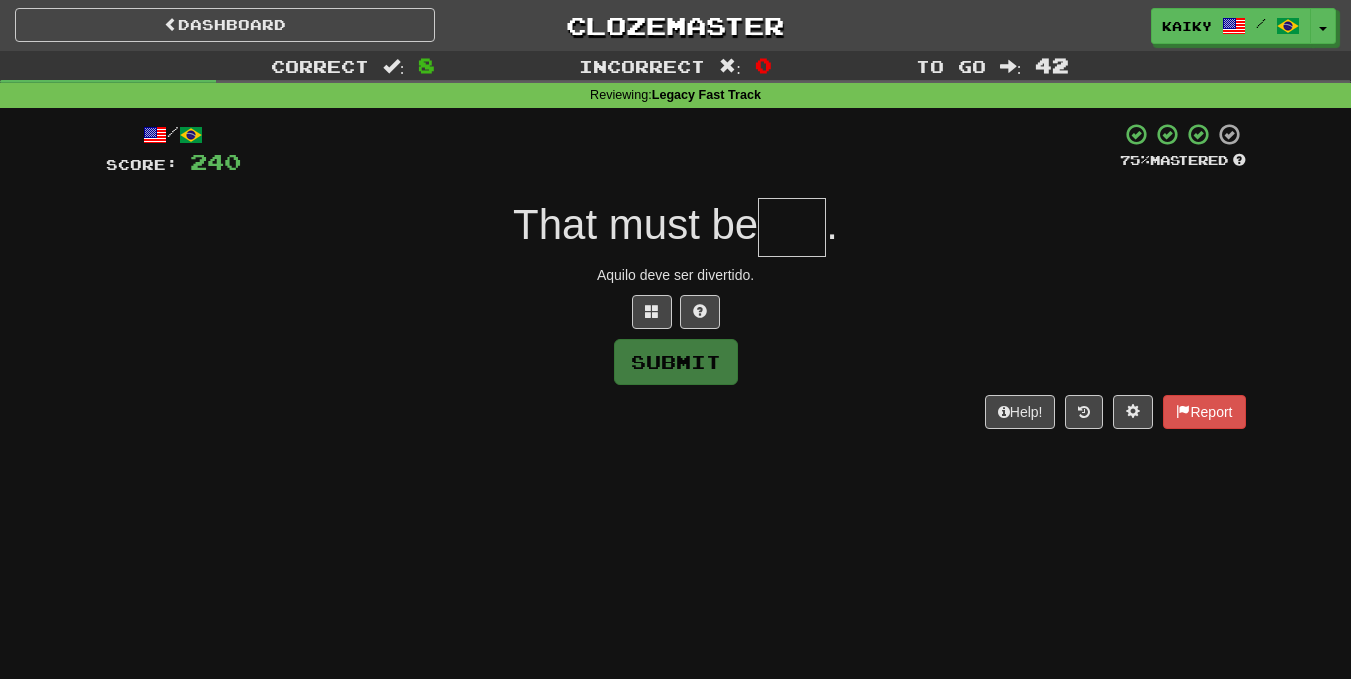 type on "*" 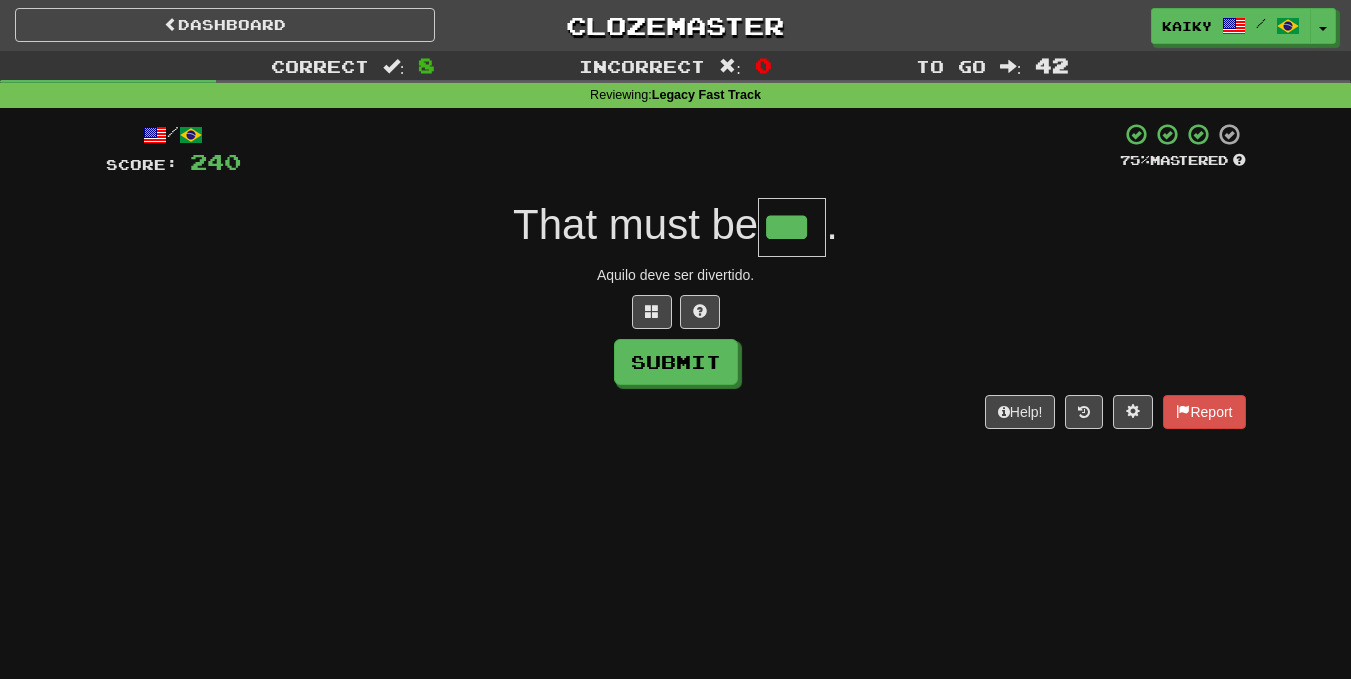 type on "***" 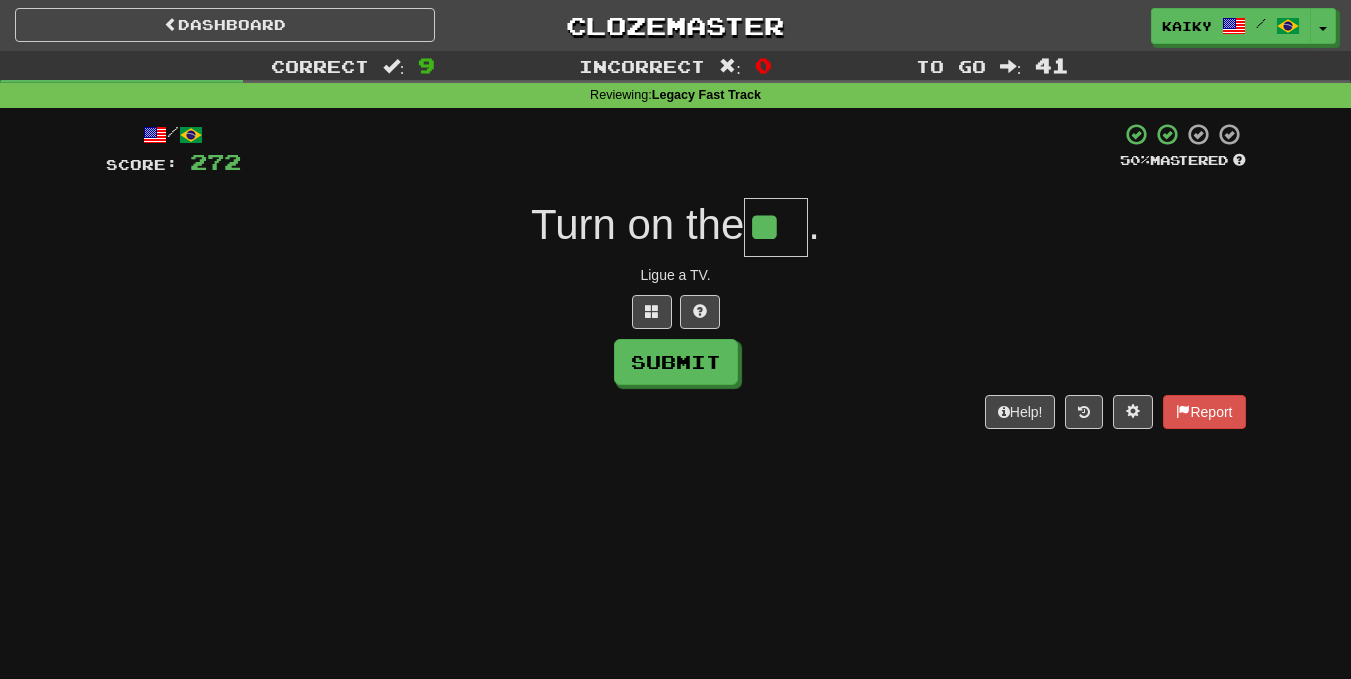 type on "**" 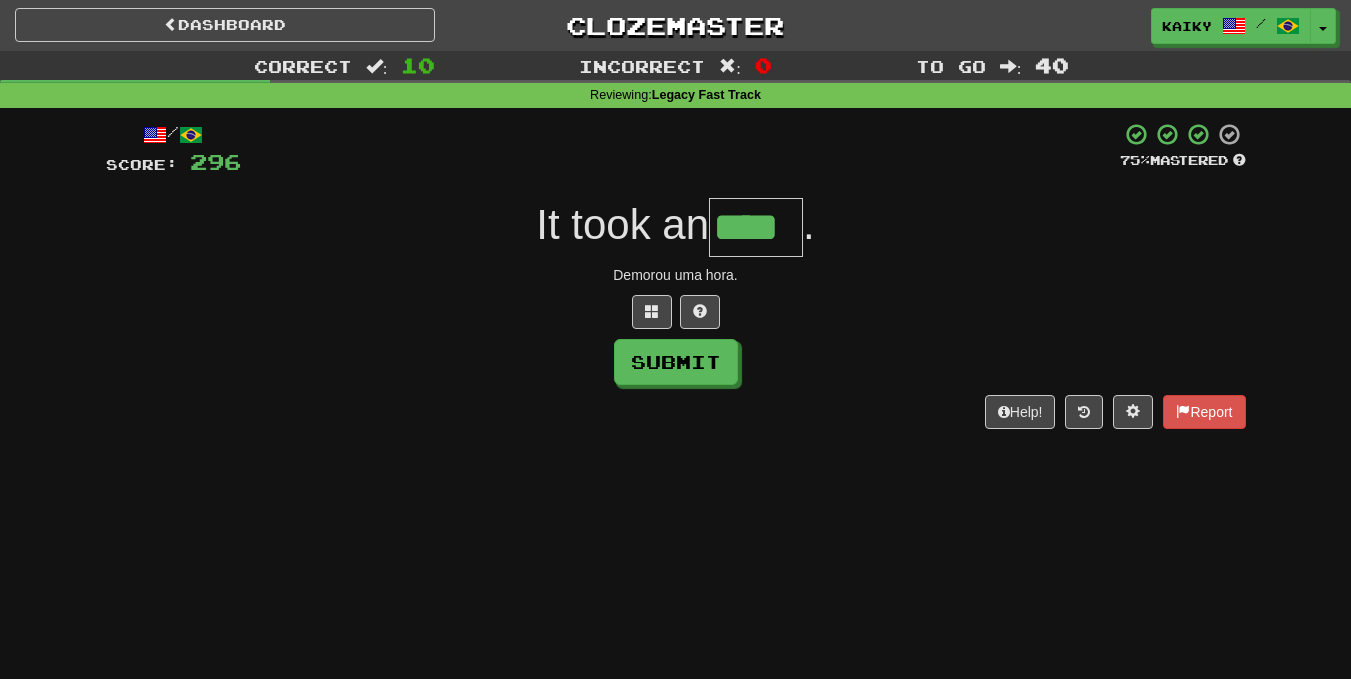 type on "****" 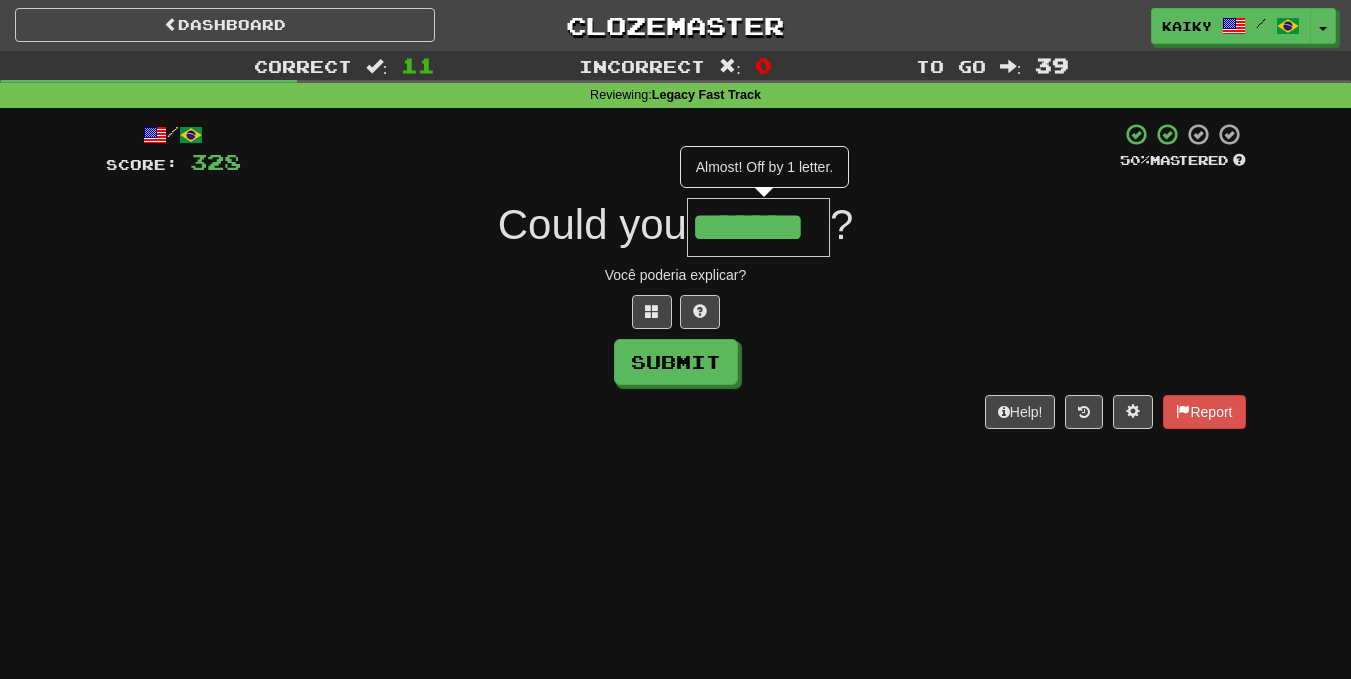 type on "*******" 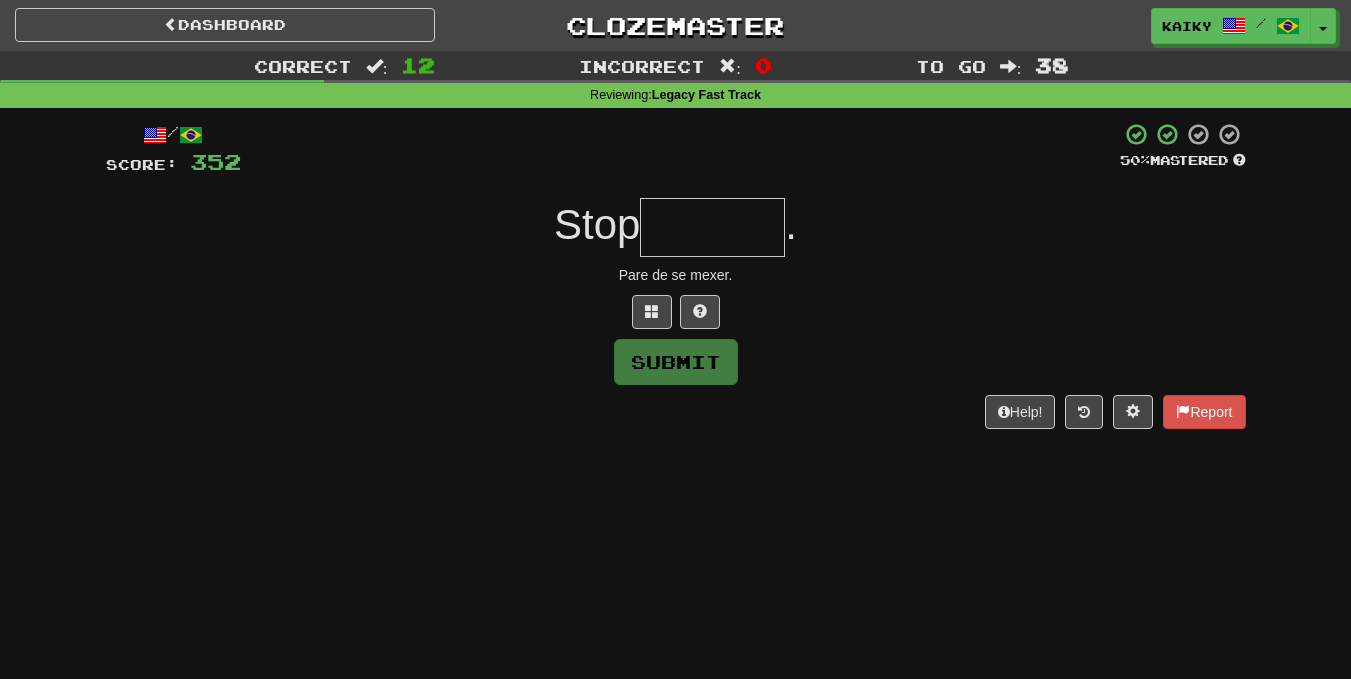 type on "*" 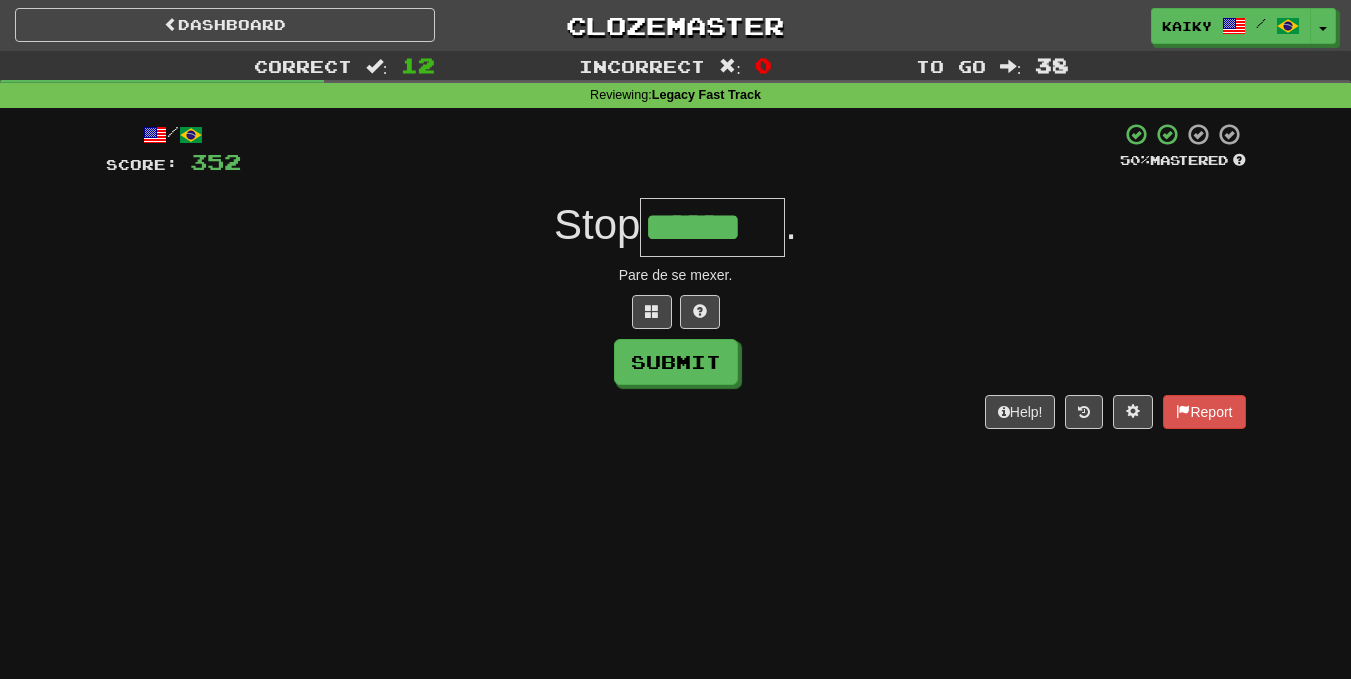type on "******" 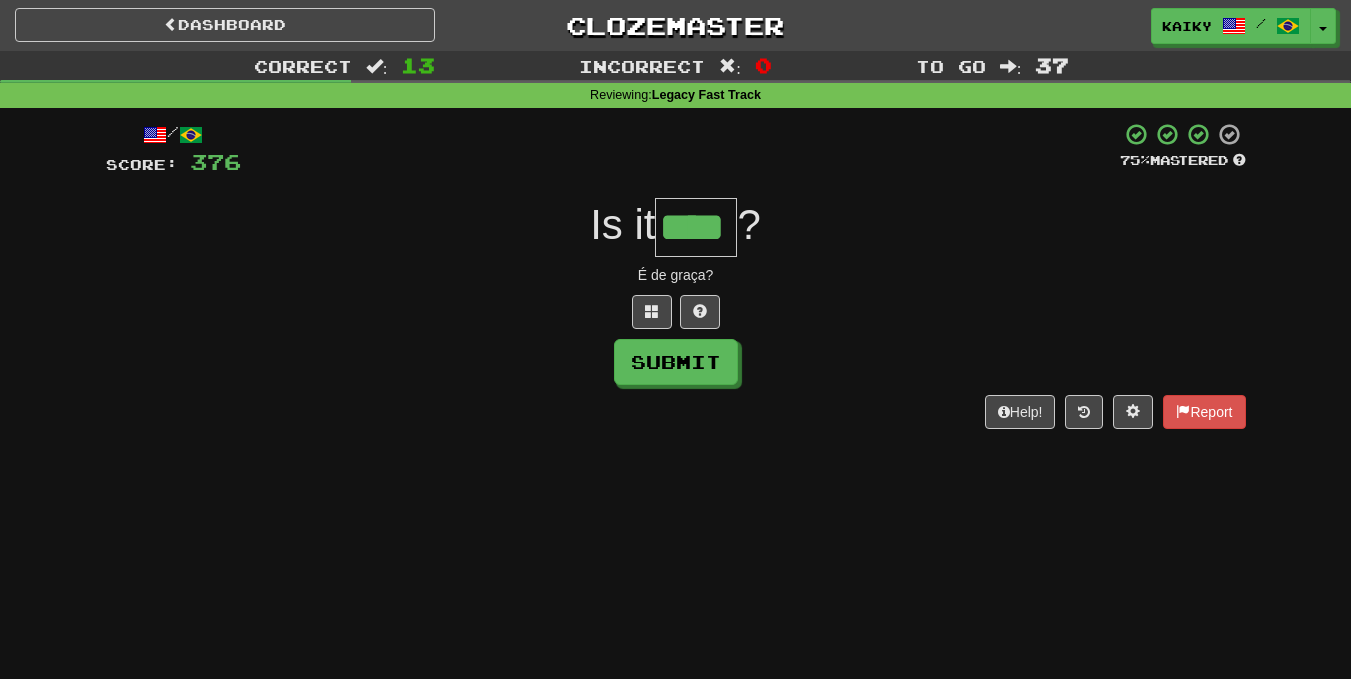 type on "****" 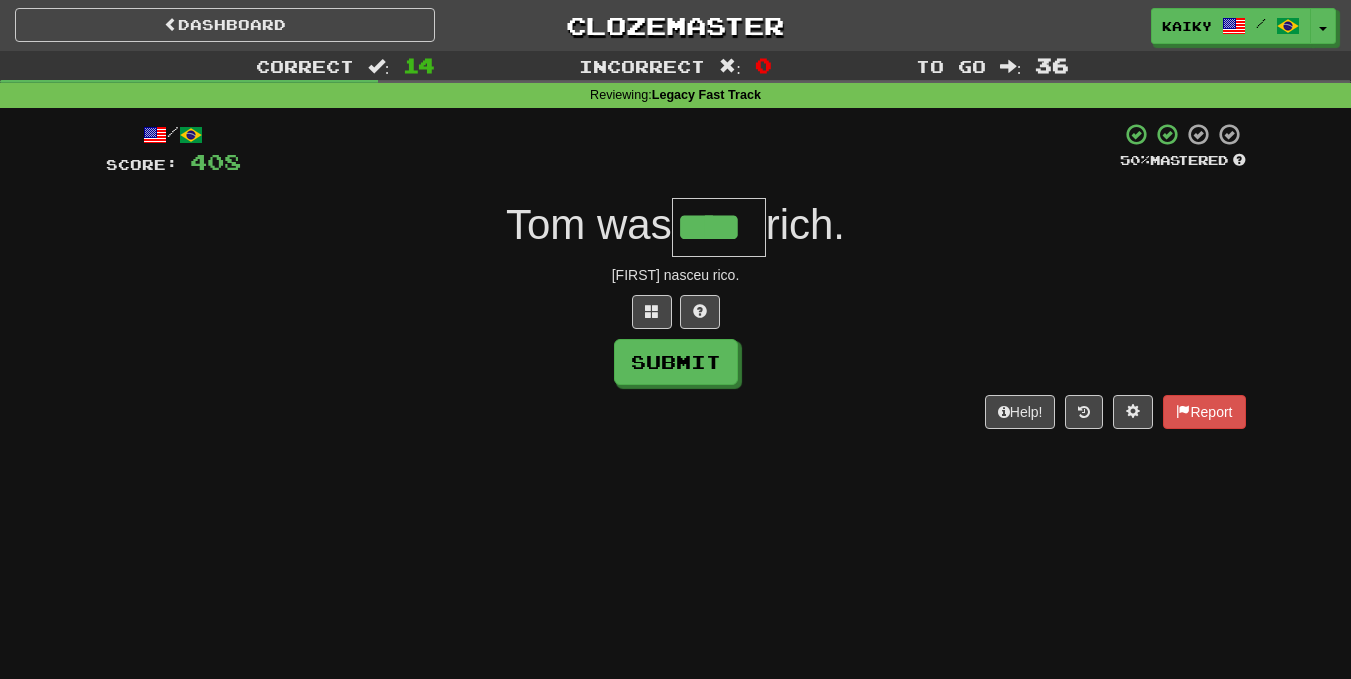 type on "****" 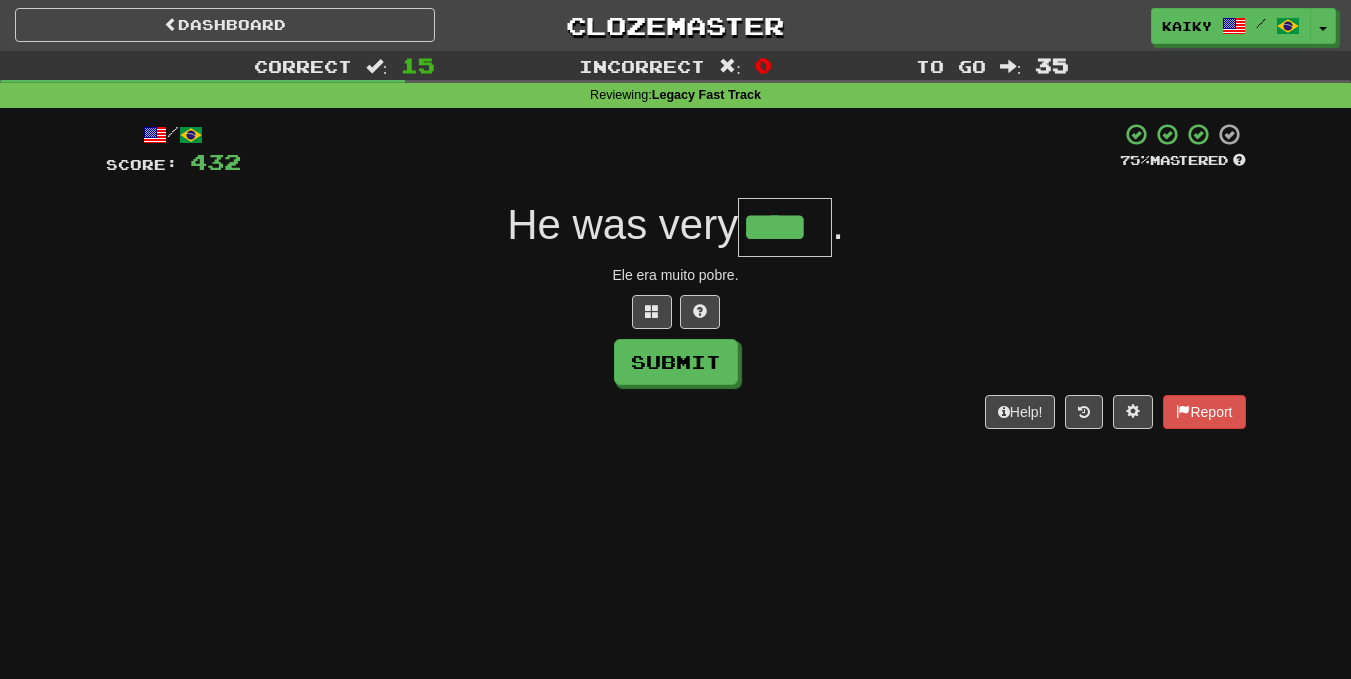 type on "****" 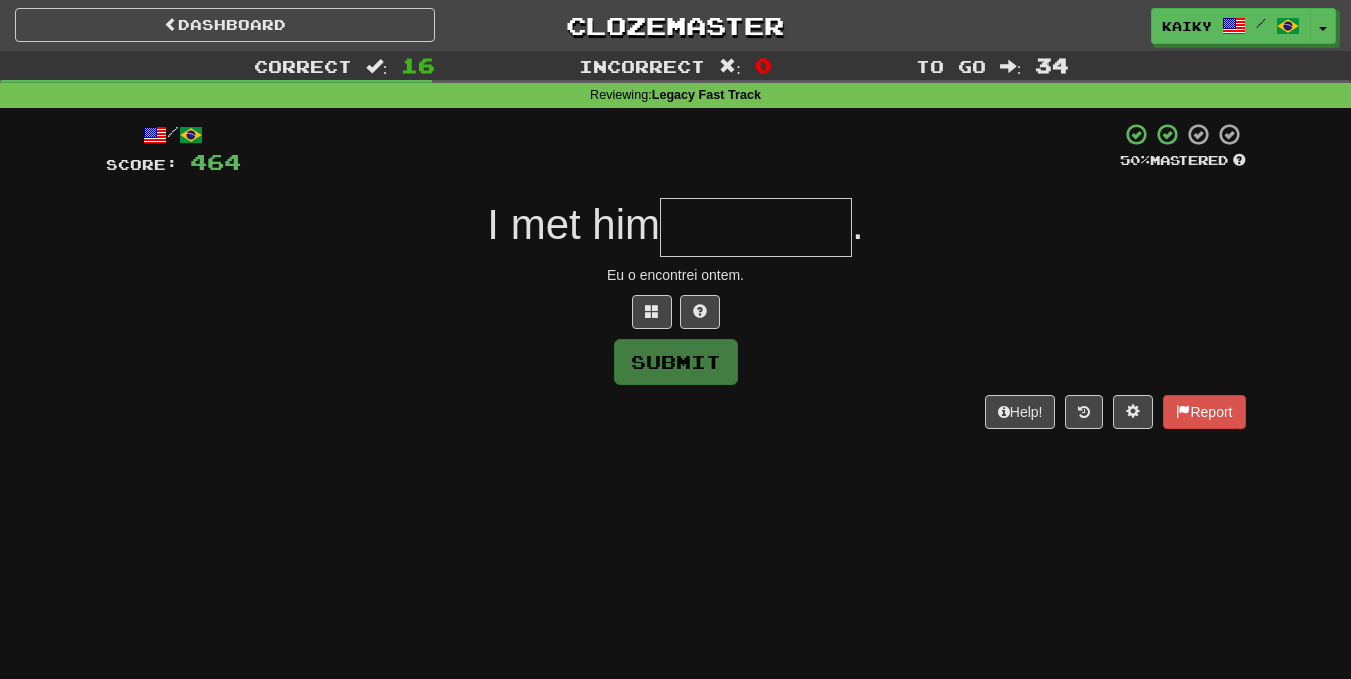 type on "*********" 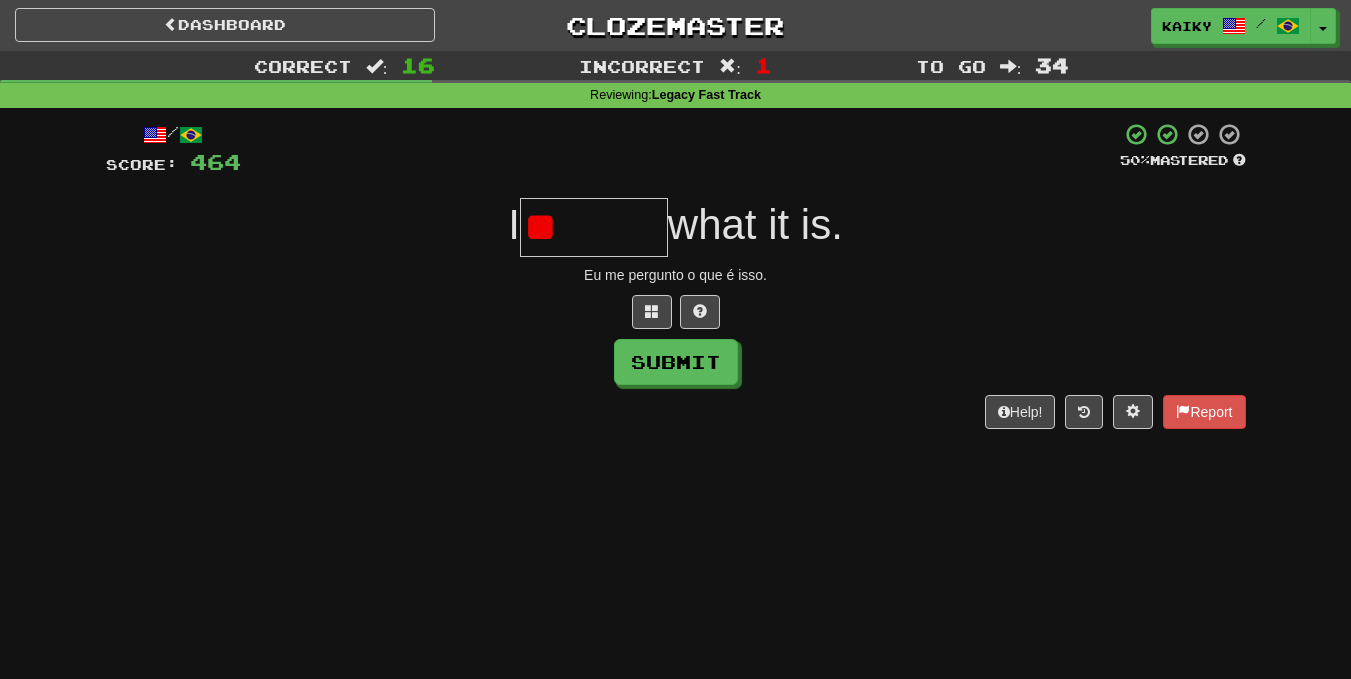 type on "*" 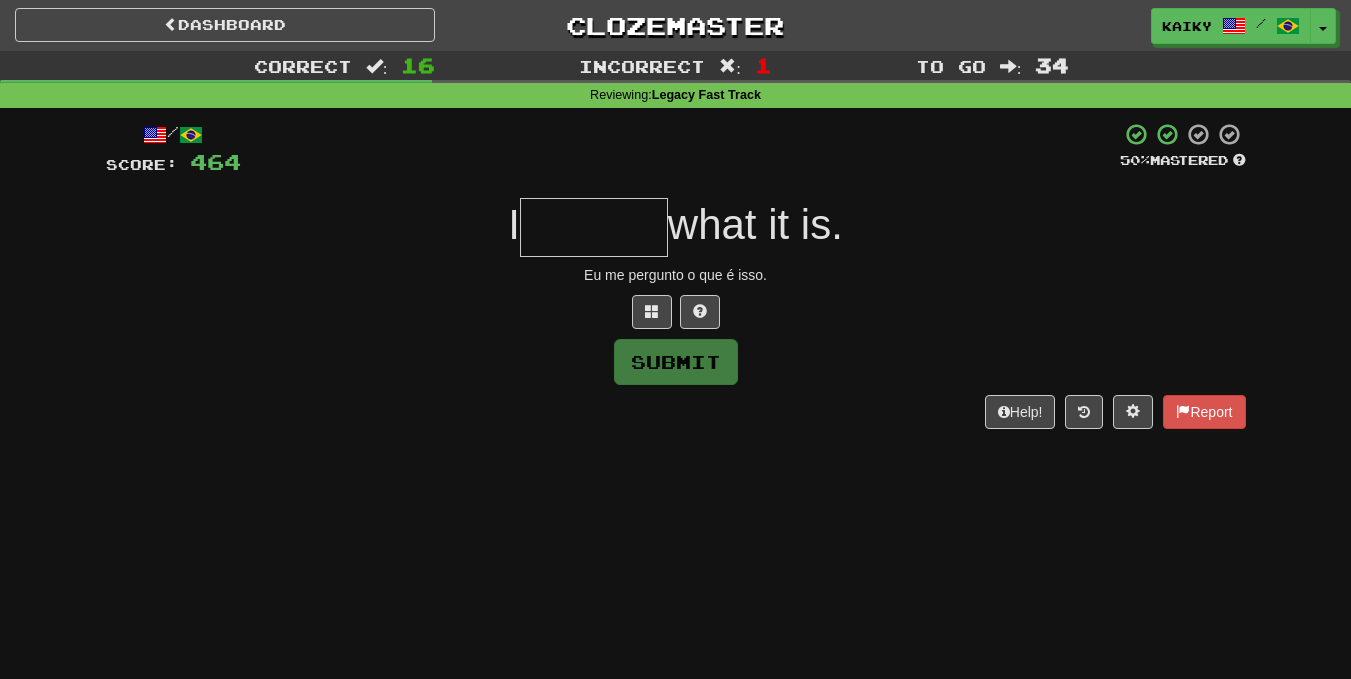 type on "*" 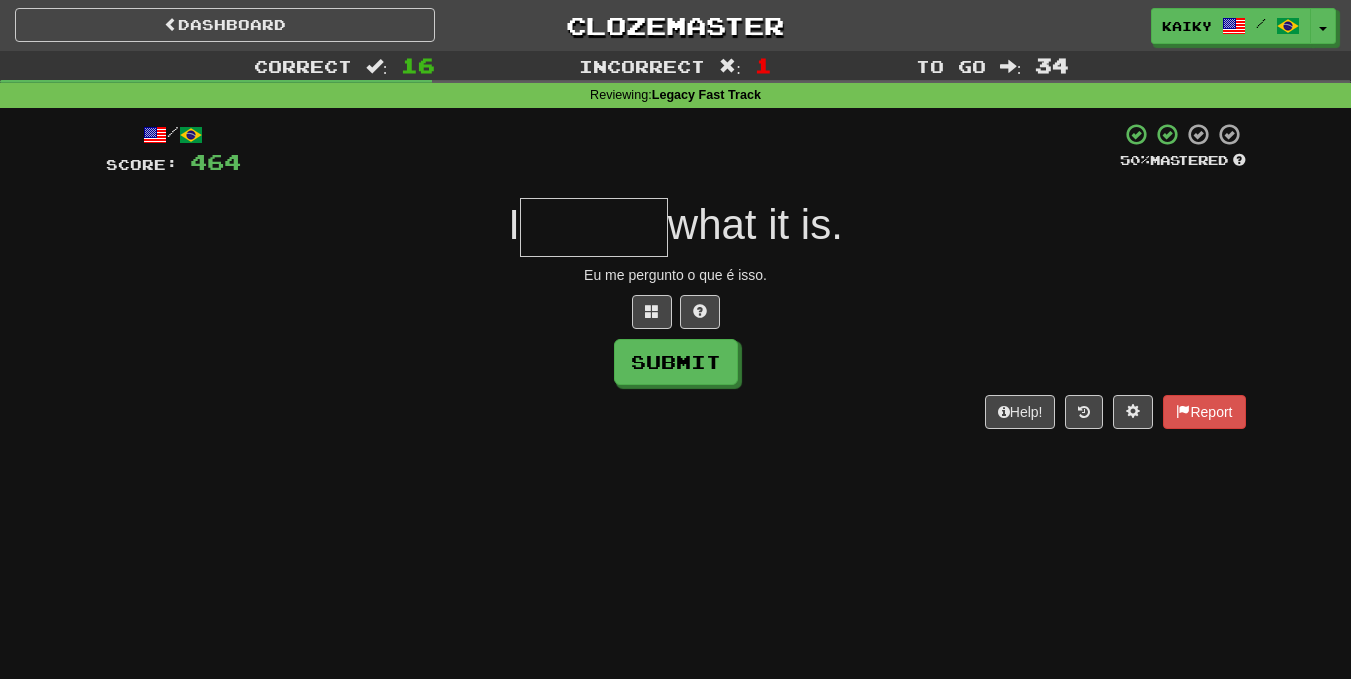 type on "*" 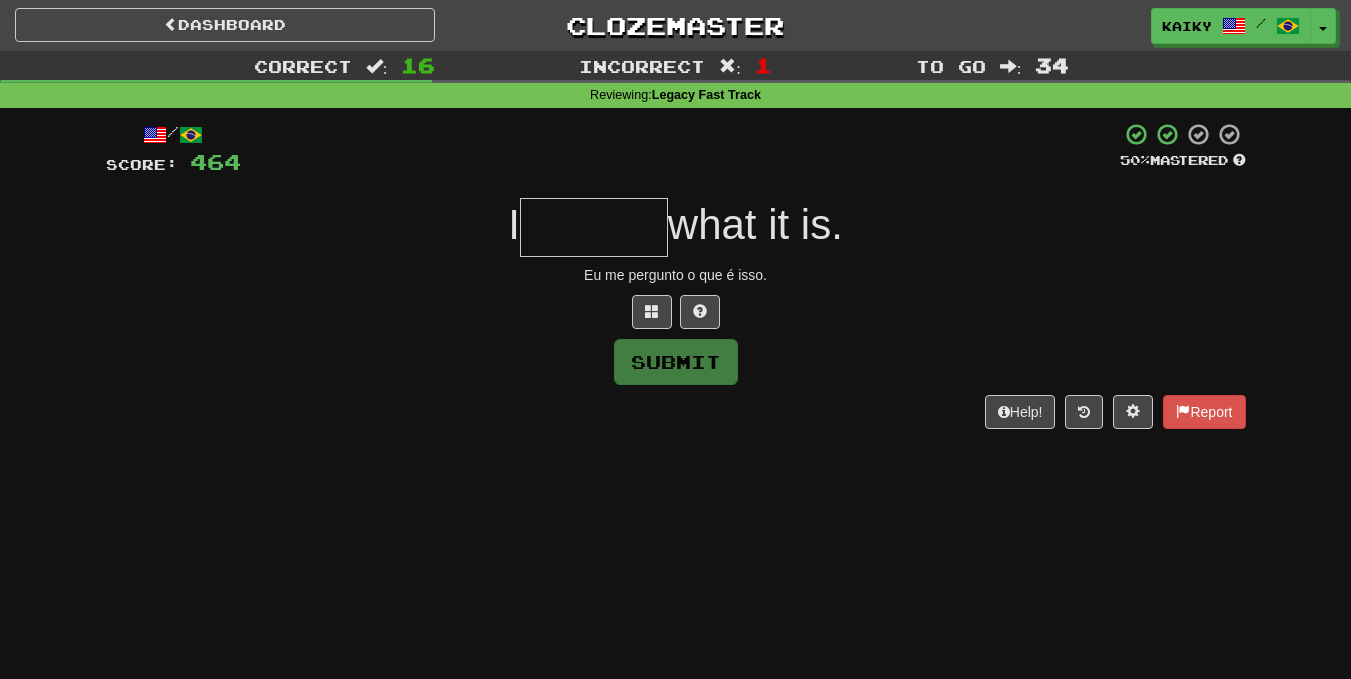 type on "*" 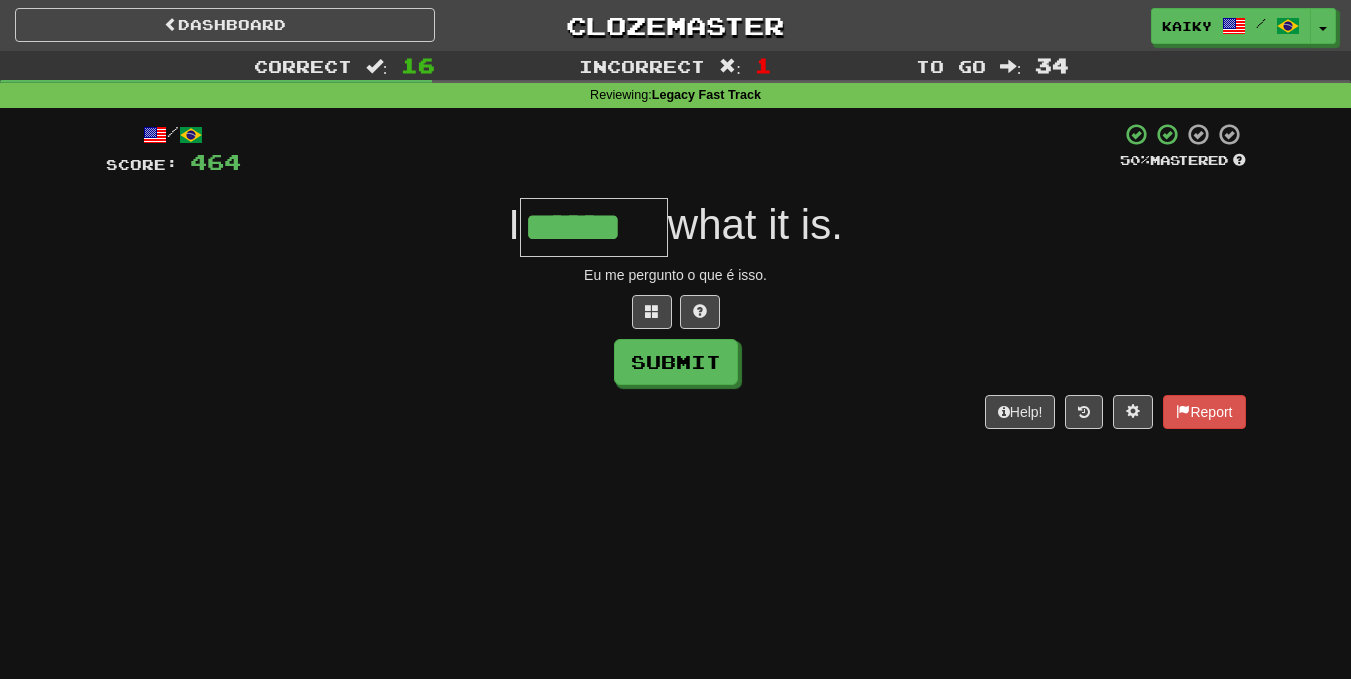 type on "******" 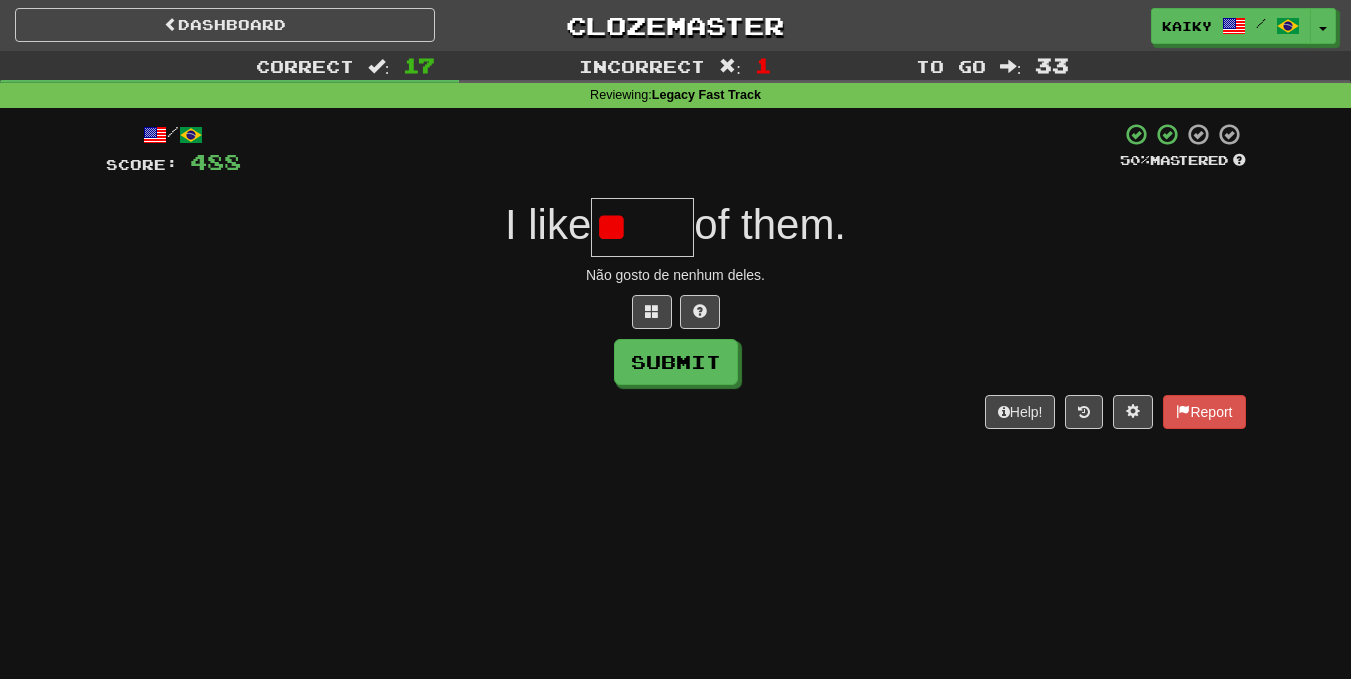 type on "*" 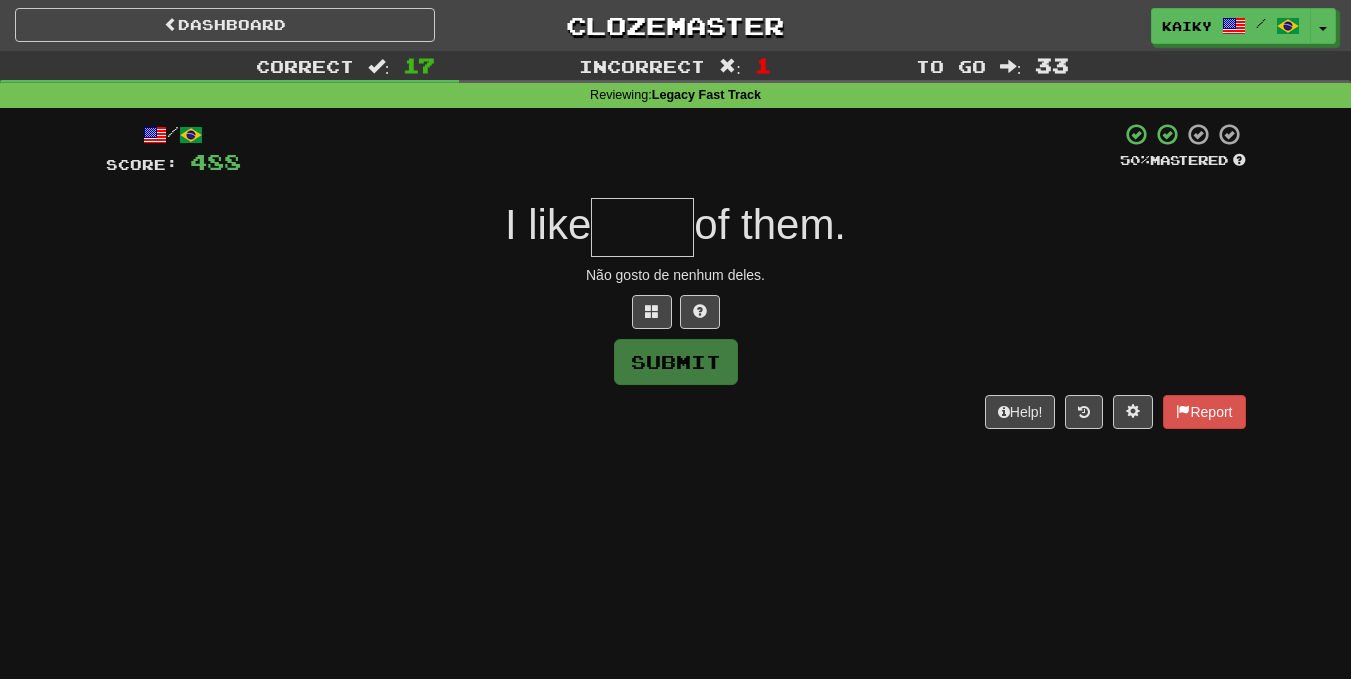 type on "*" 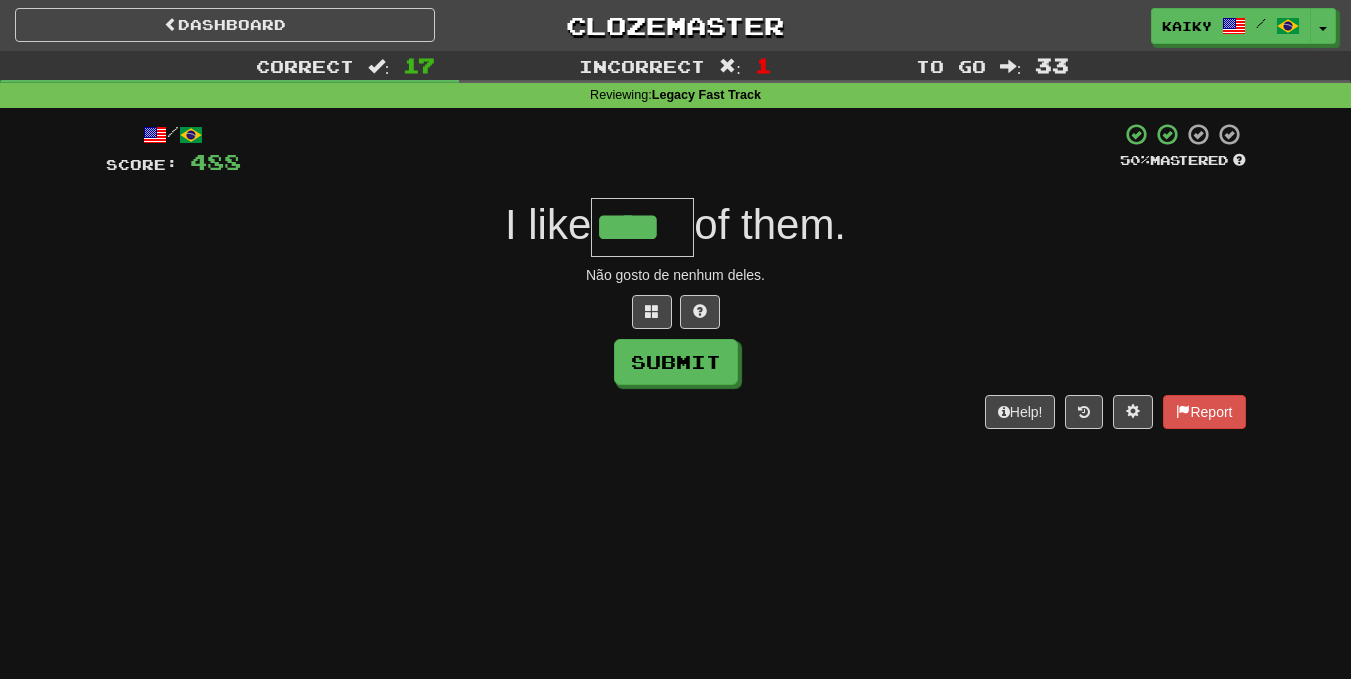 type on "****" 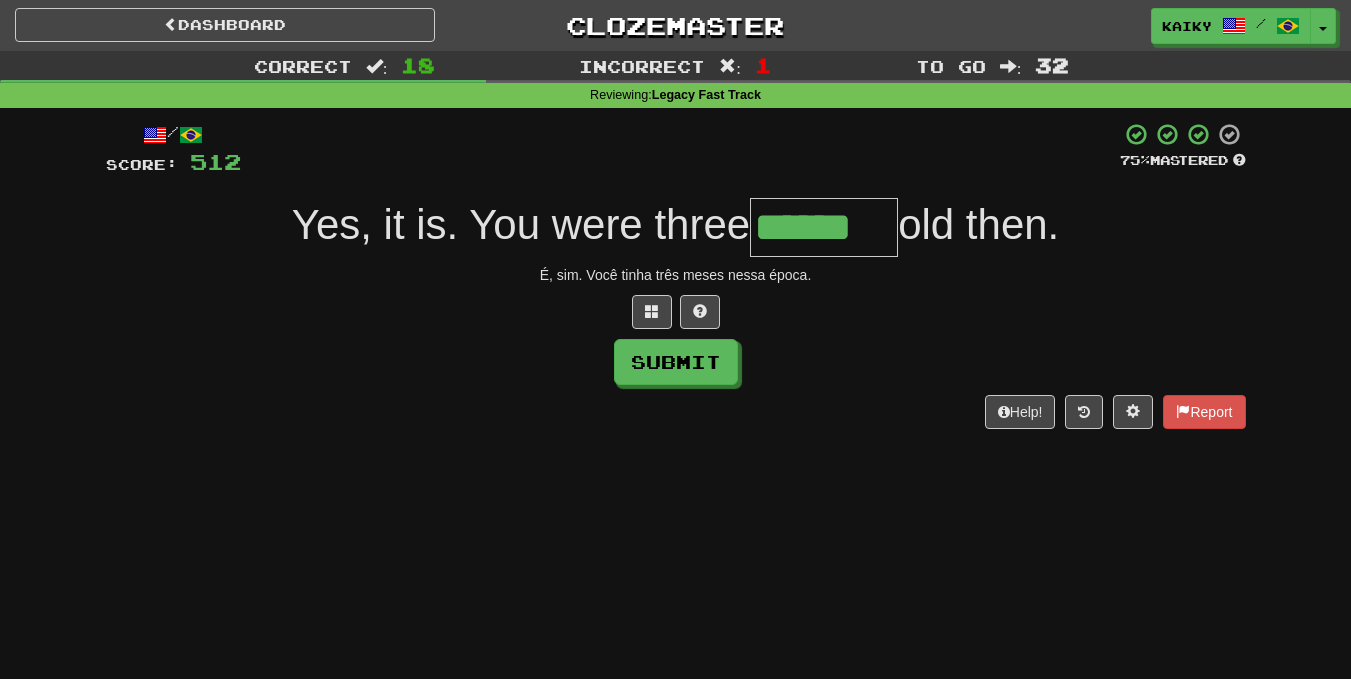 type on "******" 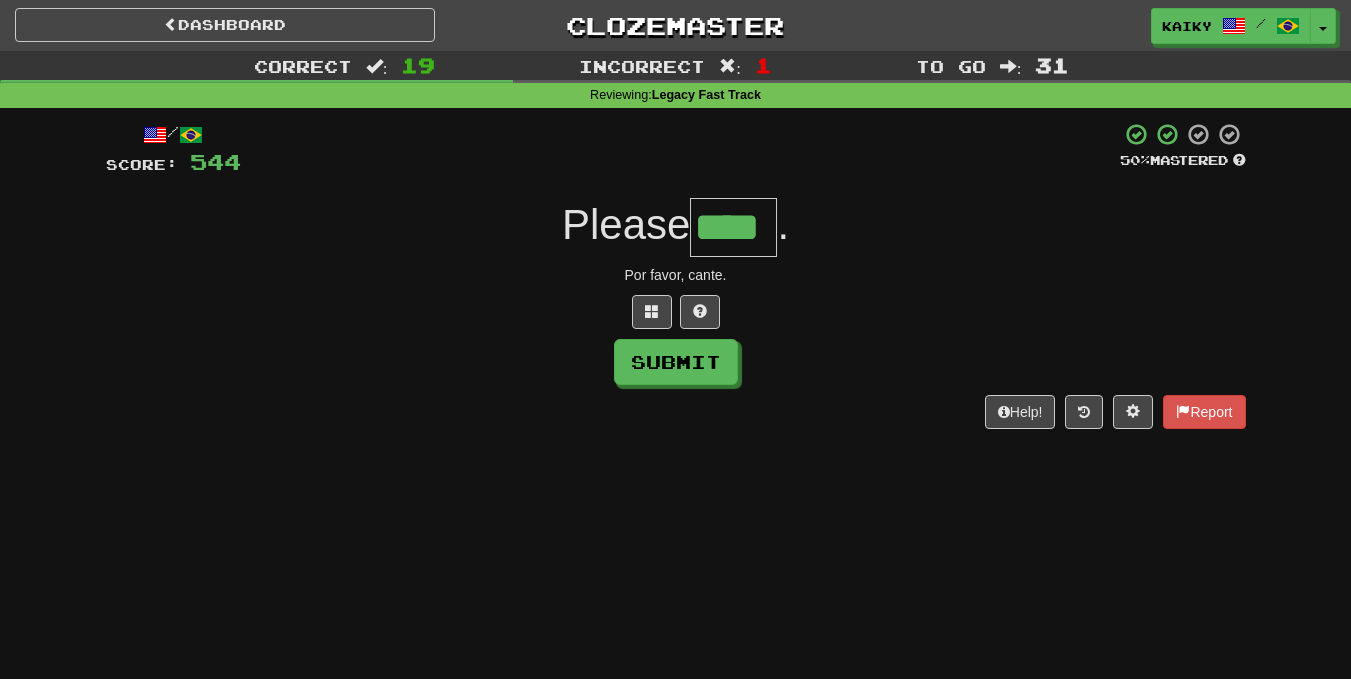 type on "****" 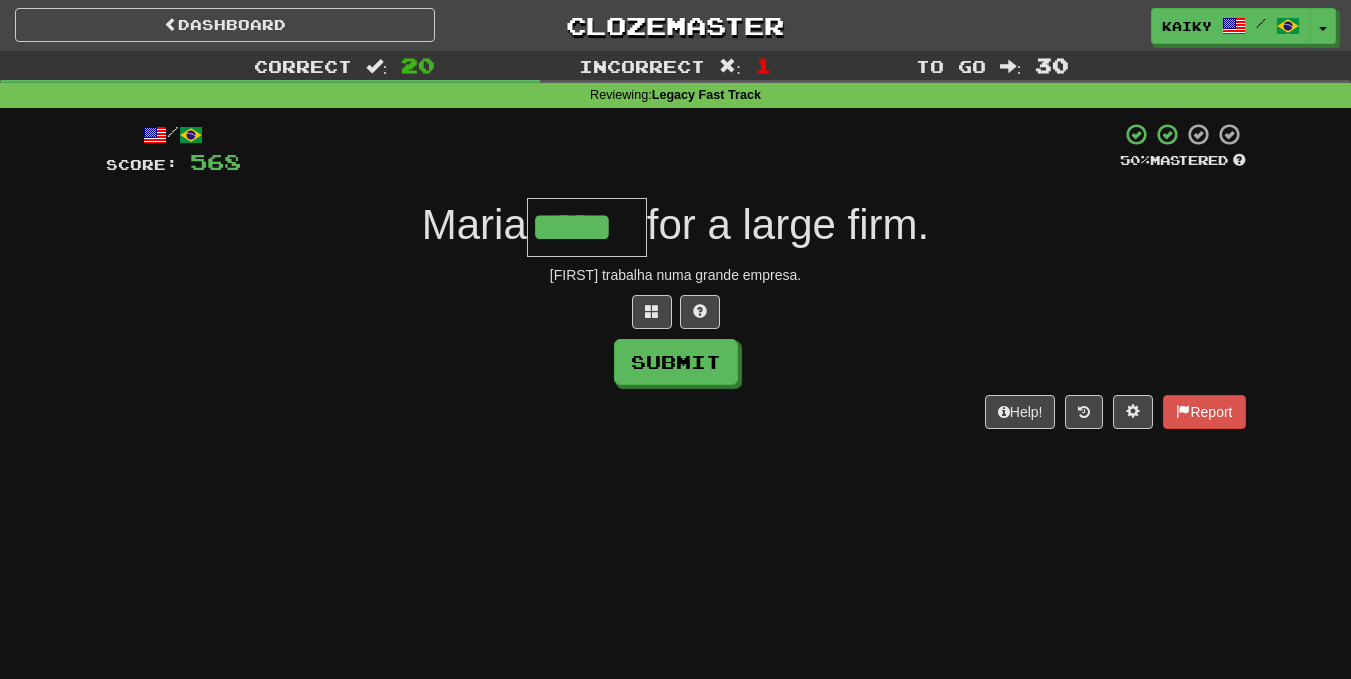 type on "*****" 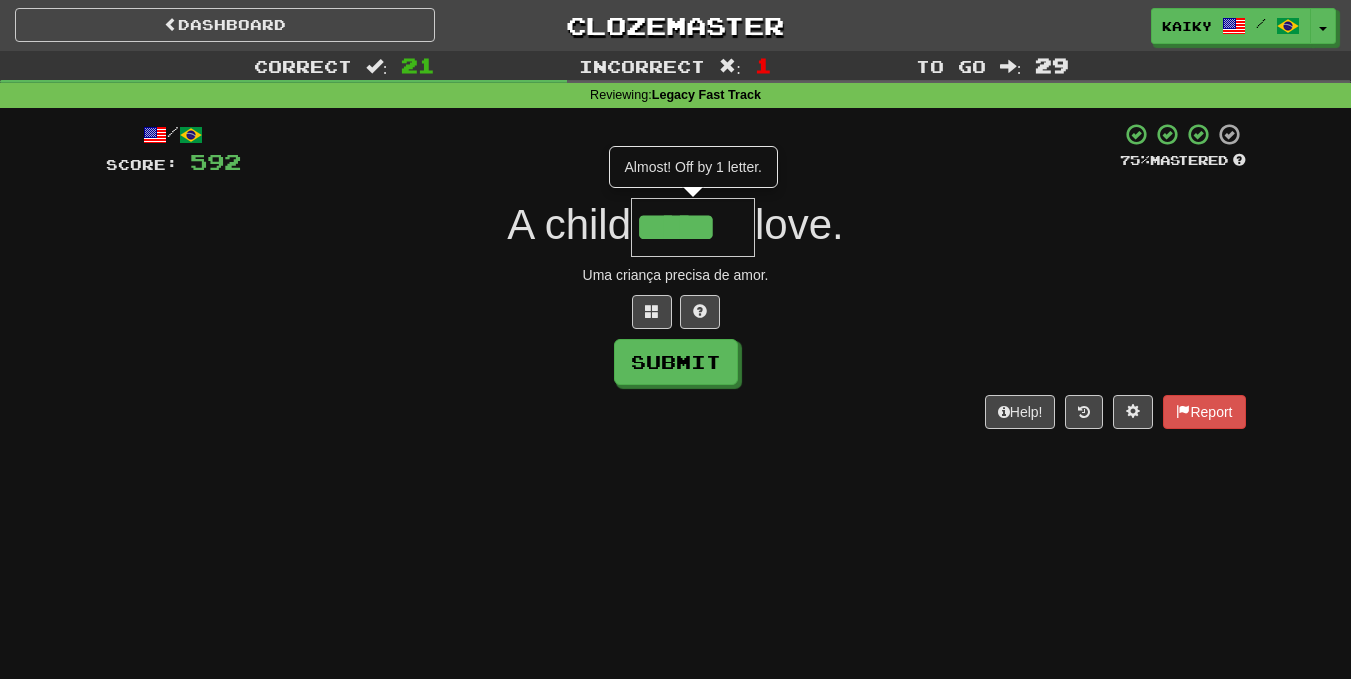 type on "*****" 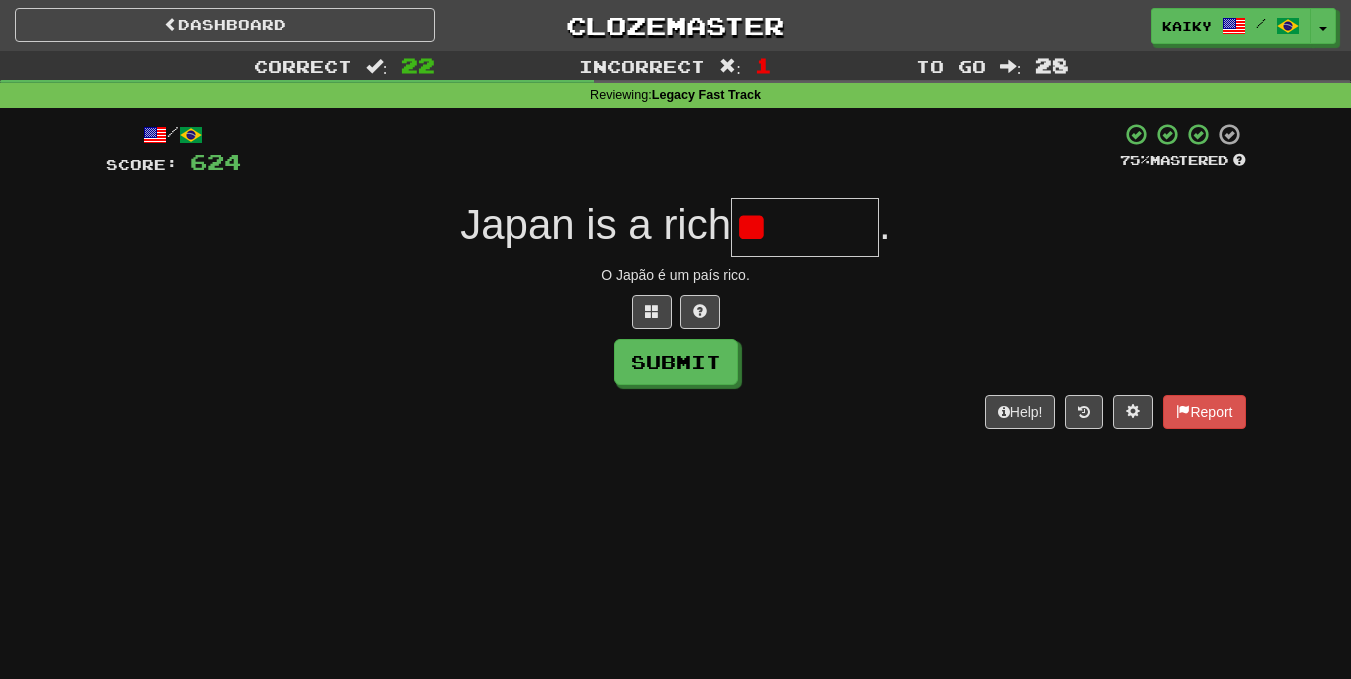 type on "*" 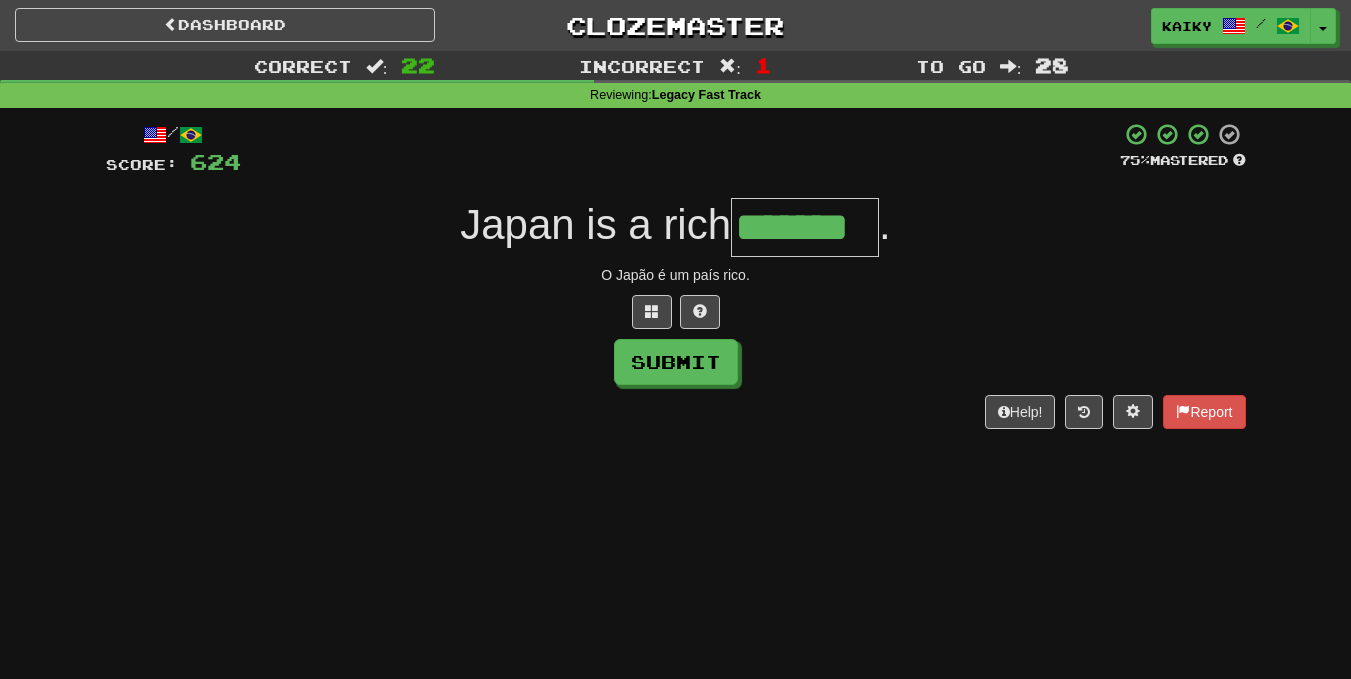 type on "*******" 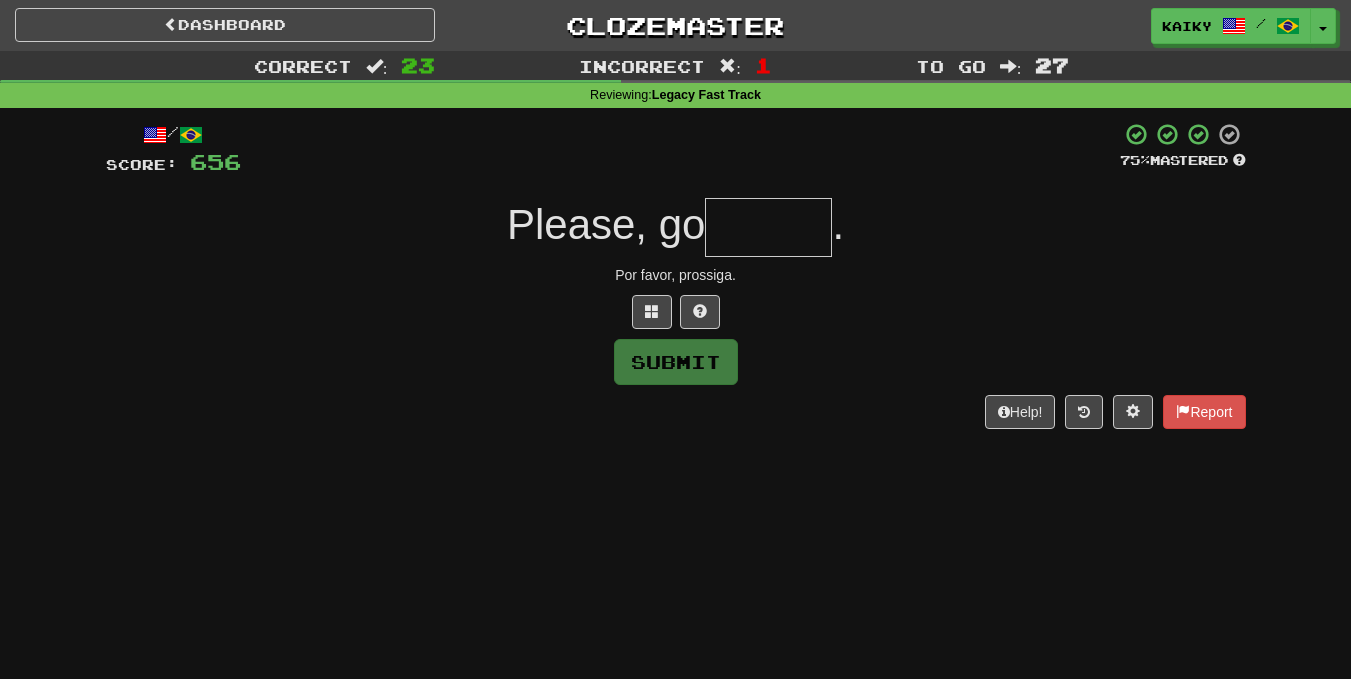 type on "*" 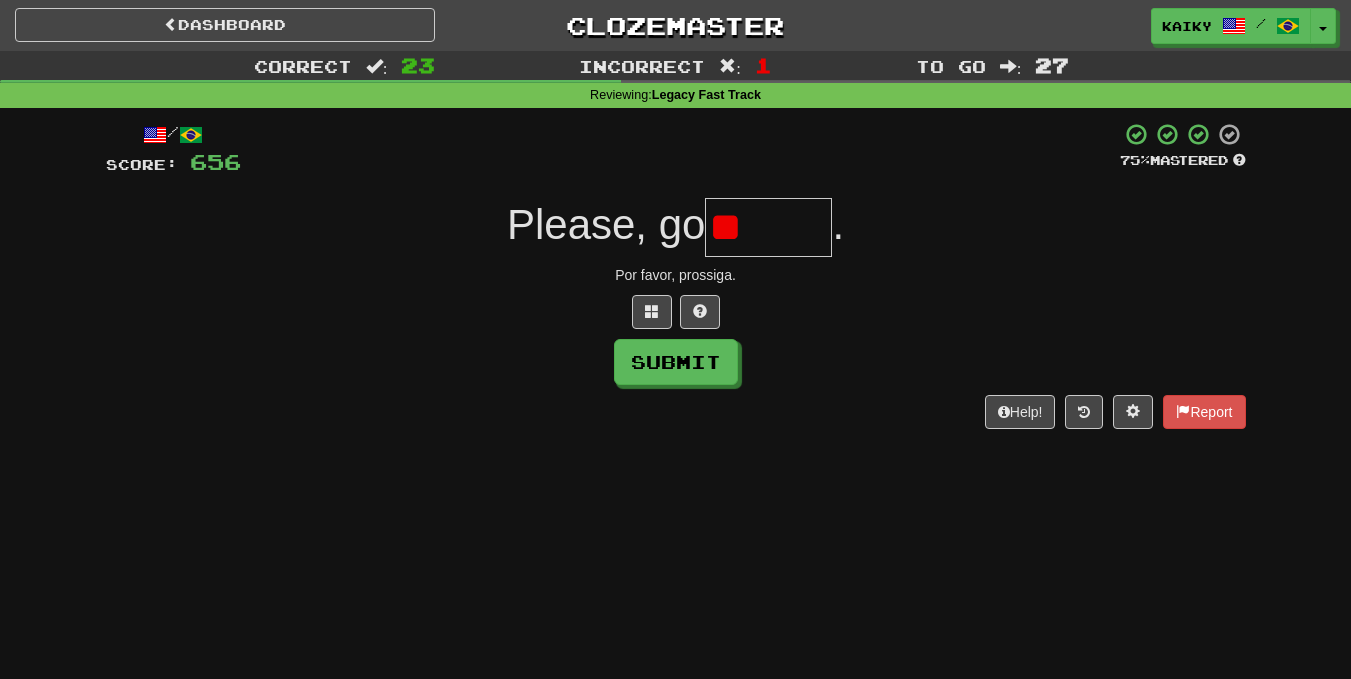 type on "*" 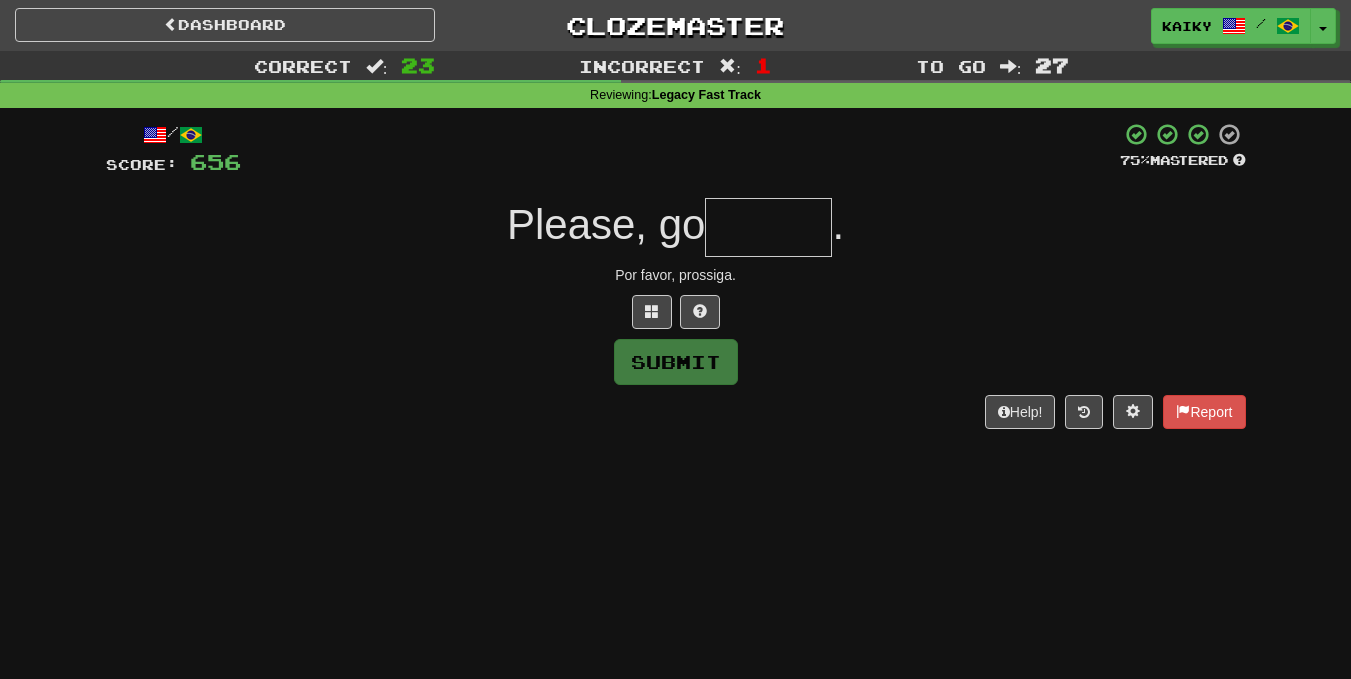 type on "*" 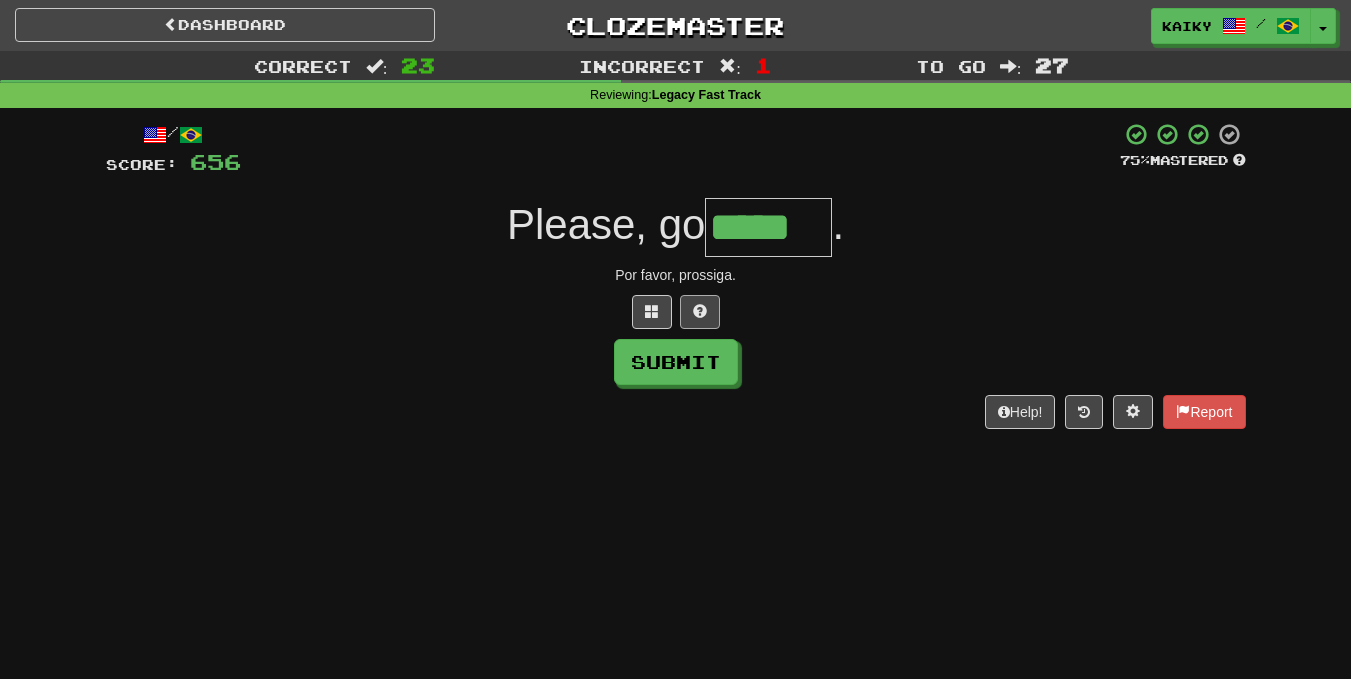 type on "*****" 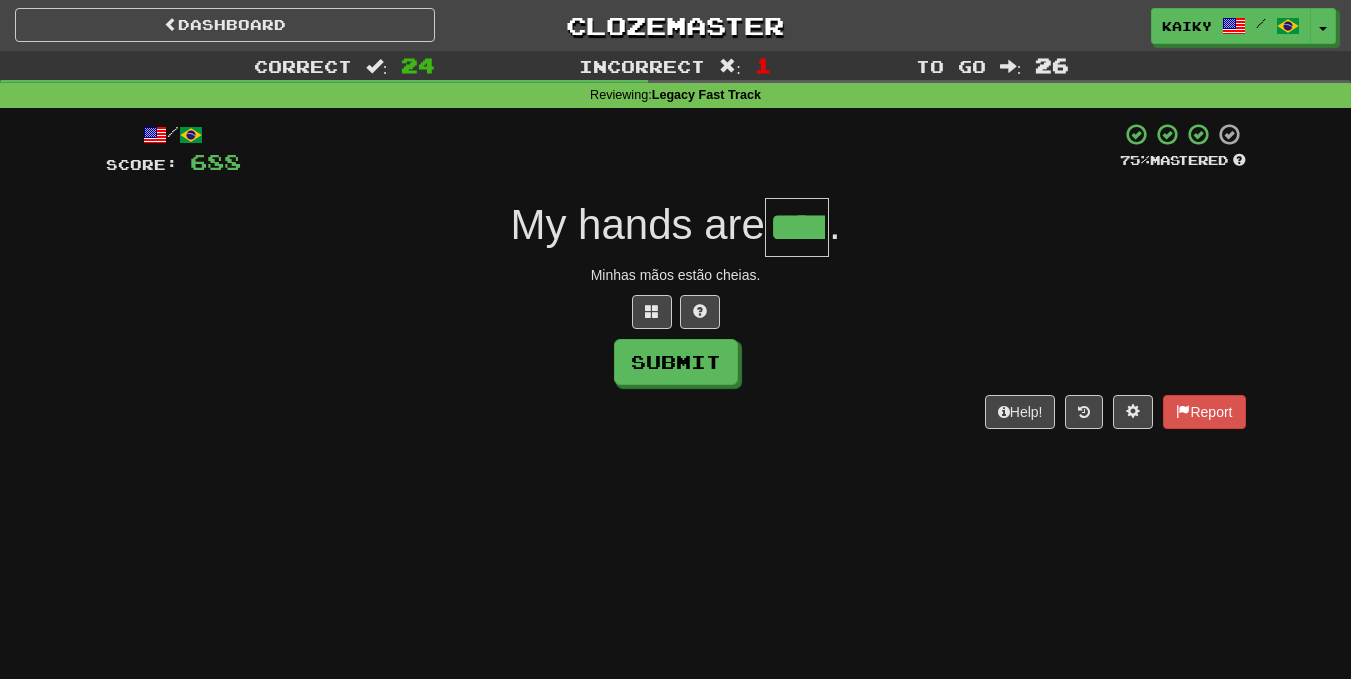 type on "****" 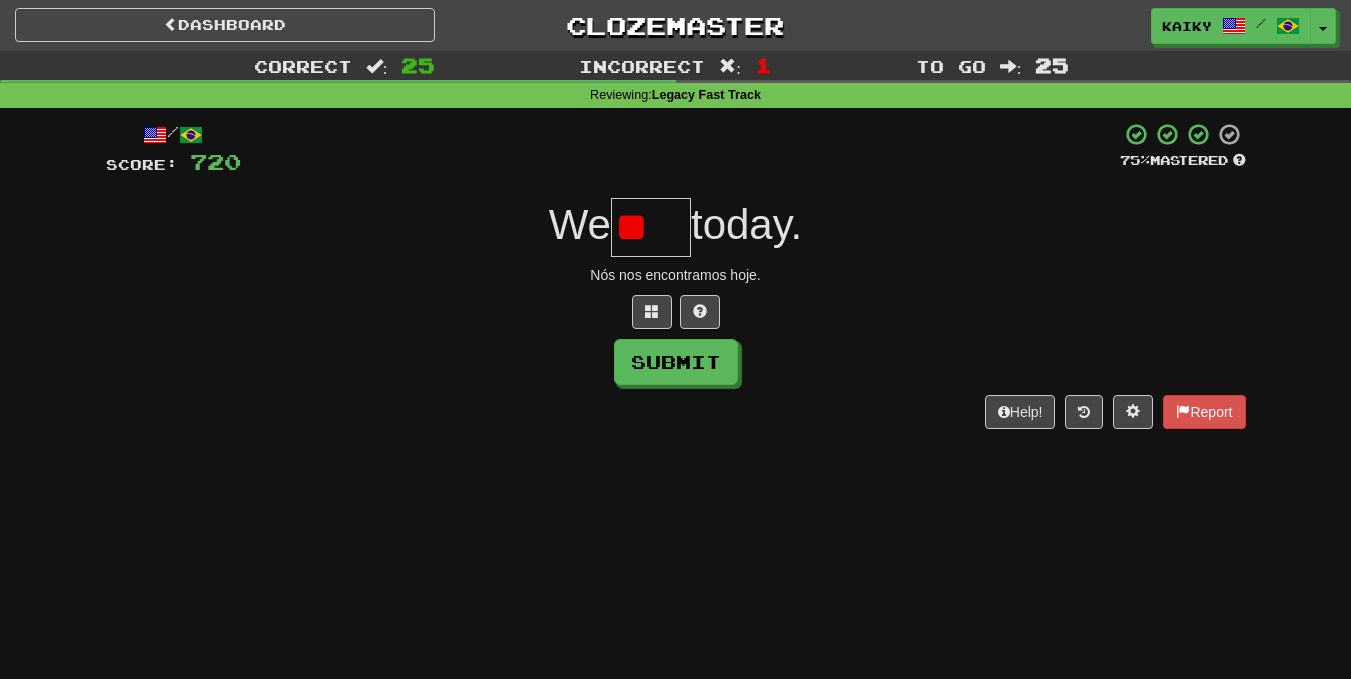 type on "*" 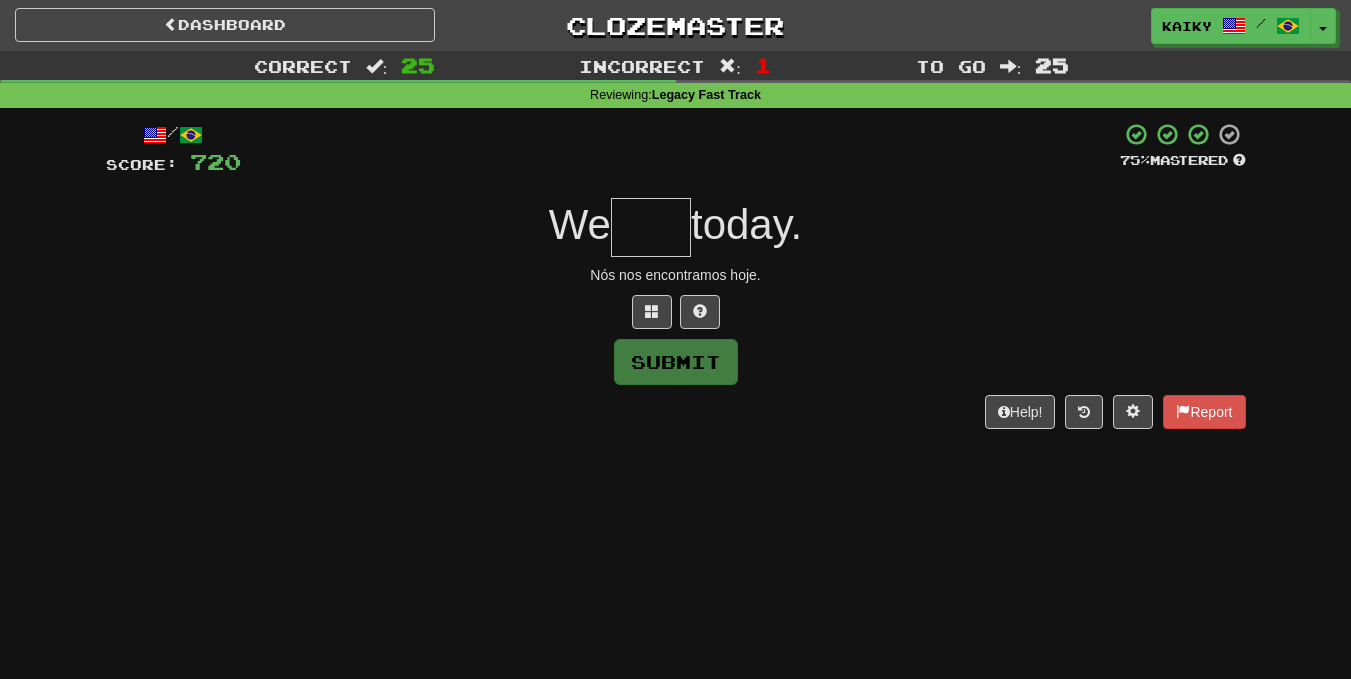 type on "*" 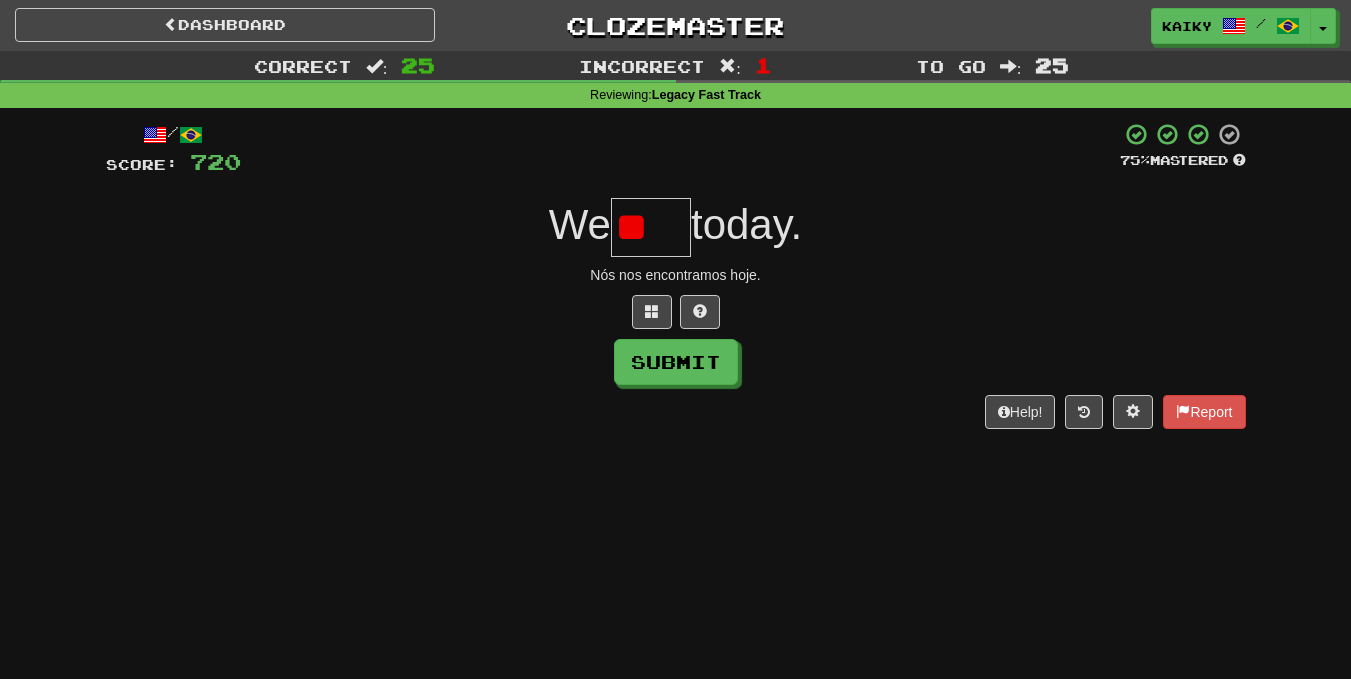scroll, scrollTop: 0, scrollLeft: 0, axis: both 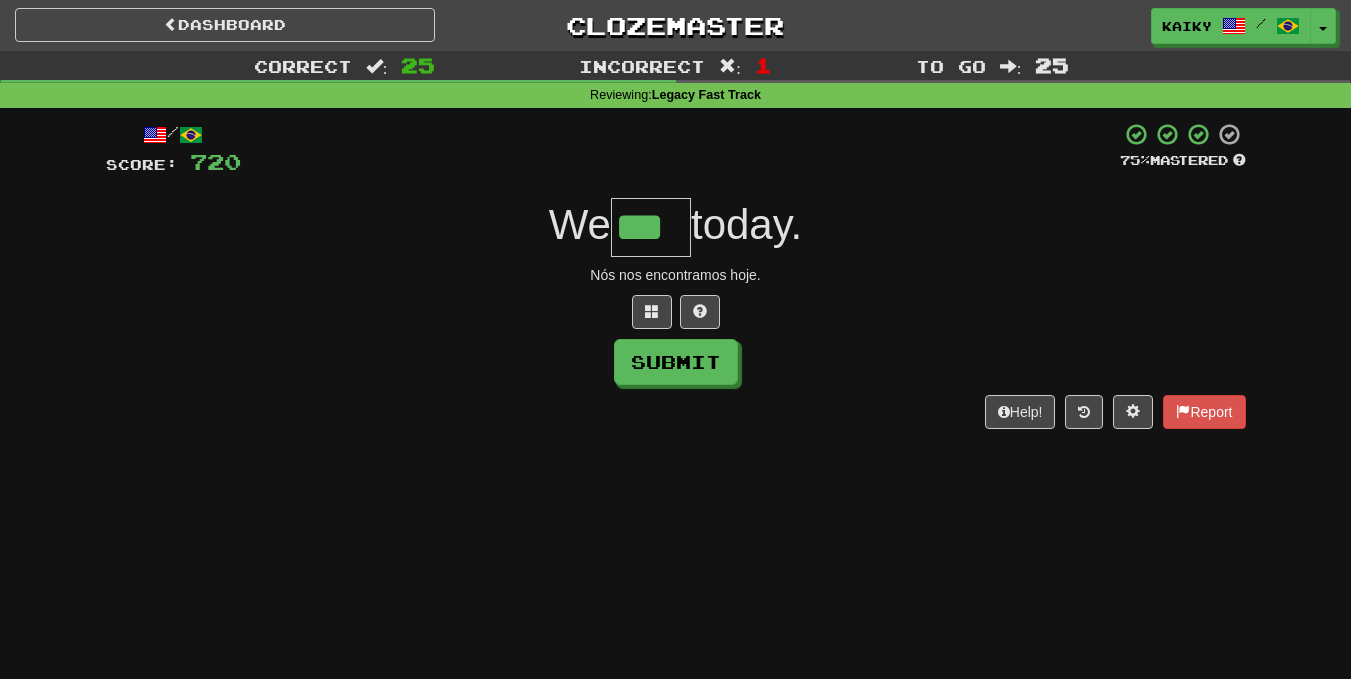 type on "***" 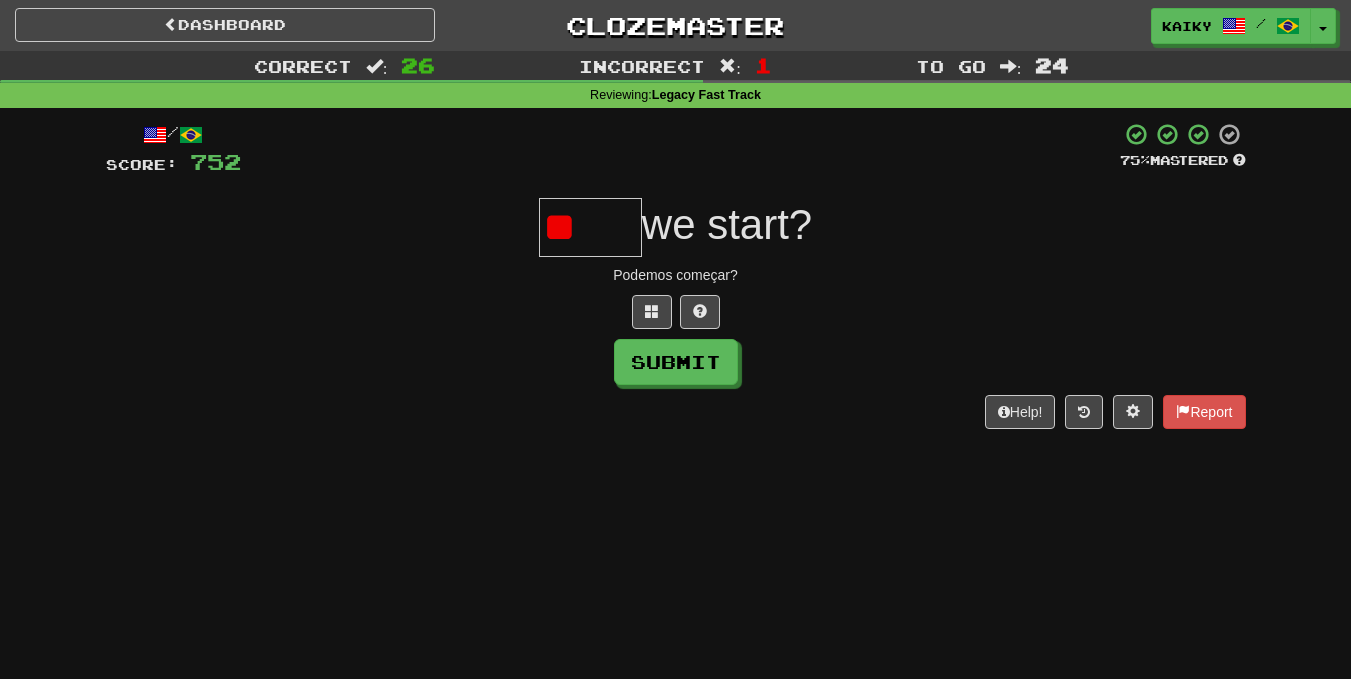 type on "*" 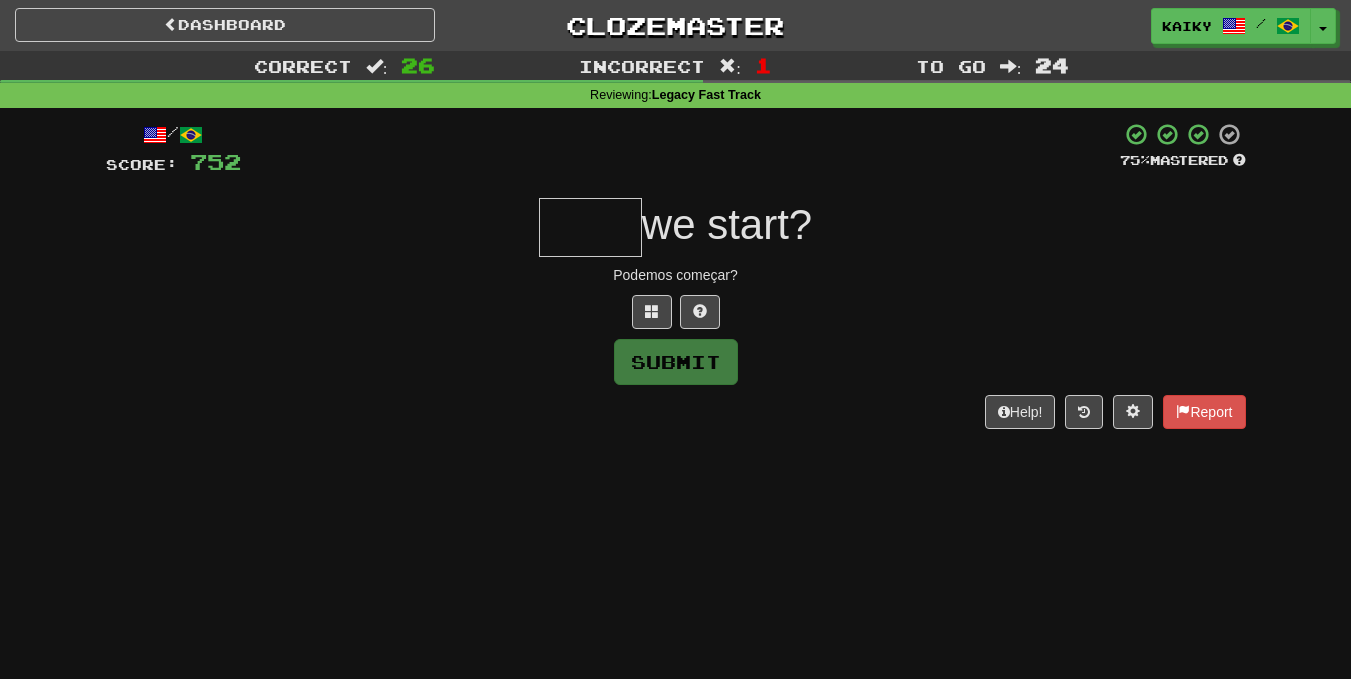 type on "*" 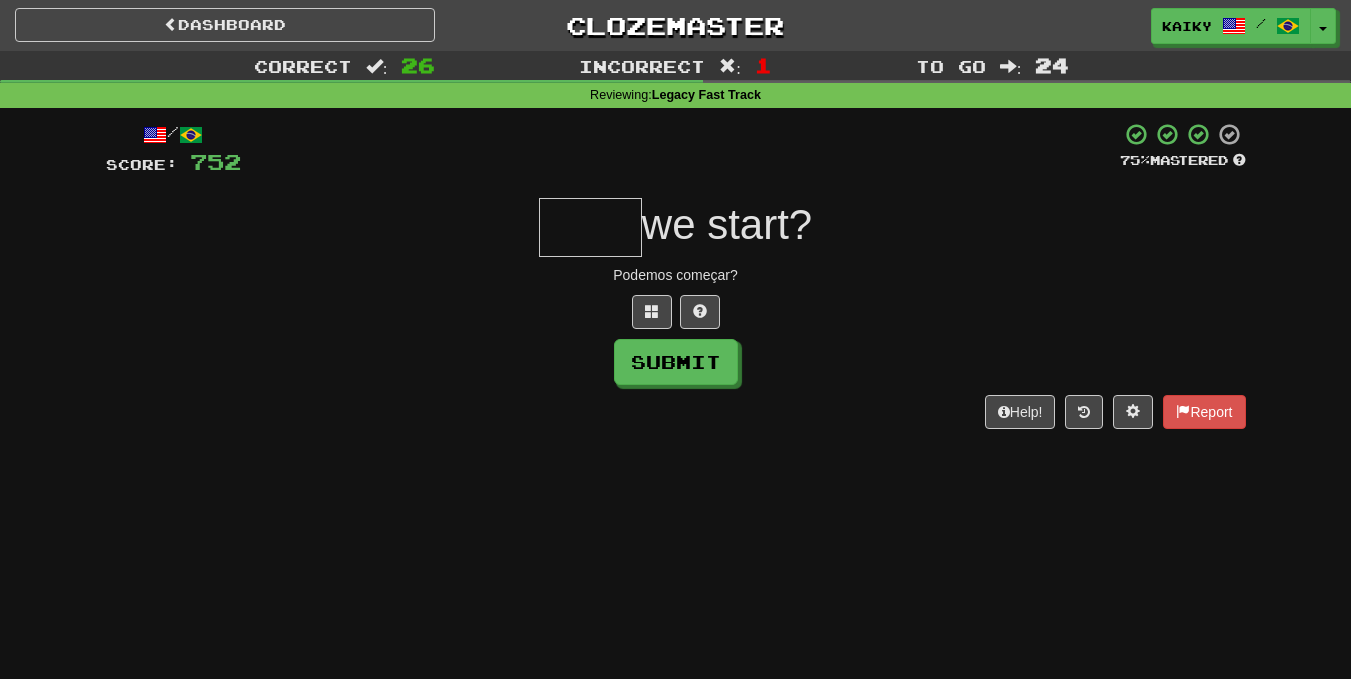 type on "*" 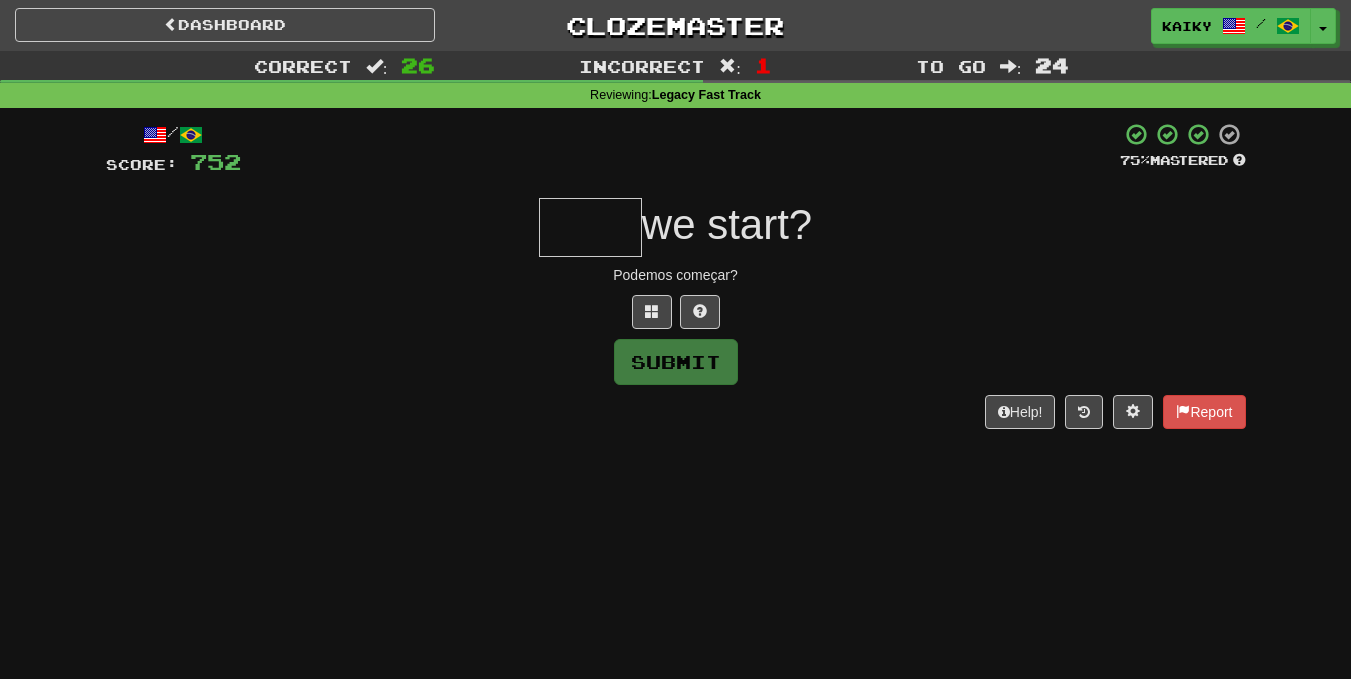 type on "*" 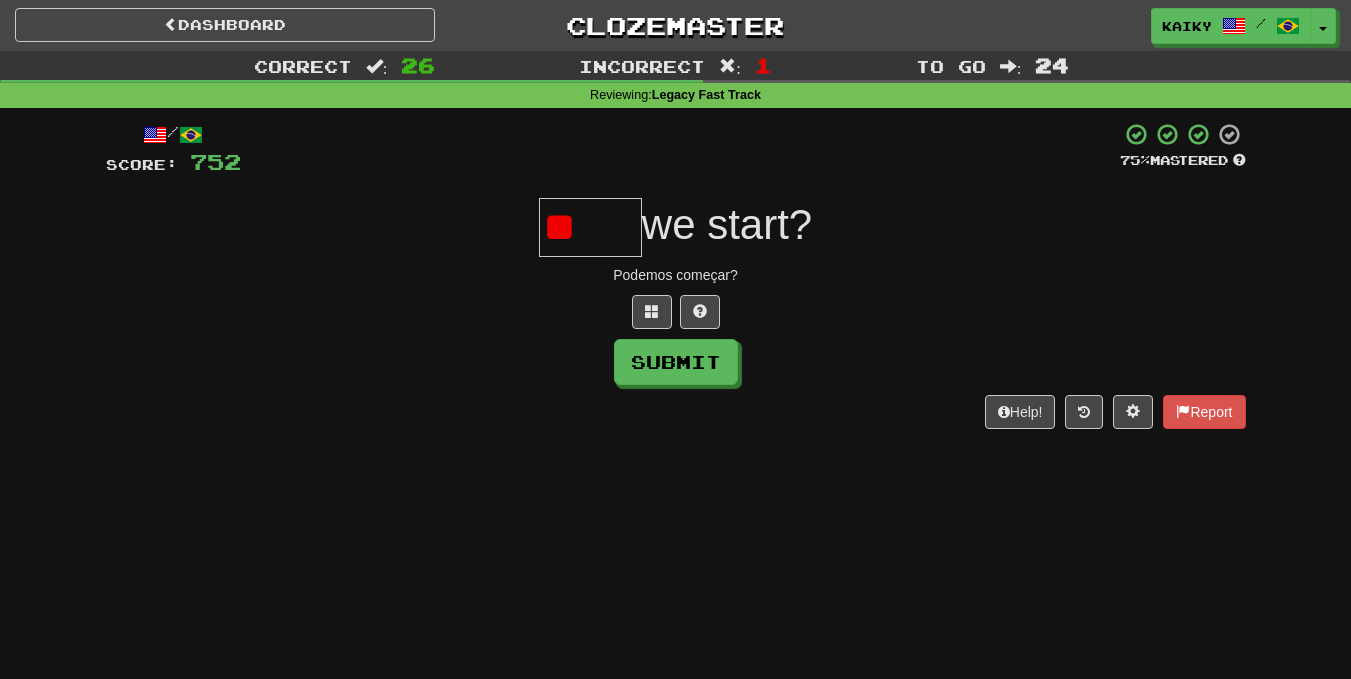 type on "*" 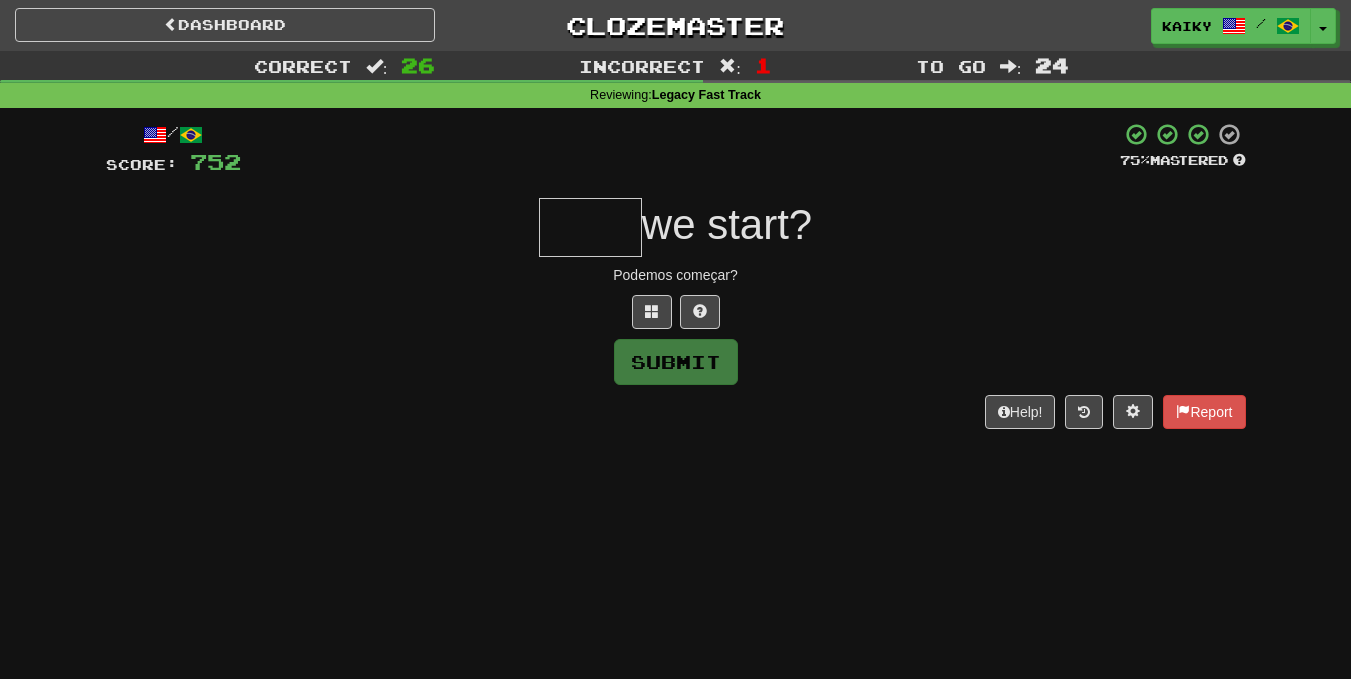 type on "*" 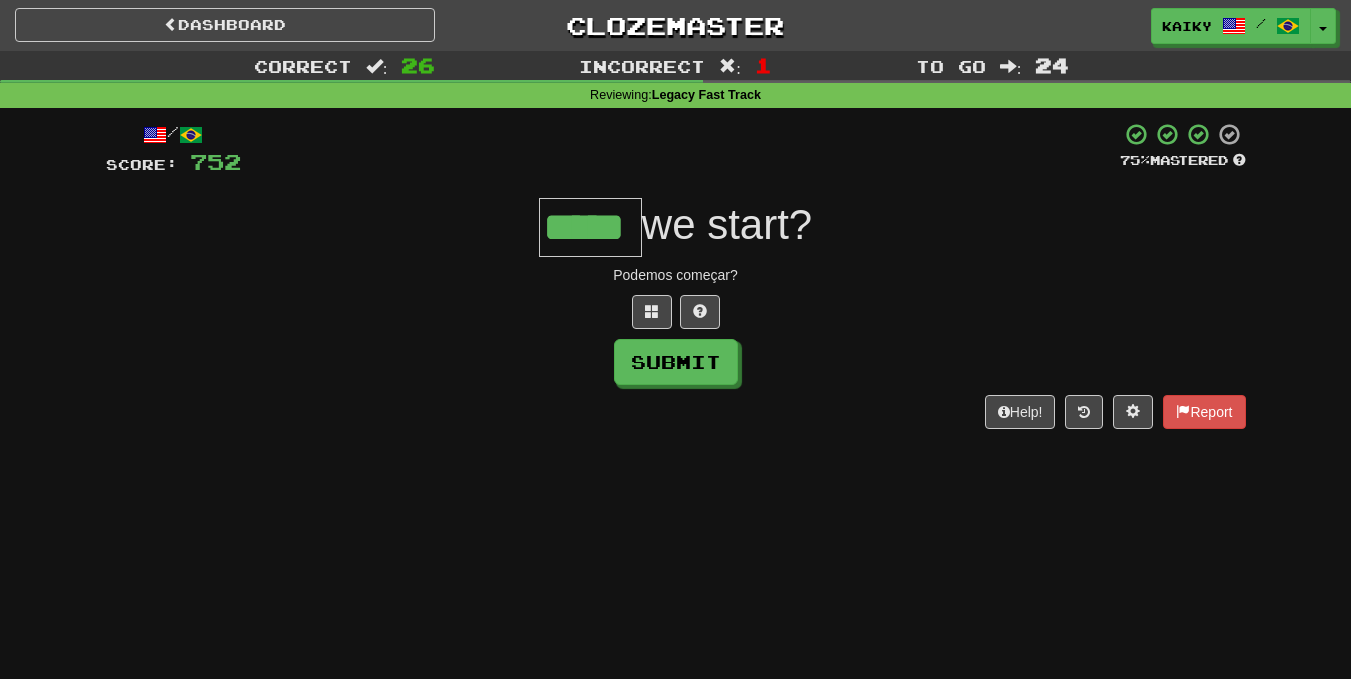 type on "*****" 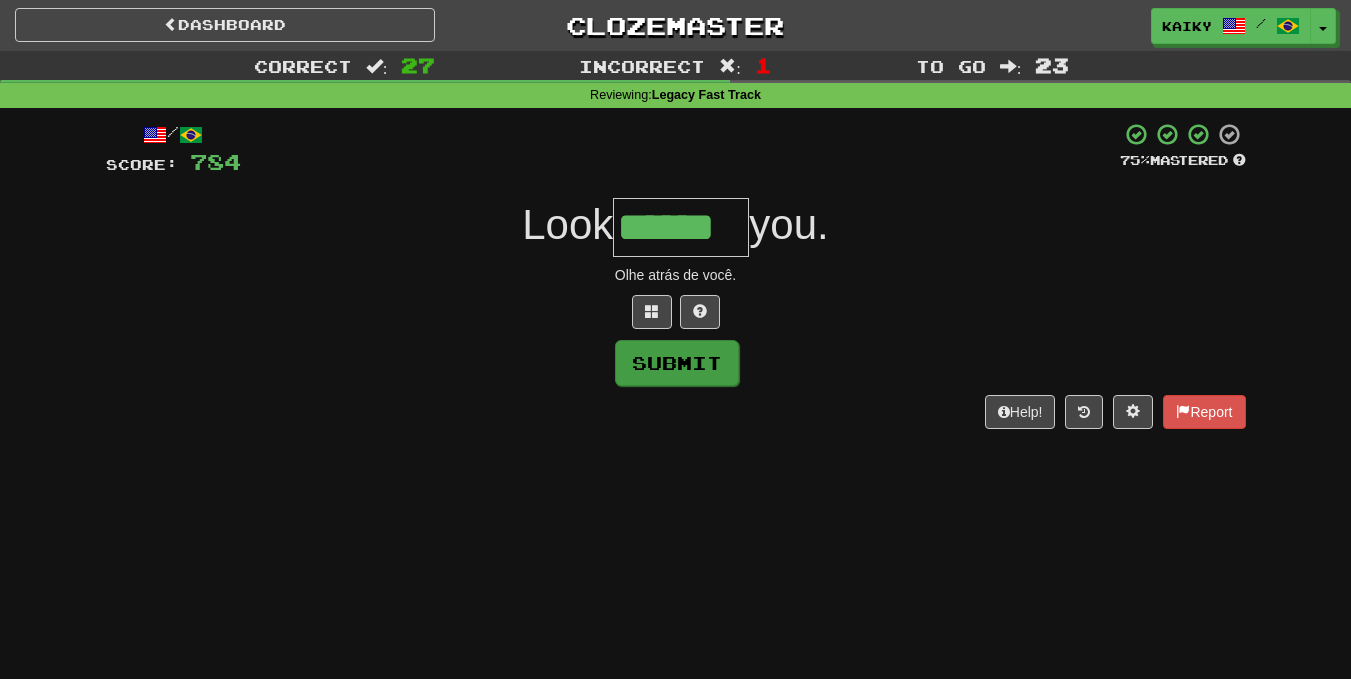 type on "******" 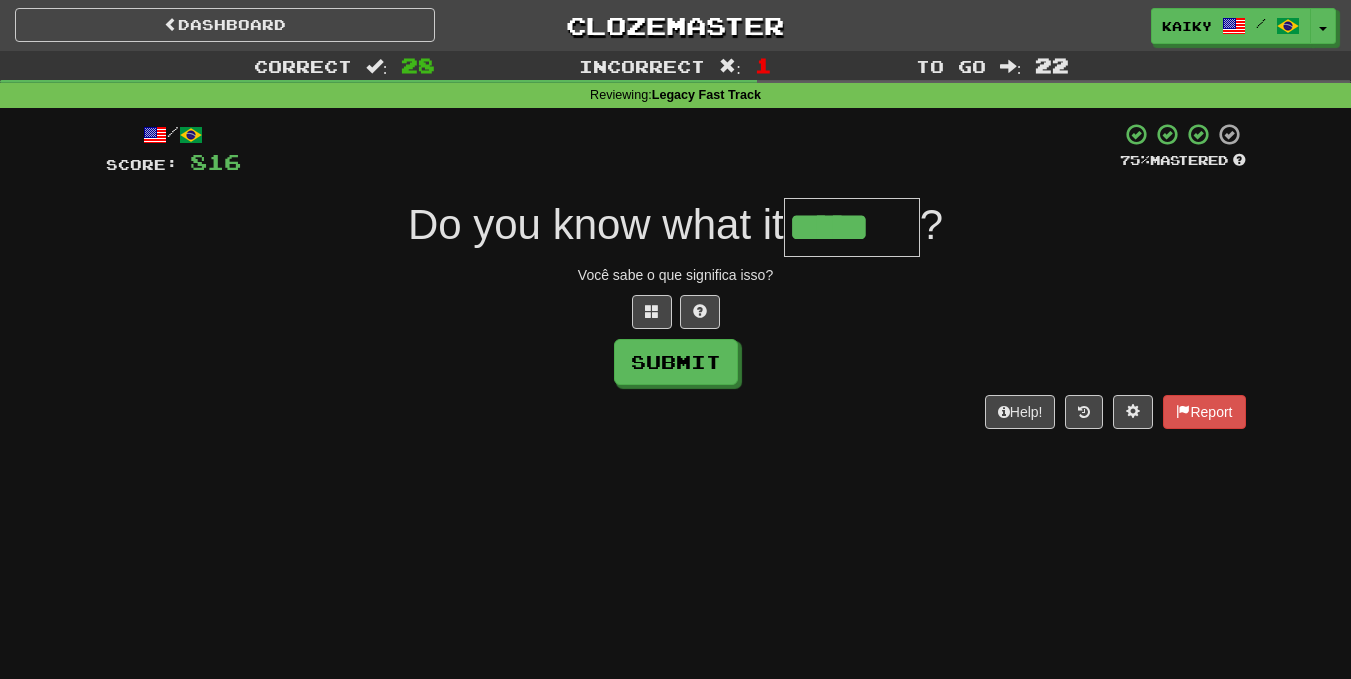type on "*****" 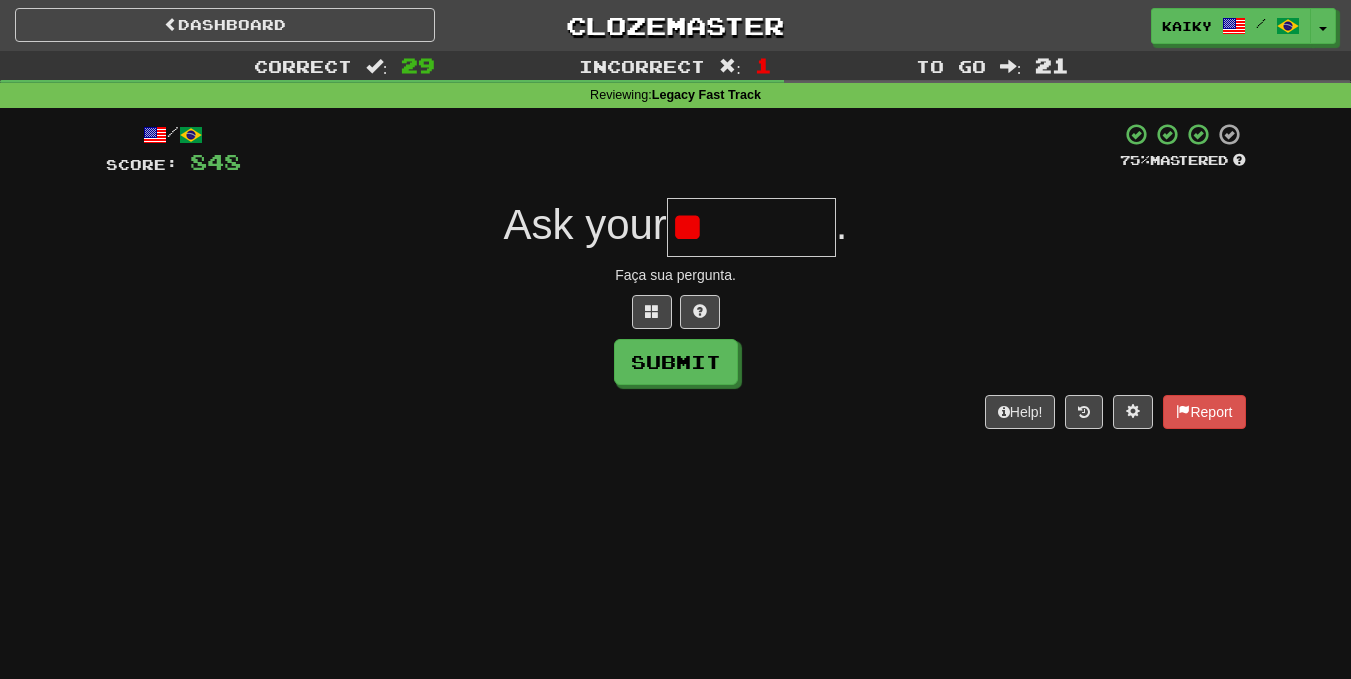 type on "*" 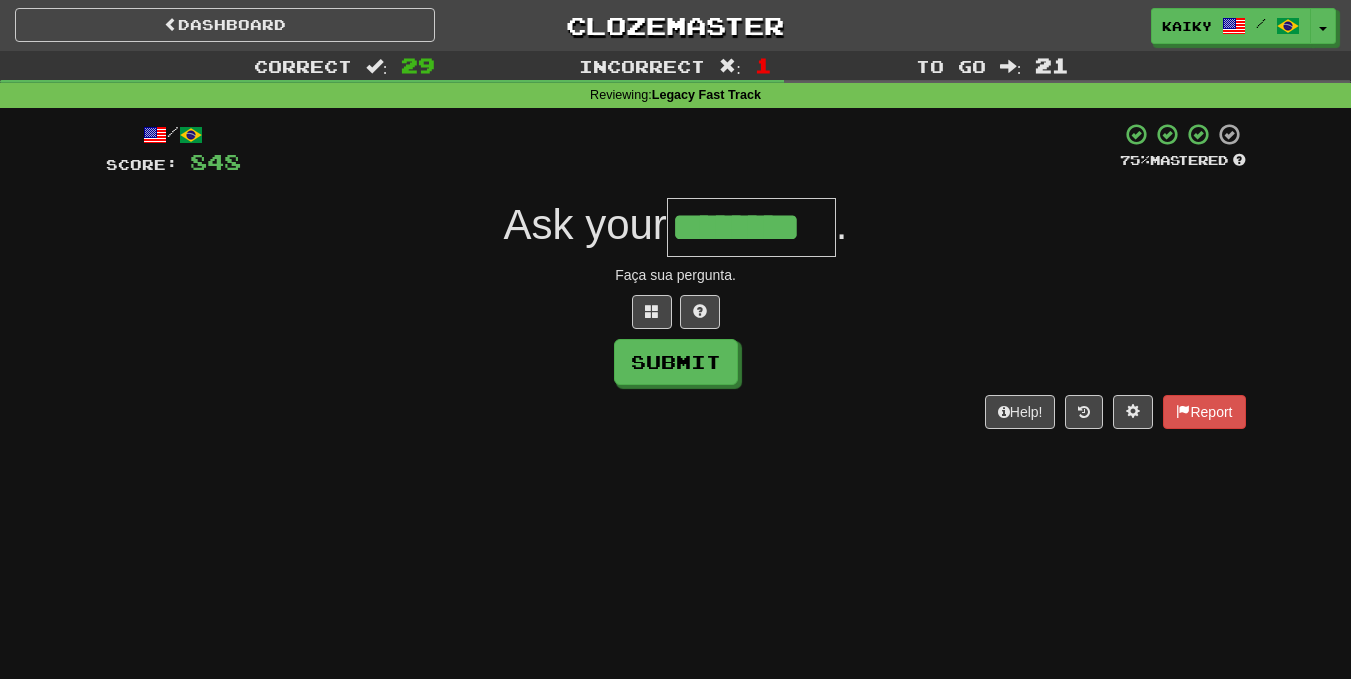 type on "********" 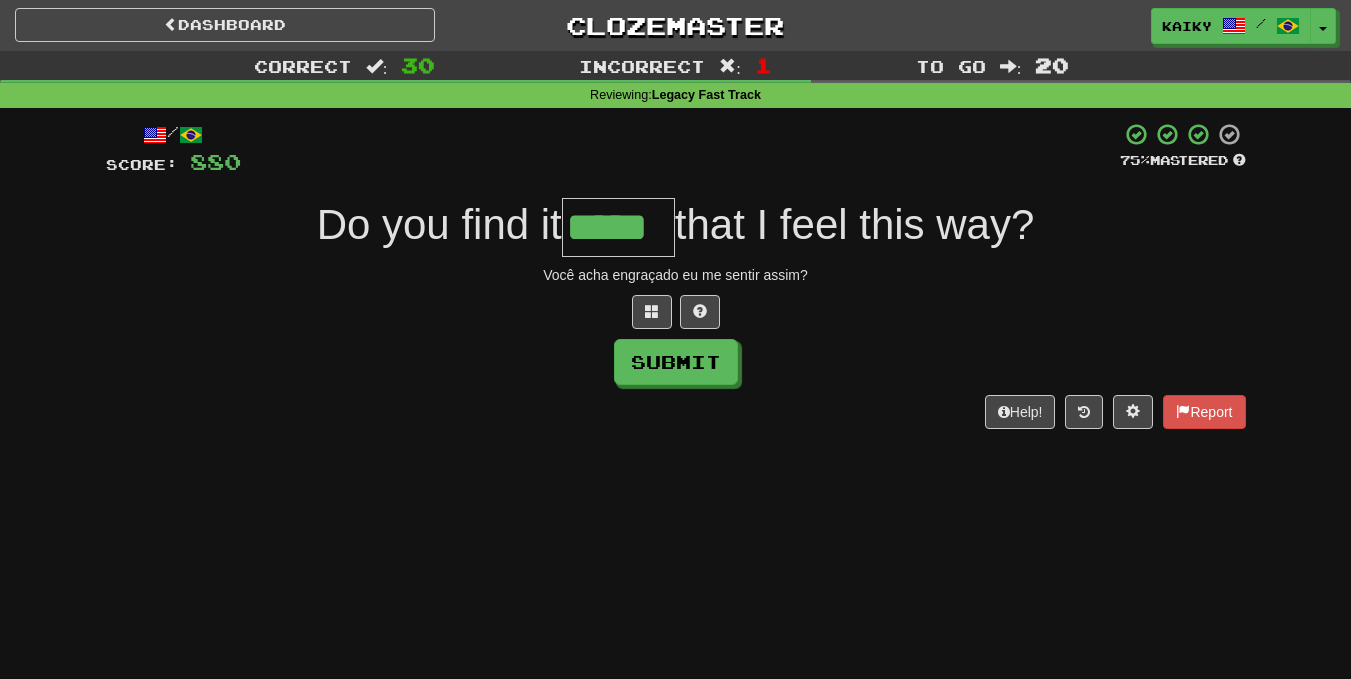 type on "*****" 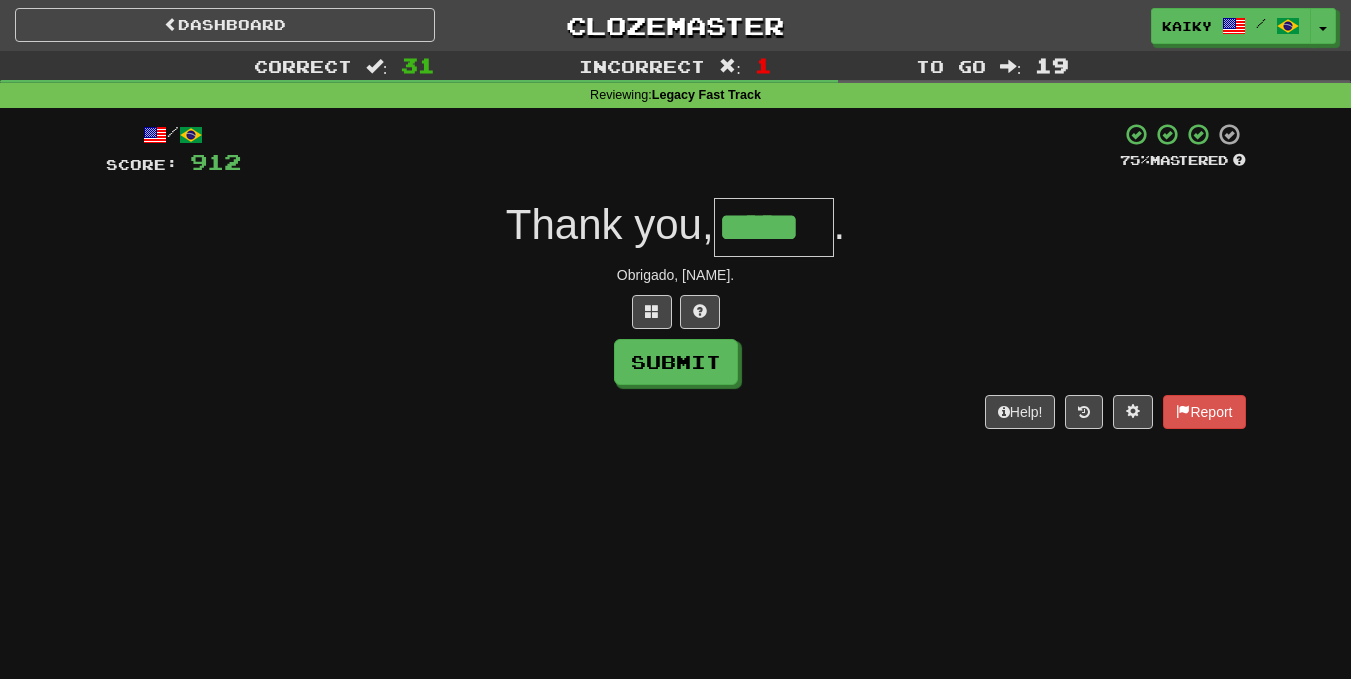 type on "*****" 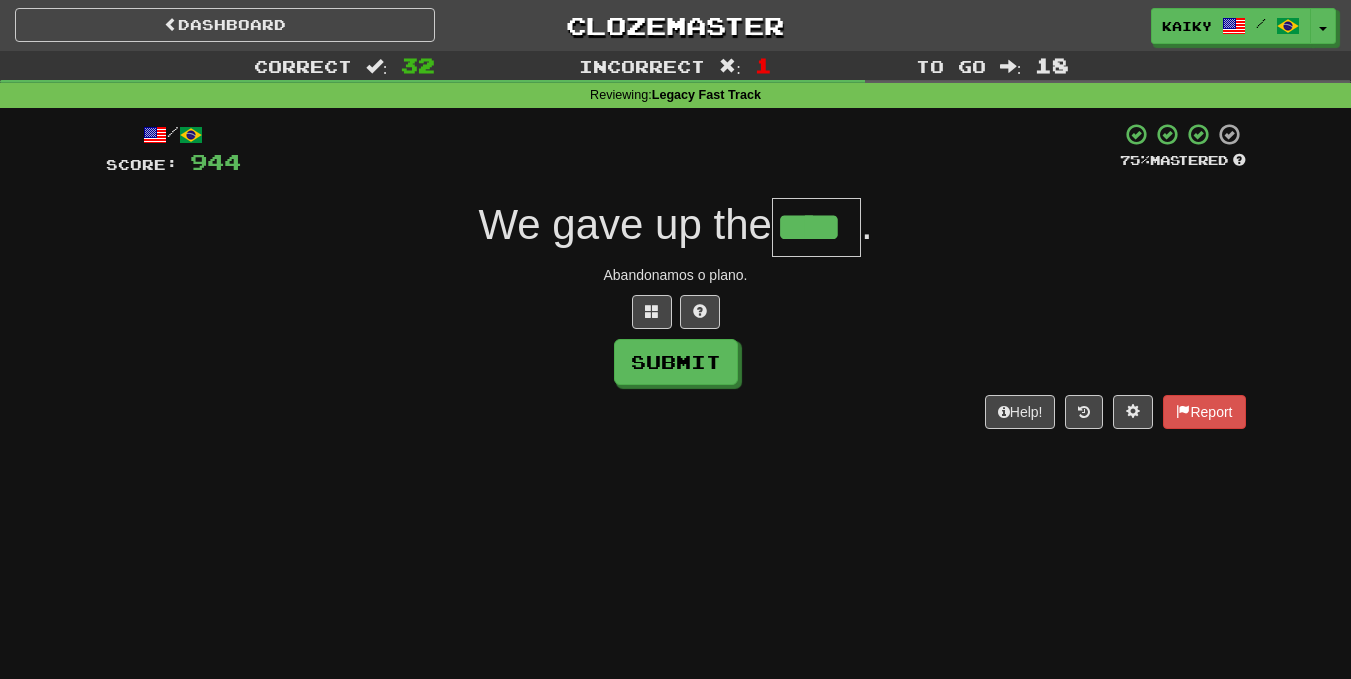 type on "****" 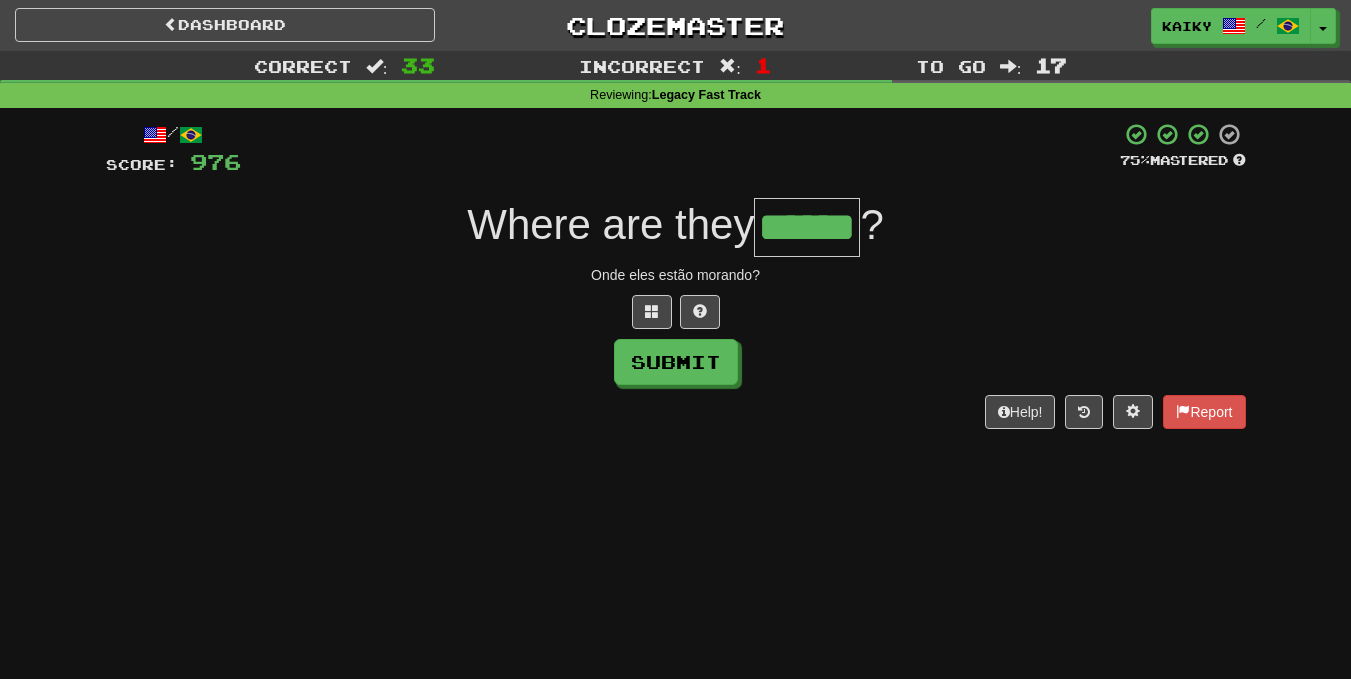 type on "******" 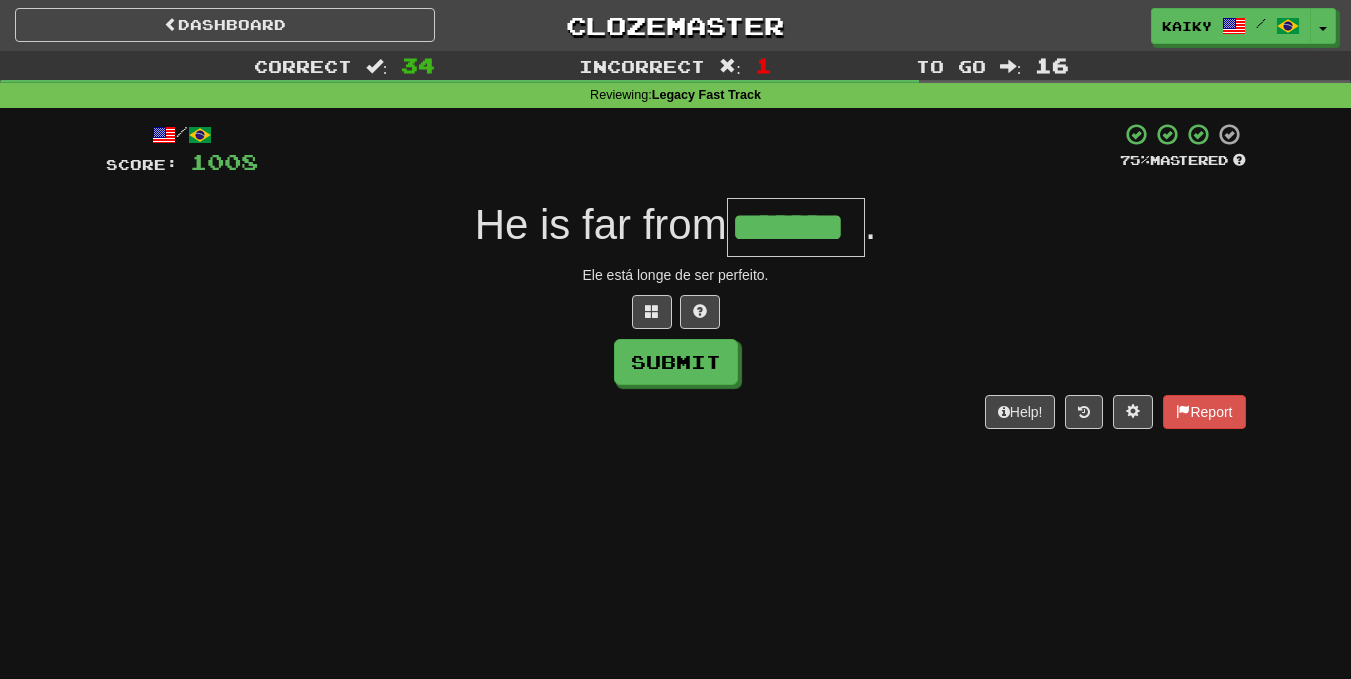 type on "*******" 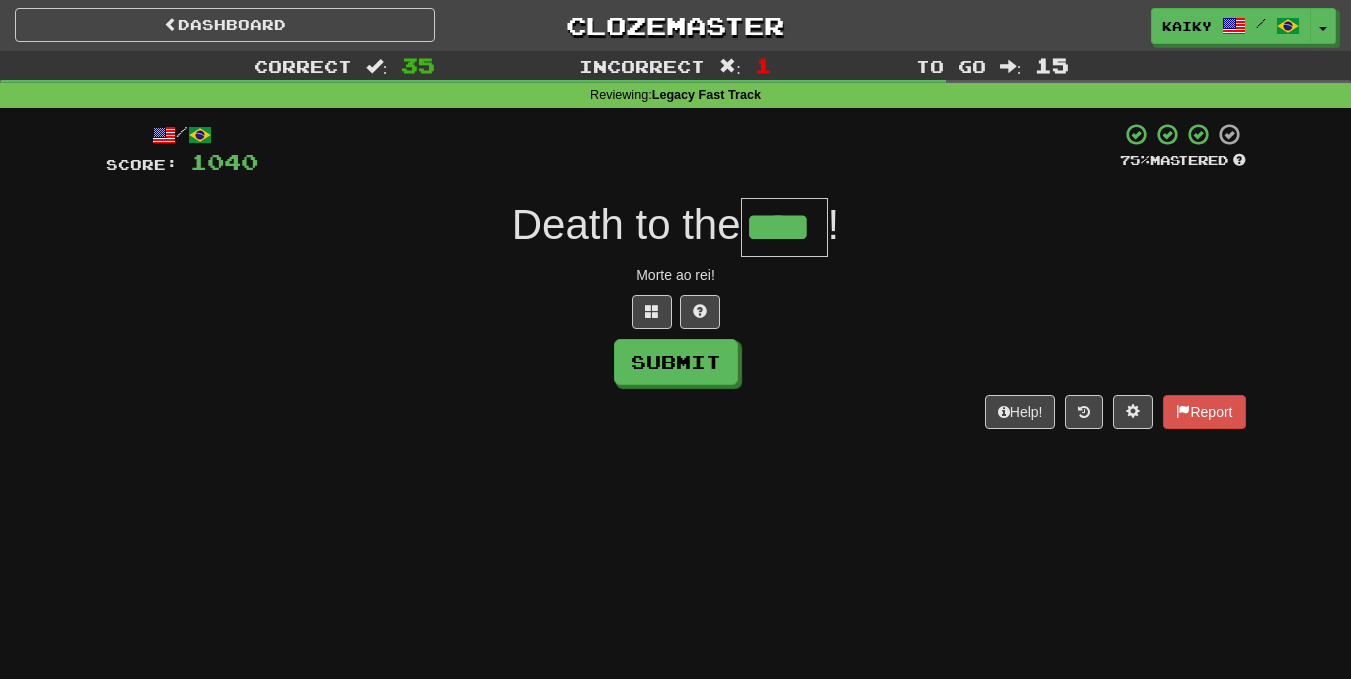 type on "****" 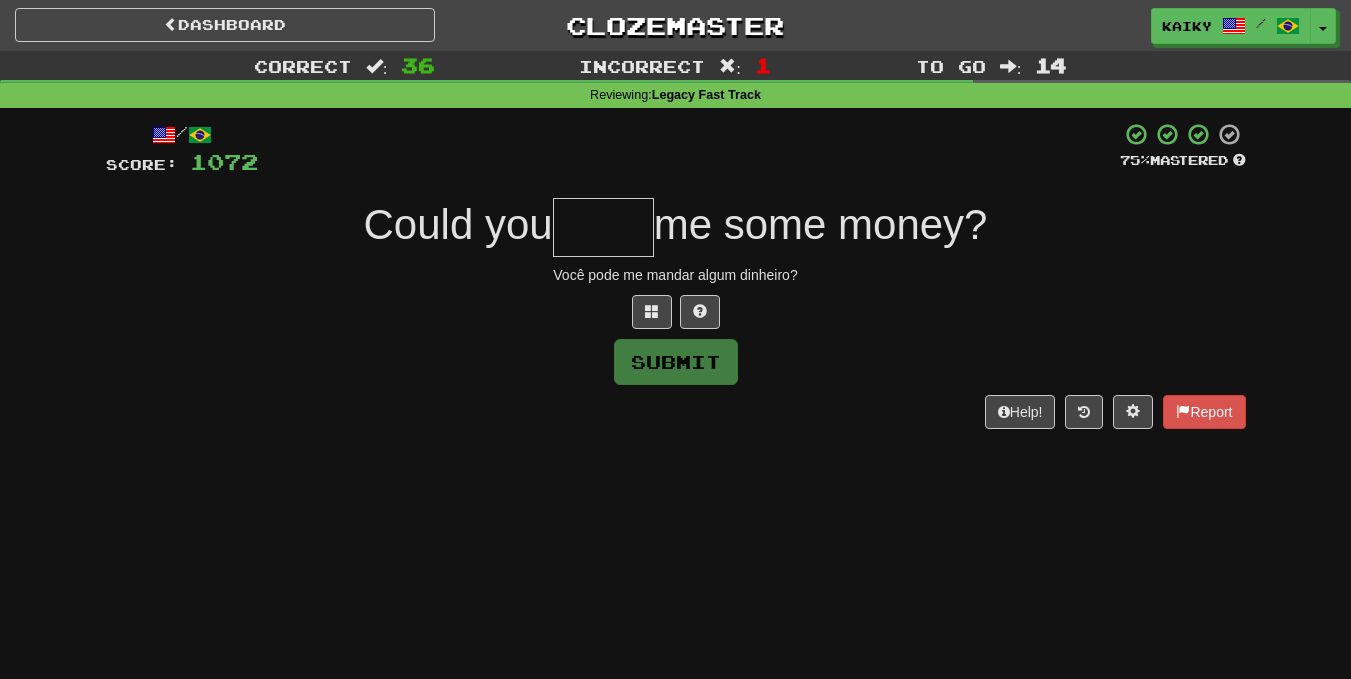 type on "*" 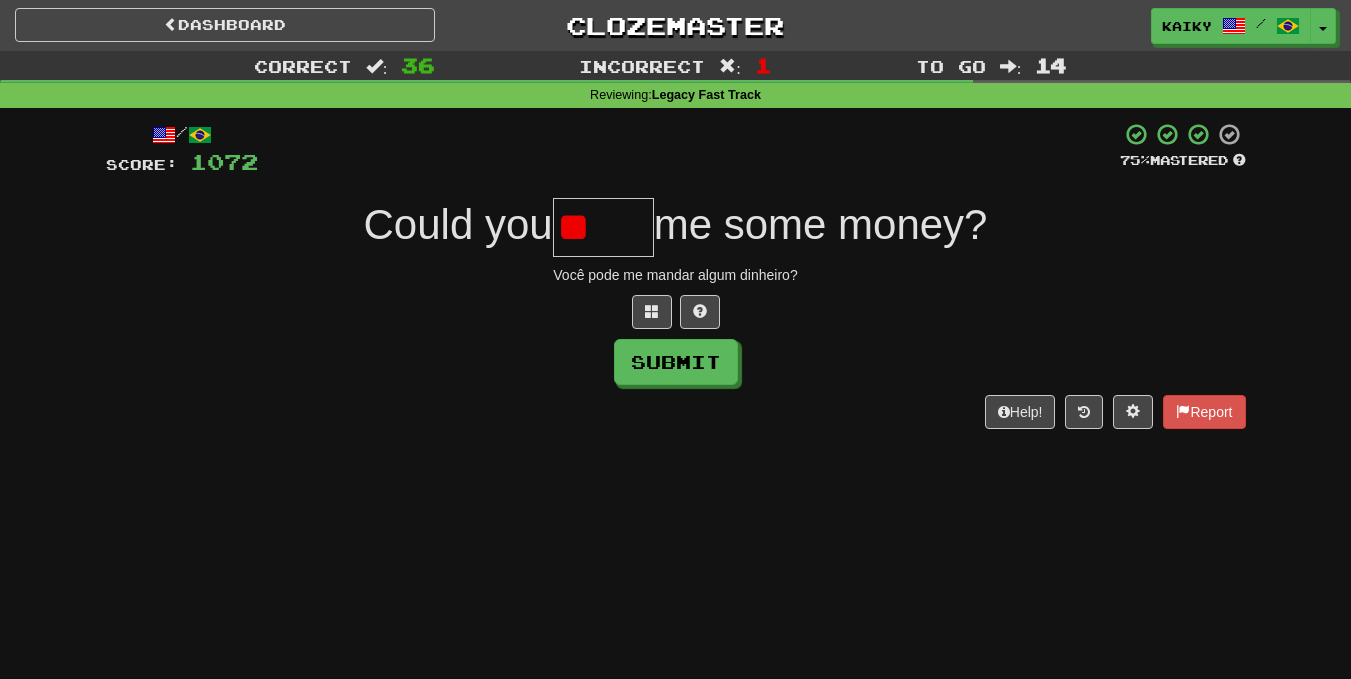 type on "*" 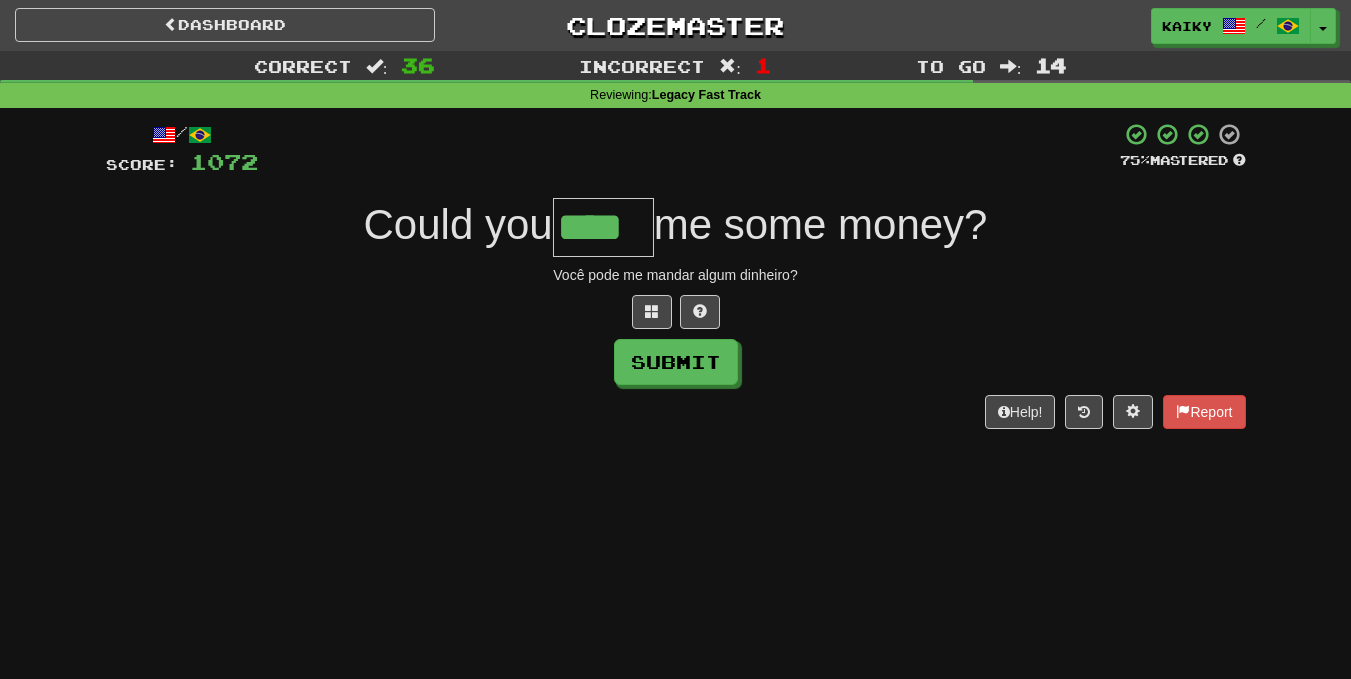 type on "****" 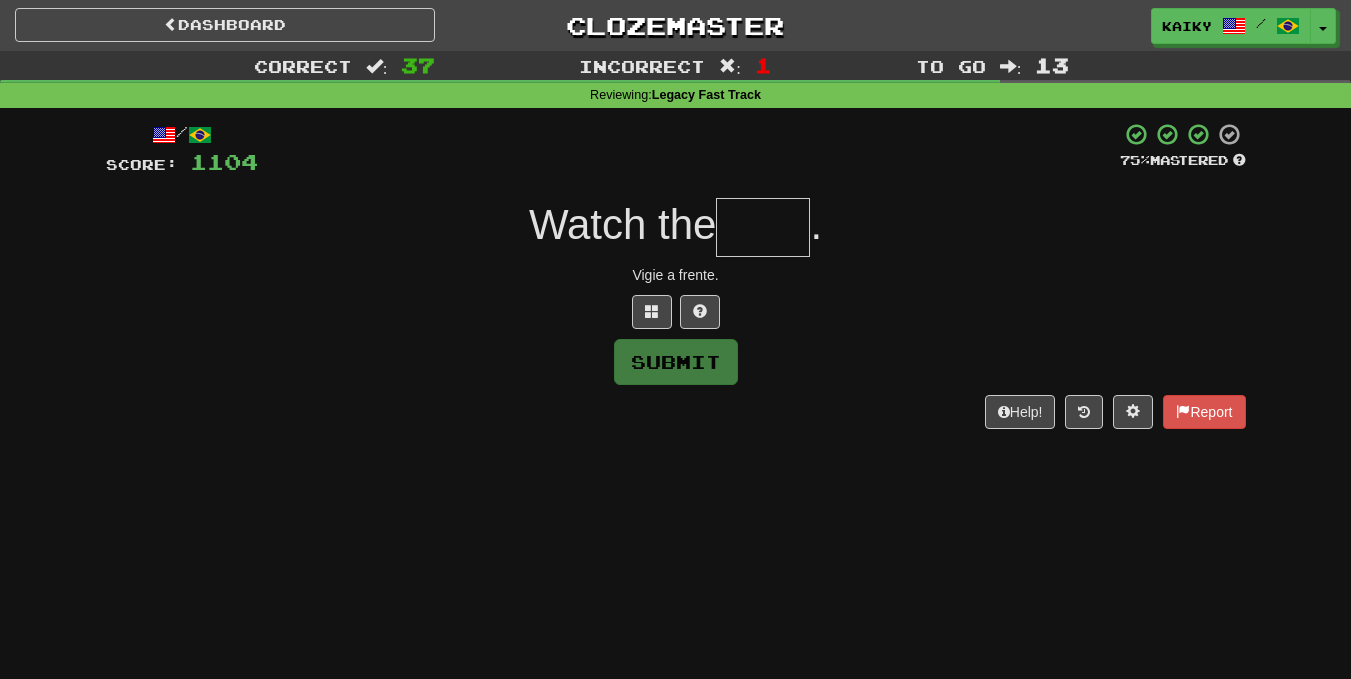 type on "*" 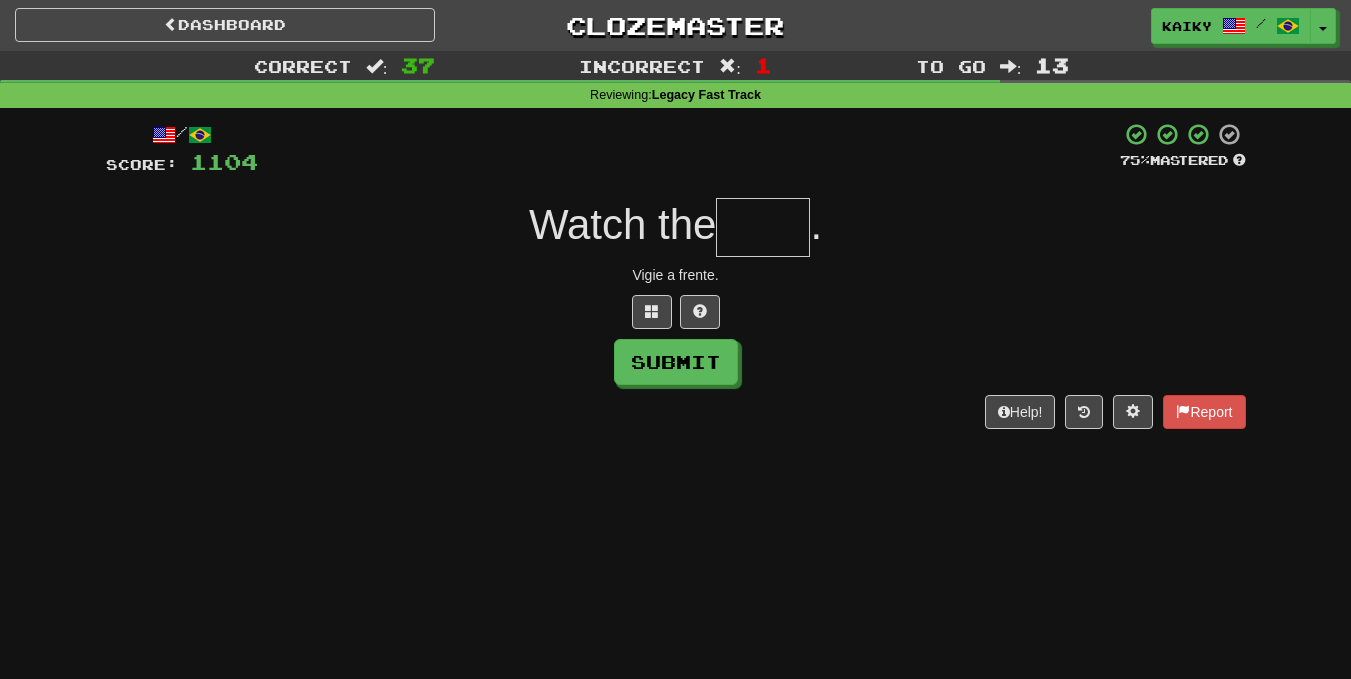 type on "*" 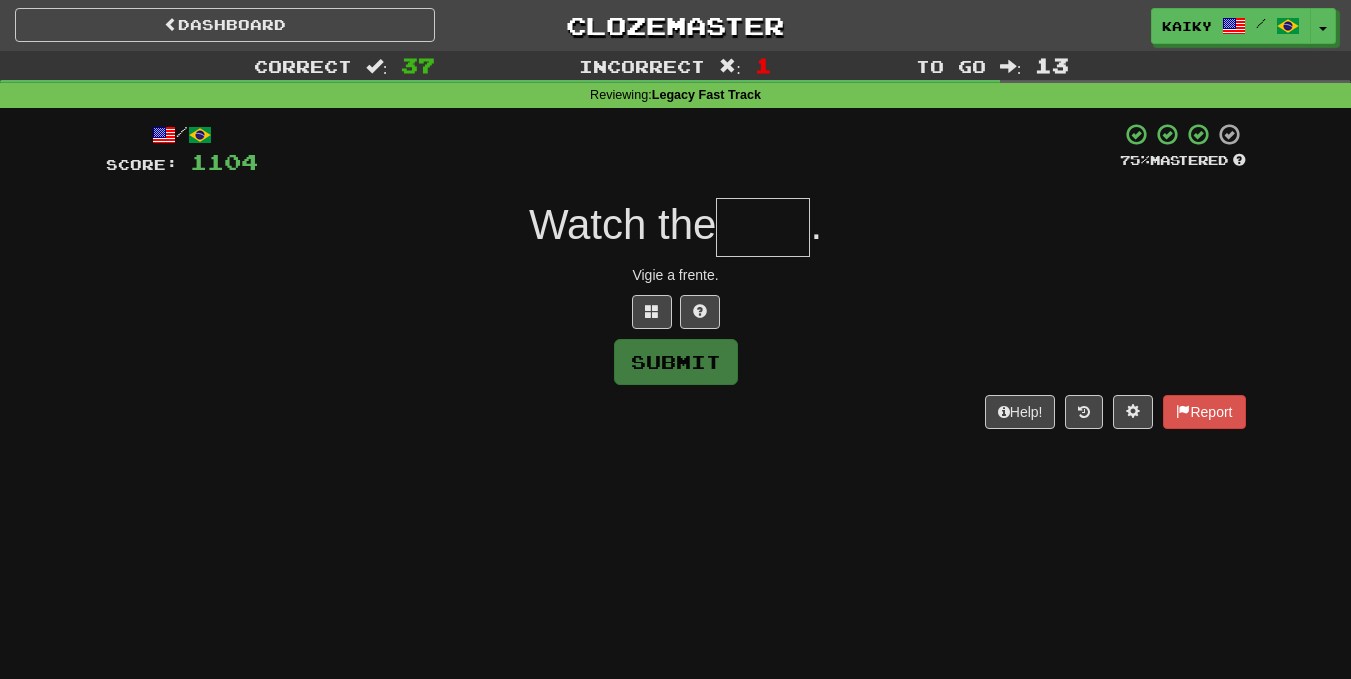 type on "*" 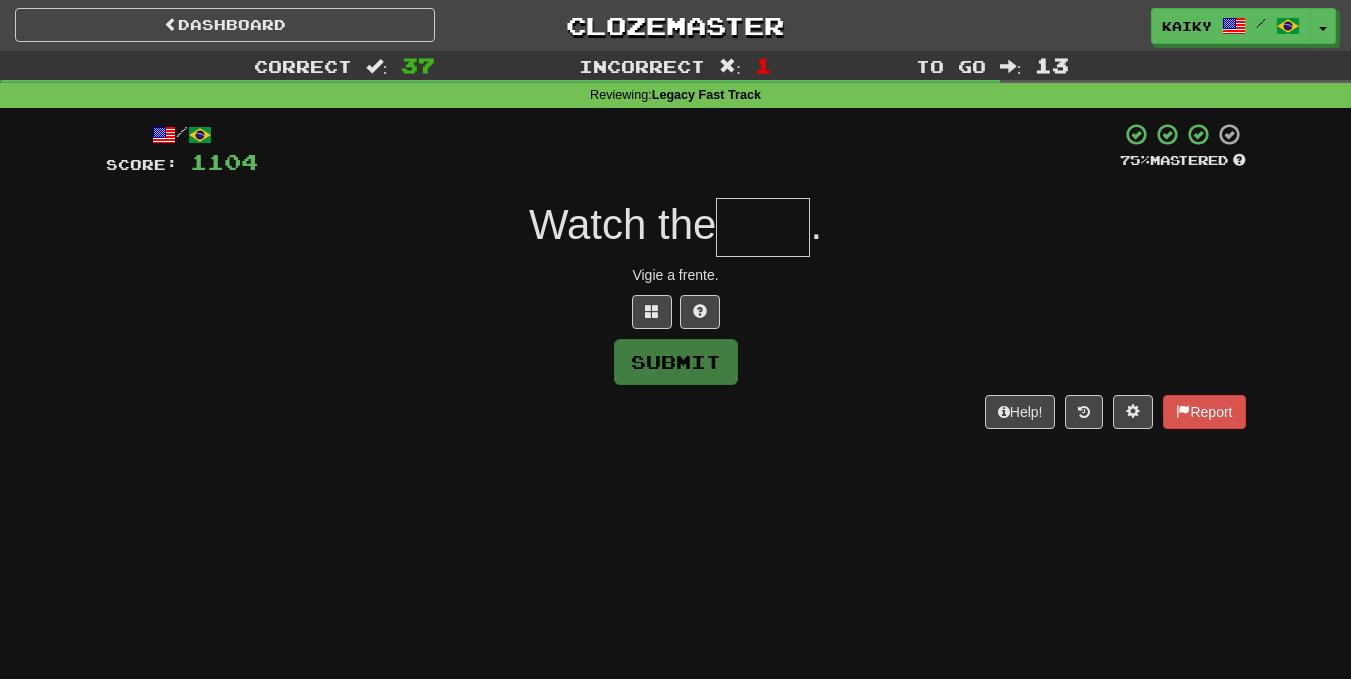 click at bounding box center (676, 312) 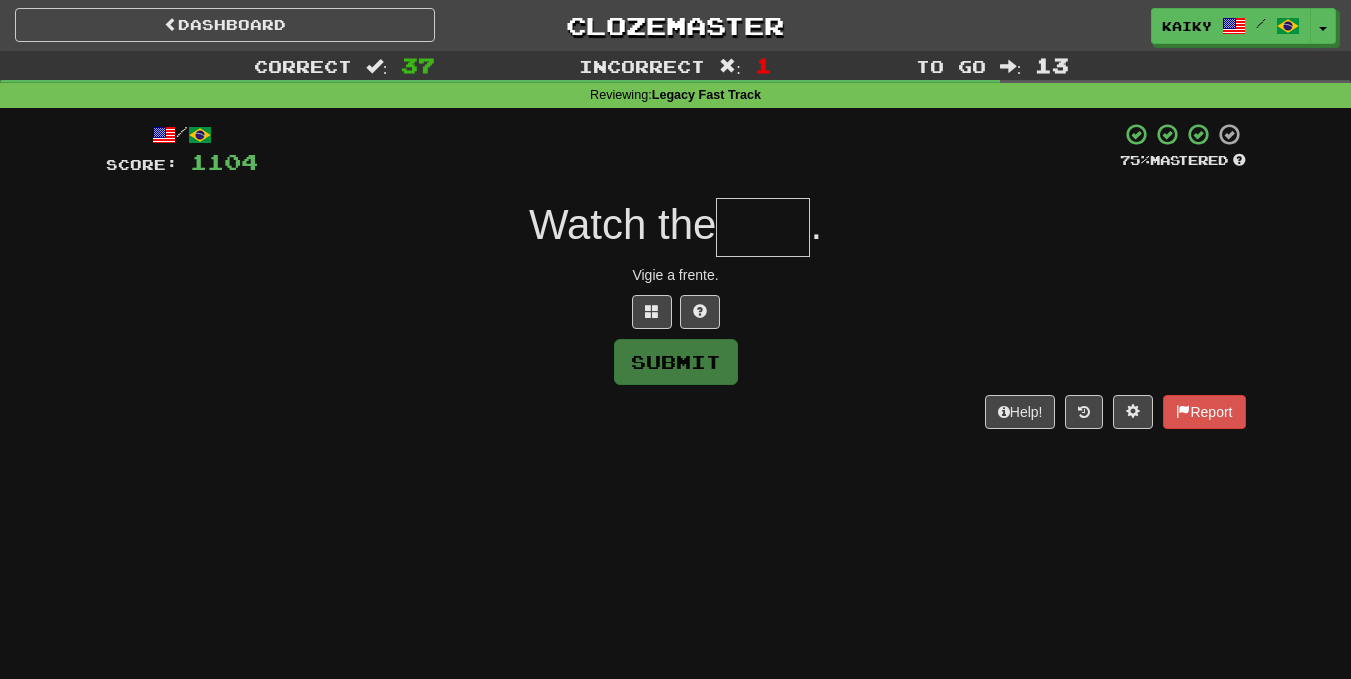 type on "*" 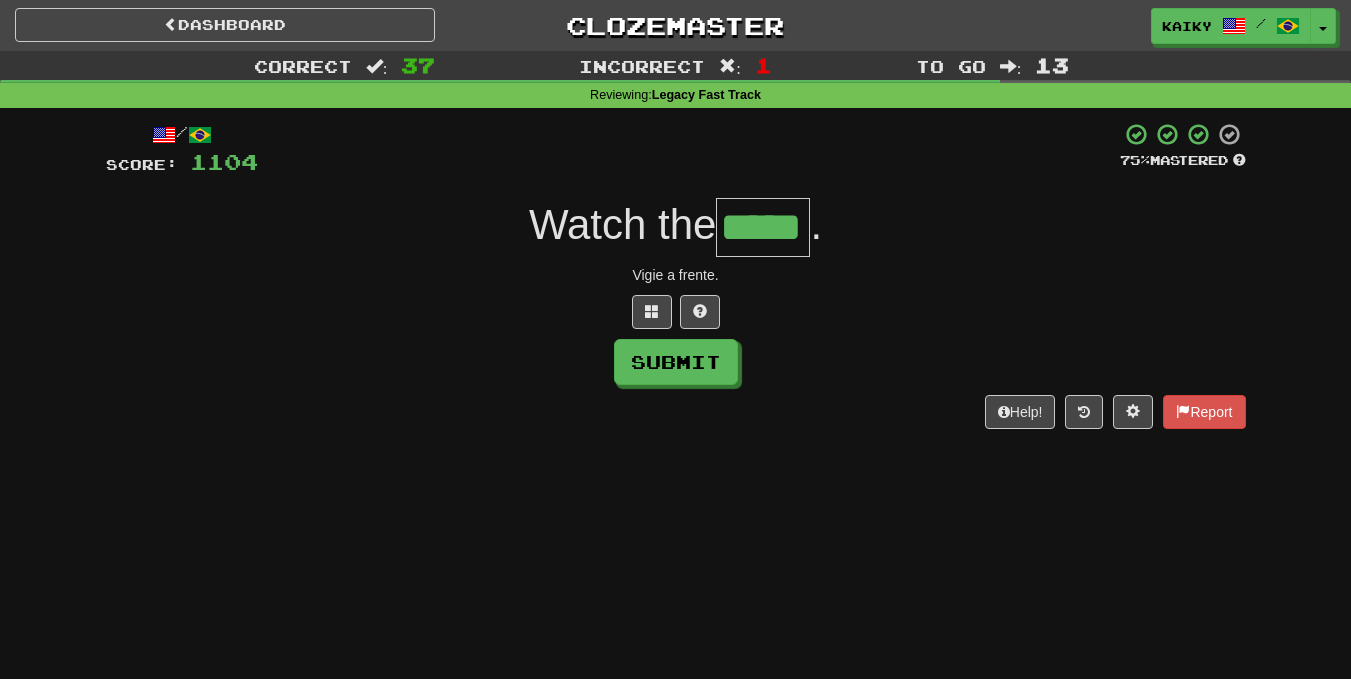 type on "*****" 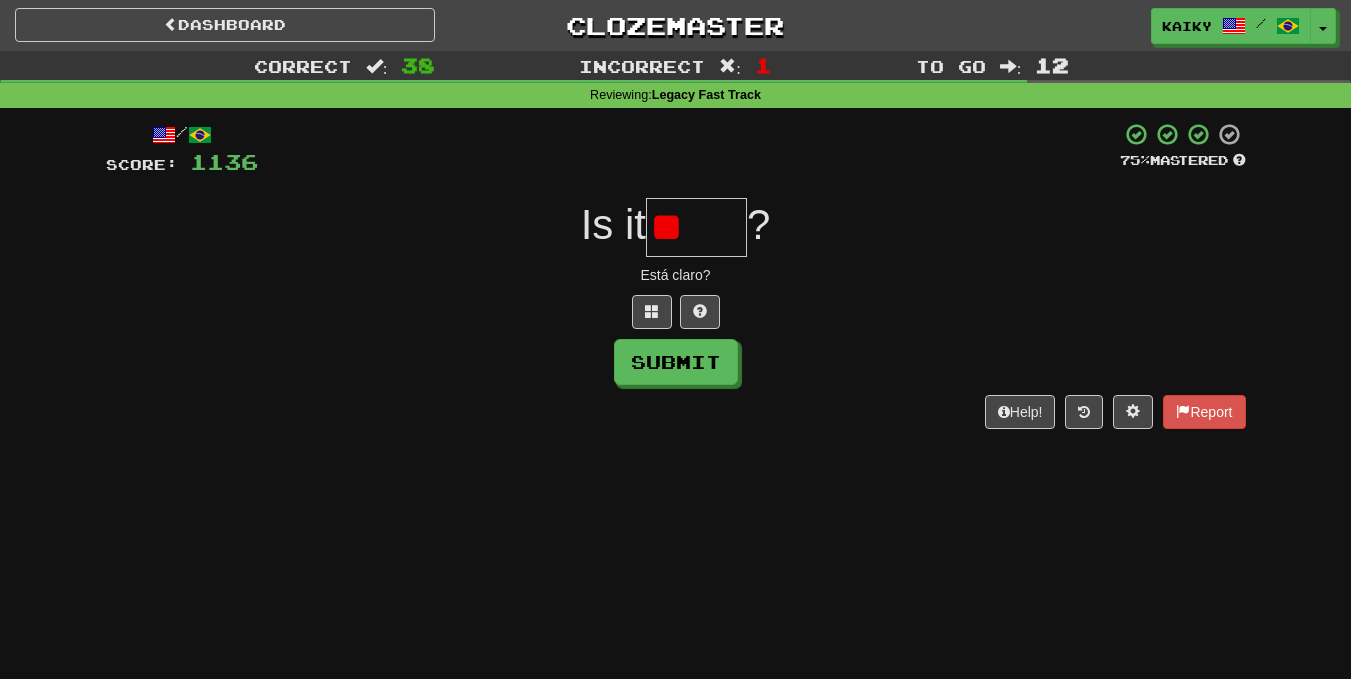 type on "*" 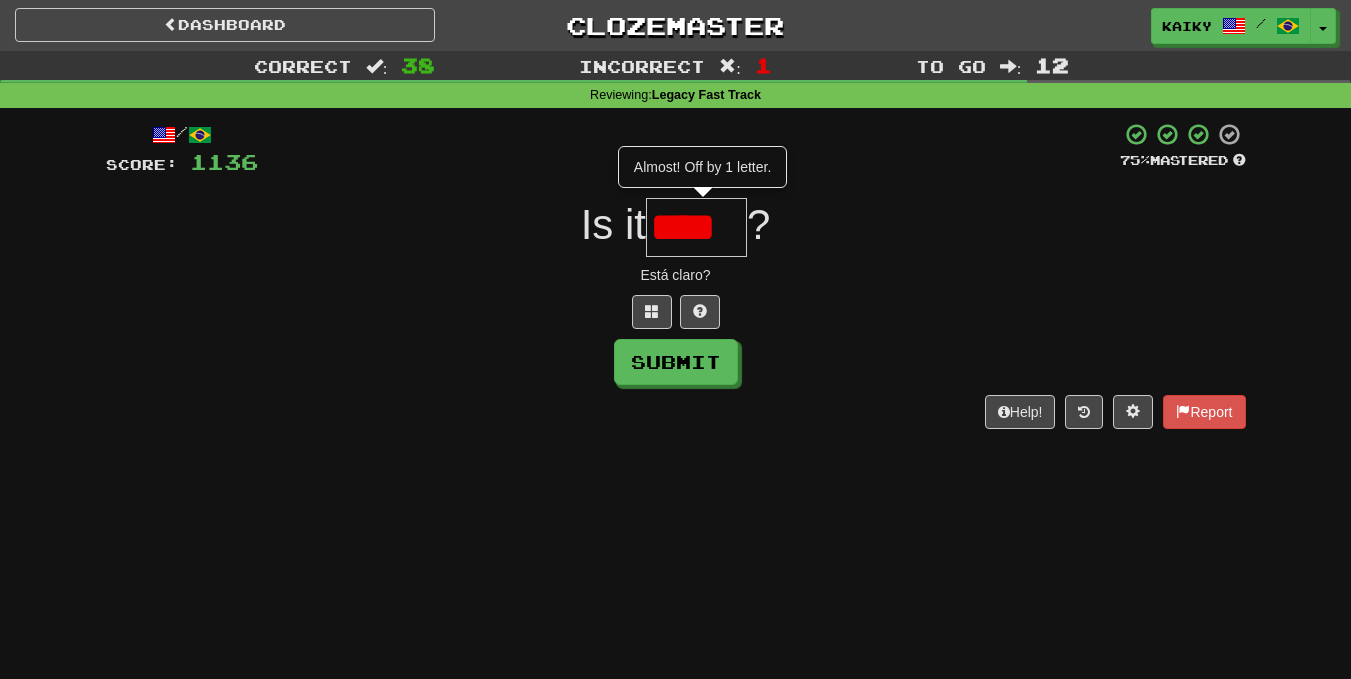 scroll, scrollTop: 0, scrollLeft: 0, axis: both 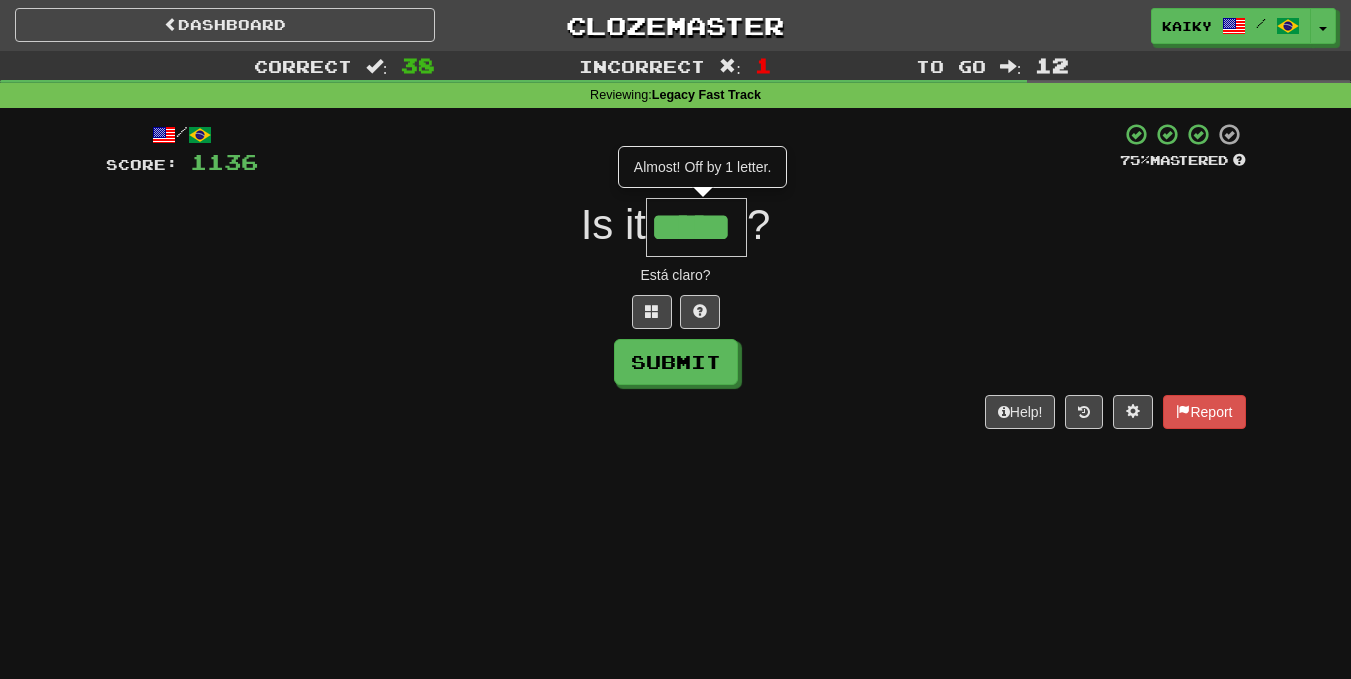 type on "*****" 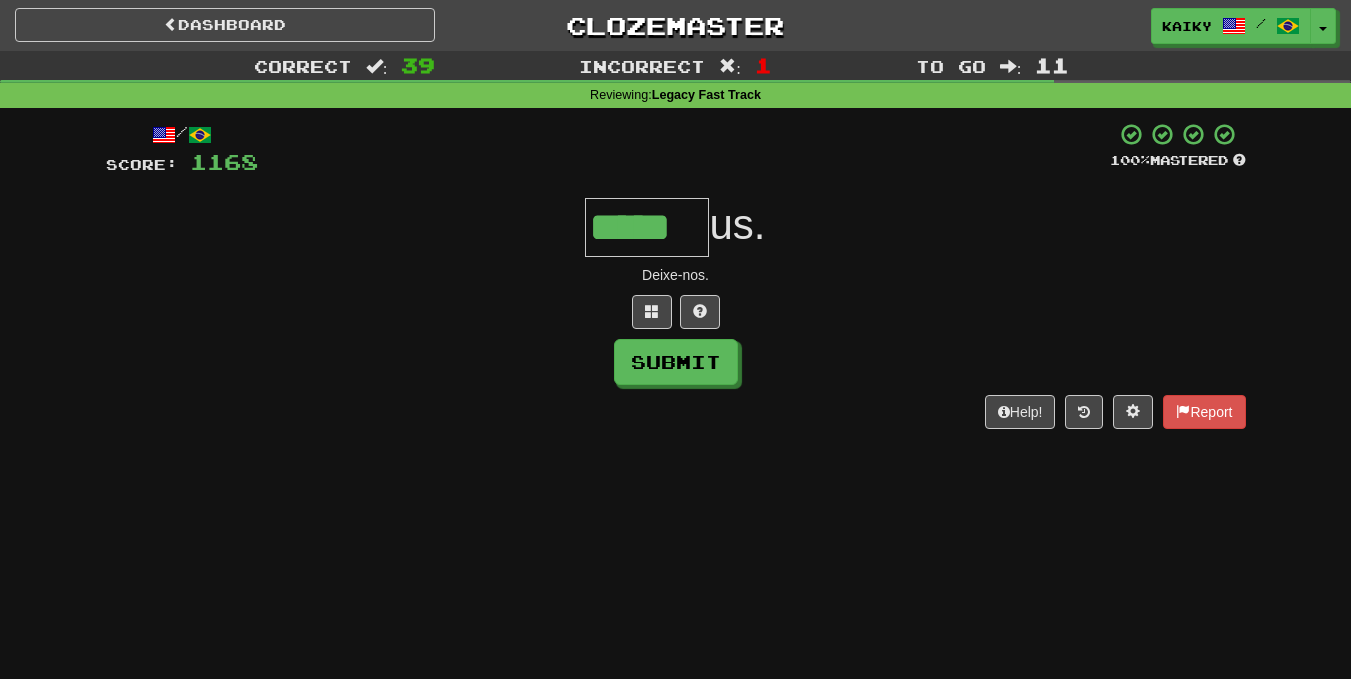 type on "*****" 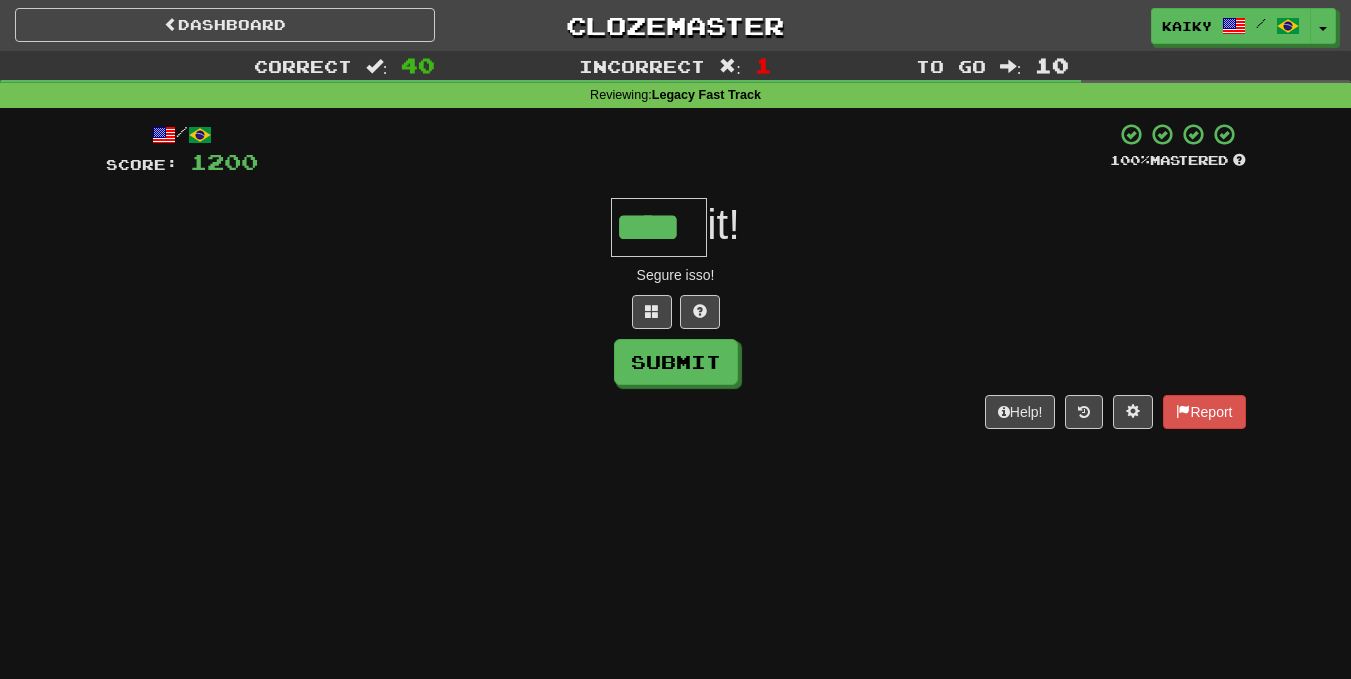 type on "****" 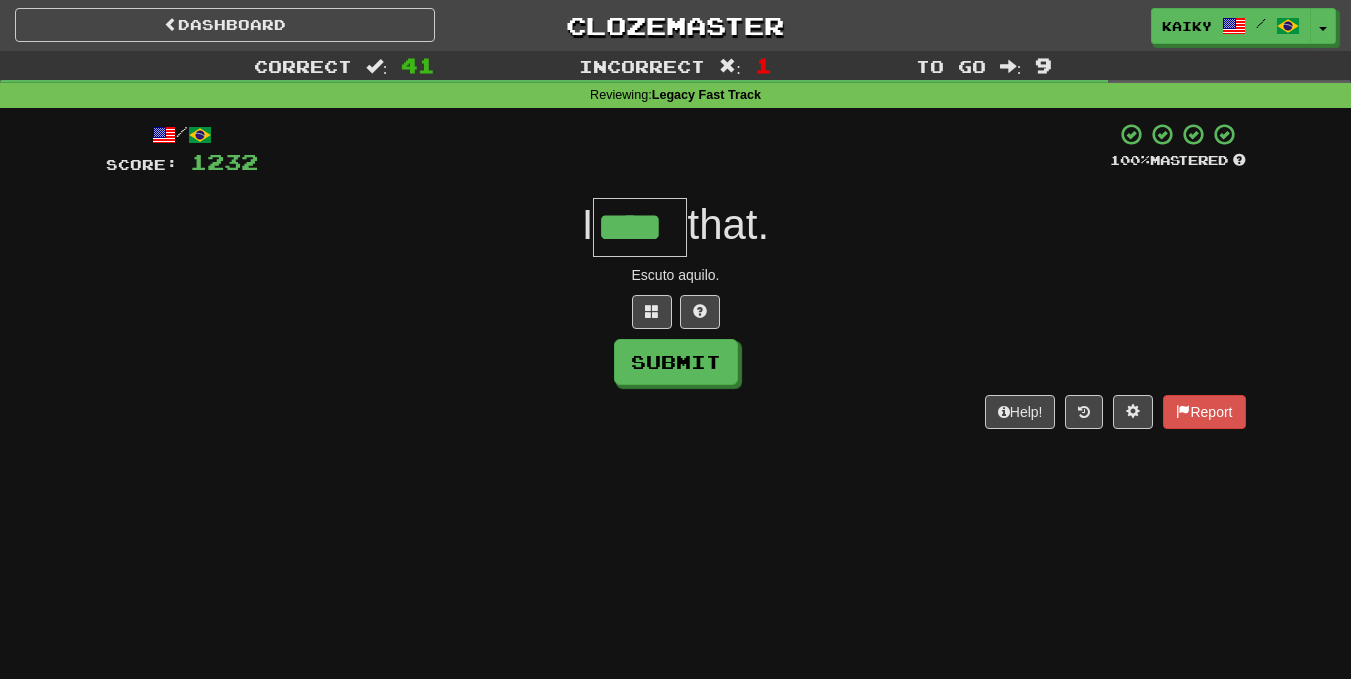 type on "****" 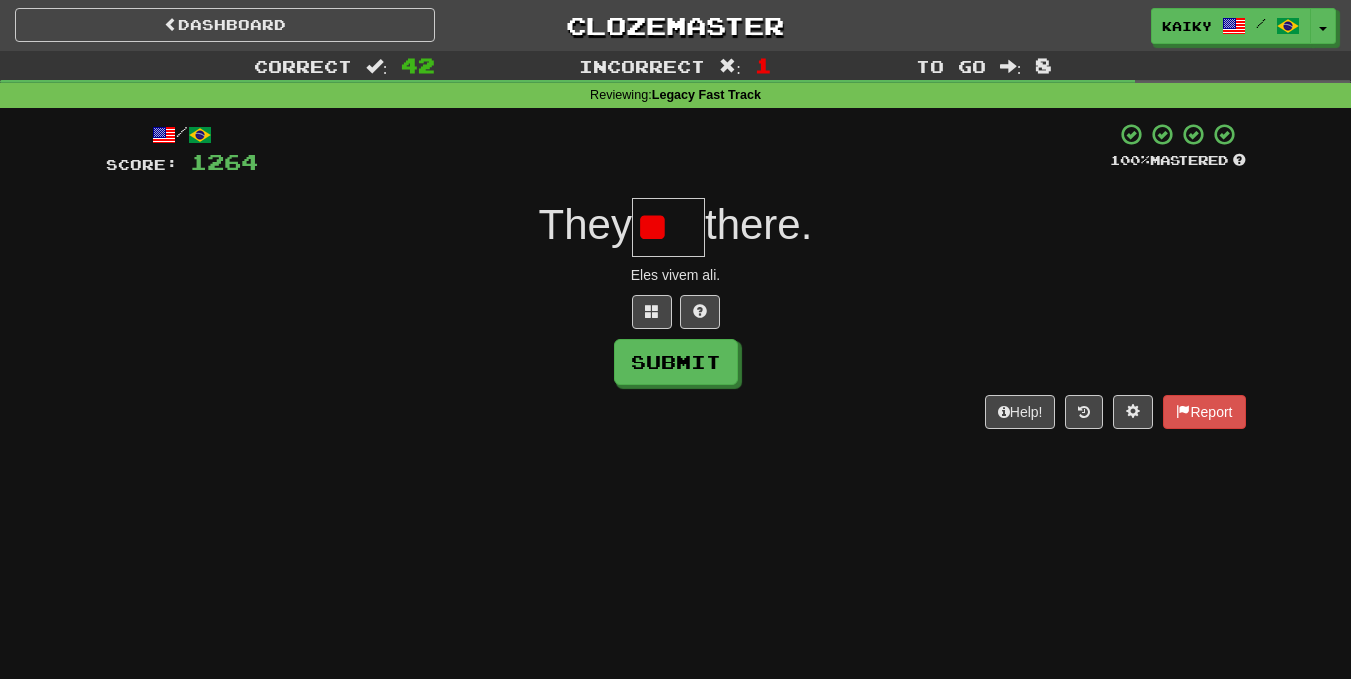 type on "*" 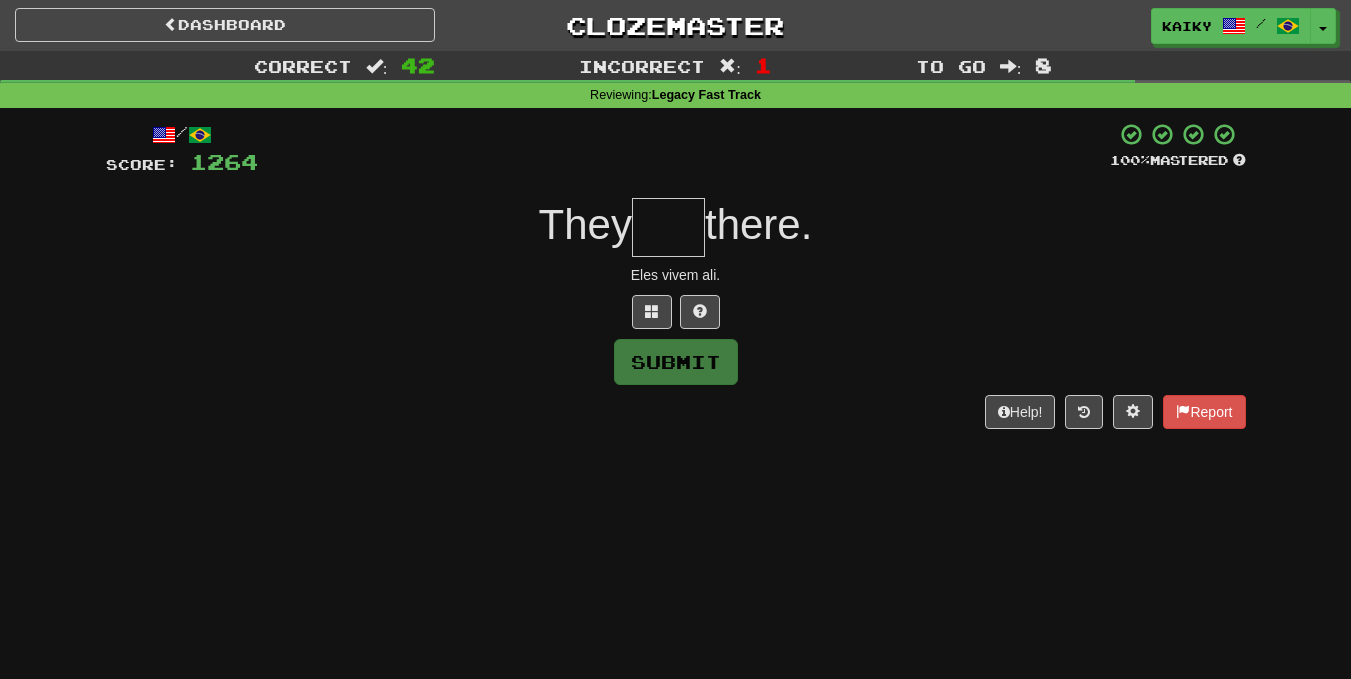 type on "*" 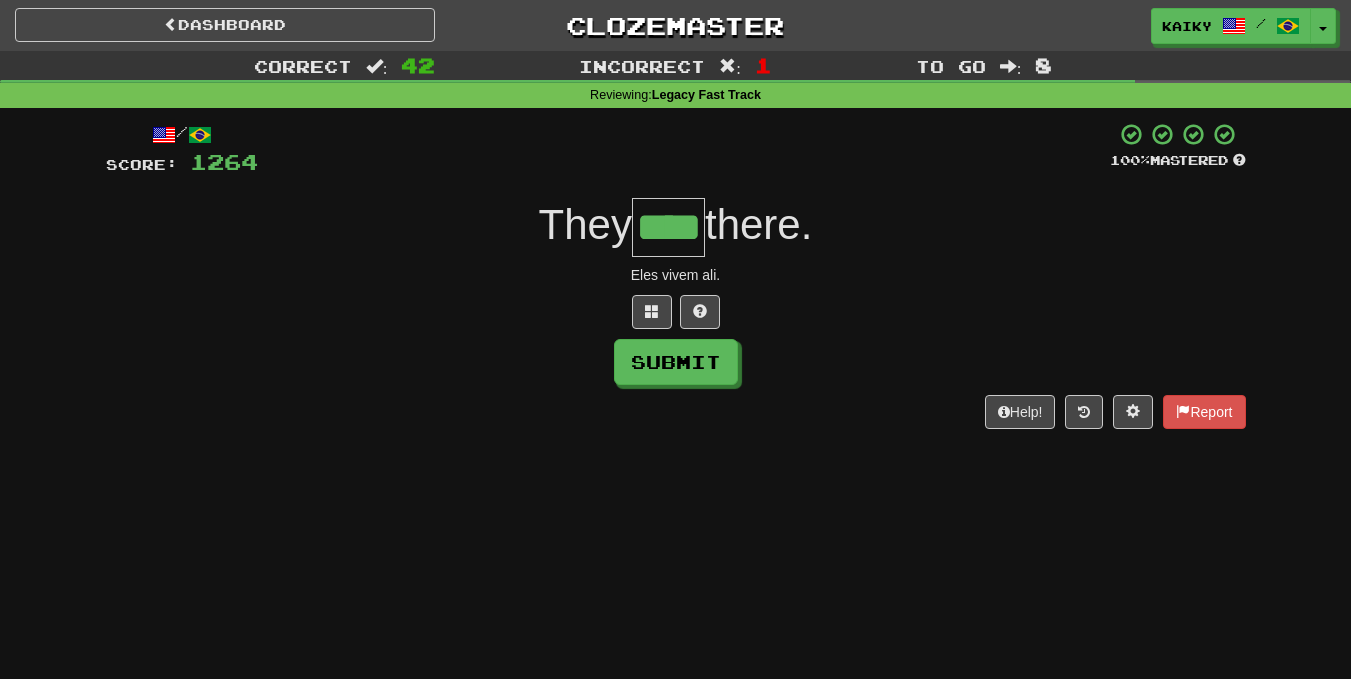 type on "****" 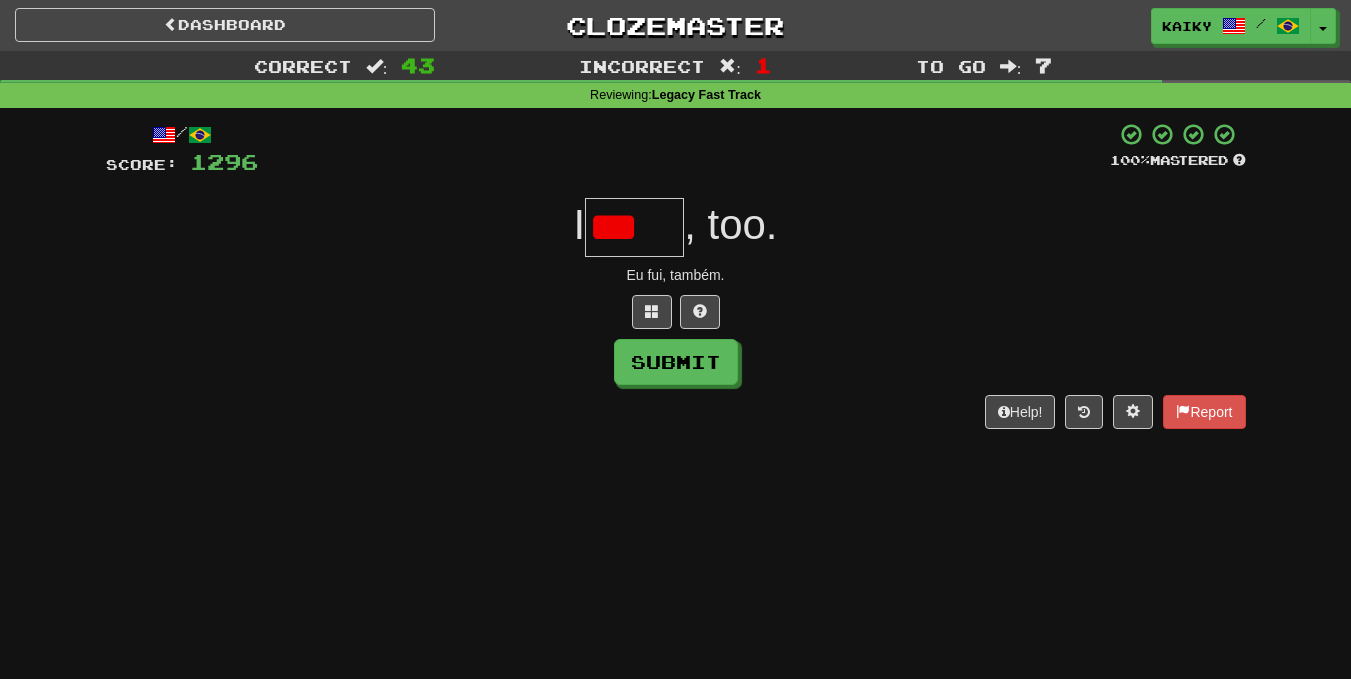 scroll, scrollTop: 0, scrollLeft: 0, axis: both 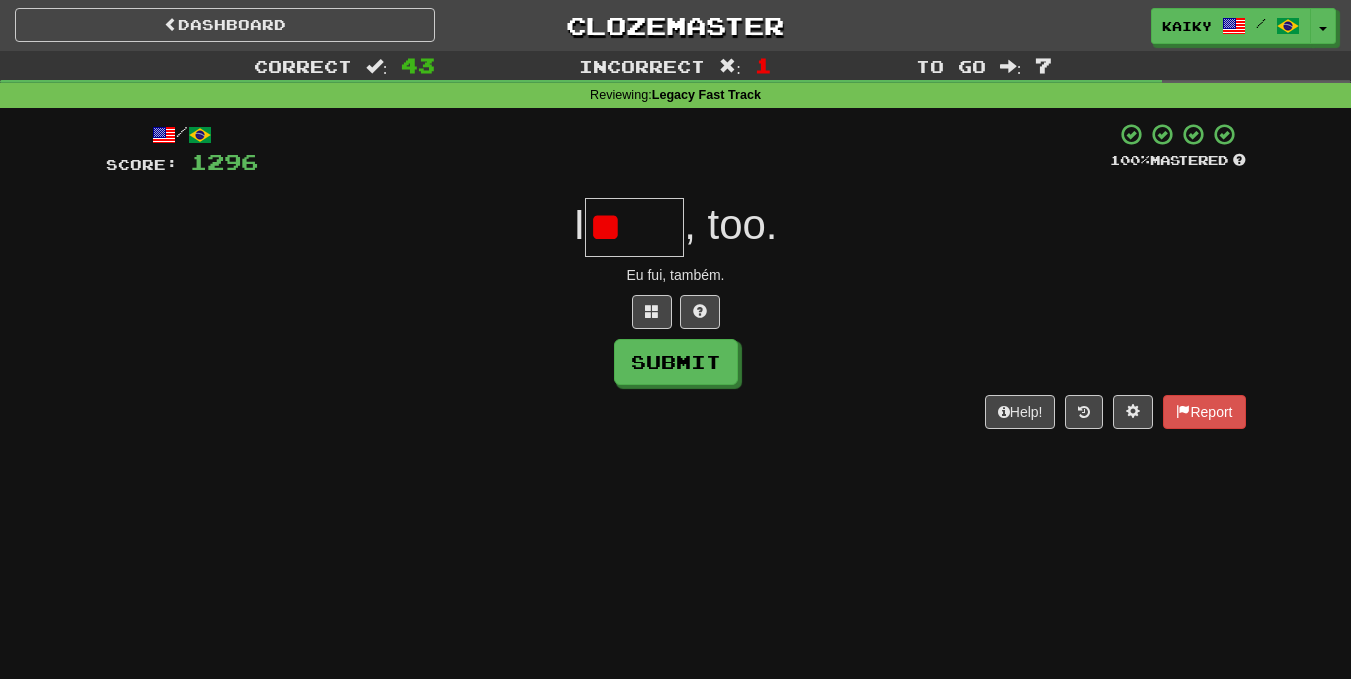 type on "*" 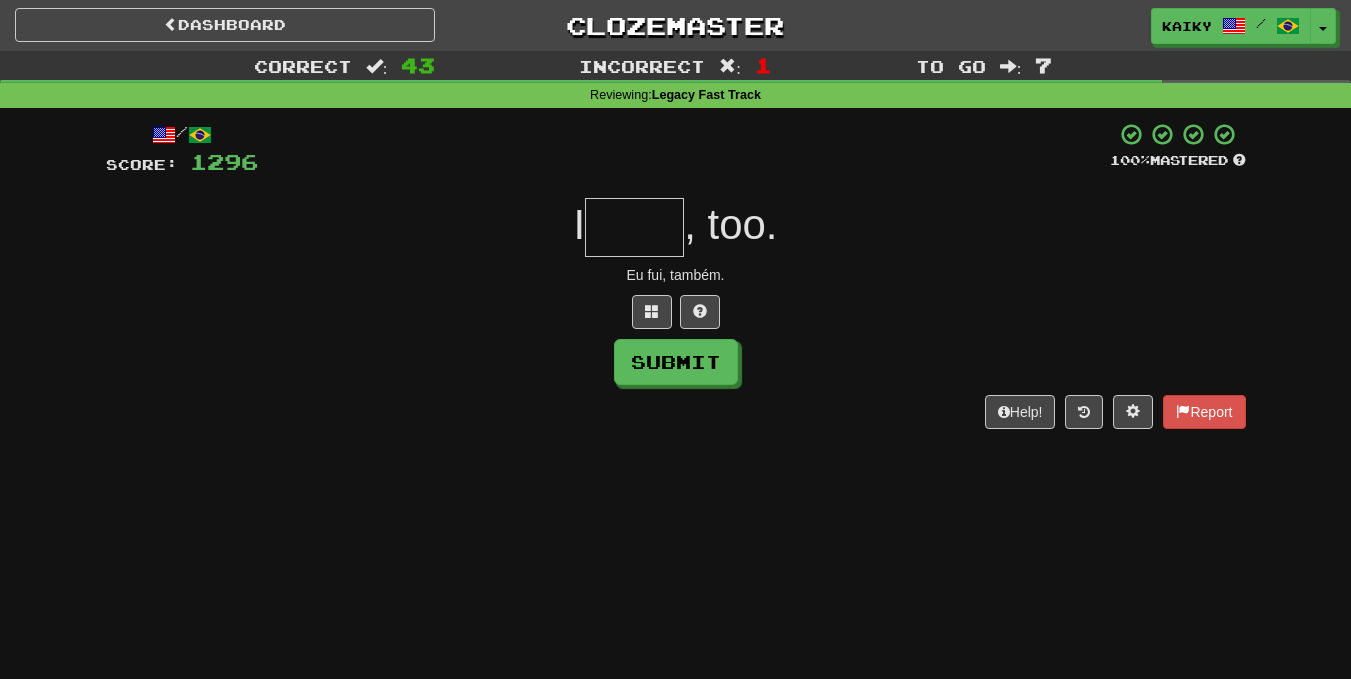 type on "*" 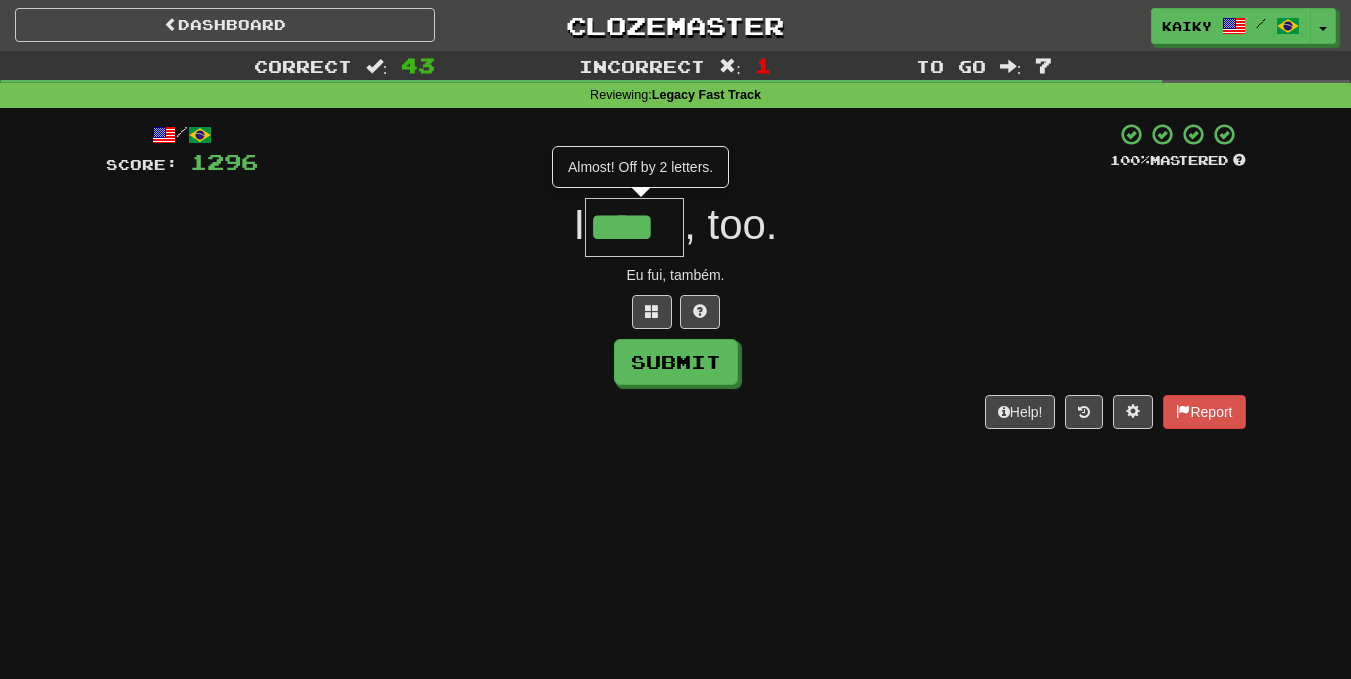 type on "****" 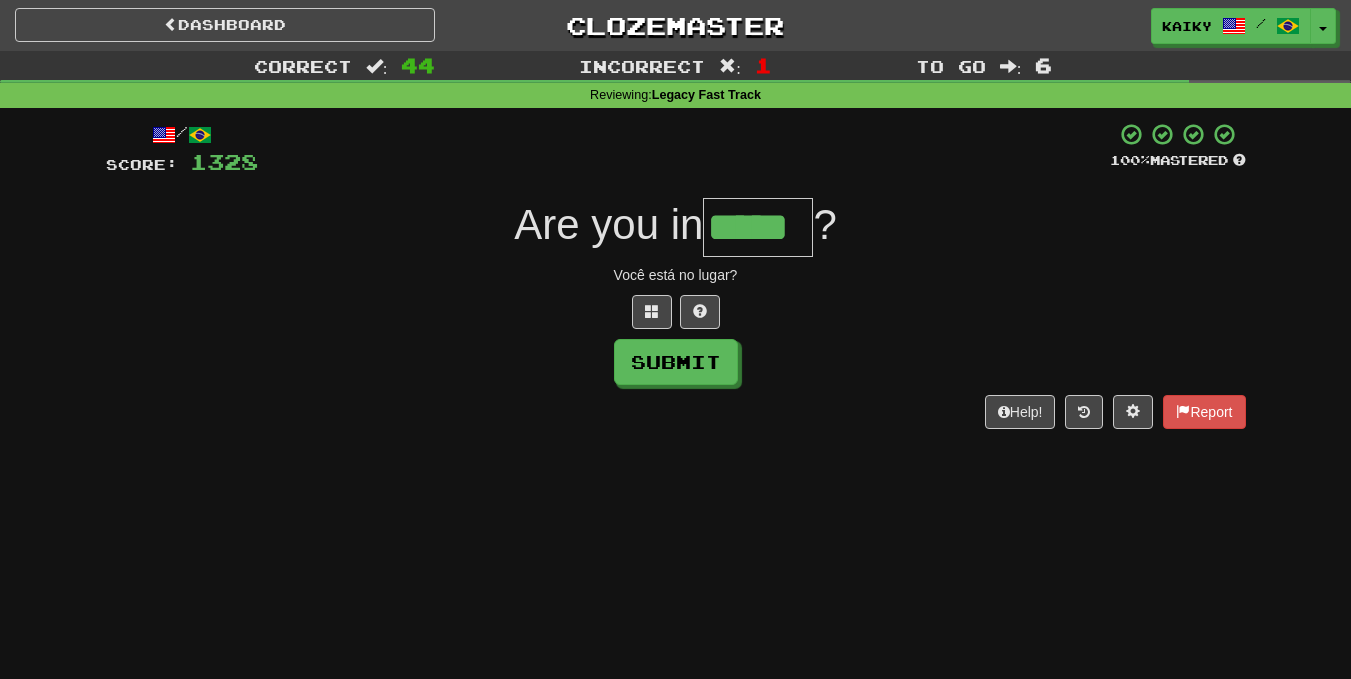 type on "*****" 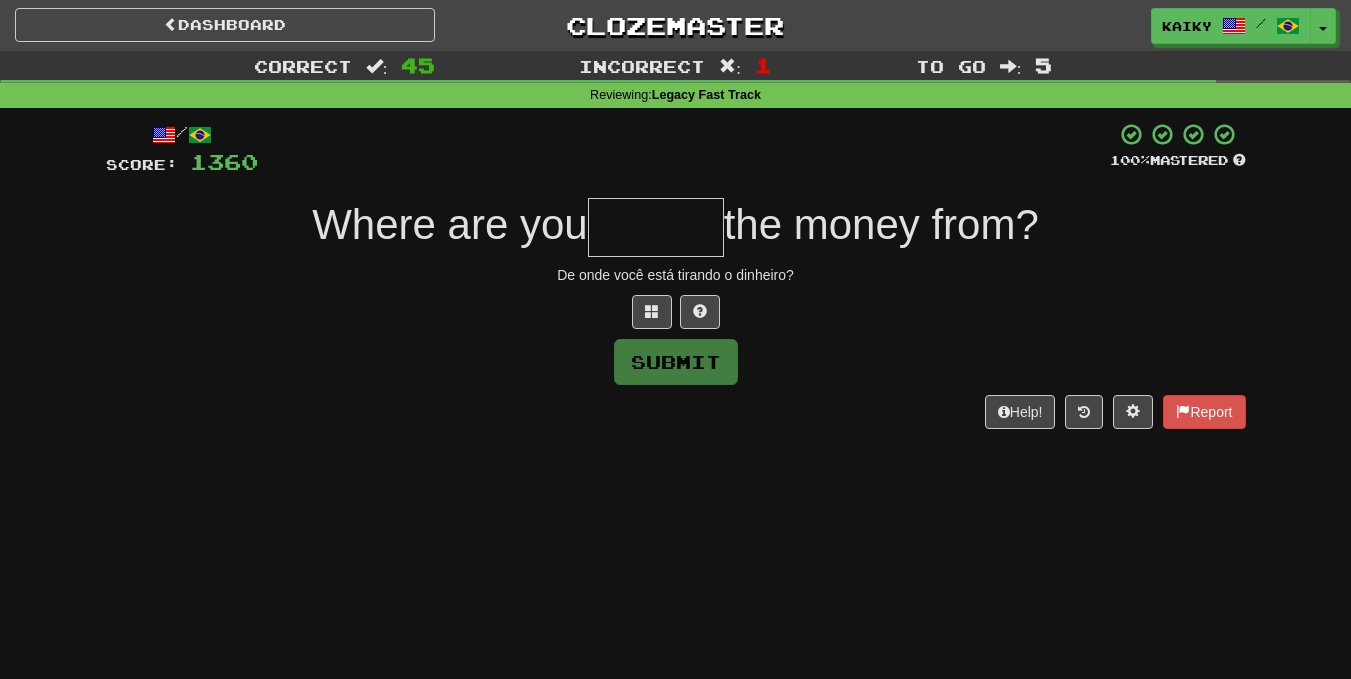 type on "*" 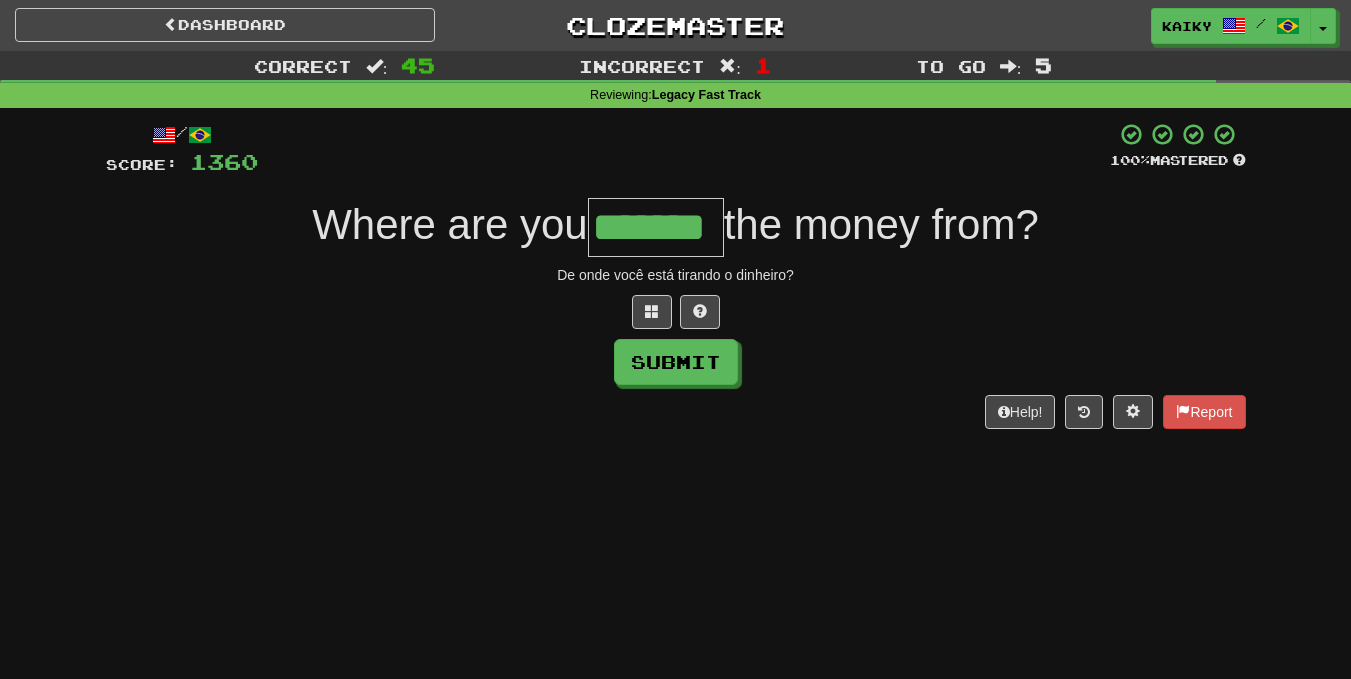 type on "*******" 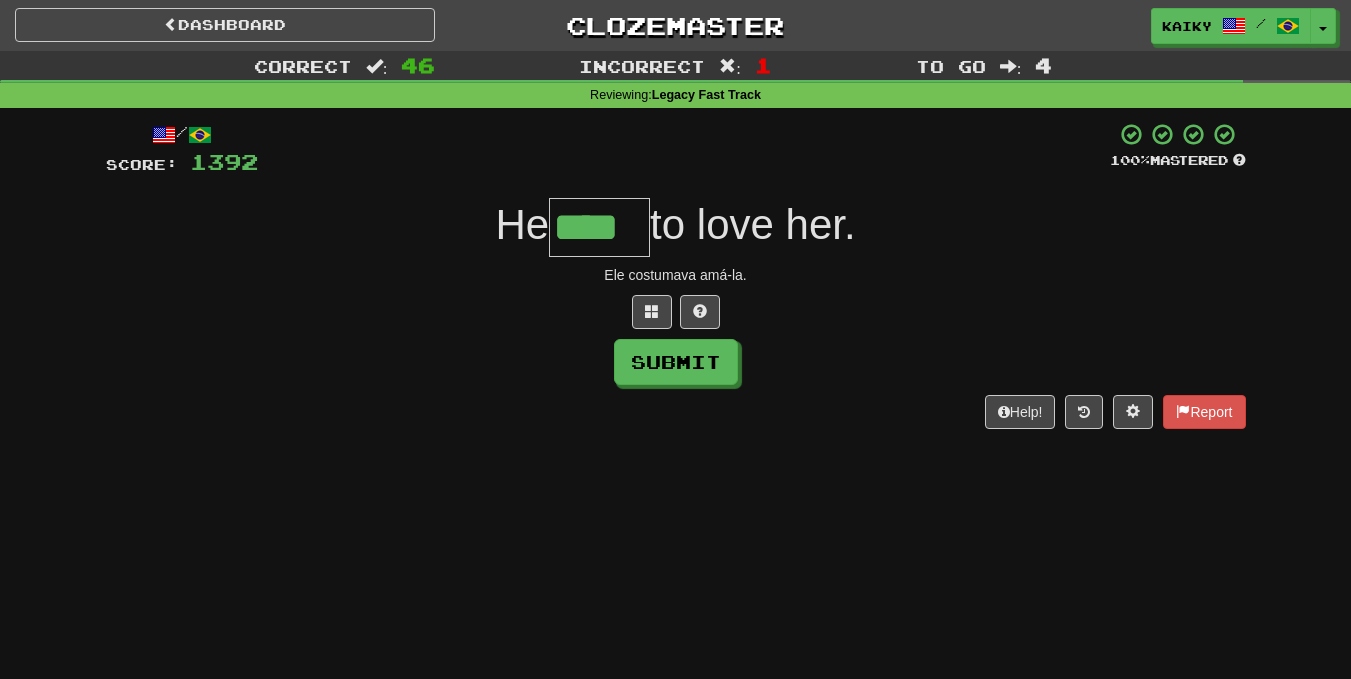 type on "****" 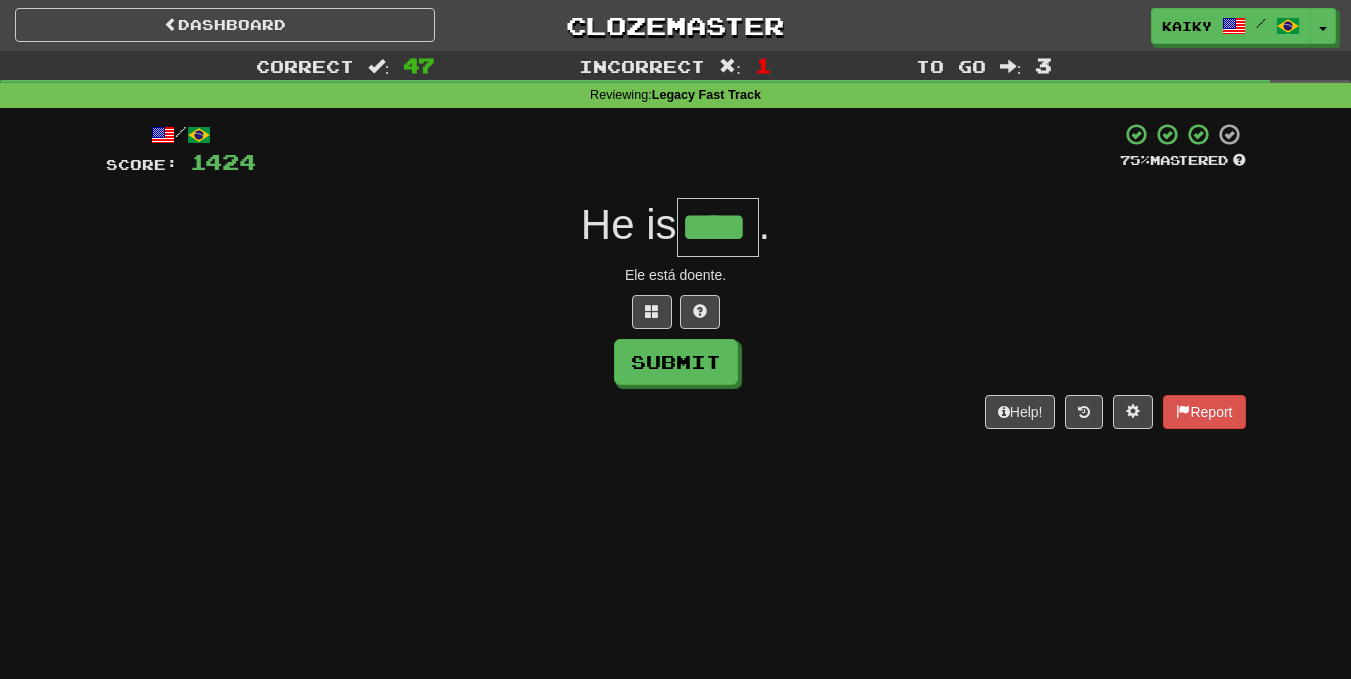 type on "****" 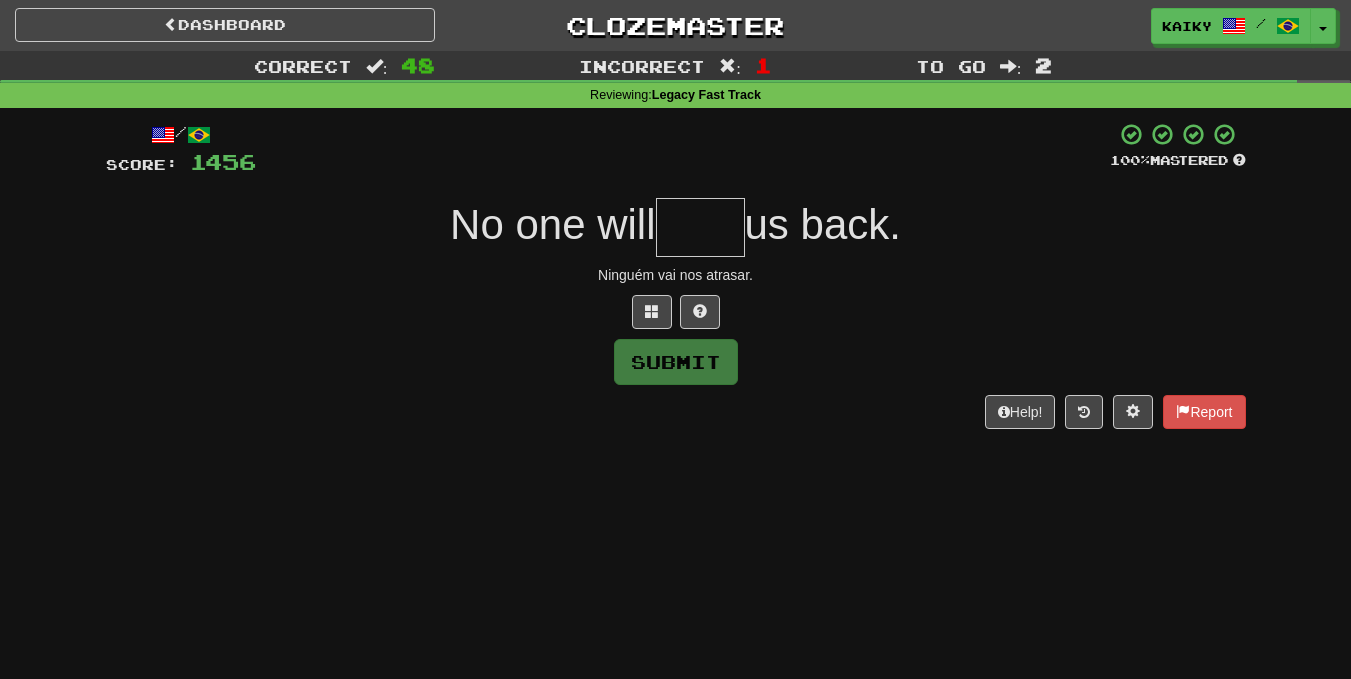 type on "*" 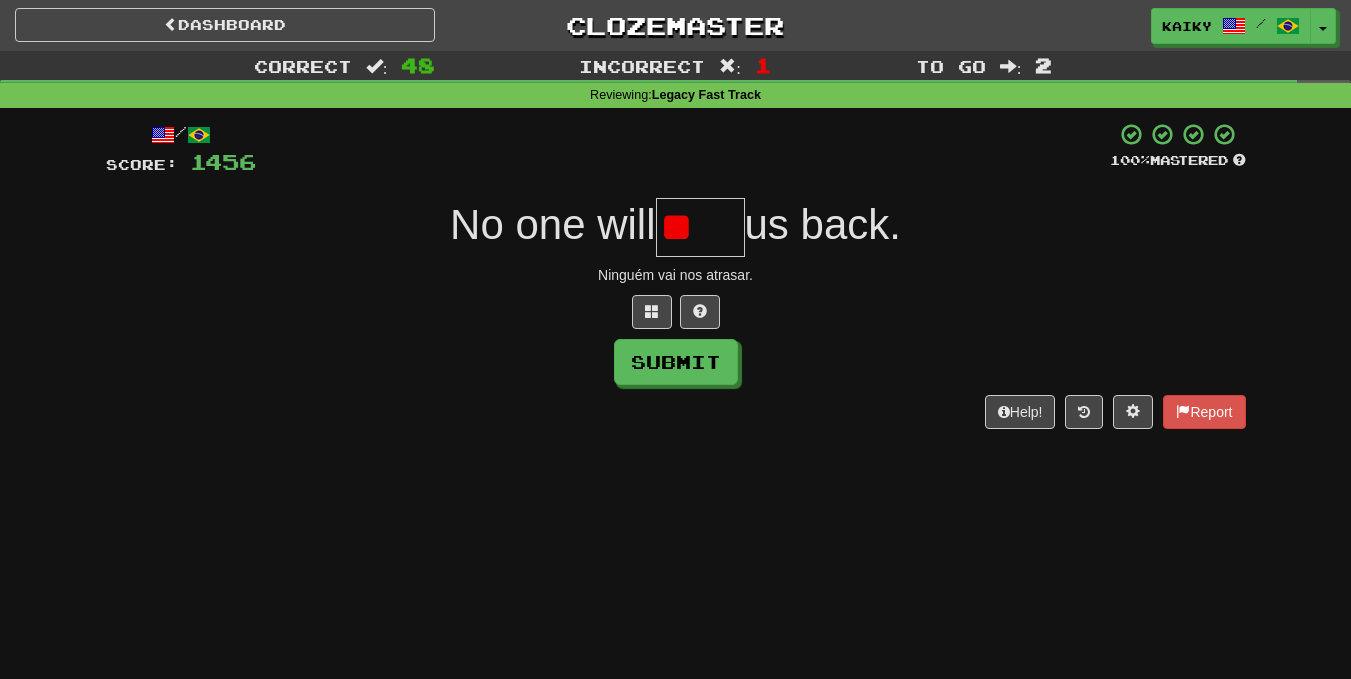 type on "*" 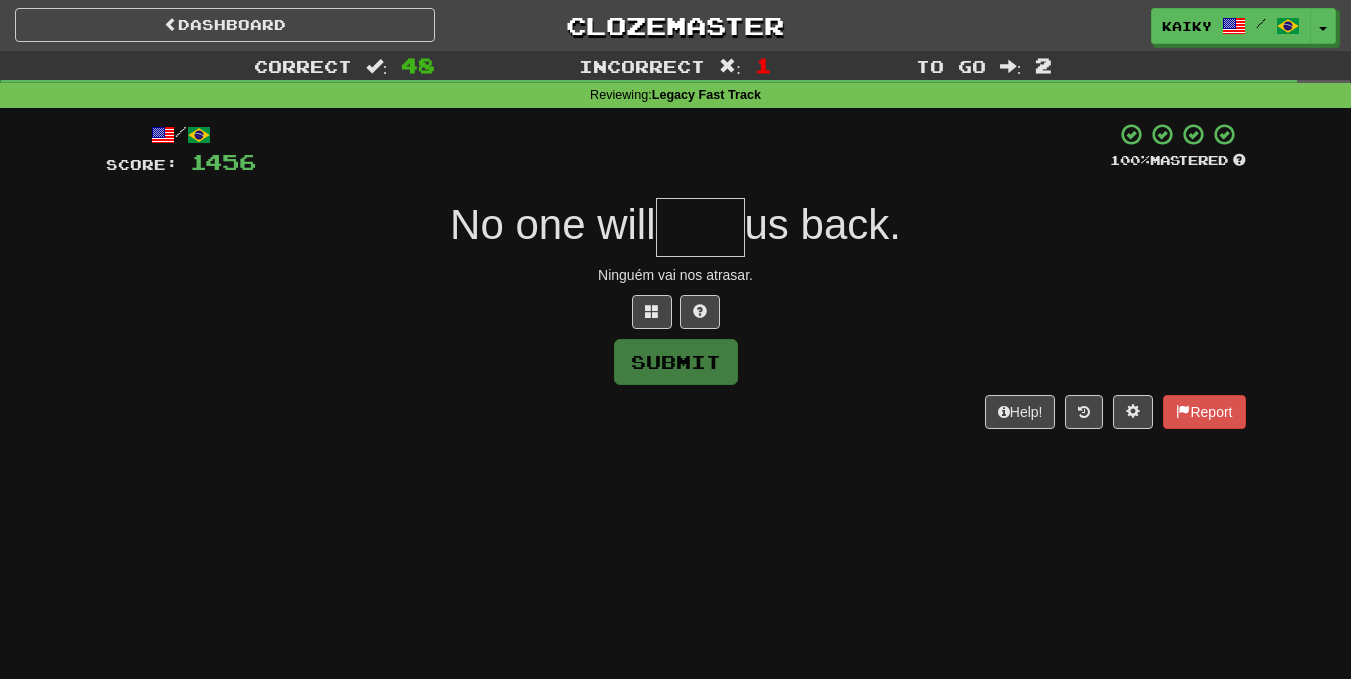 type on "*" 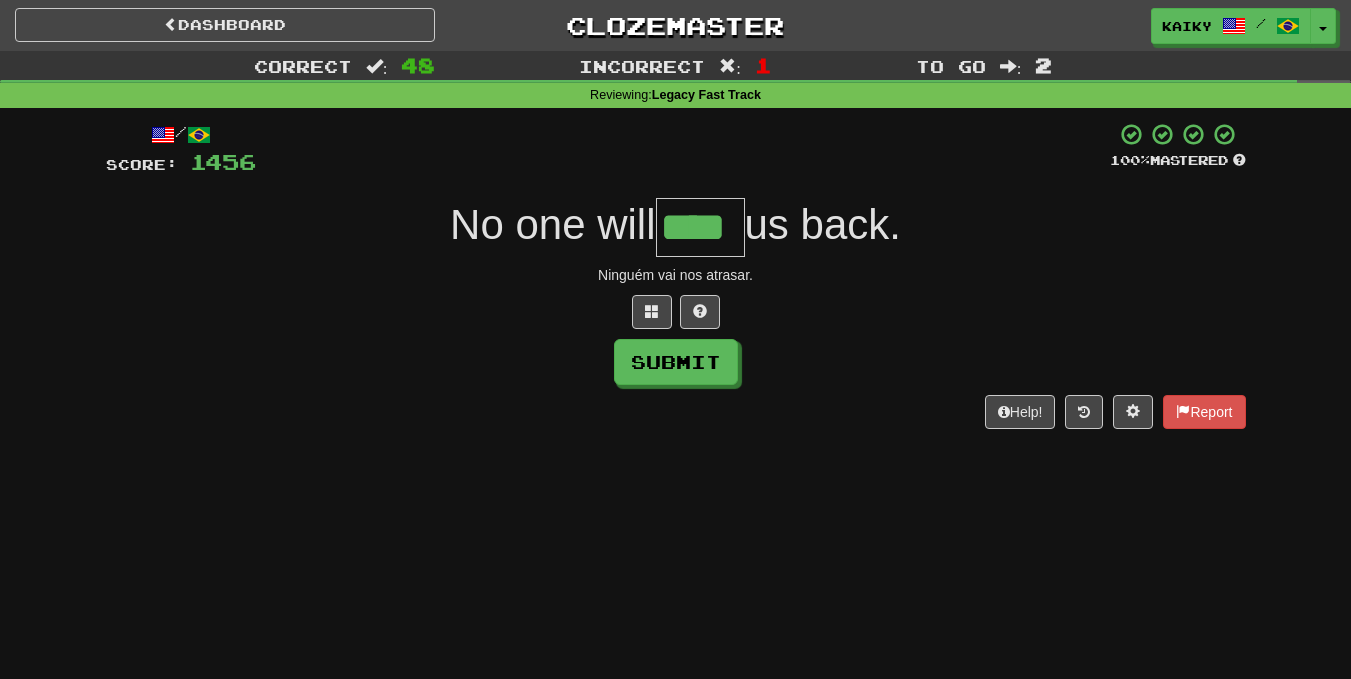 type on "****" 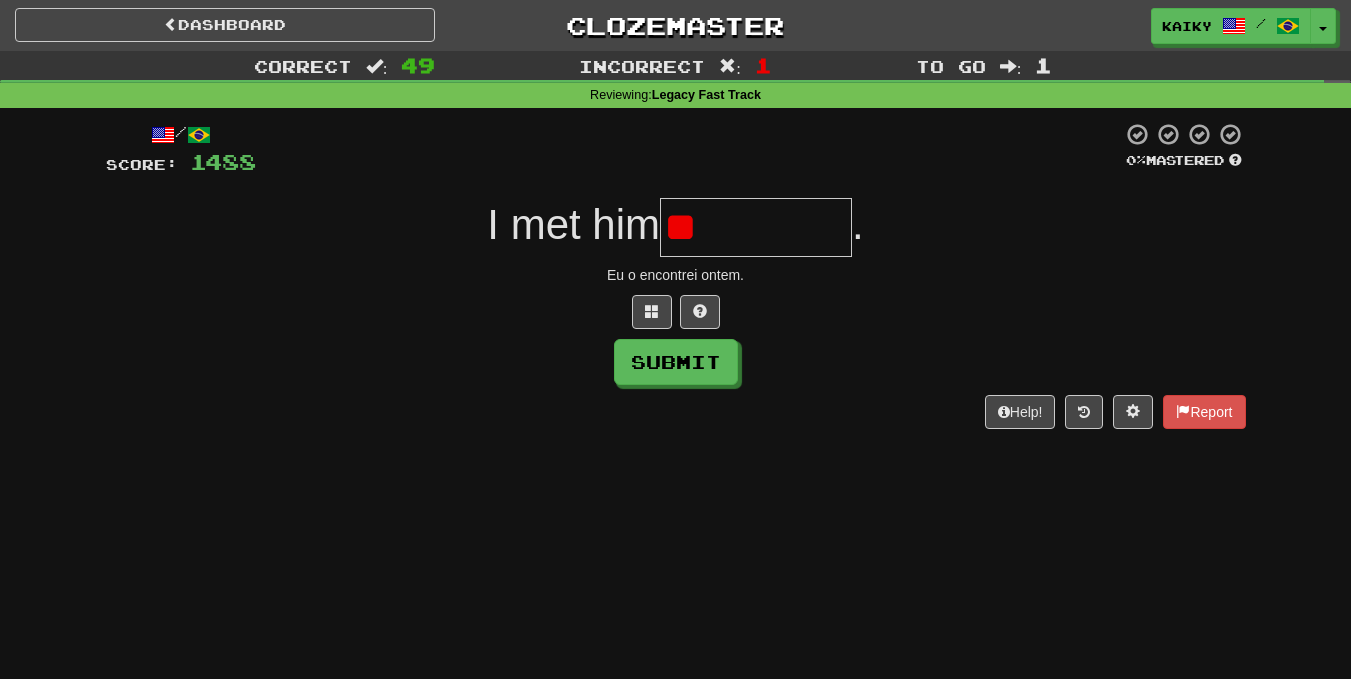 type on "*" 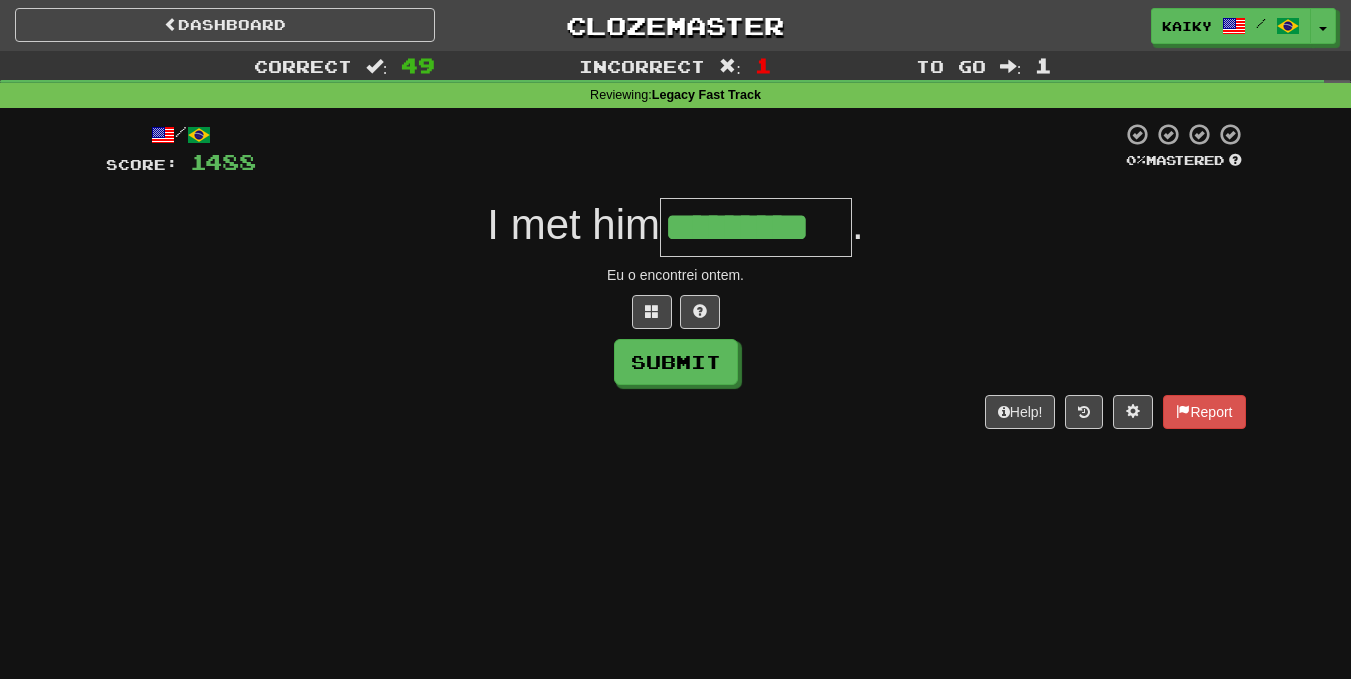 type on "*********" 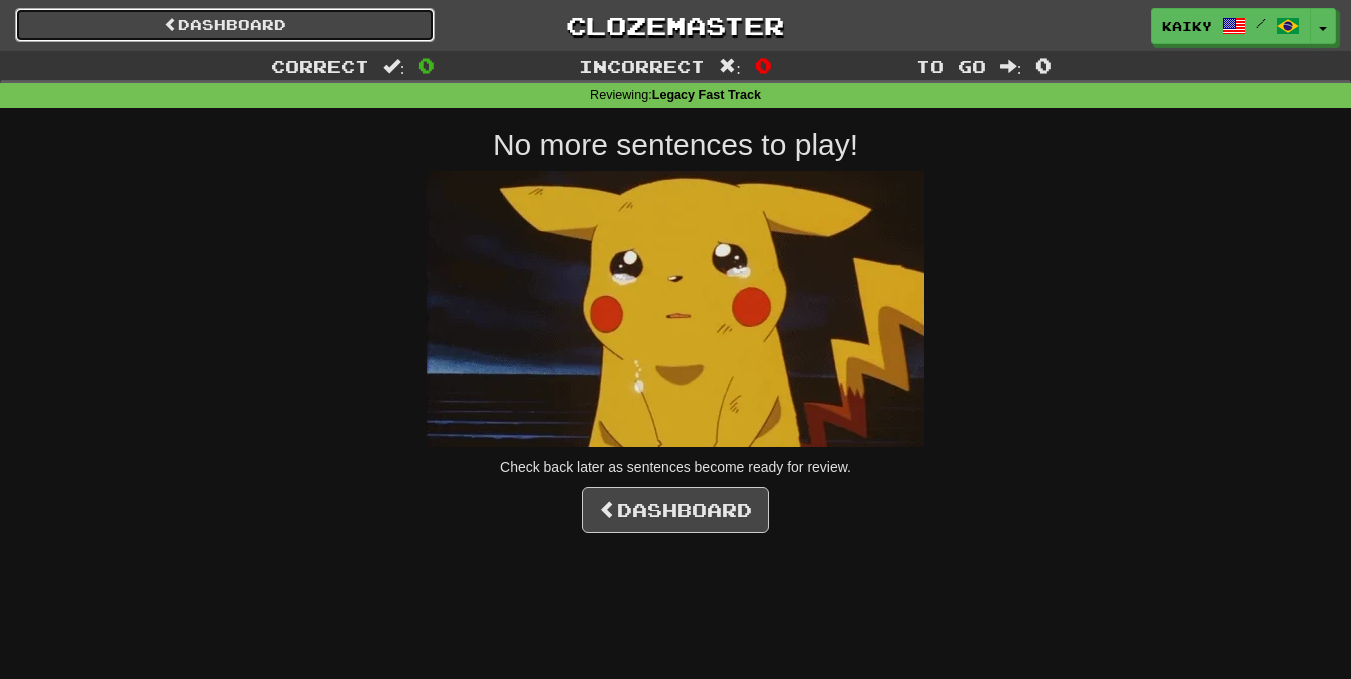 click on "Dashboard" at bounding box center (225, 25) 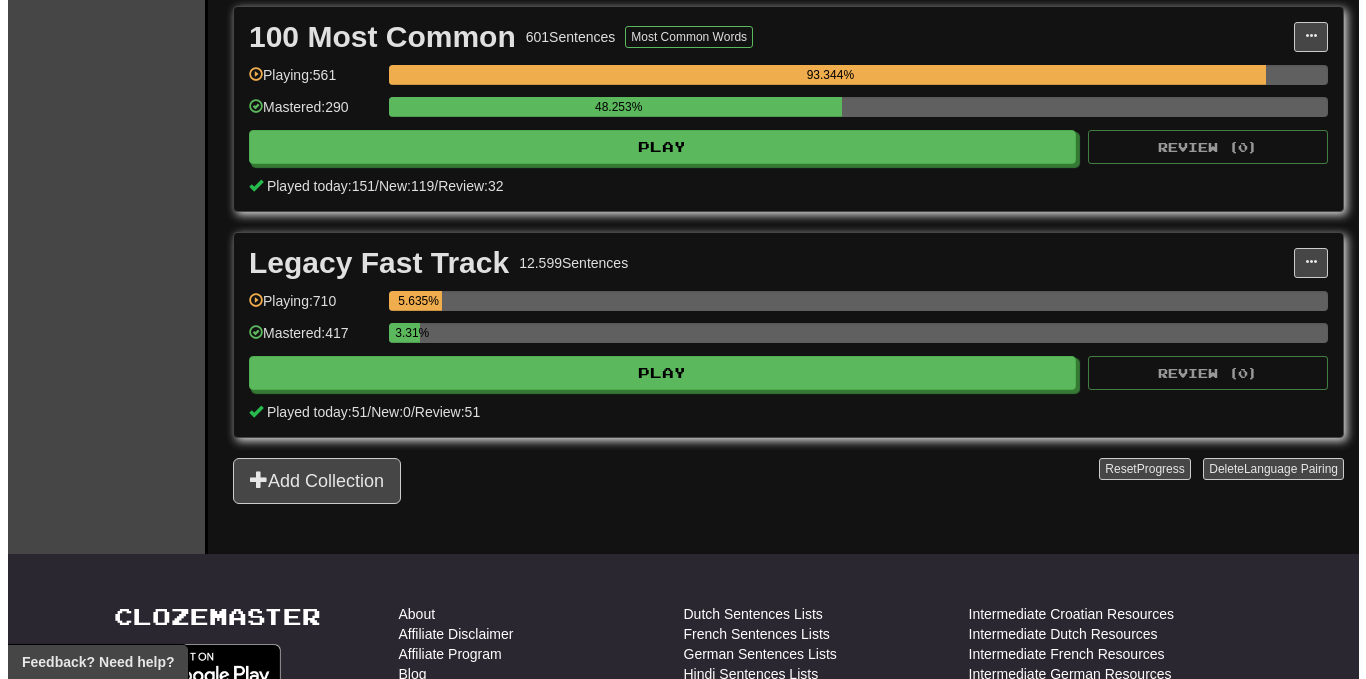 scroll, scrollTop: 453, scrollLeft: 0, axis: vertical 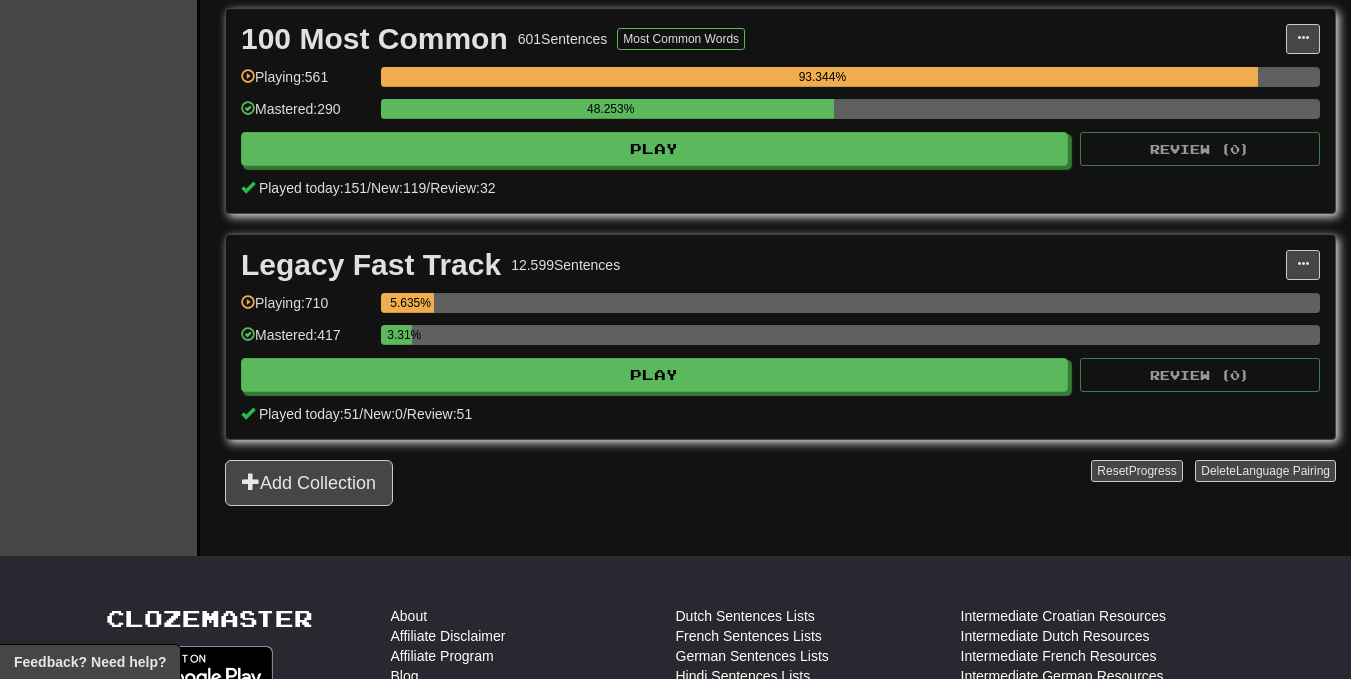 click on "48.253%" at bounding box center [850, 115] 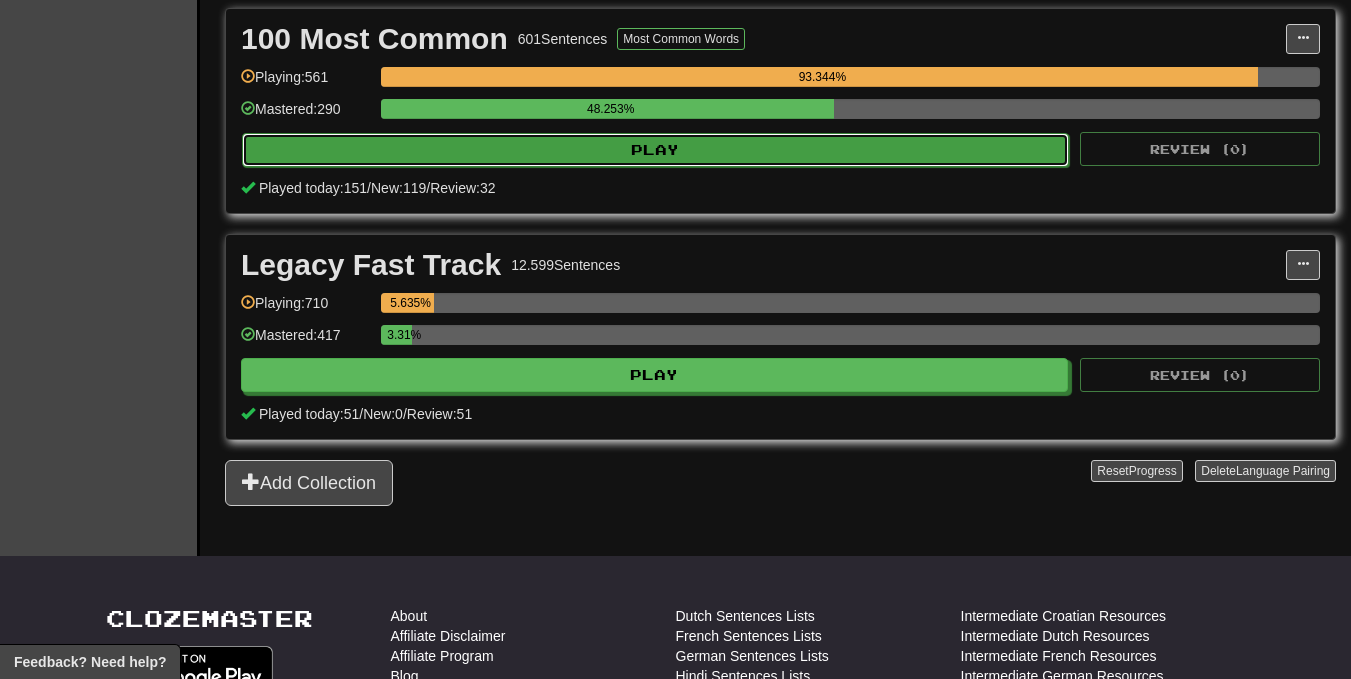click on "Play" at bounding box center (655, 150) 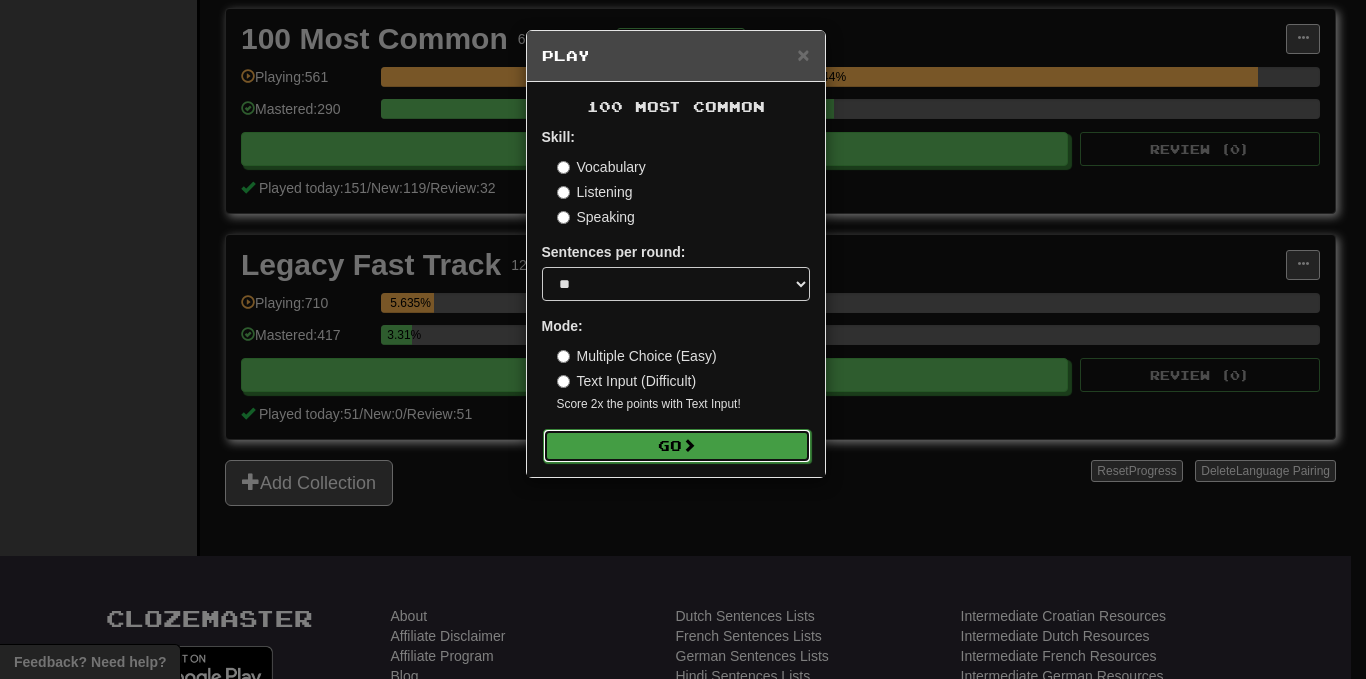 click on "Go" at bounding box center (677, 446) 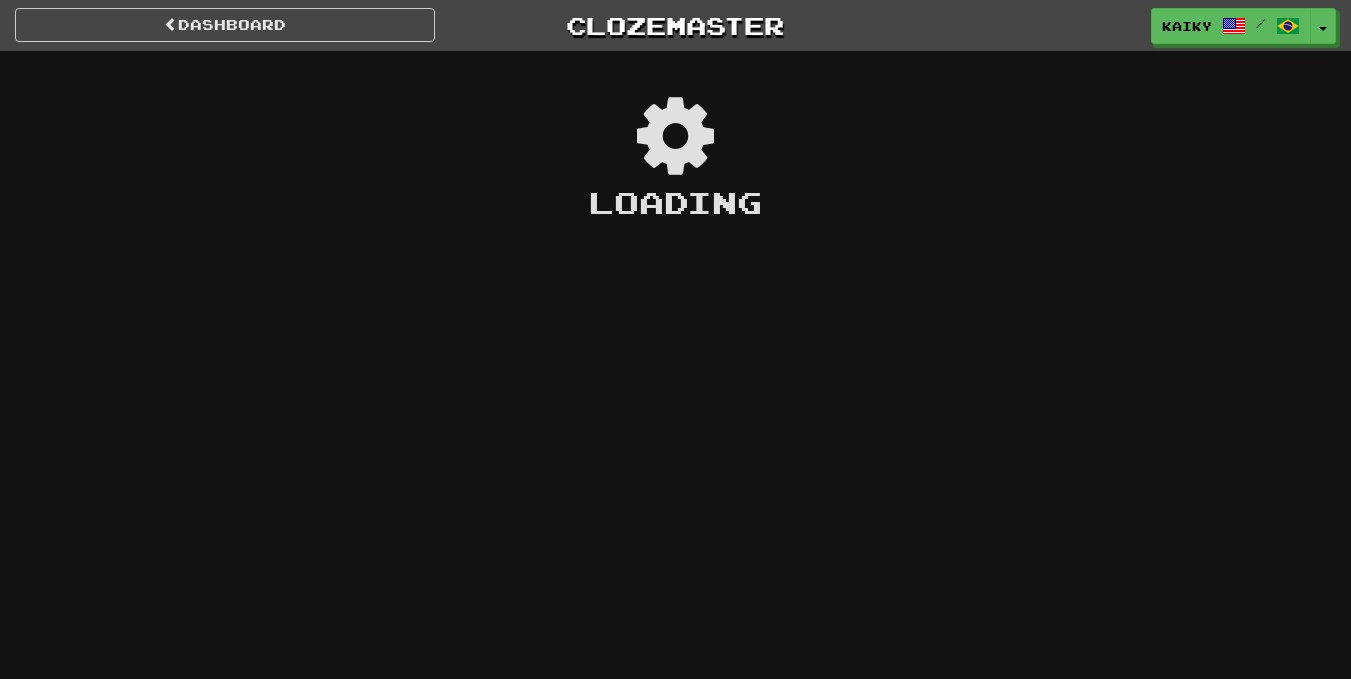 scroll, scrollTop: 0, scrollLeft: 0, axis: both 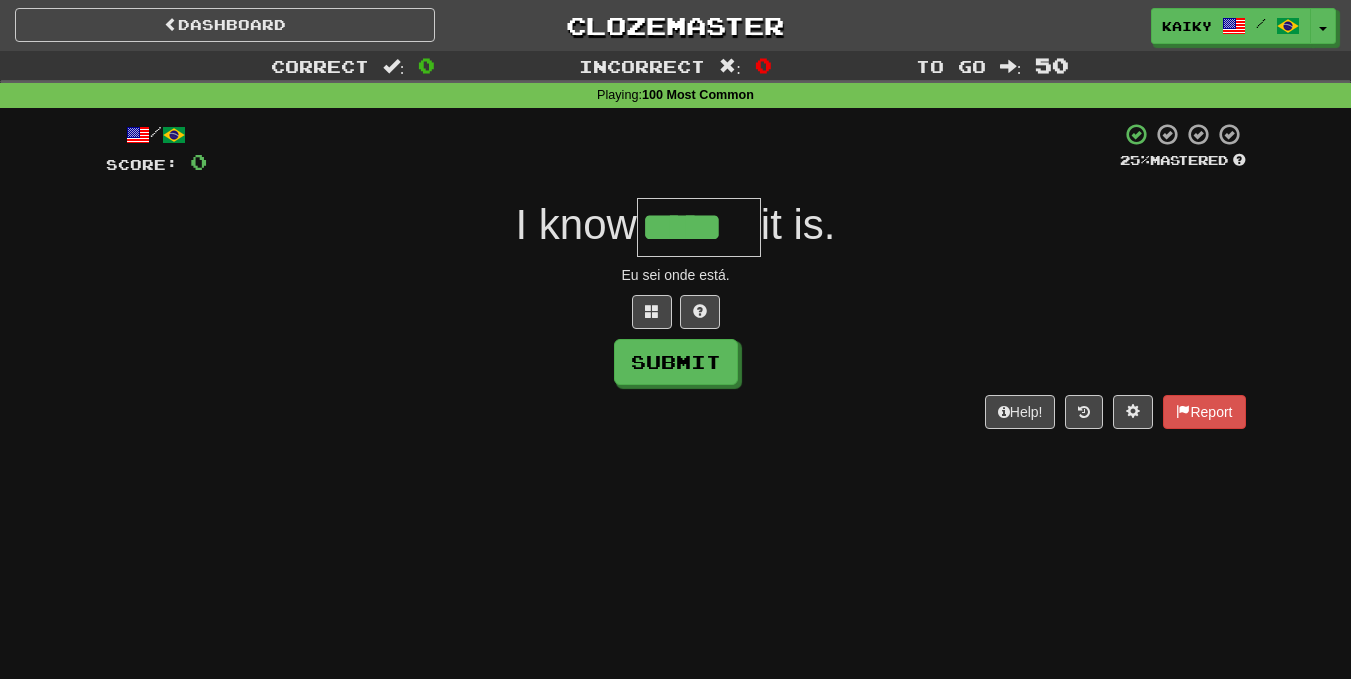 type on "*****" 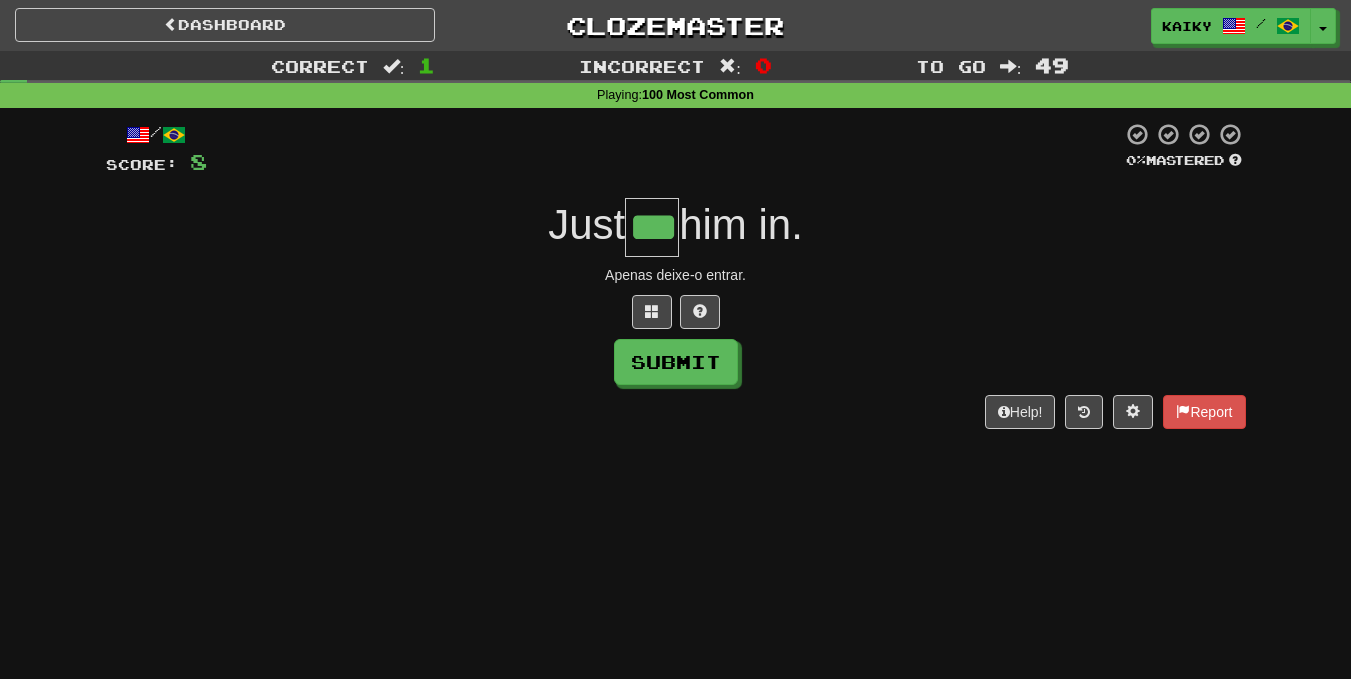 type on "***" 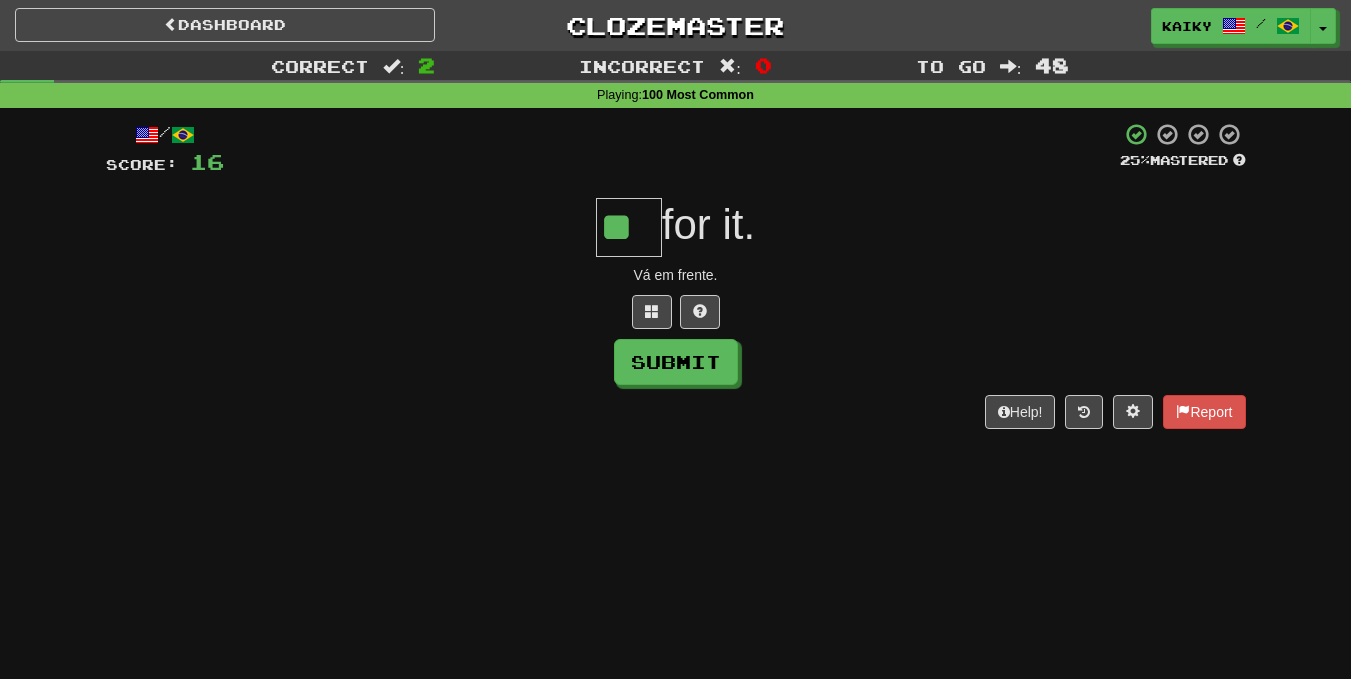 type on "**" 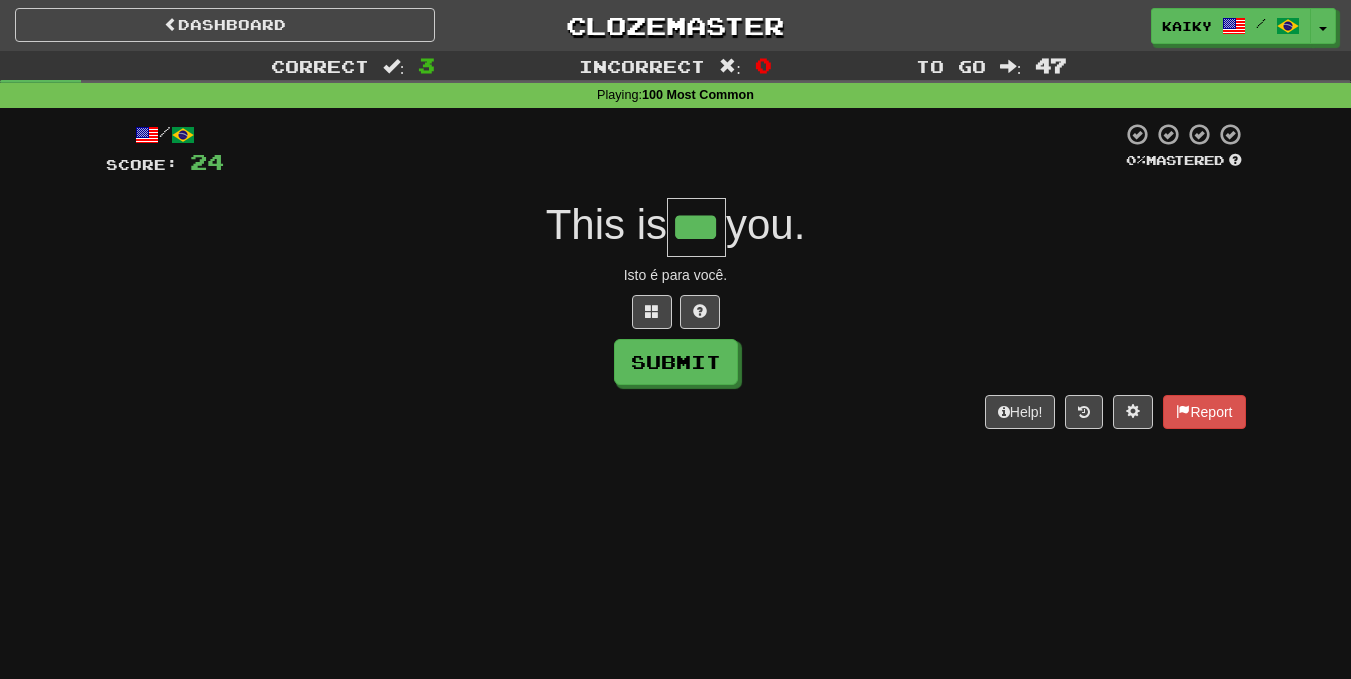 type on "***" 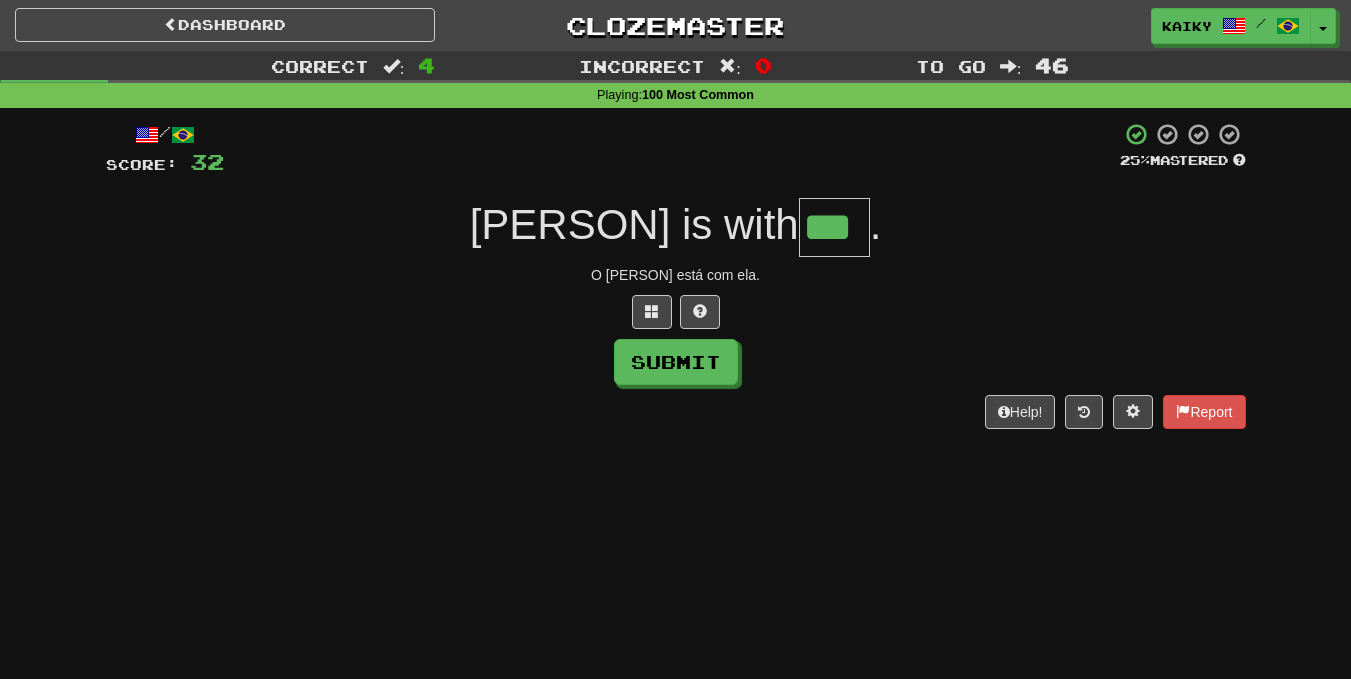 type on "***" 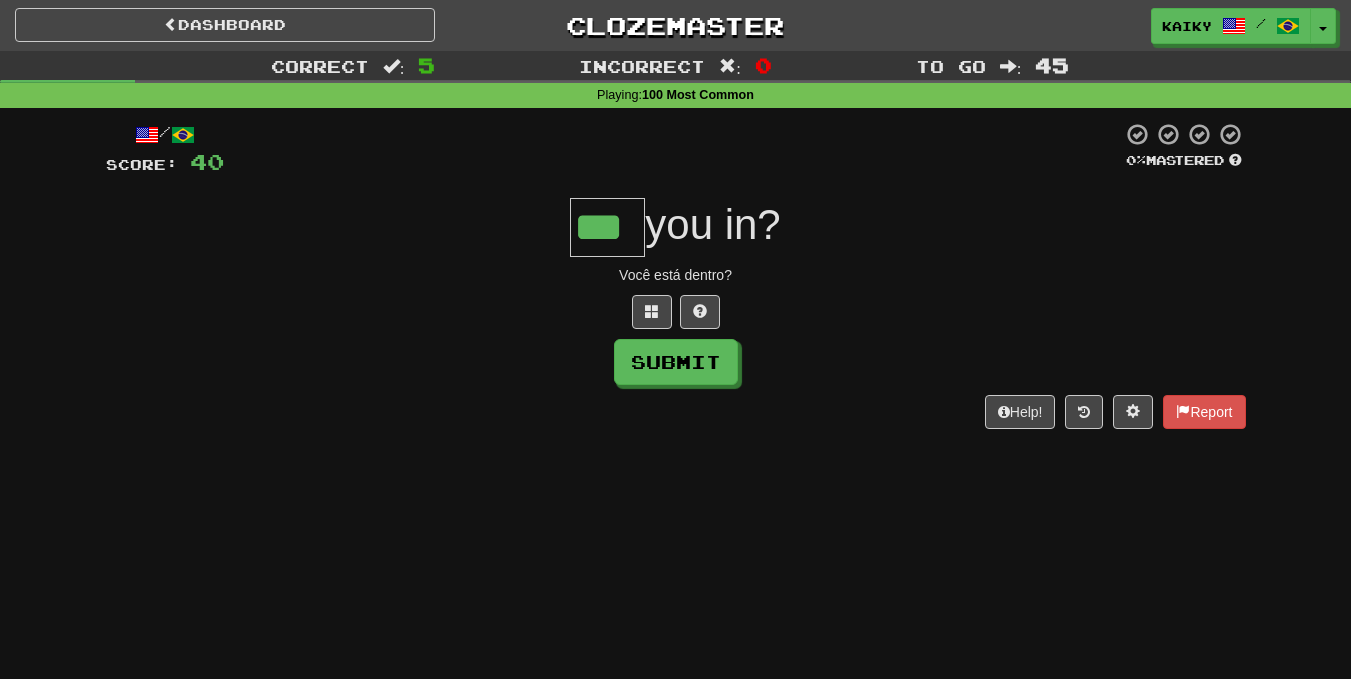 type on "***" 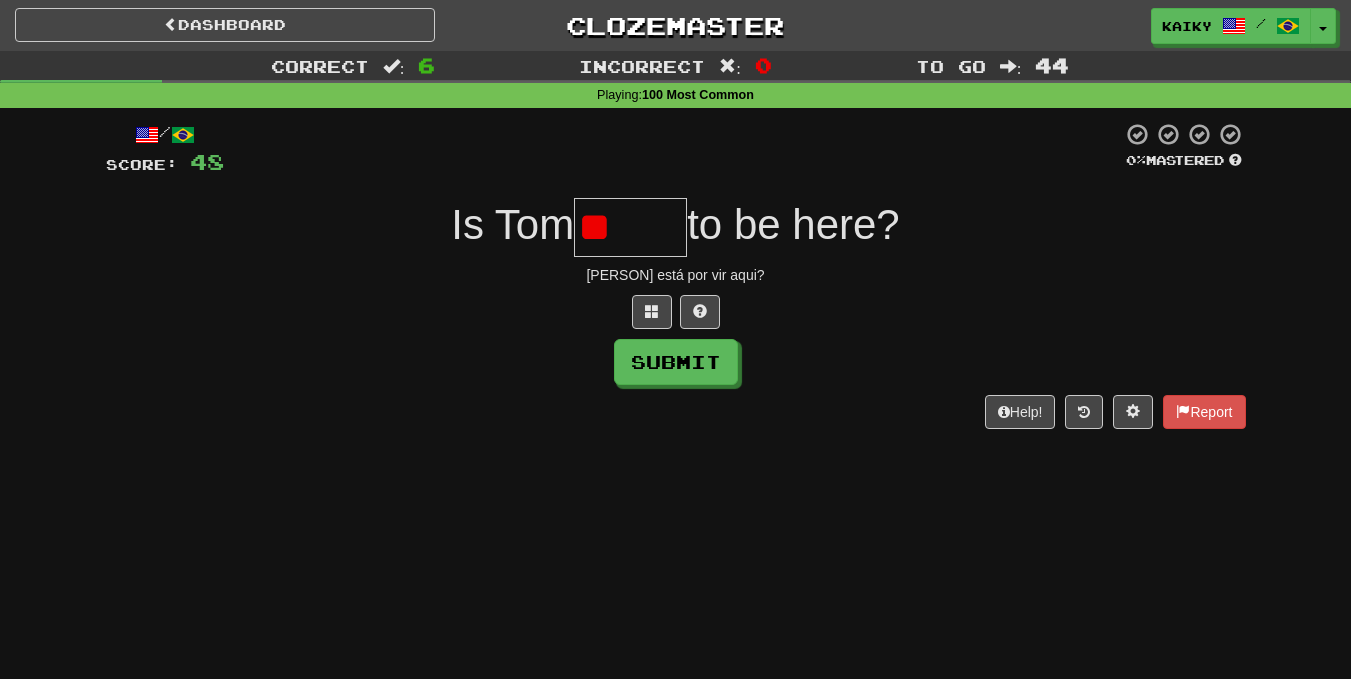 type on "*" 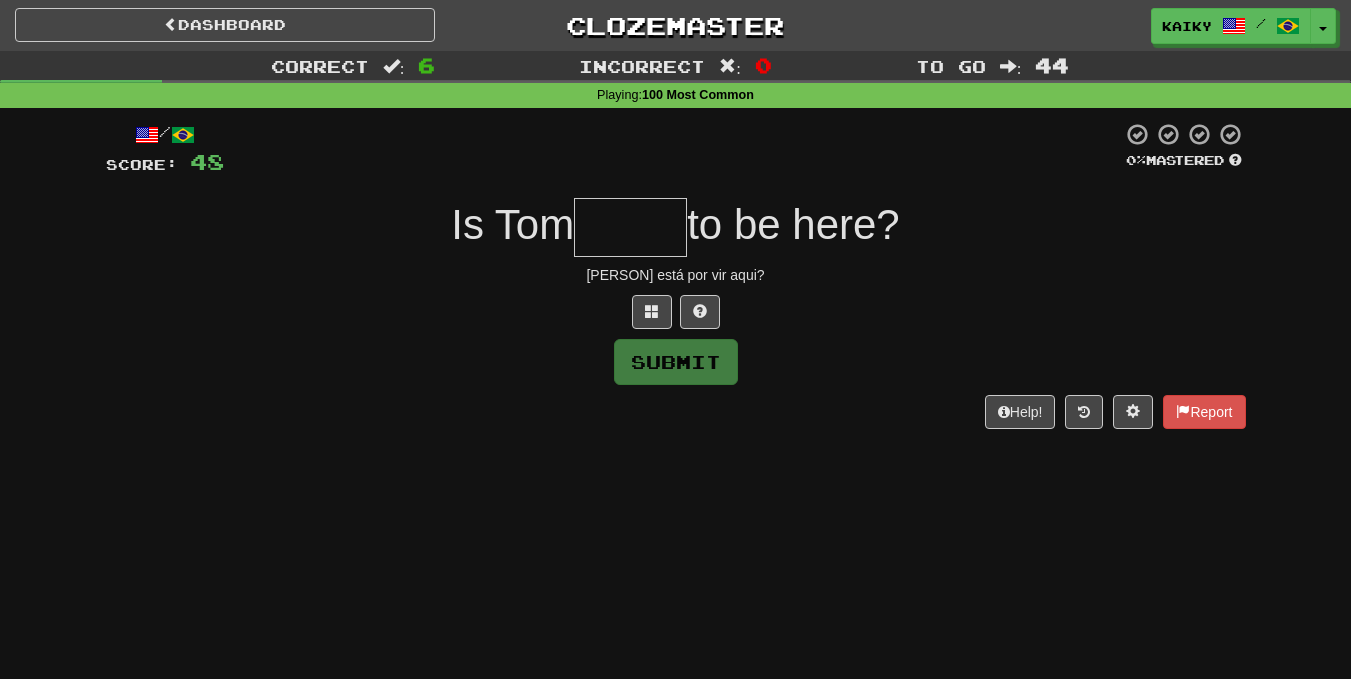 type on "*" 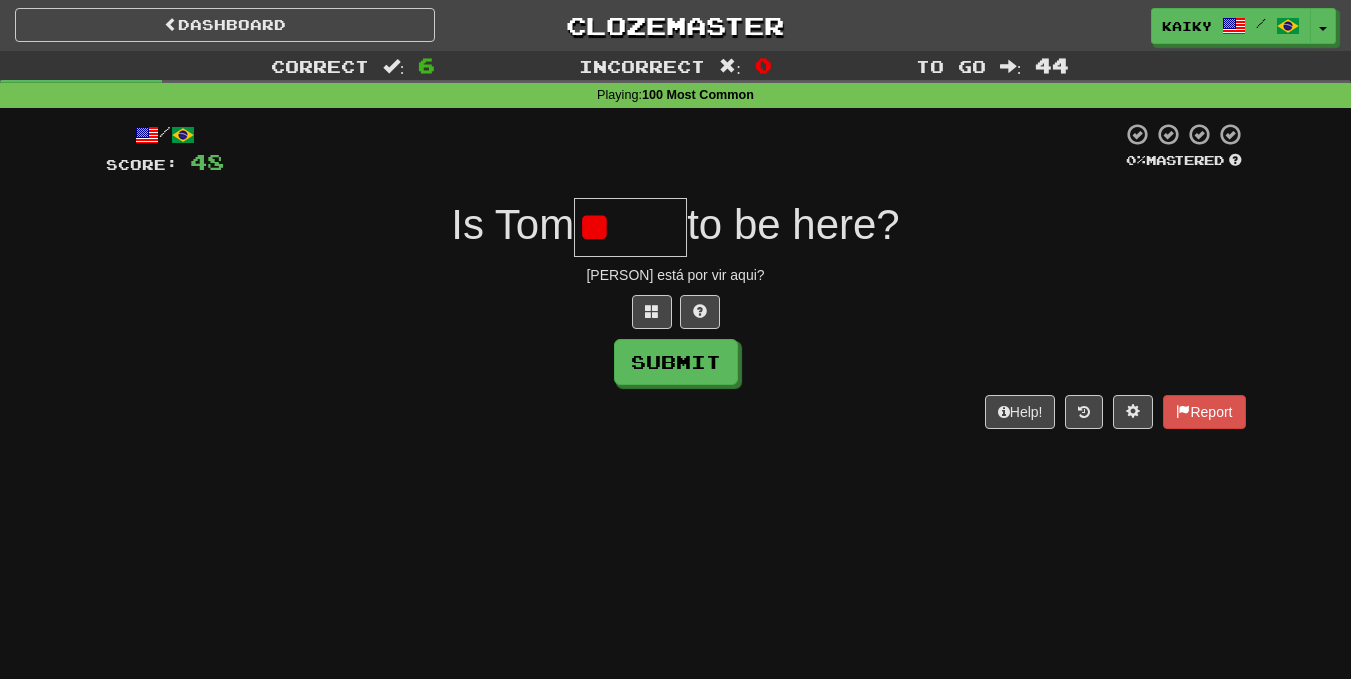 type on "*" 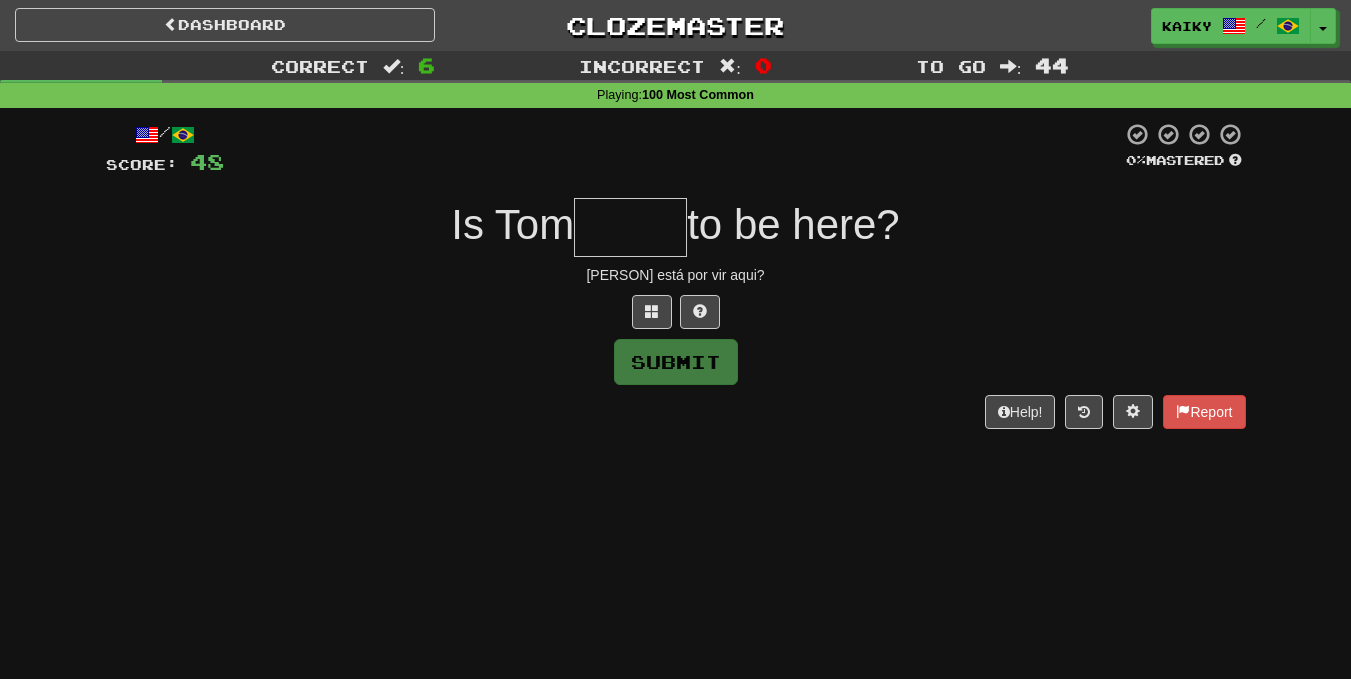 type on "*" 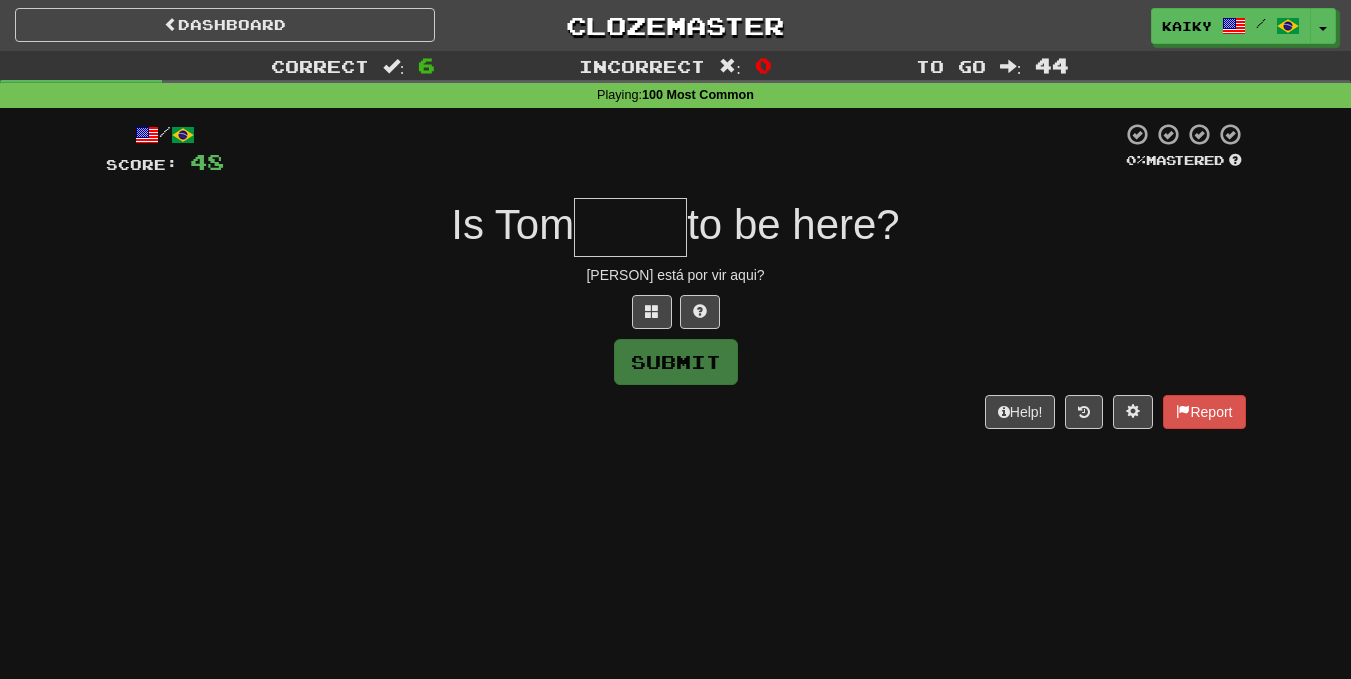 type on "*" 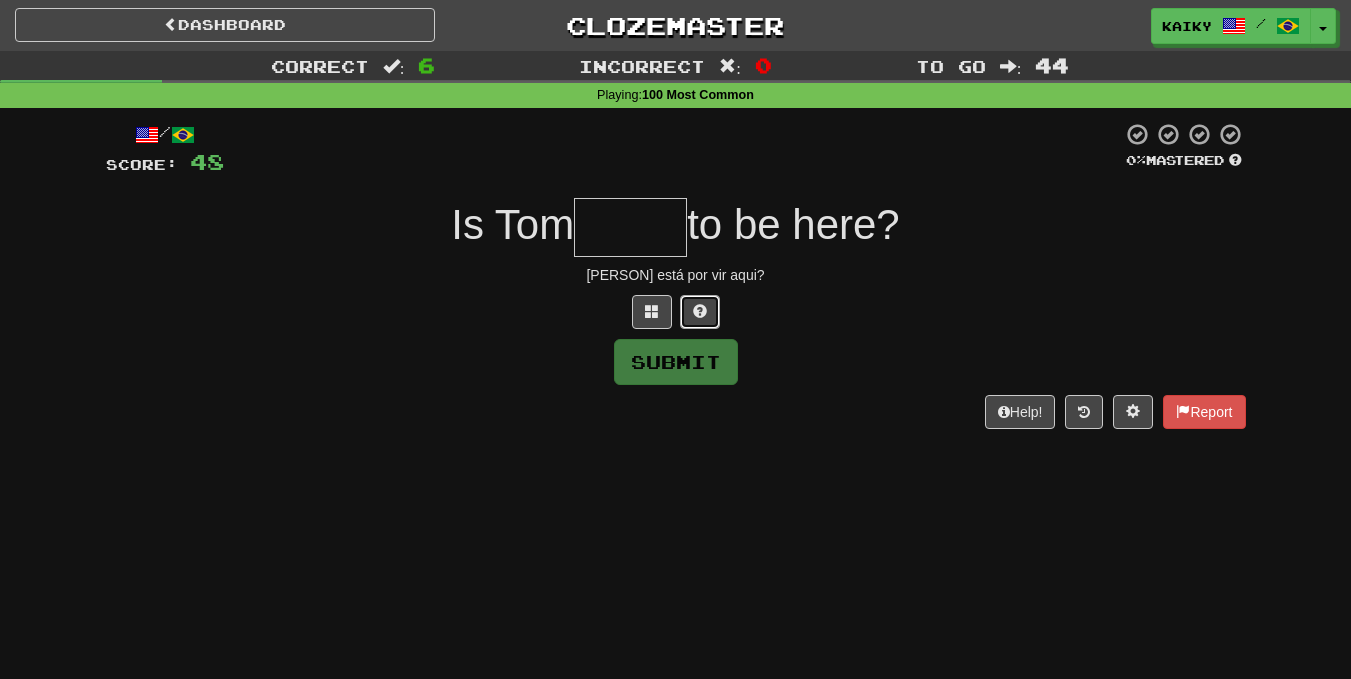 click at bounding box center (700, 311) 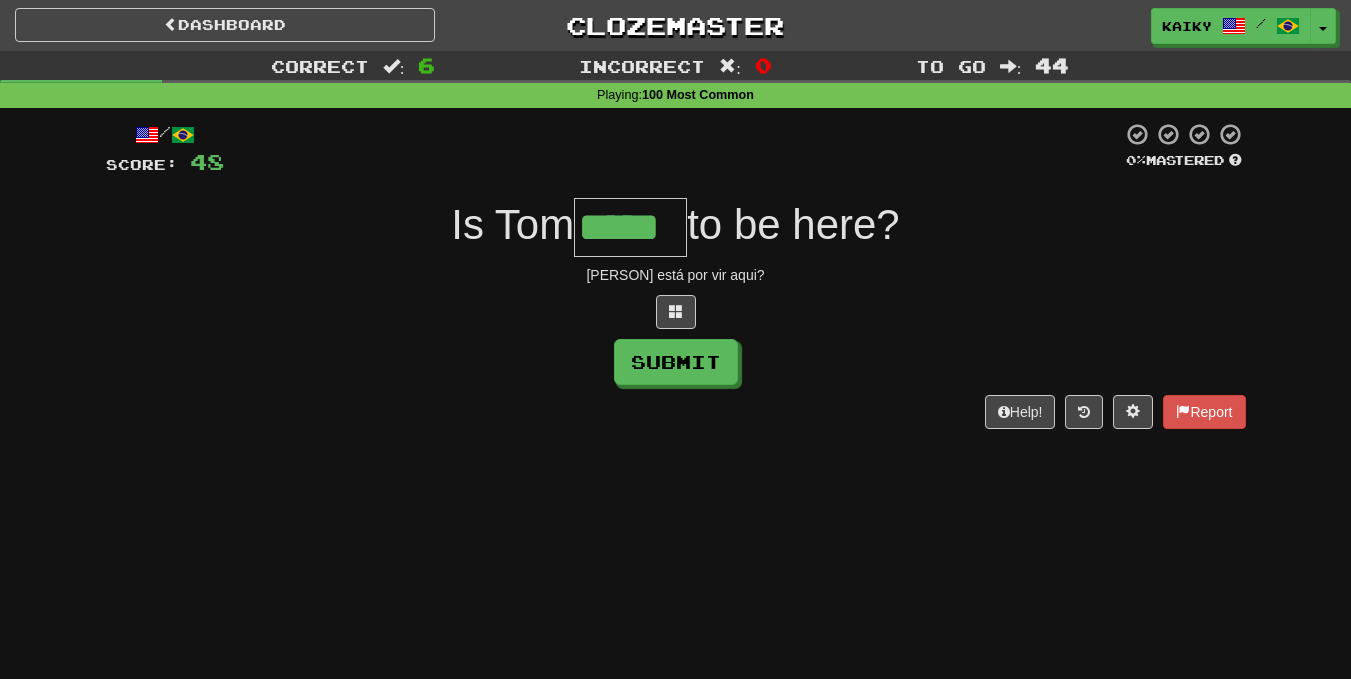 type on "*****" 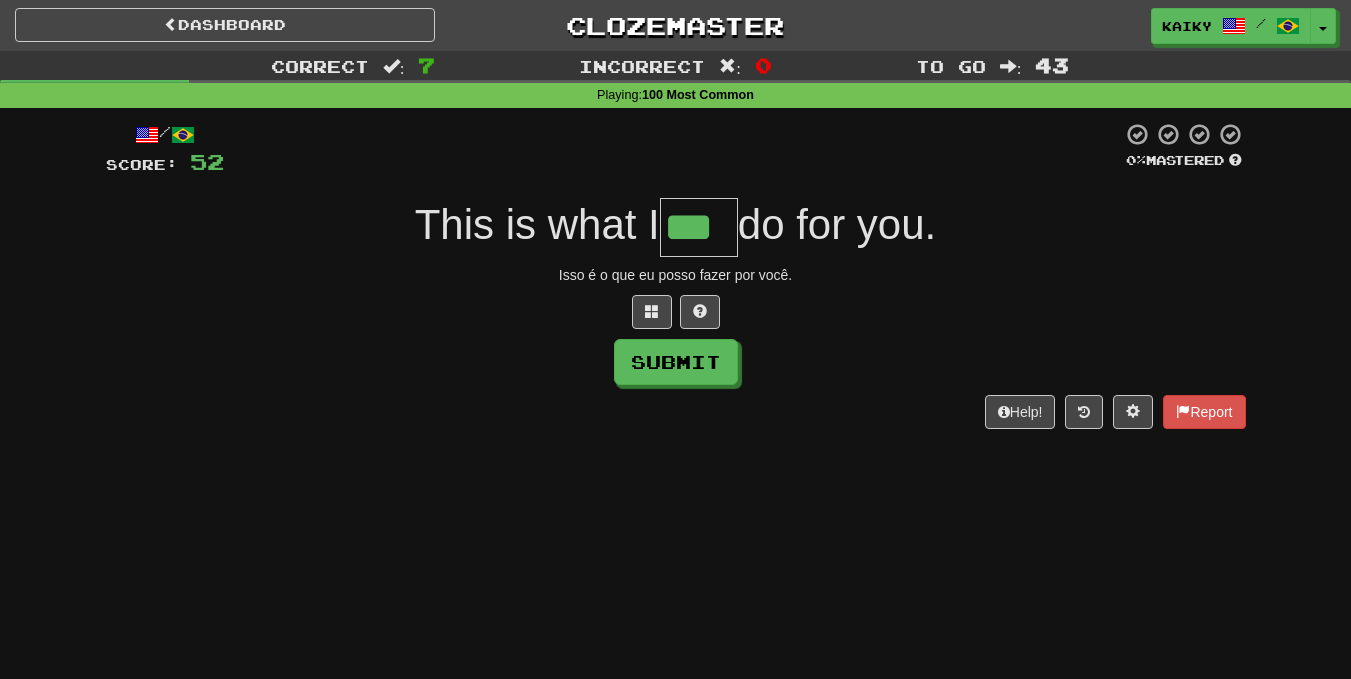 type on "***" 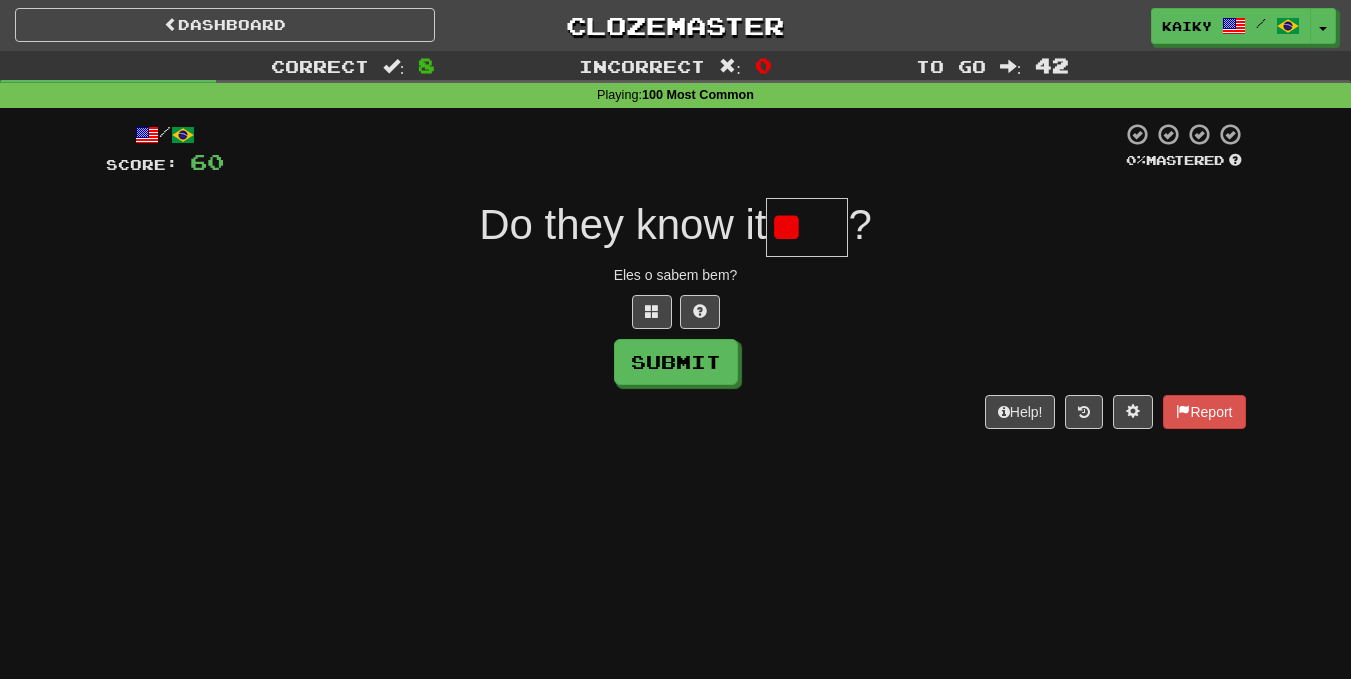 type on "*" 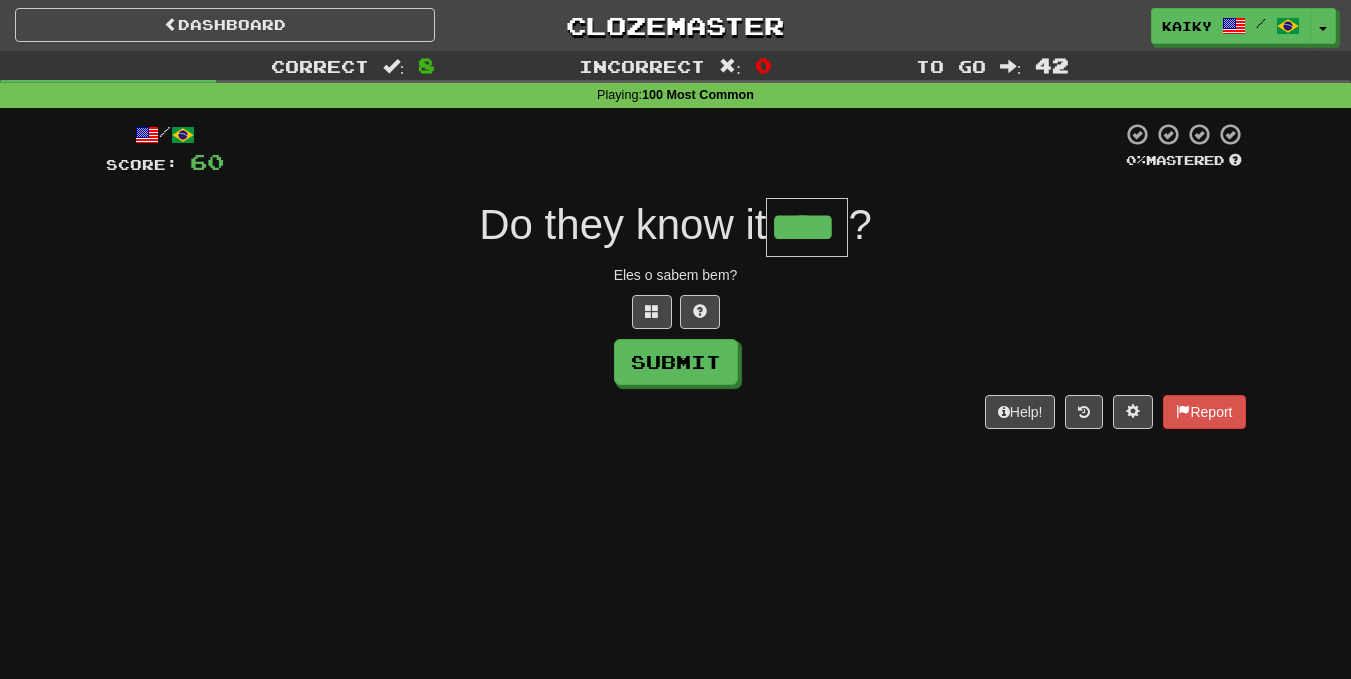 type on "****" 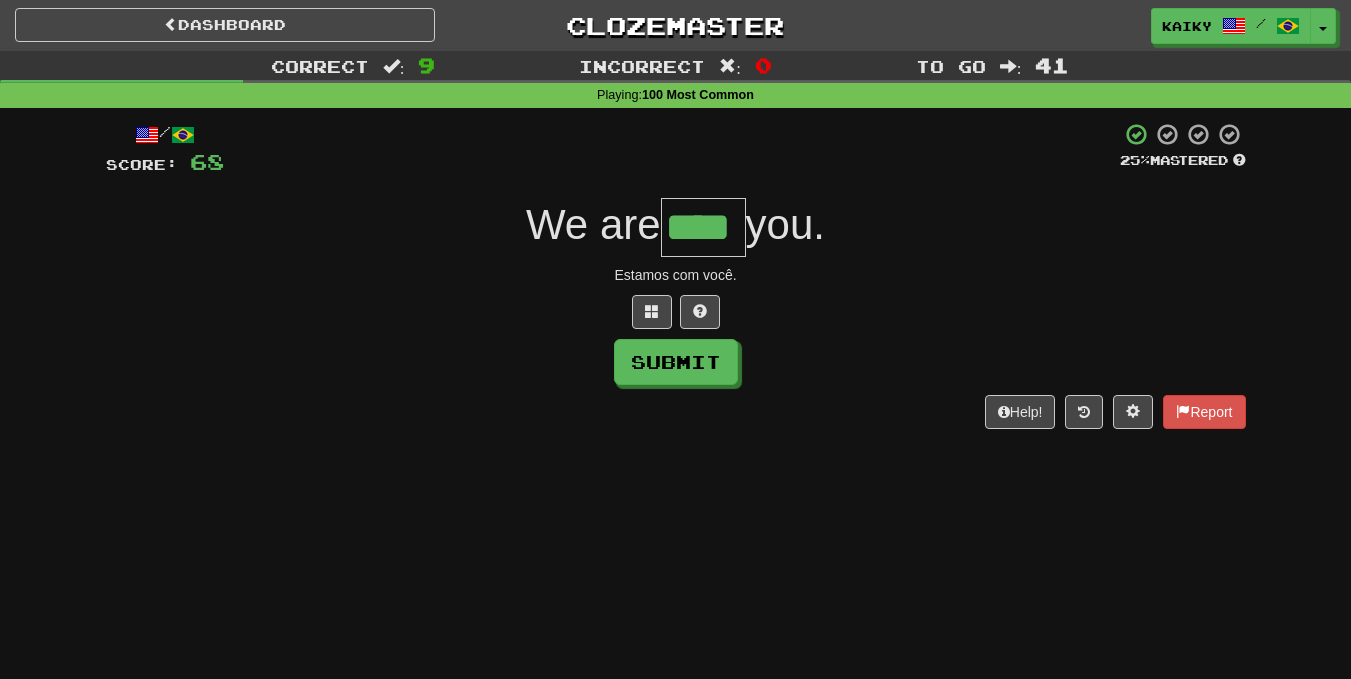 type on "****" 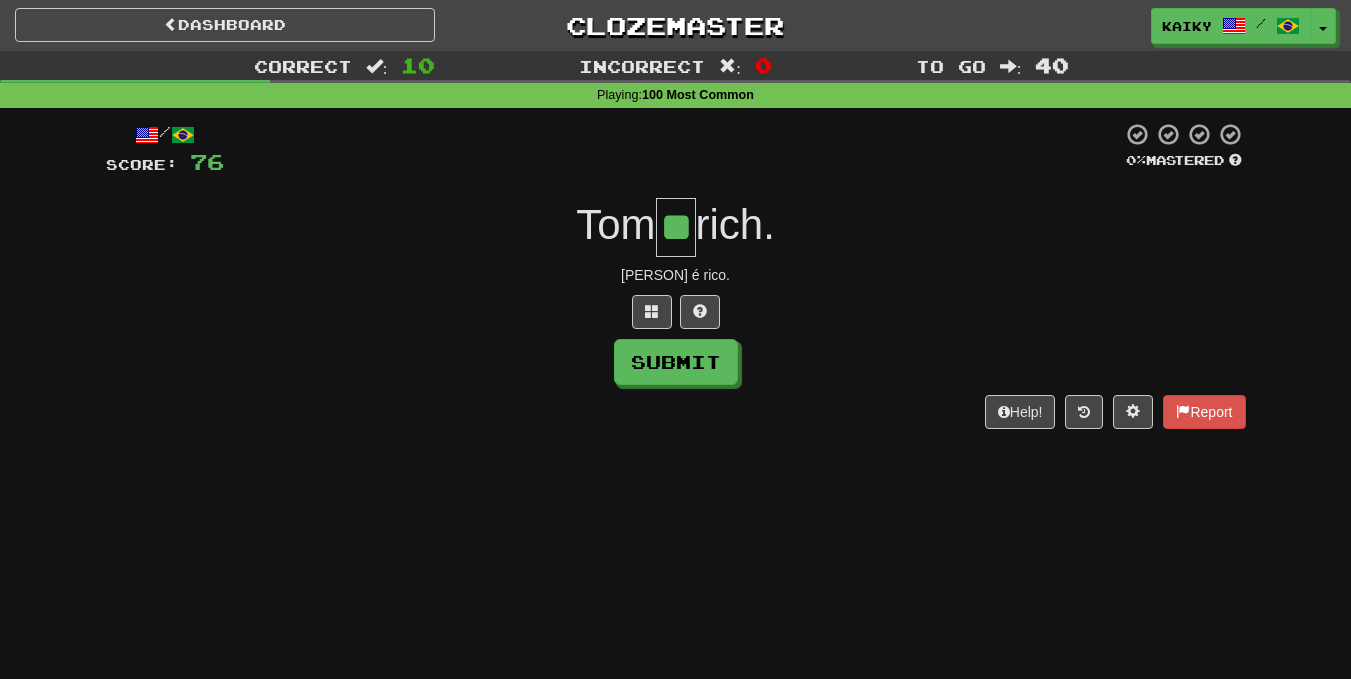 type on "**" 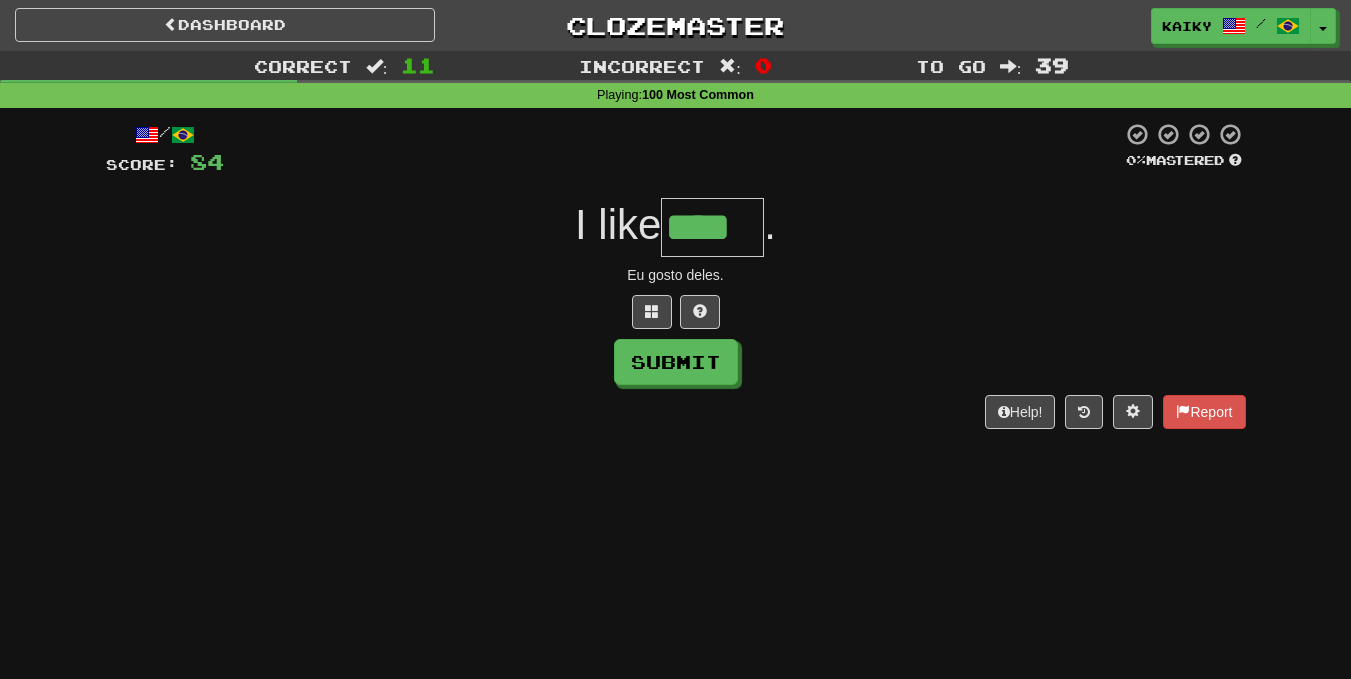 type on "****" 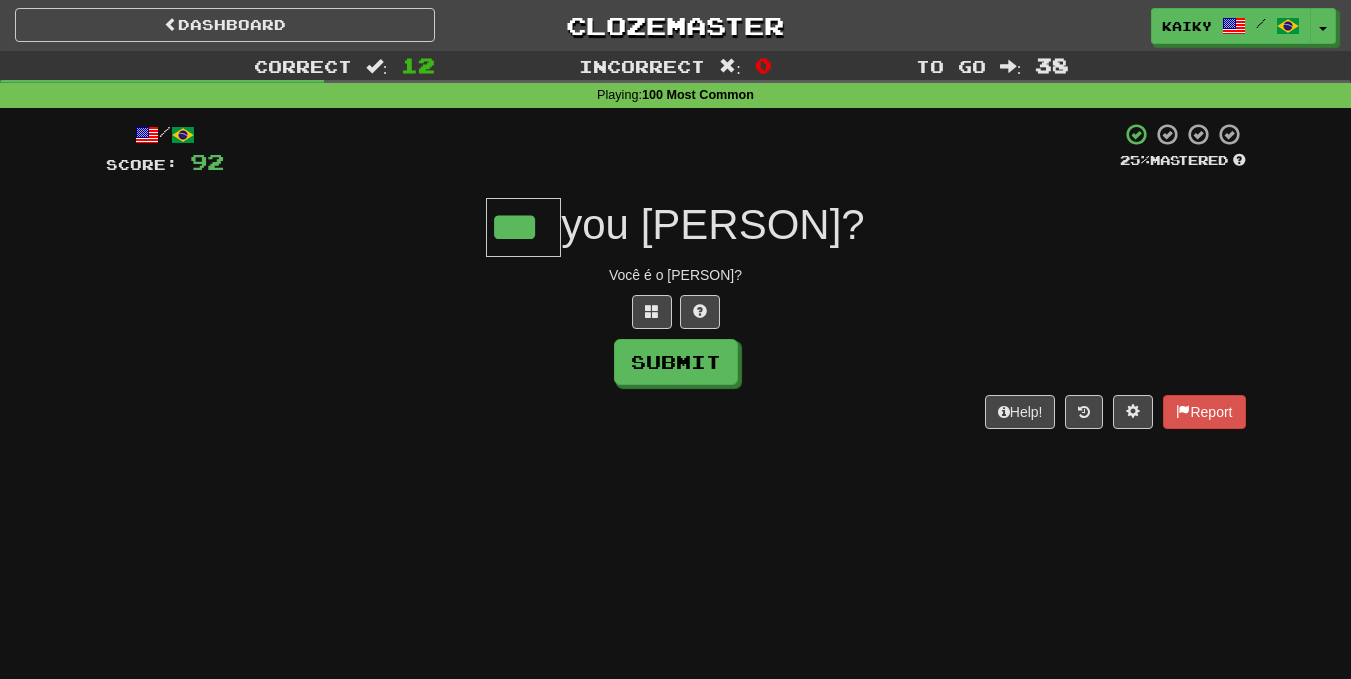 type on "***" 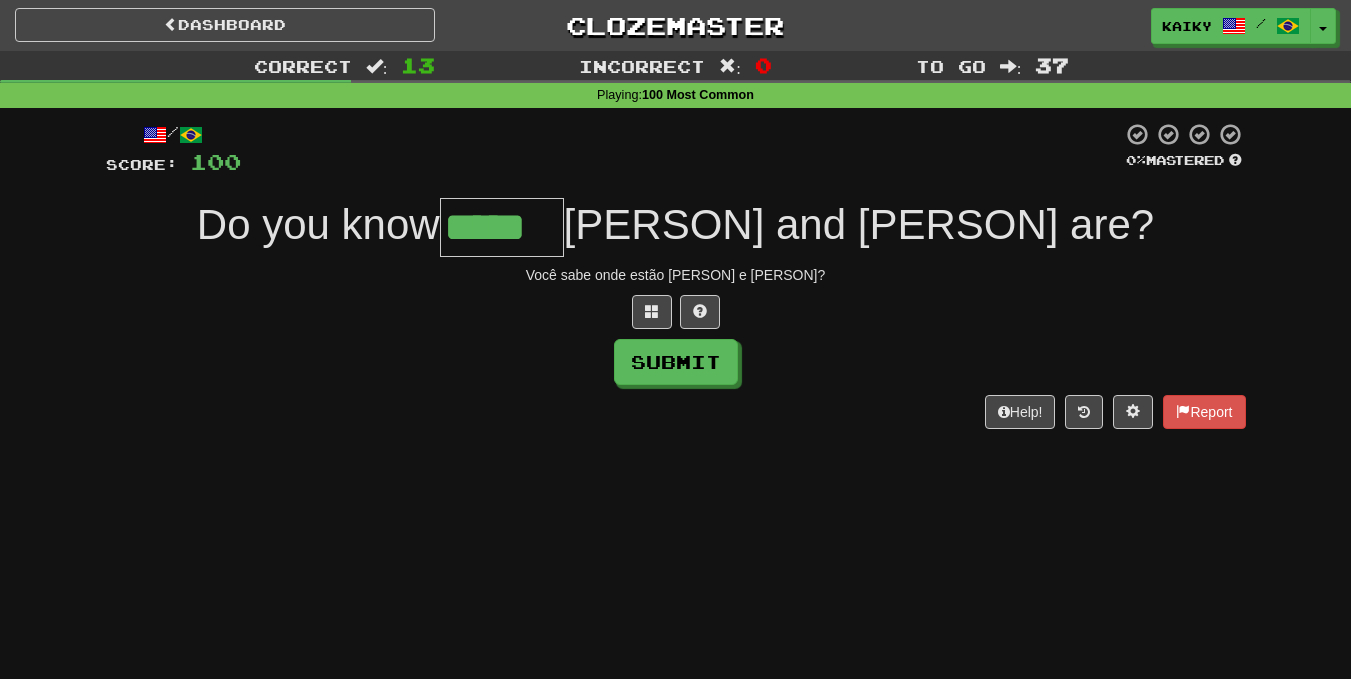 type on "*****" 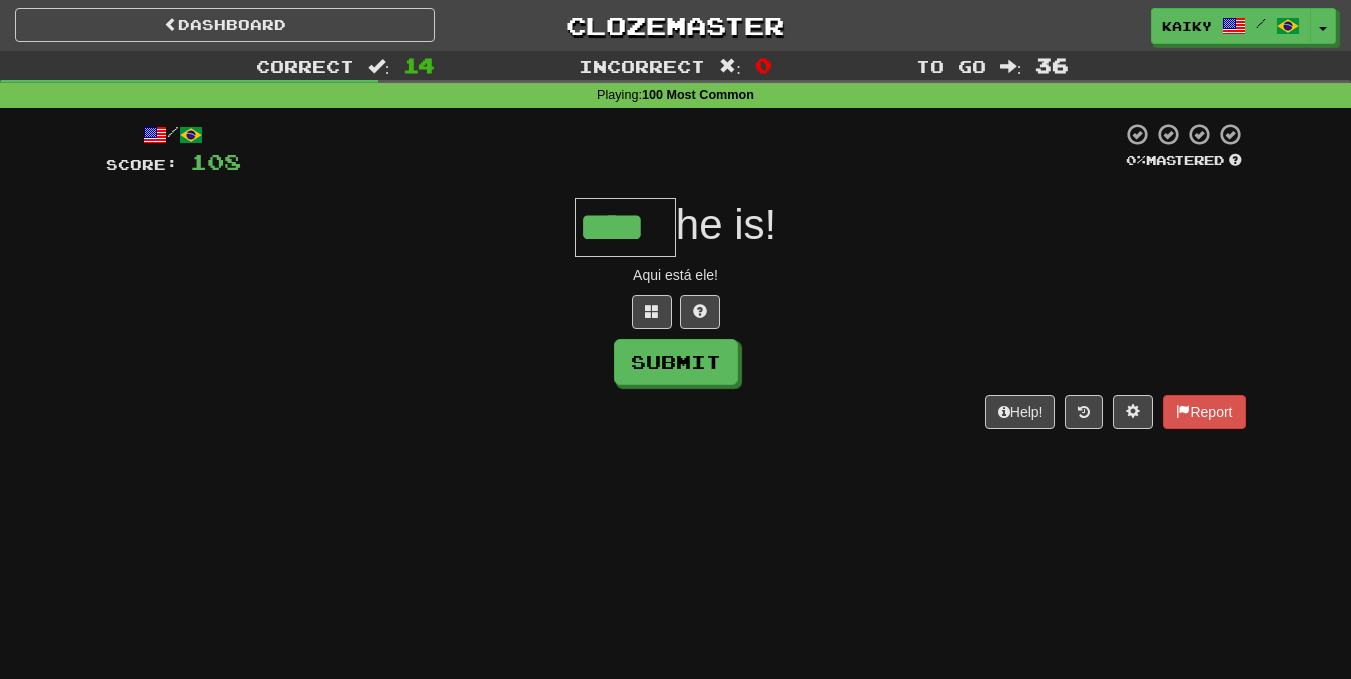 type on "****" 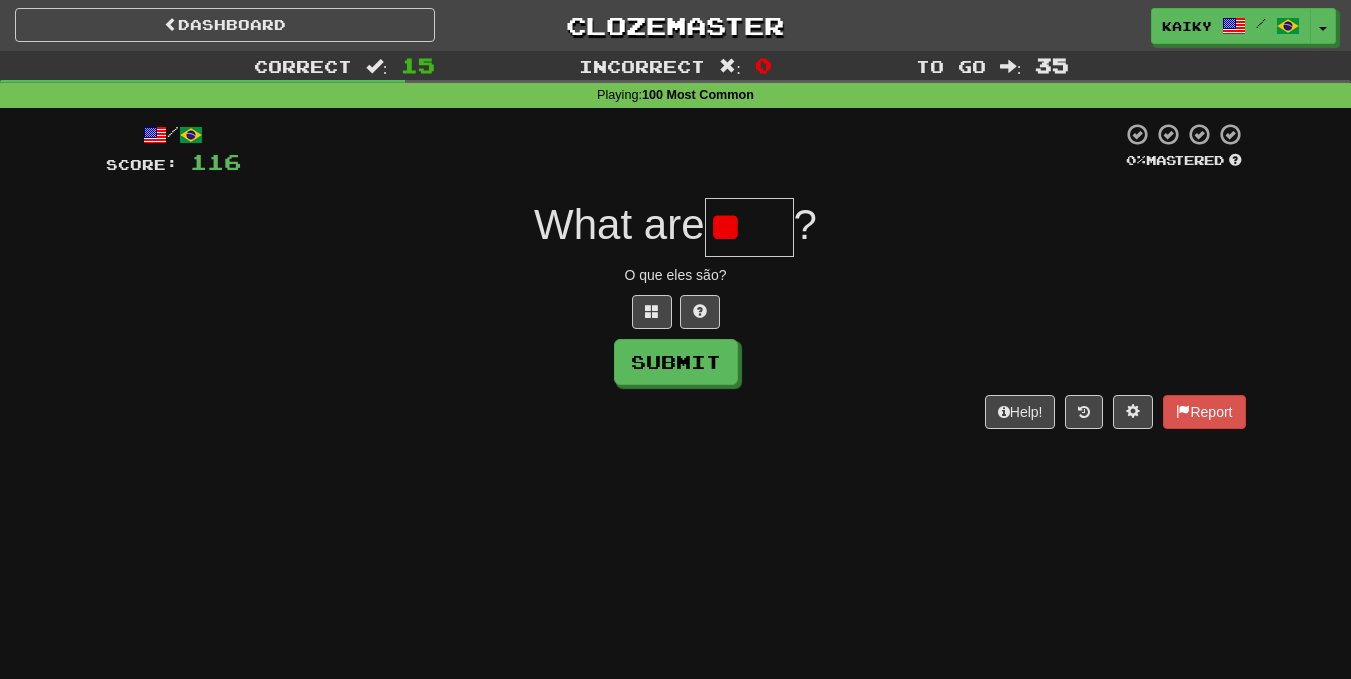 type on "*" 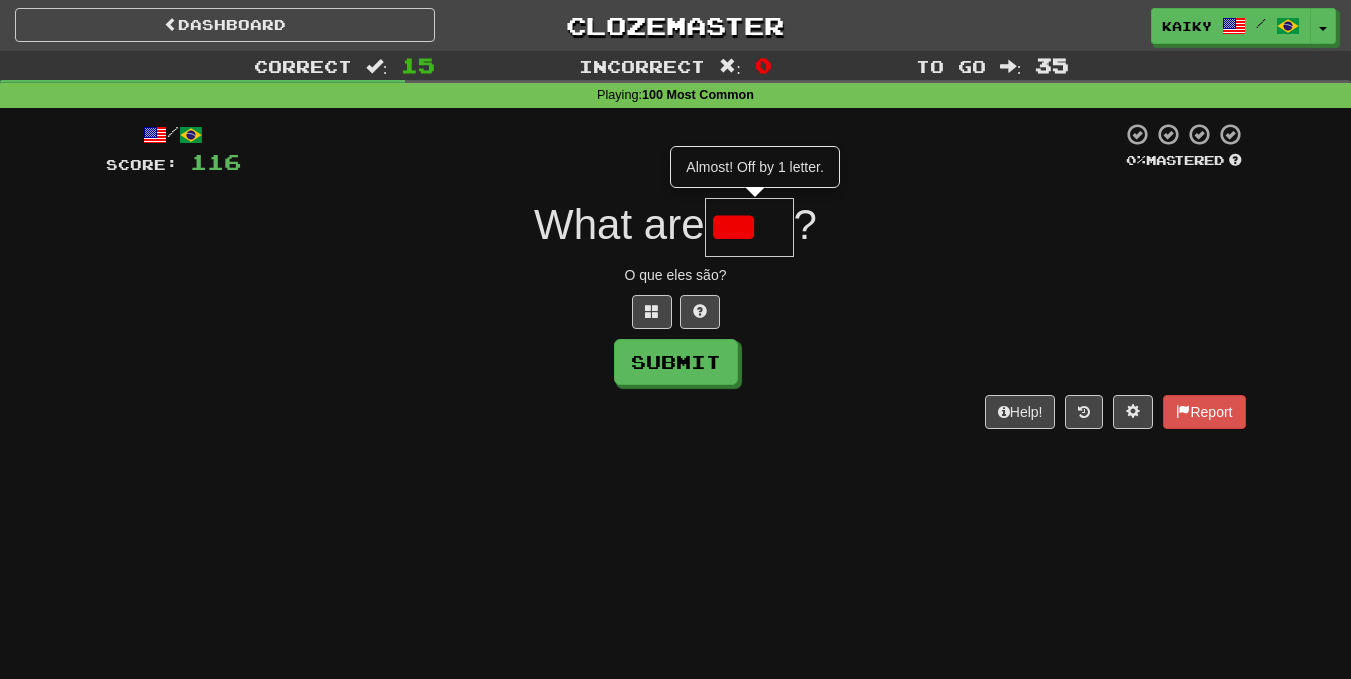 scroll, scrollTop: 0, scrollLeft: 0, axis: both 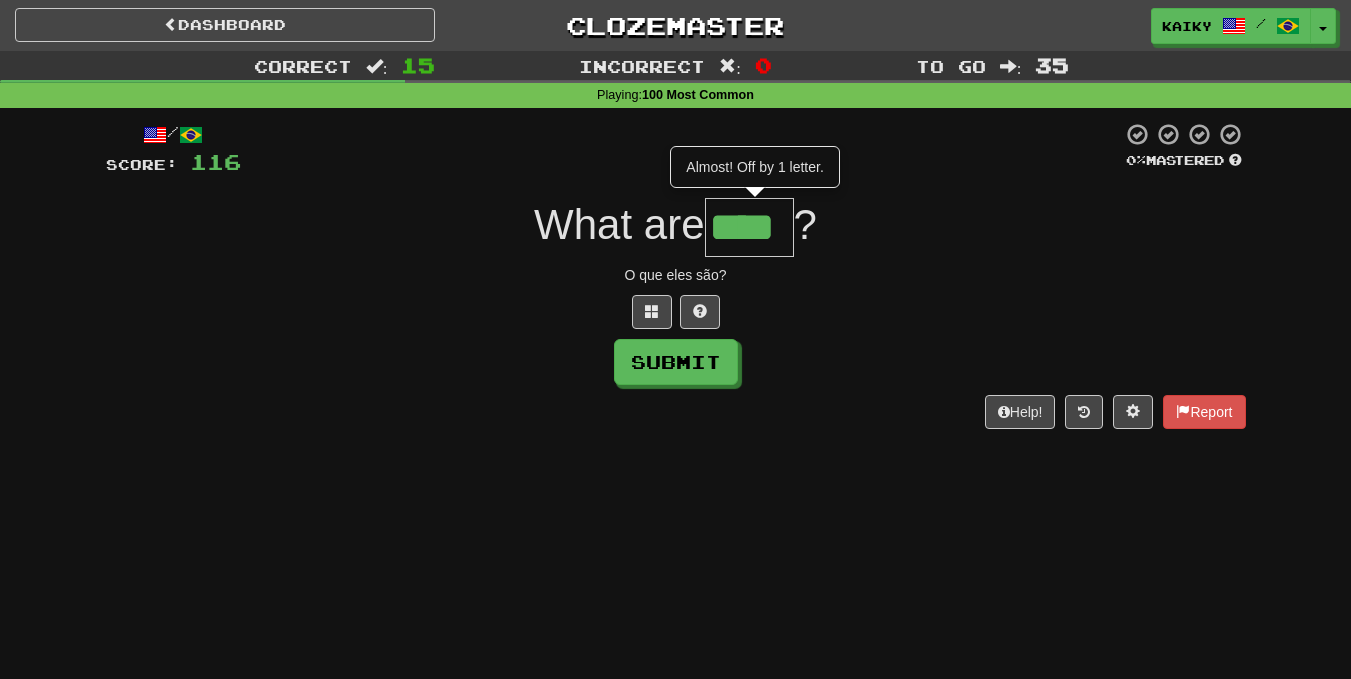 type on "****" 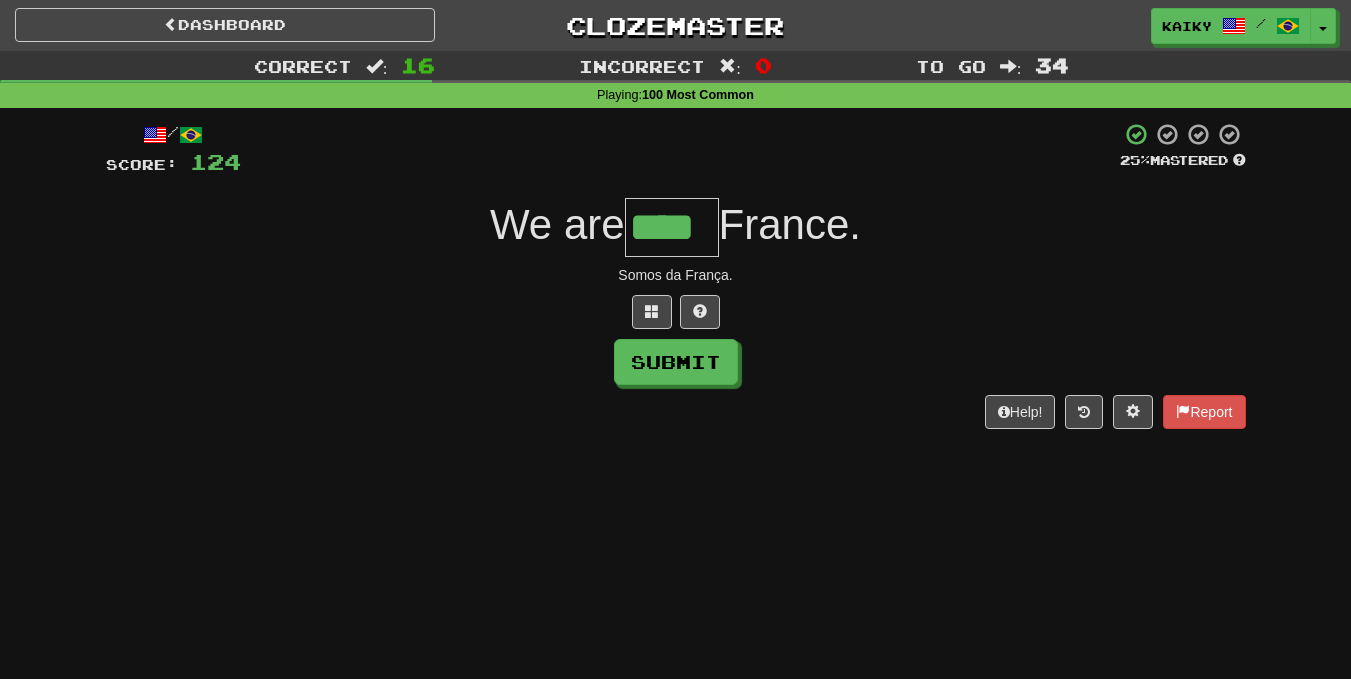 type on "****" 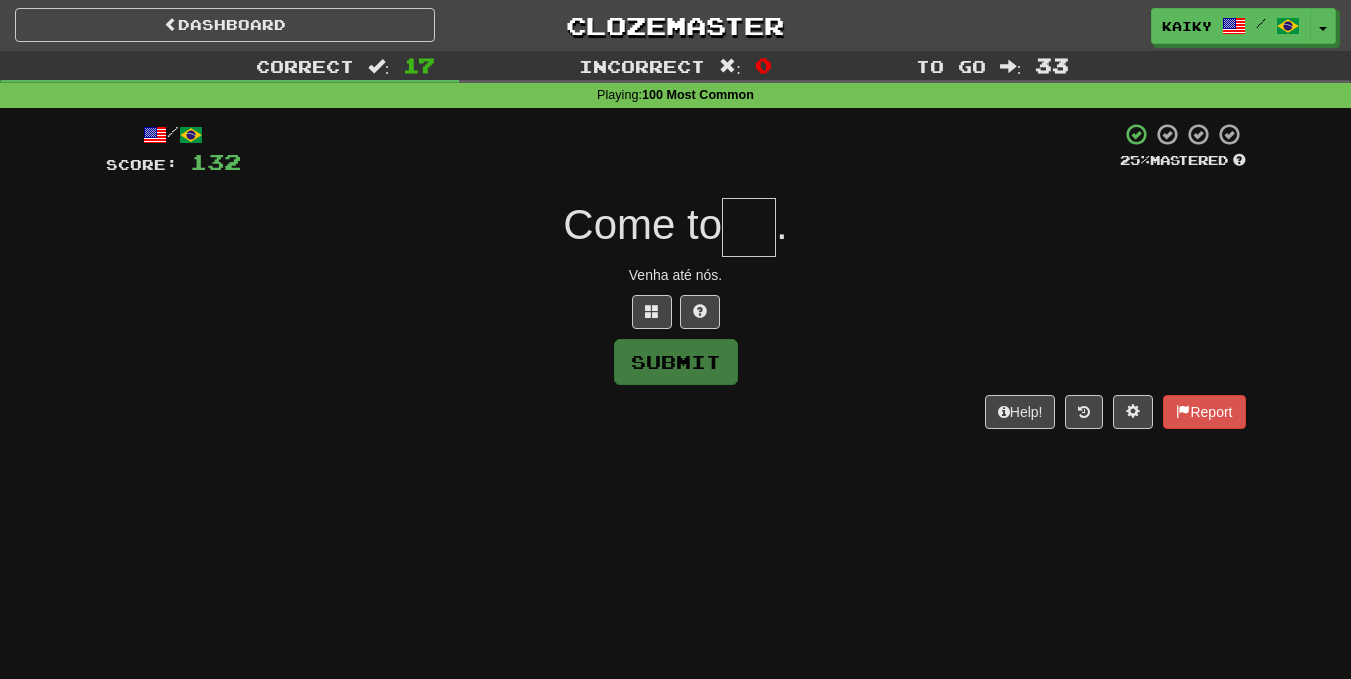 click on "/  Score:   132 25 %  Mastered Come to  . Venha até nós. Submit  Help!  Report" at bounding box center (676, 282) 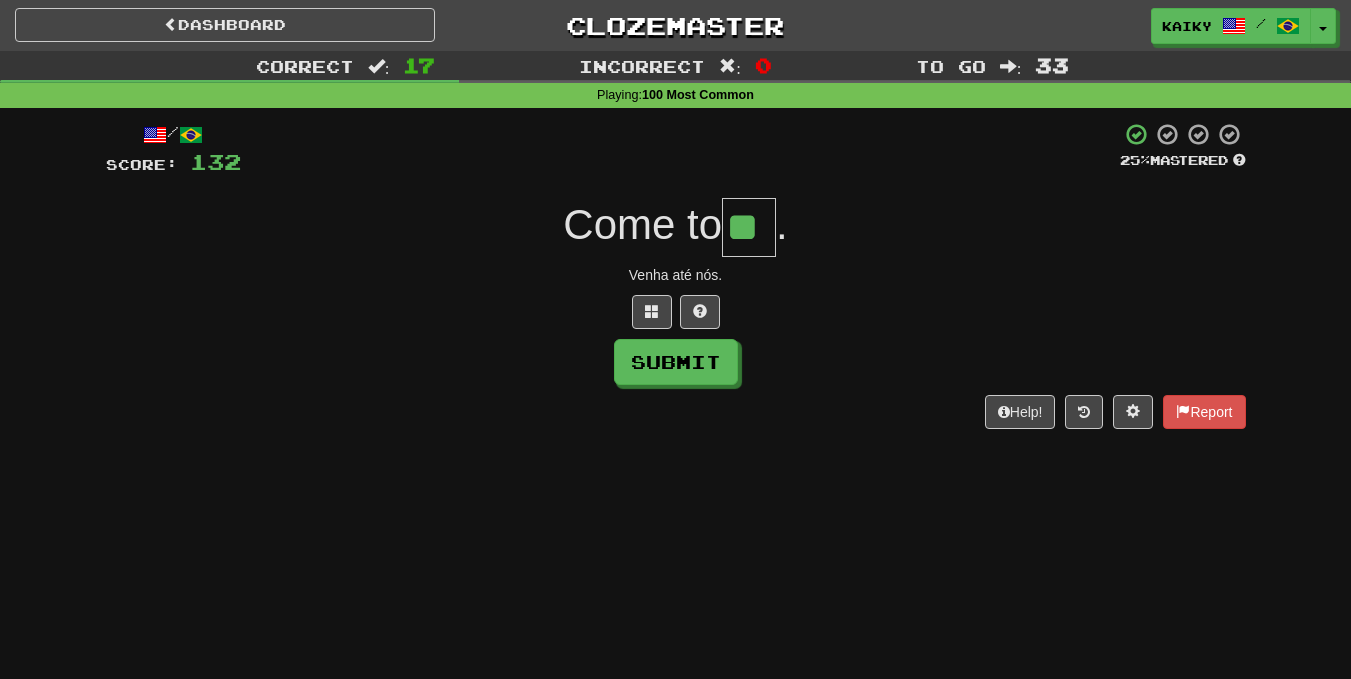 type on "**" 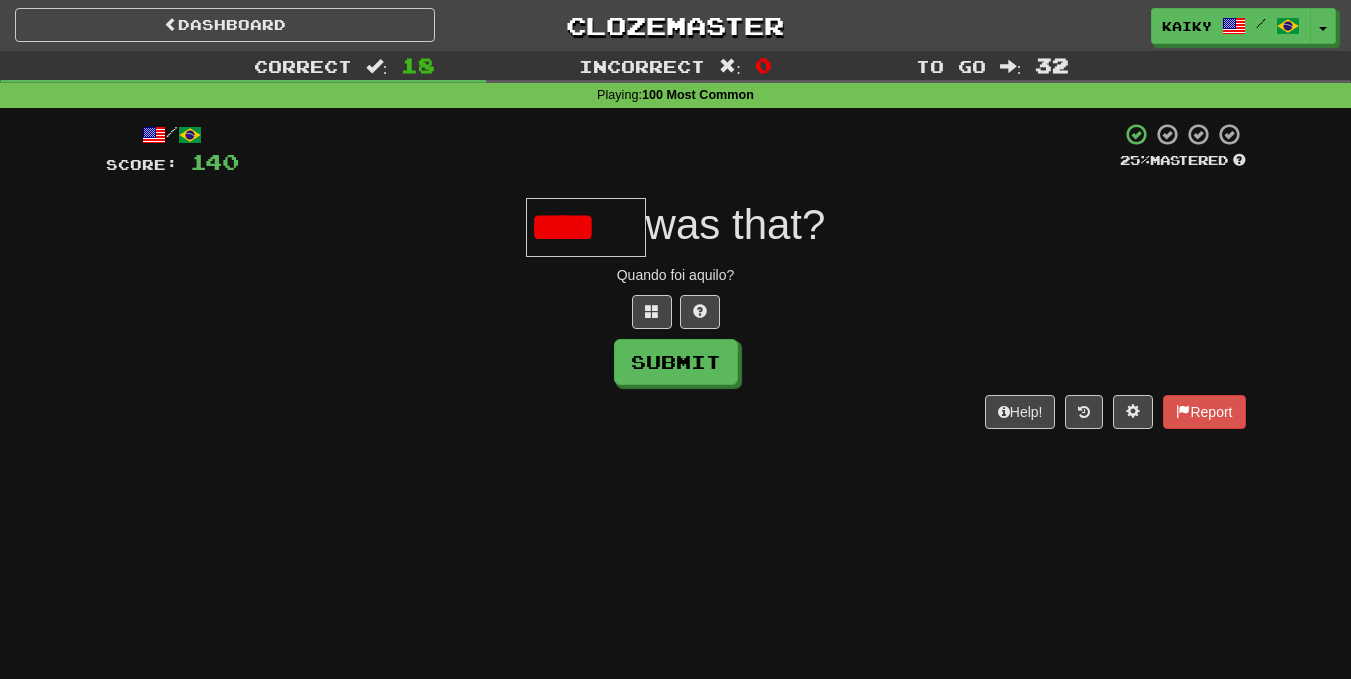 scroll, scrollTop: 0, scrollLeft: 0, axis: both 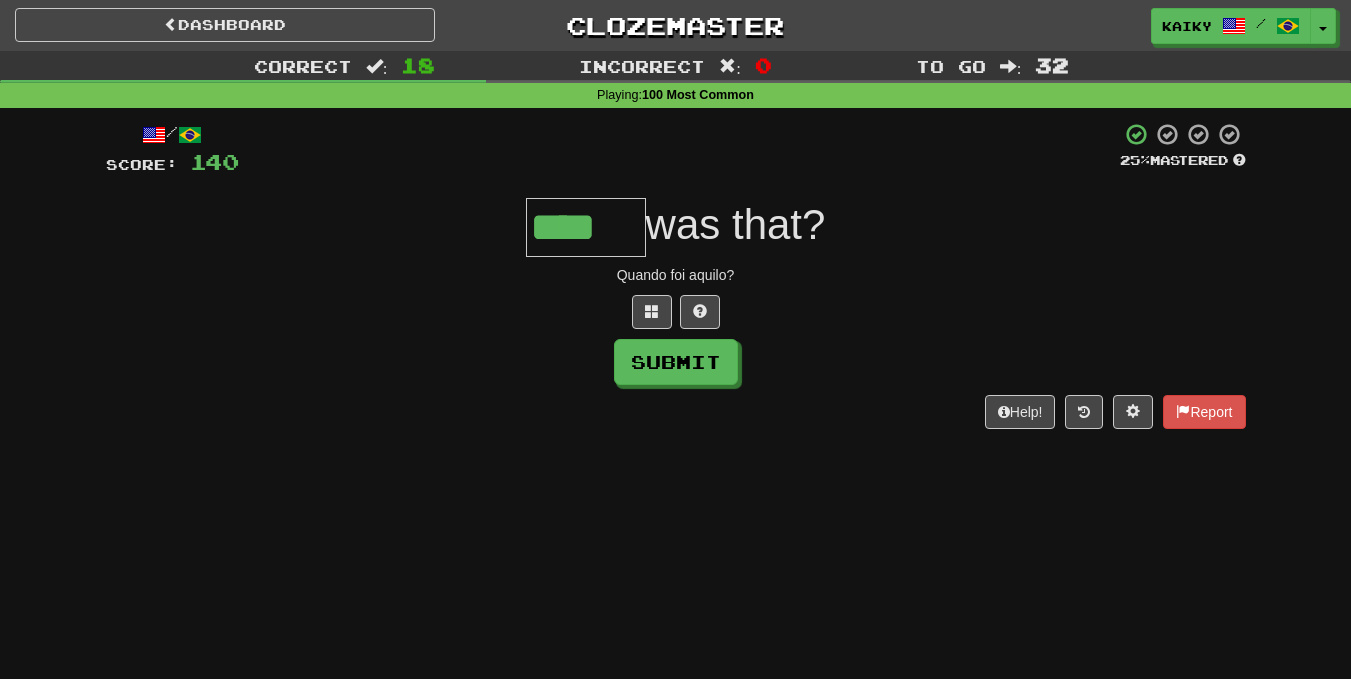 type on "****" 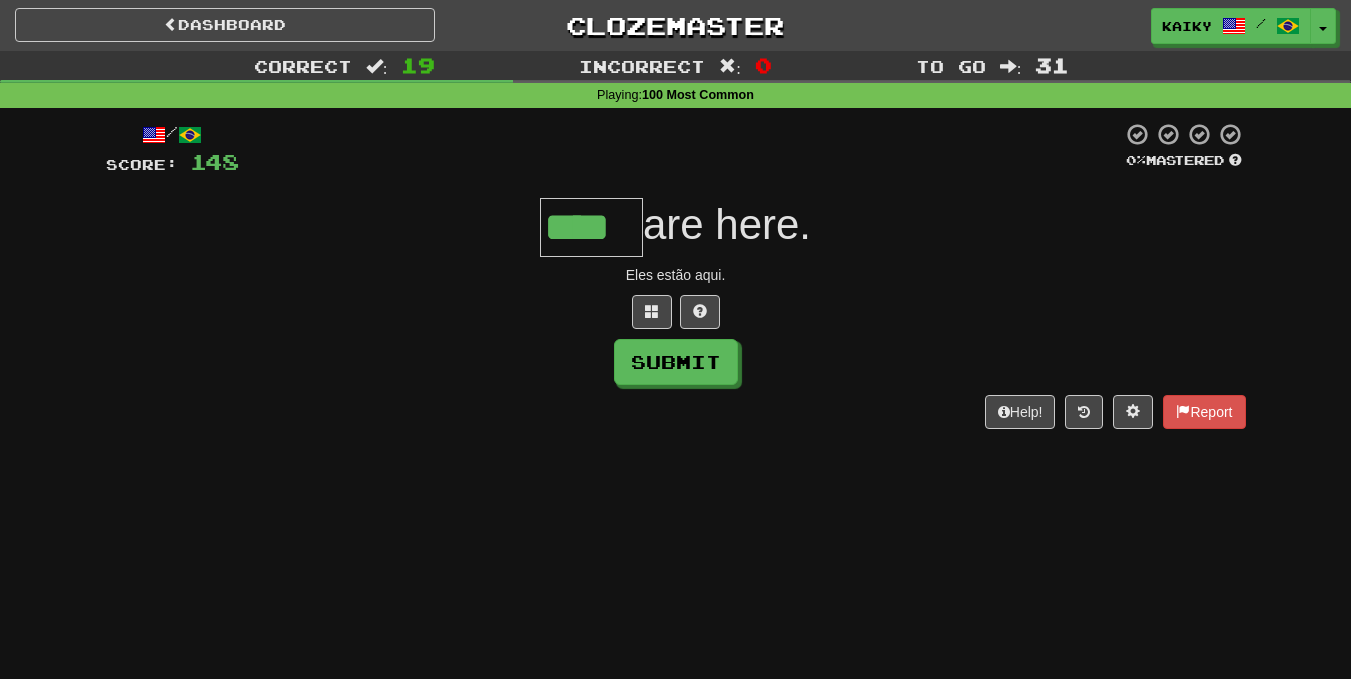 type on "****" 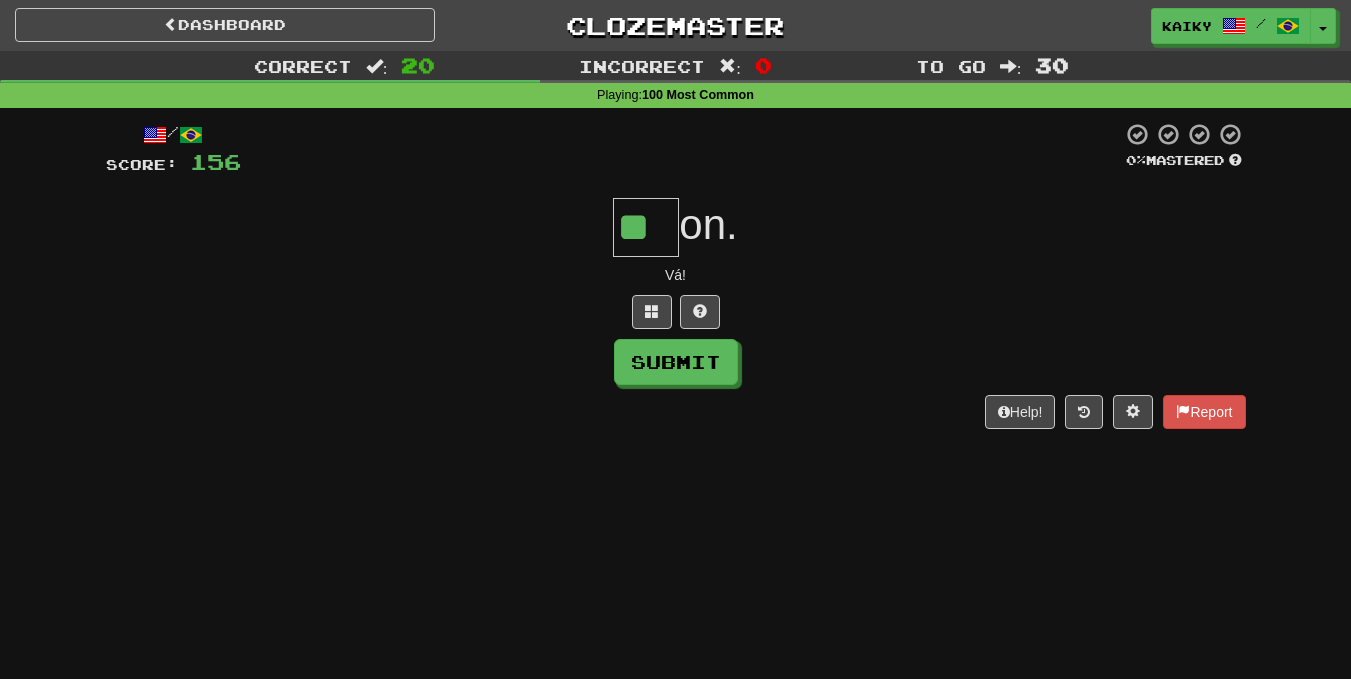 type on "**" 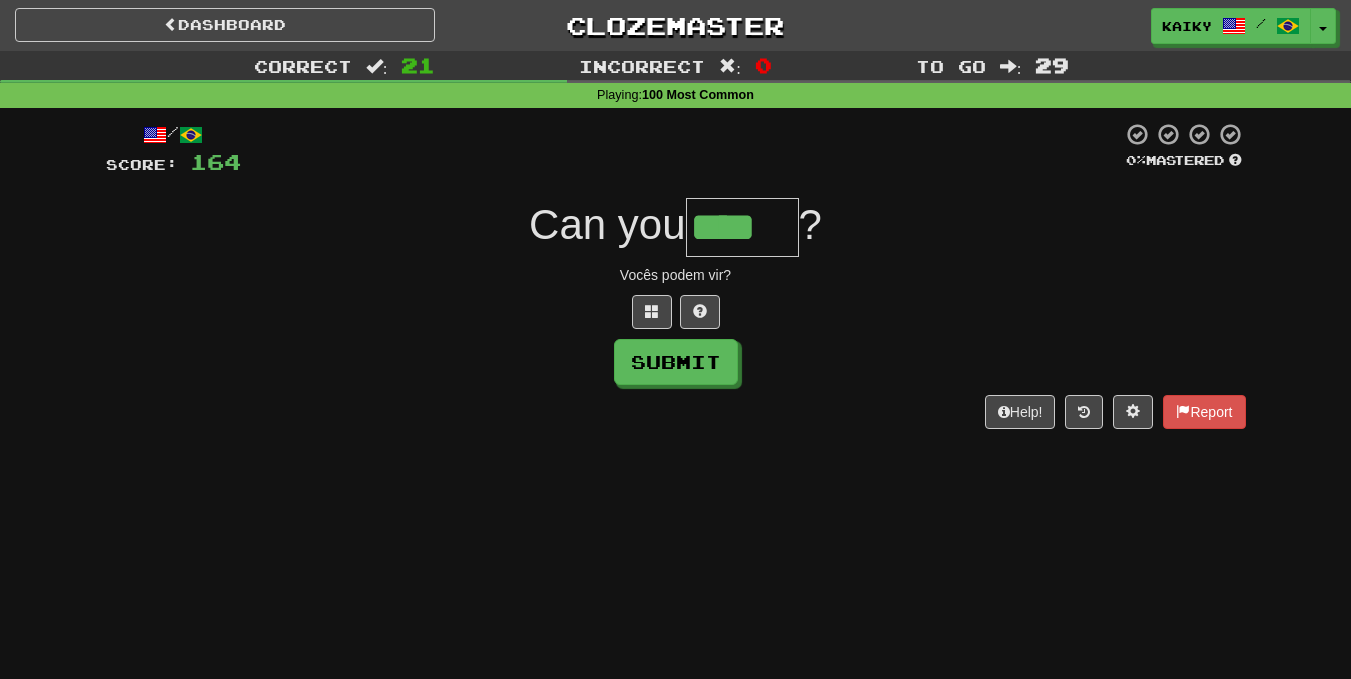 type on "****" 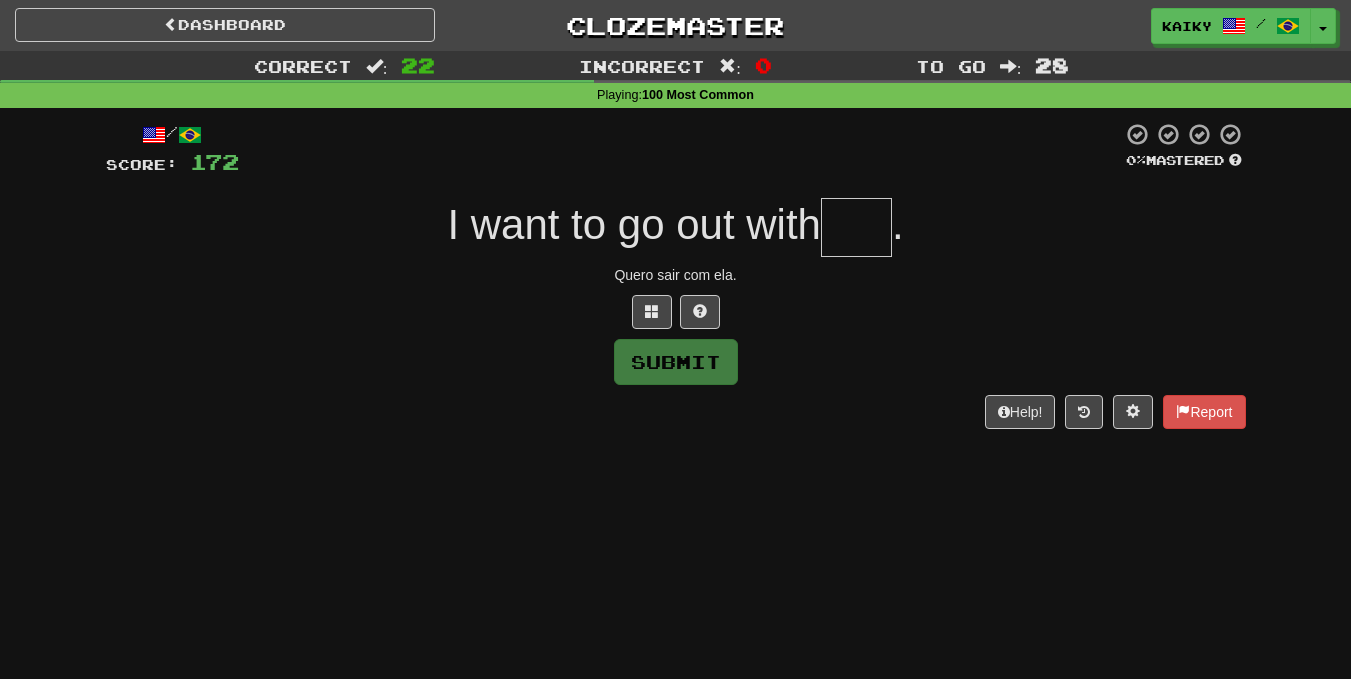 type on "*" 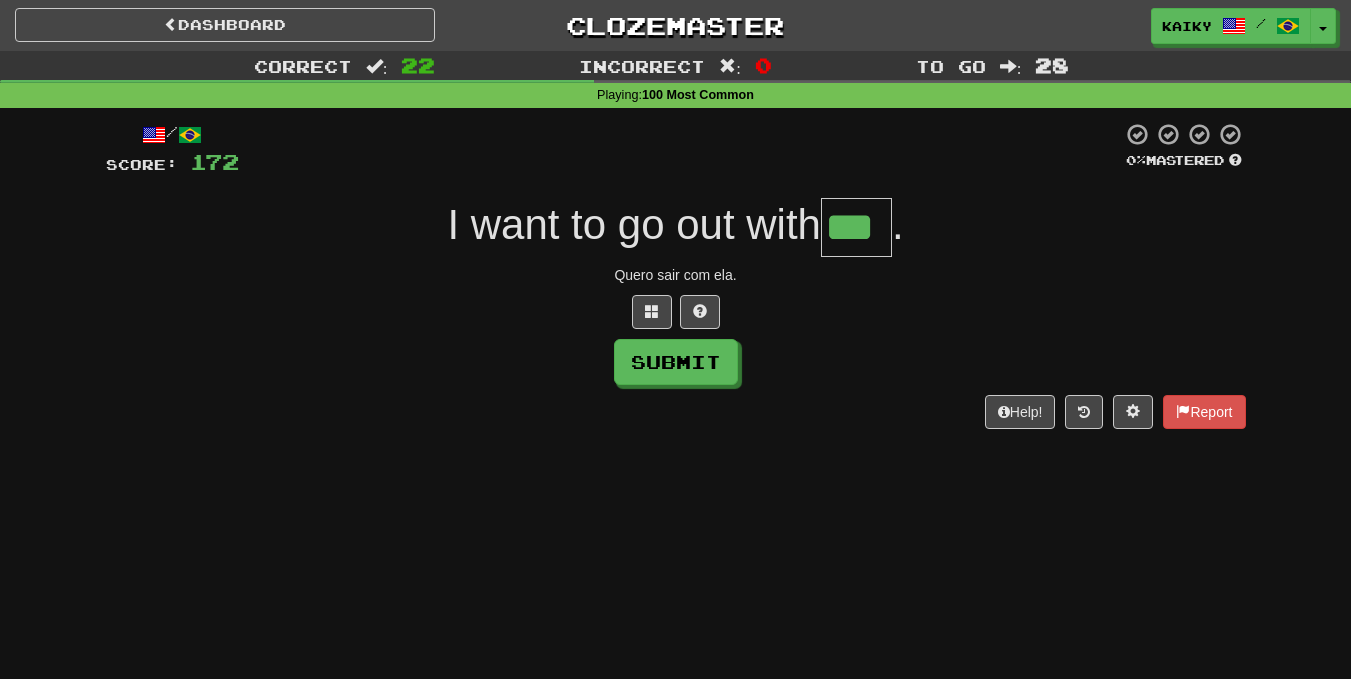 type on "***" 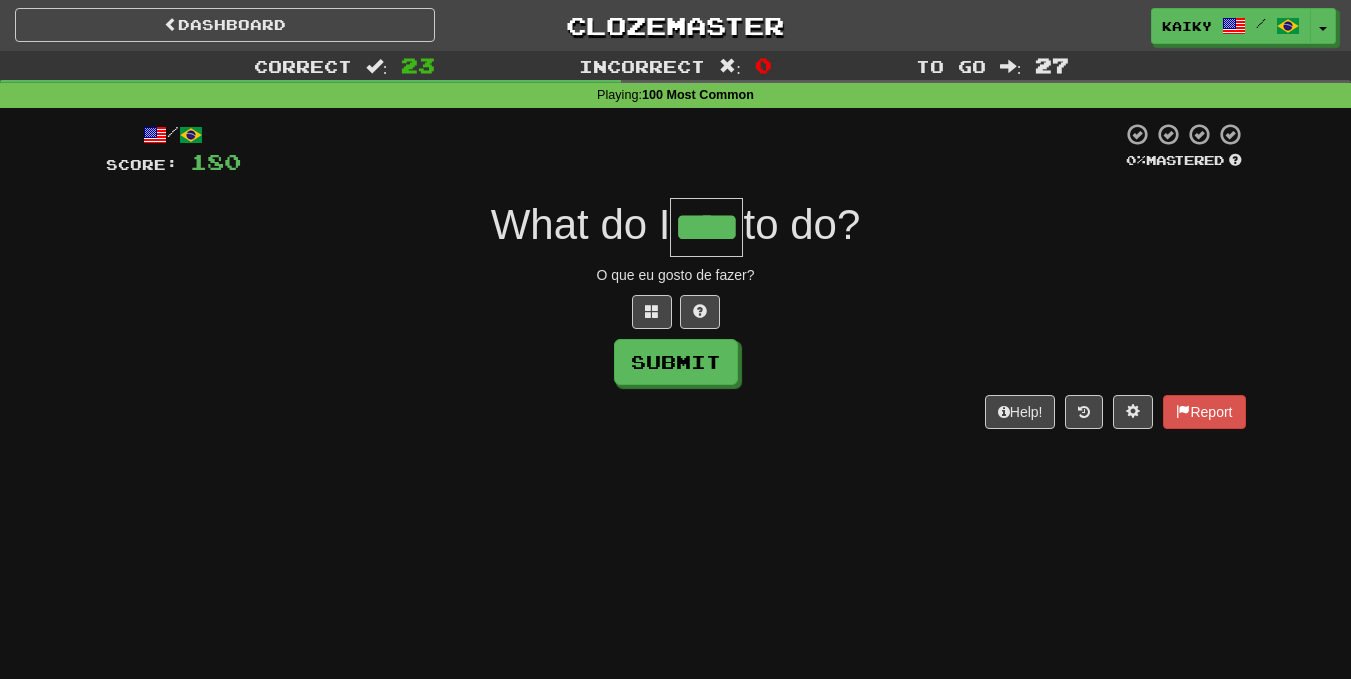 type on "****" 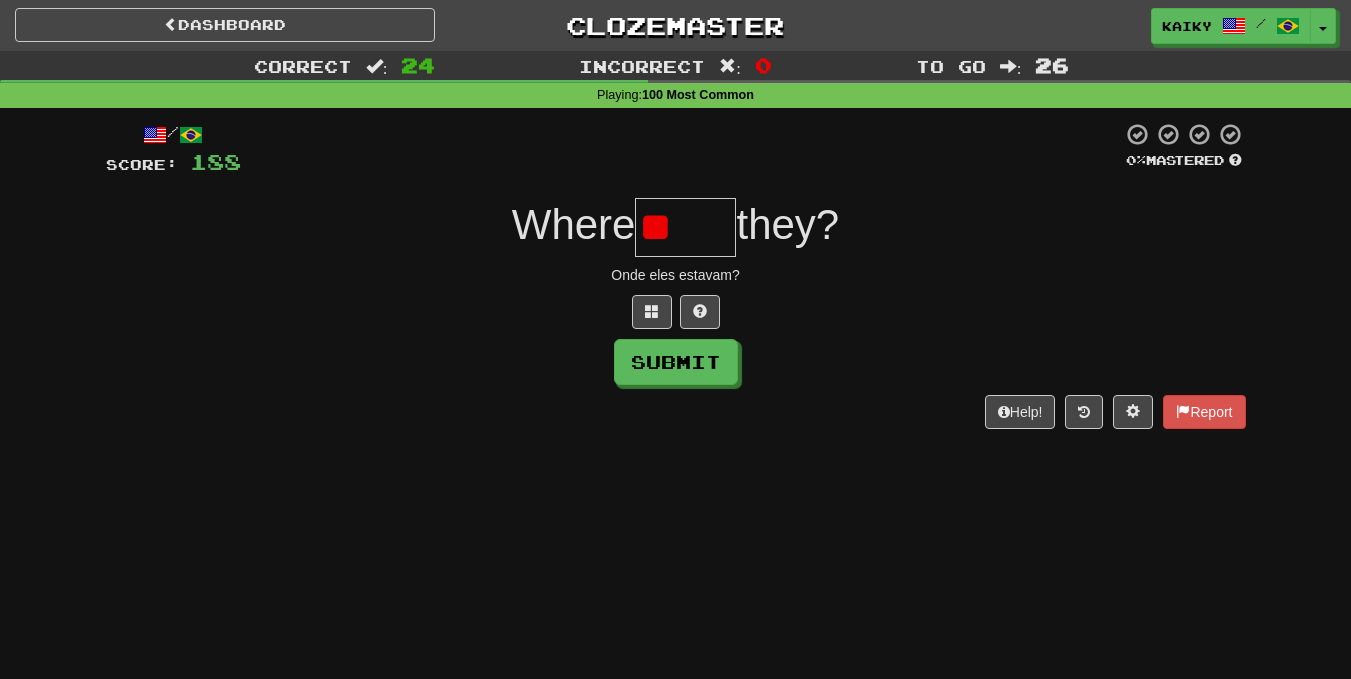 type on "*" 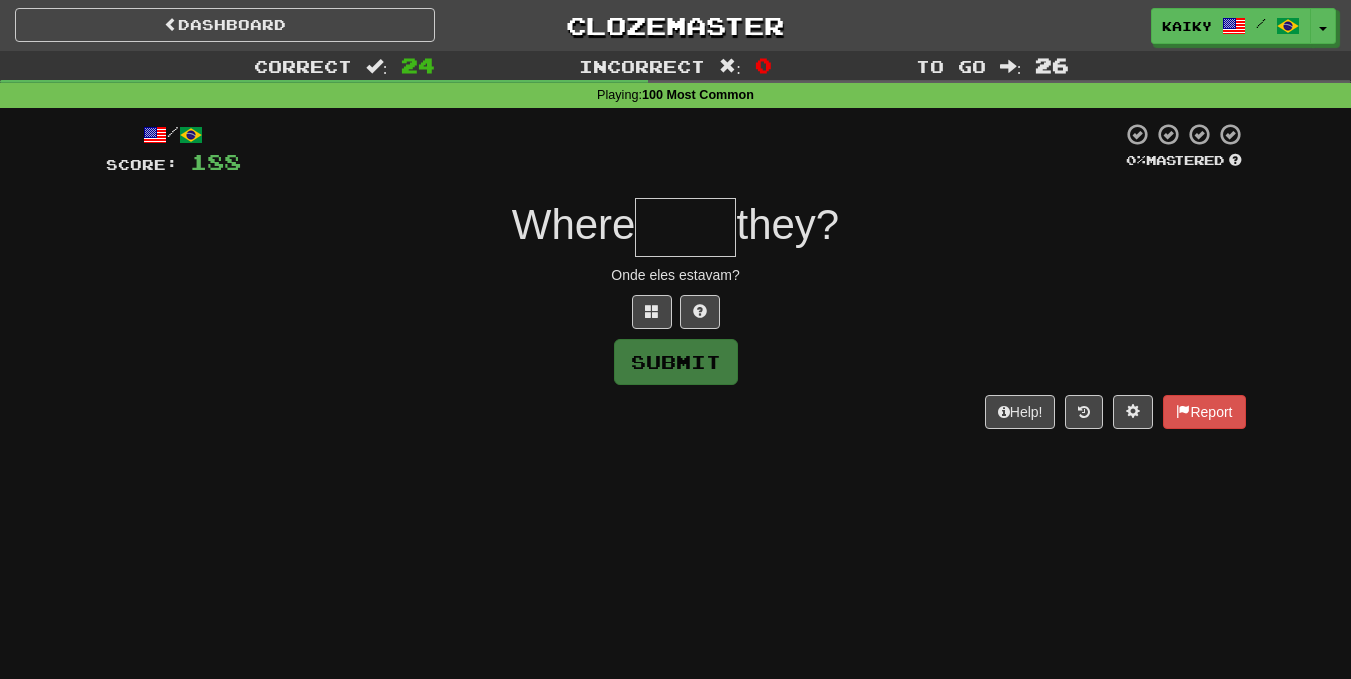type on "*" 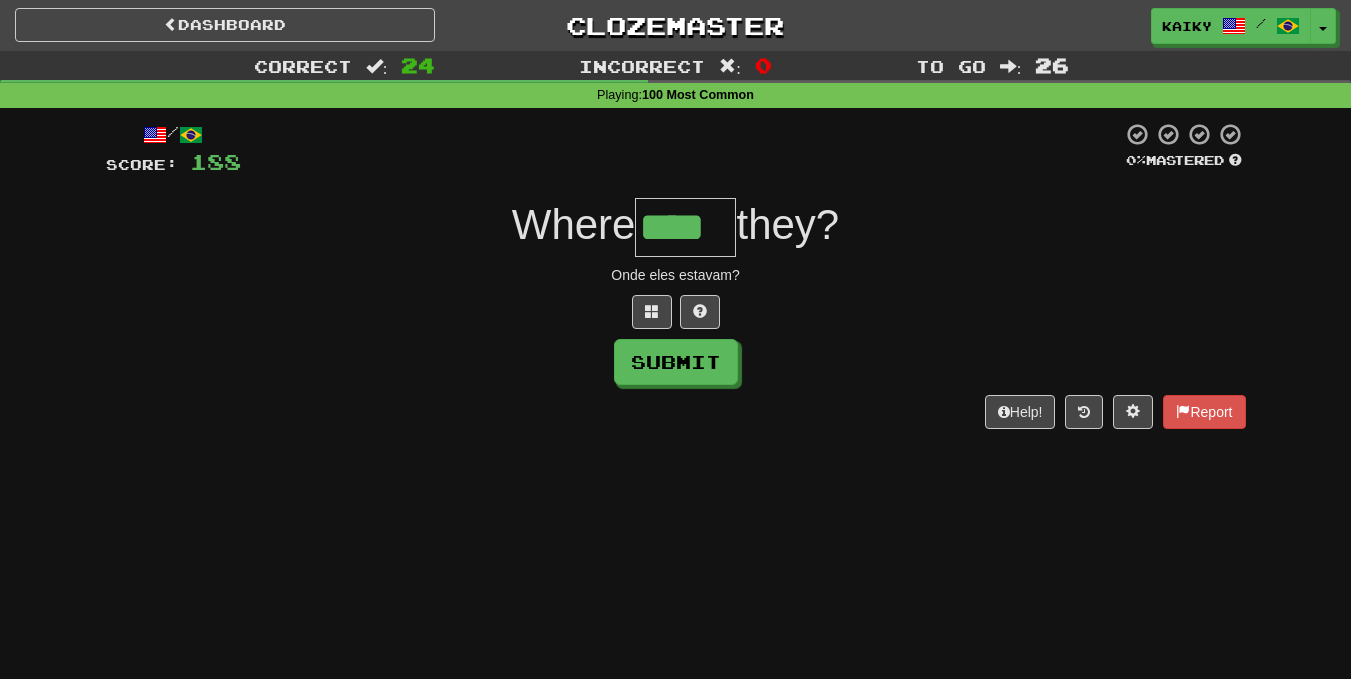 type on "****" 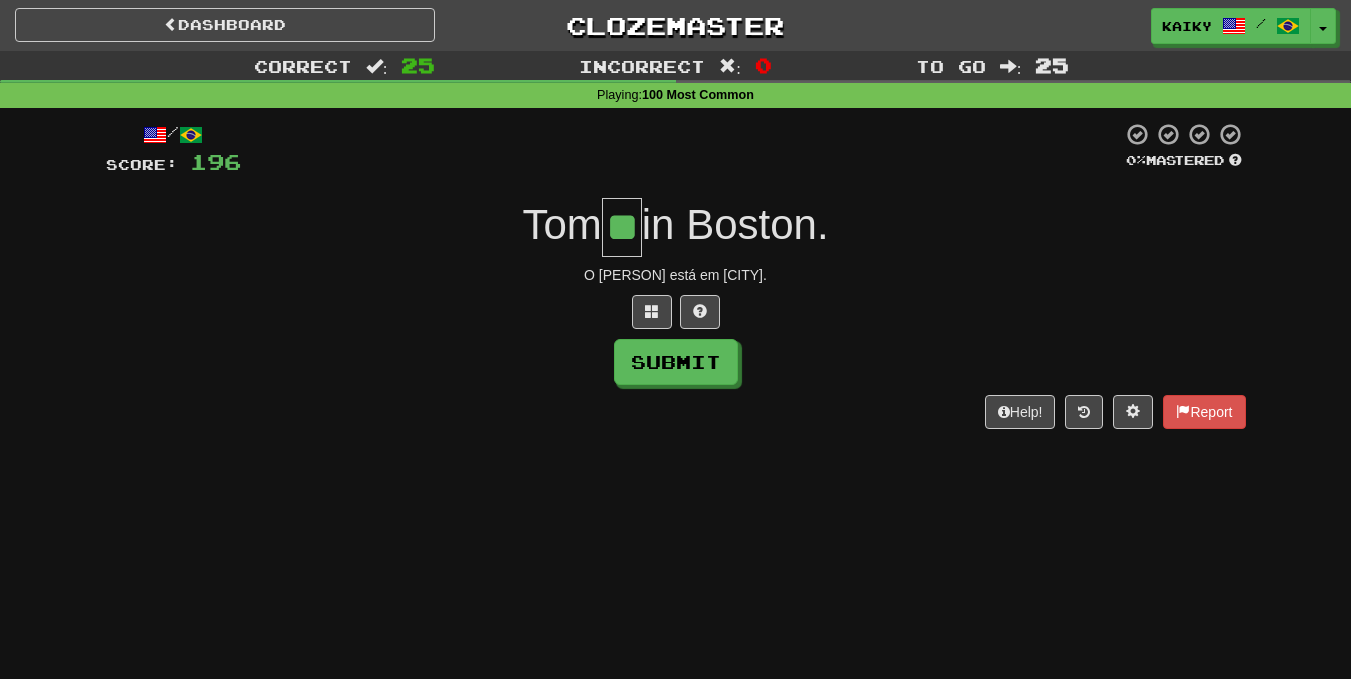 type on "**" 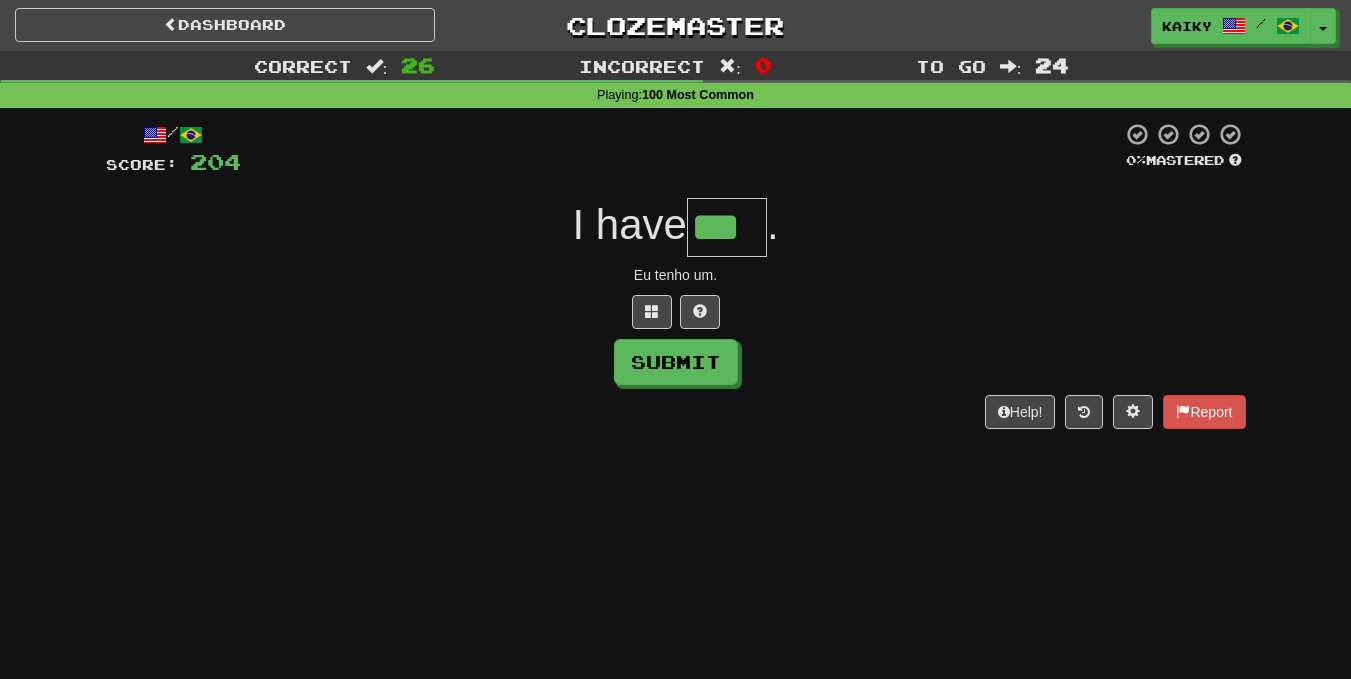 type on "***" 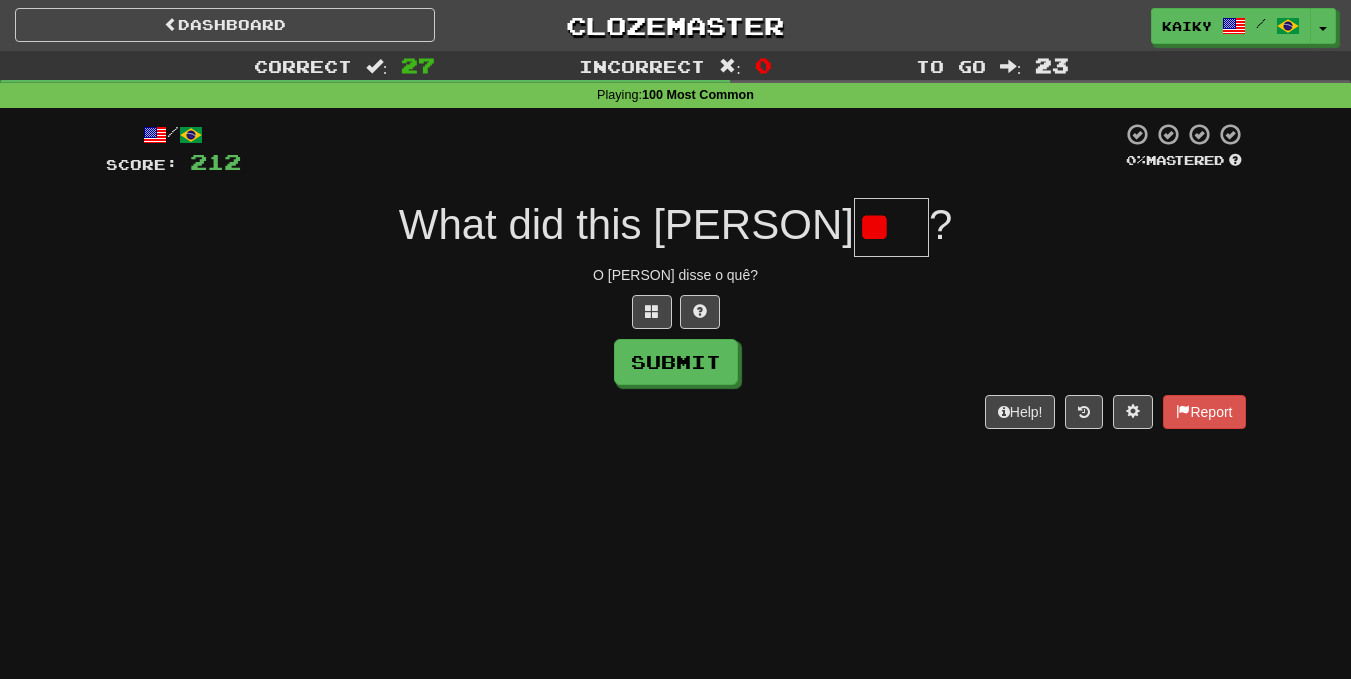 scroll, scrollTop: 0, scrollLeft: 0, axis: both 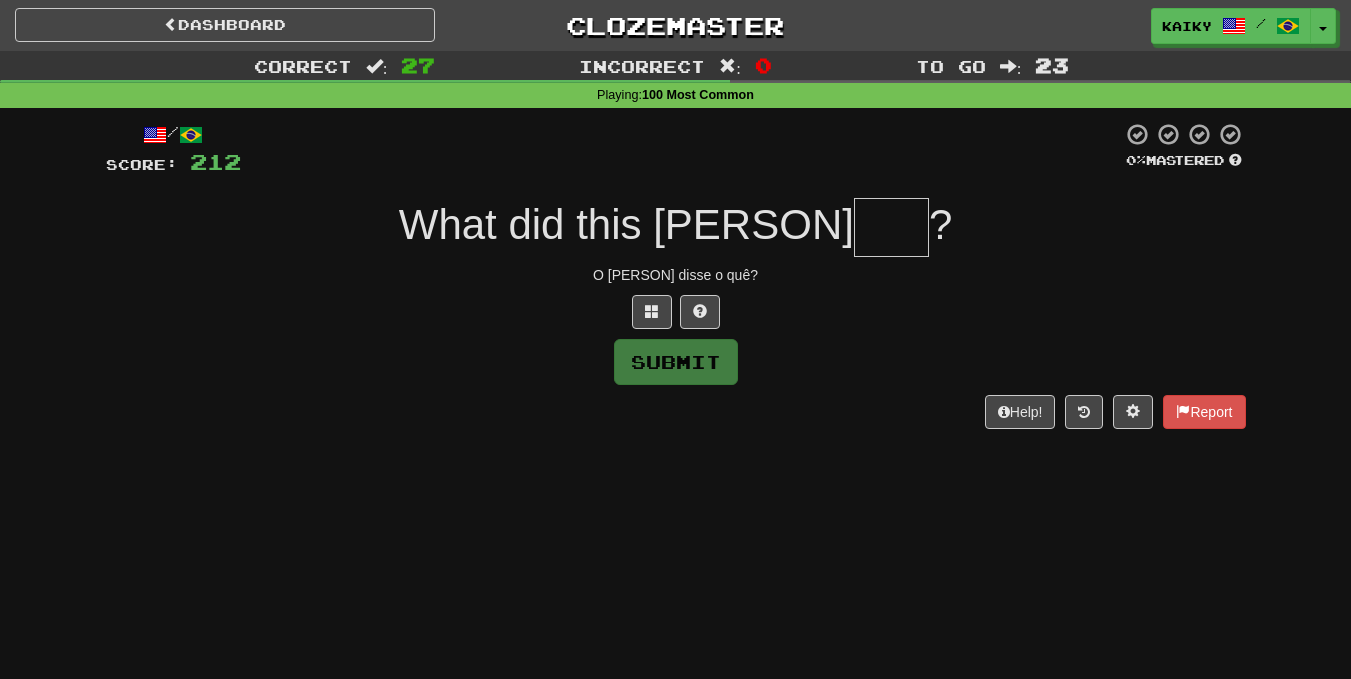 type on "*" 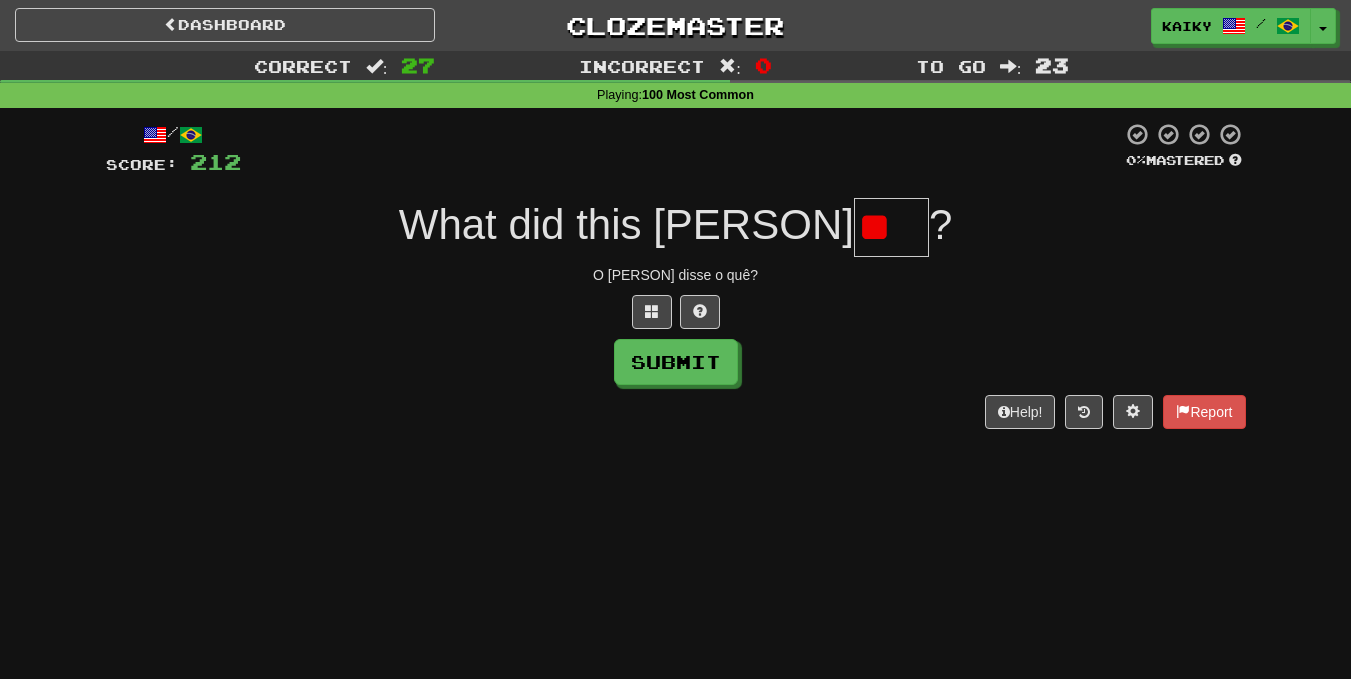 type on "*" 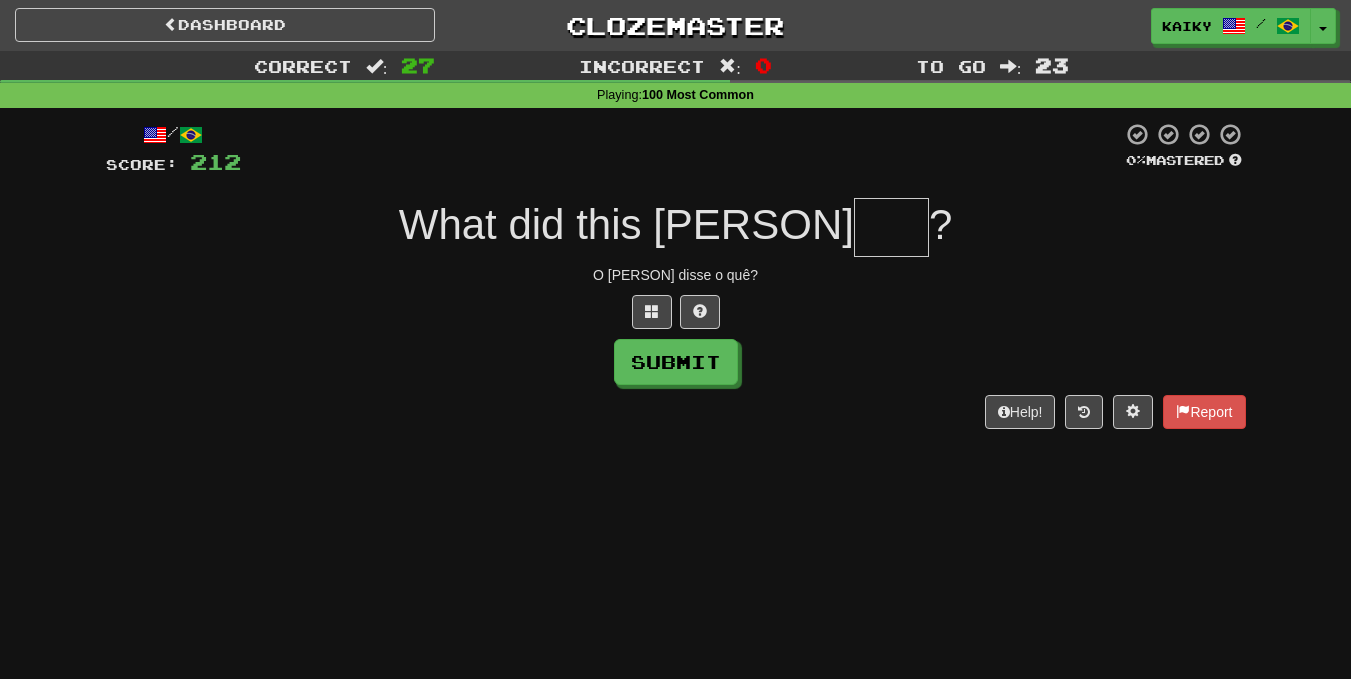 type on "*" 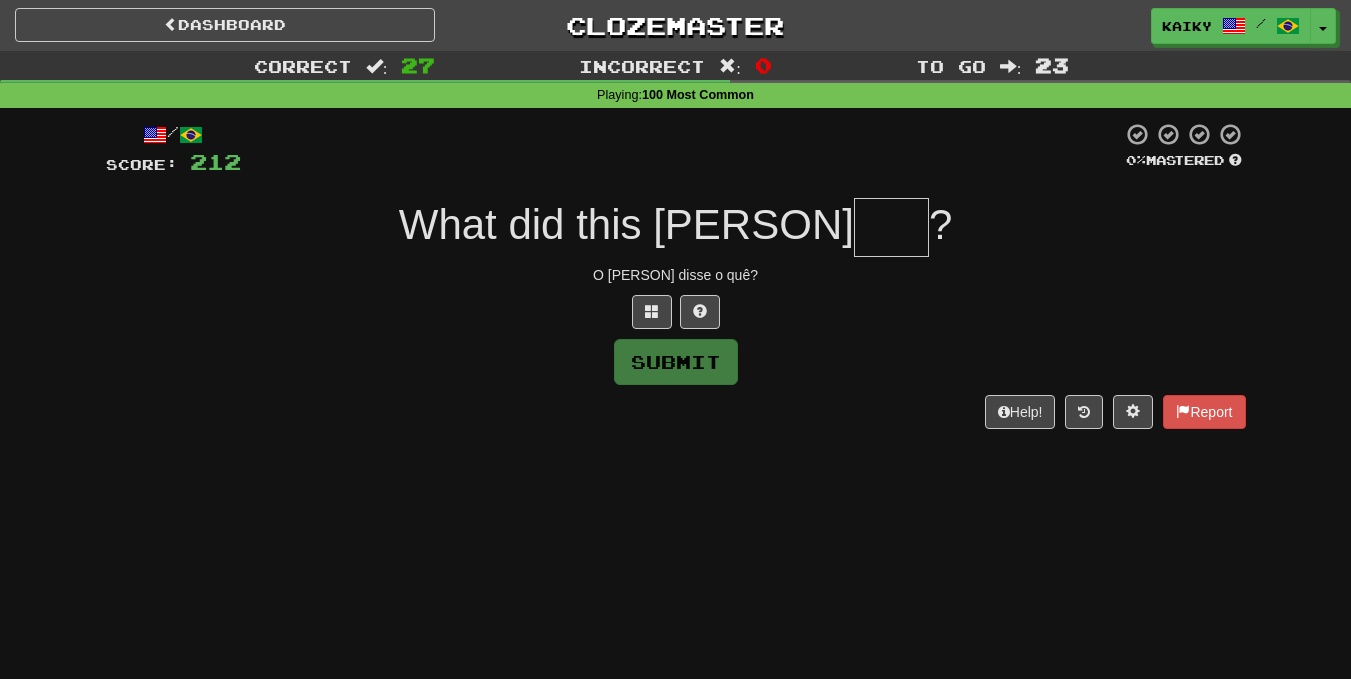 type on "*" 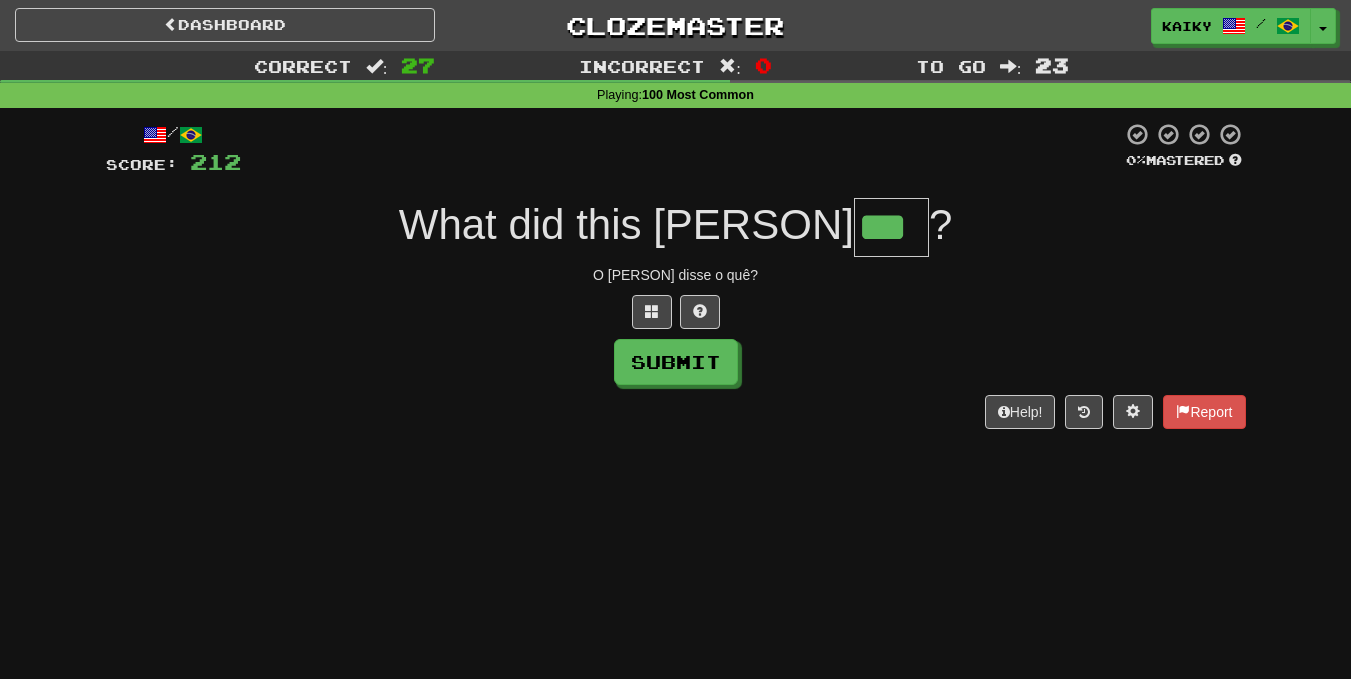 type on "***" 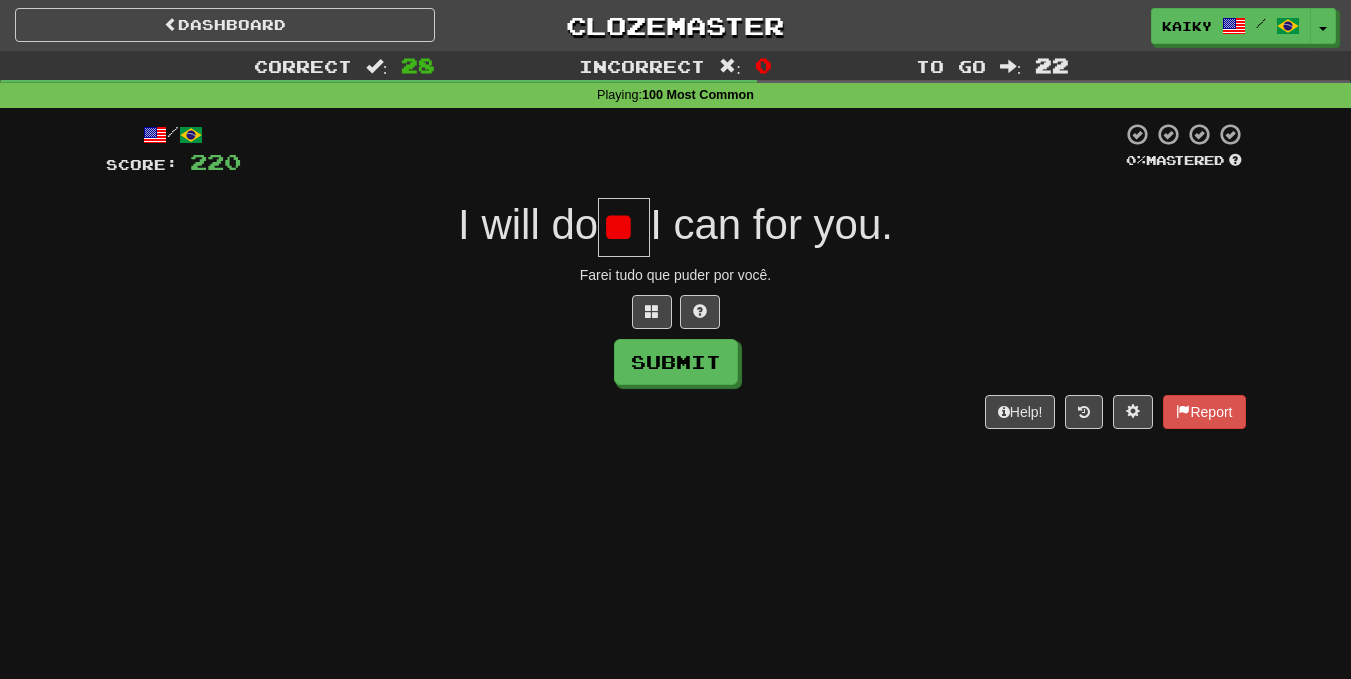 scroll, scrollTop: 0, scrollLeft: 0, axis: both 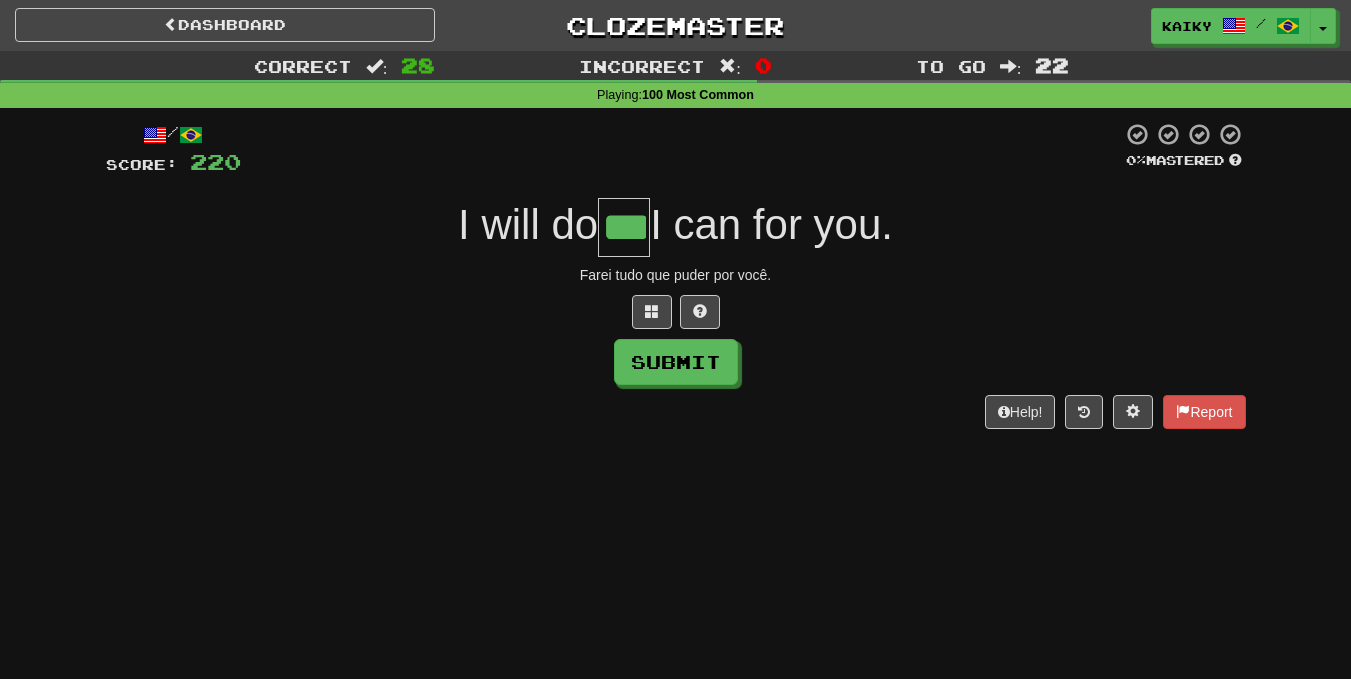 type on "***" 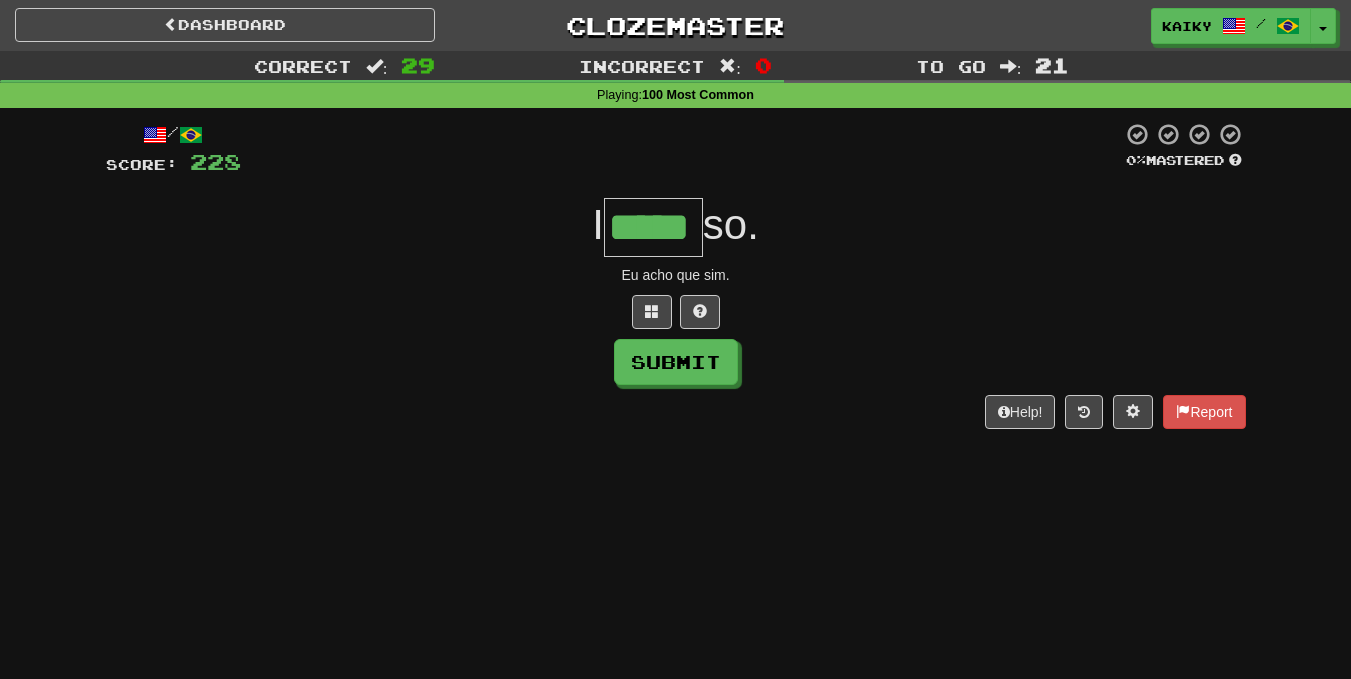 type on "*****" 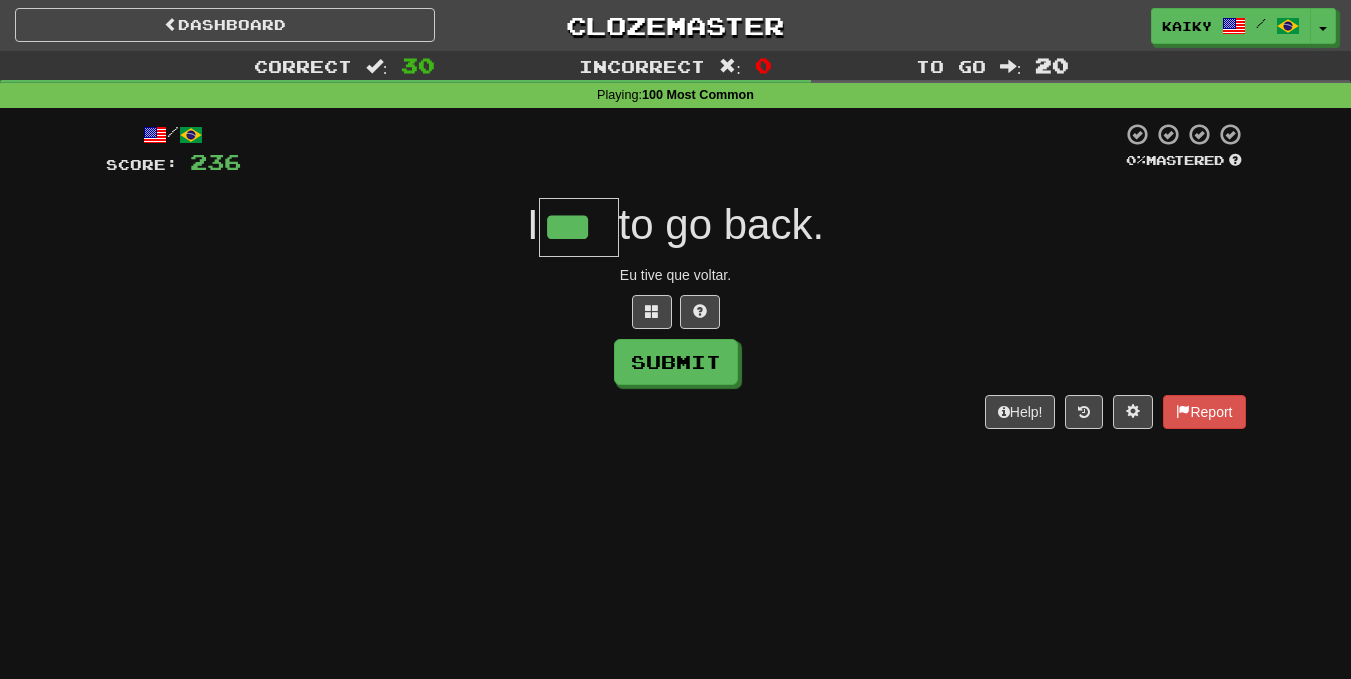 type on "***" 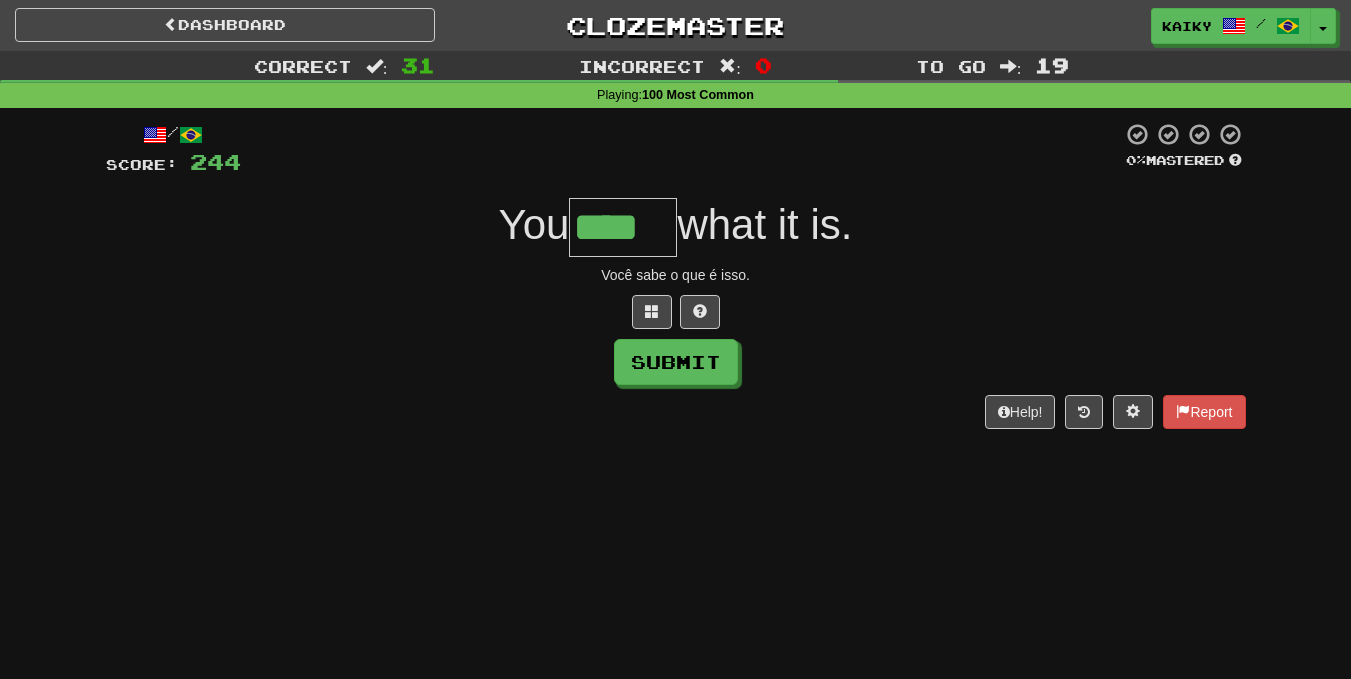 type on "****" 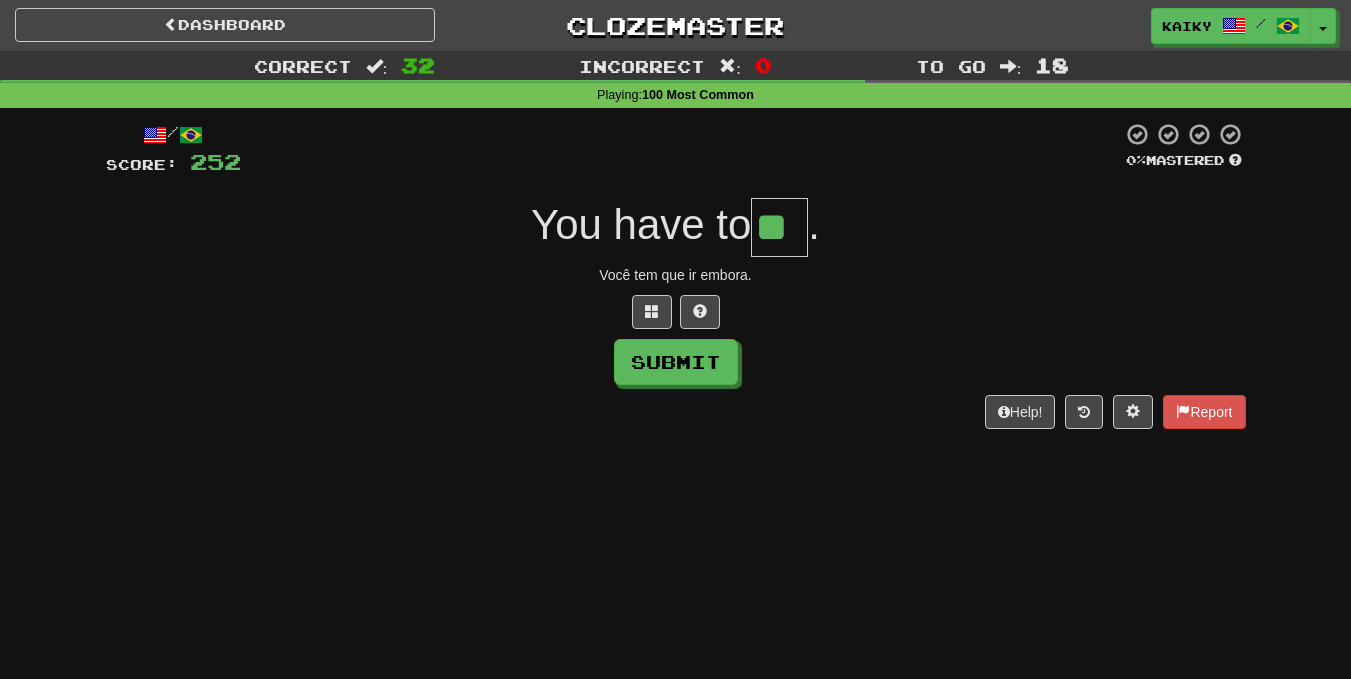 type on "**" 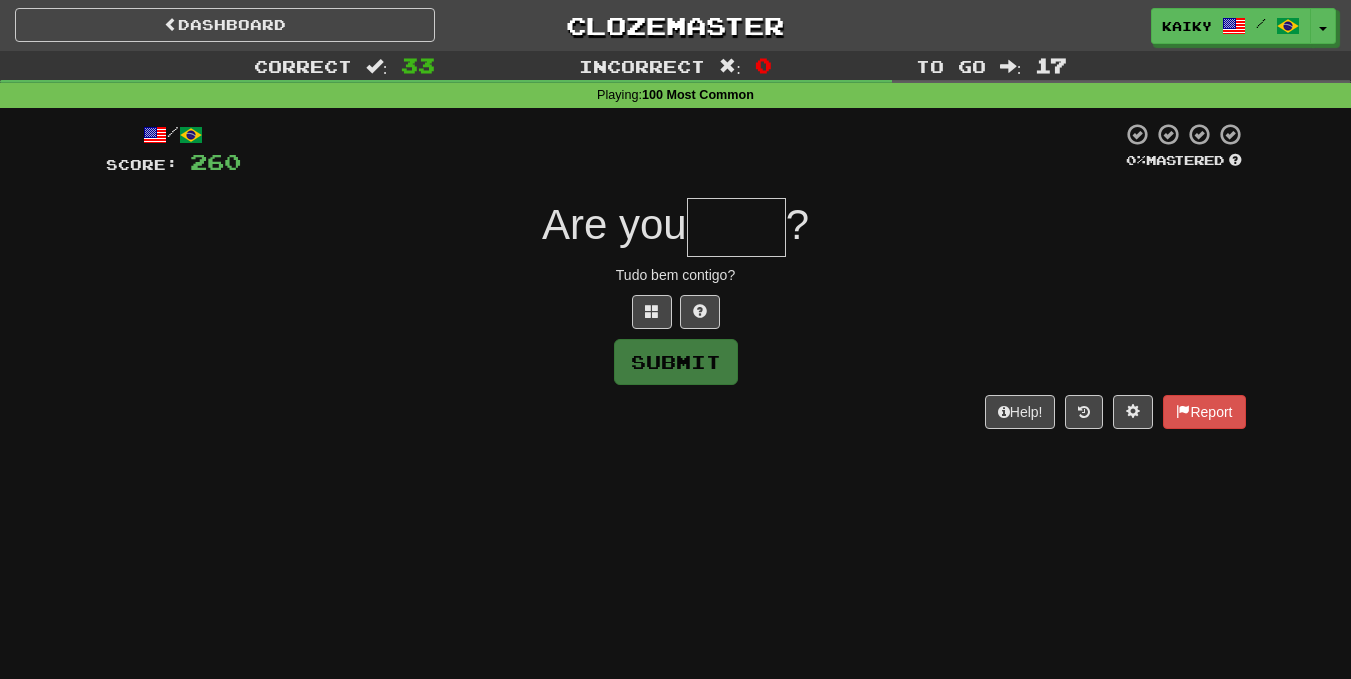 type on "*" 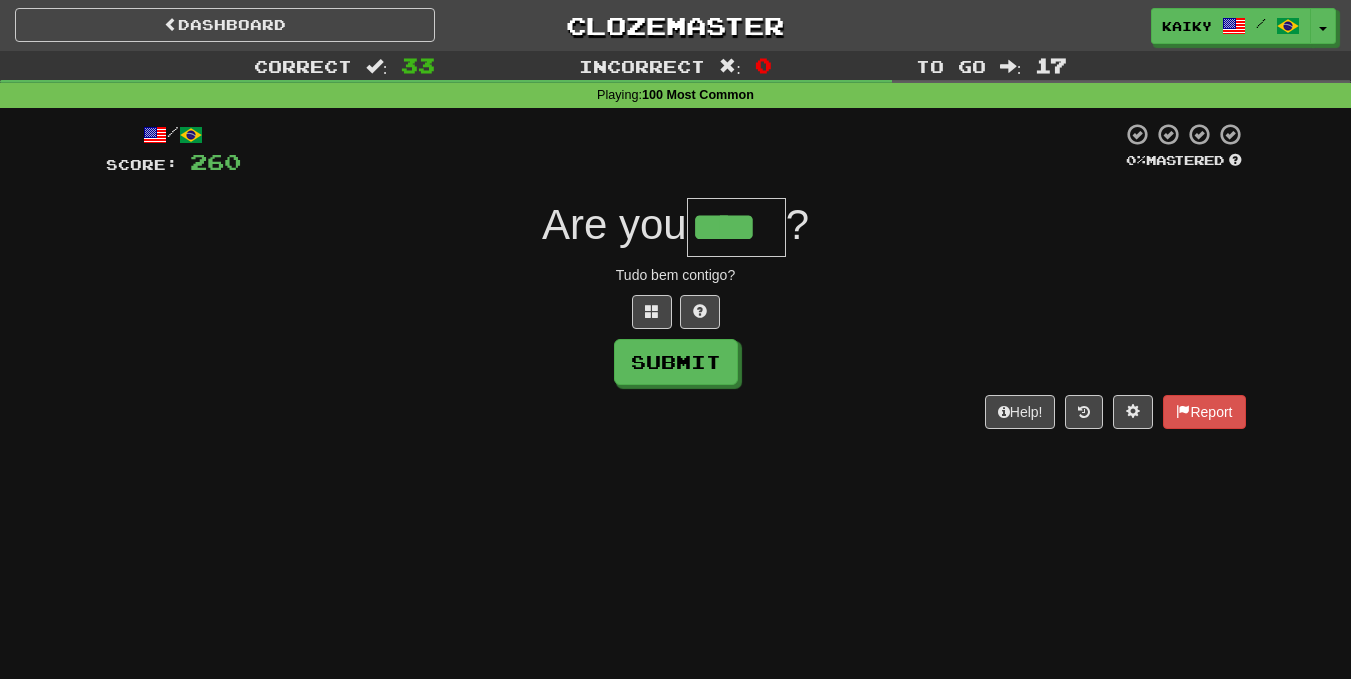 type on "****" 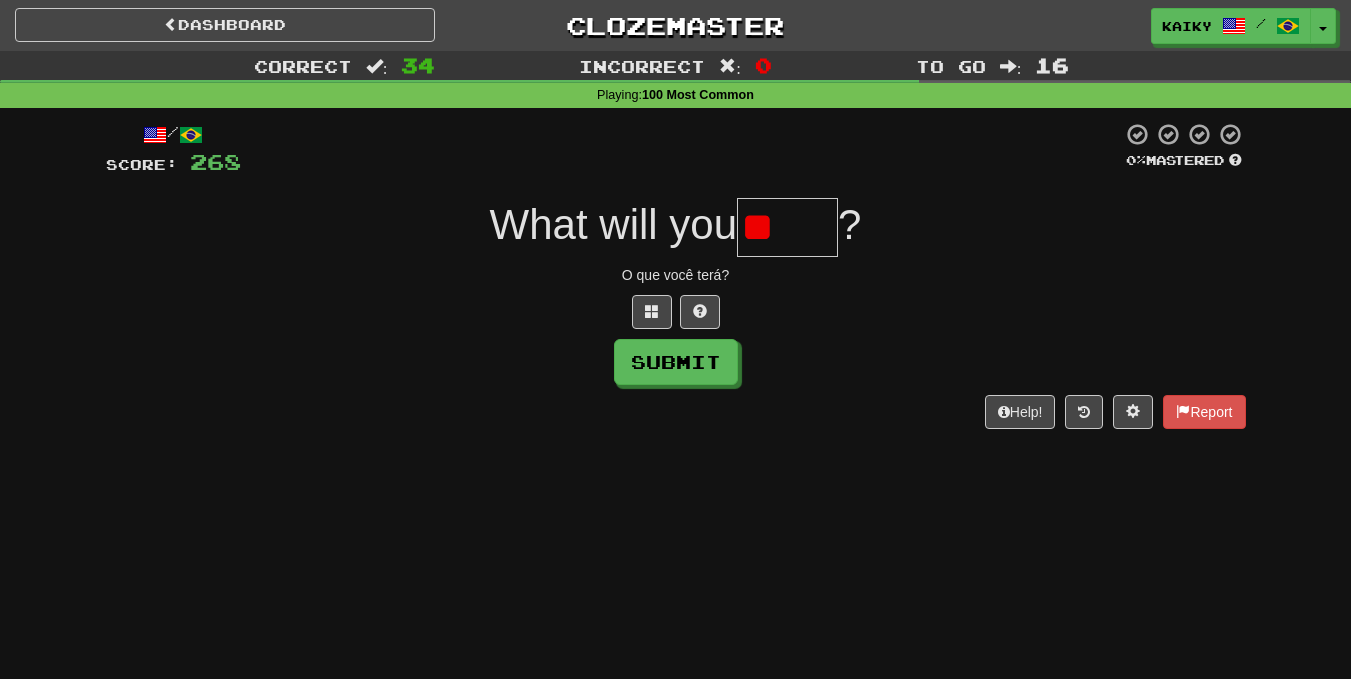 type on "*" 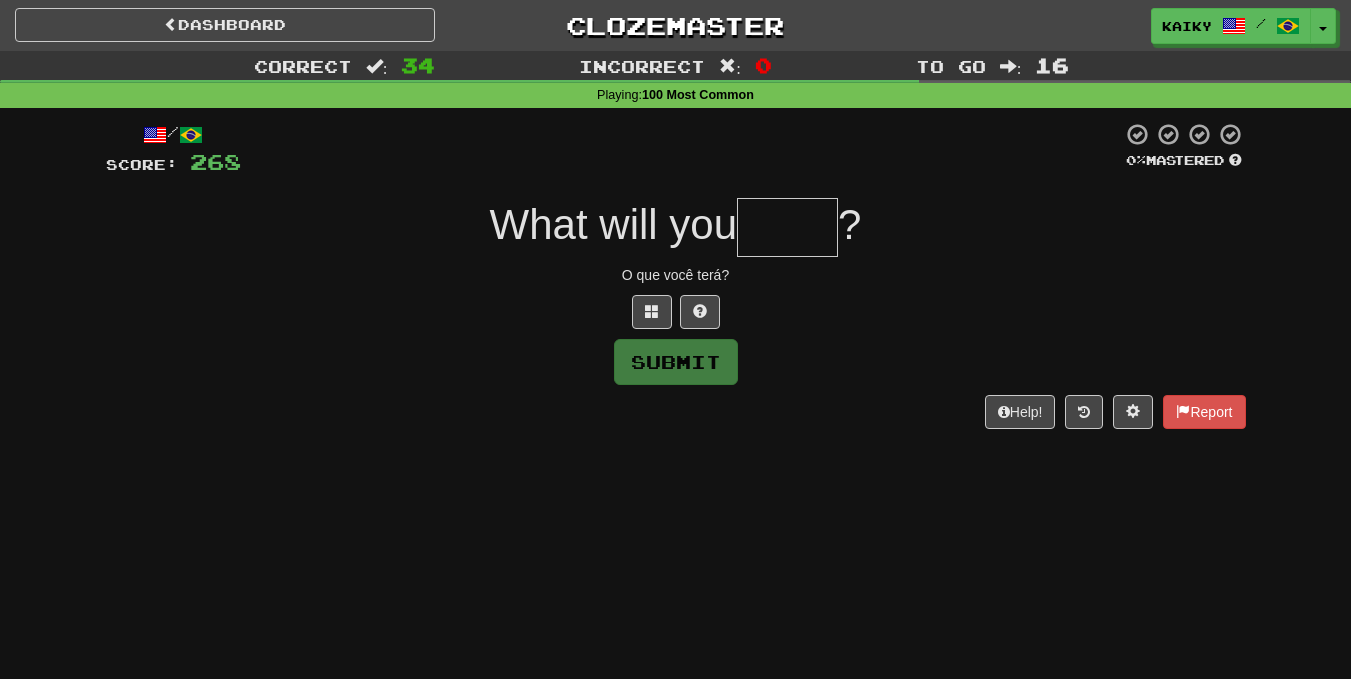 type on "*" 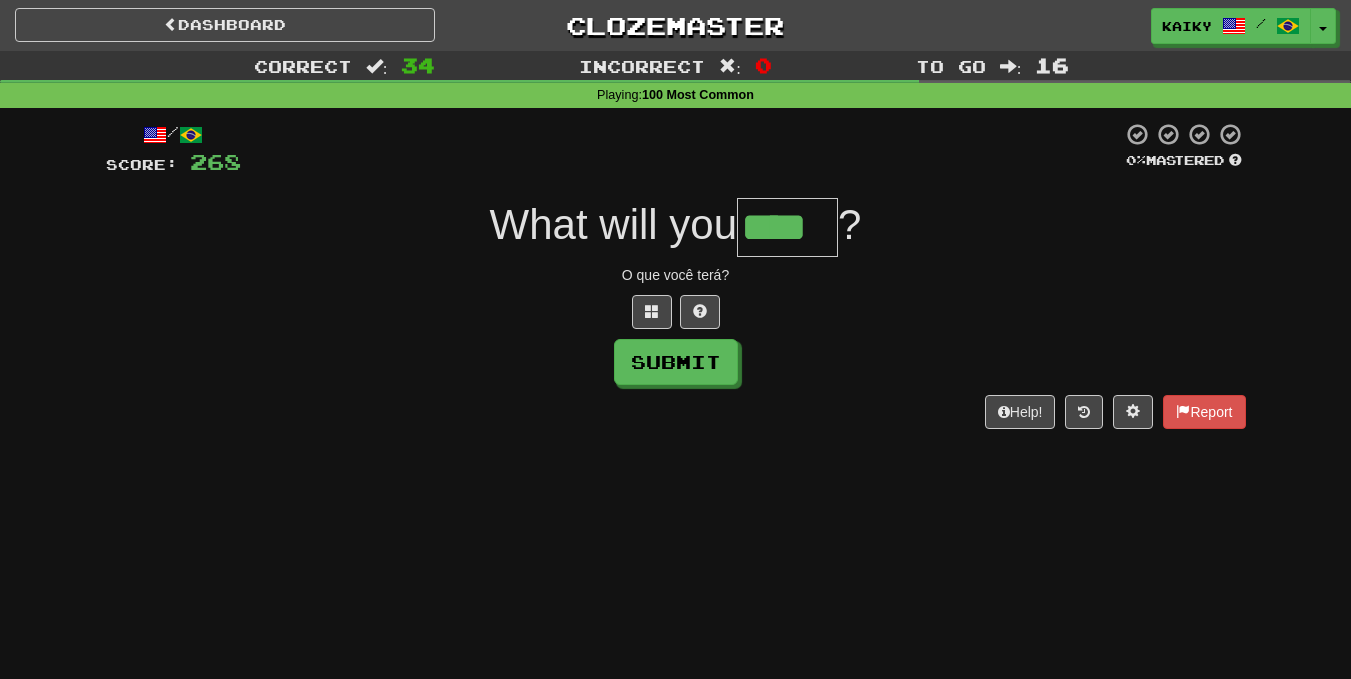type on "****" 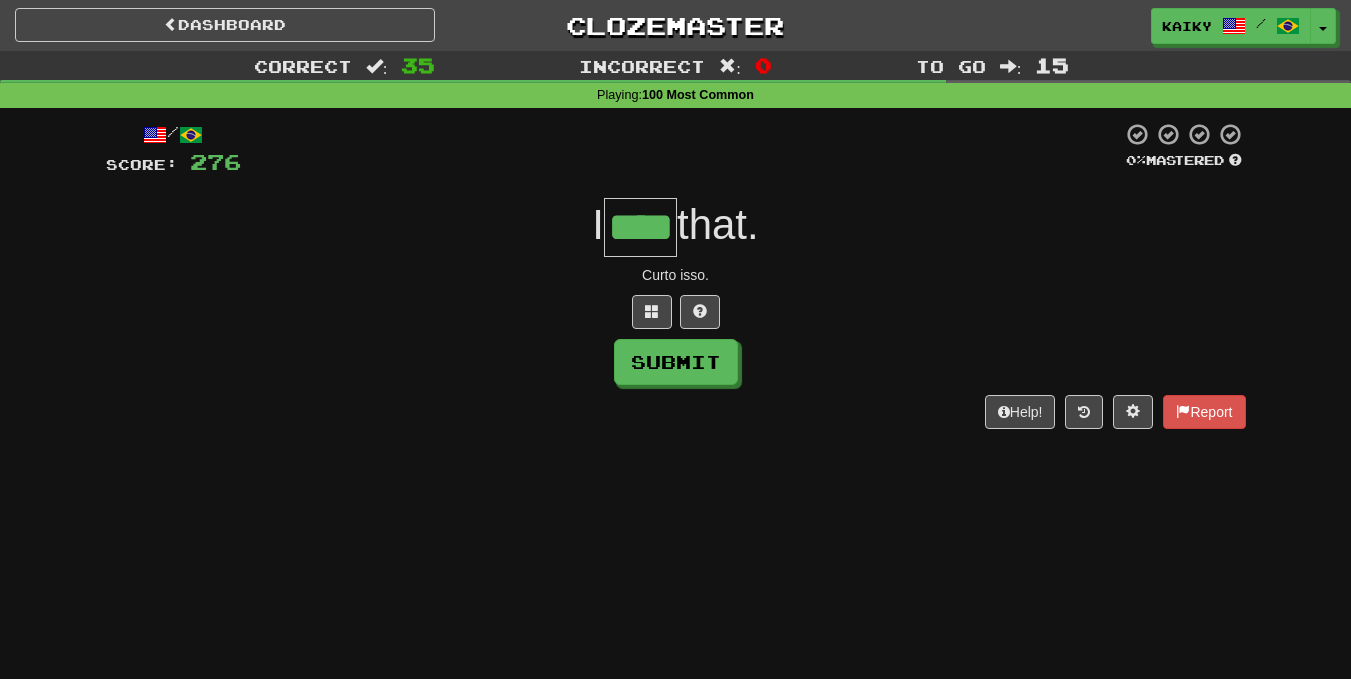 type on "****" 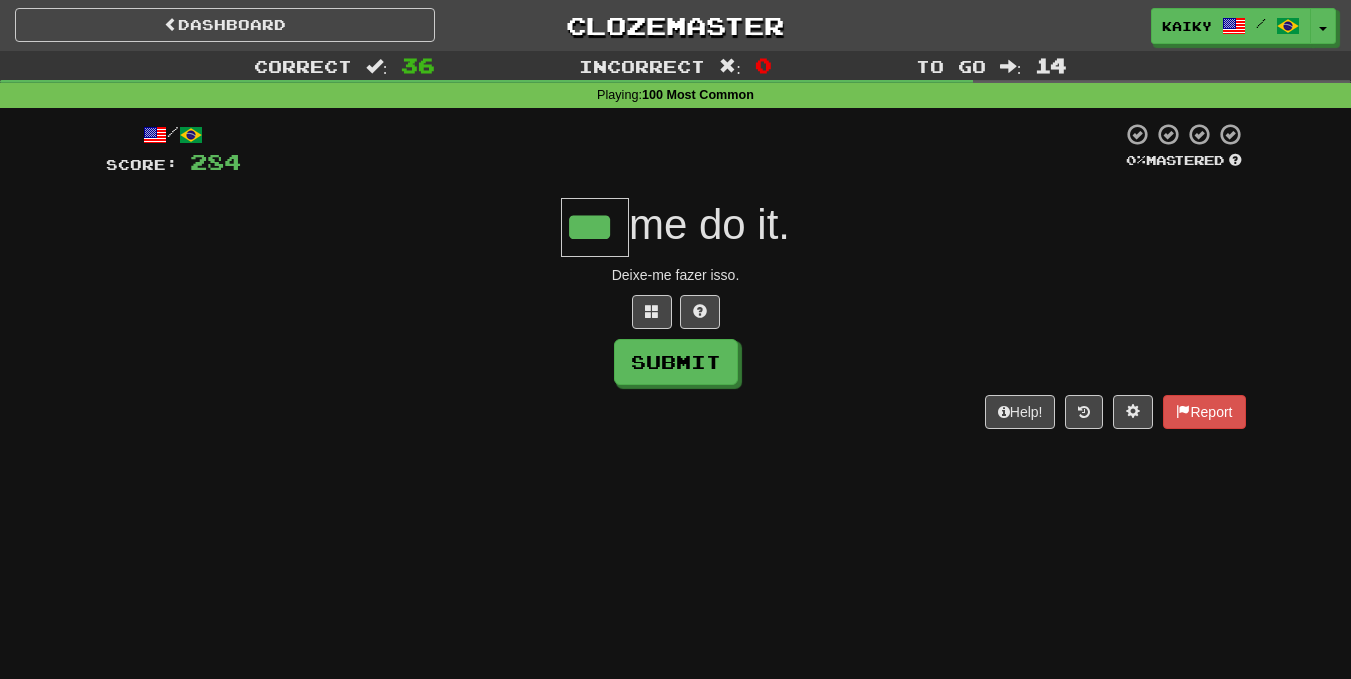 type on "***" 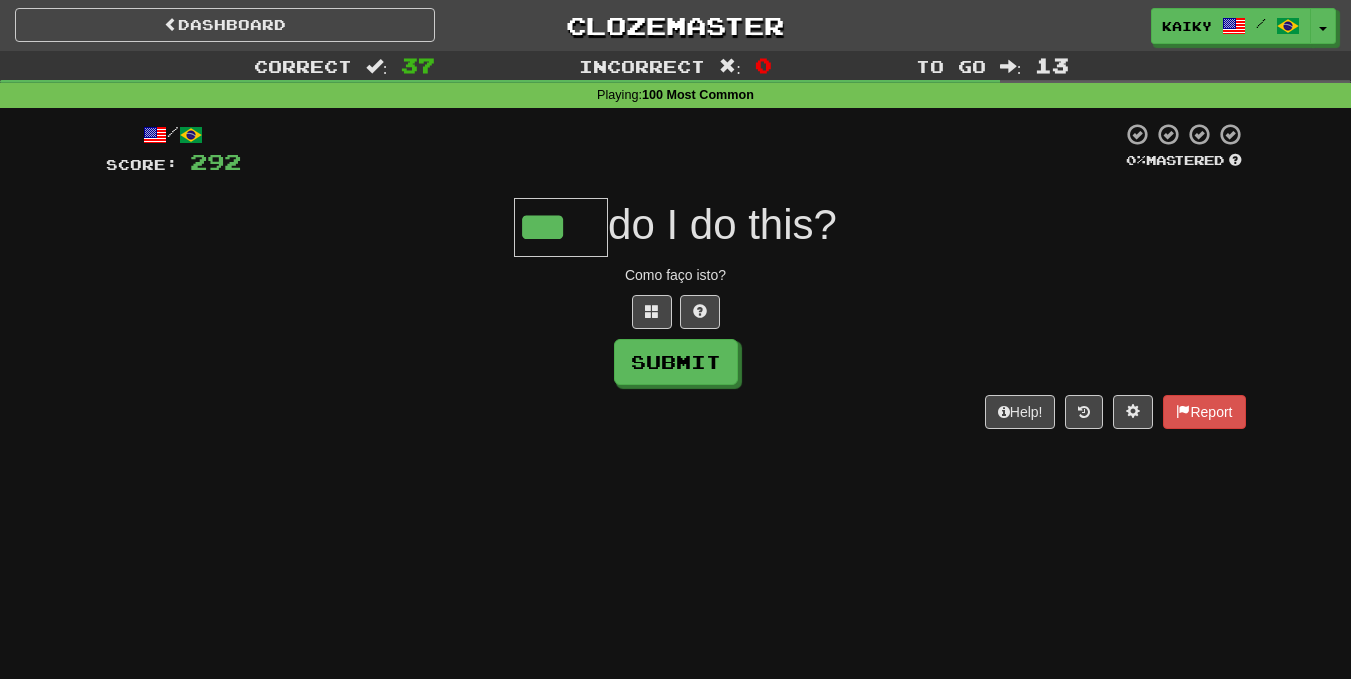 type on "***" 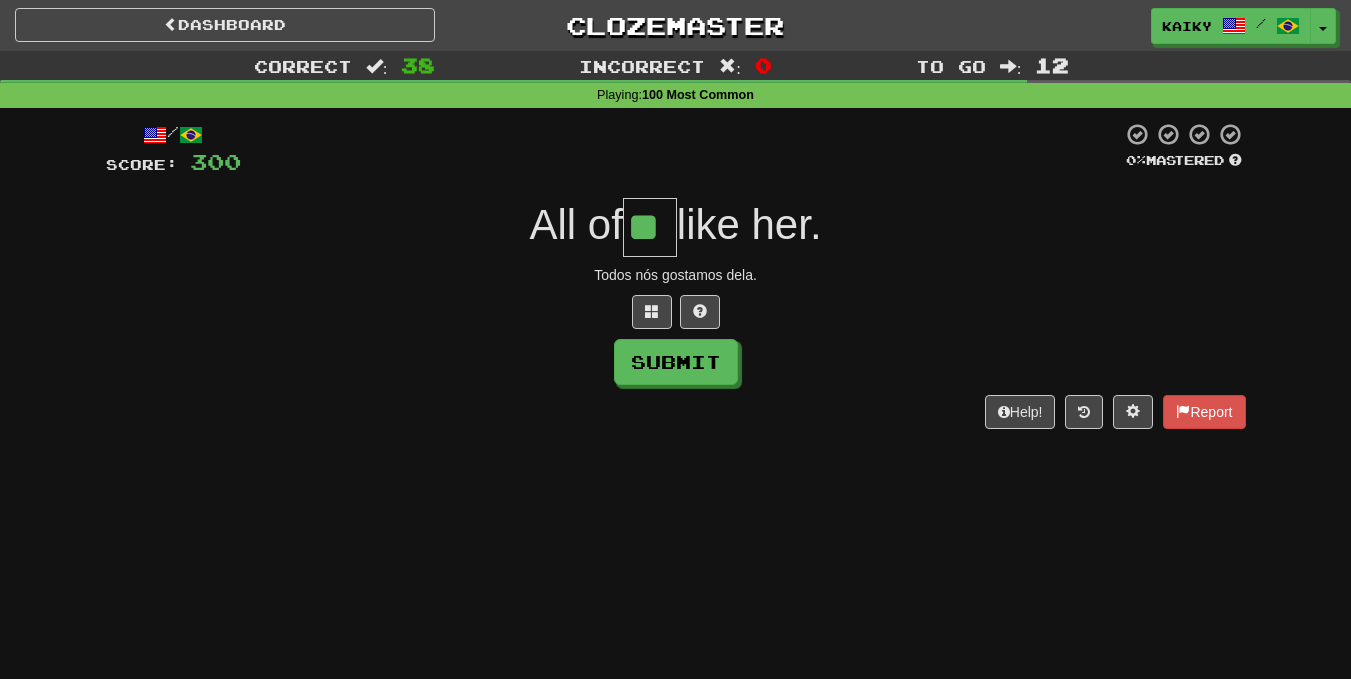 type on "**" 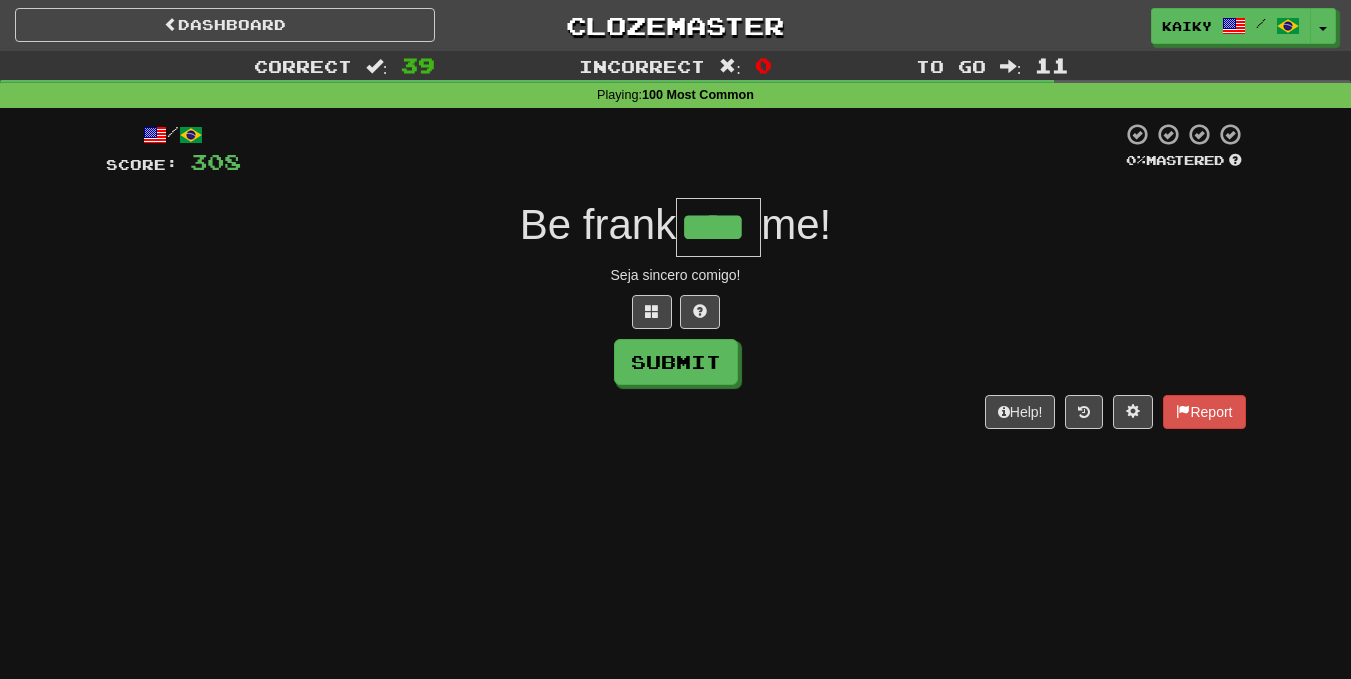 type on "****" 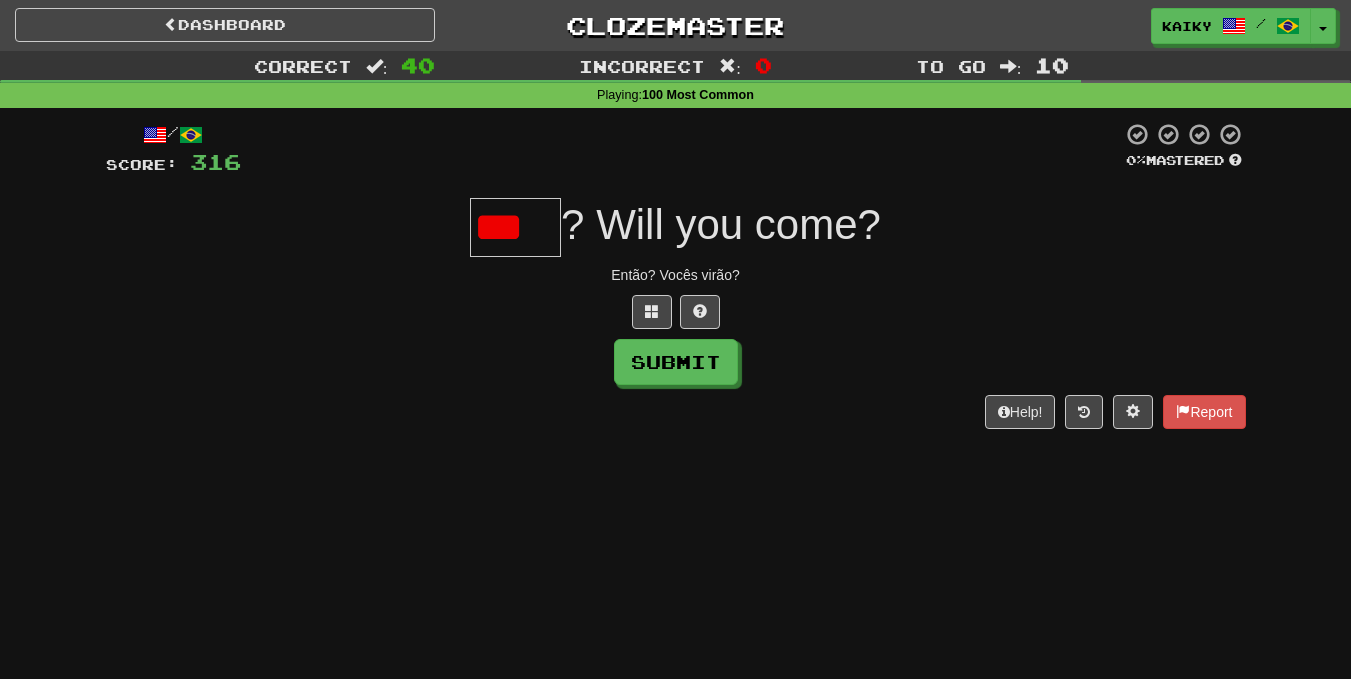 scroll, scrollTop: 0, scrollLeft: 0, axis: both 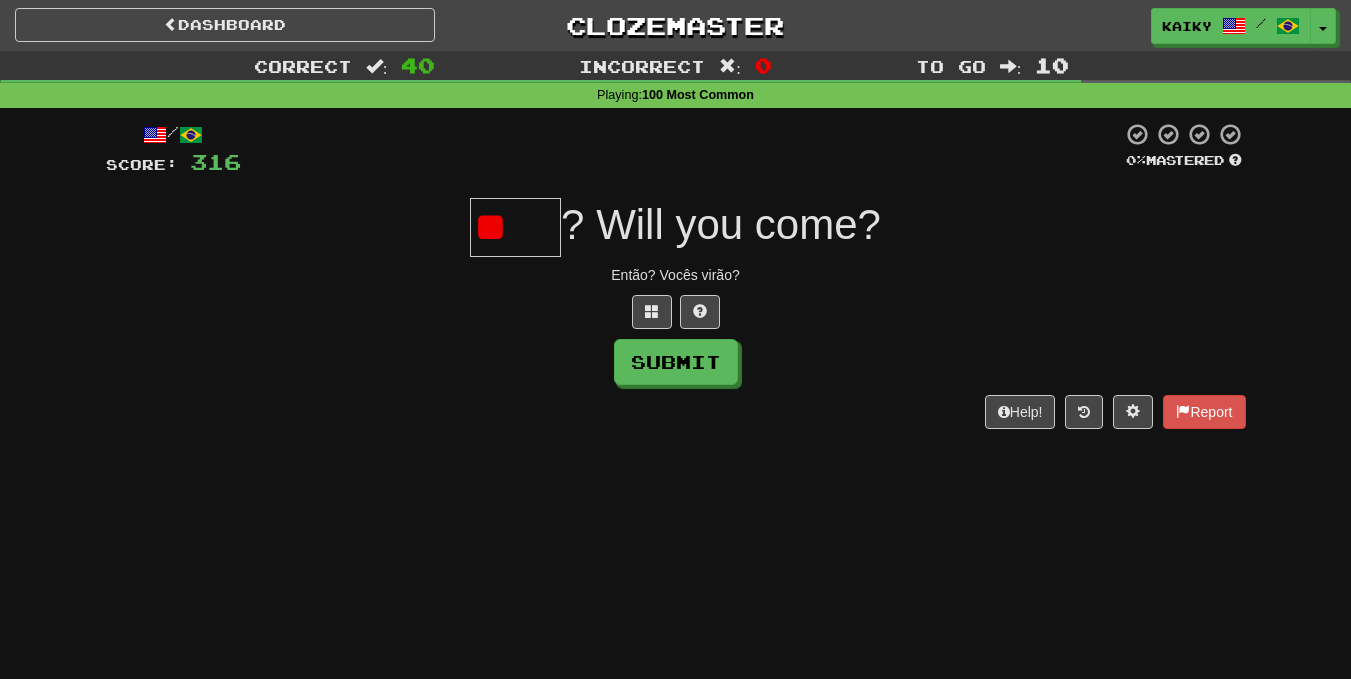 type on "*" 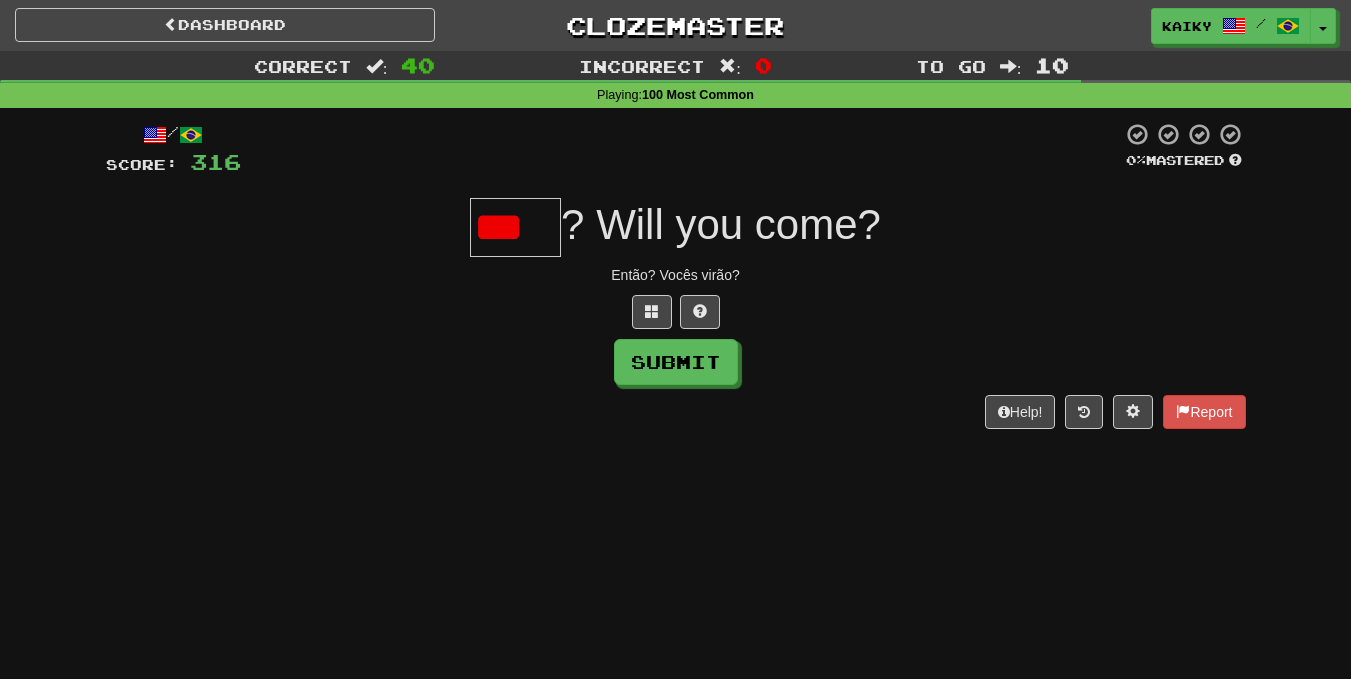 scroll, scrollTop: 0, scrollLeft: 0, axis: both 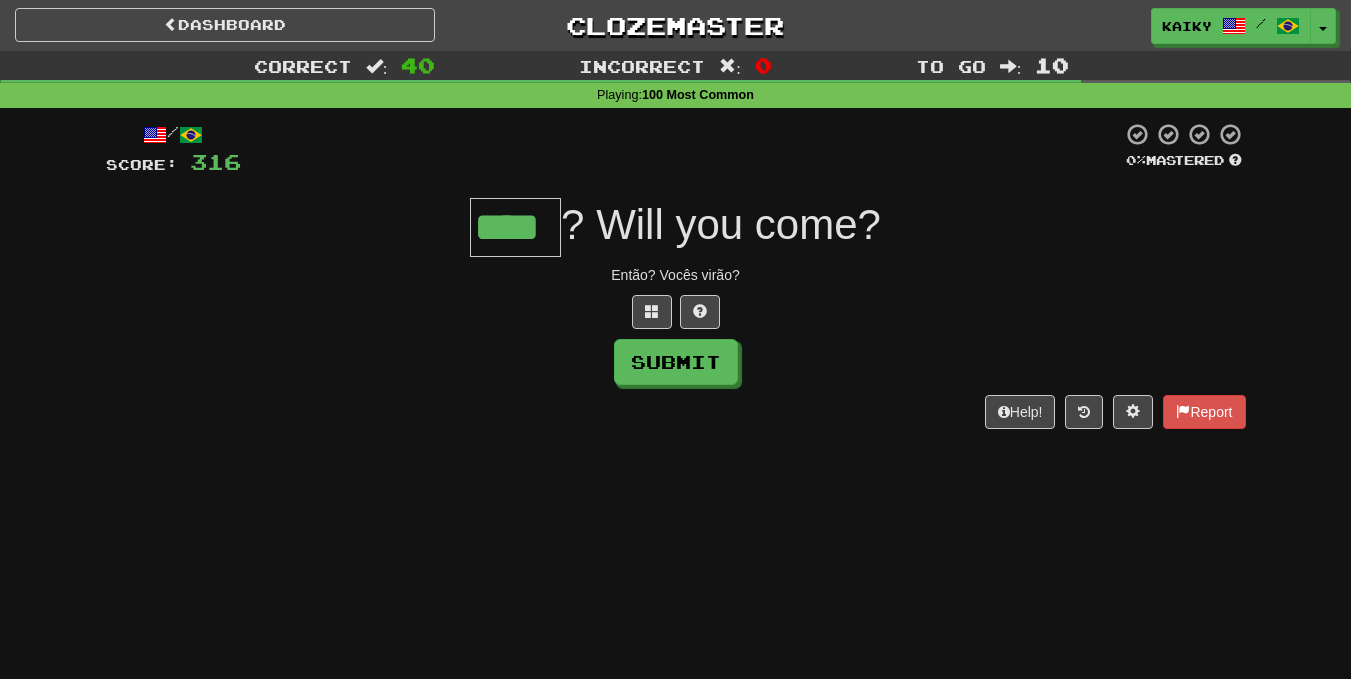 type on "****" 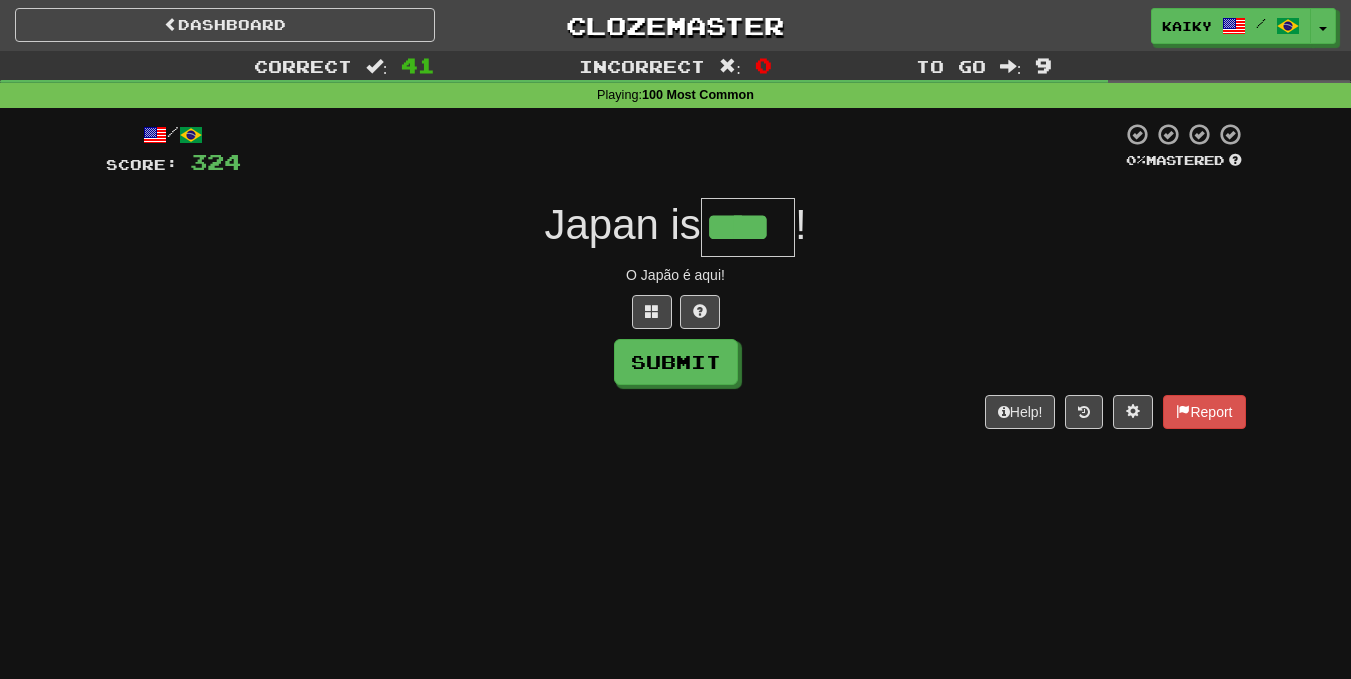 type on "****" 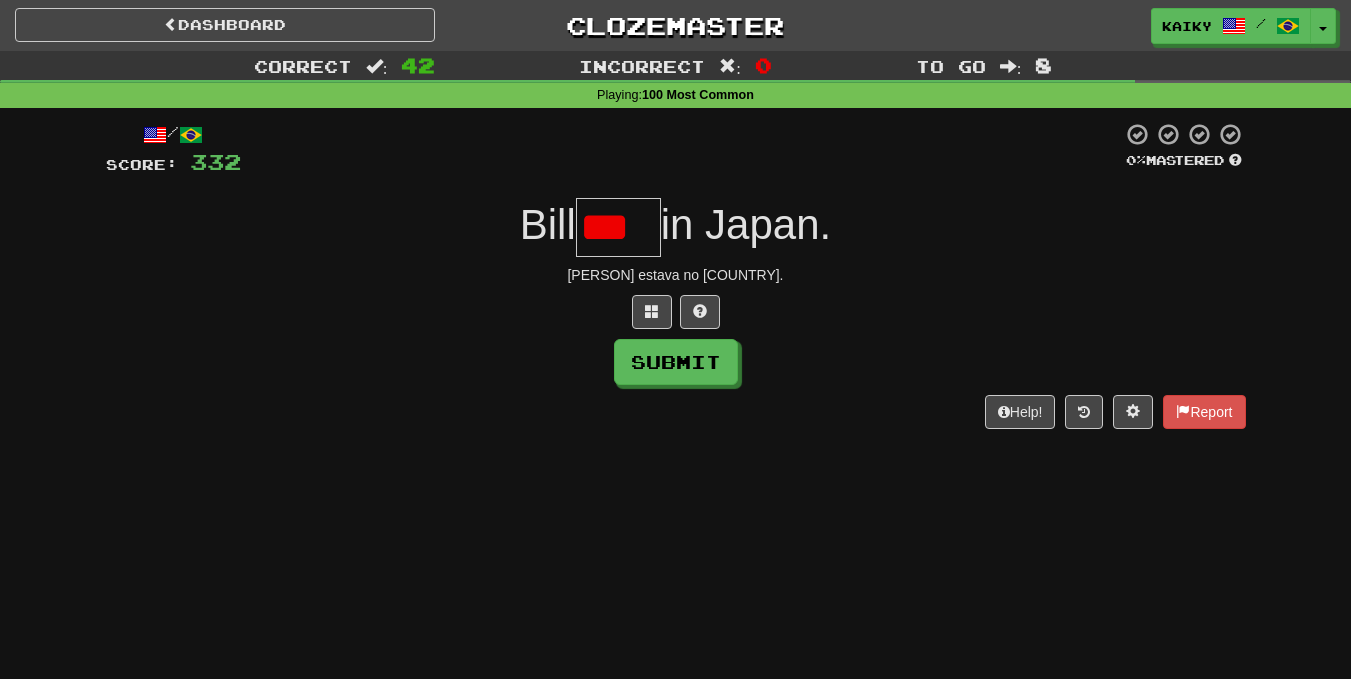 scroll, scrollTop: 0, scrollLeft: 0, axis: both 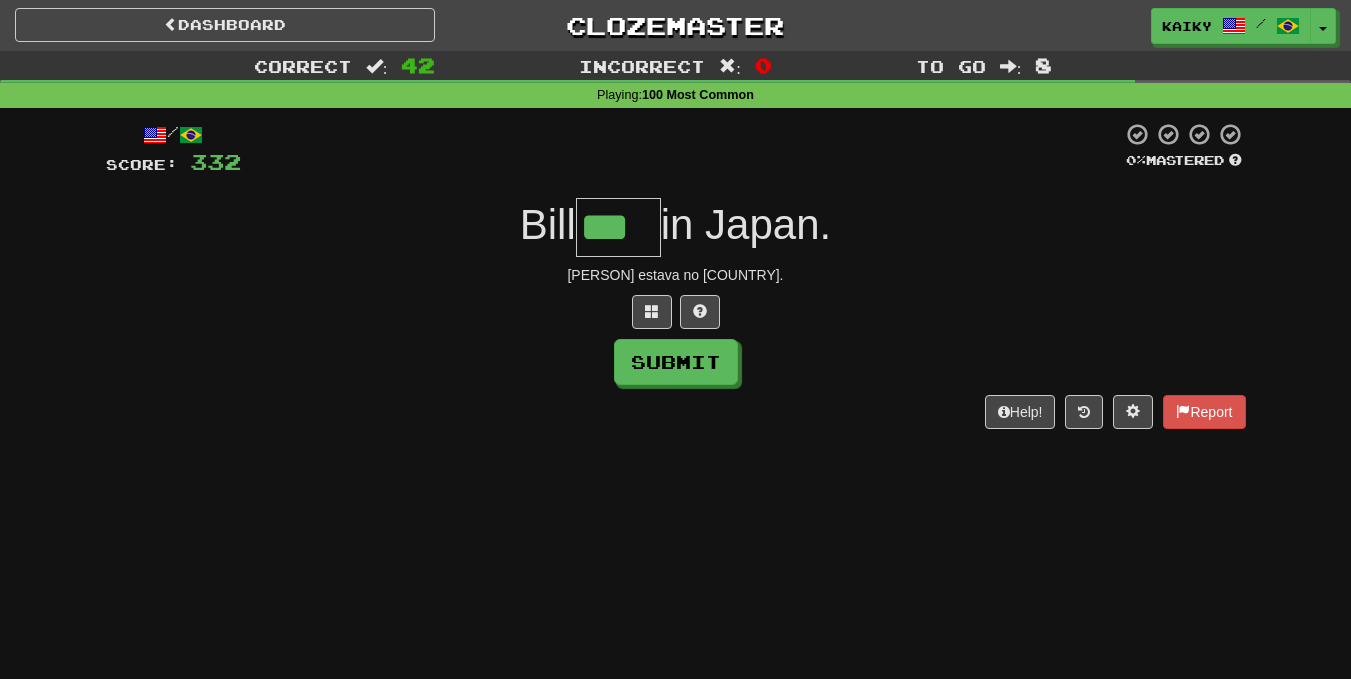type on "***" 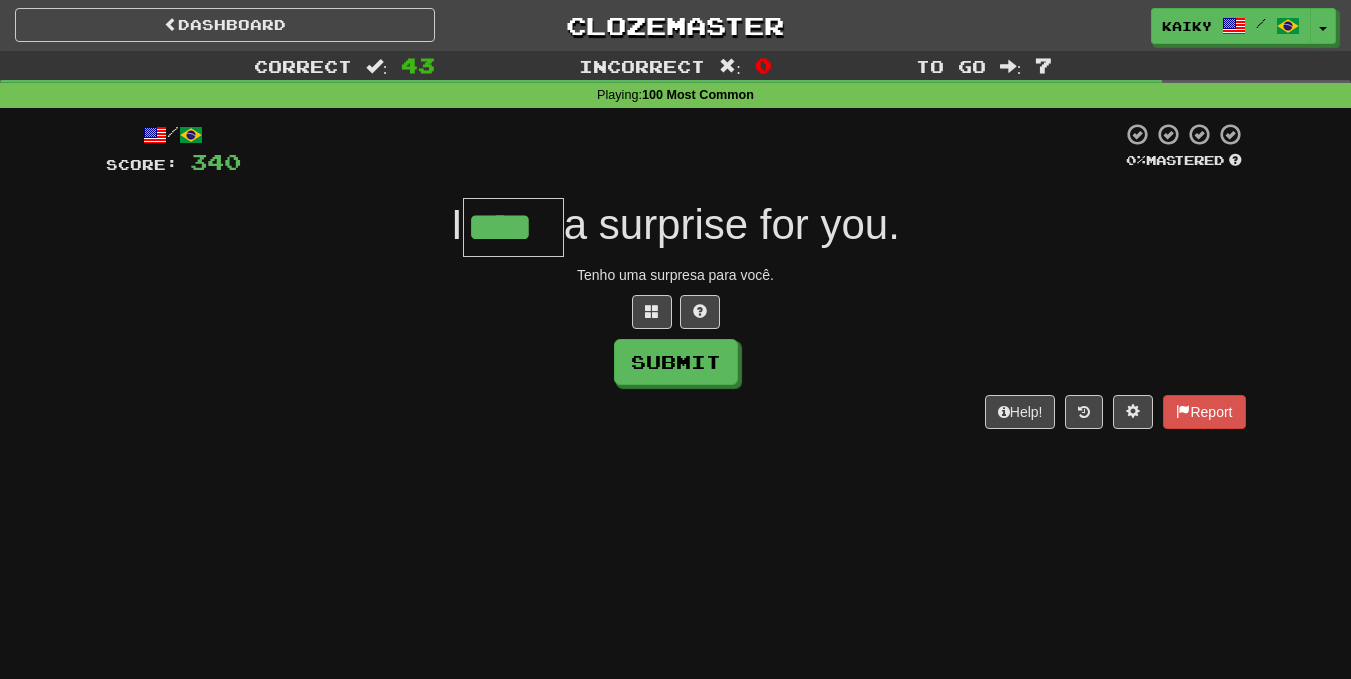 type on "****" 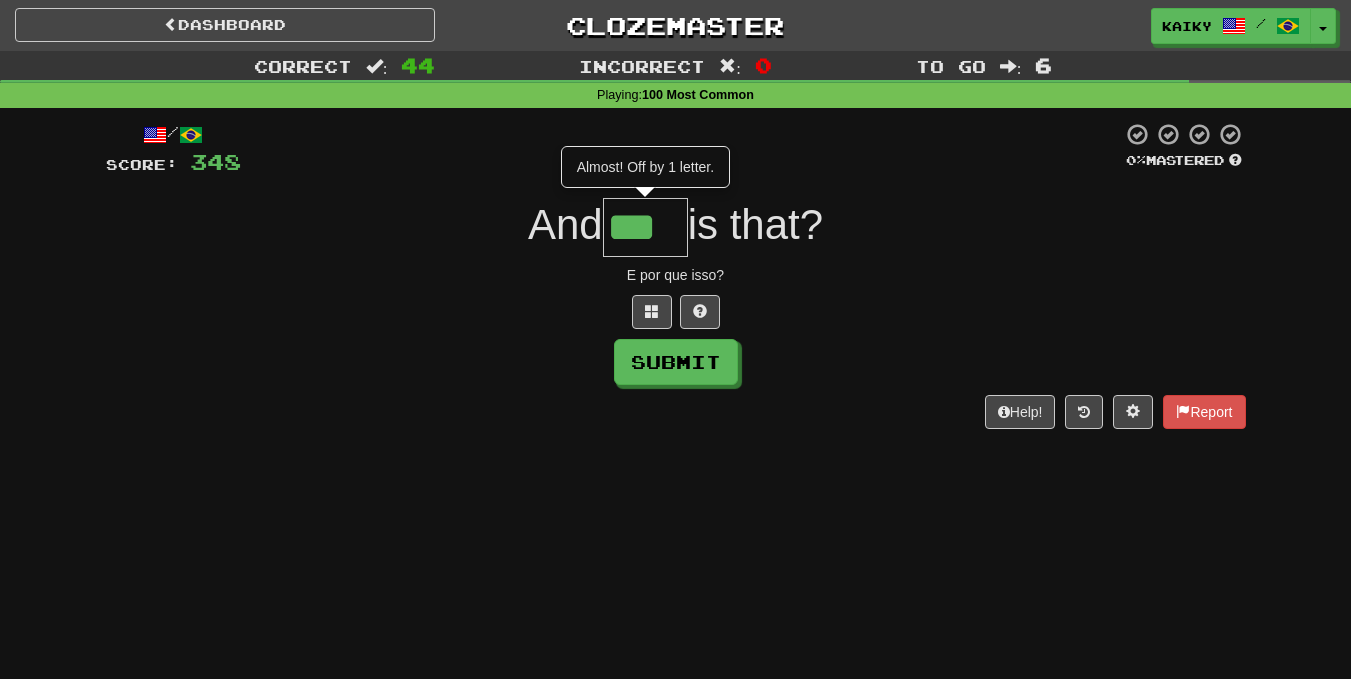 type on "***" 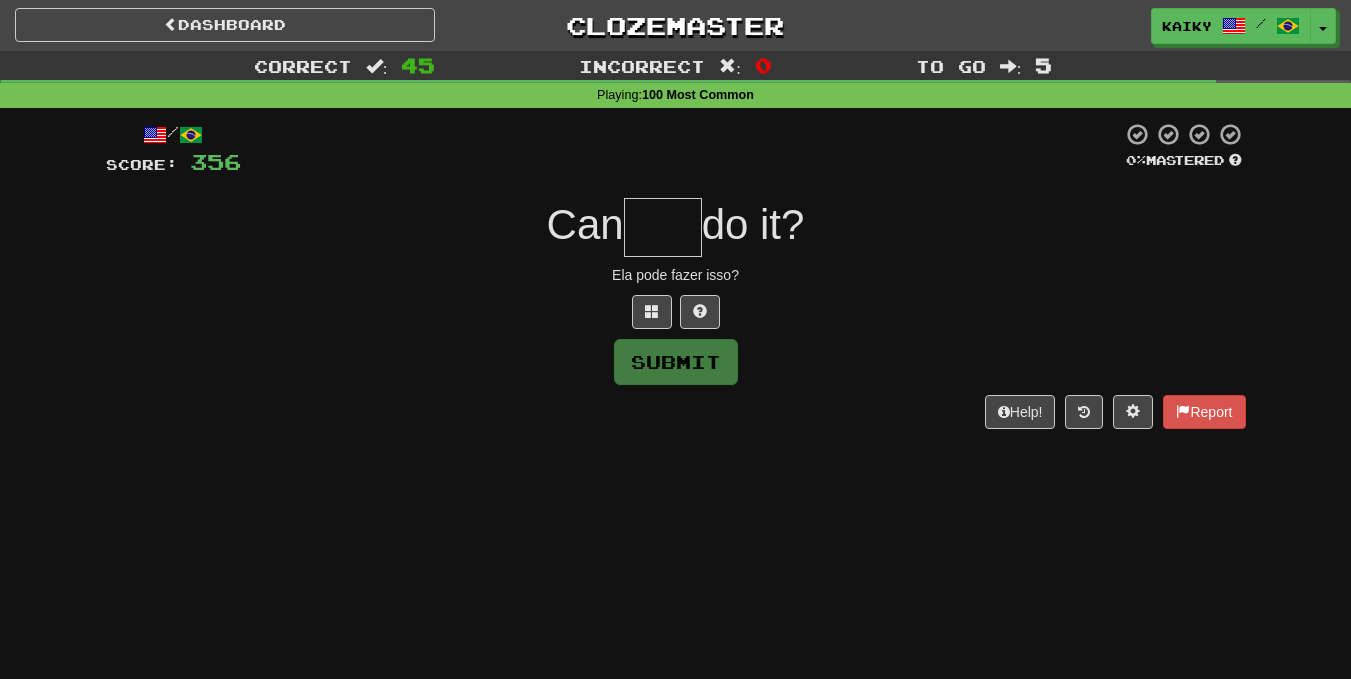 type on "*" 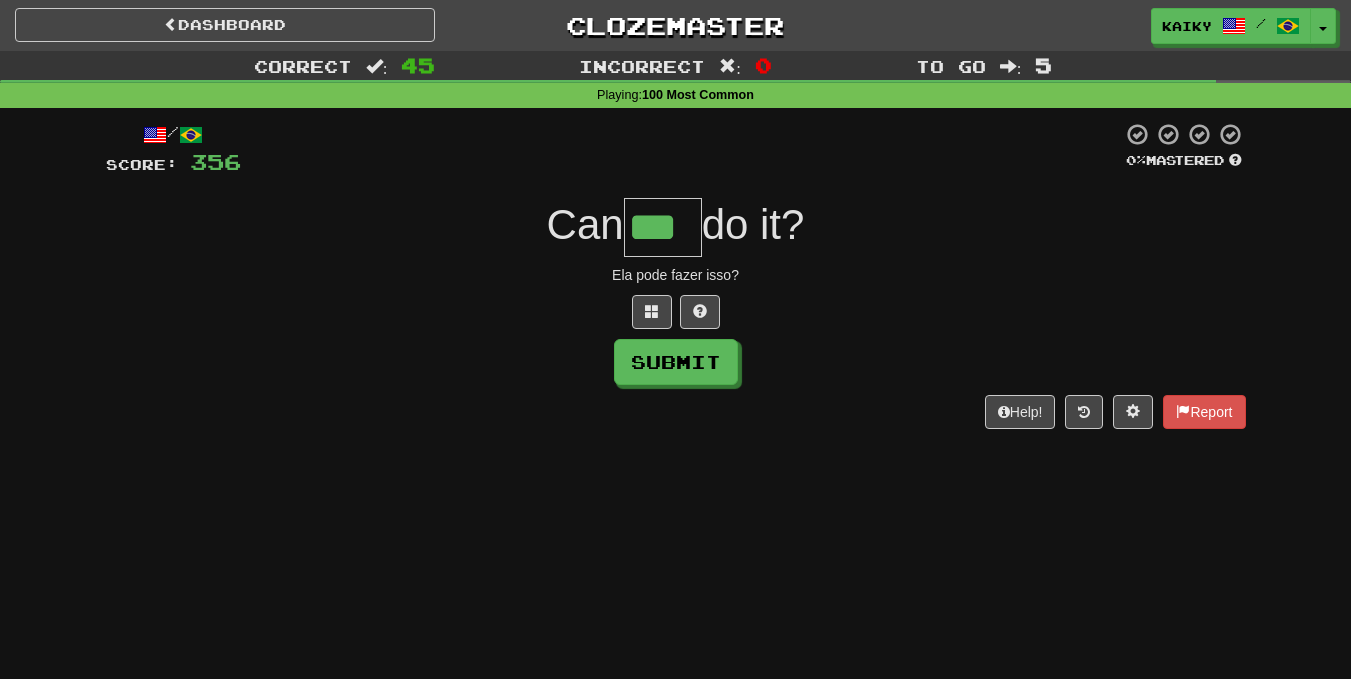 type on "***" 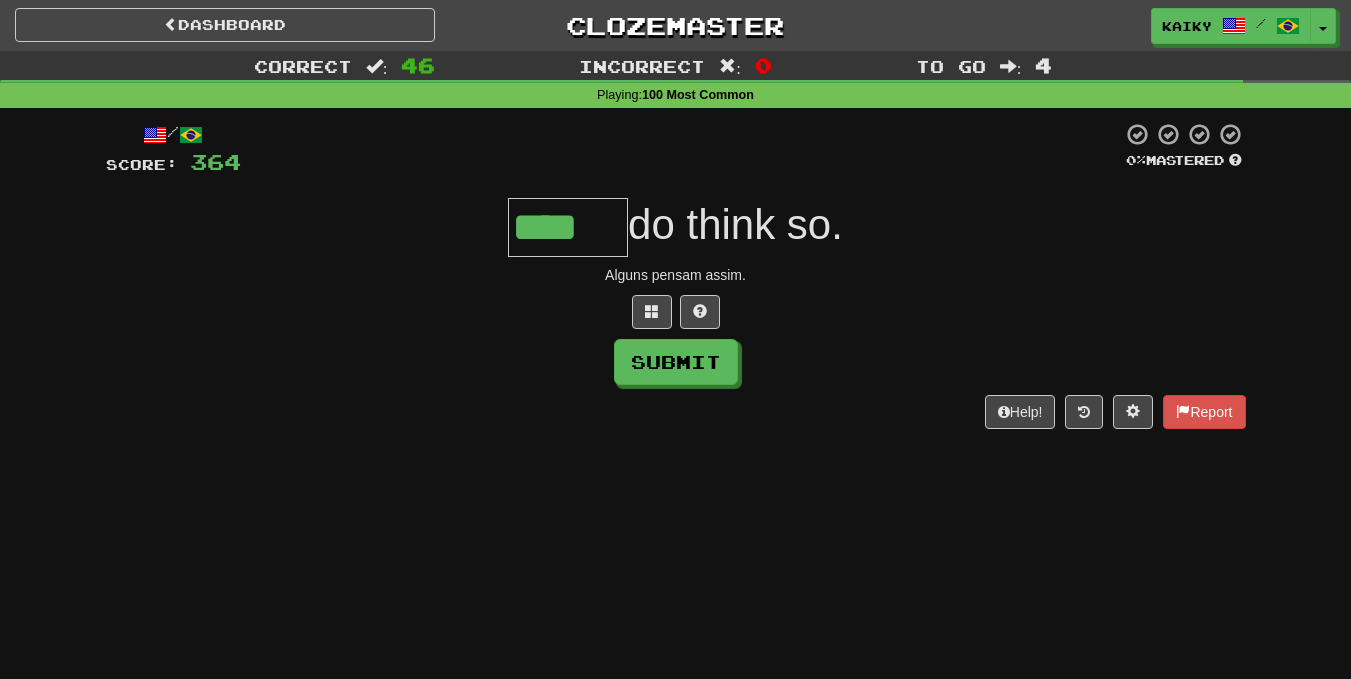 type on "****" 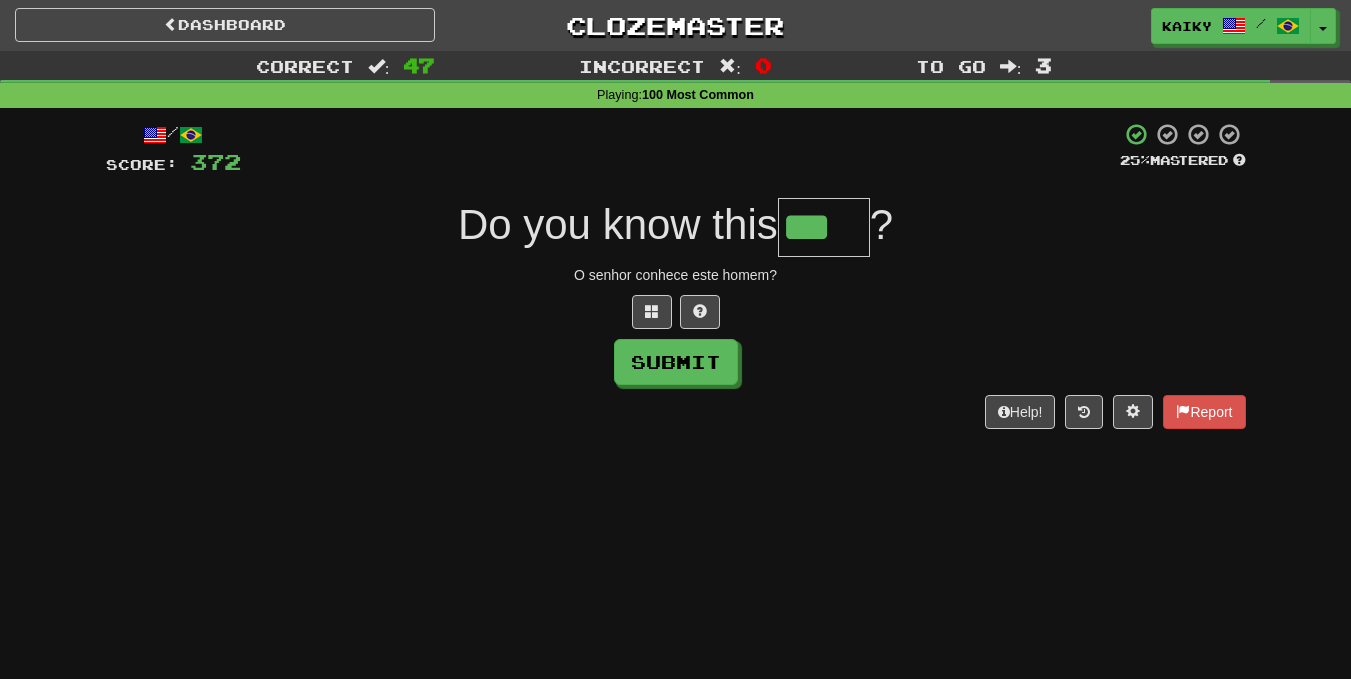 type on "***" 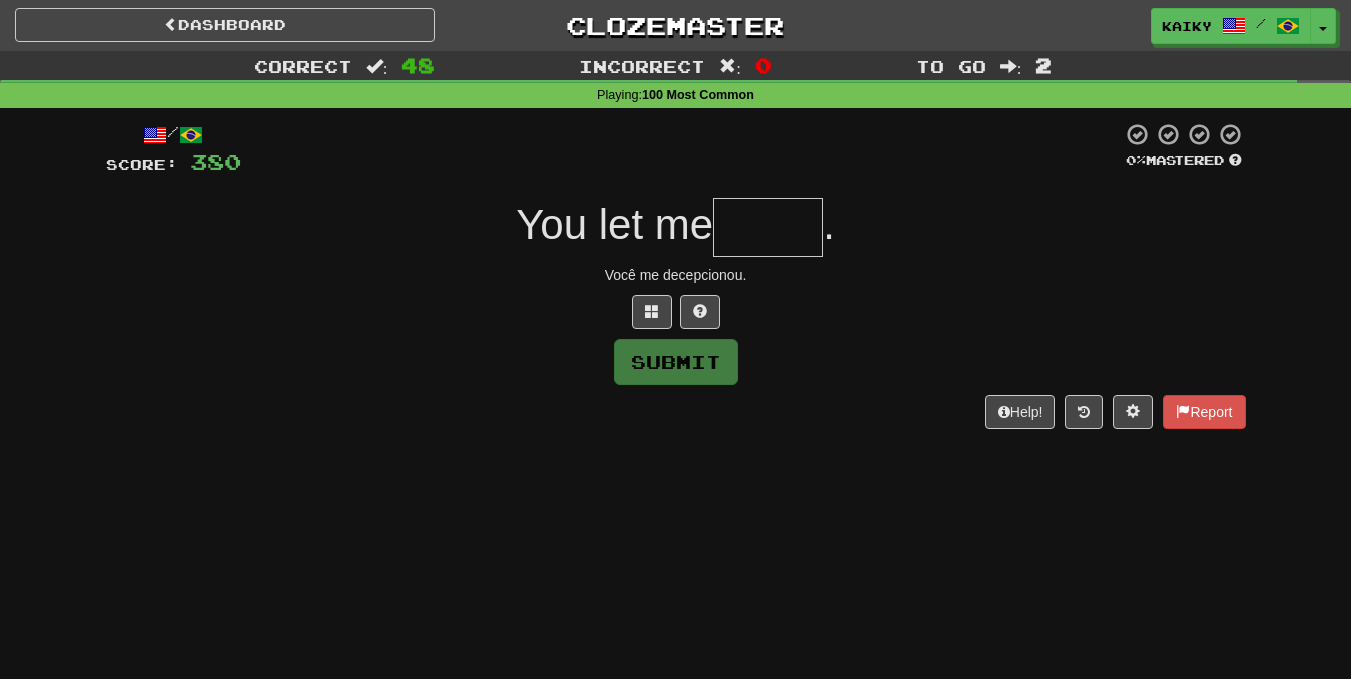 type on "*" 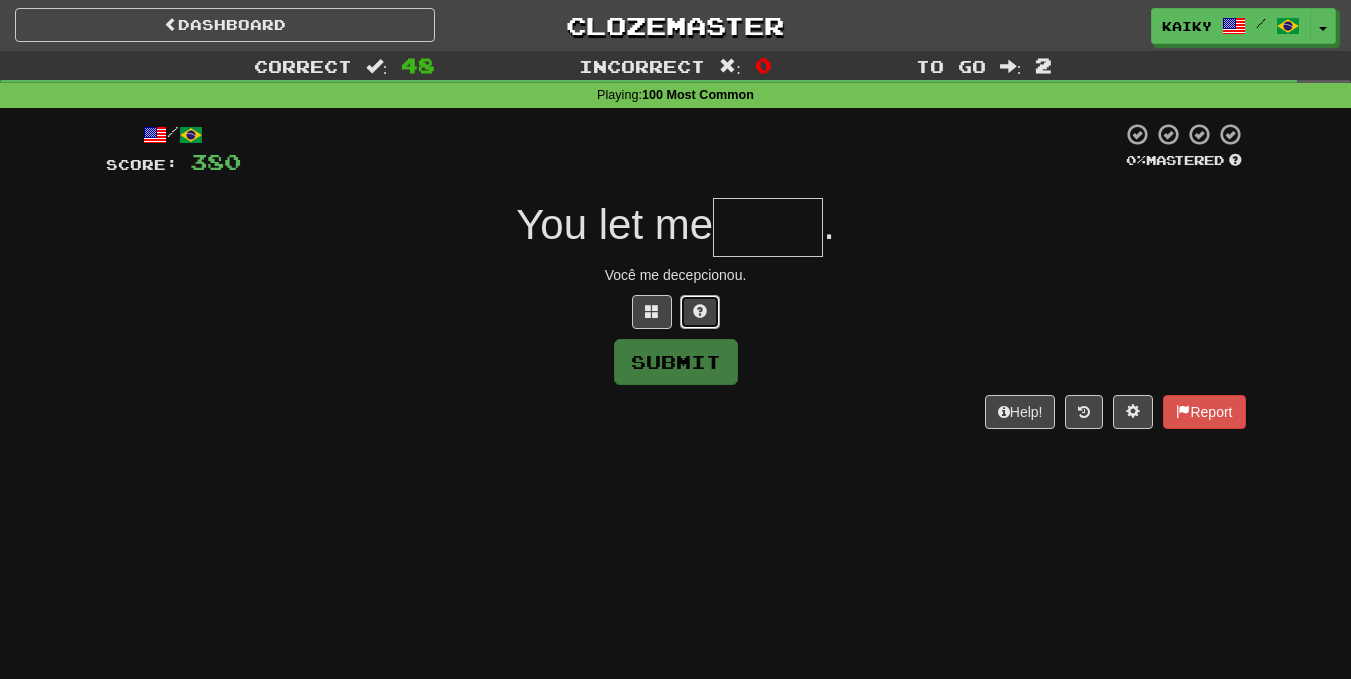 click at bounding box center (700, 312) 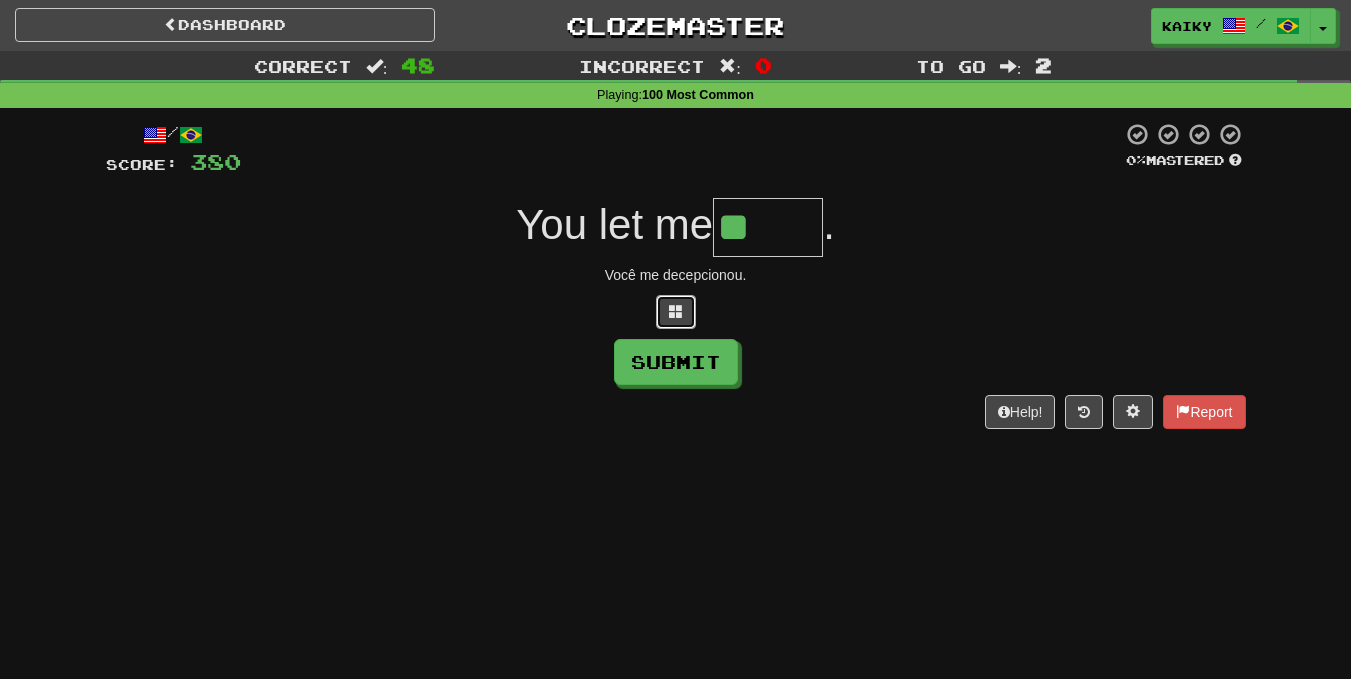 click at bounding box center [676, 311] 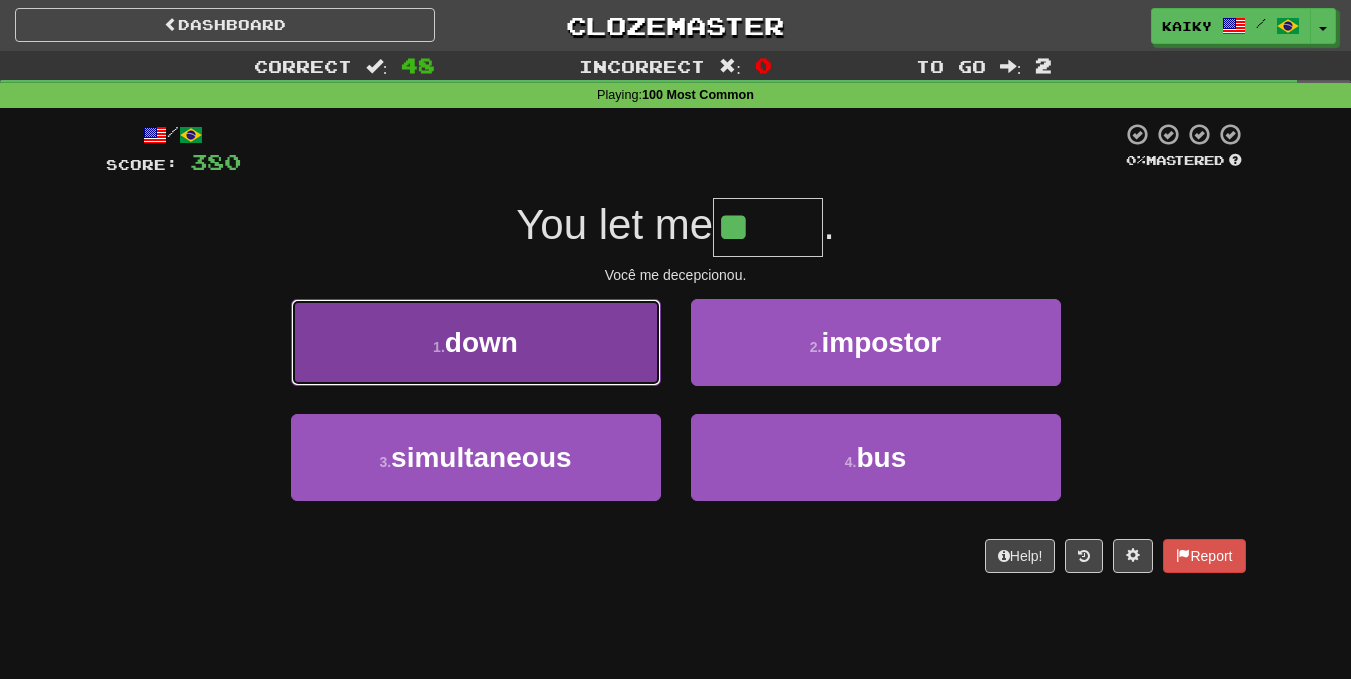 click on "1 .  down" at bounding box center [476, 342] 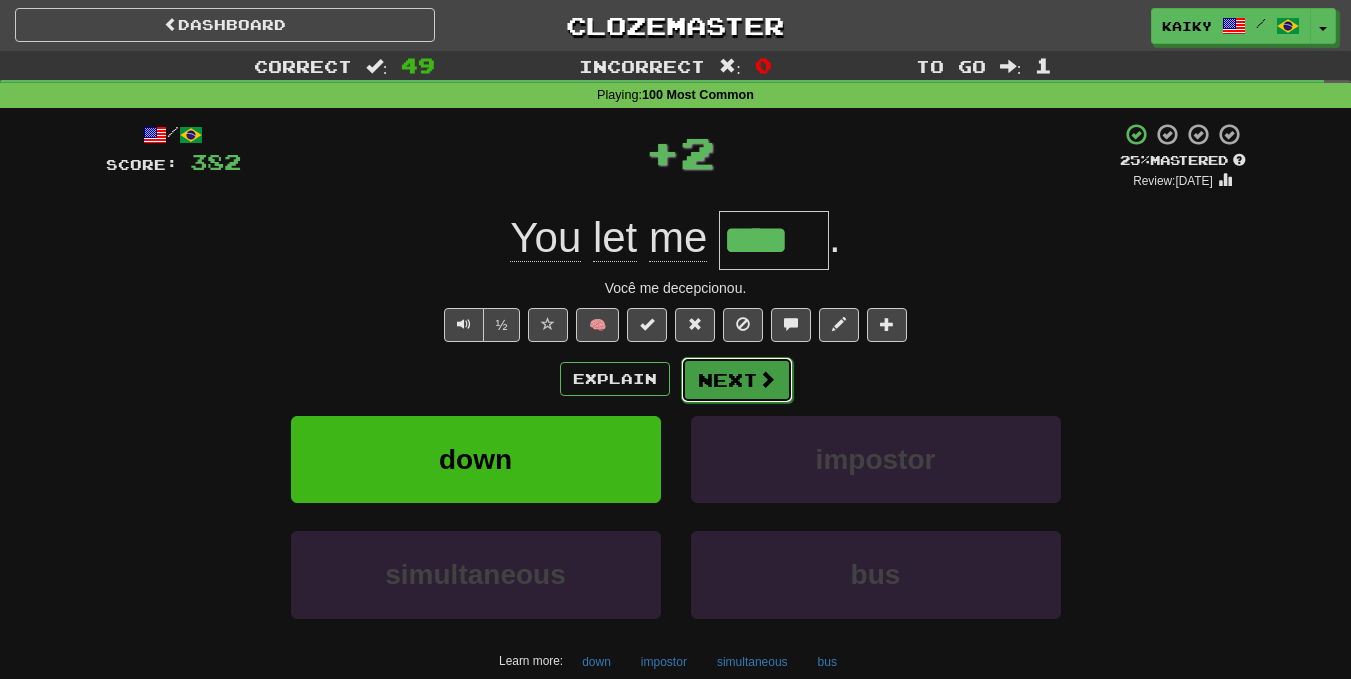 click at bounding box center (767, 379) 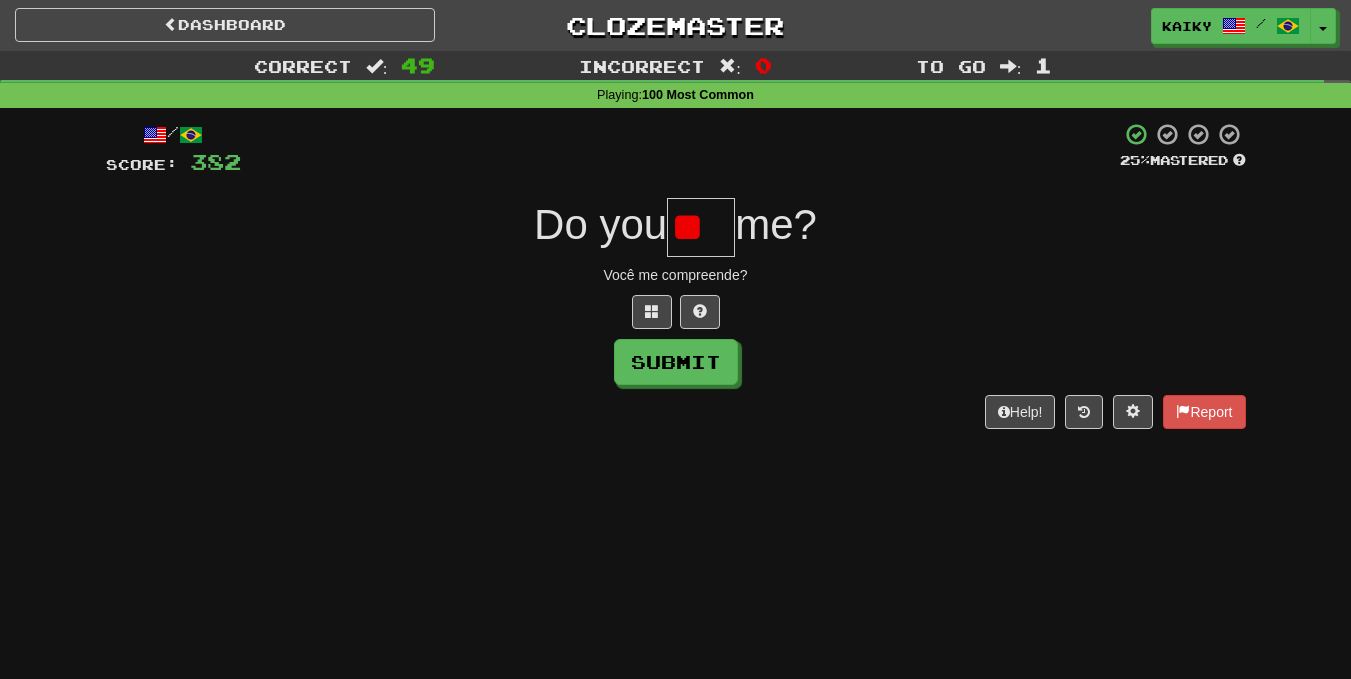 type on "*" 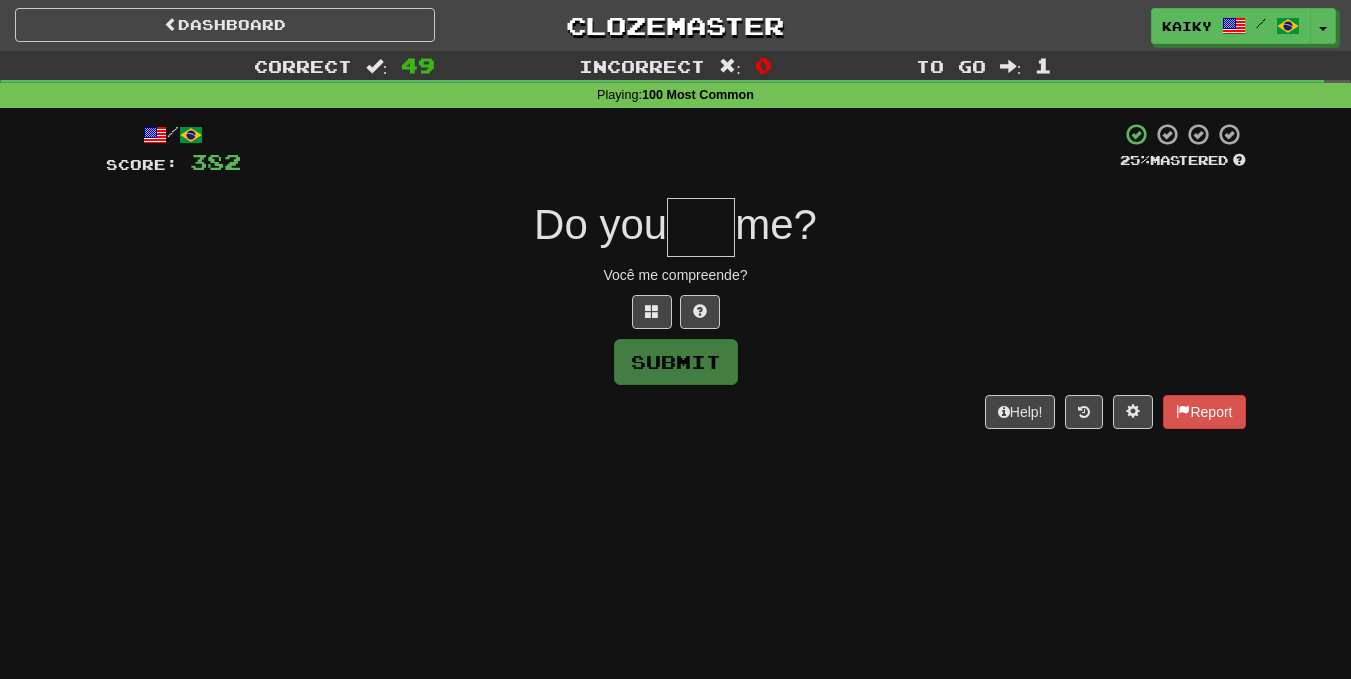 type on "*" 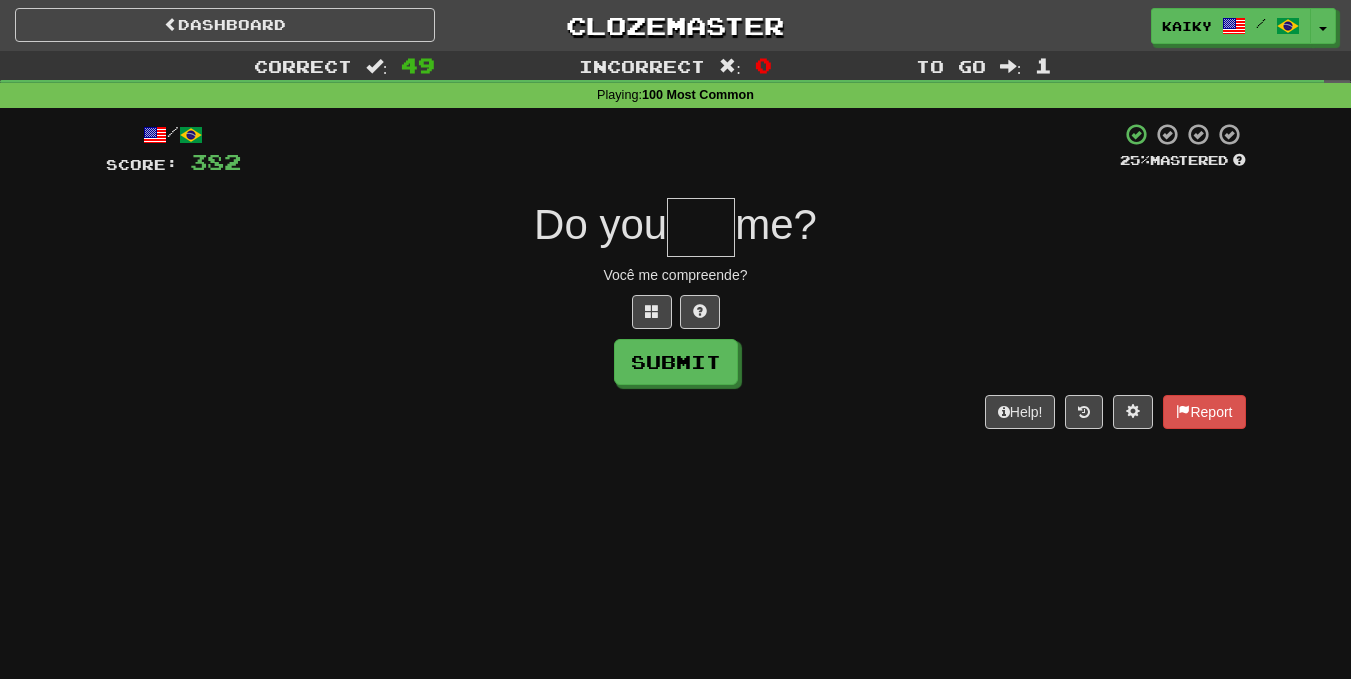 type on "*" 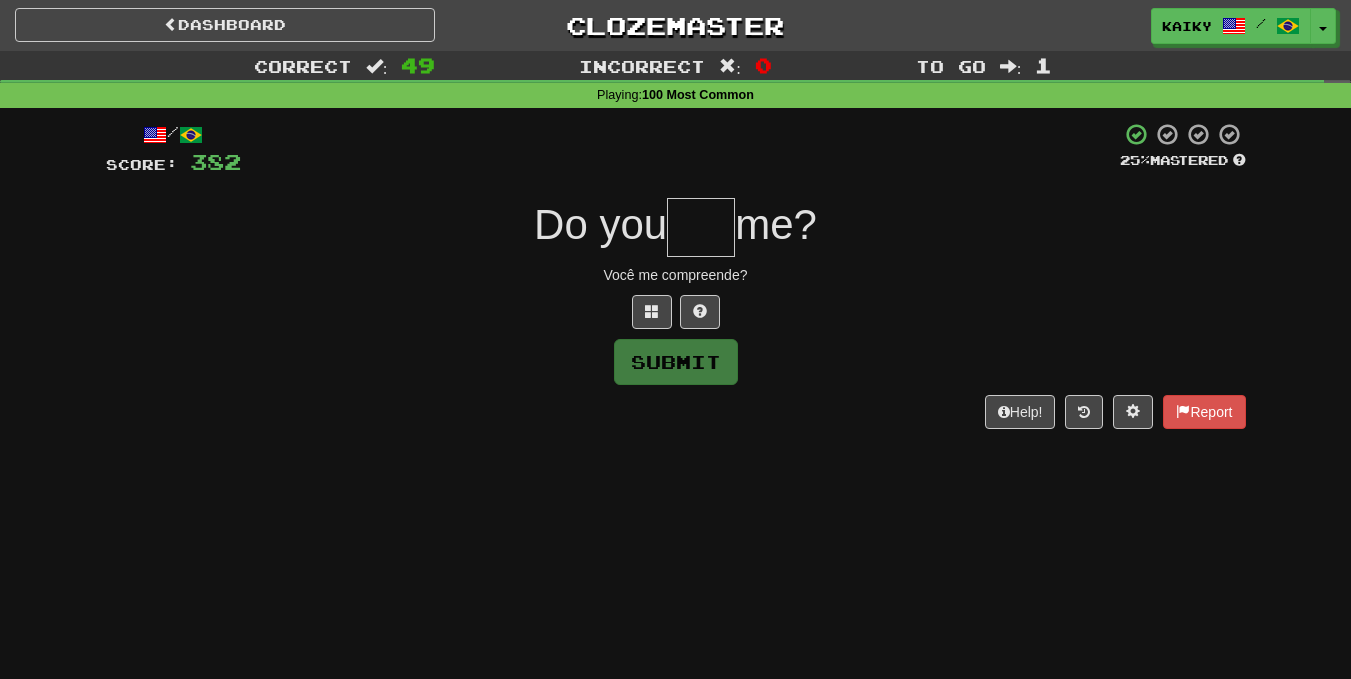type on "*" 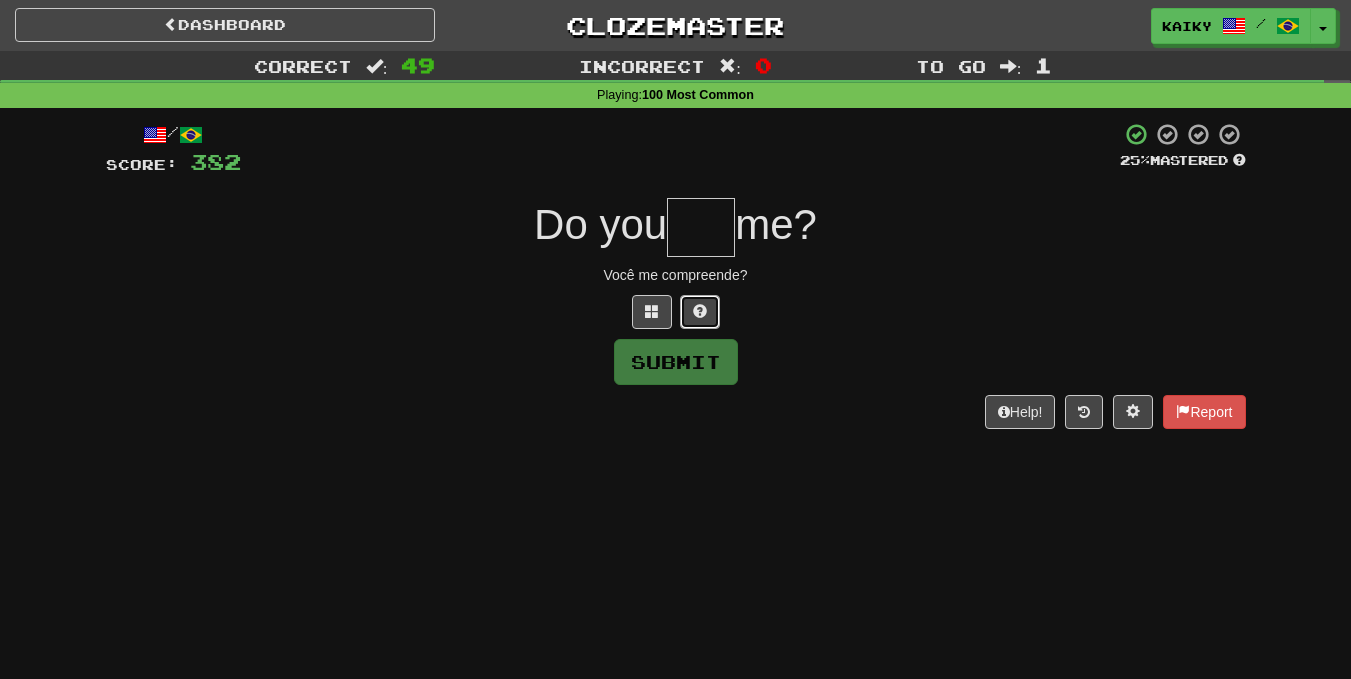 click at bounding box center [700, 312] 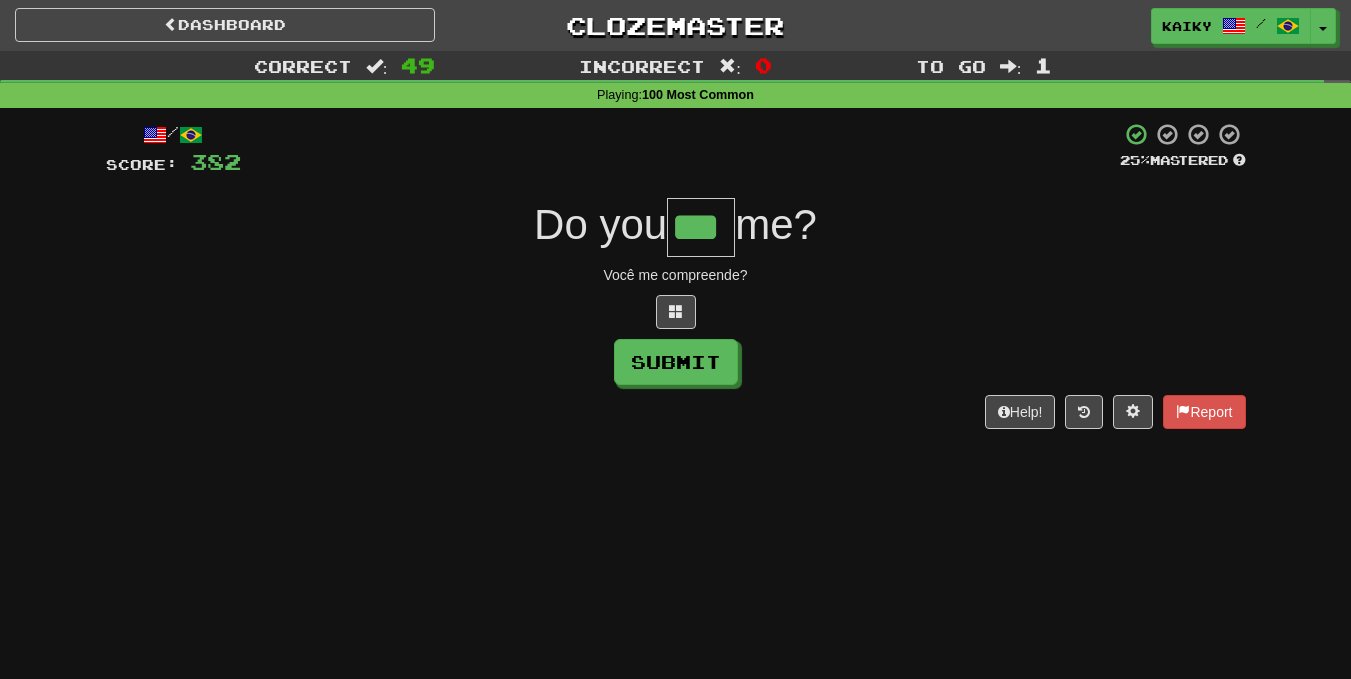 type on "***" 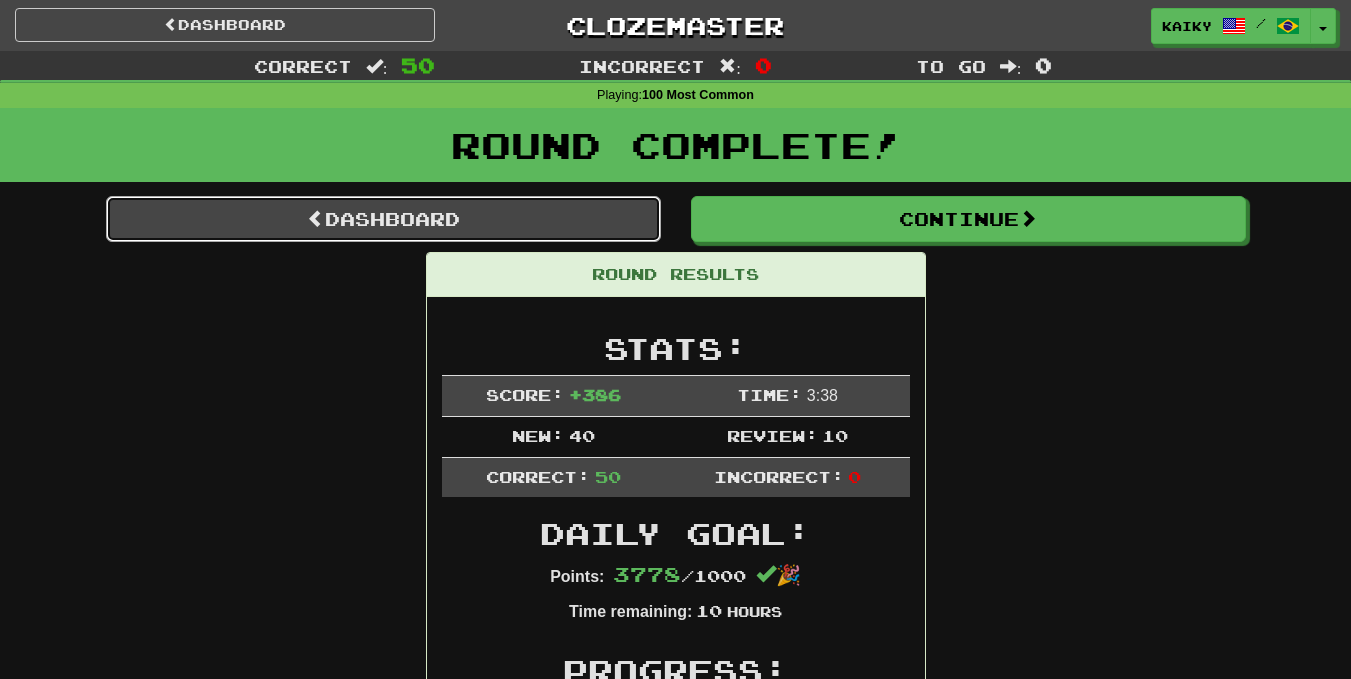 click on "Dashboard" at bounding box center (383, 219) 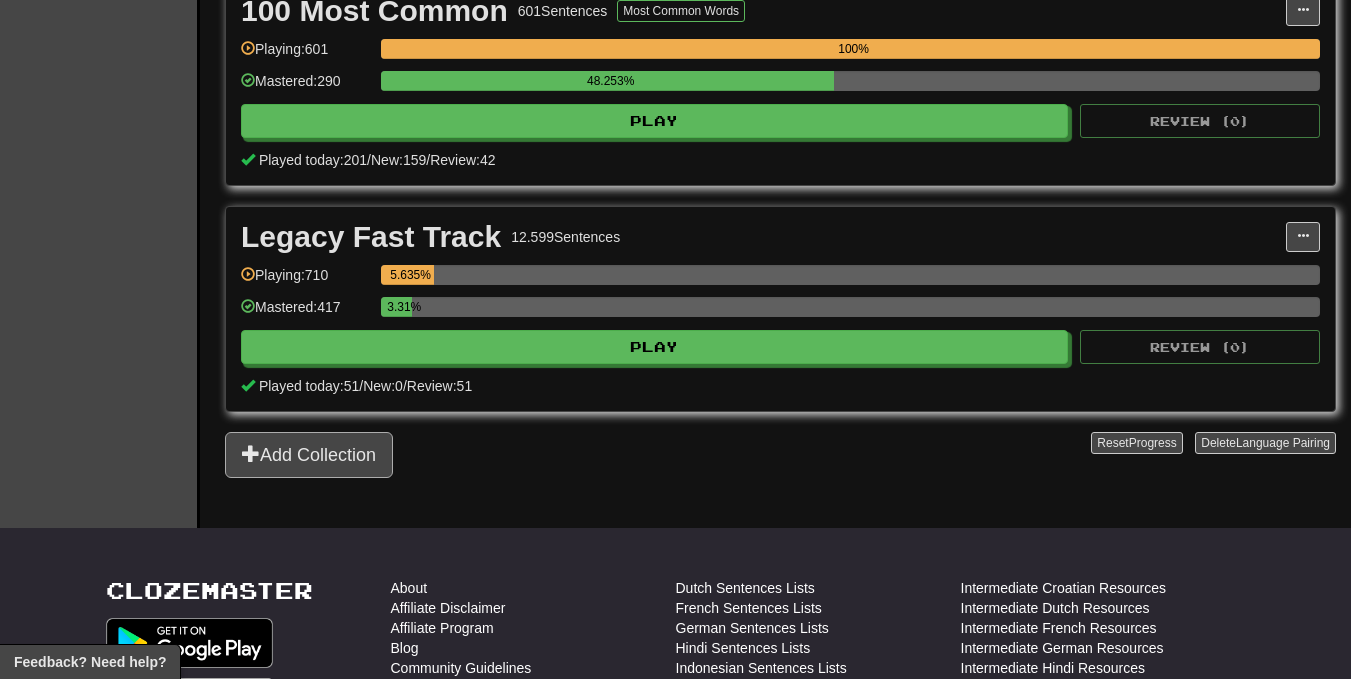 scroll, scrollTop: 503, scrollLeft: 0, axis: vertical 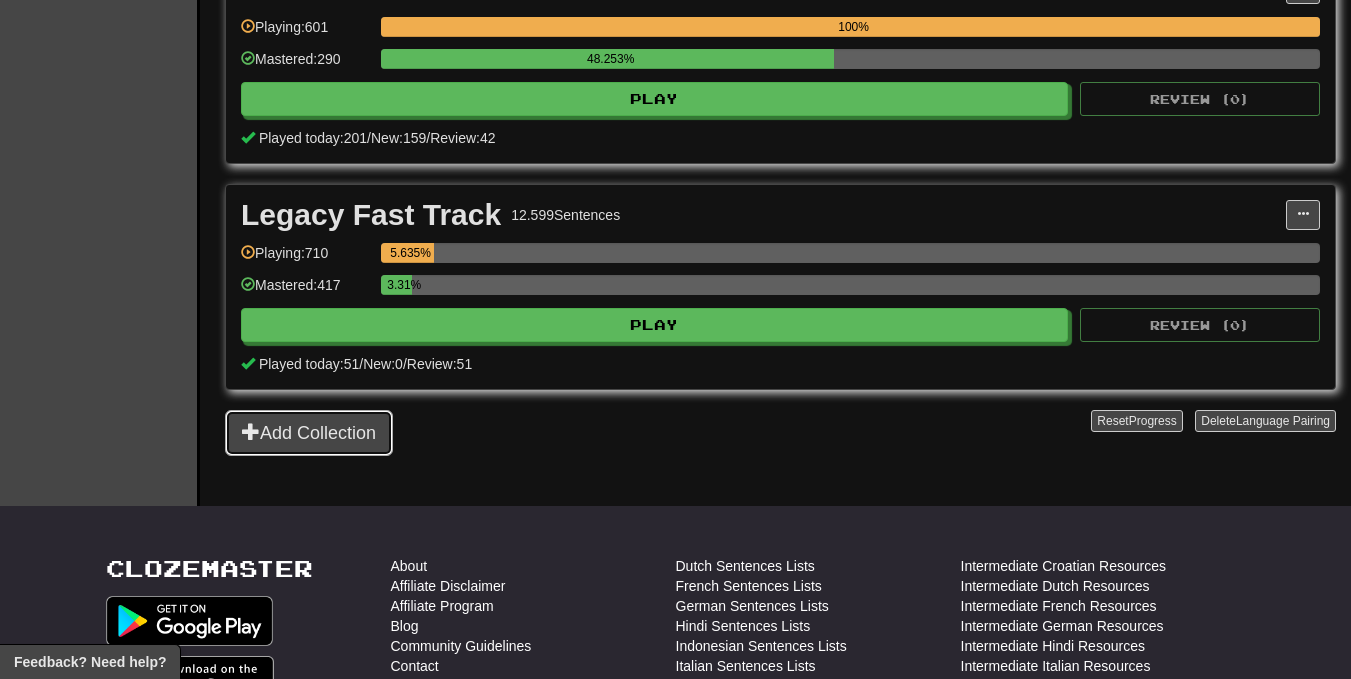 click on "Add Collection" at bounding box center (309, 433) 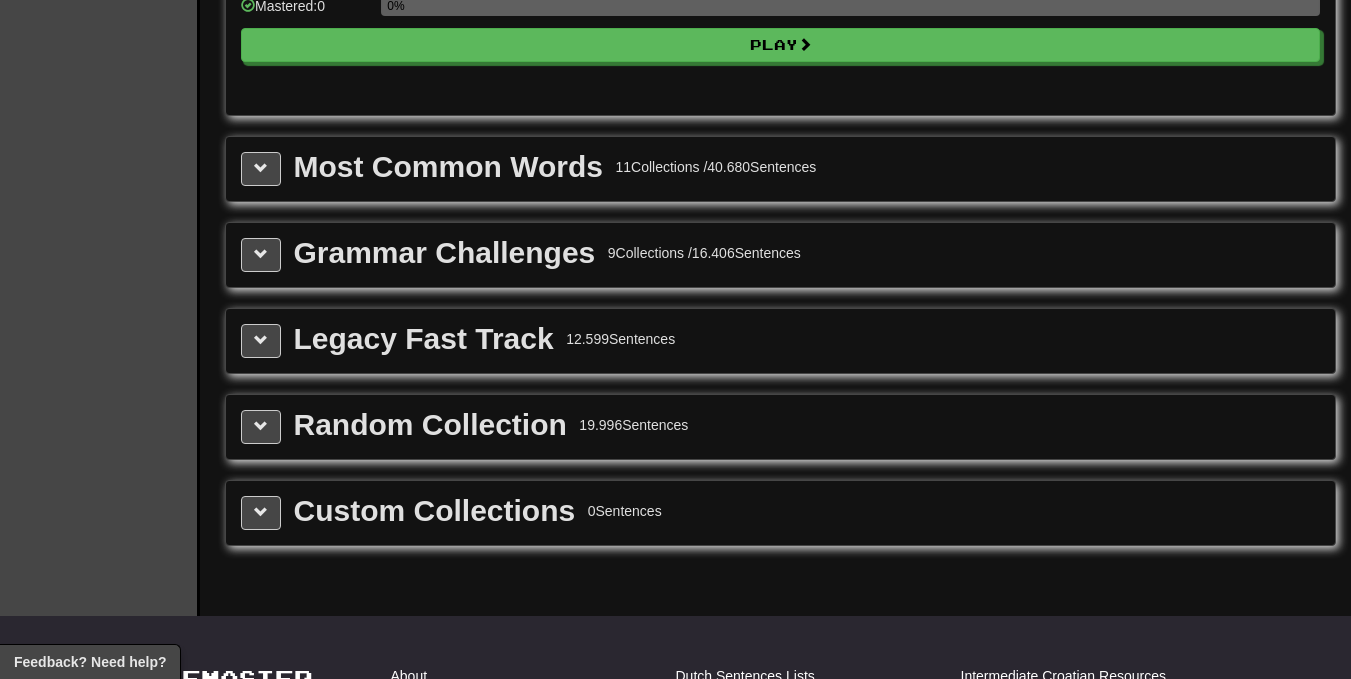 scroll, scrollTop: 2114, scrollLeft: 0, axis: vertical 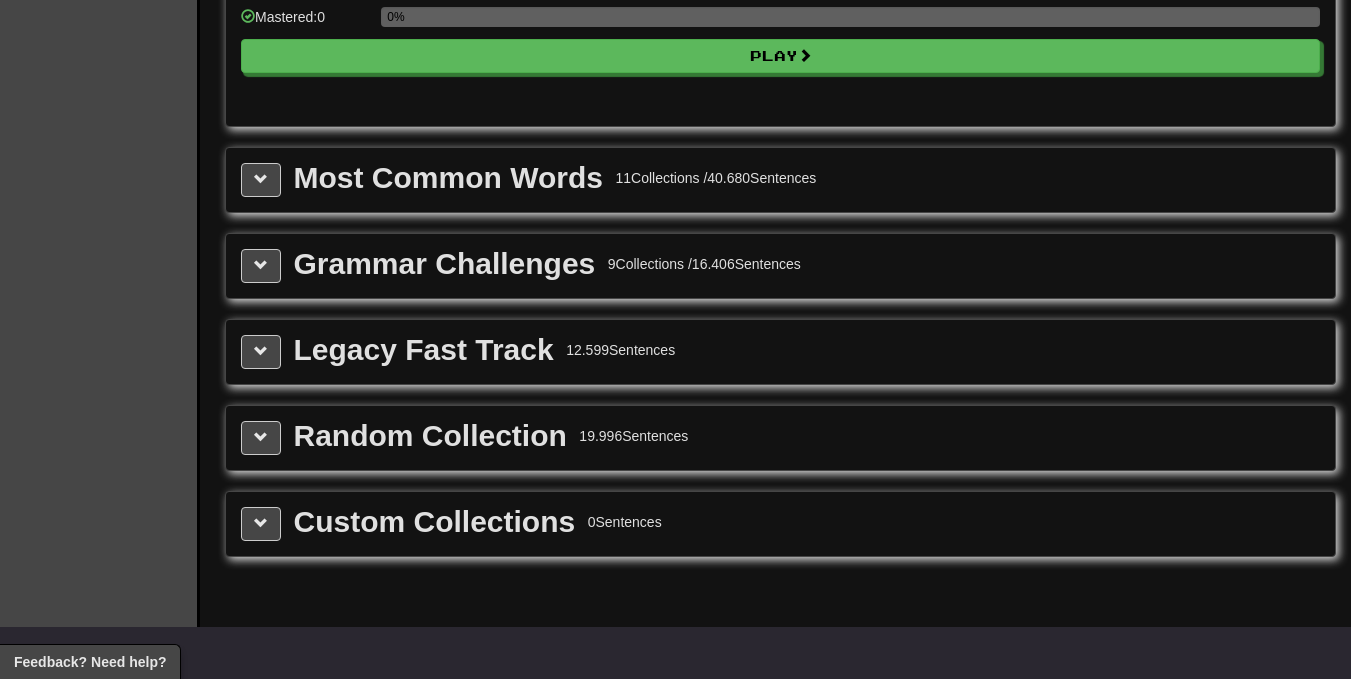 click on "Most Common Words" at bounding box center [448, 178] 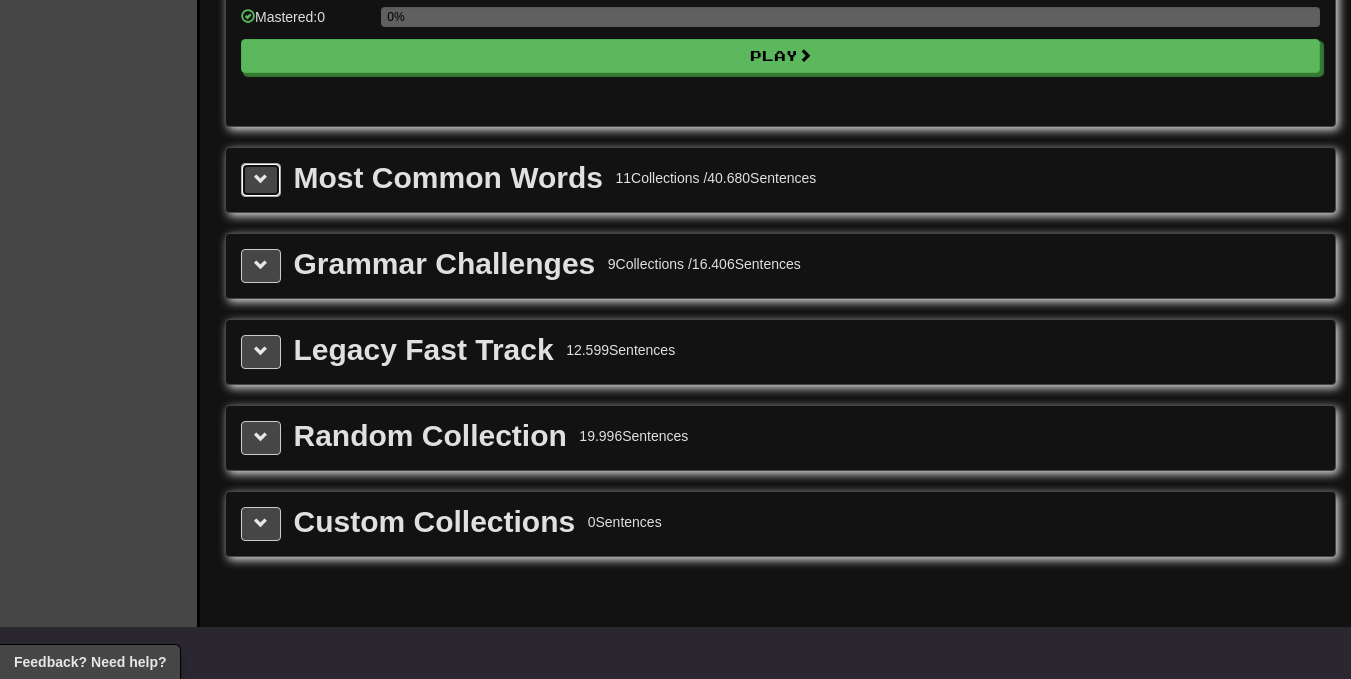 click at bounding box center (261, 180) 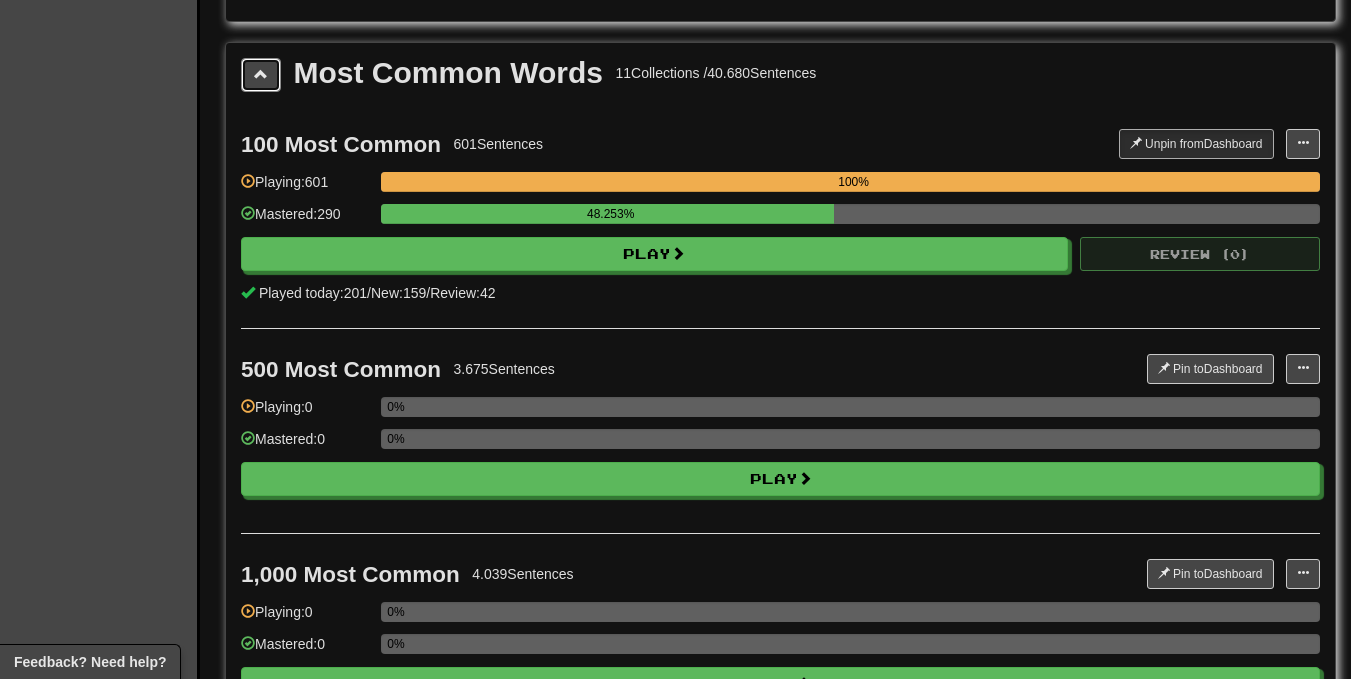 scroll, scrollTop: 2220, scrollLeft: 0, axis: vertical 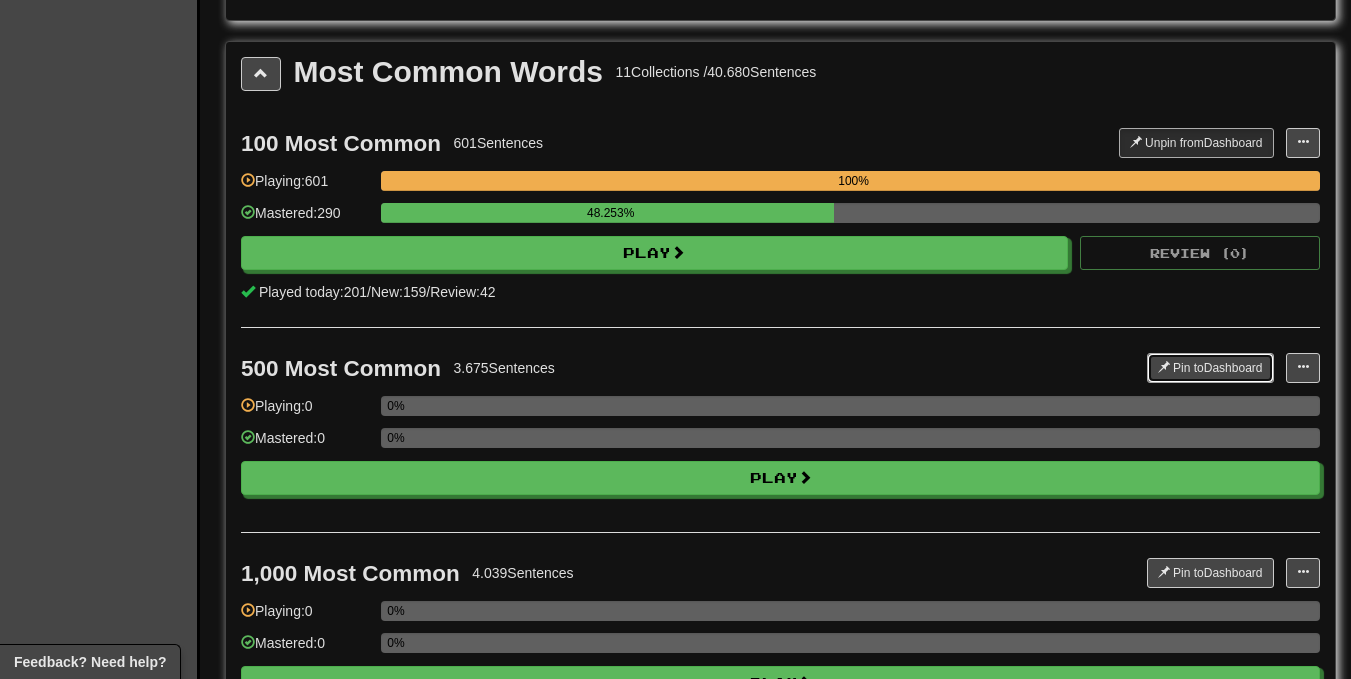 click on "Pin to  Dashboard" at bounding box center (1210, 368) 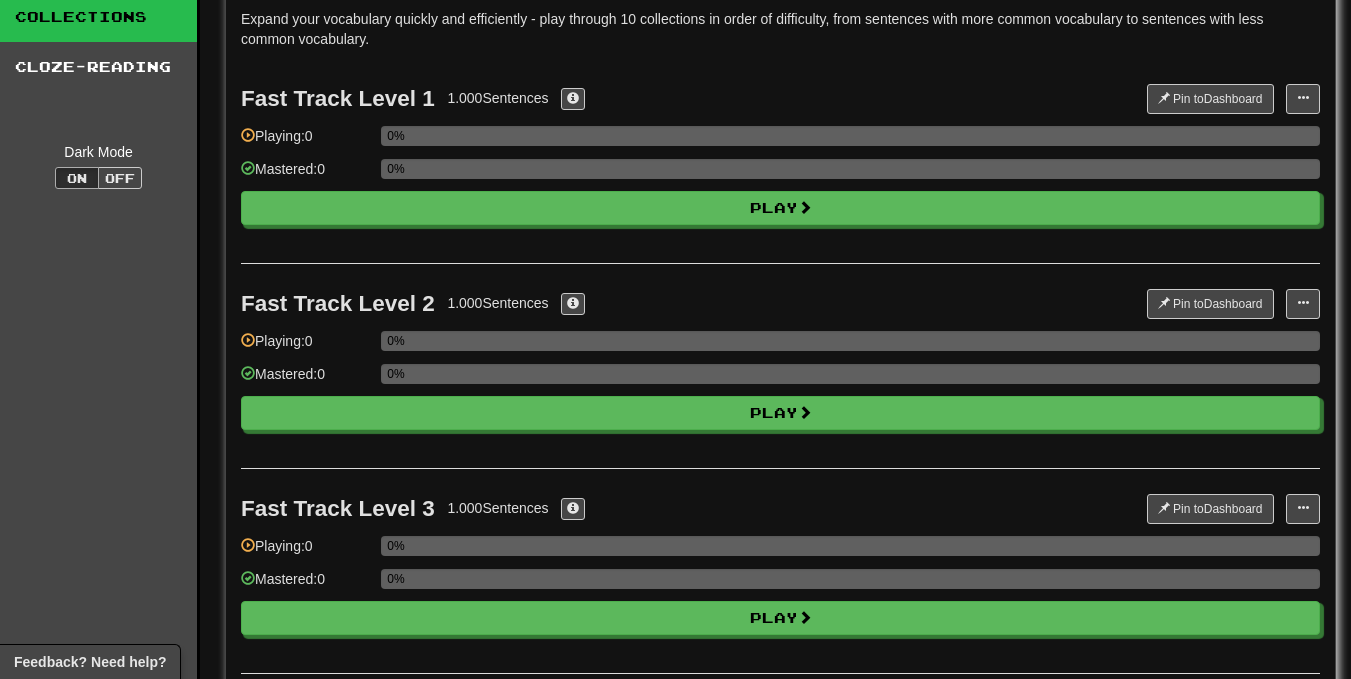 scroll, scrollTop: 0, scrollLeft: 0, axis: both 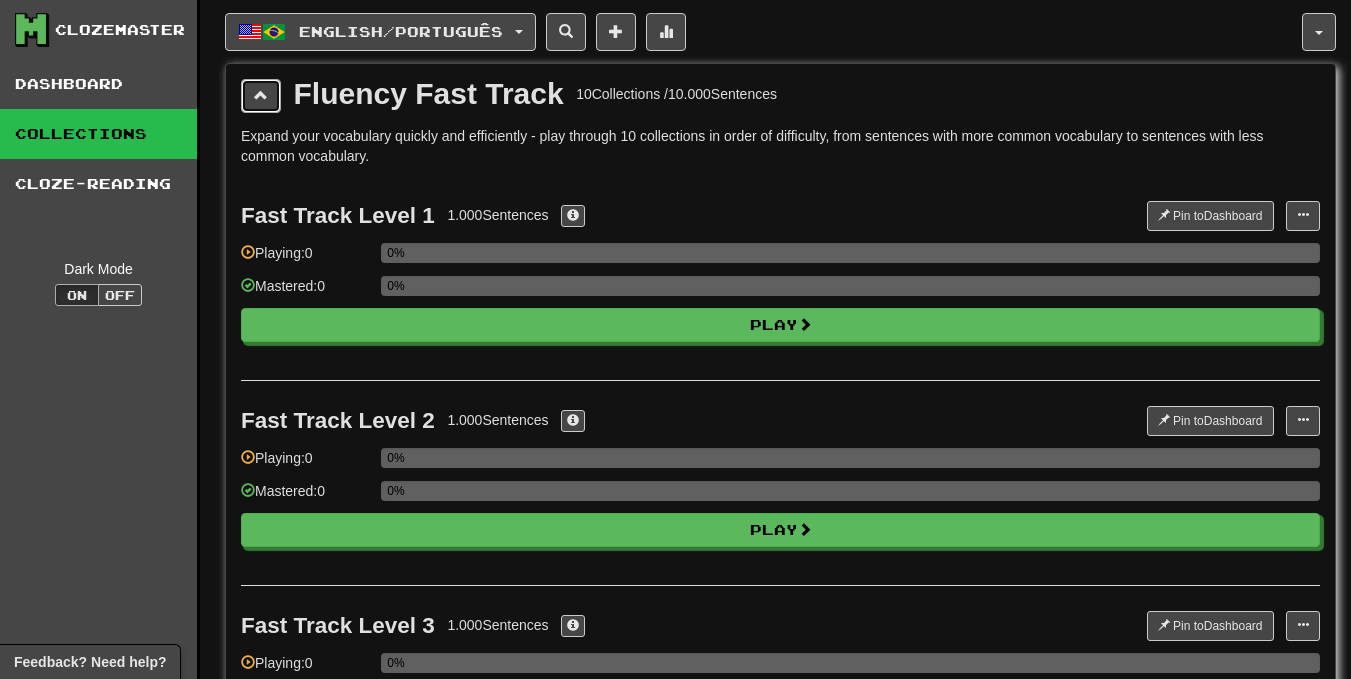 click at bounding box center (261, 95) 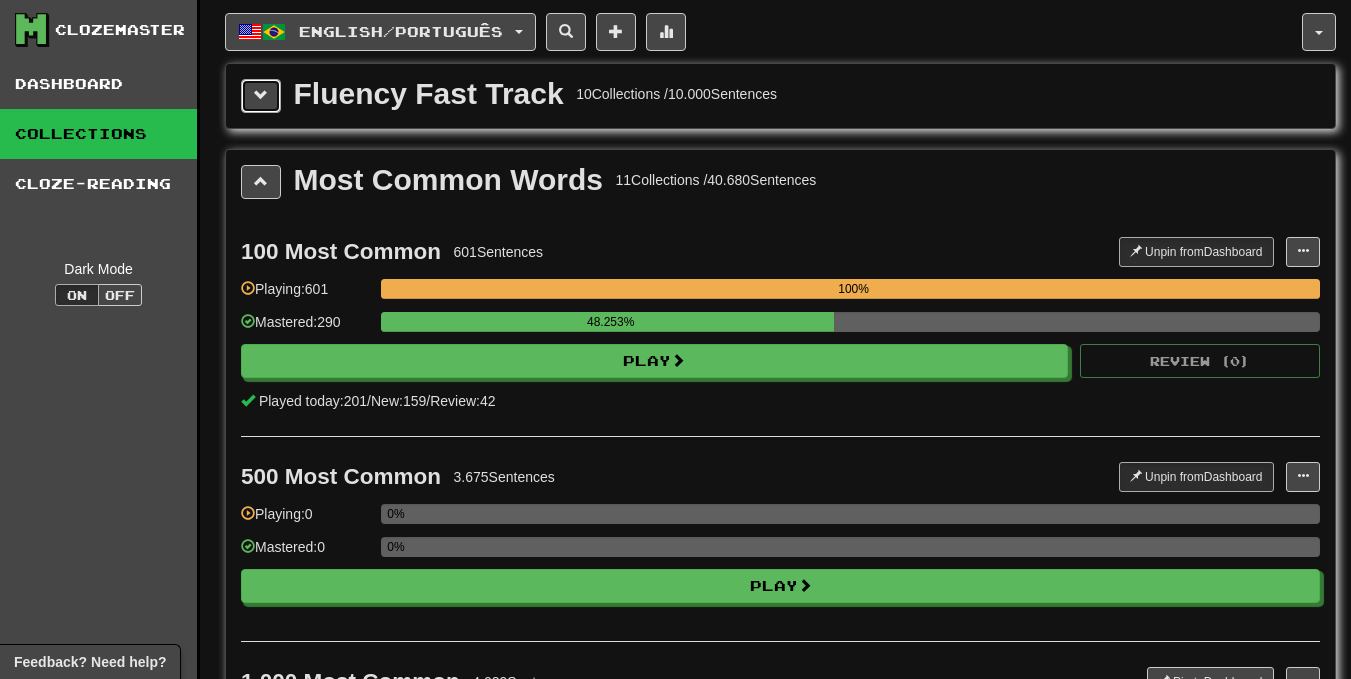 click at bounding box center (261, 95) 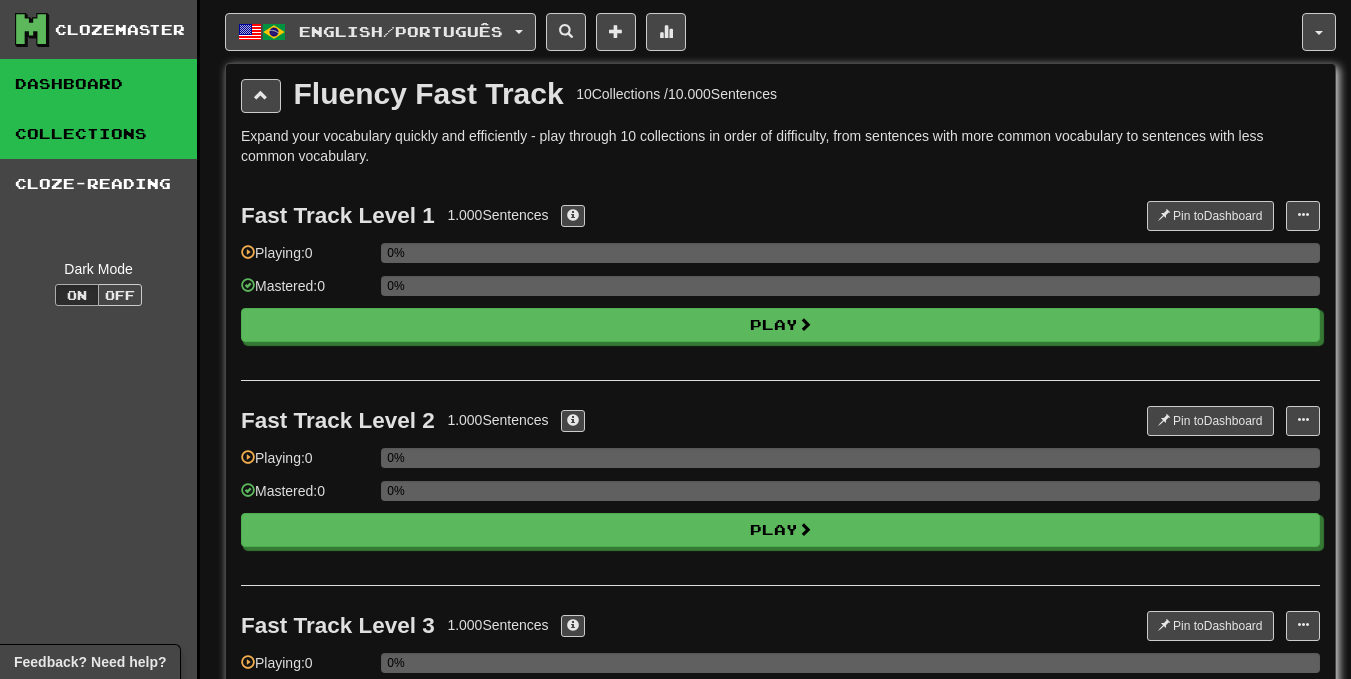 click on "Dashboard" at bounding box center [98, 84] 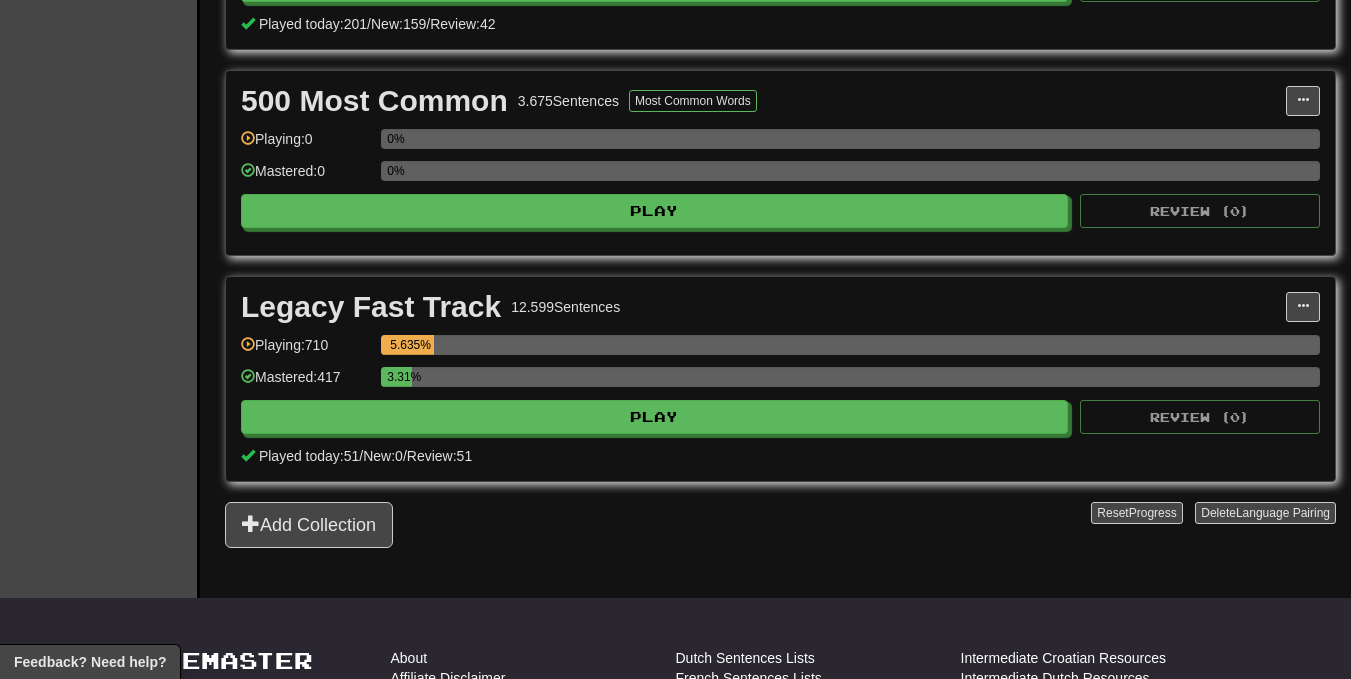 scroll, scrollTop: 616, scrollLeft: 0, axis: vertical 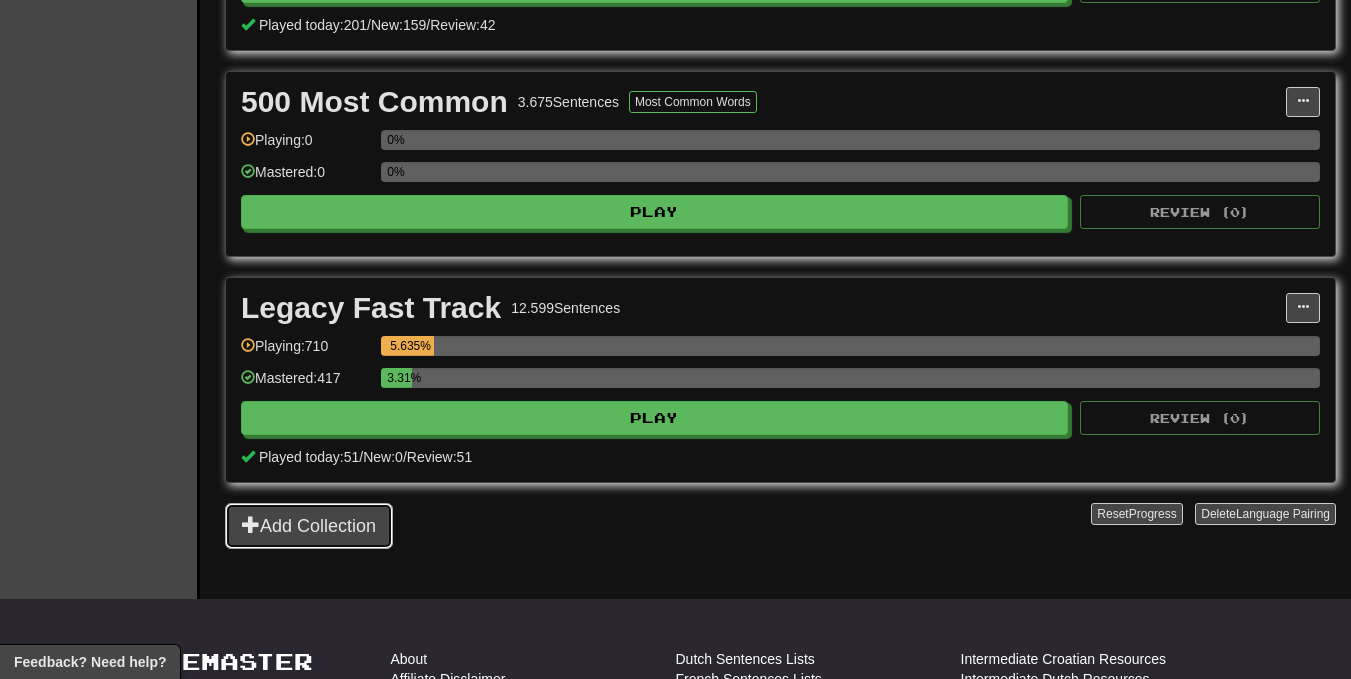 click on "Add Collection" at bounding box center (309, 526) 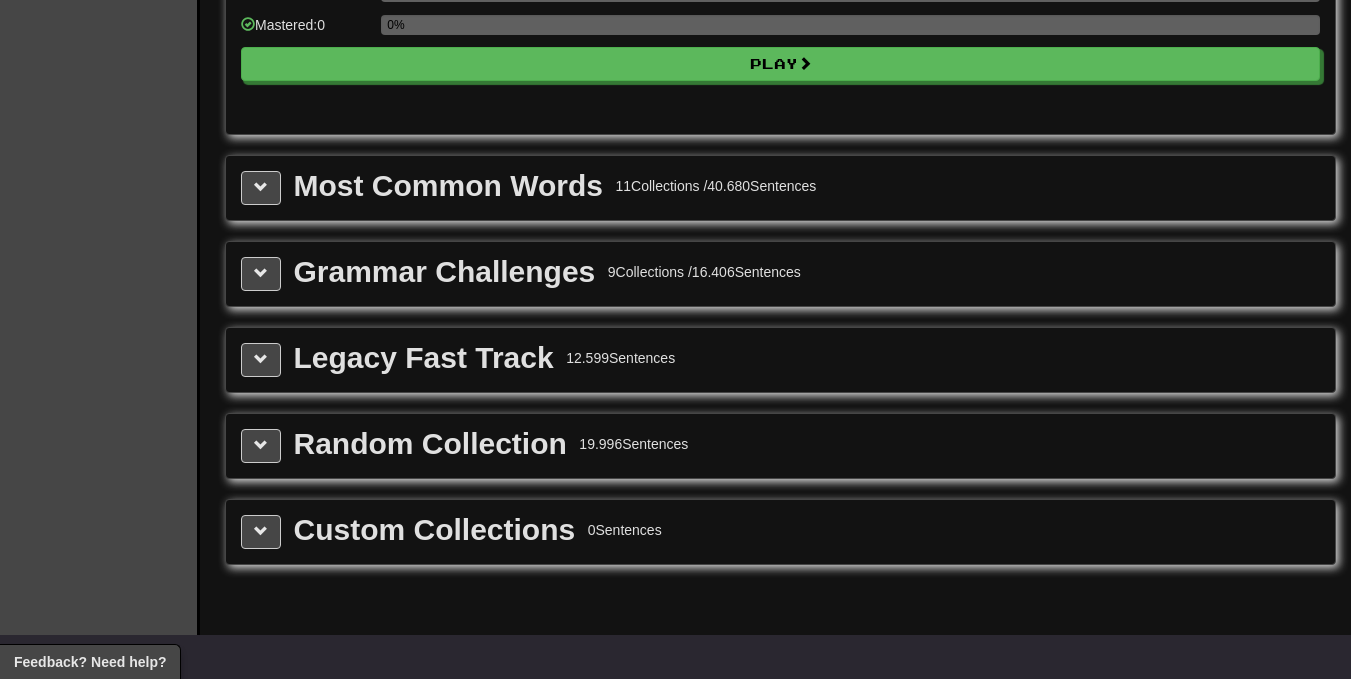 scroll, scrollTop: 2105, scrollLeft: 0, axis: vertical 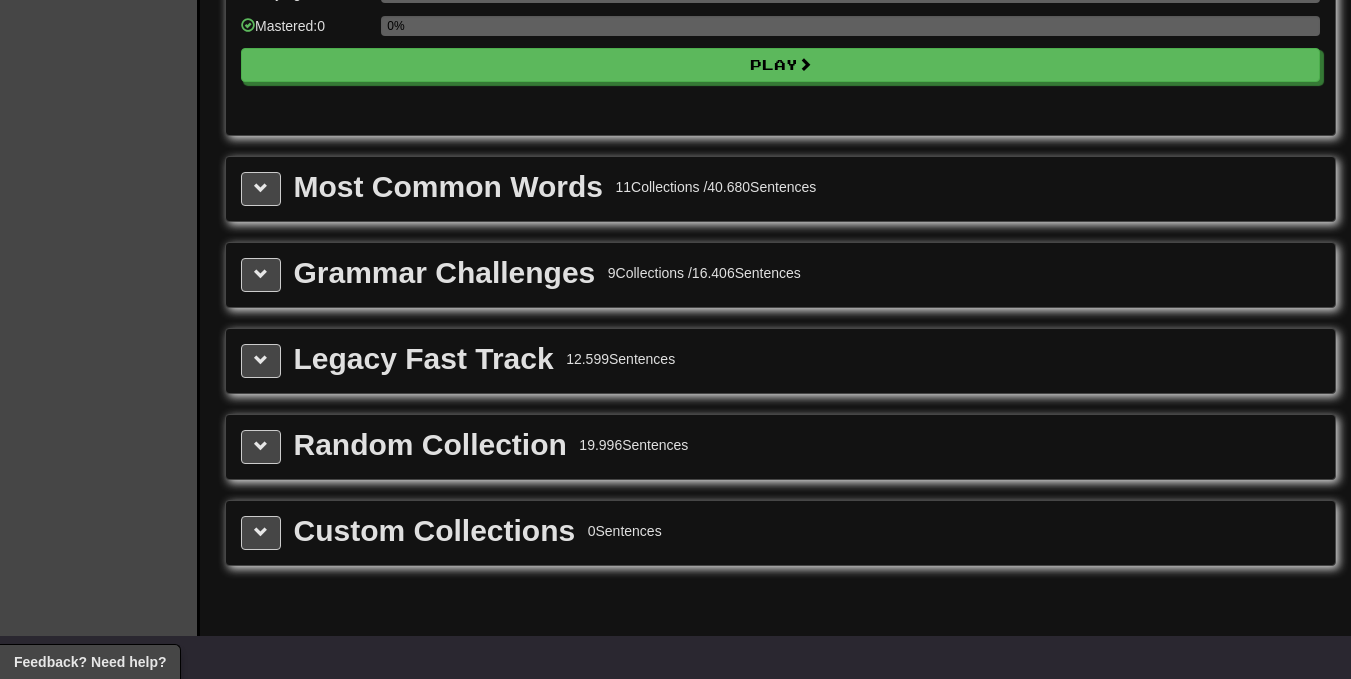 click on "Legacy Fast Track" at bounding box center [424, 359] 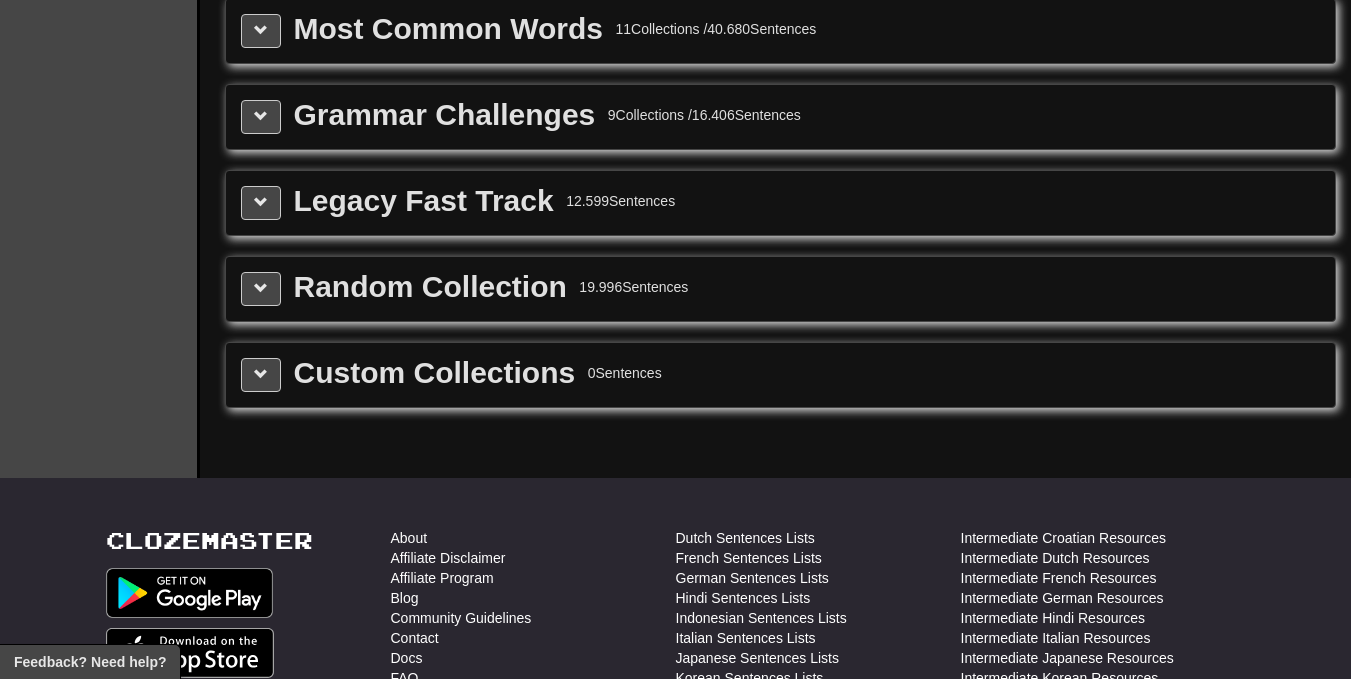 scroll, scrollTop: 2255, scrollLeft: 0, axis: vertical 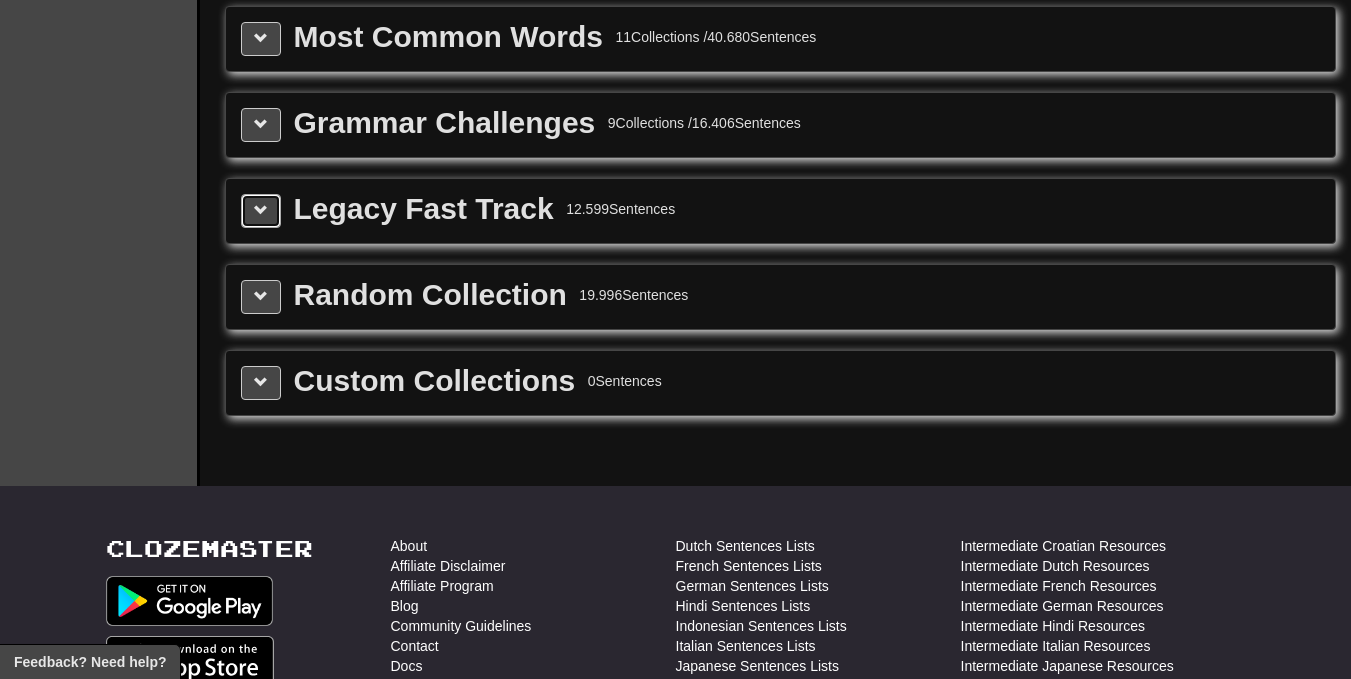 click at bounding box center [261, 211] 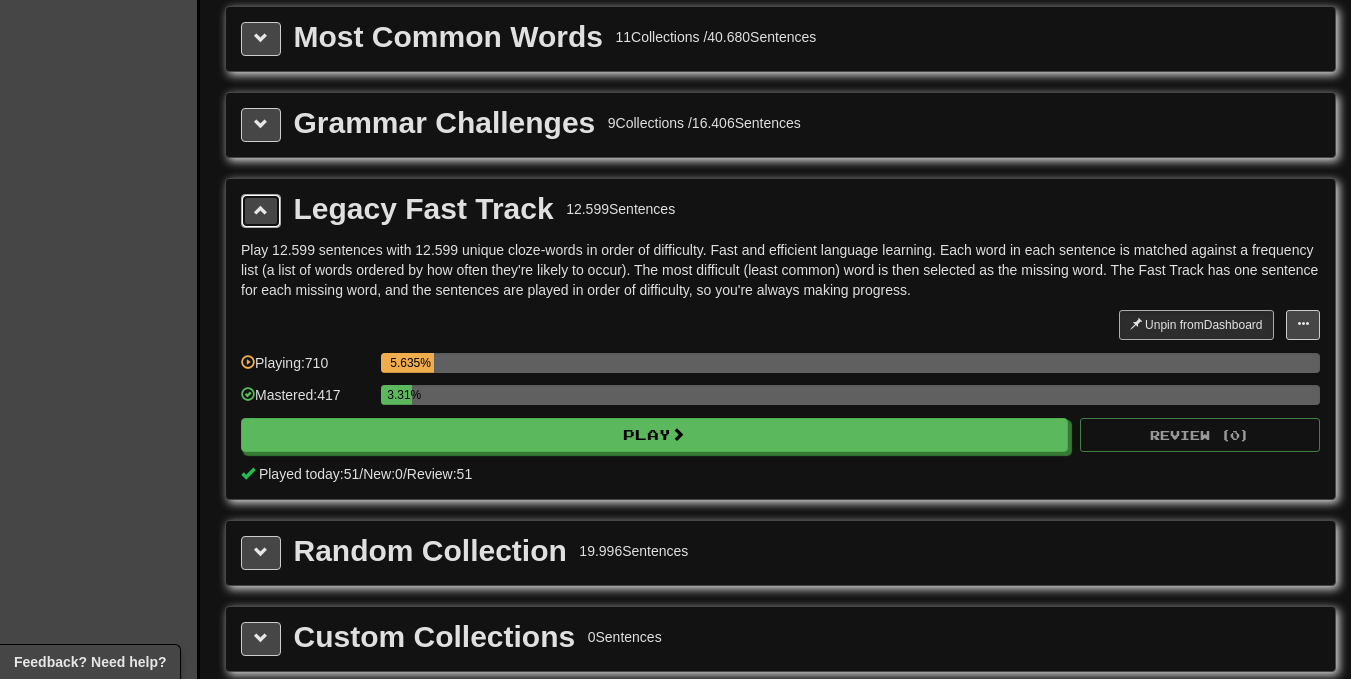 click at bounding box center [261, 211] 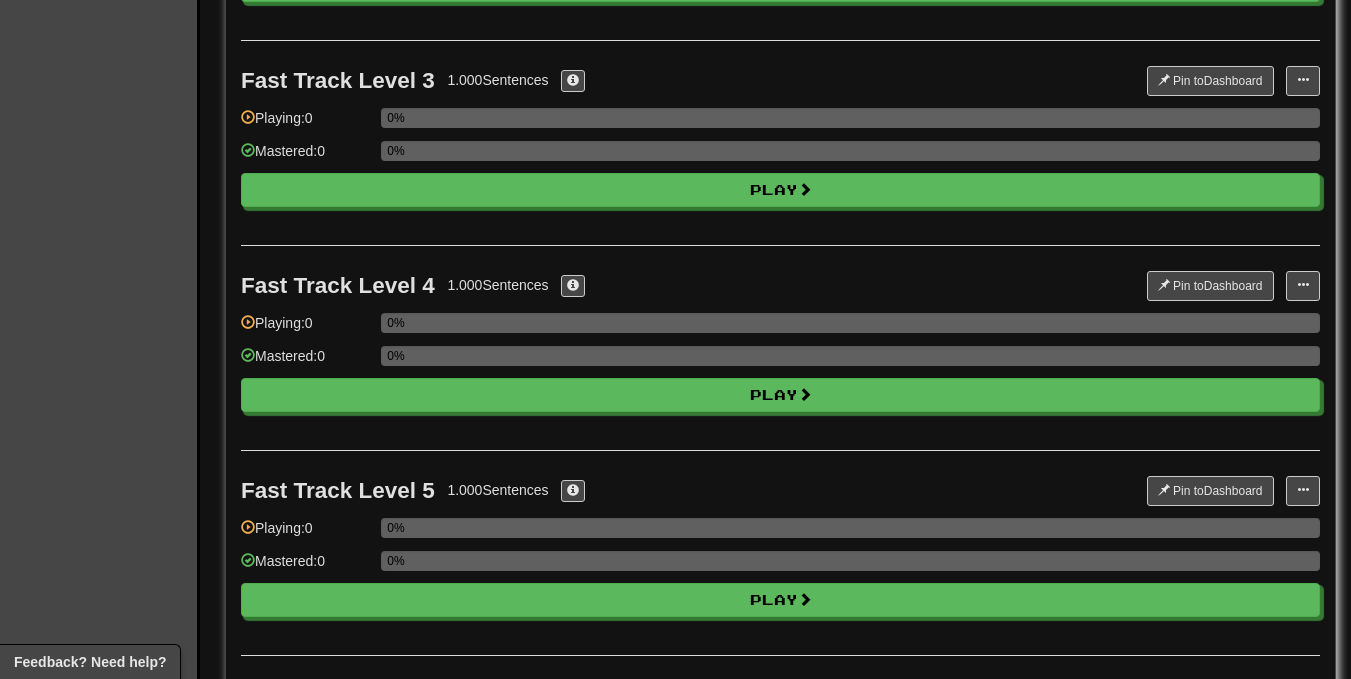 scroll, scrollTop: 0, scrollLeft: 0, axis: both 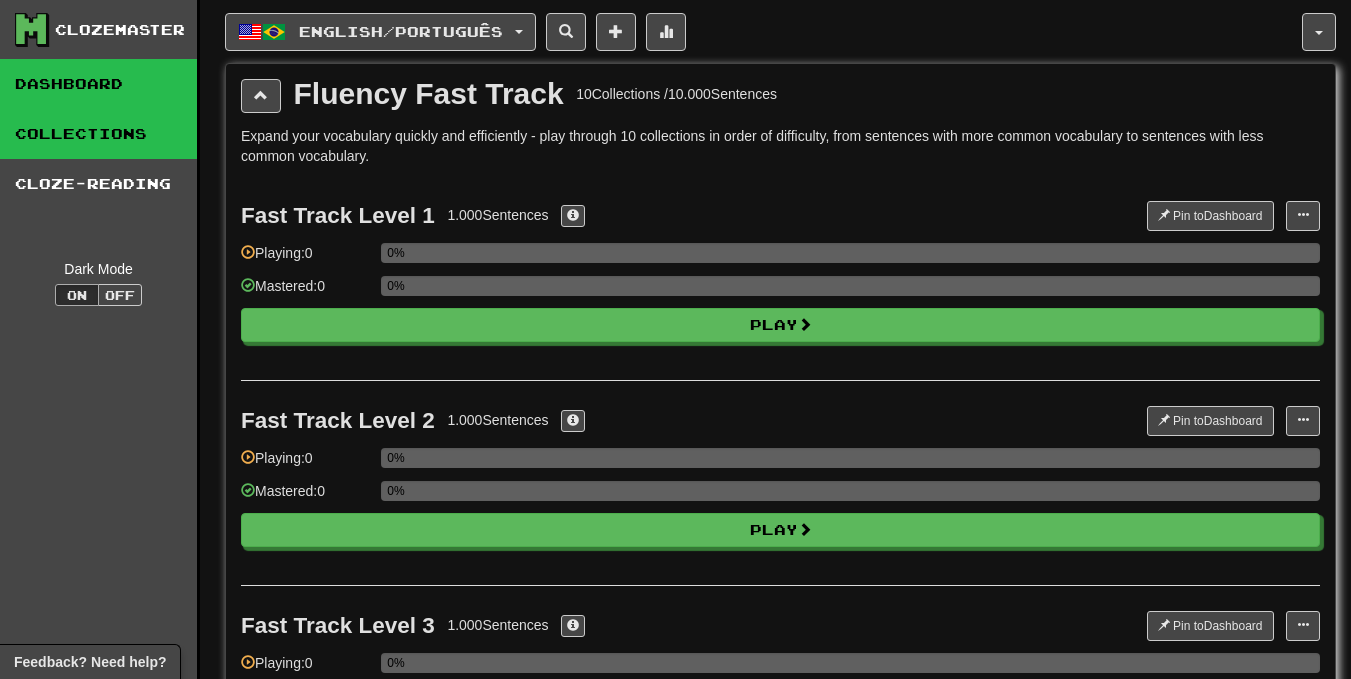 click on "Dashboard" at bounding box center [98, 84] 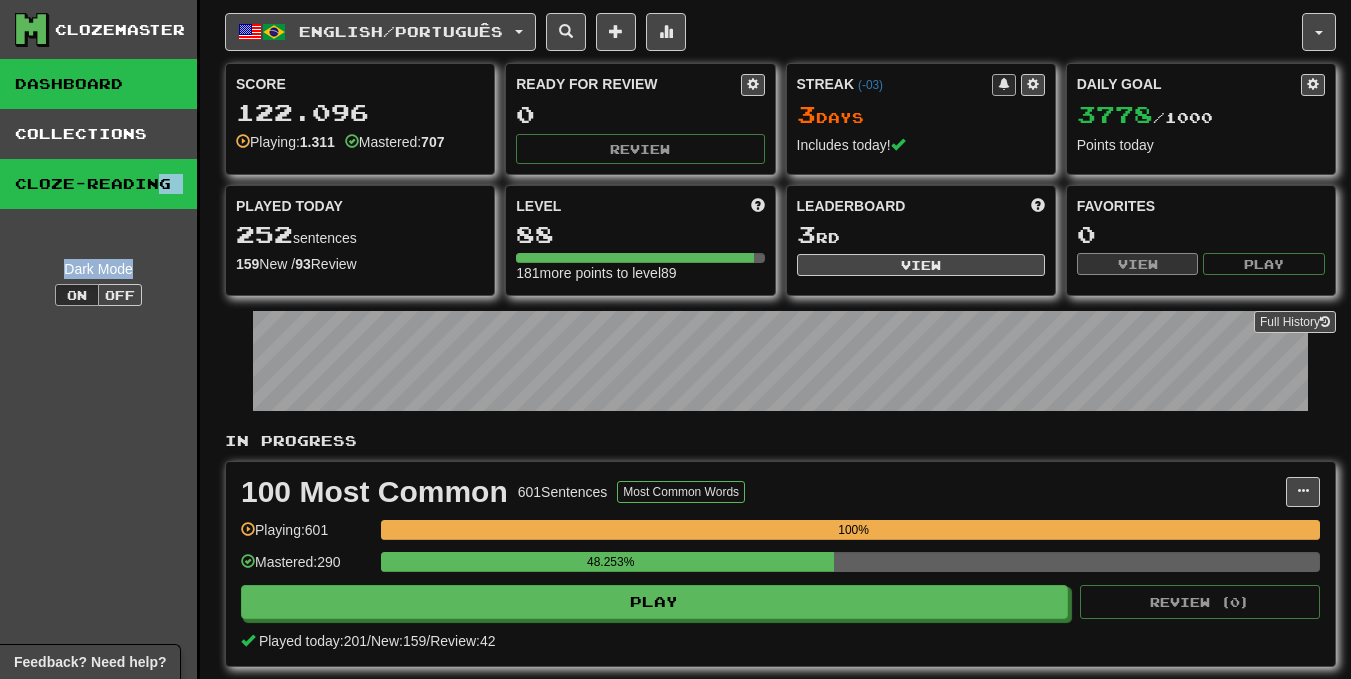 drag, startPoint x: 131, startPoint y: 227, endPoint x: 157, endPoint y: 161, distance: 70.93659 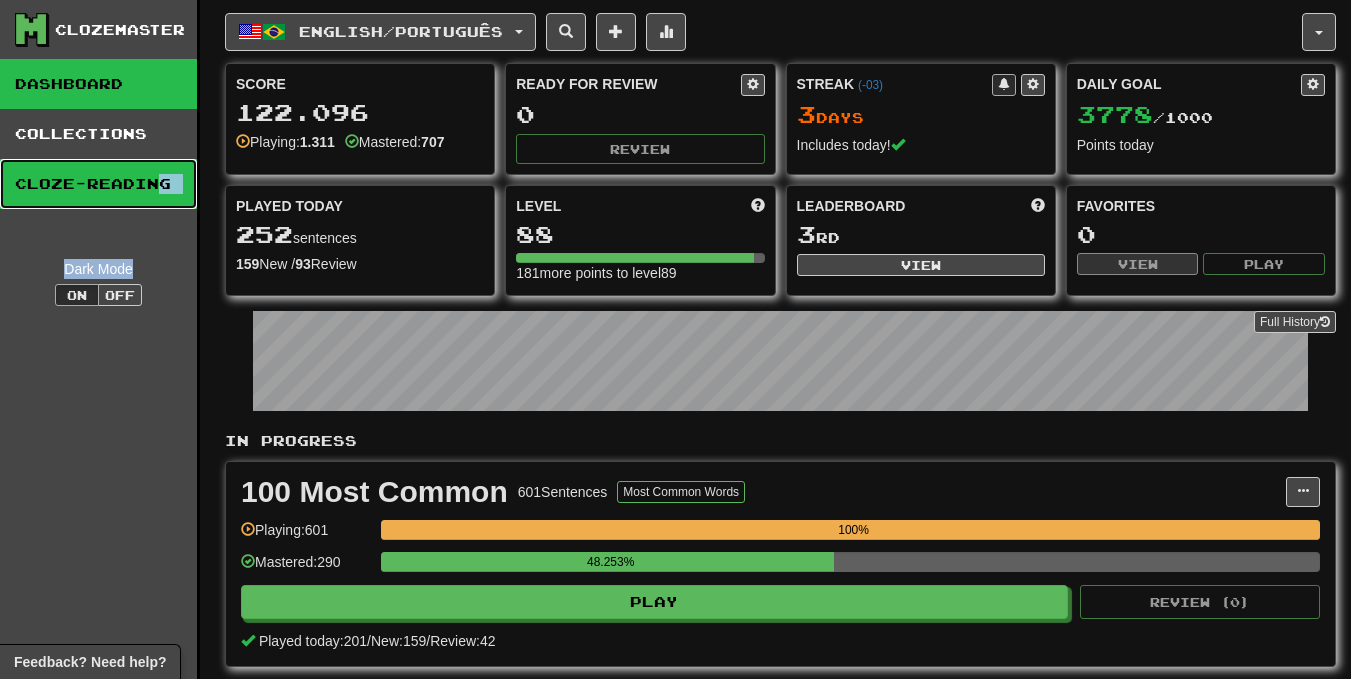 click on "Cloze-Reading" at bounding box center [98, 184] 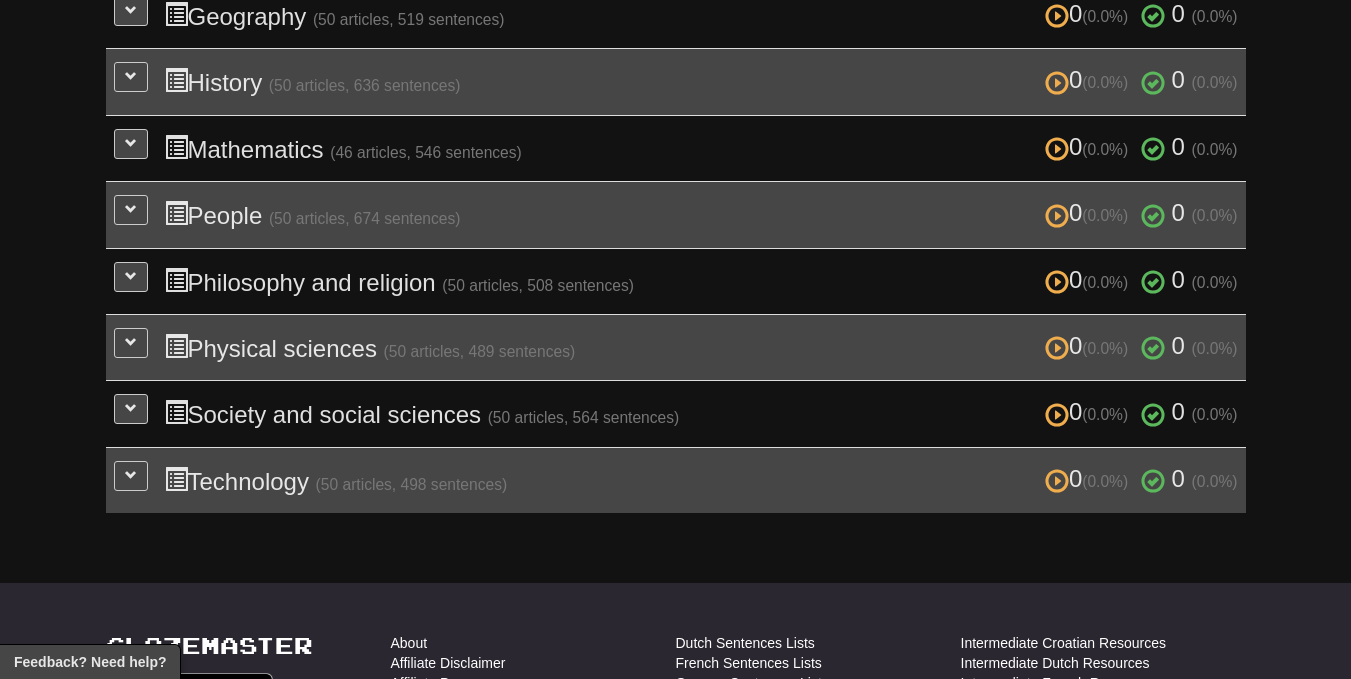 scroll, scrollTop: 733, scrollLeft: 0, axis: vertical 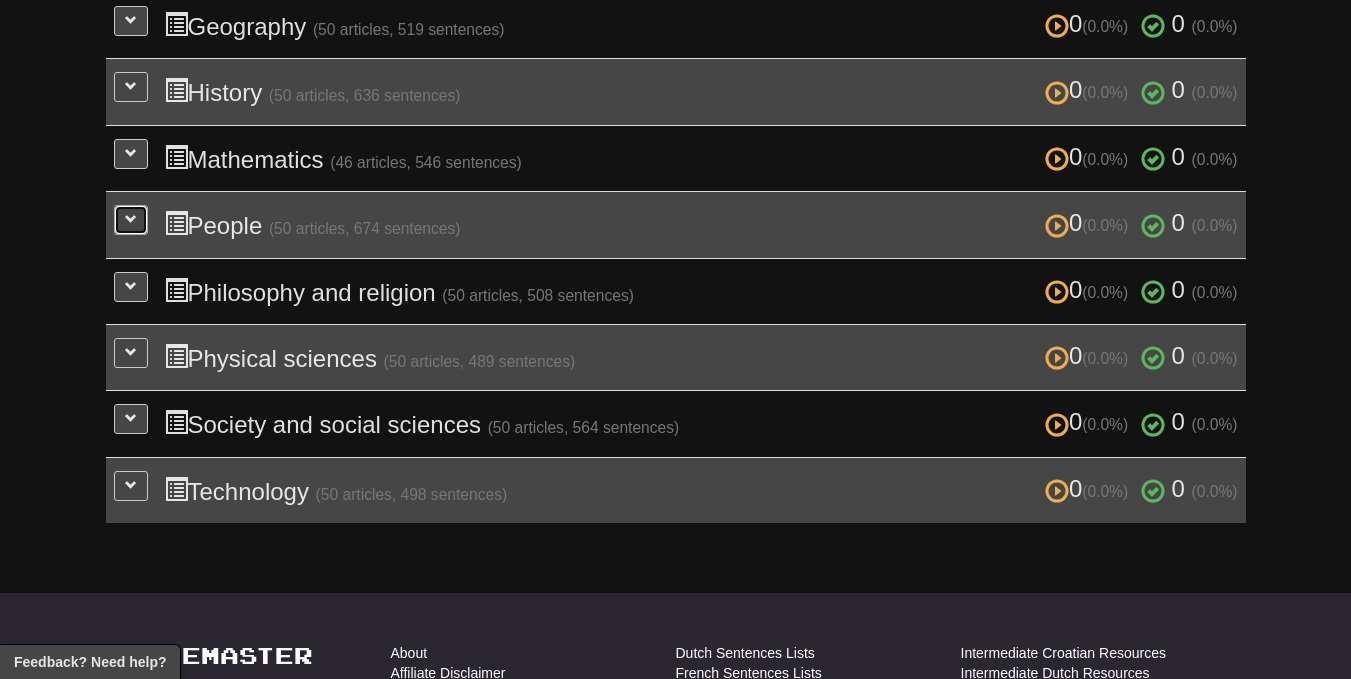 click at bounding box center (131, 220) 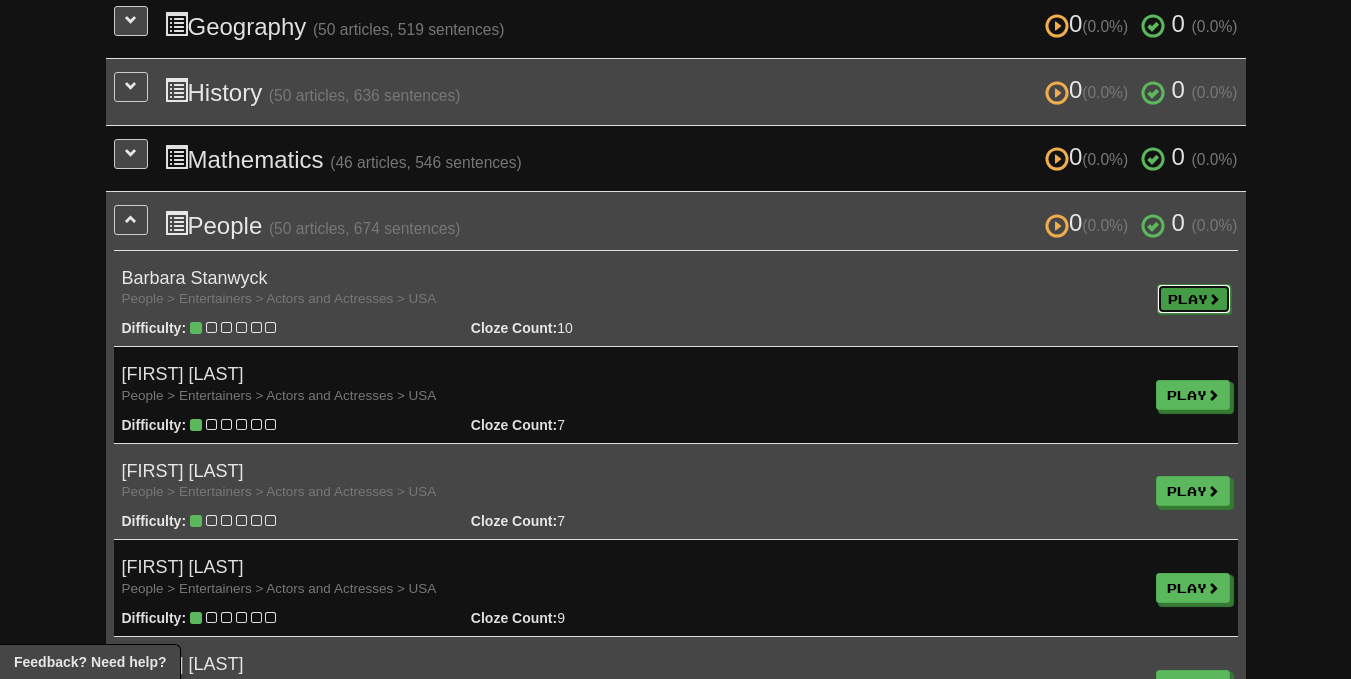 click on "Play" at bounding box center (1194, 299) 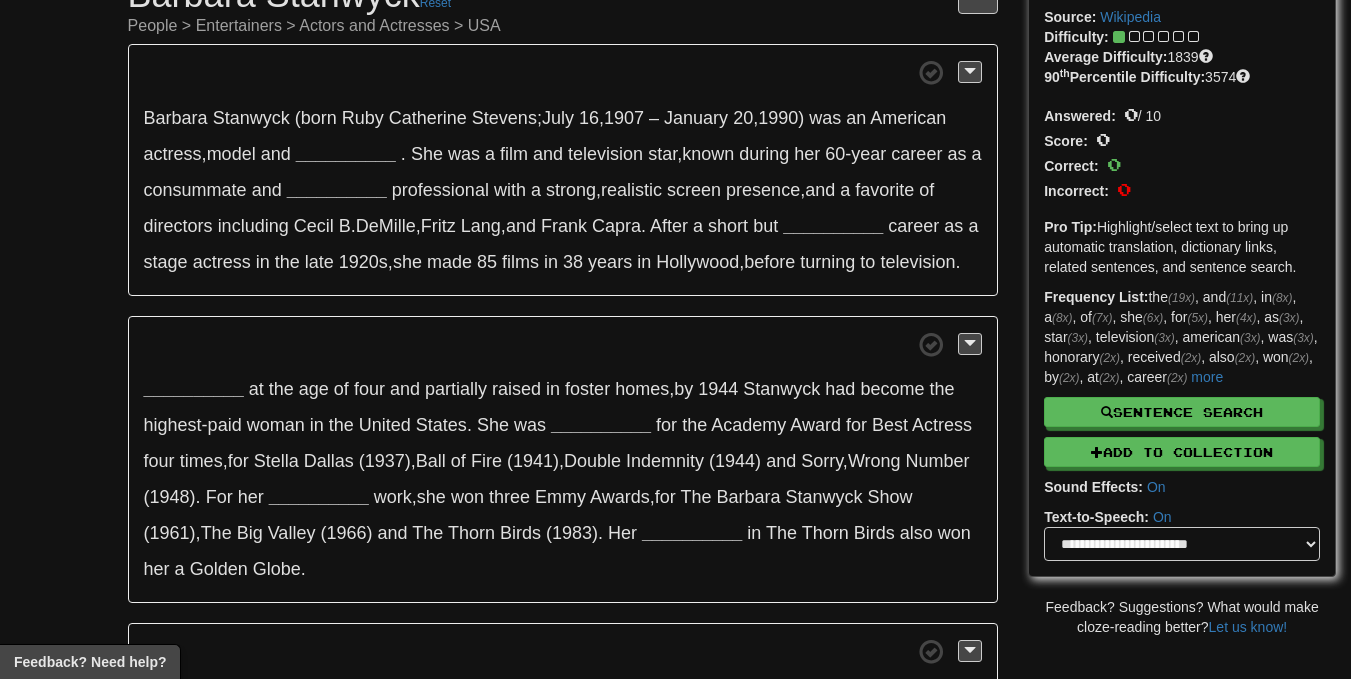 scroll, scrollTop: 0, scrollLeft: 0, axis: both 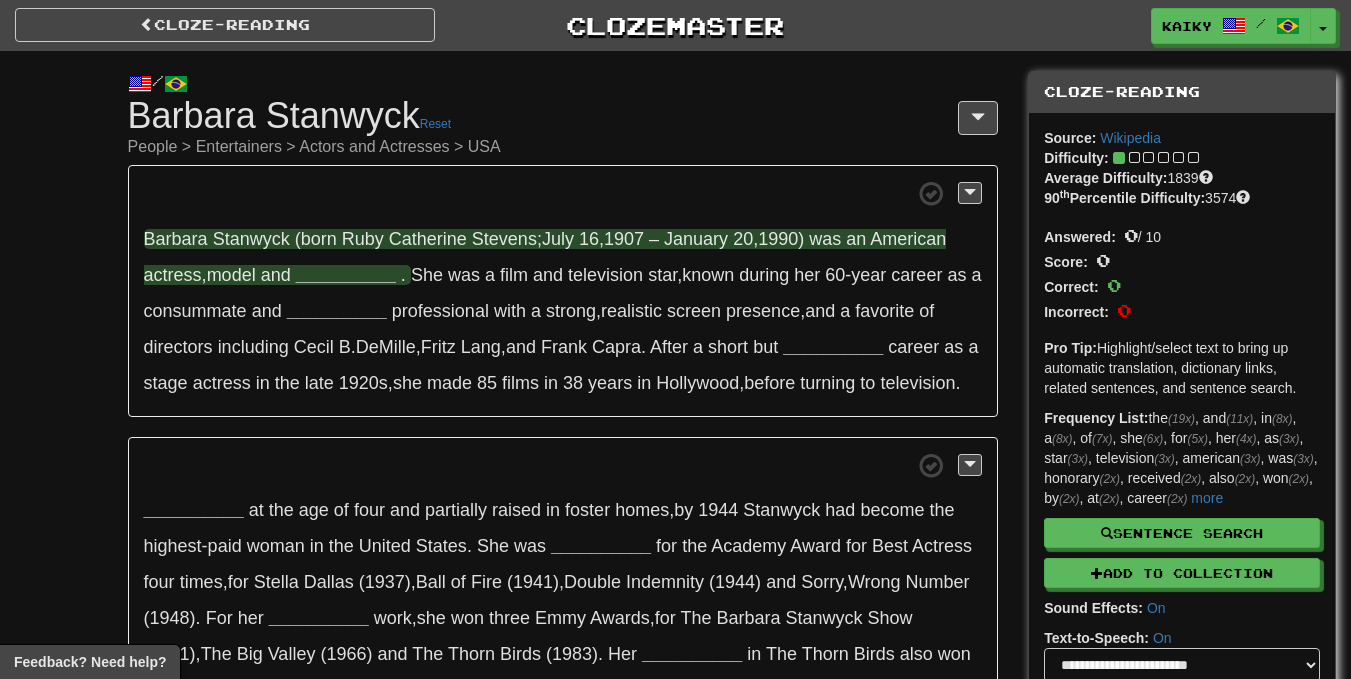click on "__________" at bounding box center [346, 275] 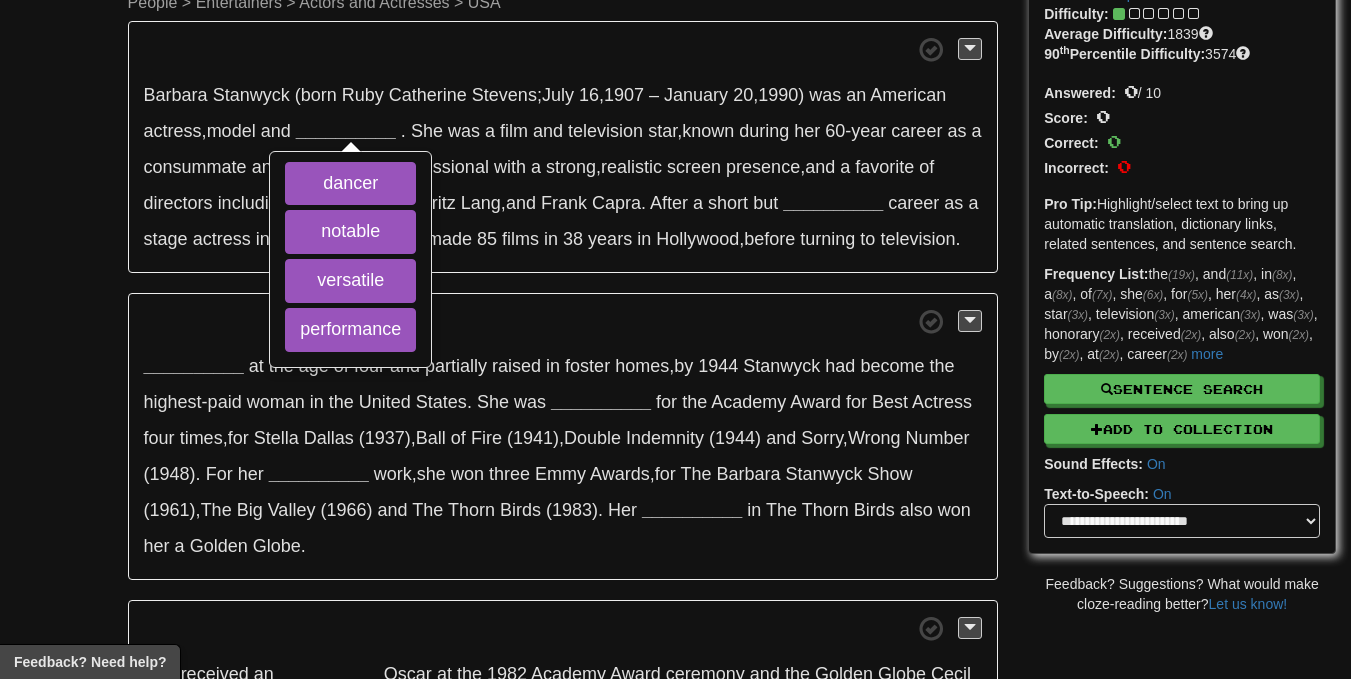 scroll, scrollTop: 145, scrollLeft: 0, axis: vertical 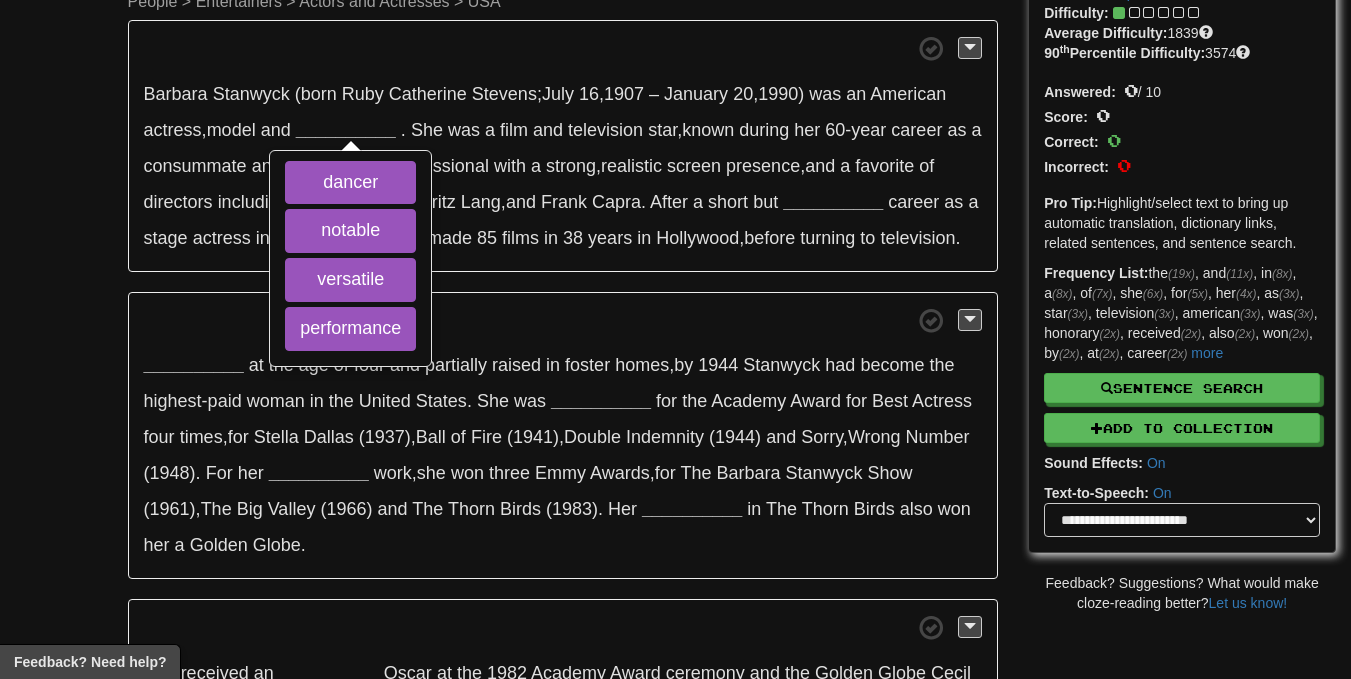 click on "/
Cloze-Reading
[FIRST] [LAST]
Reset
People > Entertainers > Actors and Actresses > USA
[FIRST]   [LAST]   (born   [FIRST]   [LAST] ;  [MONTH]   [DAY] ,  [YEAR]   –   [MONTH]   [DAY] ,  [YEAR])   was   an   American   actress ,  model   and
__________ dancer notable versatile performance
.
She   was   a   film   and   television   star ,  known   during   her   60-year   career   as   a   consummate   and
__________
professional   with   a   strong ,  realistic   screen   presence ,  and   a   favorite   of   directors   including   [PERSON]   [INITIAL] .,  [PERSON]   [INITIAL] .,  and   [PERSON]   [INITIAL] .
After   a   short   but
__________
career   as   a   stage   actress   in   the   late   1920s ,  she   made   85   films   in   38   years   in   Hollywood ,  before   turning   to   television .
__________" at bounding box center [675, 421] 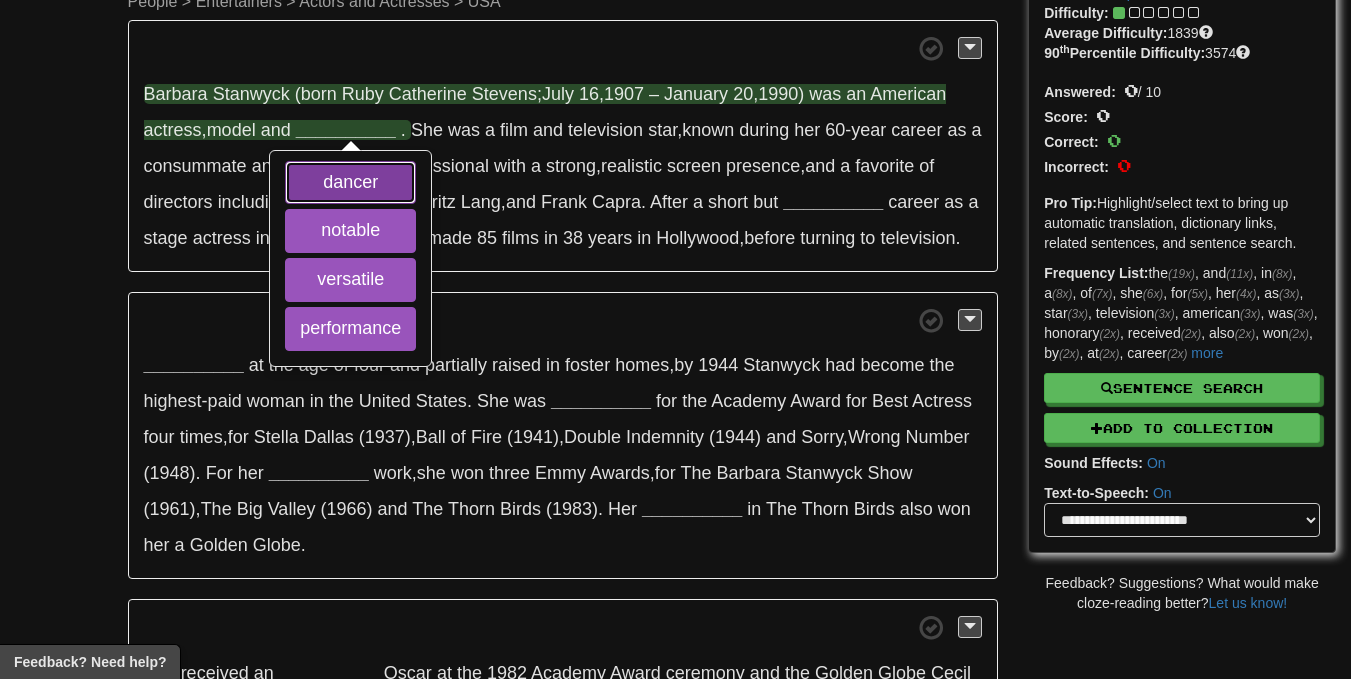 click on "dancer" at bounding box center [350, 183] 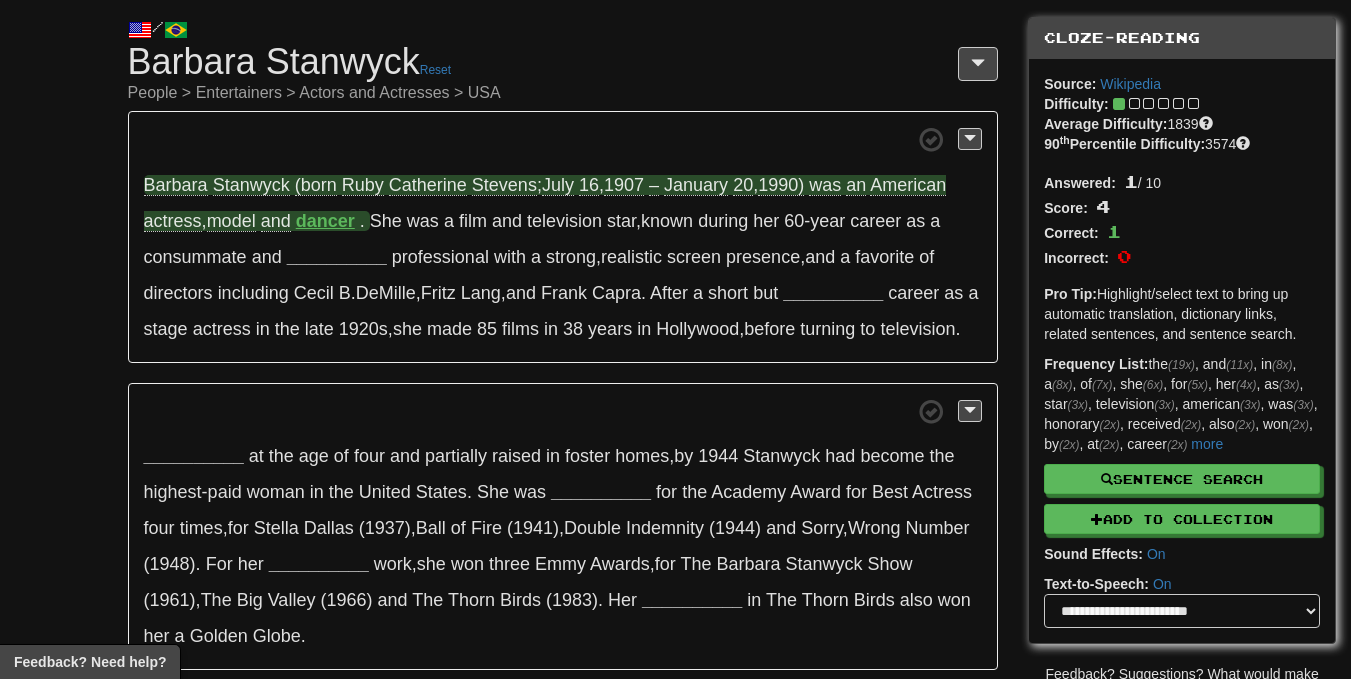 scroll, scrollTop: 53, scrollLeft: 0, axis: vertical 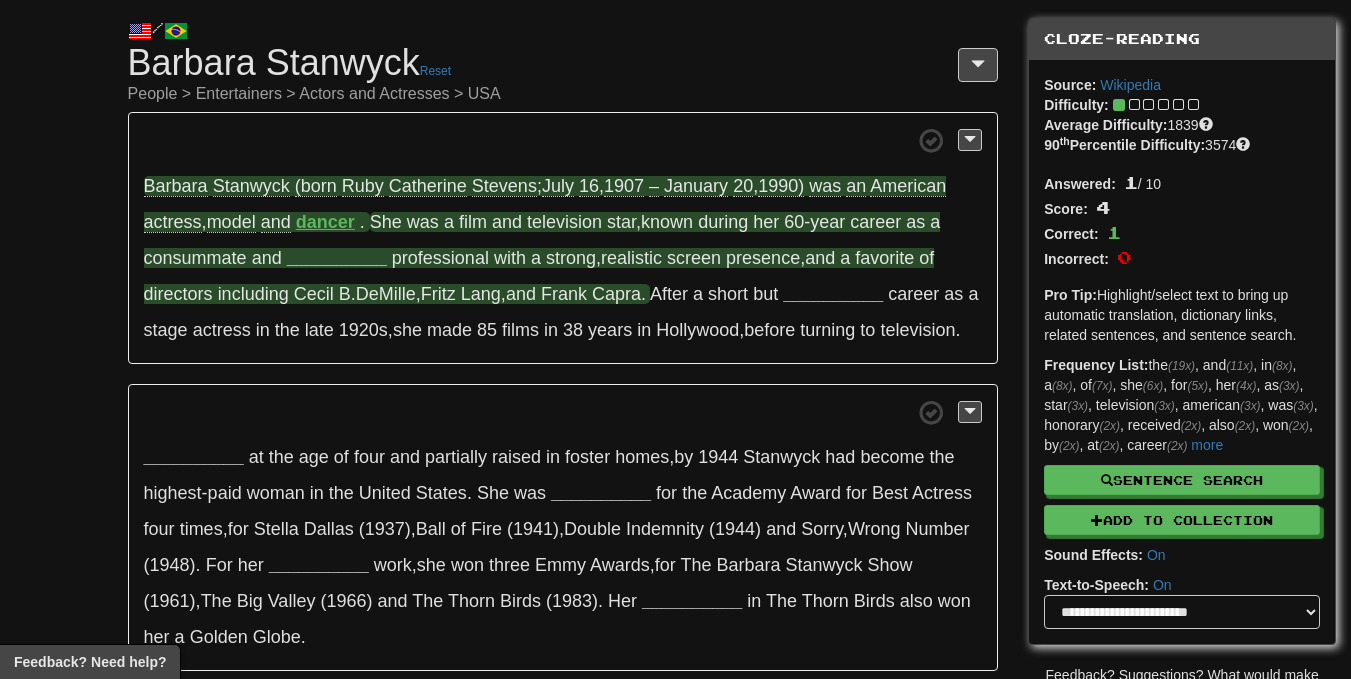click on "She   was   a   film   and   television   star ,  known   during   her   60-year   career   as   a   consummate   and" at bounding box center (542, 240) 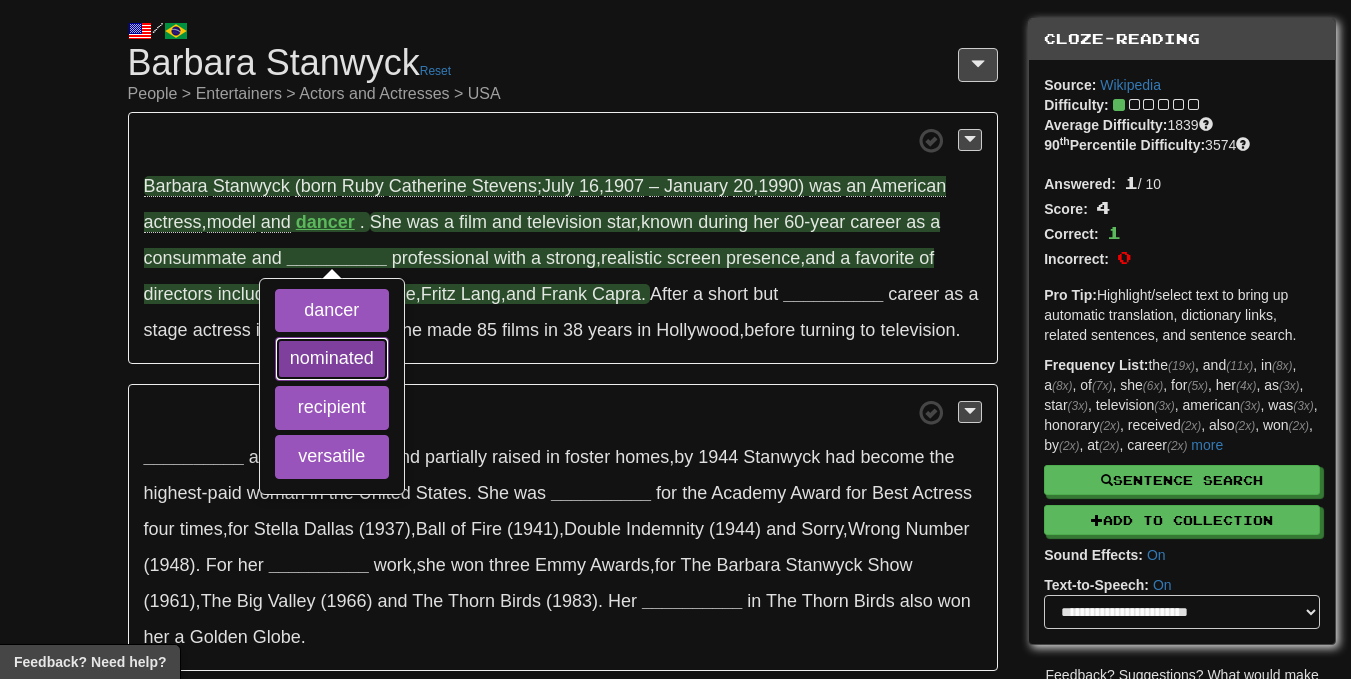 click on "nominated" at bounding box center [332, 359] 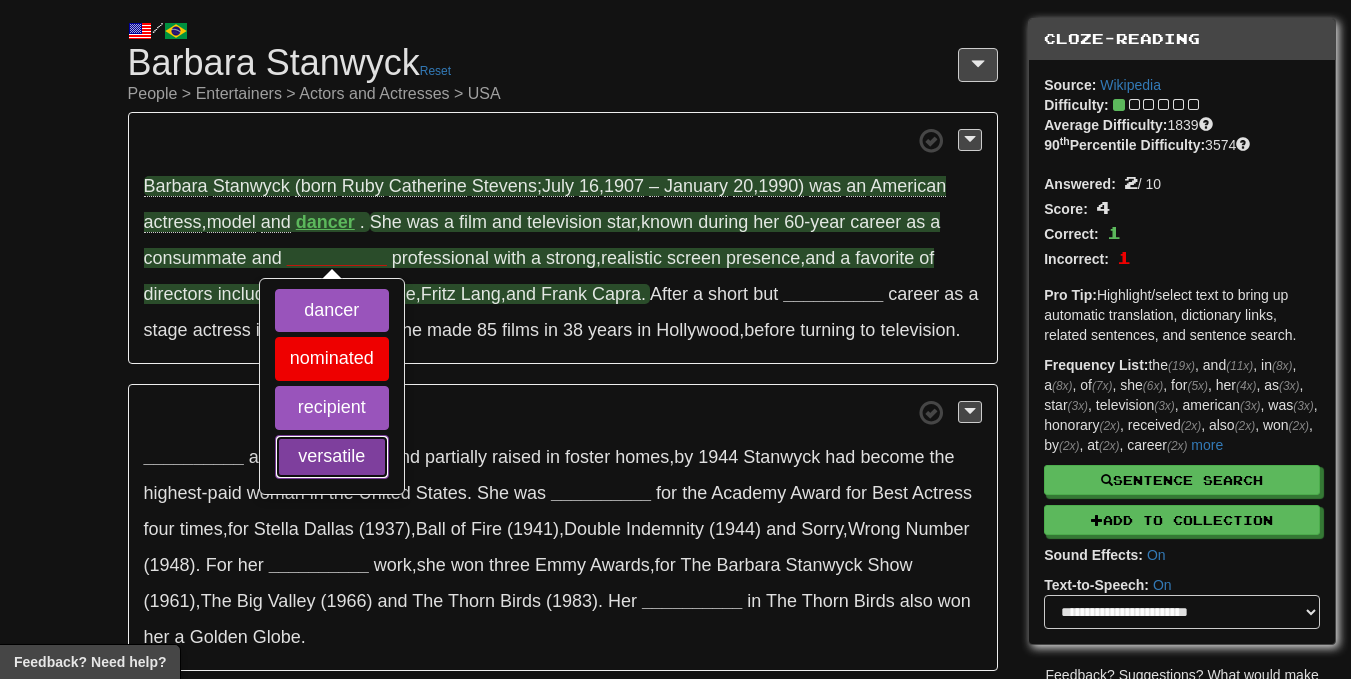 click on "versatile" at bounding box center (332, 457) 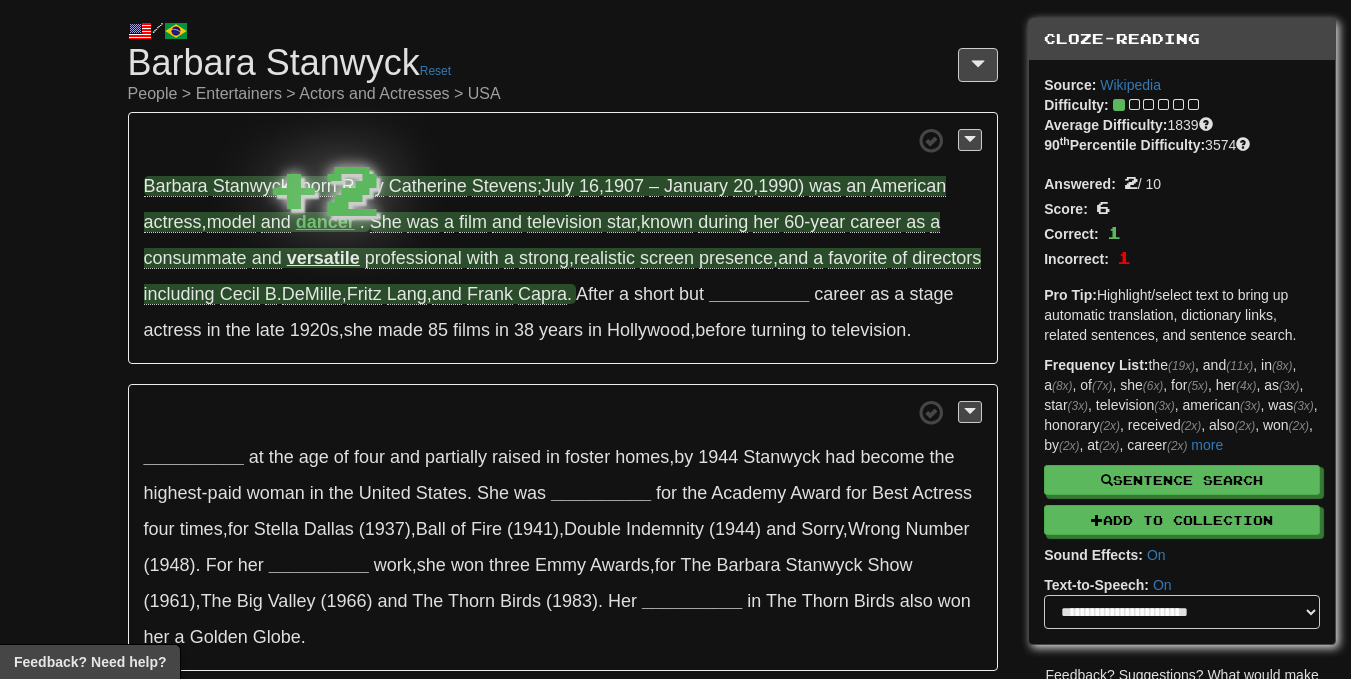 click on "__________
at   the   age   of   four   and   partially   raised   in   foster   homes ,  by   1944   Stanwyck   had   become   the   highest-paid   woman   in   the   United   States .
She   was
__________
for   the   Academy   Award   for   Best   Actress   four   times ,  for   Stella   Dallas   (1937) ,  Ball   of   Fire   (1941) ,  Double   Indemnity   (1944)   and   Sorry ,  Wrong   Number   (1948) .
For   her
__________
work ,  she   won   three   Emmy   Awards ,  for   The   Barbara   Stanwyck   Show   (1961) ,  The   Big   Valley   (1966)   and   The   Thorn   Birds   (1983) .
Her
__________
in   The   Thorn   Birds   also   won   her   a   Golden   Globe ." at bounding box center (563, 528) 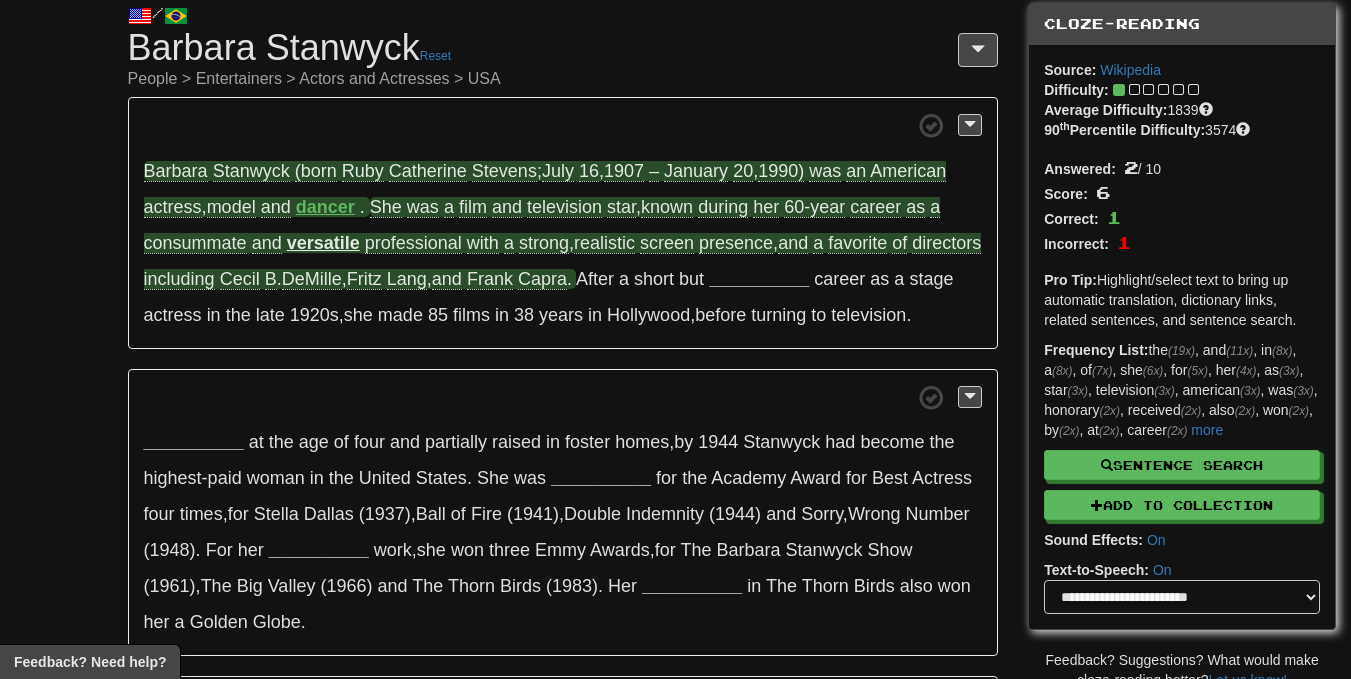 scroll, scrollTop: 67, scrollLeft: 0, axis: vertical 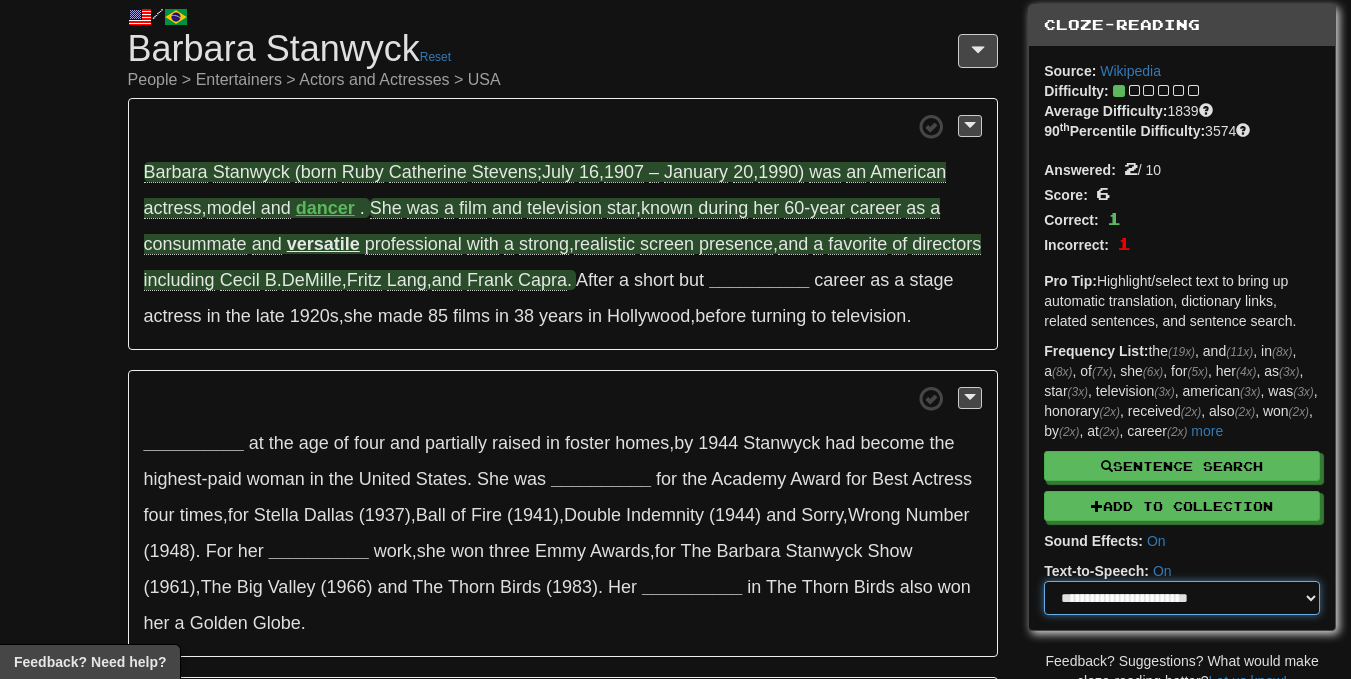 click on "**********" at bounding box center (1182, 598) 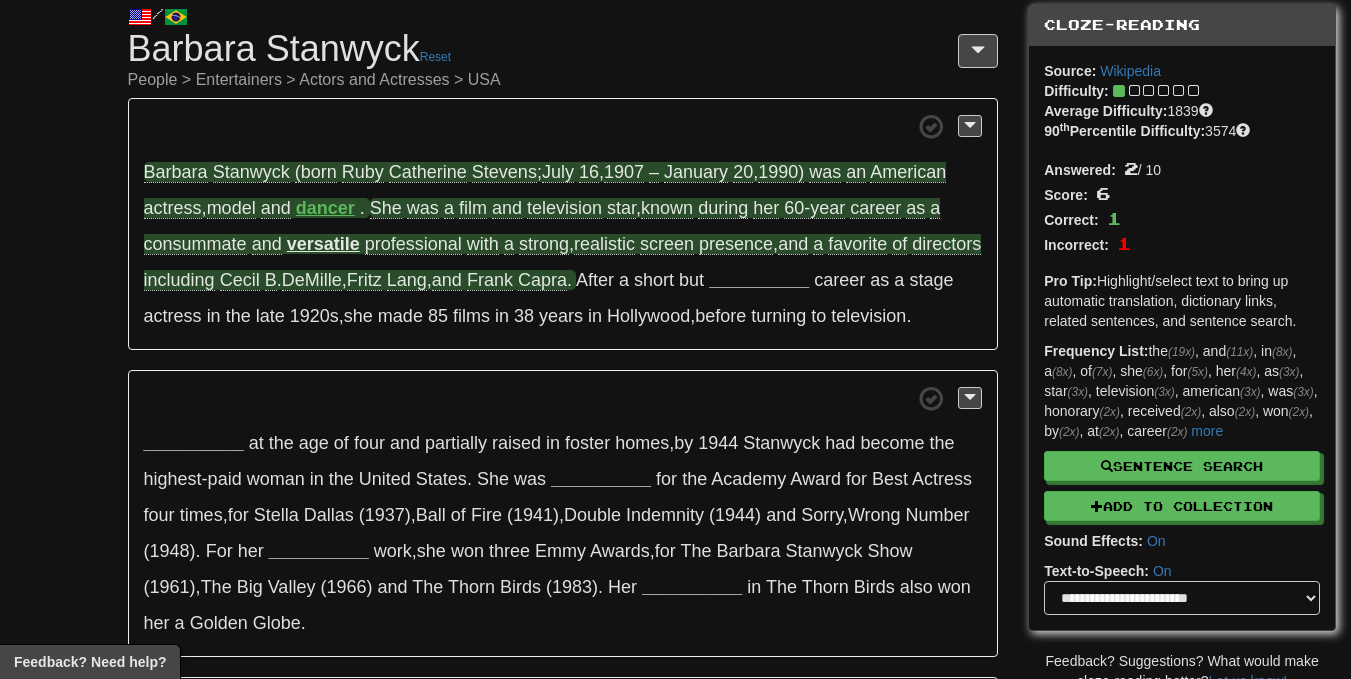 click on "Barbara   Stanwyck   (born   Ruby   Catherine   Stevens ;  July   16 ,  1907   –   January   20 ,  1990)   was   an   American   actress ,  model   and
dancer
.
She   was   a   film   and   television   star ,  known   during   her   60-year   career   as   a   consummate   and
versatile
professional   with   a   strong ,  realistic   screen   presence ,  and   a   favorite   of   directors   including   Cecil   B .  DeMille ,  Fritz   Lang ,  and   Frank   Capra .
After   a   short   but
__________
career   as   a   stage   actress   in   the   late   1920s ,  she   made   85   films   in   38   years   in   Hollywood ,  before   turning   to   television ." at bounding box center [563, 224] 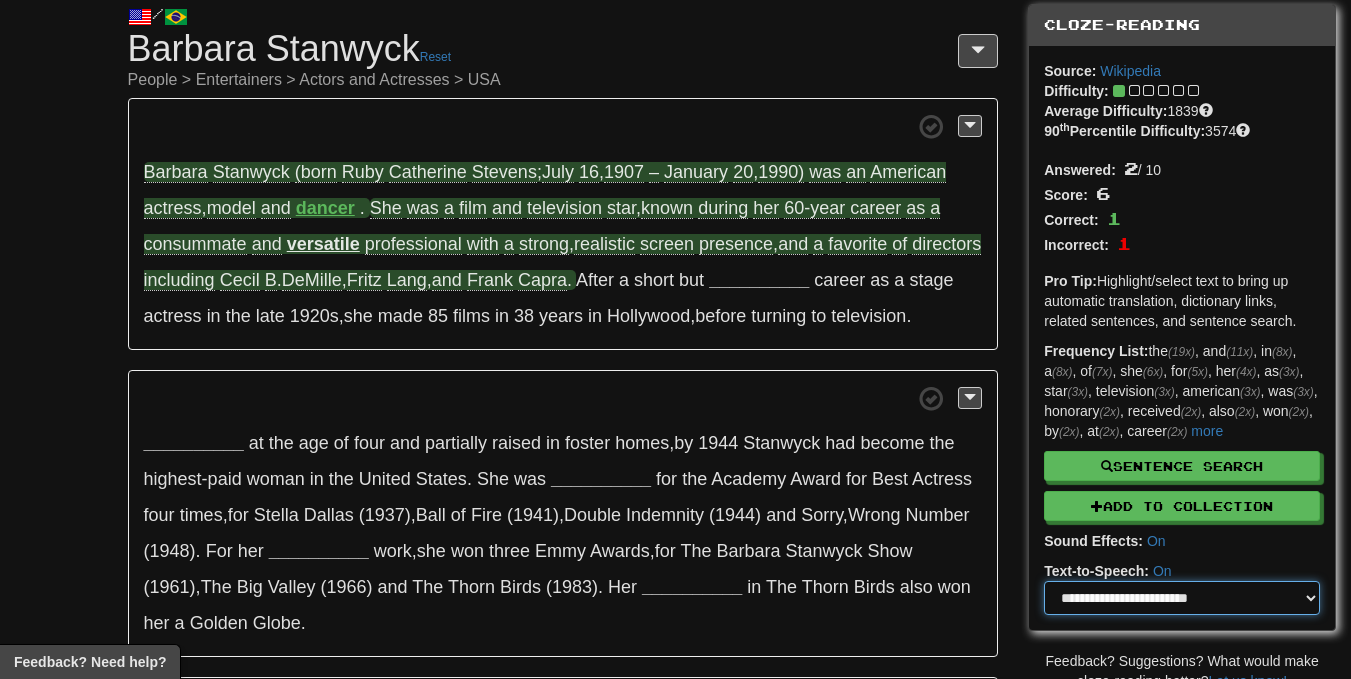click on "**********" at bounding box center [1182, 598] 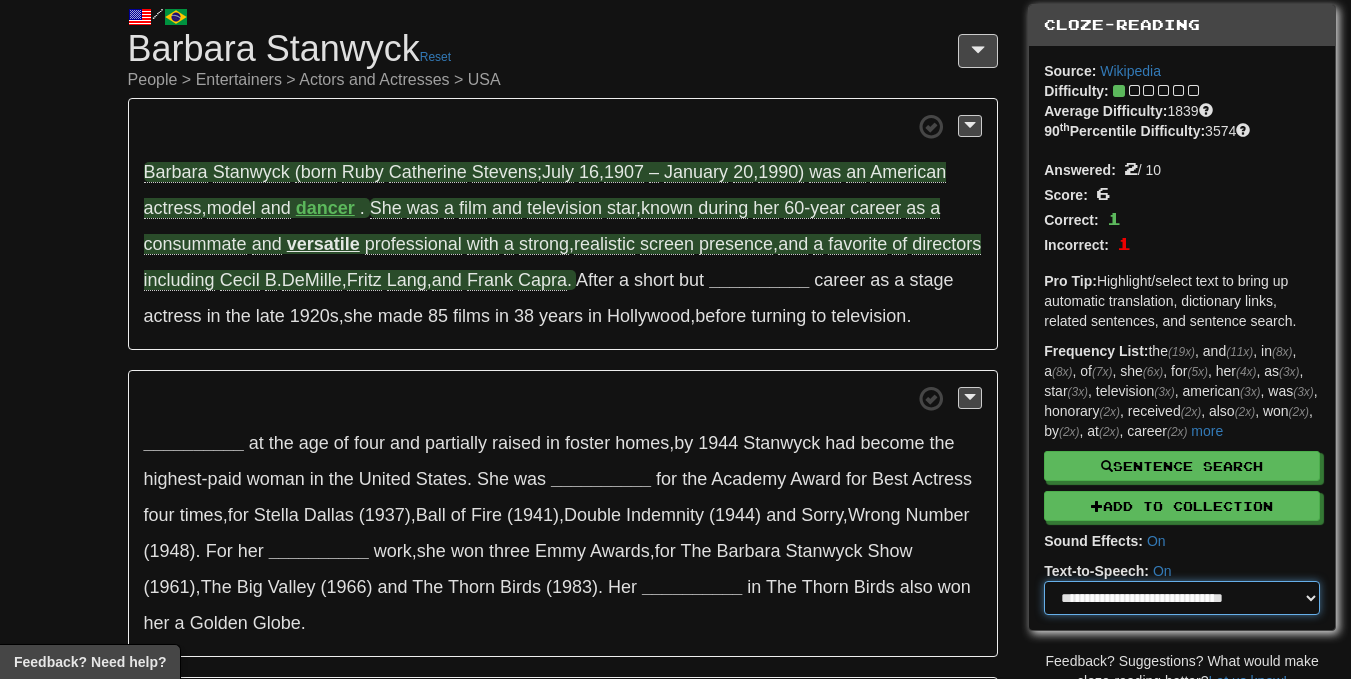 click on "**********" at bounding box center [1182, 598] 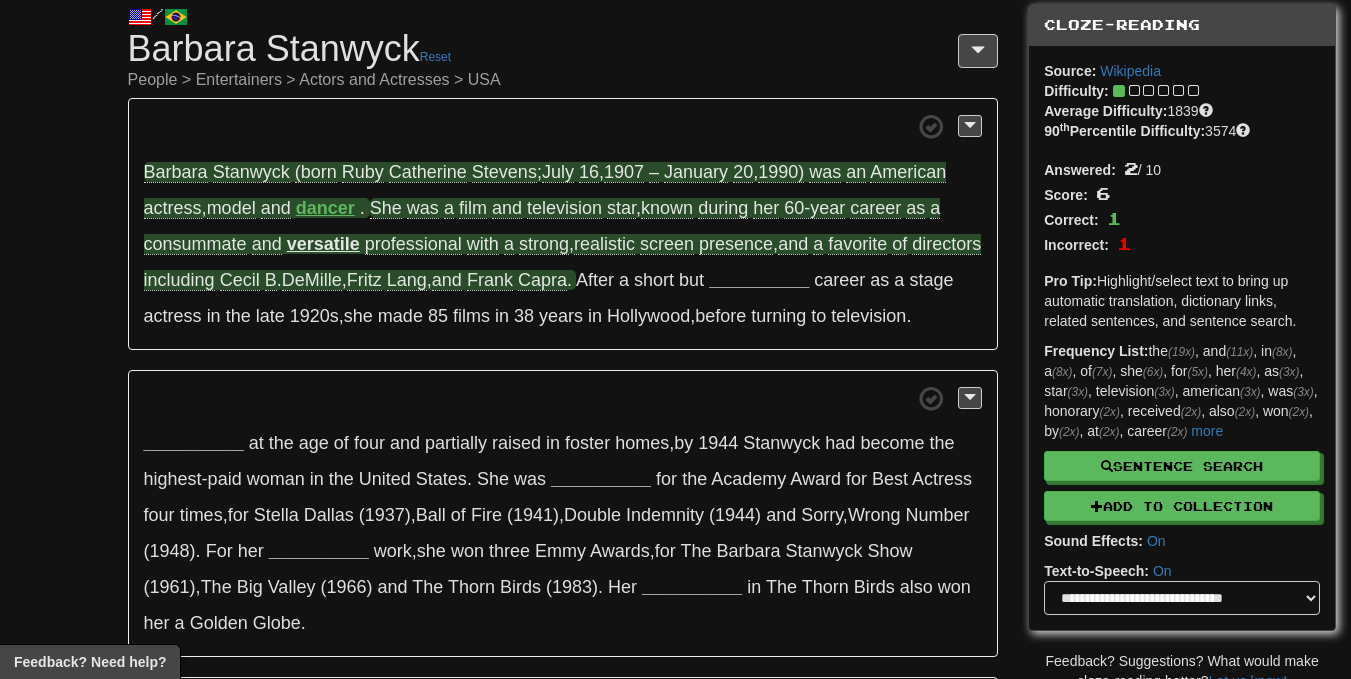 click on "American" at bounding box center [908, 172] 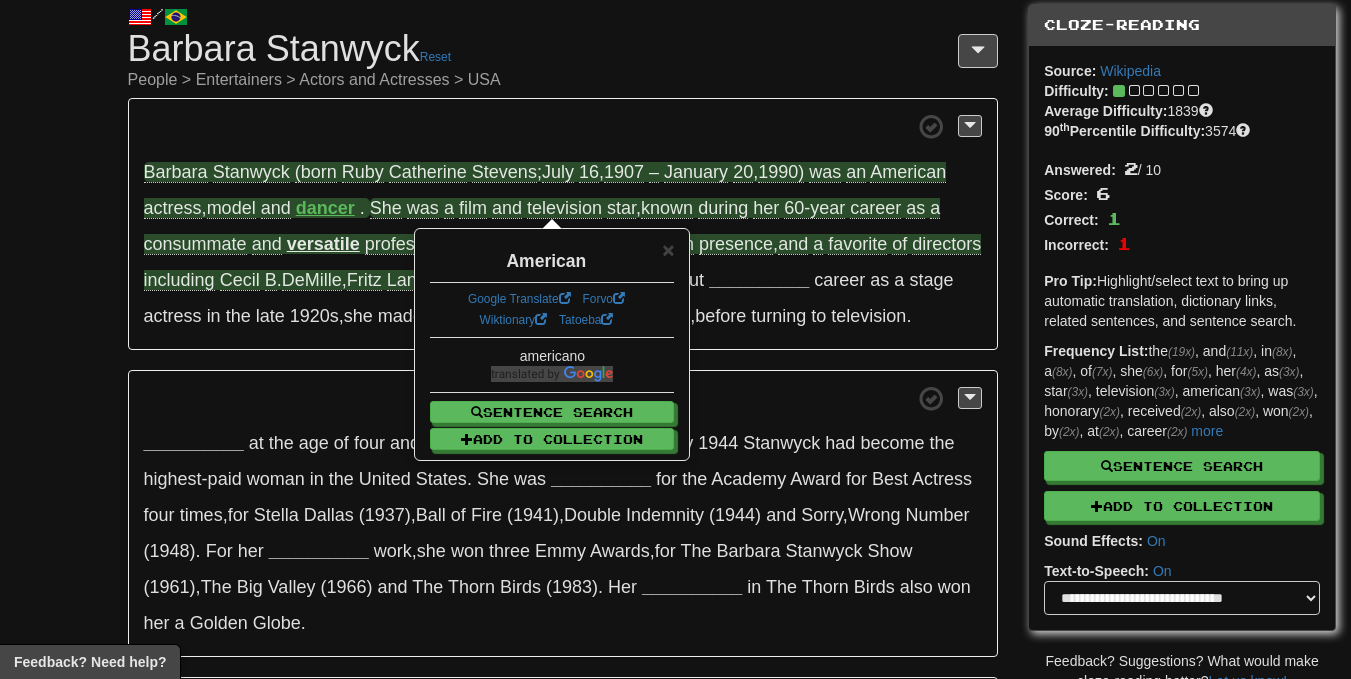 click on "1990)" at bounding box center [781, 172] 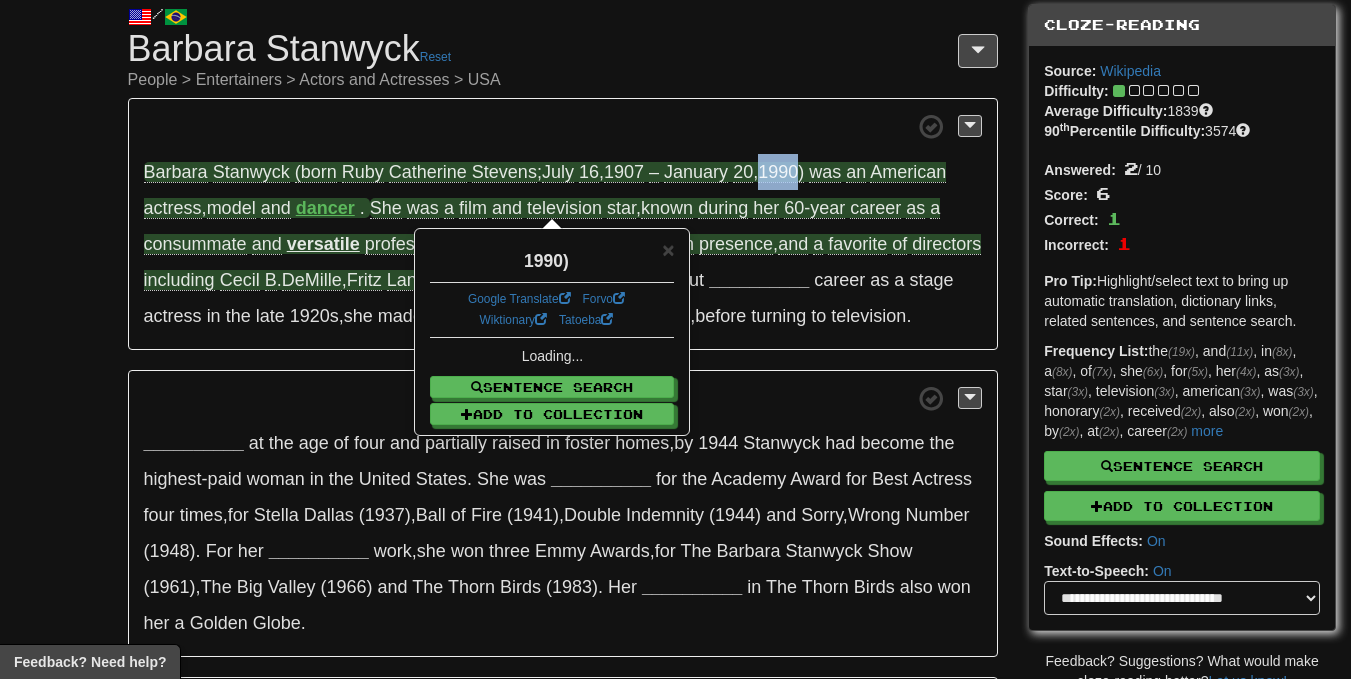 click on "1990)" at bounding box center (781, 172) 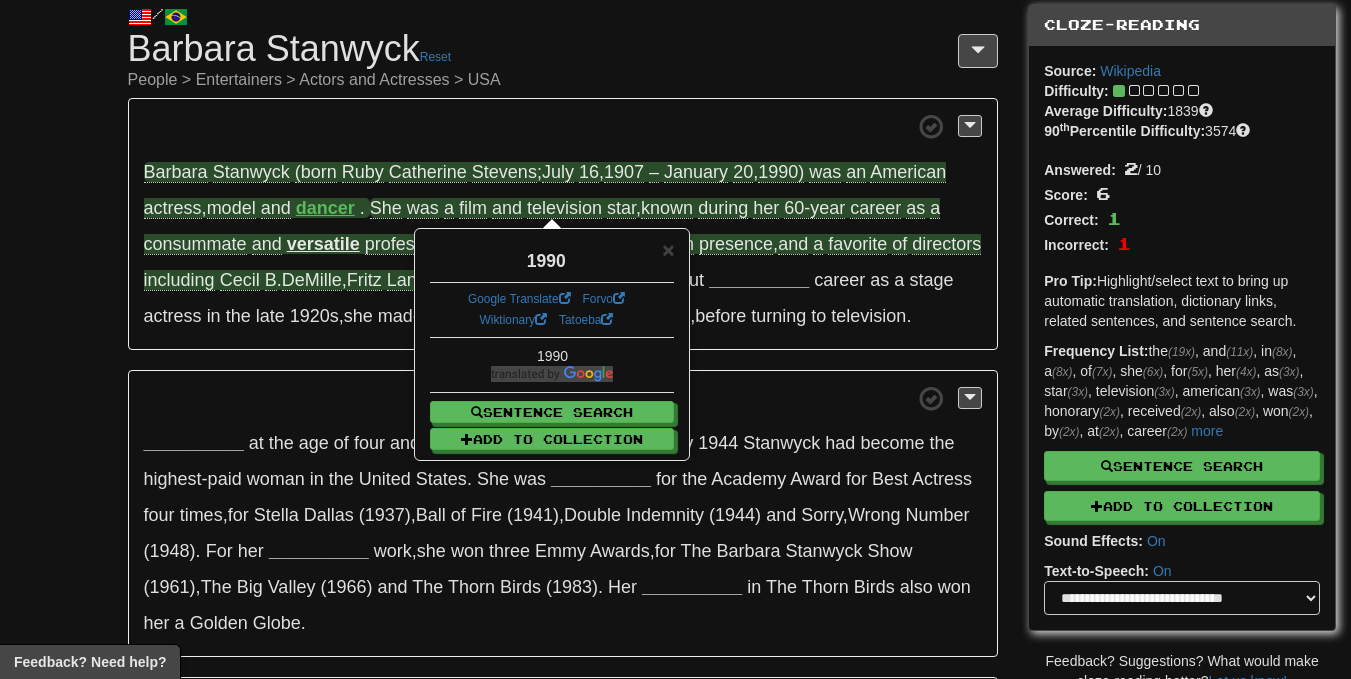 click on "Barbara   Stanwyck   (born   Ruby   Catherine   Stevens ;  July   16 ,  1907   –   January   20 ,  1990)   was   an   American   actress ,  model   and
dancer
.
She   was   a   film   and   television   star ,  known   during   her   60-year   career   as   a   consummate   and
versatile
professional   with   a   strong ,  realistic   screen   presence ,  and   a   favorite   of   directors   including   Cecil   B .  DeMille ,  Fritz   Lang ,  and   Frank   Capra .
After   a   short   but
__________
career   as   a   stage   actress   in   the   late   1920s ,  she   made   85   films   in   38   years   in   Hollywood ,  before   turning   to   television ." at bounding box center (563, 224) 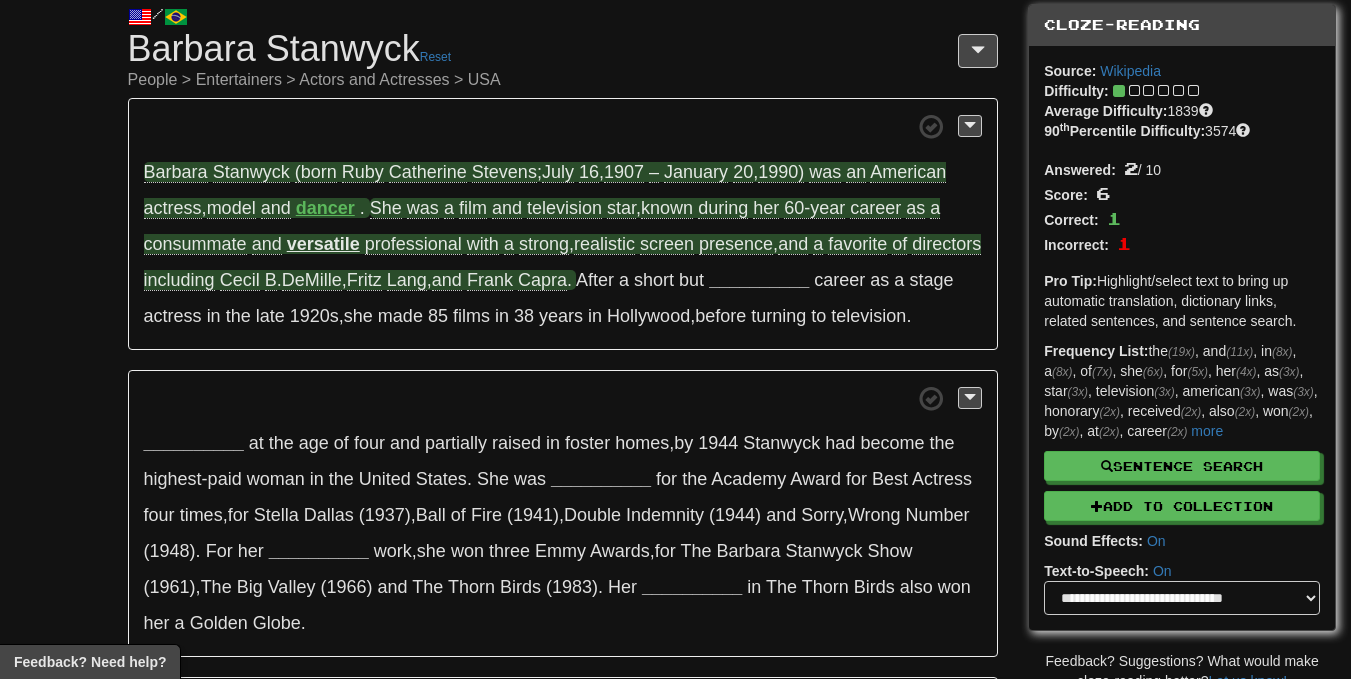 click on "American" at bounding box center [908, 172] 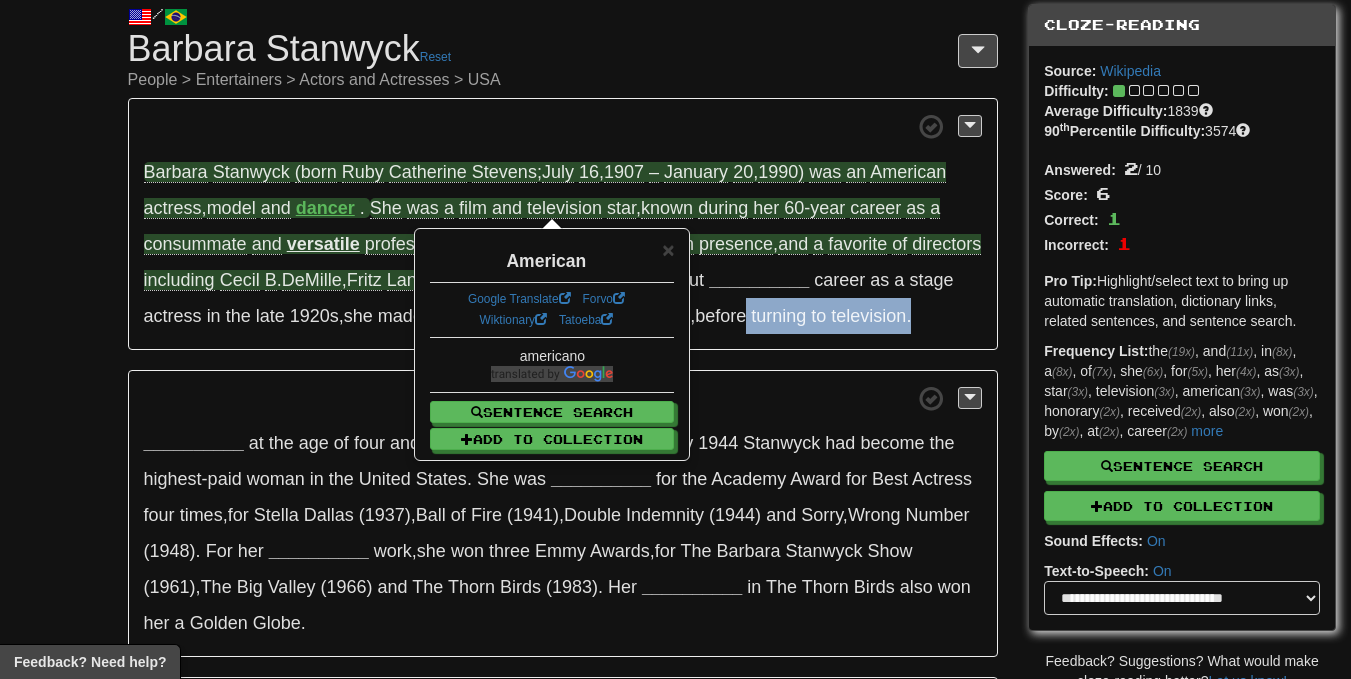 drag, startPoint x: 820, startPoint y: 331, endPoint x: 705, endPoint y: 367, distance: 120.50311 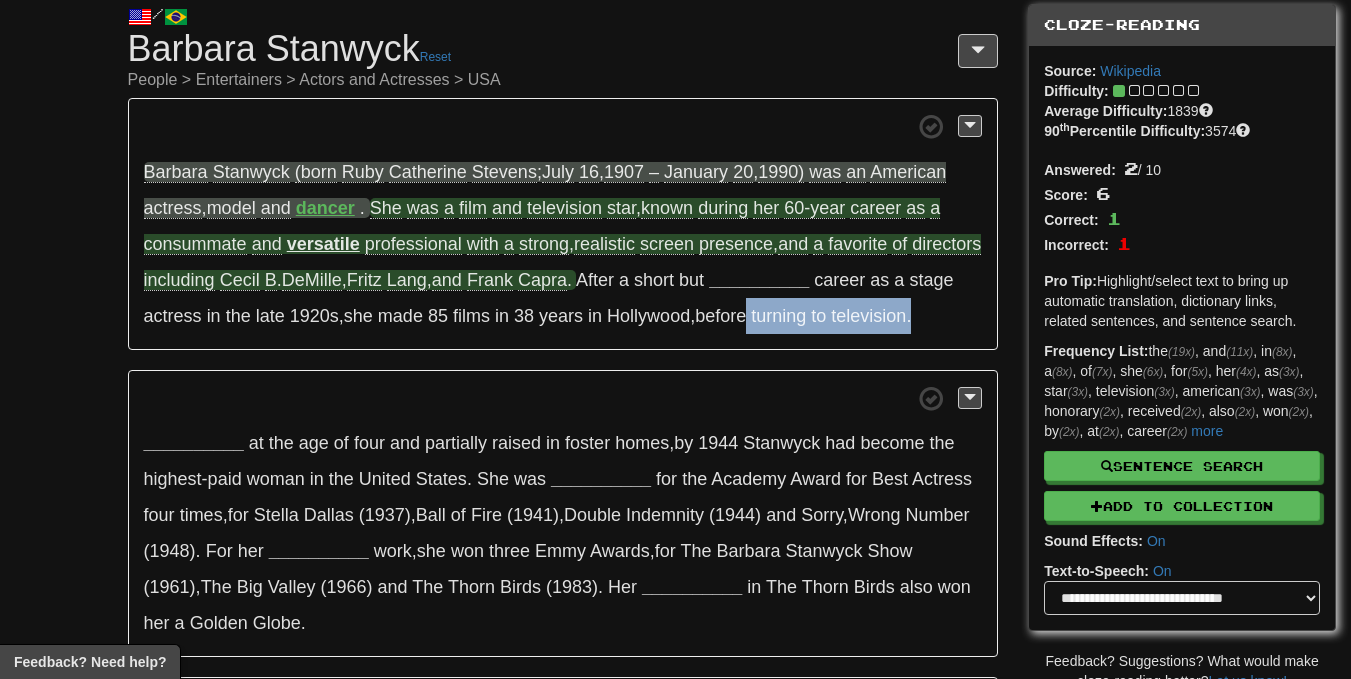 click on "Barbara   Stanwyck   (born   Ruby   Catherine   Stevens ;  July   16 ,  1907   –   January   20 ,  1990)   was   an   American   actress ,  model   and
dancer
.
She   was   a   film   and   television   star ,  known   during   her   60-year   career   as   a   consummate   and
versatile
professional   with   a   strong ,  realistic   screen   presence ,  and   a   favorite   of   directors   including   Cecil   B .  DeMille ,  Fritz   Lang ,  and   Frank   Capra .
After   a   short   but
__________
career   as   a   stage   actress   in   the   late   1920s ,  she   made   85   films   in   38   years   in   Hollywood ,  before   turning   to   television ." at bounding box center (563, 224) 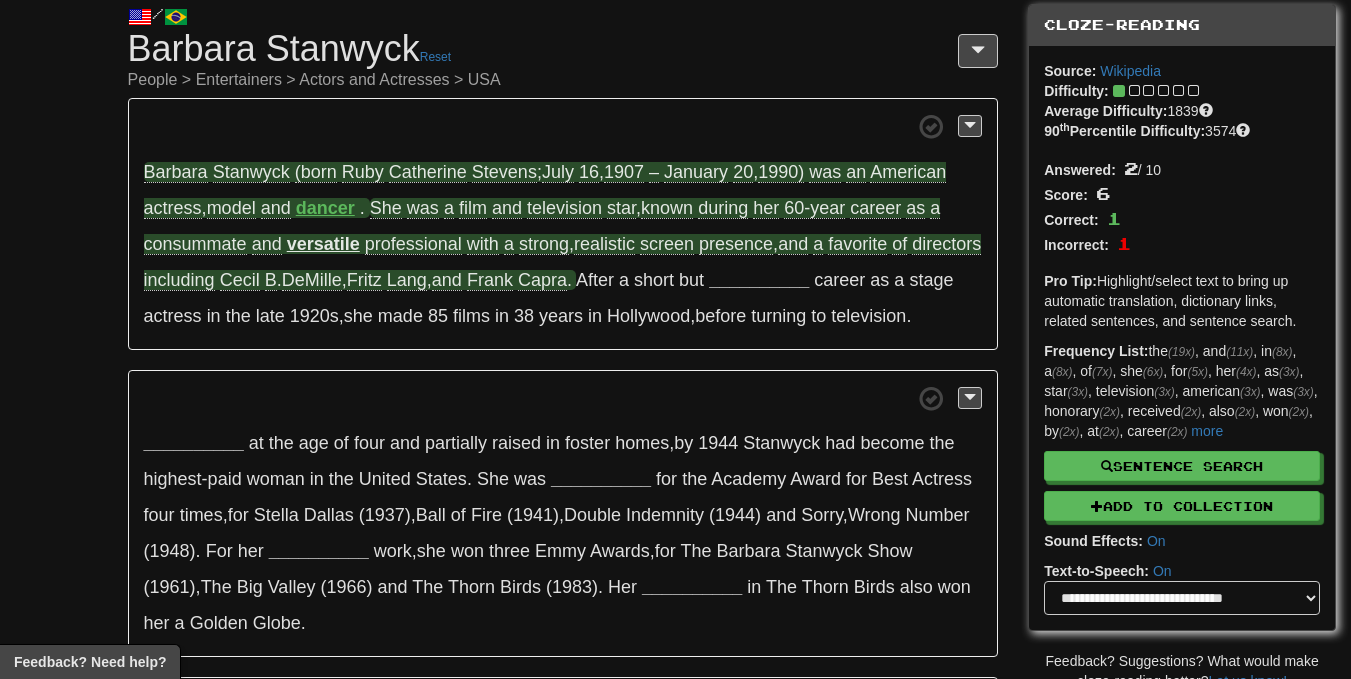click on "1907" at bounding box center (624, 172) 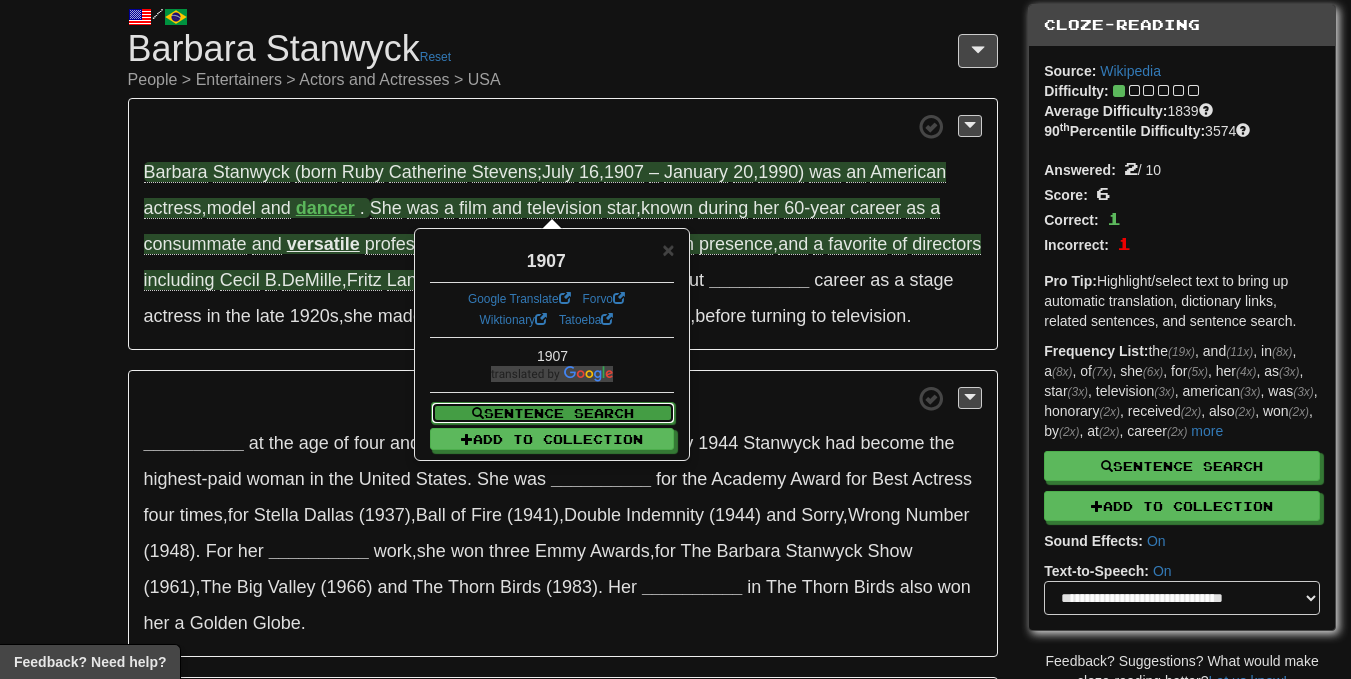 click on "Sentence Search" at bounding box center (553, 413) 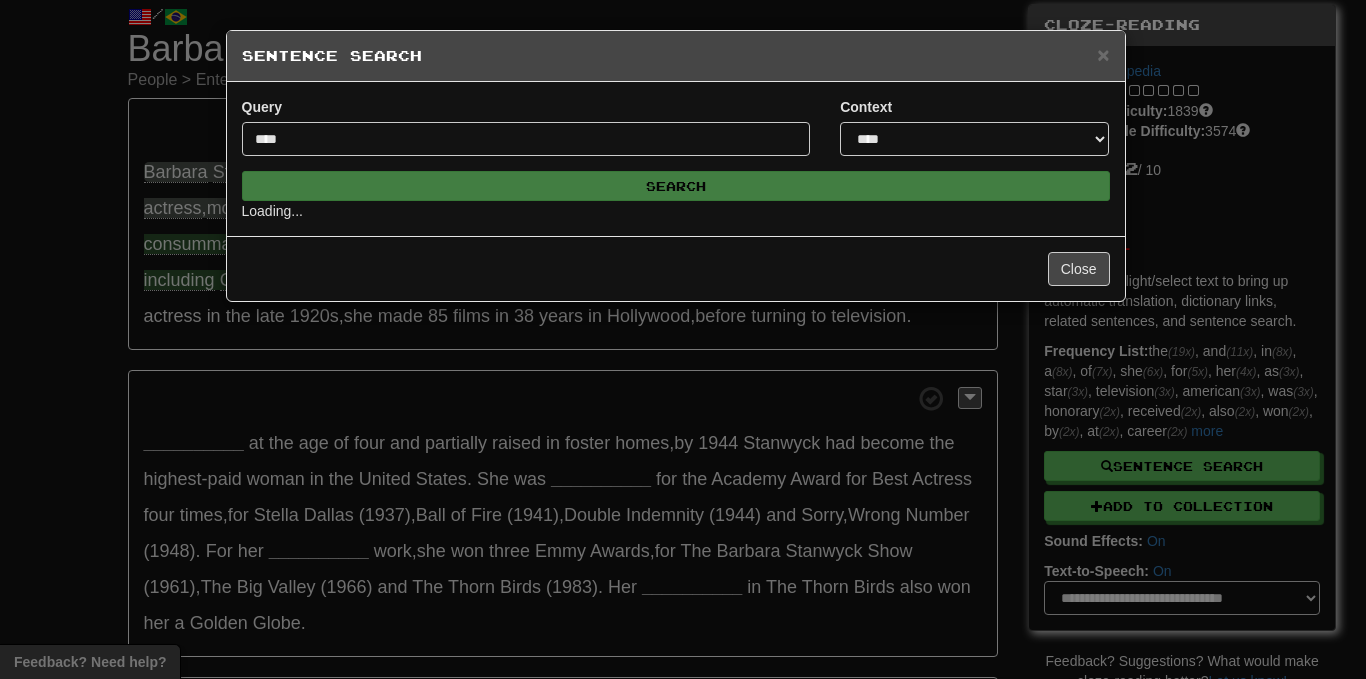 click on "**********" at bounding box center (683, 339) 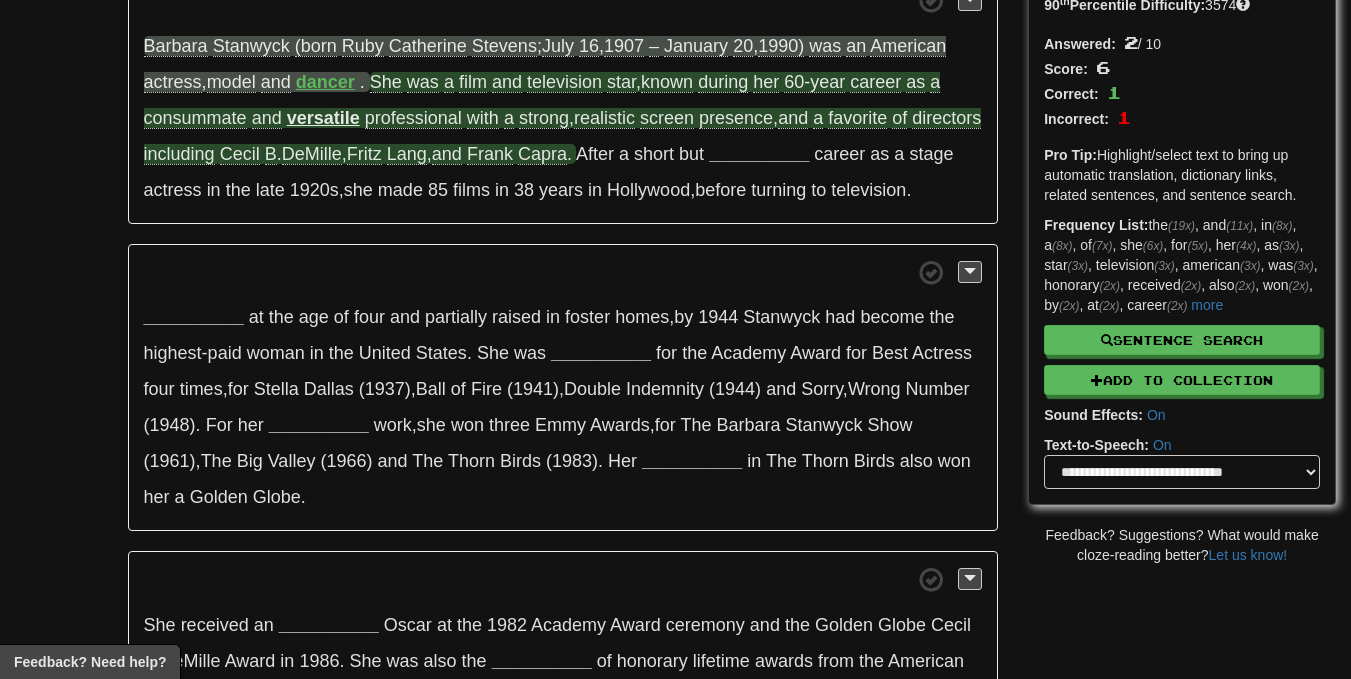 scroll, scrollTop: 195, scrollLeft: 0, axis: vertical 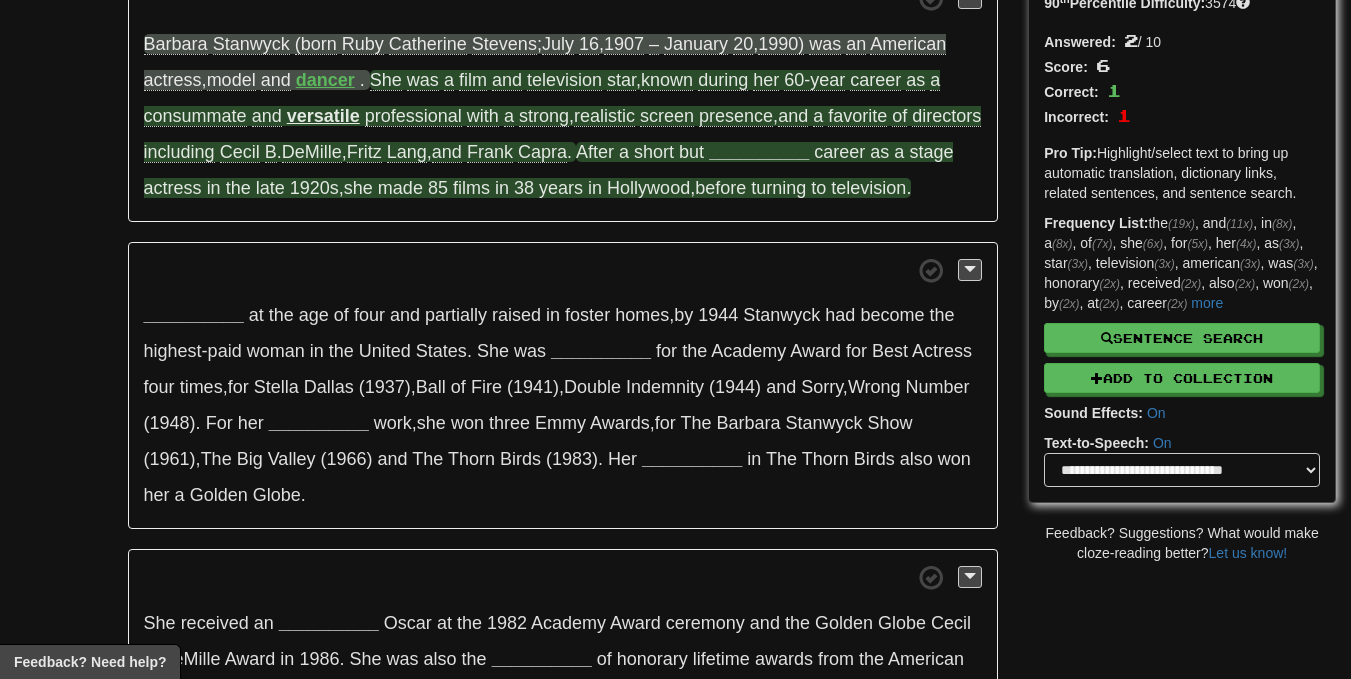 click on "__________" at bounding box center [759, 152] 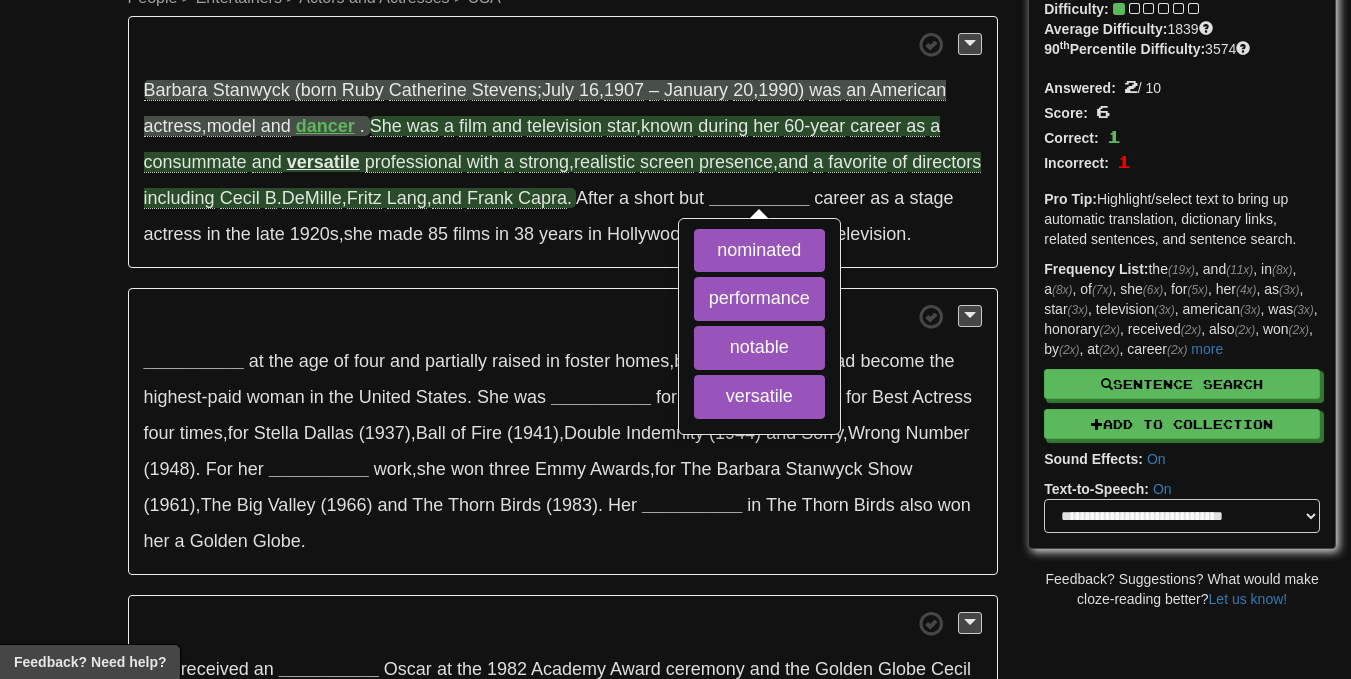 scroll, scrollTop: 147, scrollLeft: 0, axis: vertical 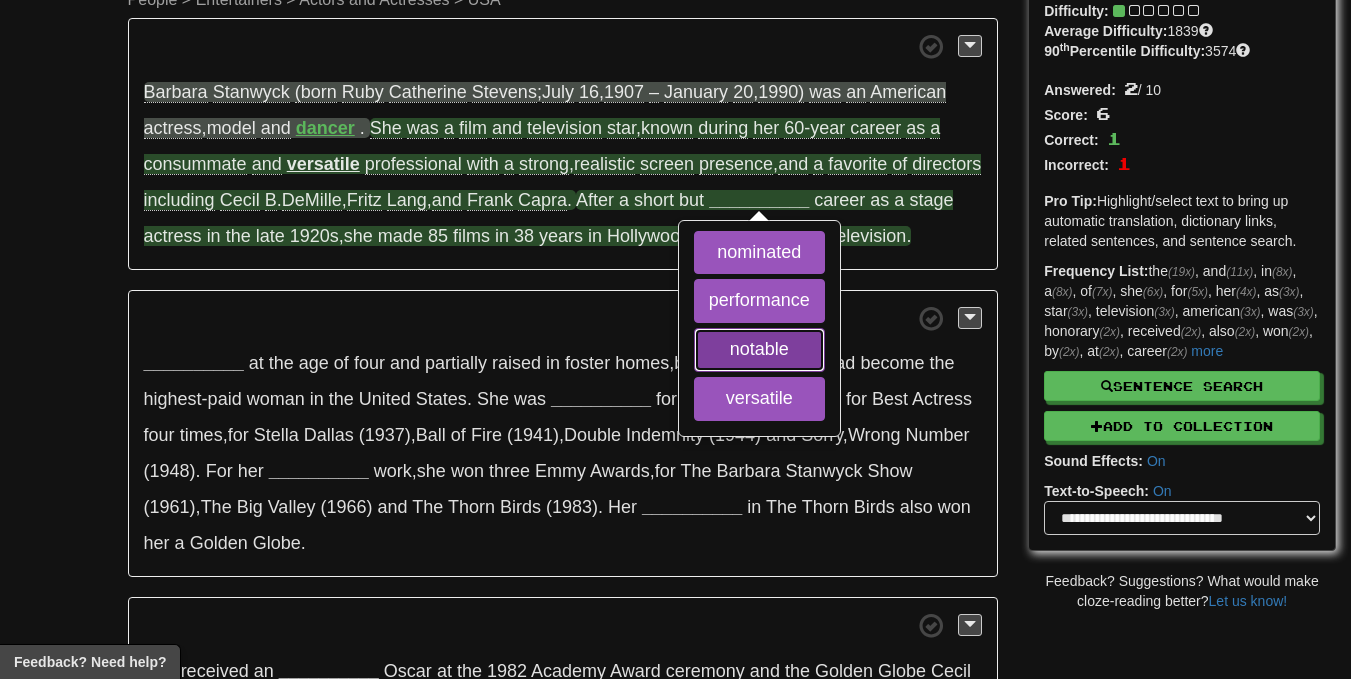 click on "notable" at bounding box center [759, 350] 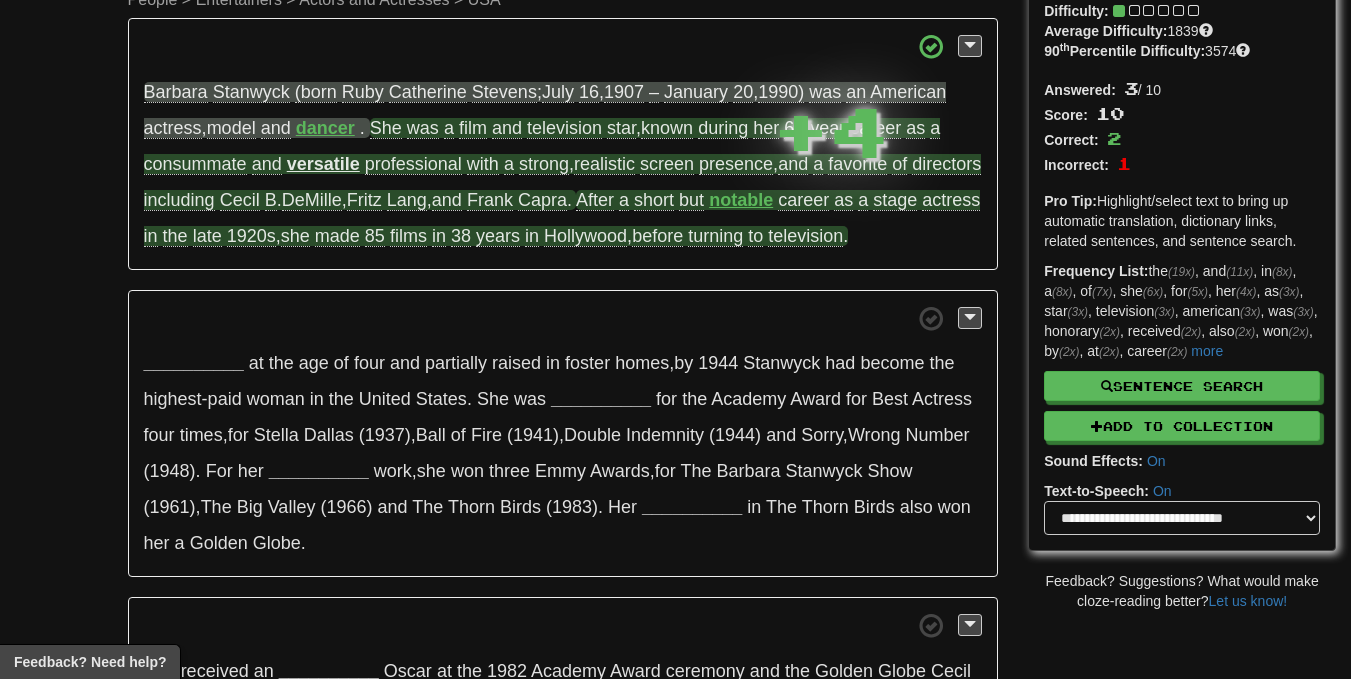 click on "__________
at   the   age   of   four   and   partially   raised   in   foster   homes ,  by   1944   Stanwyck   had   become   the   highest-paid   woman   in   the   United   States .
She   was
__________
for   the   Academy   Award   for   Best   Actress   four   times ,  for   Stella   Dallas   (1937) ,  Ball   of   Fire   (1941) ,  Double   Indemnity   (1944)   and   Sorry ,  Wrong   Number   (1948) .
For   her
__________
work ,  she   won   three   Emmy   Awards ,  for   The   Barbara   Stanwyck   Show   (1961) ,  The   Big   Valley   (1966)   and   The   Thorn   Birds   (1983) .
Her
__________
in   The   Thorn   Birds   also   won   her   a   Golden   Globe ." at bounding box center (563, 434) 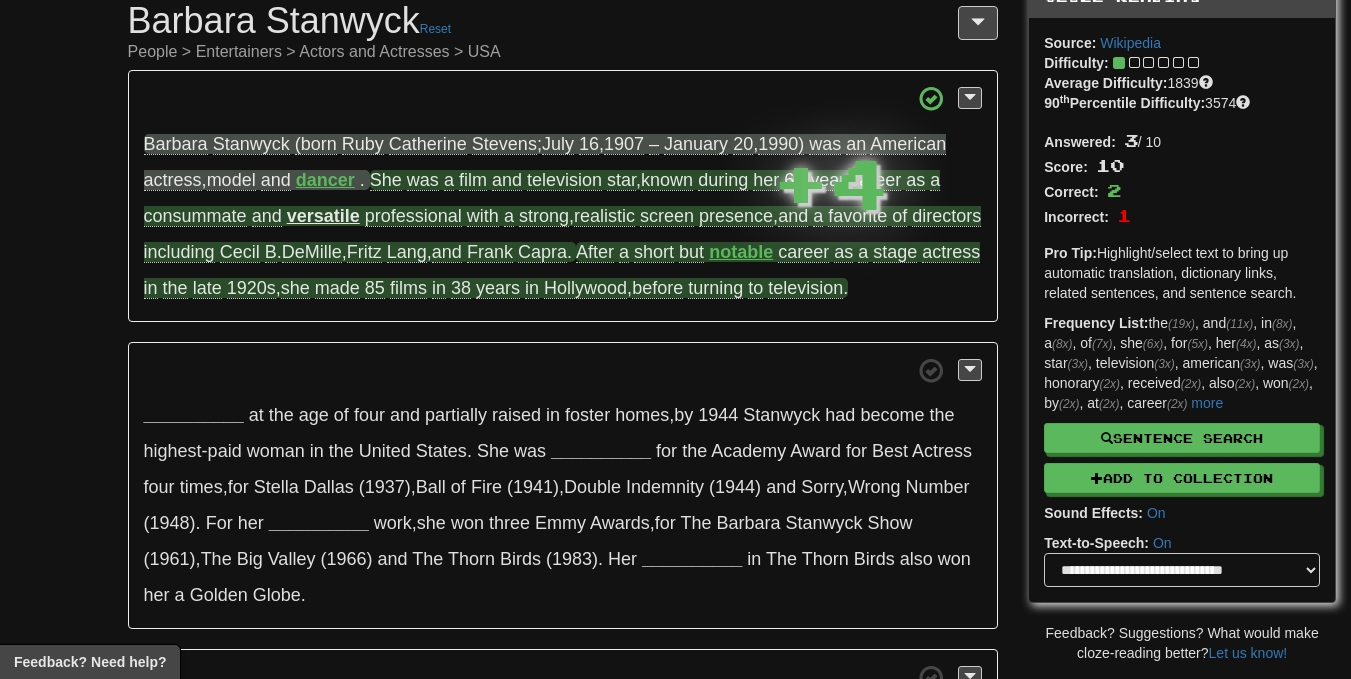 scroll, scrollTop: 91, scrollLeft: 0, axis: vertical 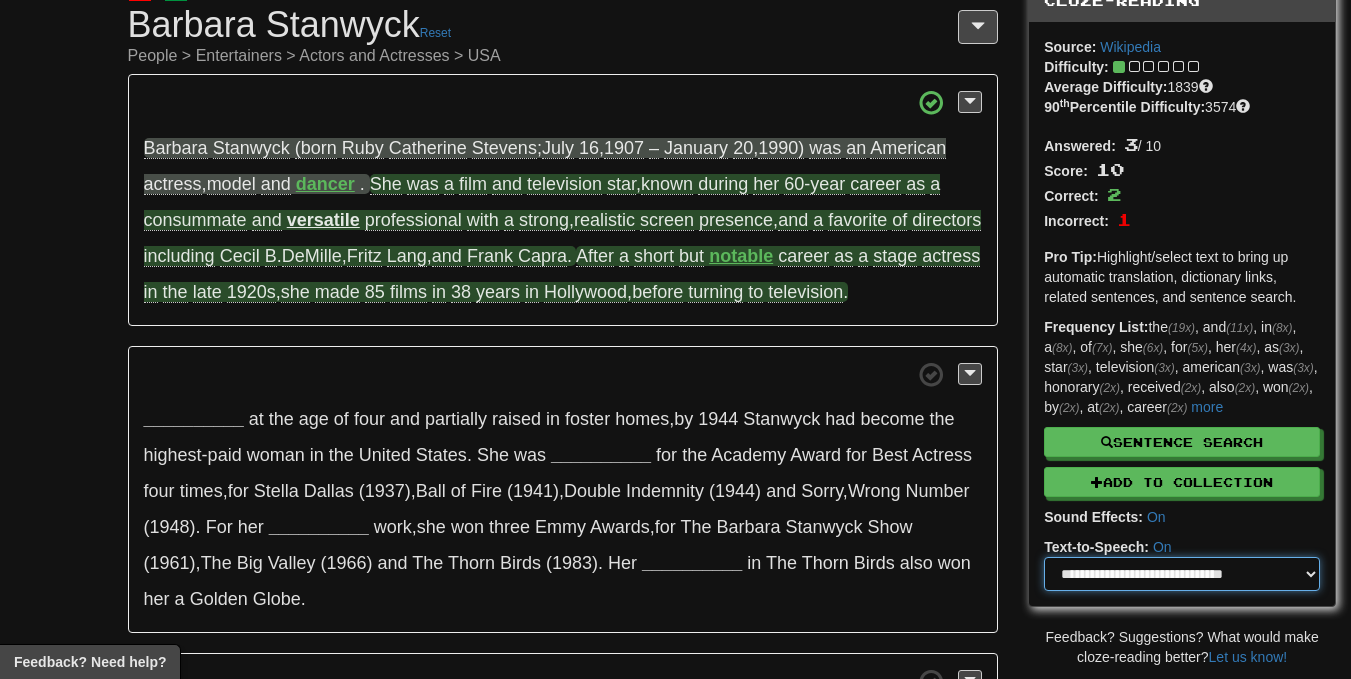 click on "**********" at bounding box center [1182, 574] 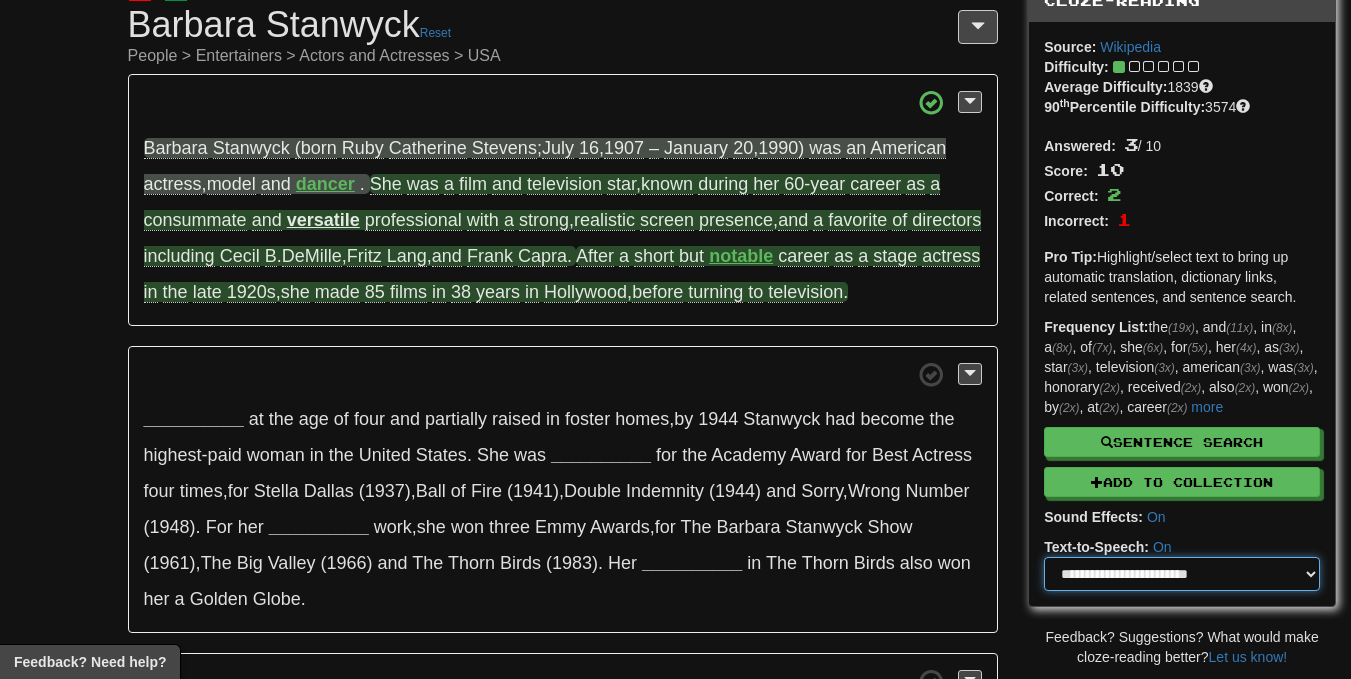 click on "**********" at bounding box center [1182, 574] 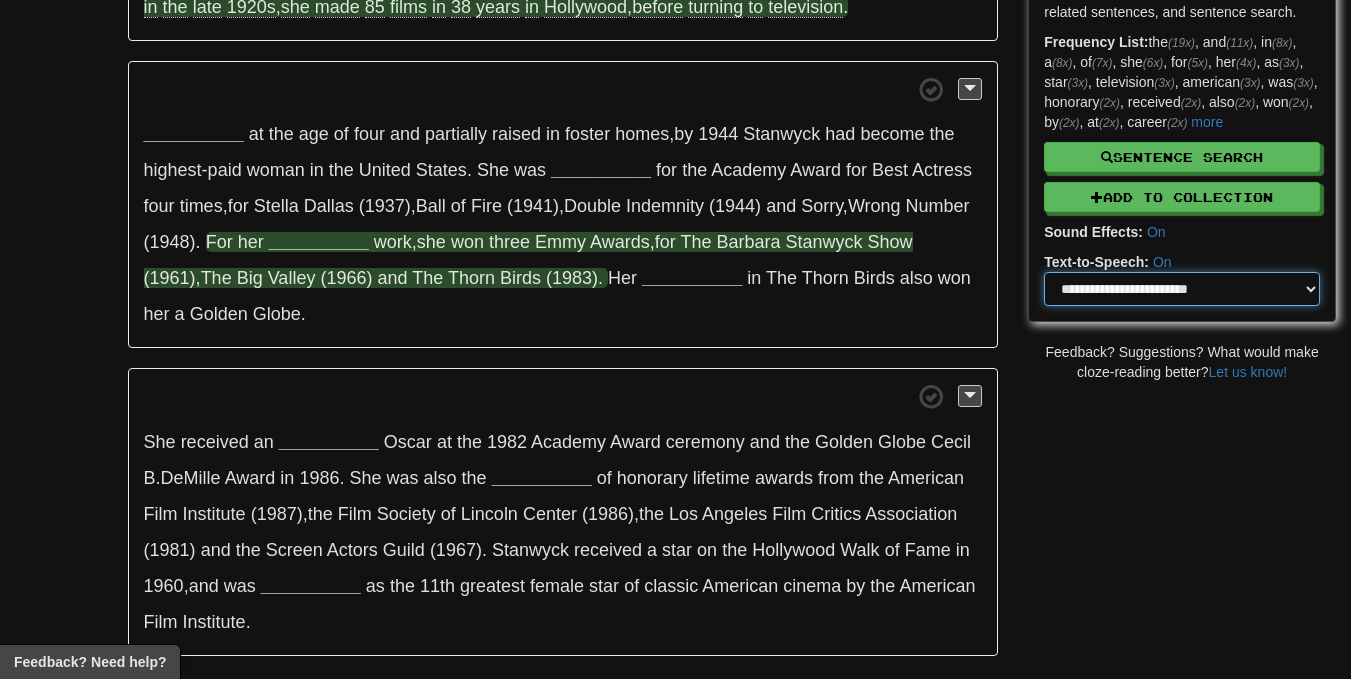 scroll, scrollTop: 377, scrollLeft: 0, axis: vertical 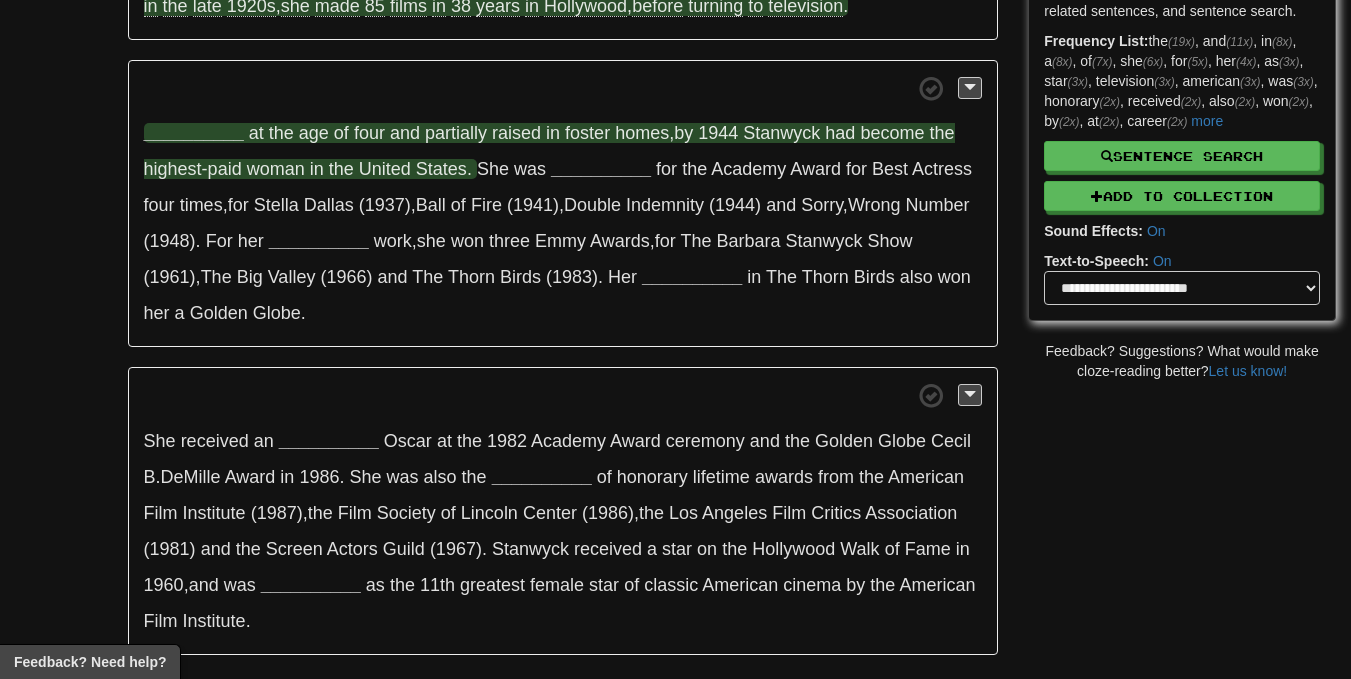 click on "__________" at bounding box center (194, 133) 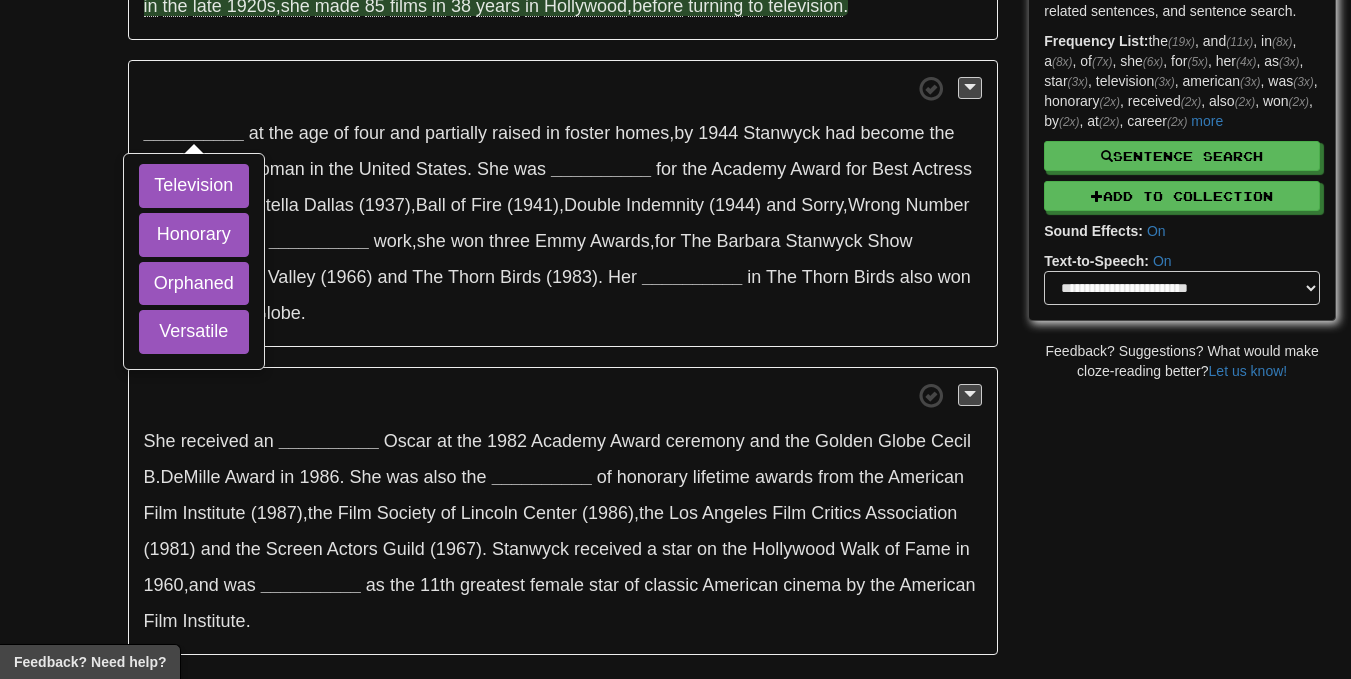 click on "/
Cloze-Reading
Barbara Stanwyck
Reset
People > Entertainers > Actors and Actresses > USA
Barbara   Stanwyck   (born   Ruby   Catherine   Stevens ;  July   16 ,  1907   –   January   20 ,  1990)   was   an   American   actress ,  model   and
dancer
.
She   was   a   film   and   television   star ,  known   during   her   60-year   career   as   a   consummate   and
versatile
professional   with   a   strong ,  realistic   screen   presence ,  and   a   favorite   of   directors   including   Cecil   B .  DeMille ,  Fritz   Lang ,  and   Frank   Capra .
After   a   short   but
notable
career   as   a   stage   actress   in   the   late   1920s ,  she   made   85   films   in   38   years   in   Hollywood ,  before   turning   to   television .
__________ Television Honorary Orphaned Versatile
at" at bounding box center (675, 189) 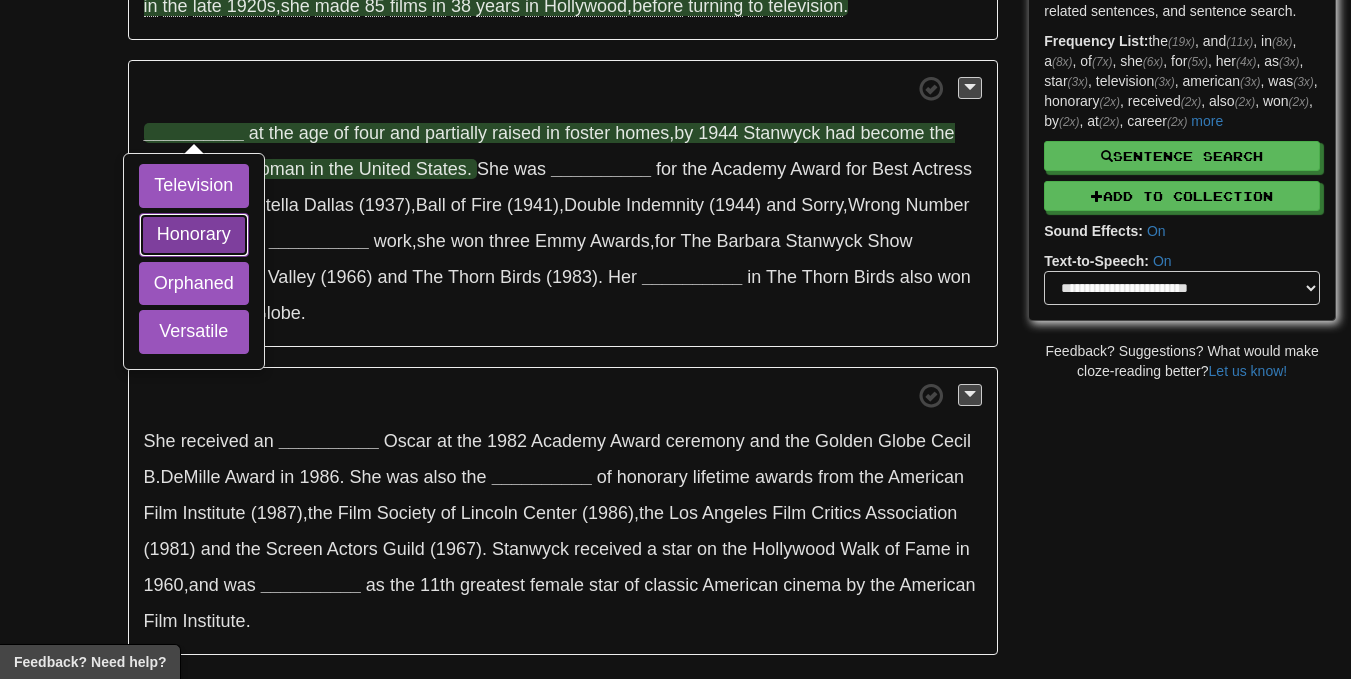 click on "Honorary" at bounding box center (194, 235) 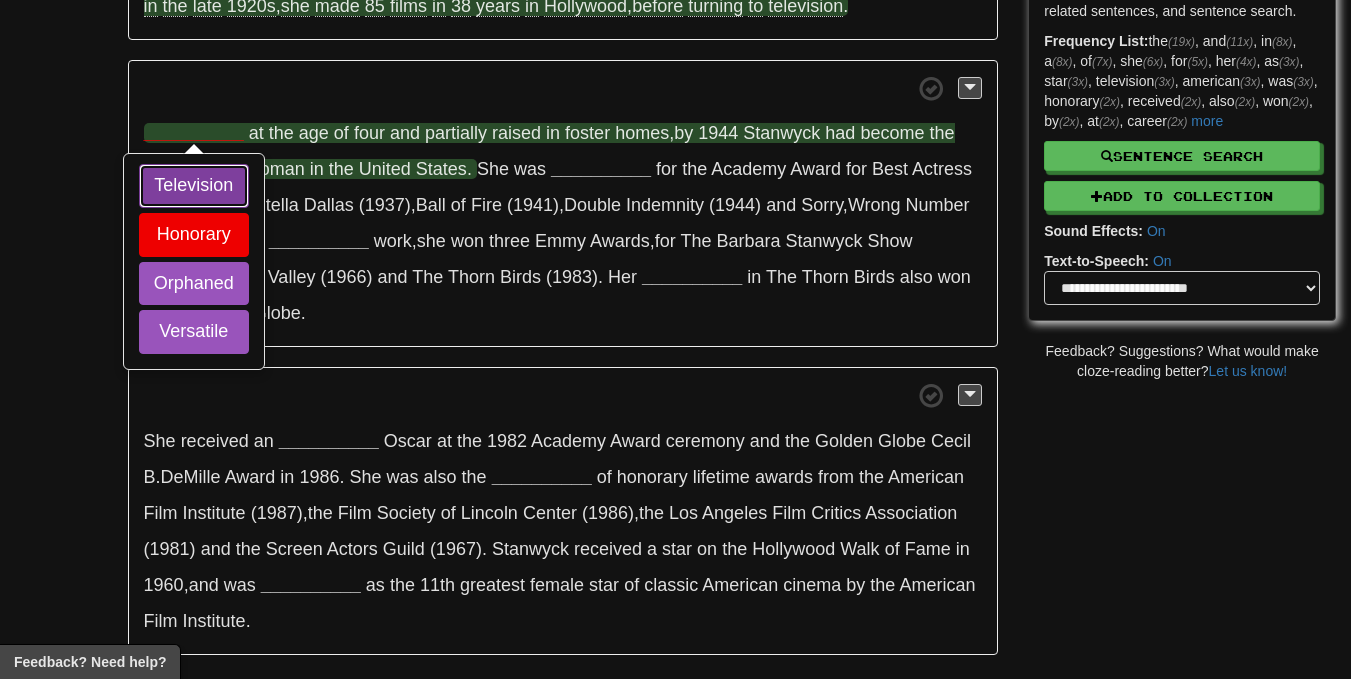 click on "Television" at bounding box center (194, 186) 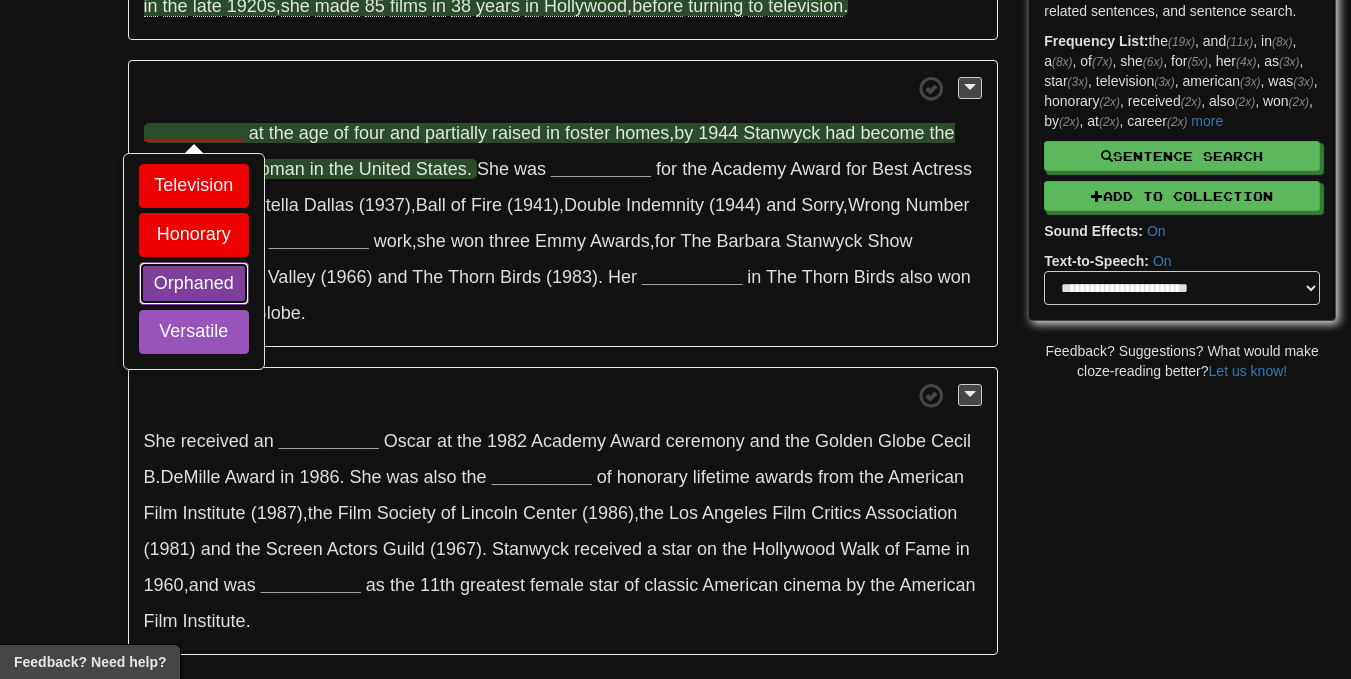 click on "Orphaned" at bounding box center (194, 284) 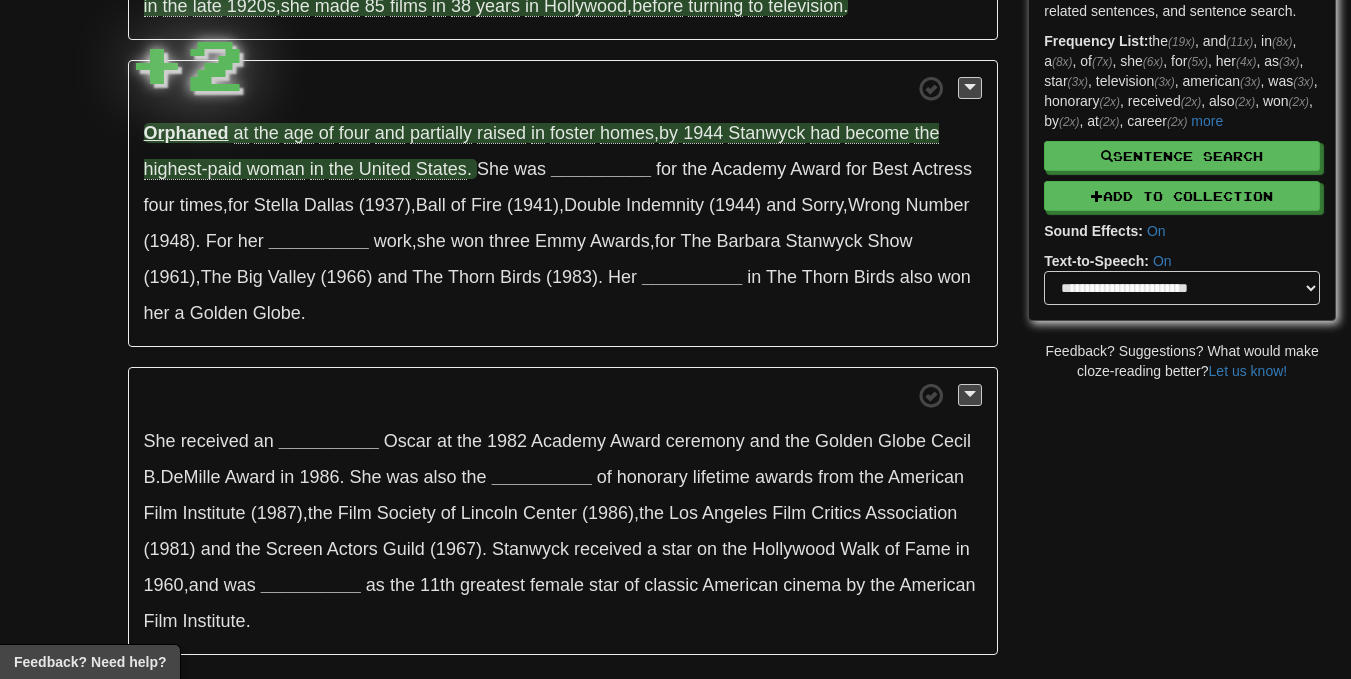 click on "Orphaned
at   the   age   of   four   and   partially   raised   in   foster   homes ,  by   1944   Stanwyck   had   become   the   highest-paid   woman   in   the   United   States .
She   was
__________
for   the   Academy   Award   for   Best   Actress   four   times ,  for   Stella   Dallas   (1937) ,  Ball   of   Fire   (1941) ,  Double   Indemnity   (1944)   and   Sorry ,  Wrong   Number   (1948) .
For   her
__________
work ,  she   won   three   Emmy   Awards ,  for   The   Barbara   Stanwyck   Show   (1961) ,  The   Big   Valley   (1966)   and   The   Thorn   Birds   (1983) .
Her
__________
in   The   Thorn   Birds   also   won   her   a   Golden   Globe ." at bounding box center (563, 204) 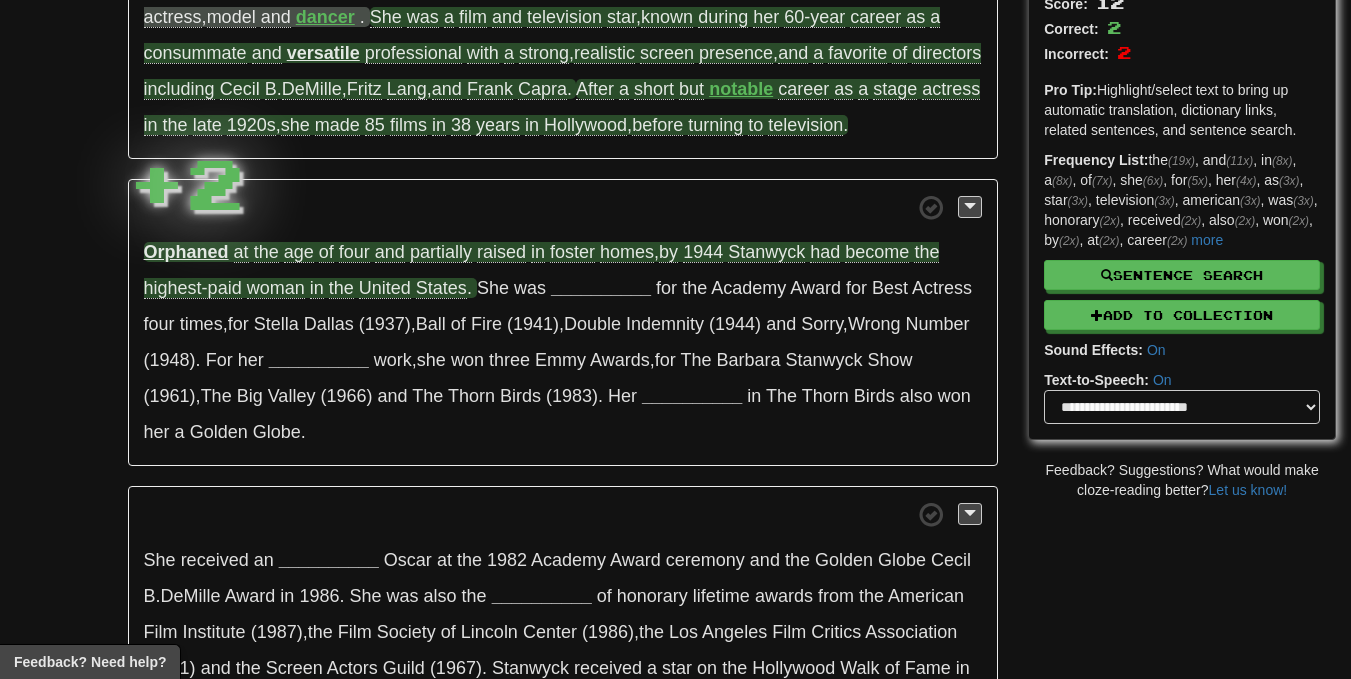 scroll, scrollTop: 249, scrollLeft: 0, axis: vertical 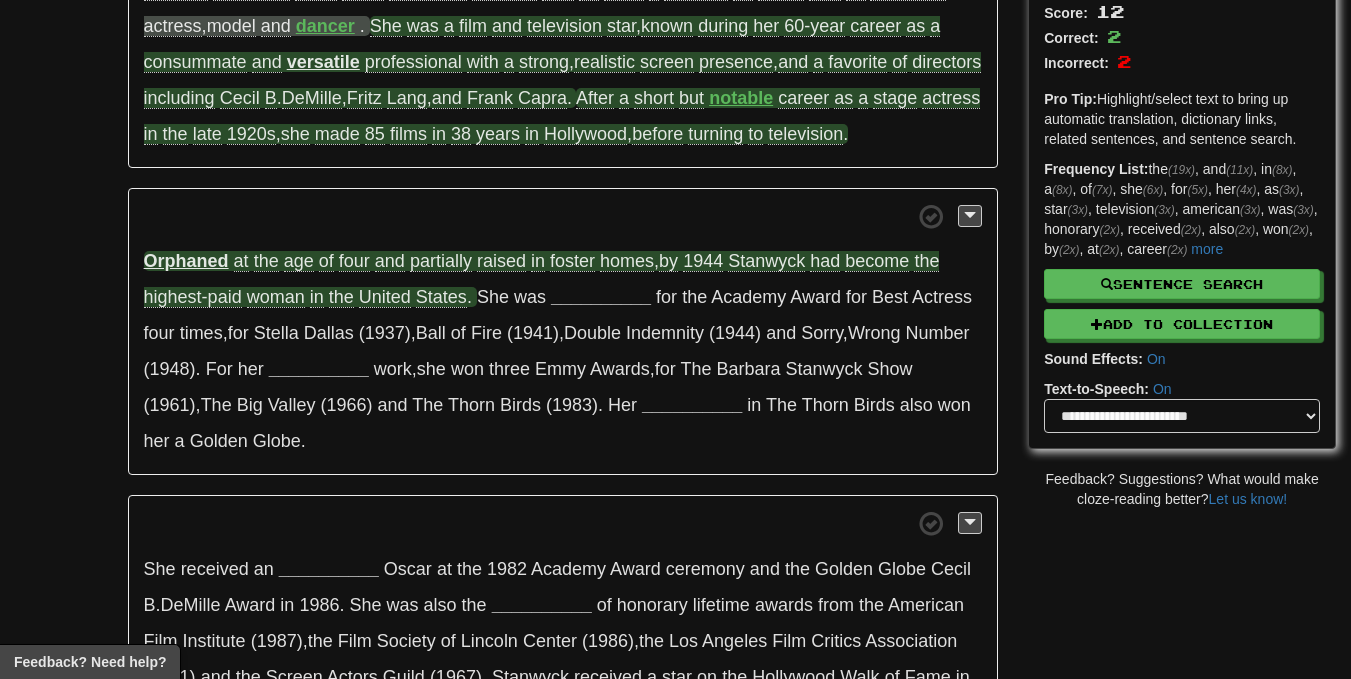 click on "Orphaned" at bounding box center (186, 261) 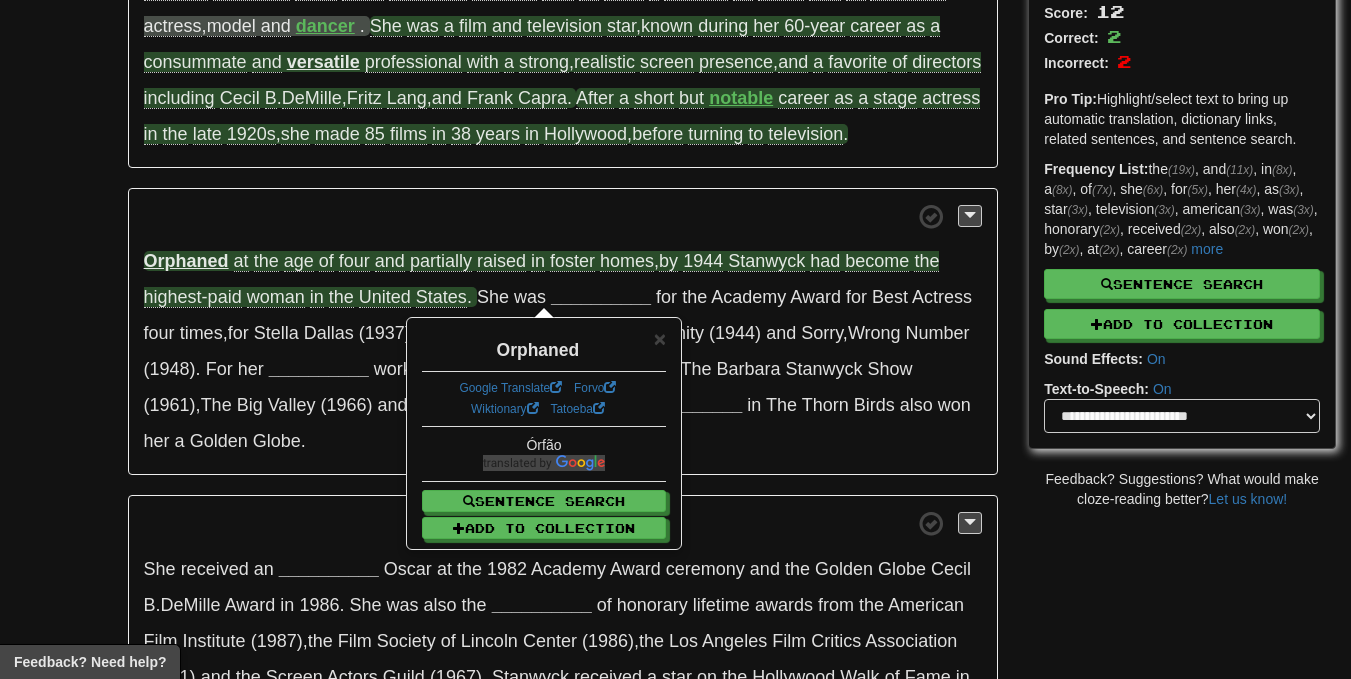 click on "/
Cloze-Reading
Barbara Stanwyck
Reset
People > Entertainers > Actors and Actresses > USA
Barbara   Stanwyck   (born   Ruby   Catherine   Stevens ;  July   16 ,  1907   –   January   20 ,  1990)   was   an   American   actress ,  model   and
dancer
.
She   was   a   film   and   television   star ,  known   during   her   60-year   career   as   a   consummate   and
versatile
professional   with   a   strong ,  realistic   screen   presence ,  and   a   favorite   of   directors   including   Cecil   B .  DeMille ,  Fritz   Lang ,  and   Frank   Capra .
After   a   short   but
notable
career   as   a   stage   actress   in   the   late   1920s ,  she   made   85   films   in   38   years   in   Hollywood ,  before   turning   to   television .
Orphaned
at   the   age   of   four   and   partially" at bounding box center [675, 317] 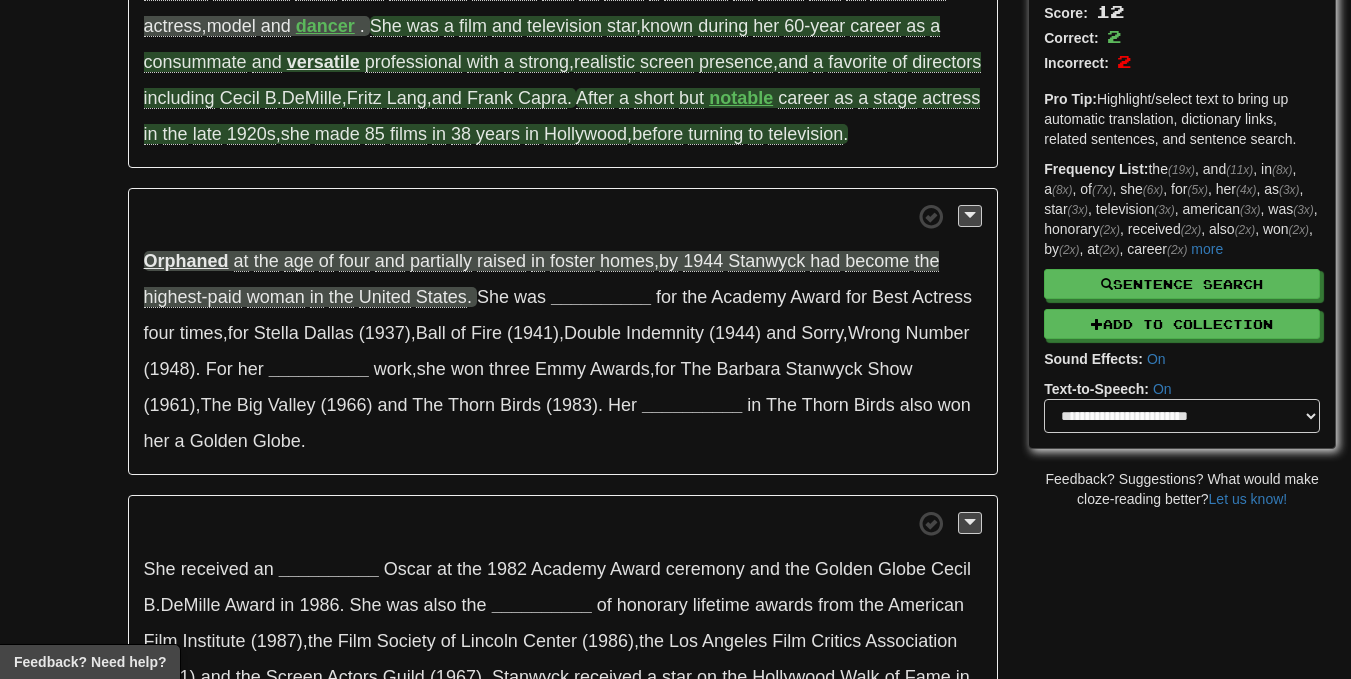 scroll, scrollTop: 283, scrollLeft: 0, axis: vertical 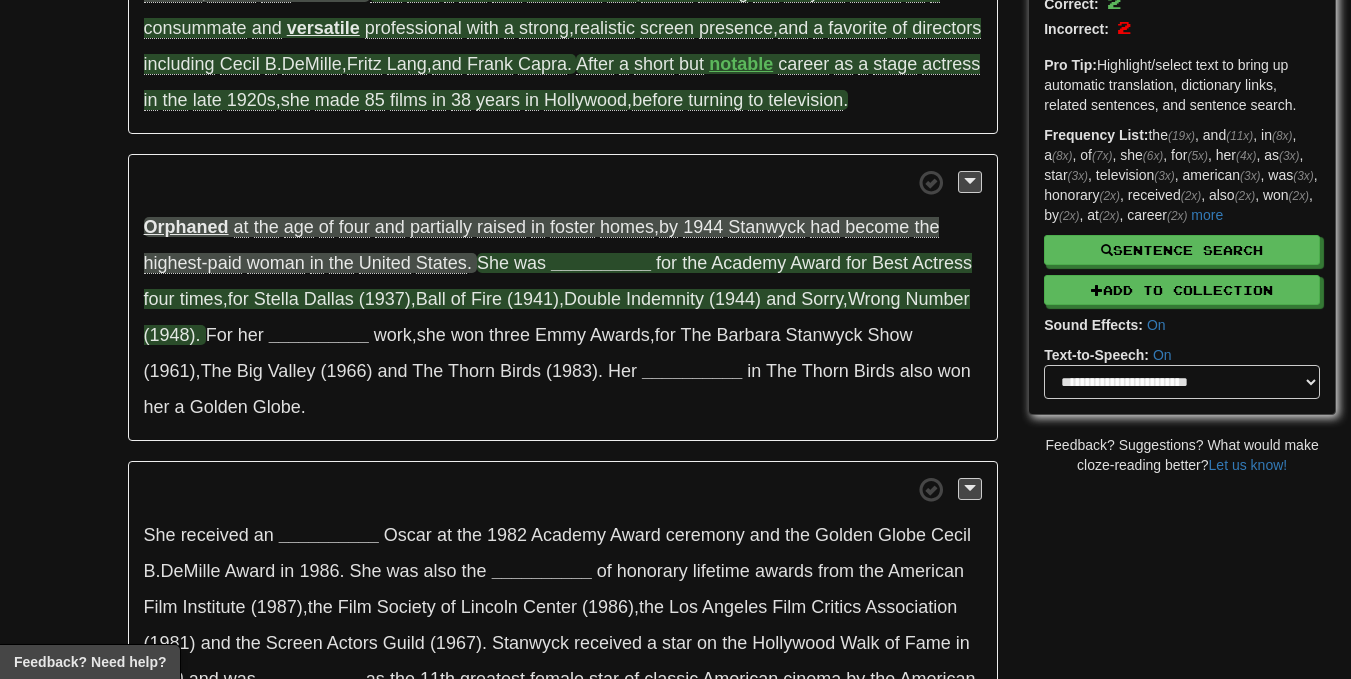 click on "__________" at bounding box center [601, 263] 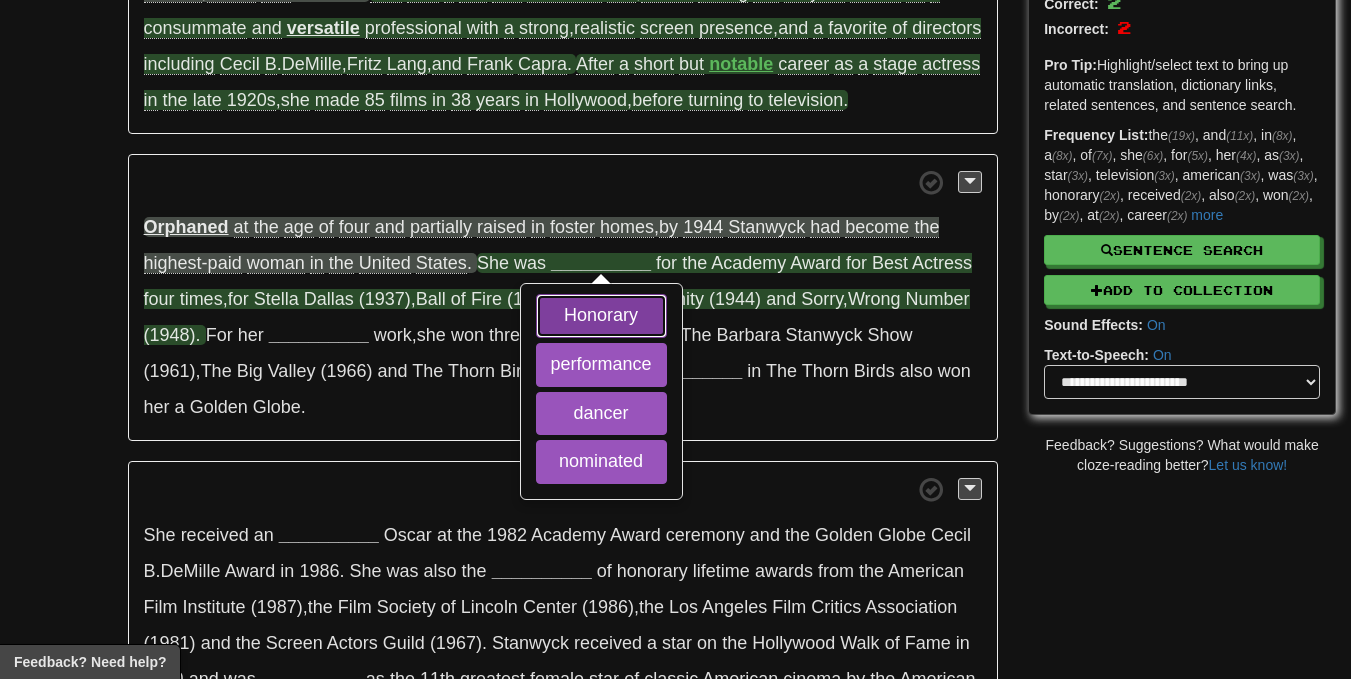 click on "Honorary" at bounding box center [601, 316] 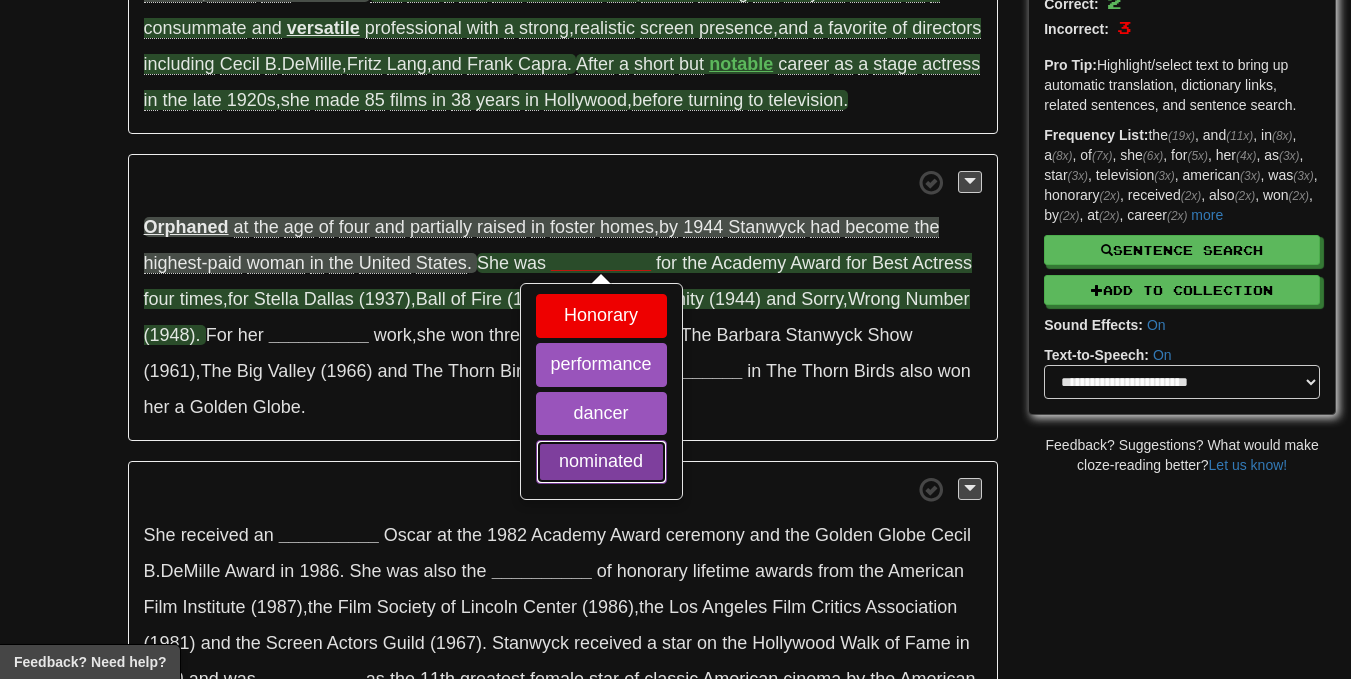 click on "nominated" at bounding box center [601, 462] 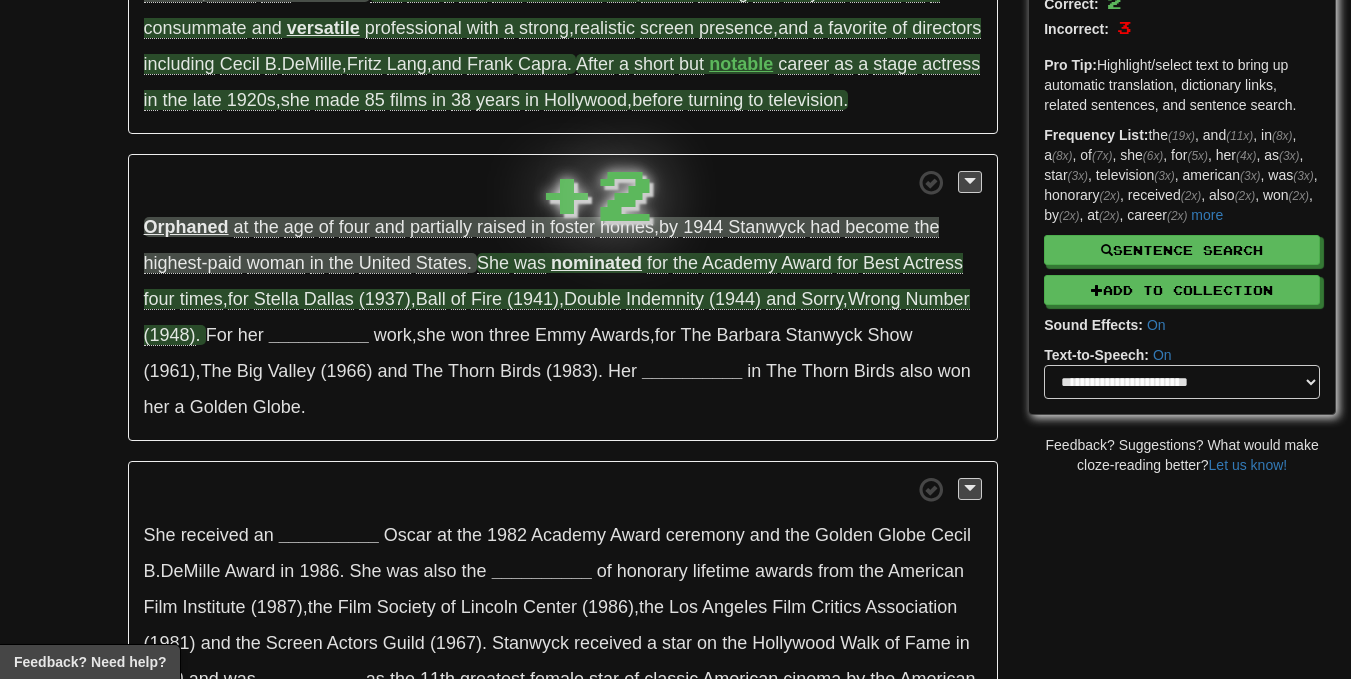 click on "She   received   an
__________
Oscar   at   the   1982   Academy   Award   ceremony   and   the   Golden   Globe   Cecil   B .  DeMille   Award   in   1986 .
She   was   also   the
__________
of   honorary   lifetime   awards   from   the   American   Film   Institute   (1987) ,  the   Film   Society   of   Lincoln   Center   (1986) ,  the   Los   Angeles   Film   Critics   Association   (1981)   and   the   Screen   Actors   Guild   (1967) .
Stanwyck   received   a   star   on   the   Hollywood   Walk   of   Fame   in   1960 ,  and   was
__________
as   the   11th   greatest   female   star   of   classic   American   cinema   by   the   American   Film   Institute ." at bounding box center (563, 605) 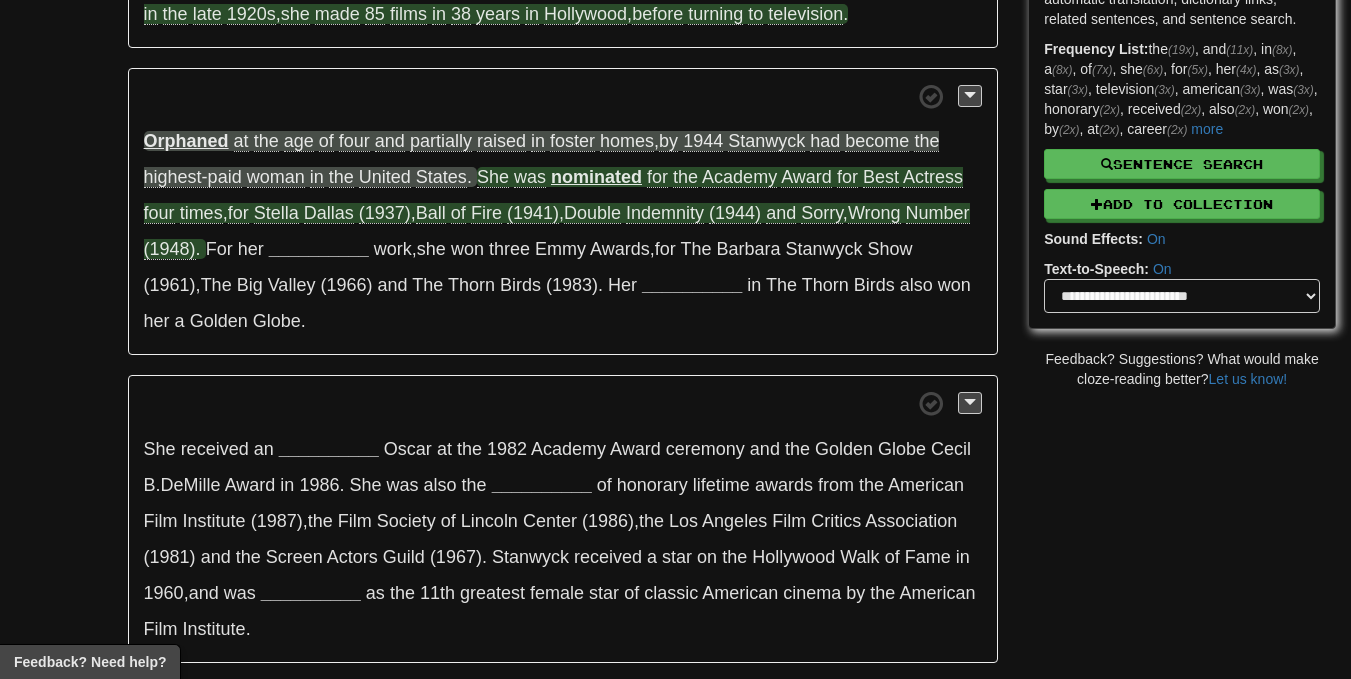 scroll, scrollTop: 371, scrollLeft: 0, axis: vertical 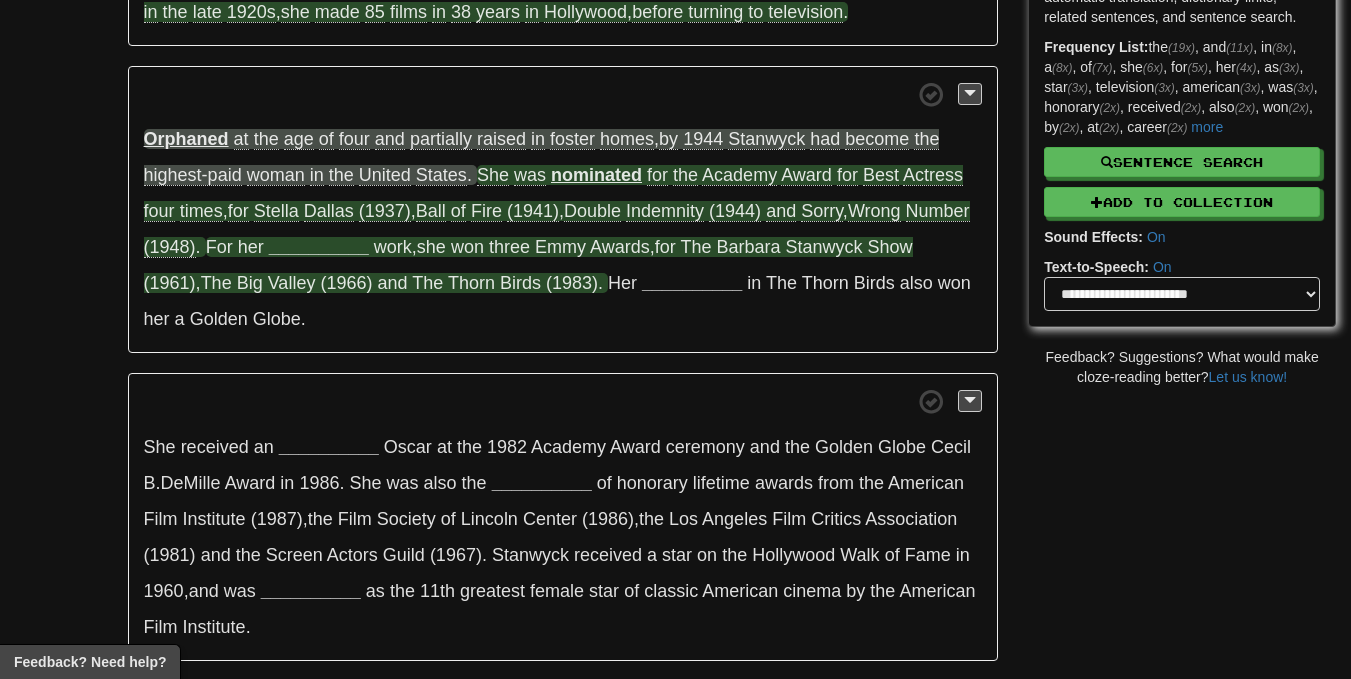 click on "__________" at bounding box center (319, 247) 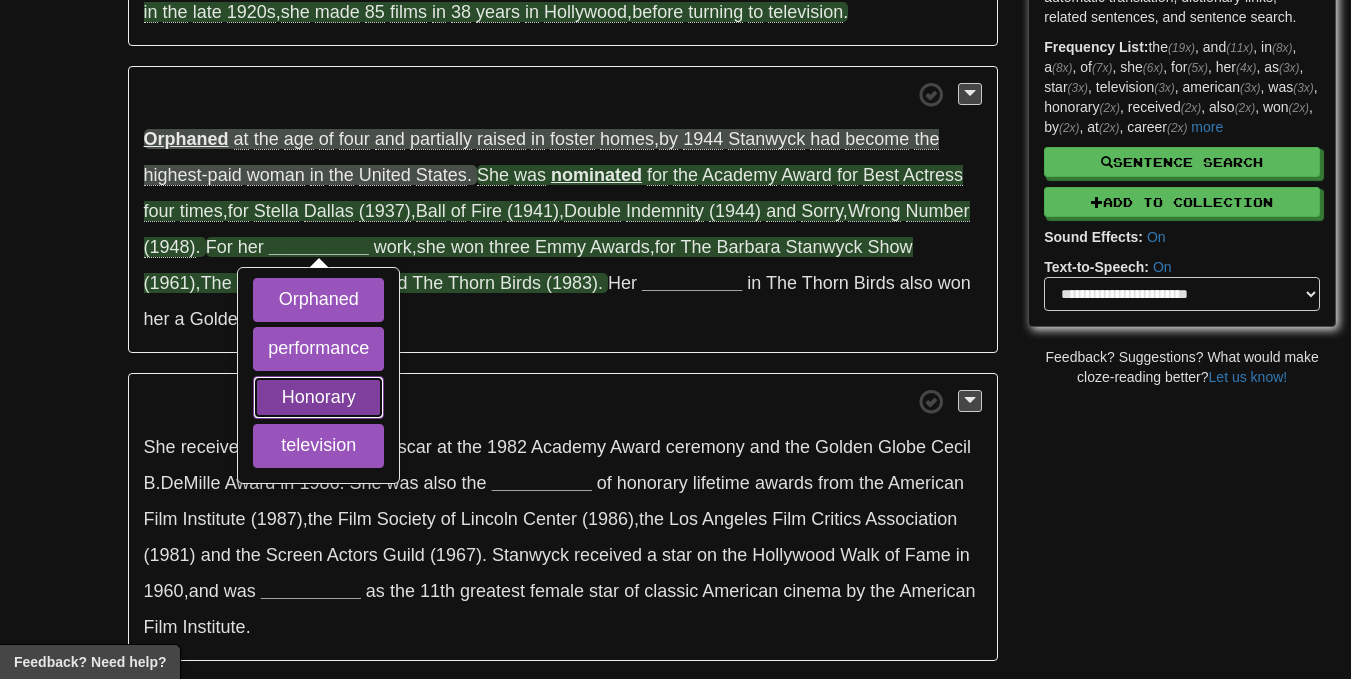 click on "Honorary" at bounding box center (318, 398) 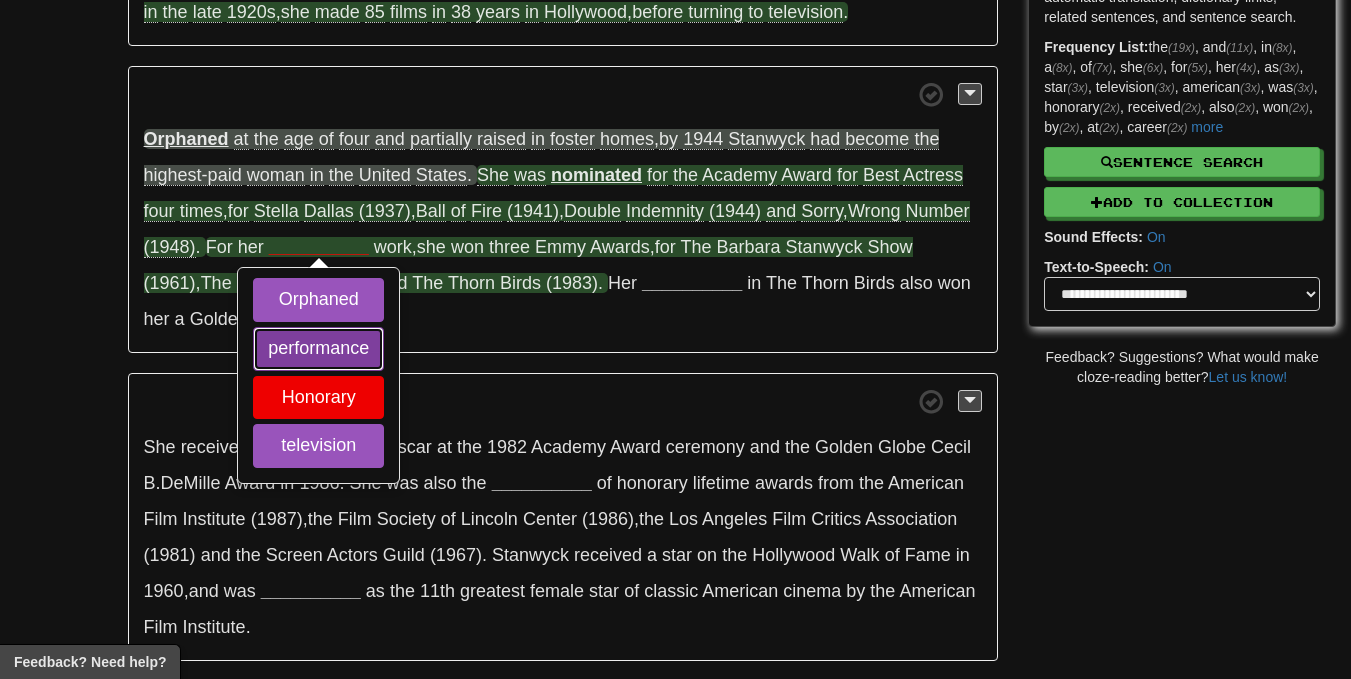 click on "performance" at bounding box center [318, 349] 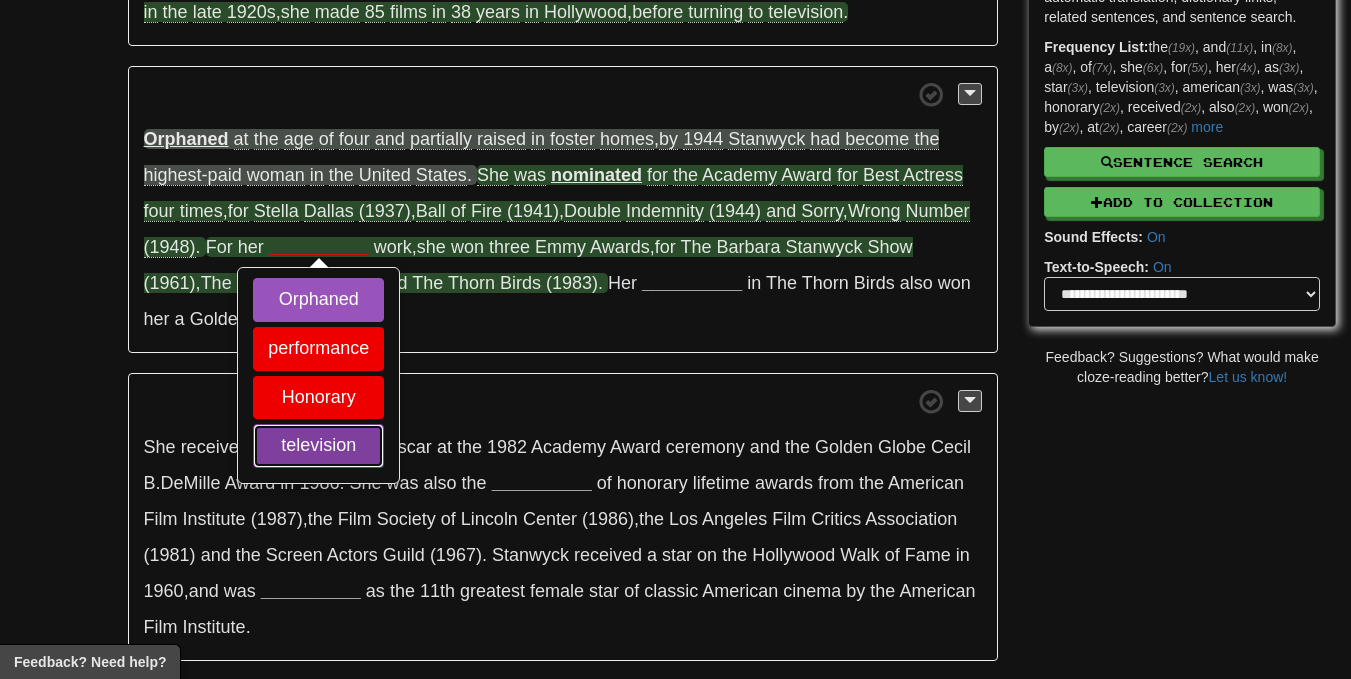 click on "television" at bounding box center (318, 446) 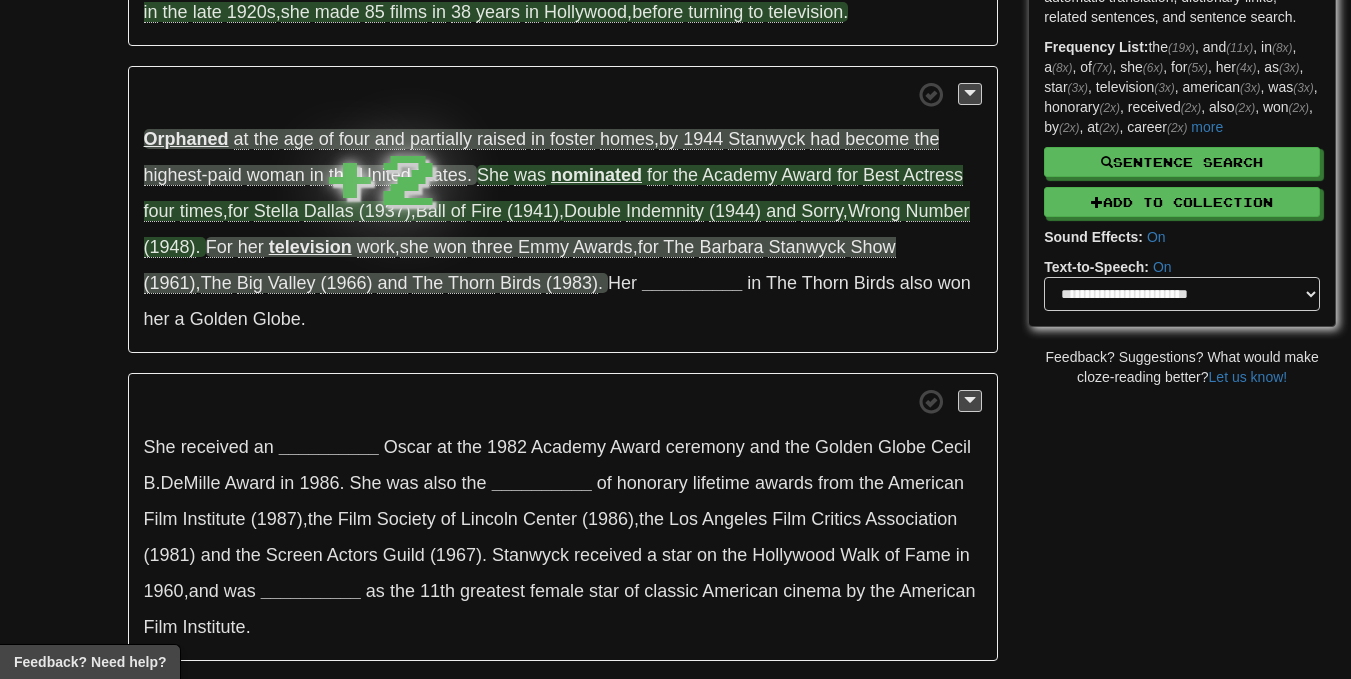 click on "Barbara   Stanwyck   (born   Ruby   Catherine   Stevens ;  July   16 ,  1907   –   January   20 ,  1990)   was   an   American   actress ,  model   and
dancer
.
She   was   a   film   and   television   star ,  known   during   her   60-year   career   as   a   consummate   and
versatile
professional   with   a   strong ,  realistic   screen   presence ,  and   a   favorite   of   directors   including   Cecil   B .  DeMille ,  Fritz   Lang ,  and   Frank   Capra .
After   a   short   but
notable
career   as   a   stage   actress   in   the   late   1920s ,  she   made   85   films   in   38   years   in   Hollywood ,  before   turning   to   television .
Orphaned
at   the   age   of   four   and   partially   raised   in   foster   homes ,  by   1944   Stanwyck   had   become   the   highest-paid   woman   in   the   United   States ." at bounding box center (563, 227) 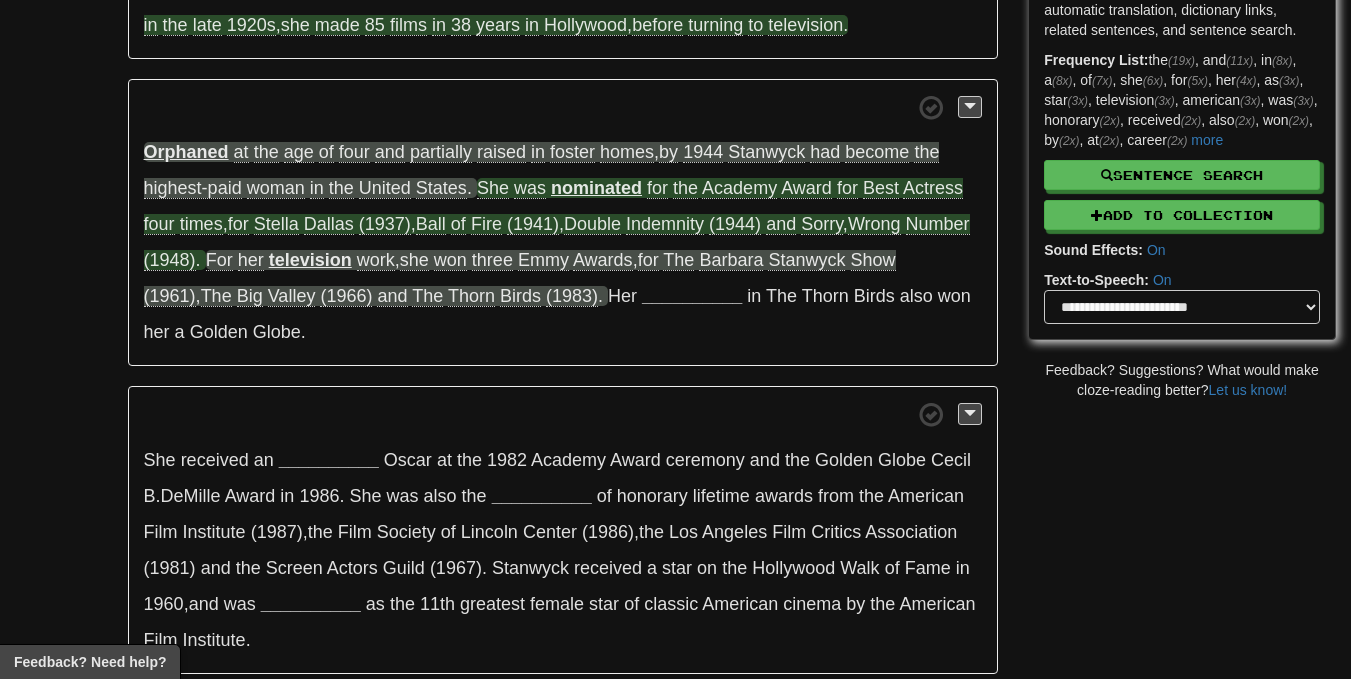 scroll, scrollTop: 357, scrollLeft: 0, axis: vertical 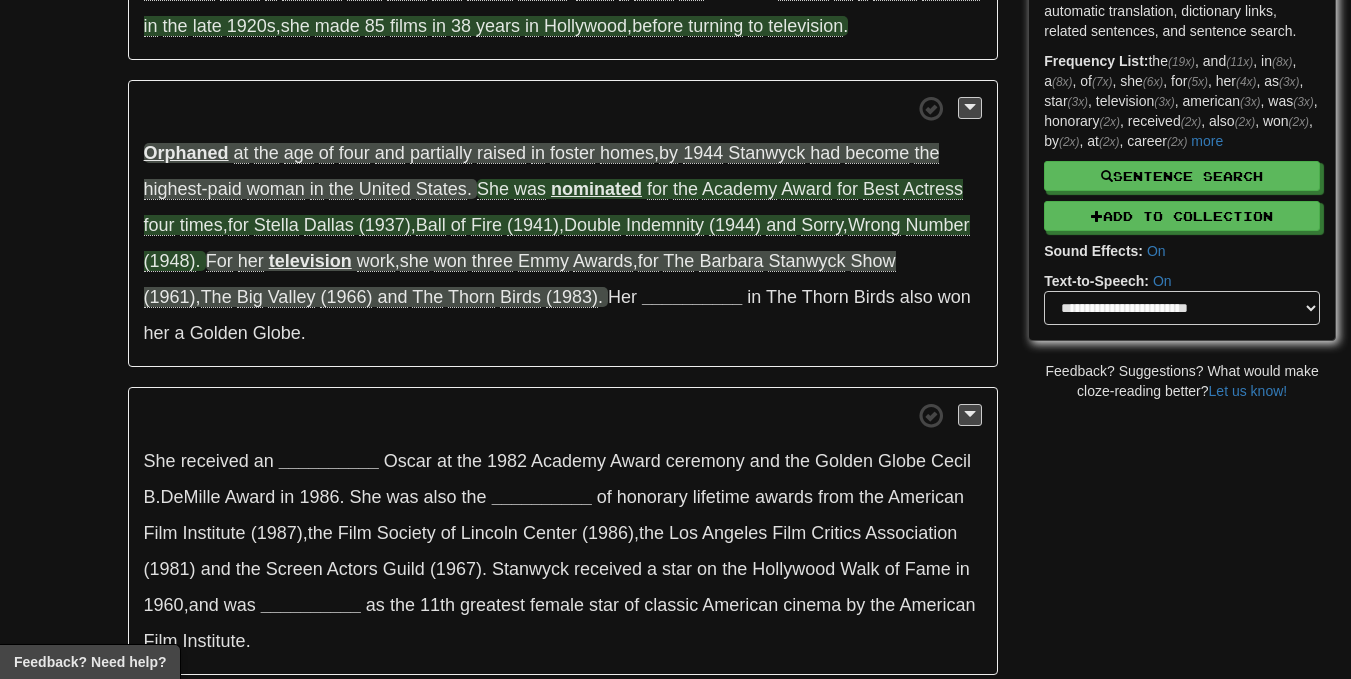 click on "Barbara   Stanwyck   (born   Ruby   Catherine   Stevens ;  July   16 ,  1907   –   January   20 ,  1990)   was   an   American   actress ,  model   and
dancer
.
She   was   a   film   and   television   star ,  known   during   her   60-year   career   as   a   consummate   and
versatile
professional   with   a   strong ,  realistic   screen   presence ,  and   a   favorite   of   directors   including   Cecil   B .  DeMille ,  Fritz   Lang ,  and   Frank   Capra .
After   a   short   but
notable
career   as   a   stage   actress   in   the   late   1920s ,  she   made   85   films   in   38   years   in   Hollywood ,  before   turning   to   television .
Orphaned
at   the   age   of   four   and   partially   raised   in   foster   homes ,  by   1944   Stanwyck   had   become   the   highest-paid   woman   in   the   United   States ." at bounding box center (563, 241) 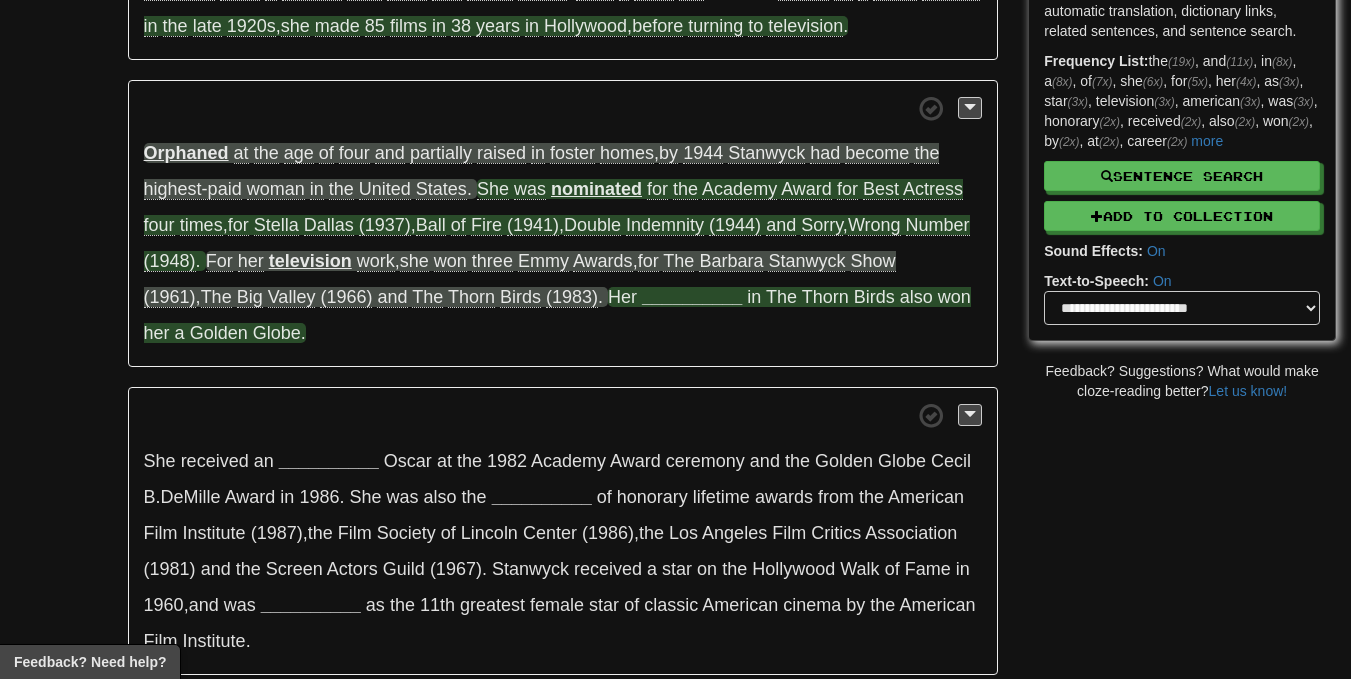click on "__________" at bounding box center [692, 297] 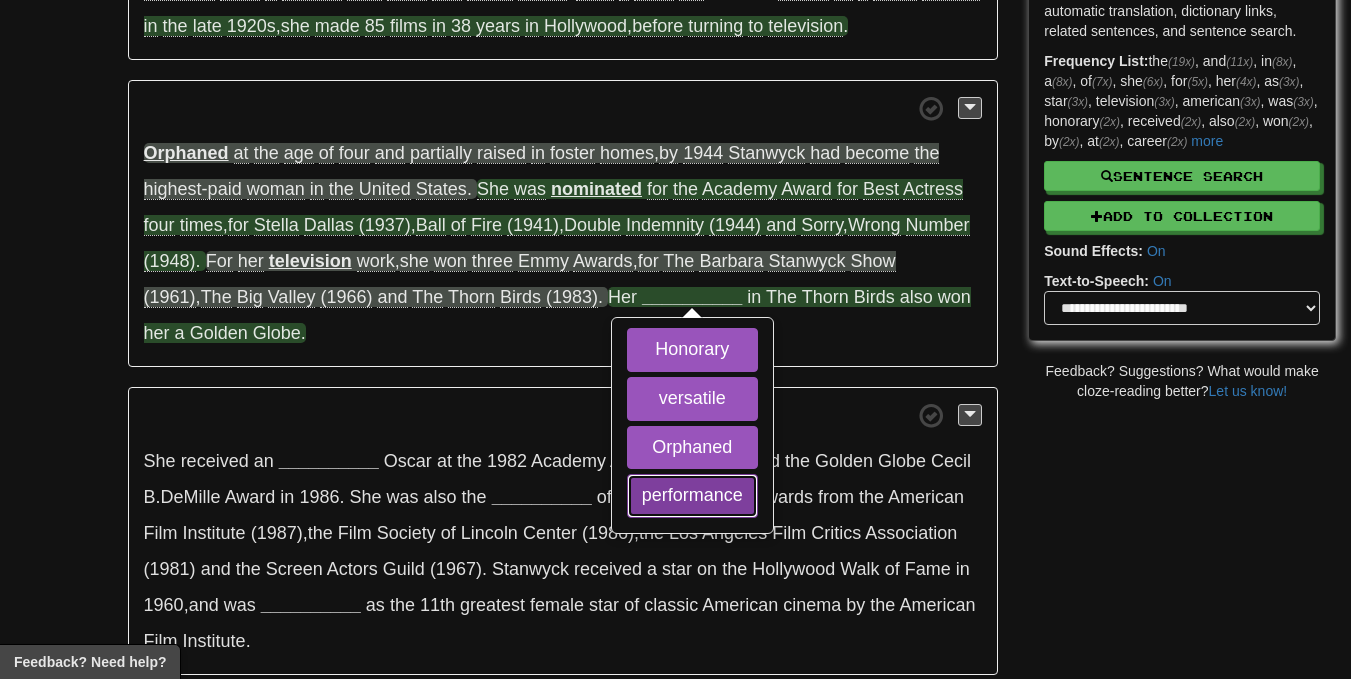 click on "performance" at bounding box center (692, 496) 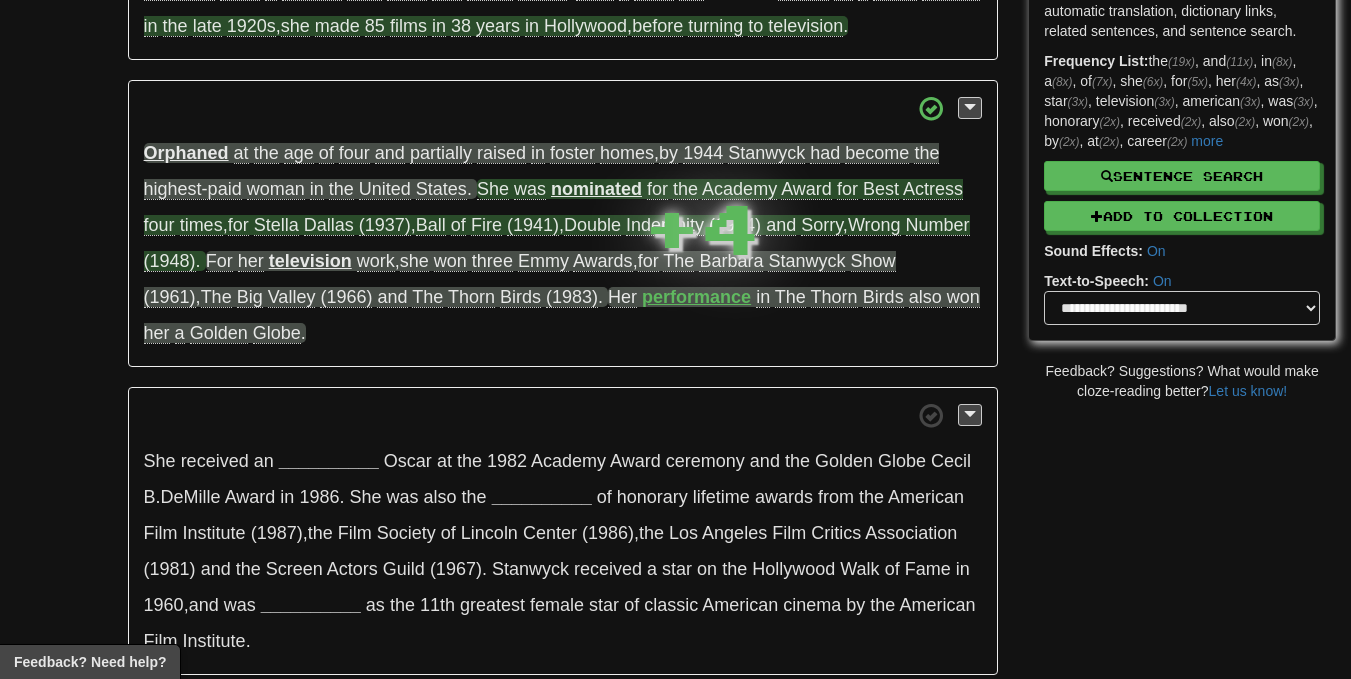 click on "She   received   an
__________
Oscar   at   the   1982   Academy   Award   ceremony   and   the   Golden   Globe   Cecil   B .  DeMille   Award   in   1986 .
She   was   also   the
__________
of   honorary   lifetime   awards   from   the   American   Film   Institute   (1987) ,  the   Film   Society   of   Lincoln   Center   (1986) ,  the   Los   Angeles   Film   Critics   Association   (1981)   and   the   Screen   Actors   Guild   (1967) .
Stanwyck   received   a   star   on   the   Hollywood   Walk   of   Fame   in   1960 ,  and   was
__________
as   the   11th   greatest   female   star   of   classic   American   cinema   by   the   American   Film   Institute ." at bounding box center (563, 531) 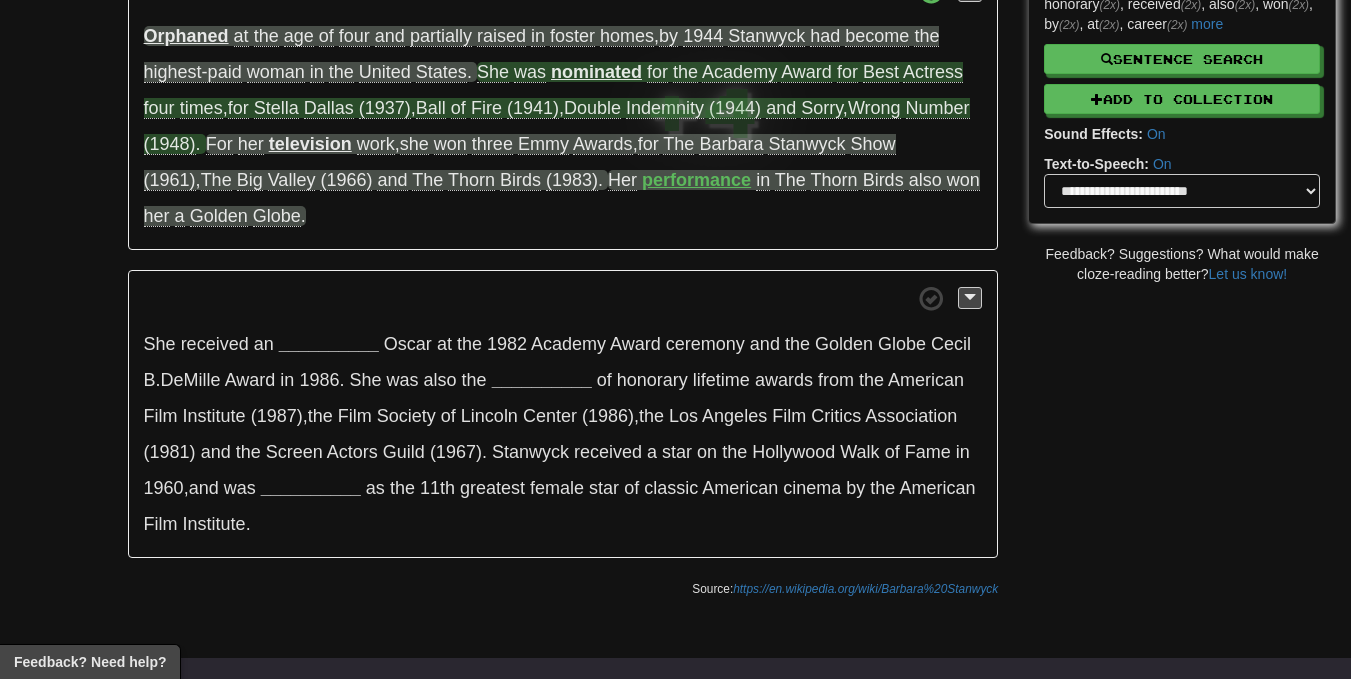 scroll, scrollTop: 475, scrollLeft: 0, axis: vertical 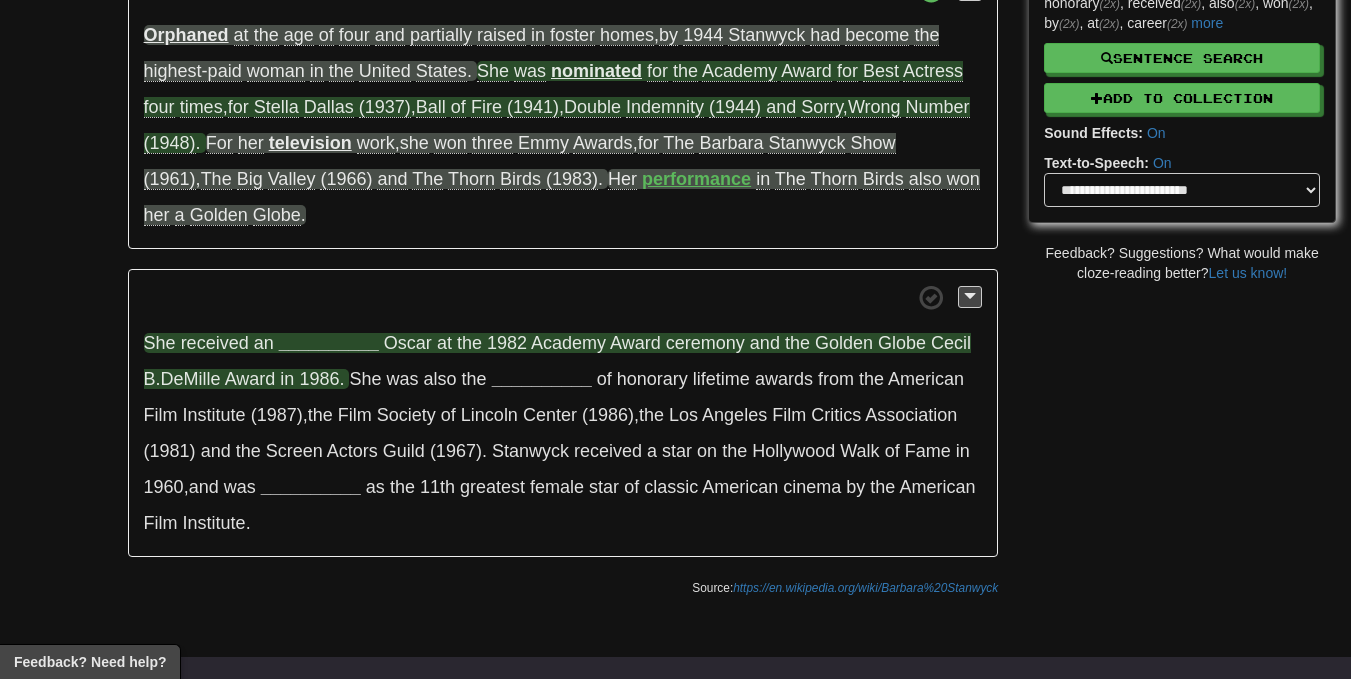 click on "__________" at bounding box center [329, 343] 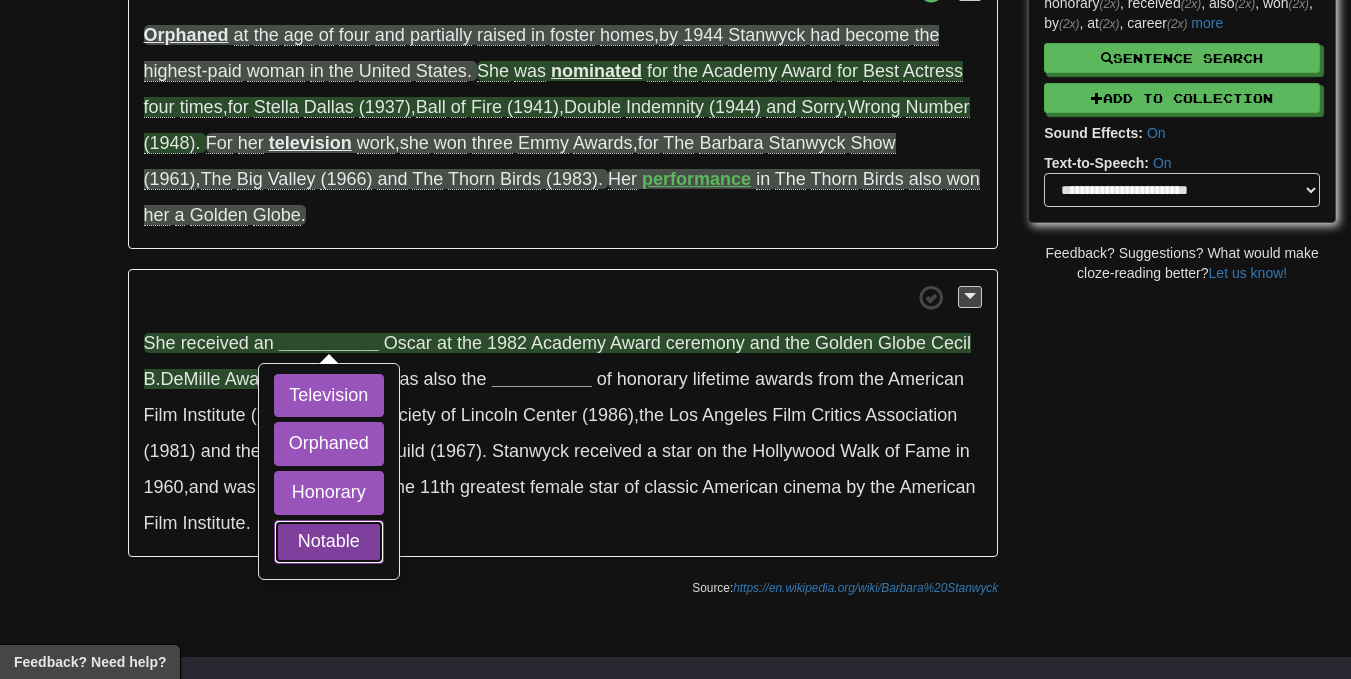 click on "Notable" at bounding box center [329, 542] 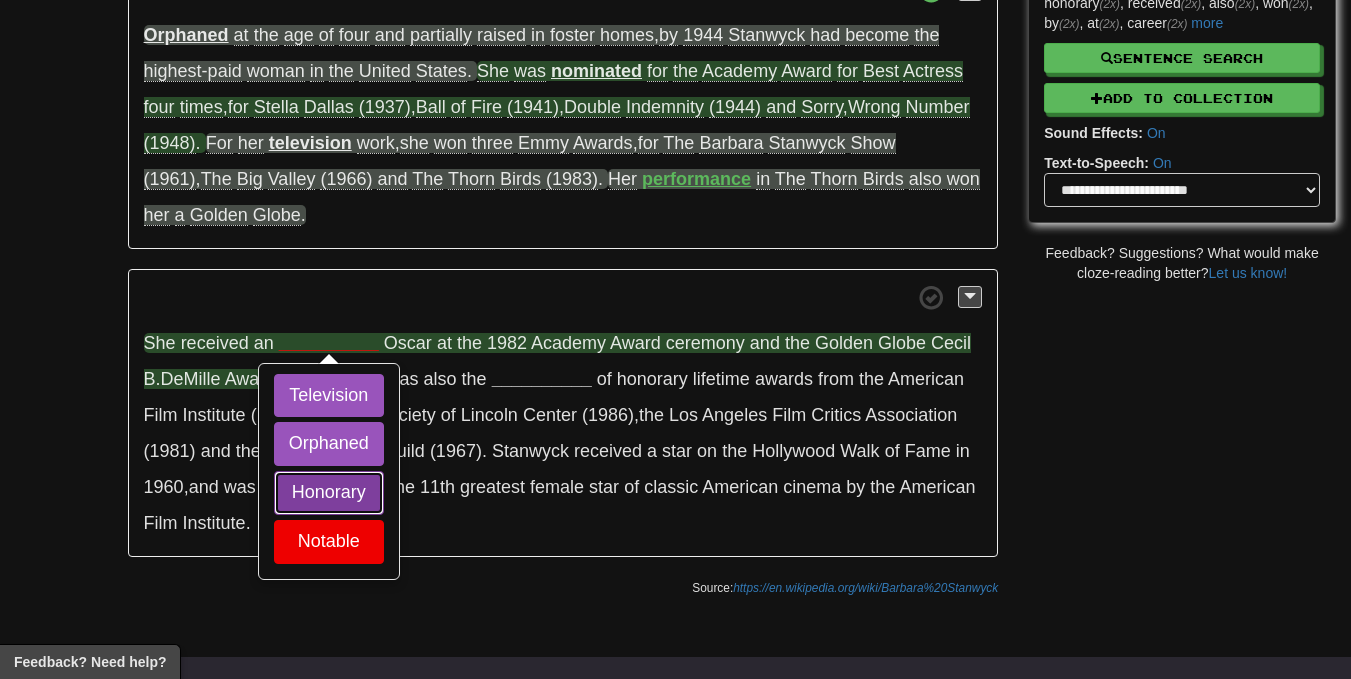 click on "Honorary" at bounding box center (329, 493) 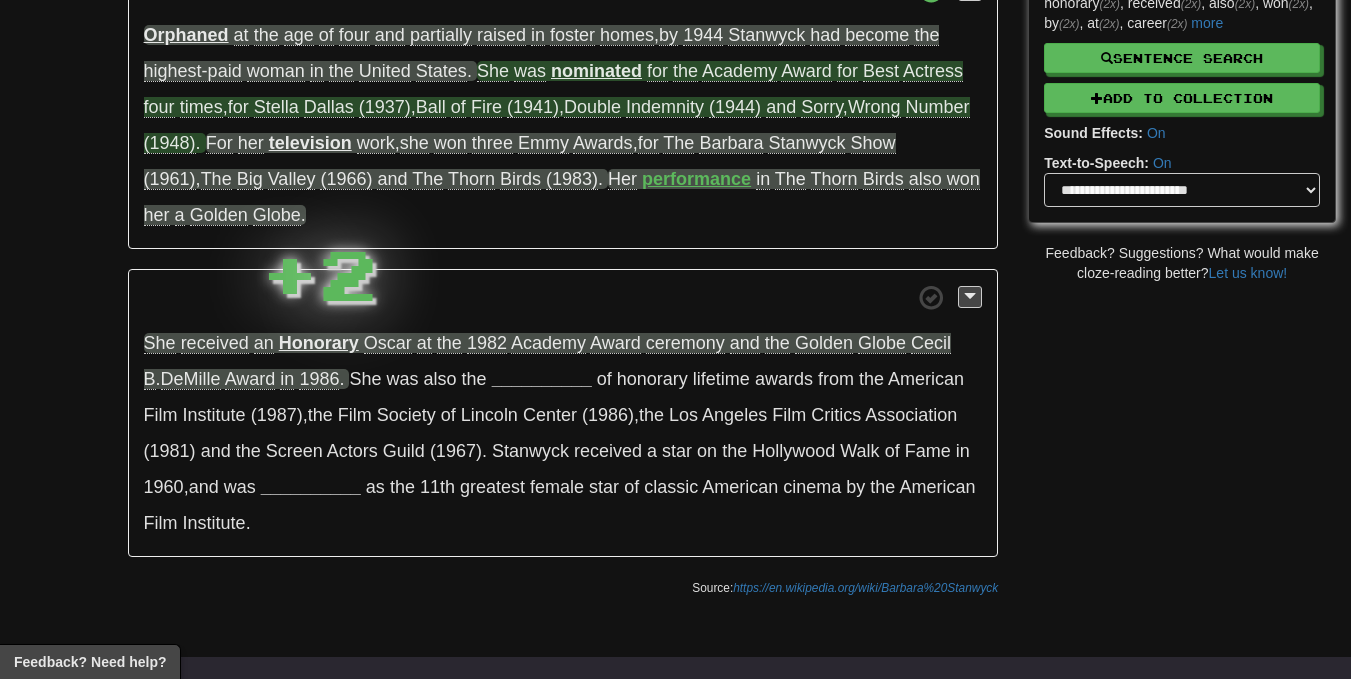 click on "She   received   an
Honorary
Oscar   at   the   1982   Academy   Award   ceremony   and   the   Golden   Globe   Cecil   B .  DeMille   Award   in   1986 .
She   was   also   the
__________
of   honorary   lifetime   awards   from   the   American   Film   Institute   (1987) ,  the   Film   Society   of   Lincoln   Center   (1986) ,  the   Los   Angeles   Film   Critics   Association   (1981)   and   the   Screen   Actors   Guild   (1967) .
Stanwyck   received   a   star   on   the   Hollywood   Walk   of   Fame   in   1960 ,  and   was
__________
as   the   11th   greatest   female   star   of   classic   American   cinema   by   the   American   Film   Institute ." at bounding box center (563, 413) 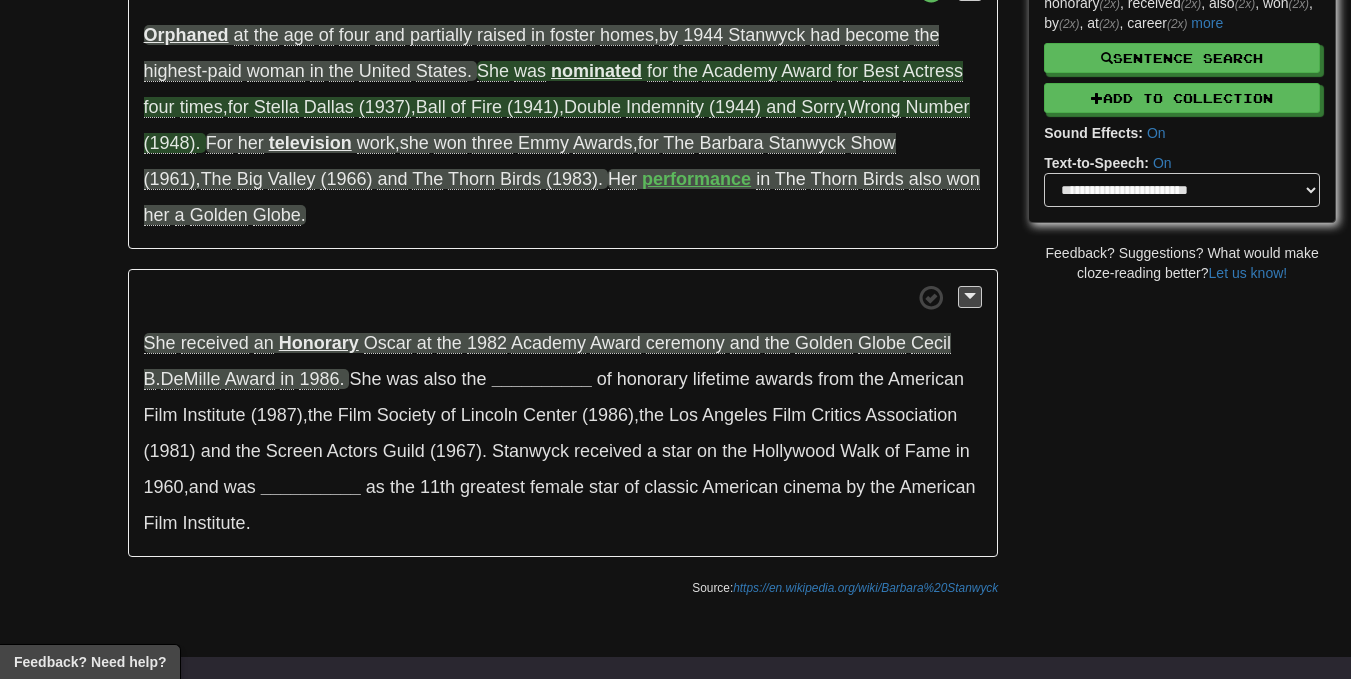 scroll, scrollTop: 476, scrollLeft: 0, axis: vertical 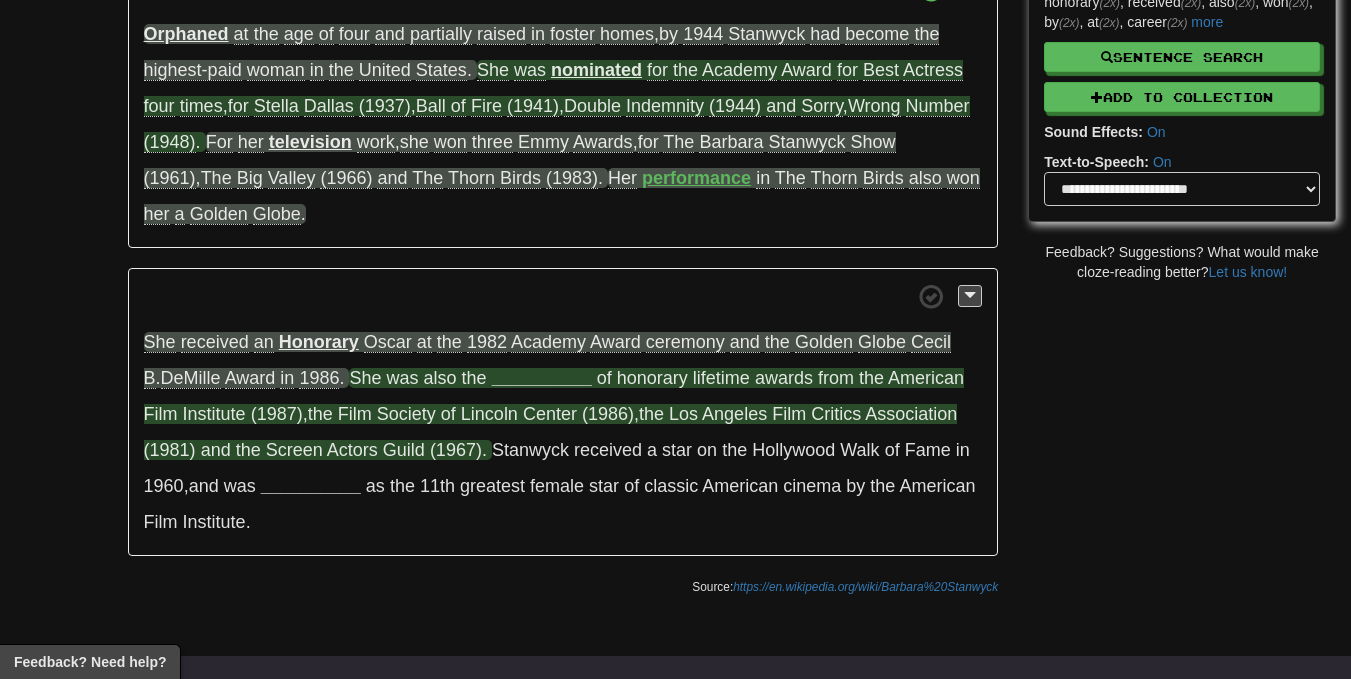 click on "__________" at bounding box center (542, 378) 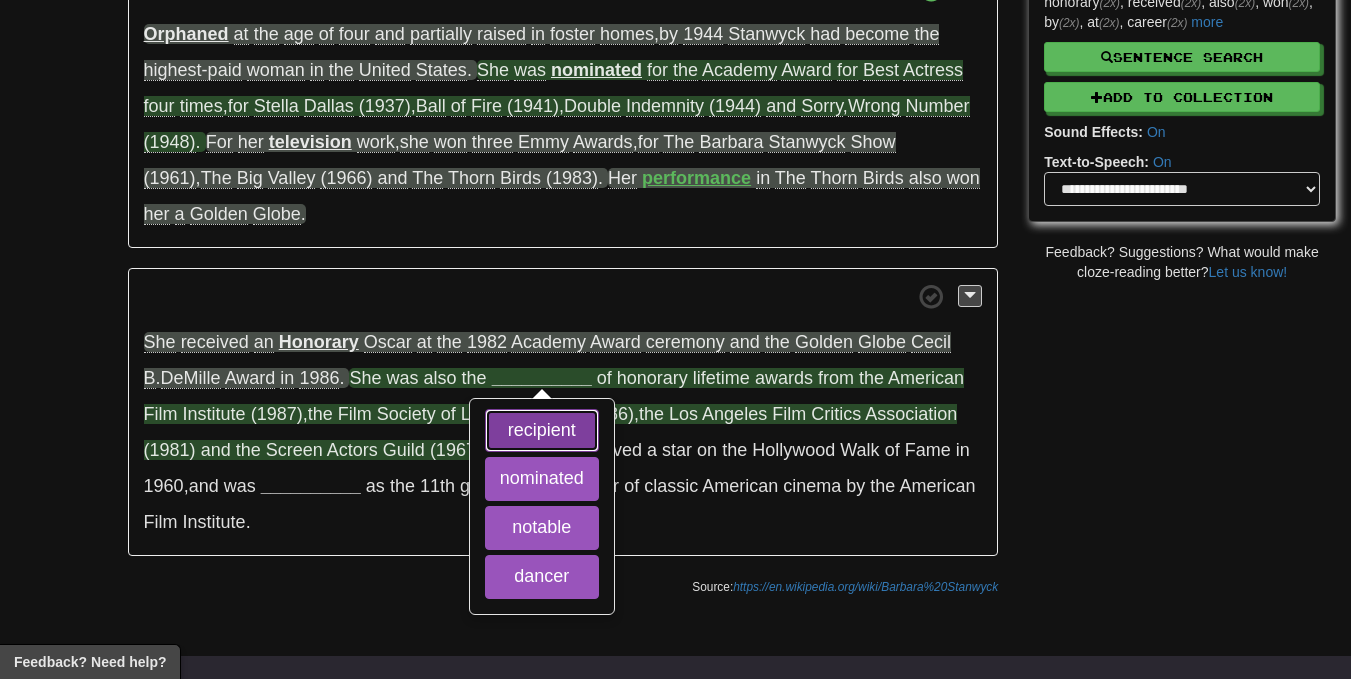 click on "recipient" at bounding box center [542, 431] 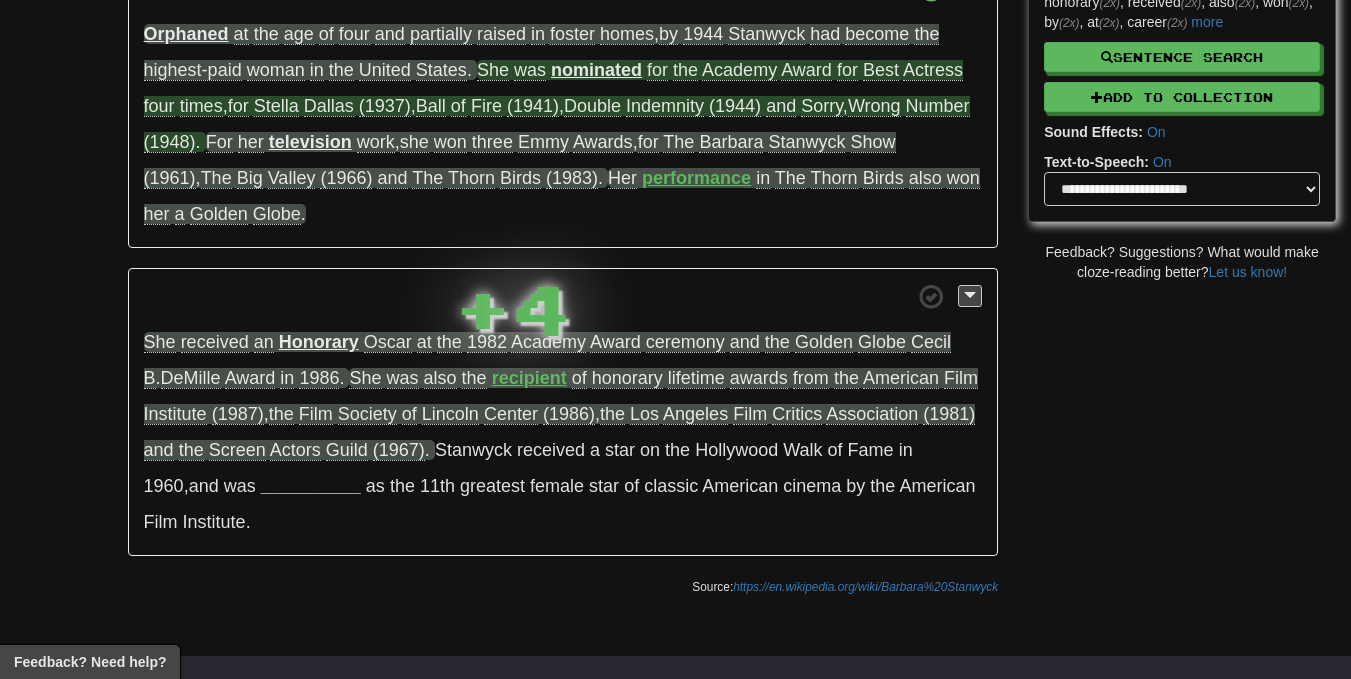 click on "She   received   an
Honorary
Oscar   at   the   1982   Academy   Award   ceremony   and   the   Golden   Globe   Cecil   B .  DeMille   Award   in   1986 .
She   was   also   the
recipient
of   honorary   lifetime   awards   from   the   American   Film   Institute   (1987) ,  the   Film   Society   of   Lincoln   Center   (1986) ,  the   Los   Angeles   Film   Critics   Association   (1981)   and   the   Screen   Actors   Guild   (1967) .
Stanwyck   received   a   star   on   the   Hollywood   Walk   of   Fame   in   1960 ,  and   was
__________
as   the   11th   greatest   female   star   of   classic   American   cinema   by   the   American   Film   Institute ." at bounding box center (563, 412) 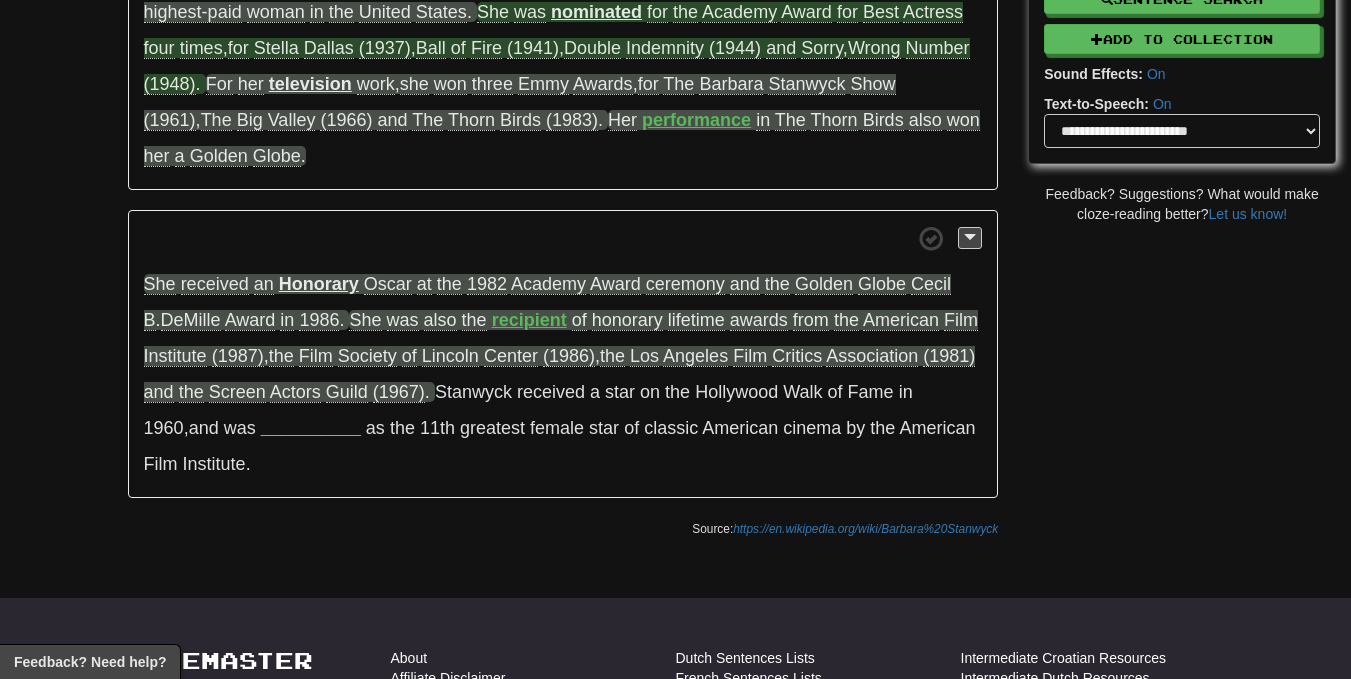 scroll, scrollTop: 536, scrollLeft: 0, axis: vertical 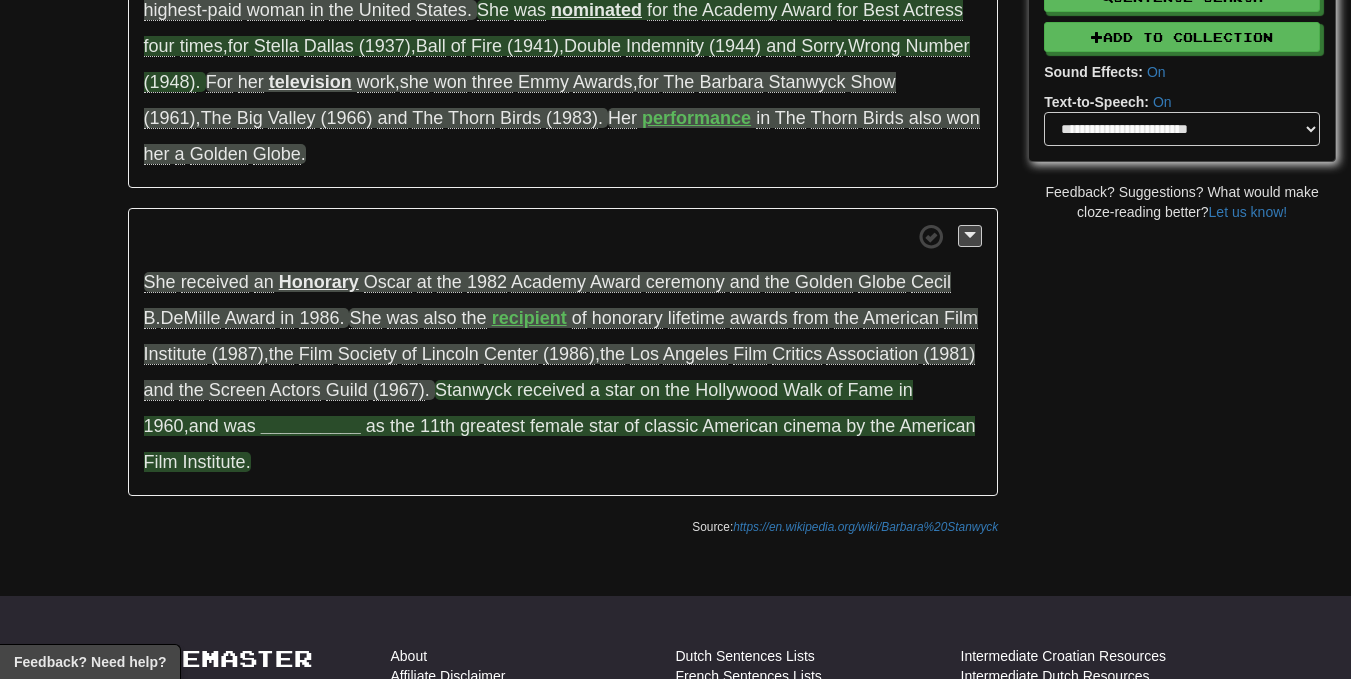 click on "__________" at bounding box center (311, 426) 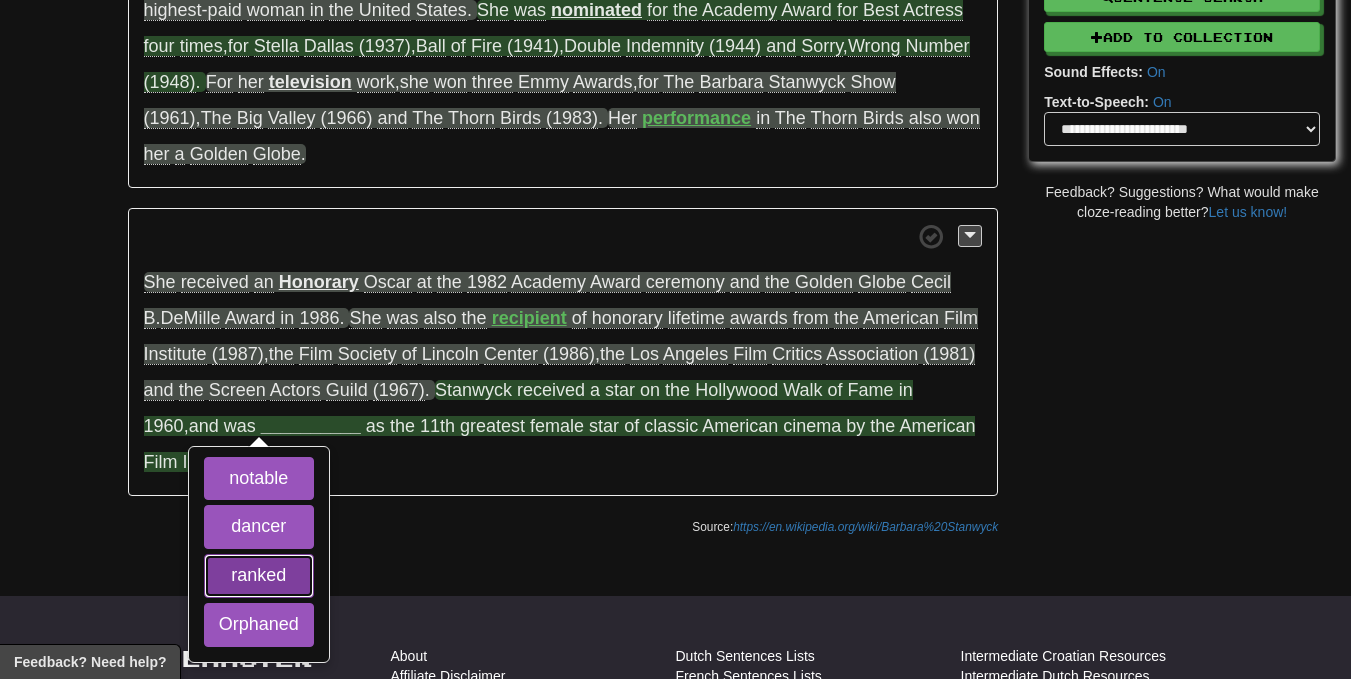 click on "ranked" at bounding box center (259, 576) 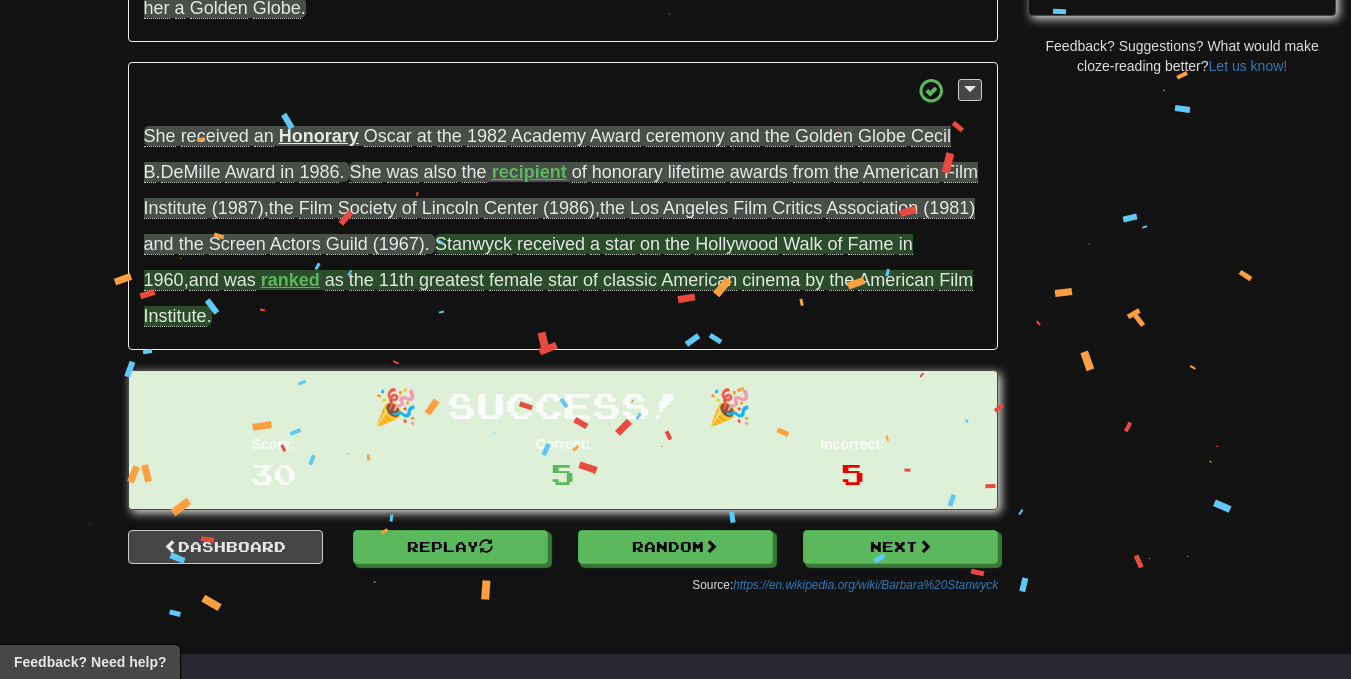 scroll, scrollTop: 688, scrollLeft: 0, axis: vertical 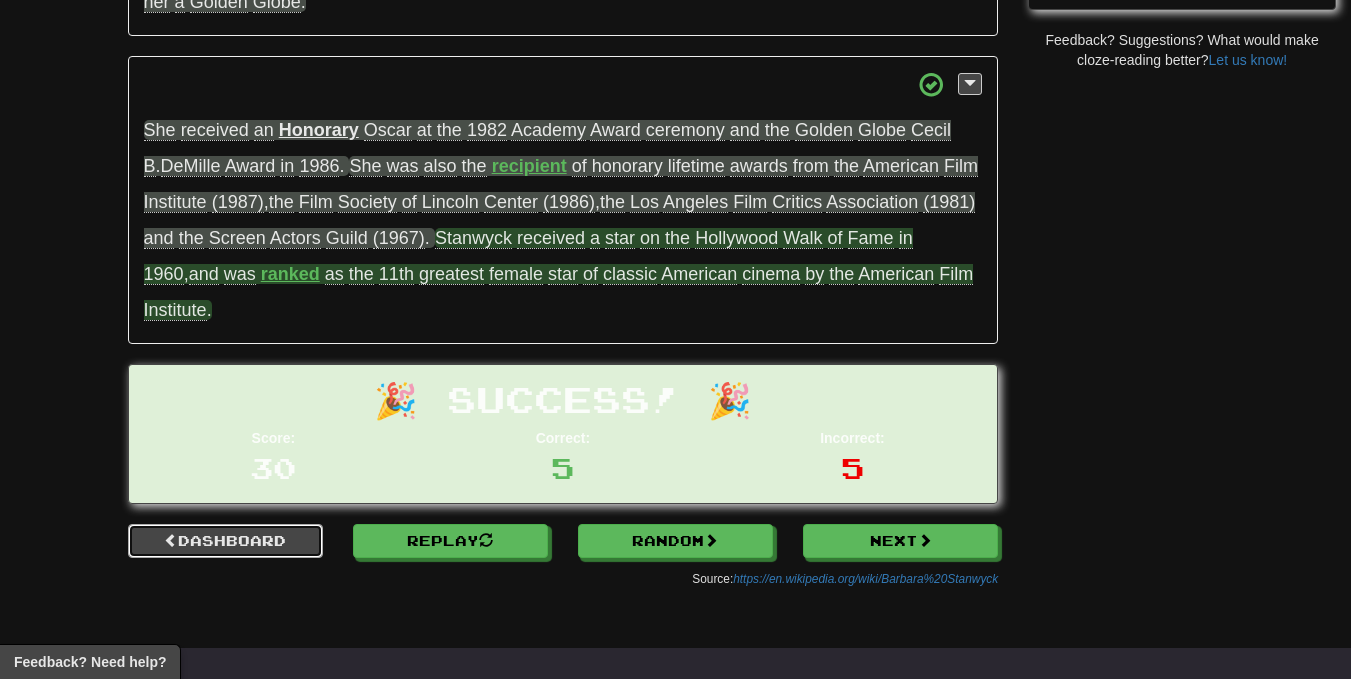 click on "Dashboard" at bounding box center [225, 541] 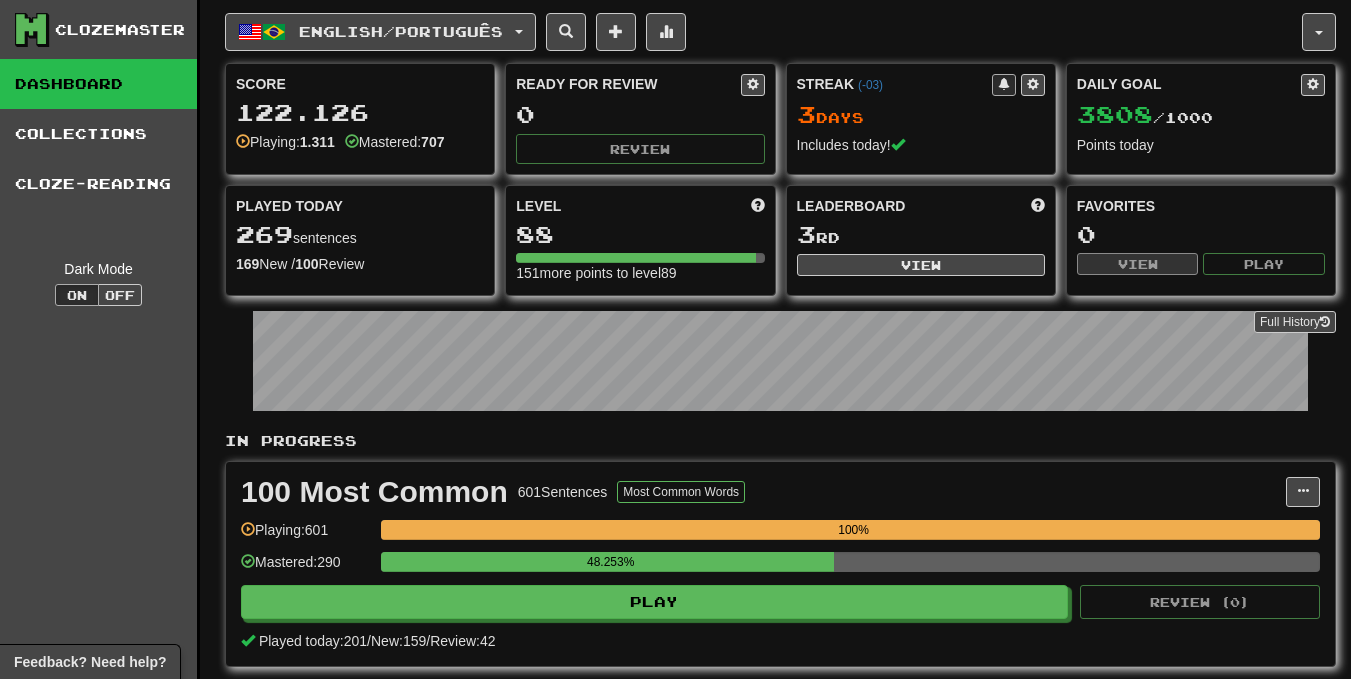 scroll, scrollTop: 0, scrollLeft: 0, axis: both 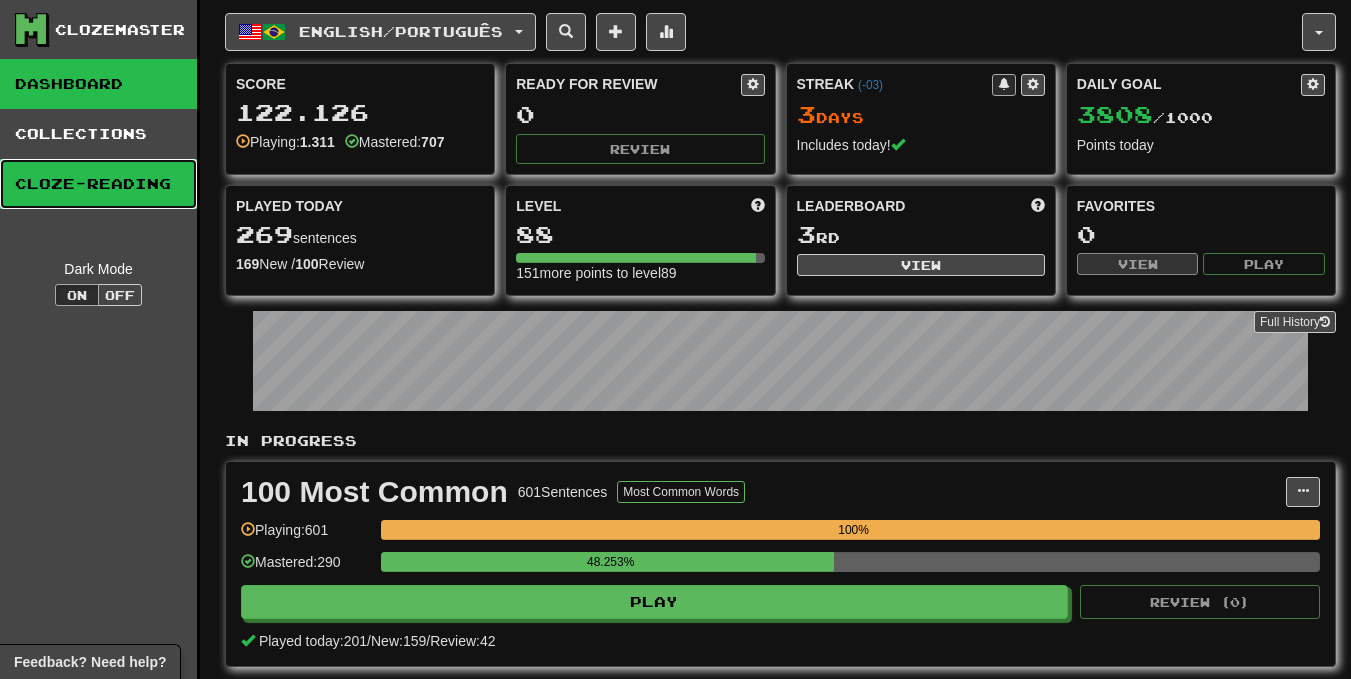 click on "Cloze-Reading" at bounding box center (98, 184) 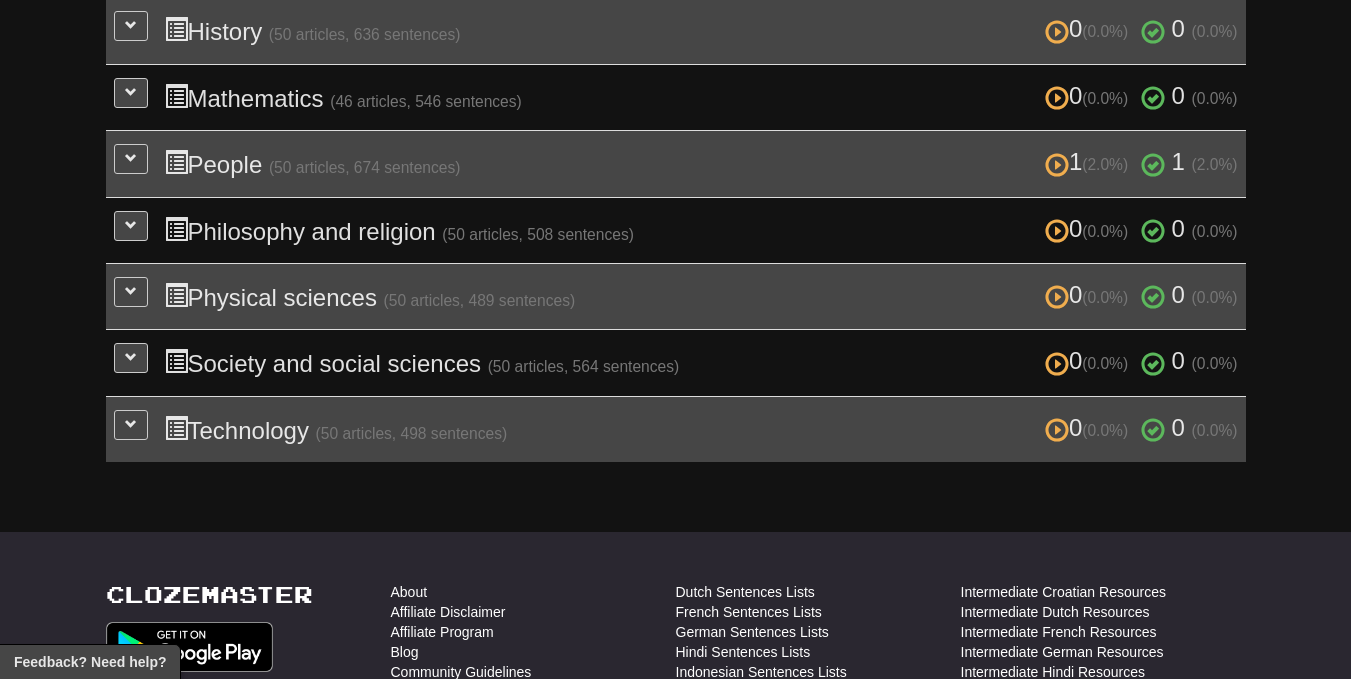 scroll, scrollTop: 793, scrollLeft: 0, axis: vertical 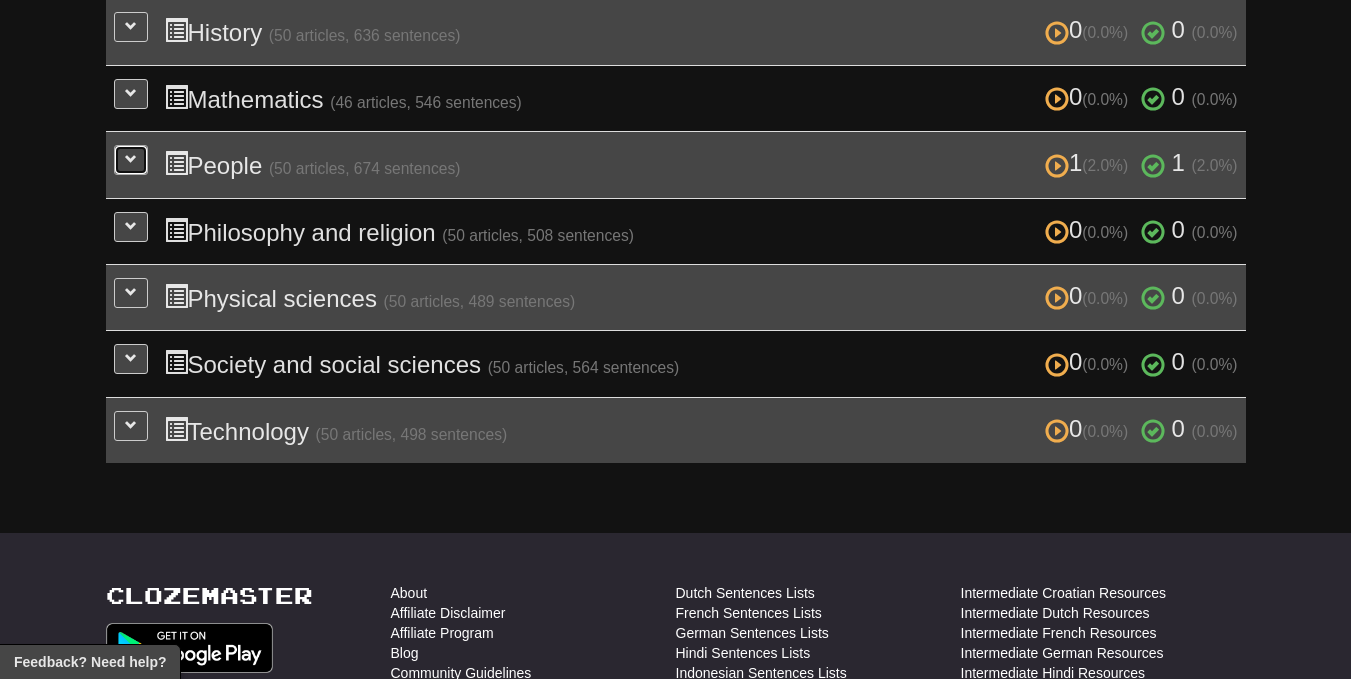 click at bounding box center [131, 160] 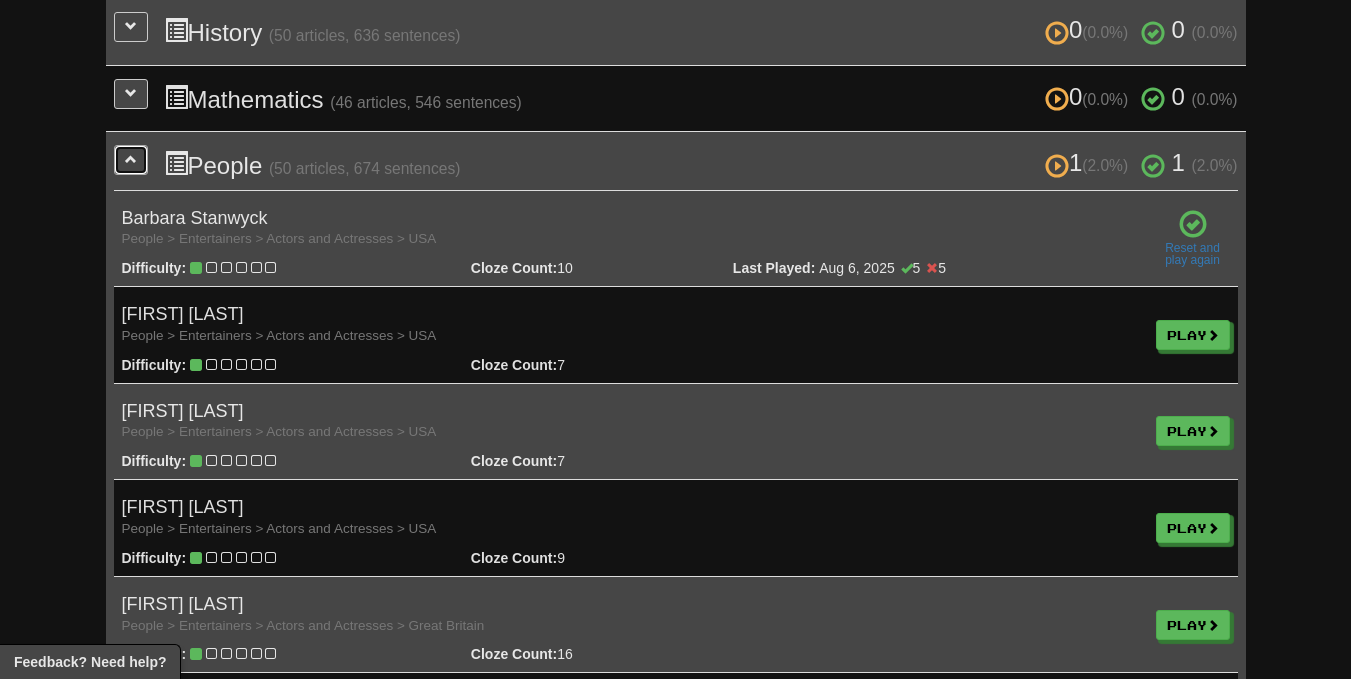 click at bounding box center [131, 160] 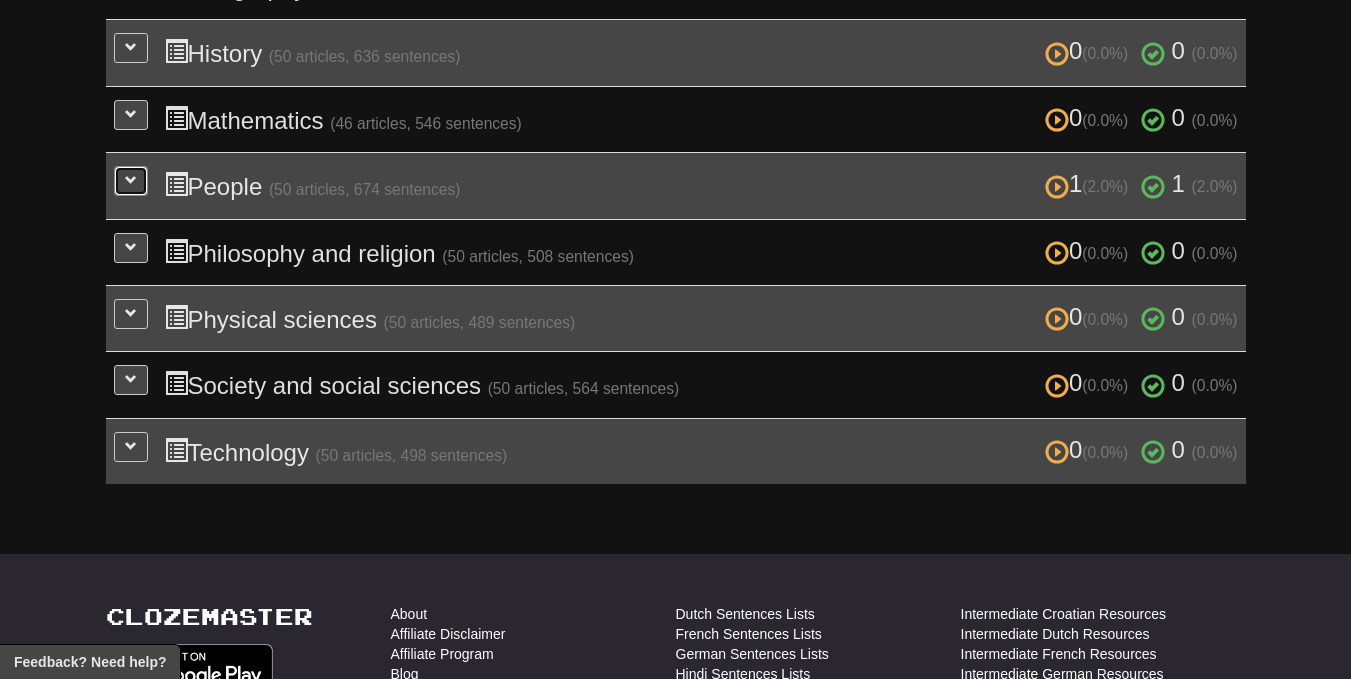 scroll, scrollTop: 771, scrollLeft: 0, axis: vertical 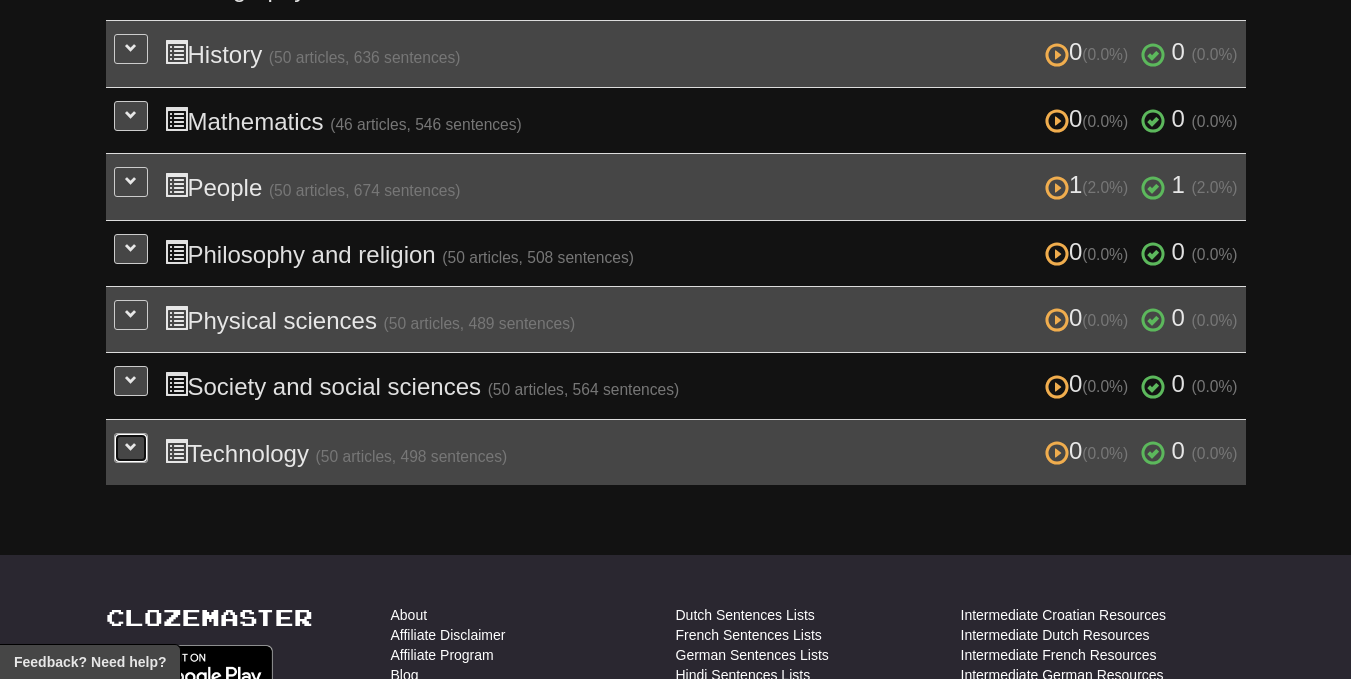 click at bounding box center [131, 448] 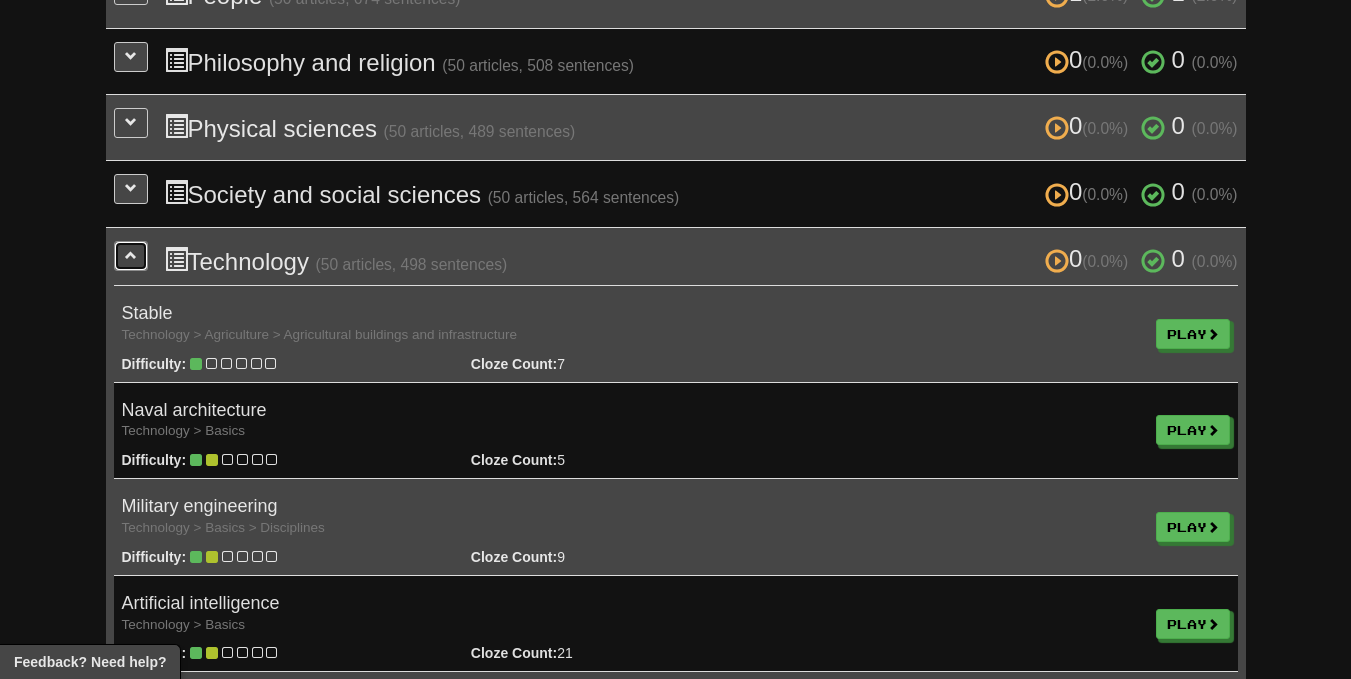 scroll, scrollTop: 964, scrollLeft: 0, axis: vertical 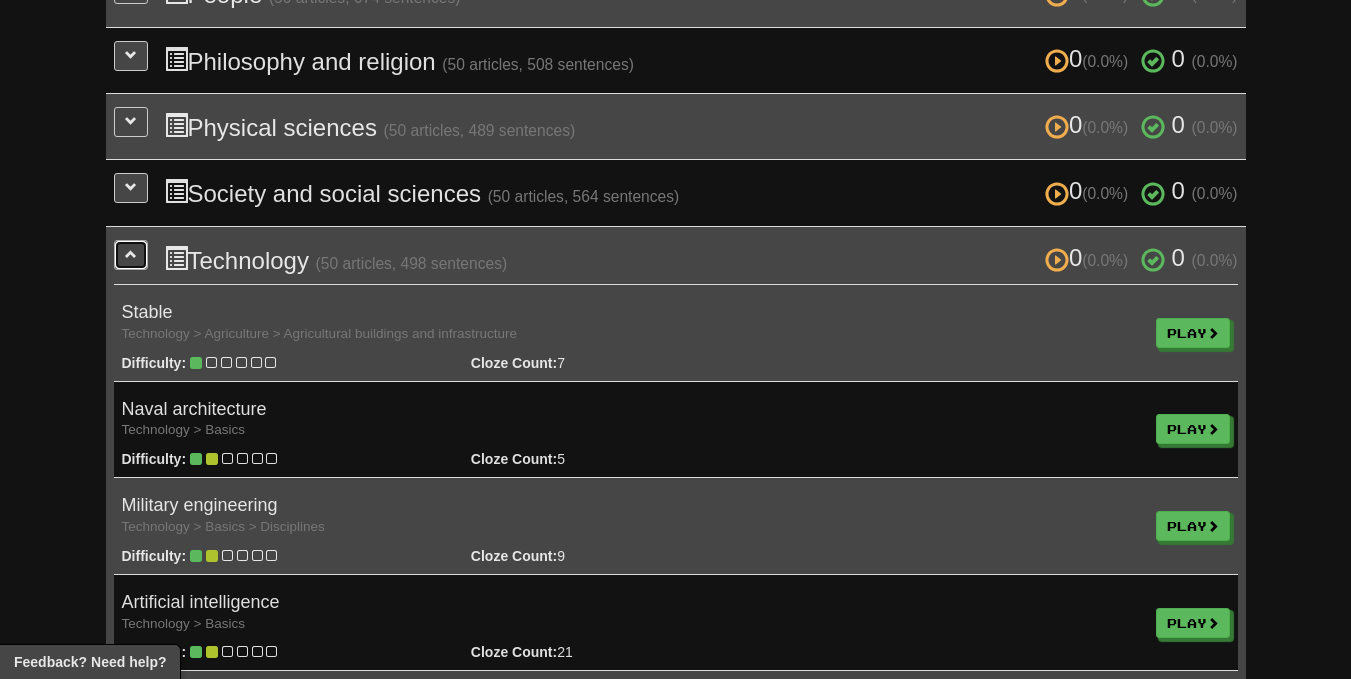 click at bounding box center (131, 254) 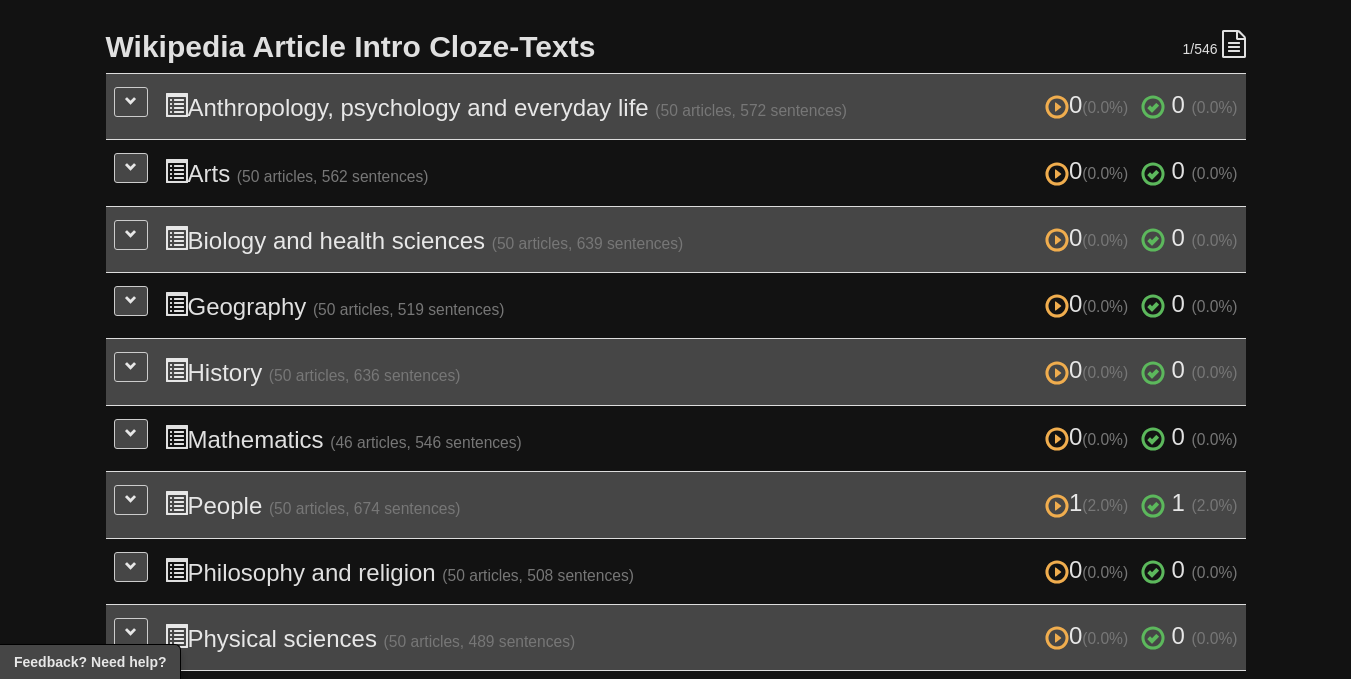 scroll, scrollTop: 451, scrollLeft: 0, axis: vertical 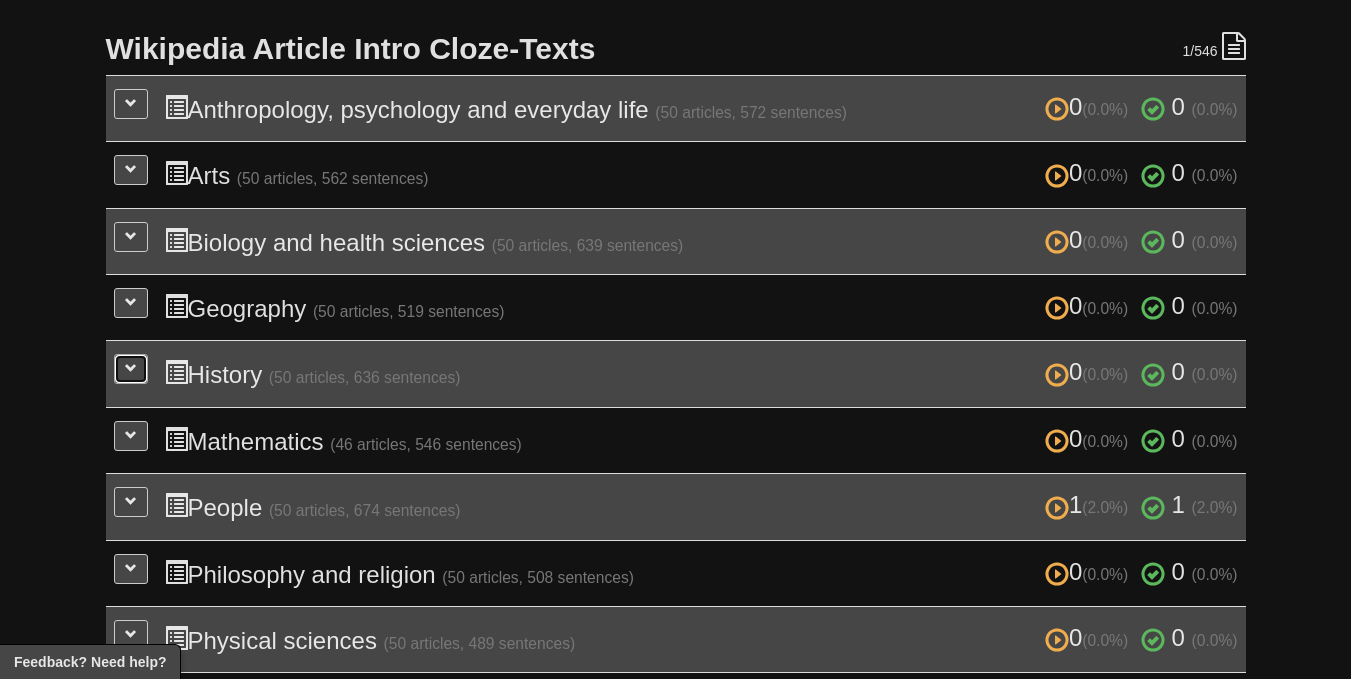 click at bounding box center [131, 369] 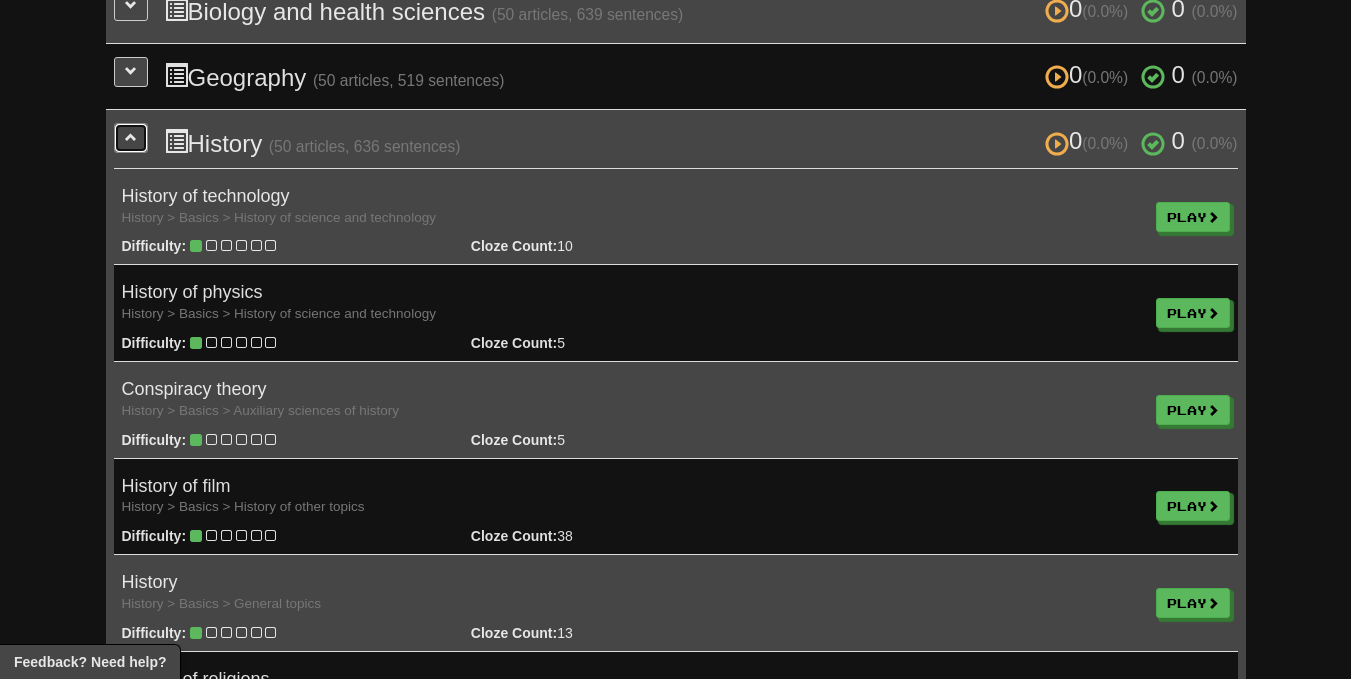 scroll, scrollTop: 681, scrollLeft: 0, axis: vertical 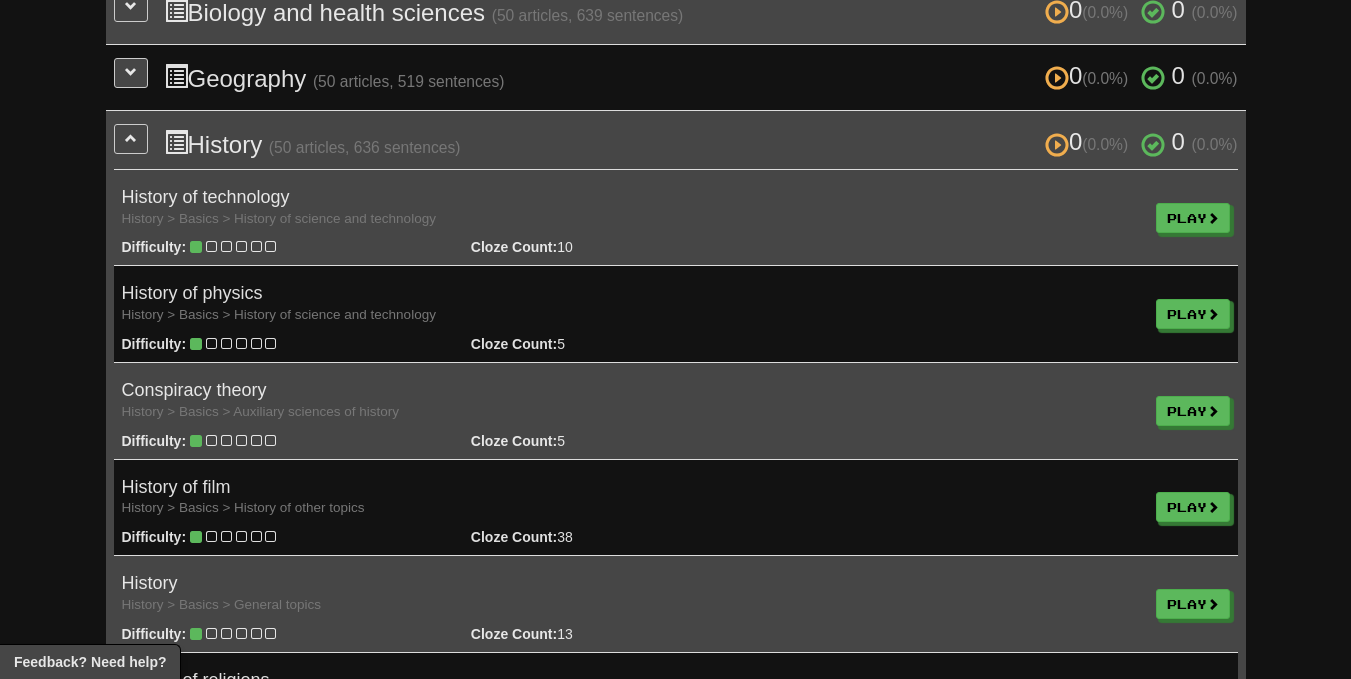 click on "Play" at bounding box center [1193, 217] 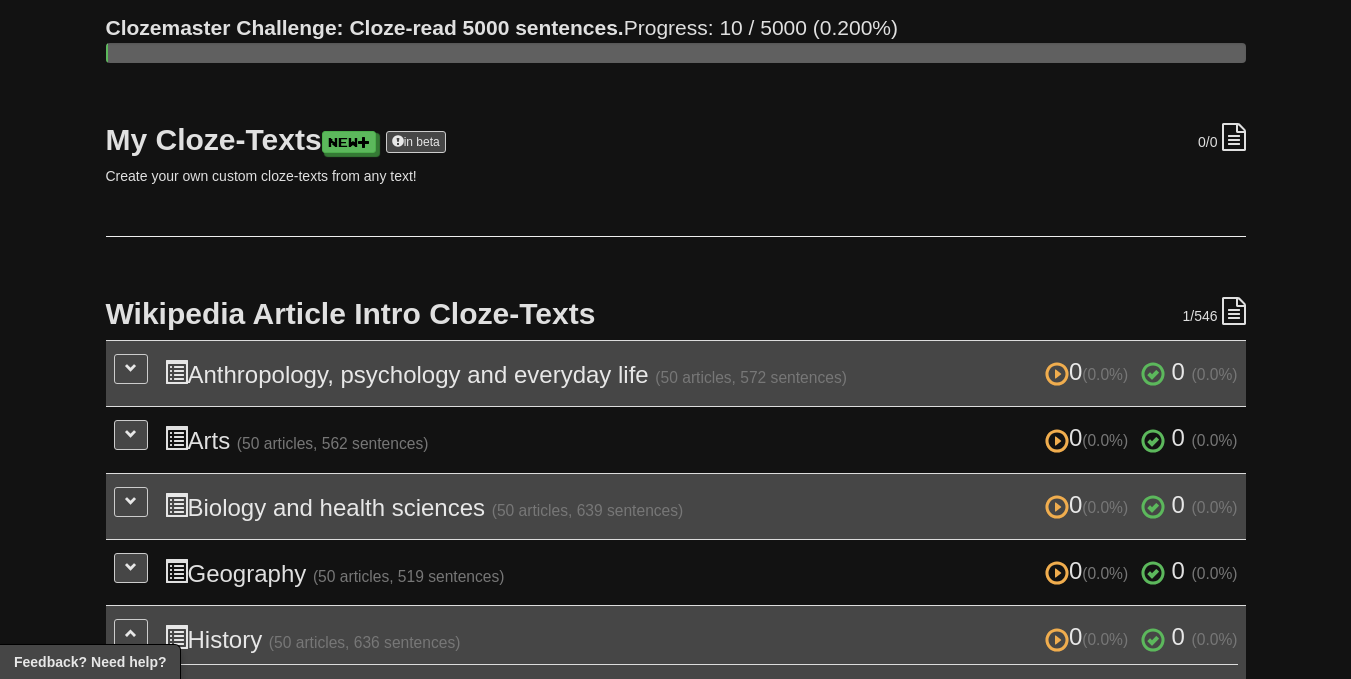scroll, scrollTop: 200, scrollLeft: 0, axis: vertical 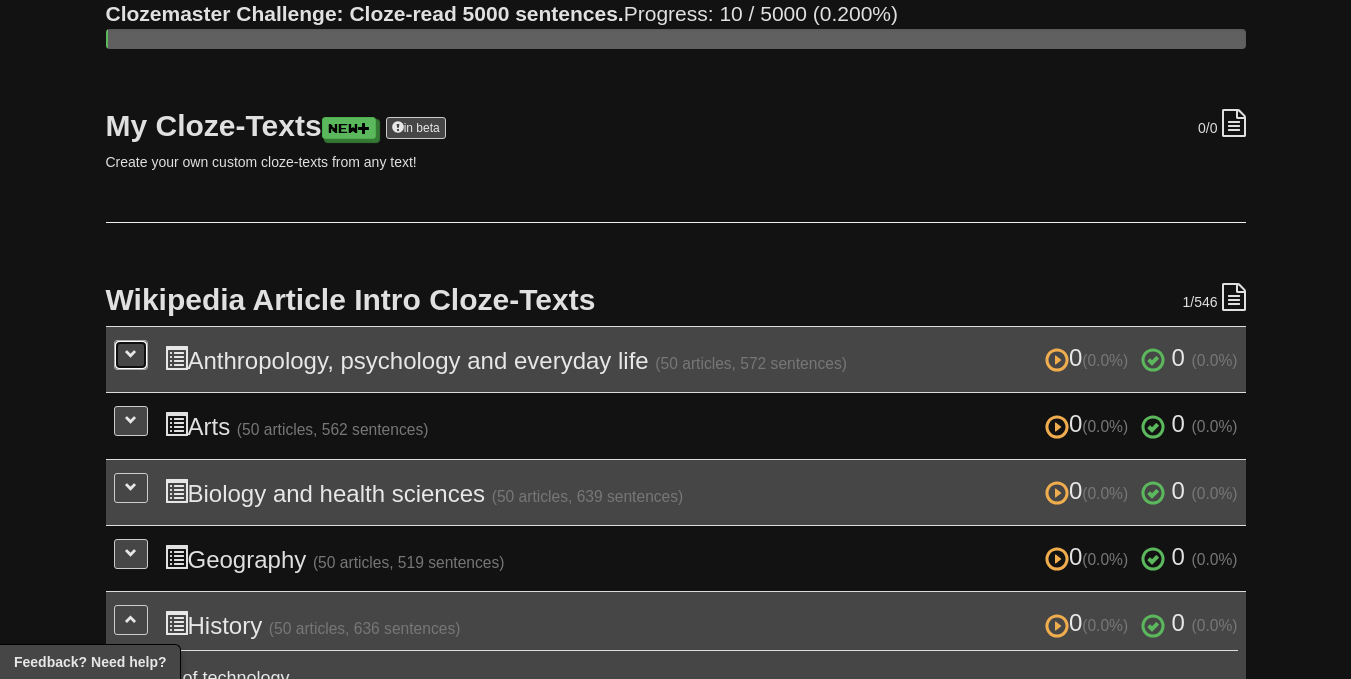 click at bounding box center (131, 355) 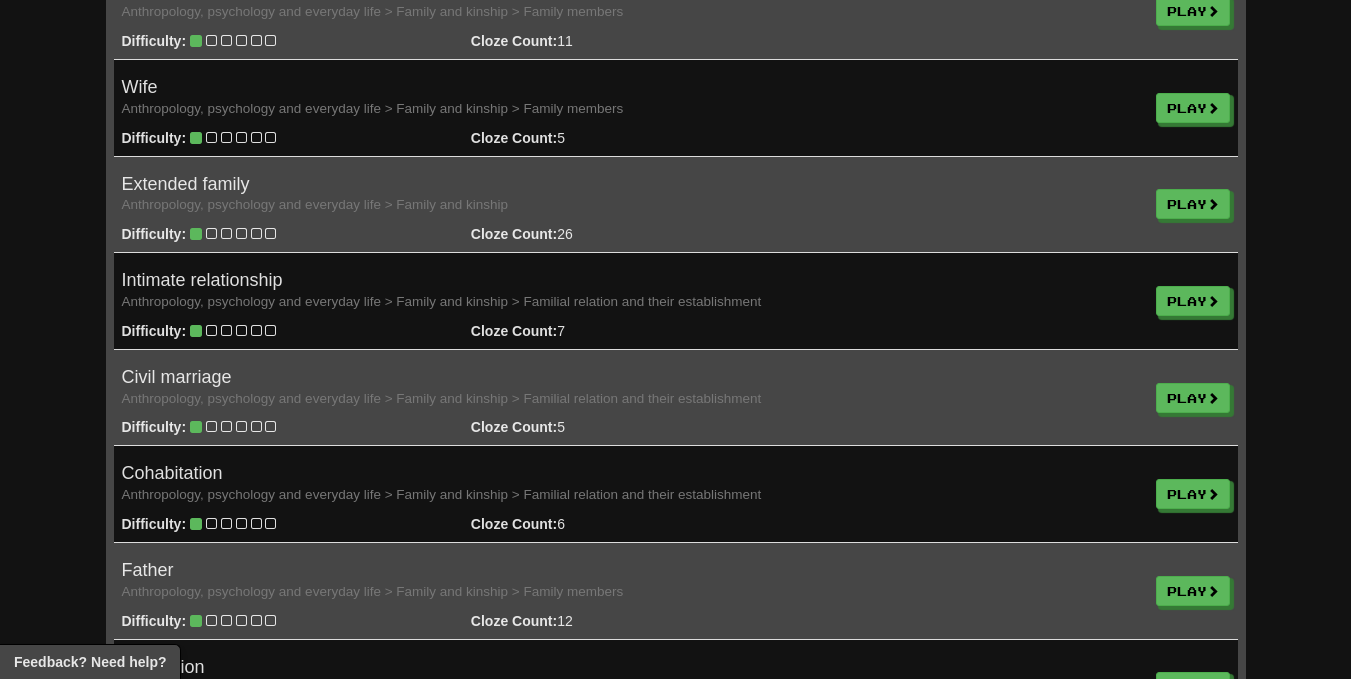 scroll, scrollTop: 814, scrollLeft: 0, axis: vertical 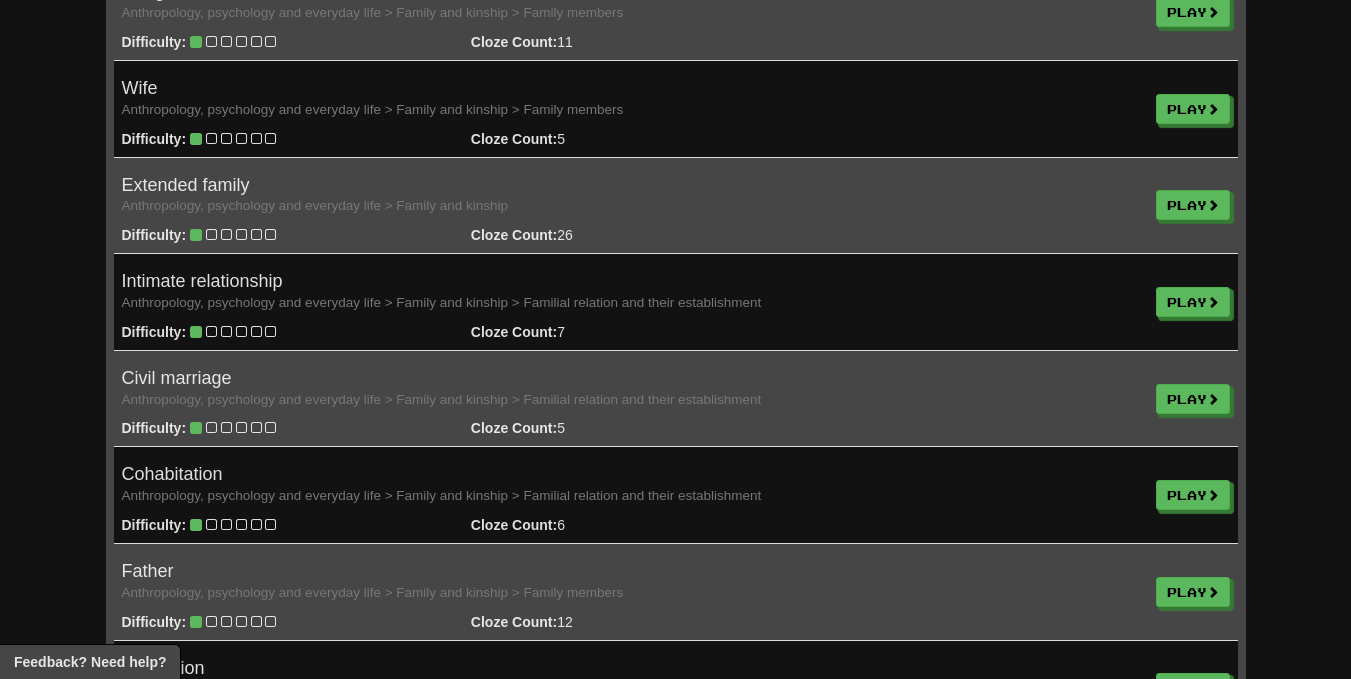click on "Intimate relationship
Anthropology, psychology and everyday life > Family and kinship  > Familial relation and their establishment" at bounding box center [631, 292] 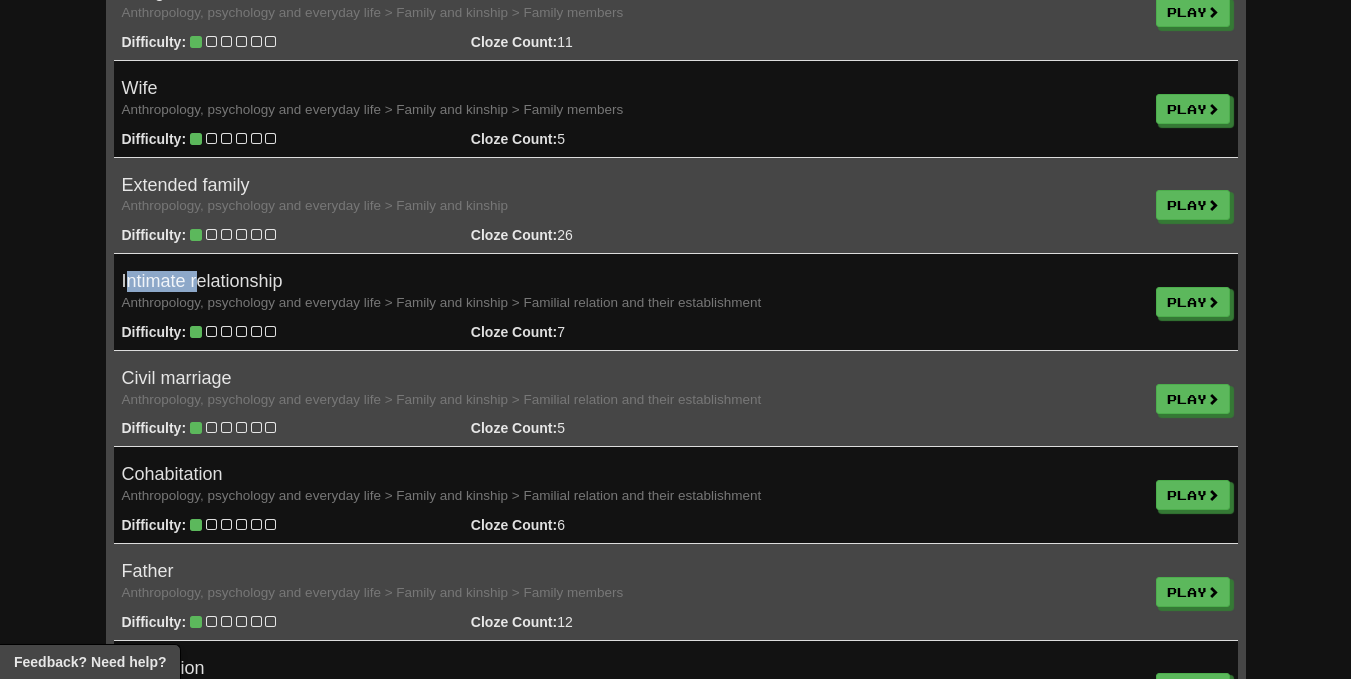 click on "Intimate relationship
Anthropology, psychology and everyday life > Family and kinship  > Familial relation and their establishment" at bounding box center [631, 292] 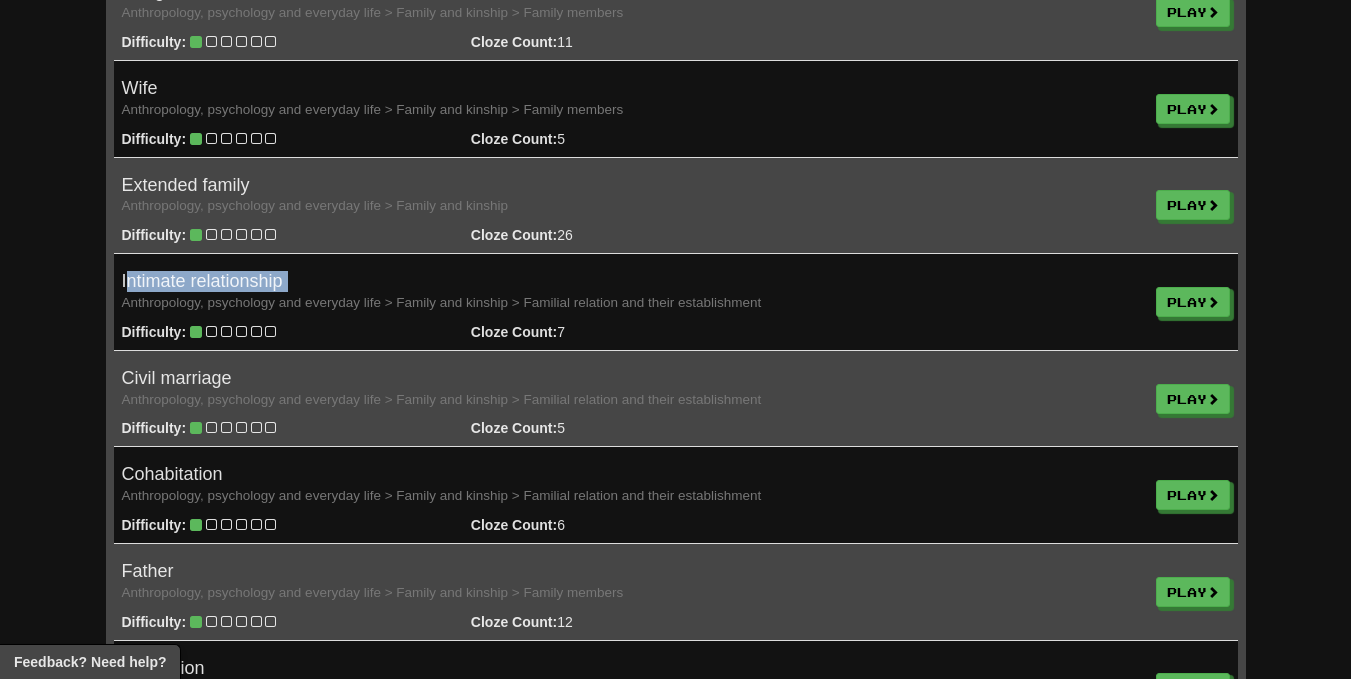 click on "Intimate relationship
Anthropology, psychology and everyday life > Family and kinship  > Familial relation and their establishment" at bounding box center (631, 292) 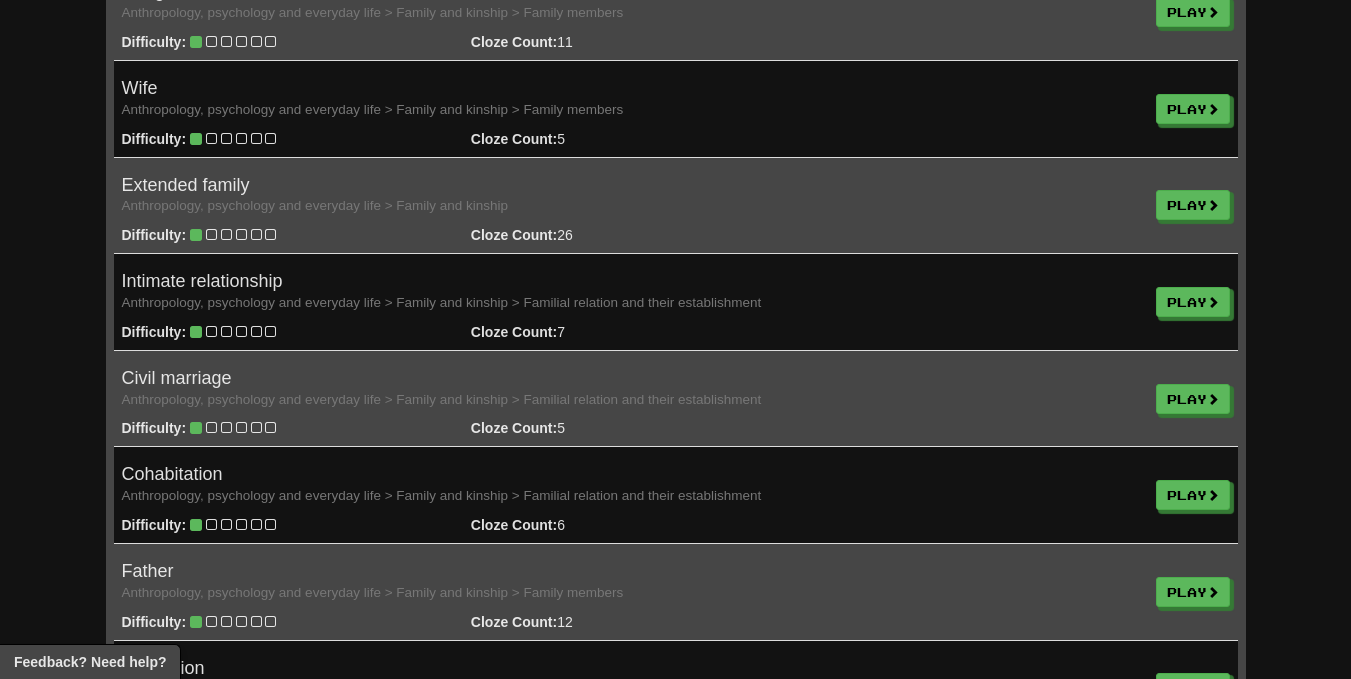 drag, startPoint x: 71, startPoint y: 276, endPoint x: 619, endPoint y: 425, distance: 567.89526 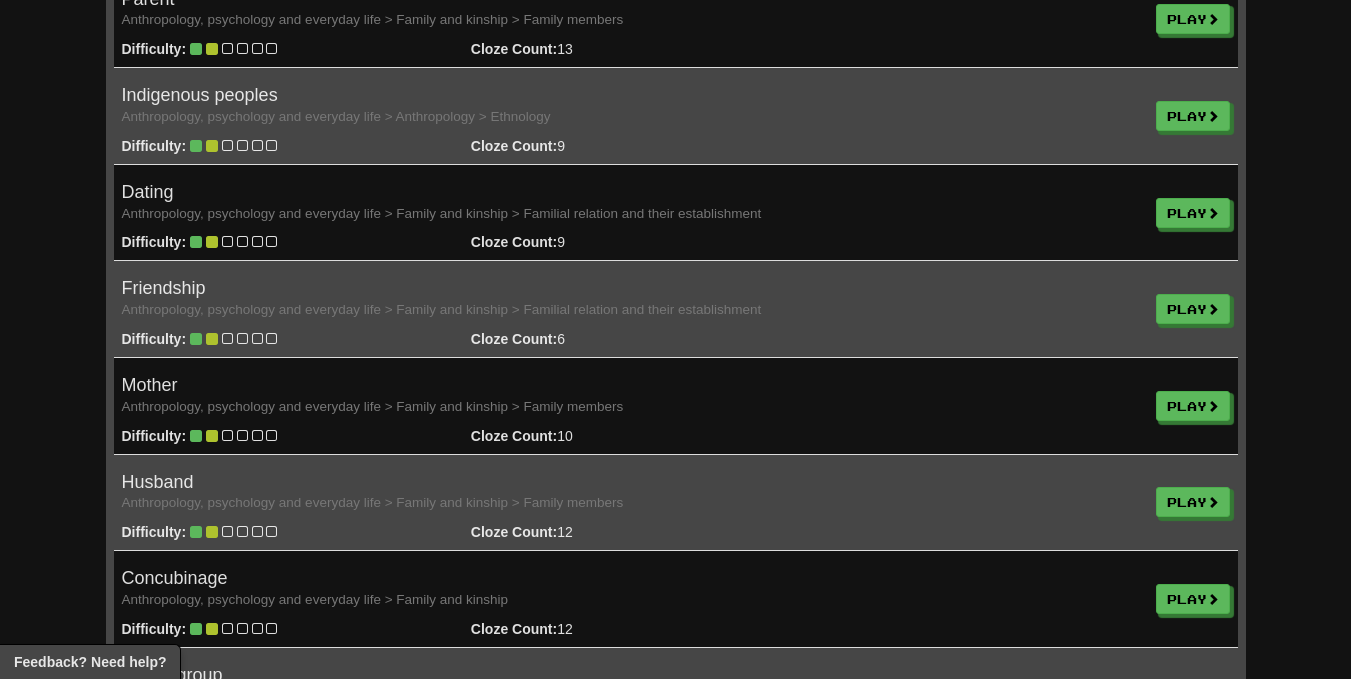 scroll, scrollTop: 1687, scrollLeft: 0, axis: vertical 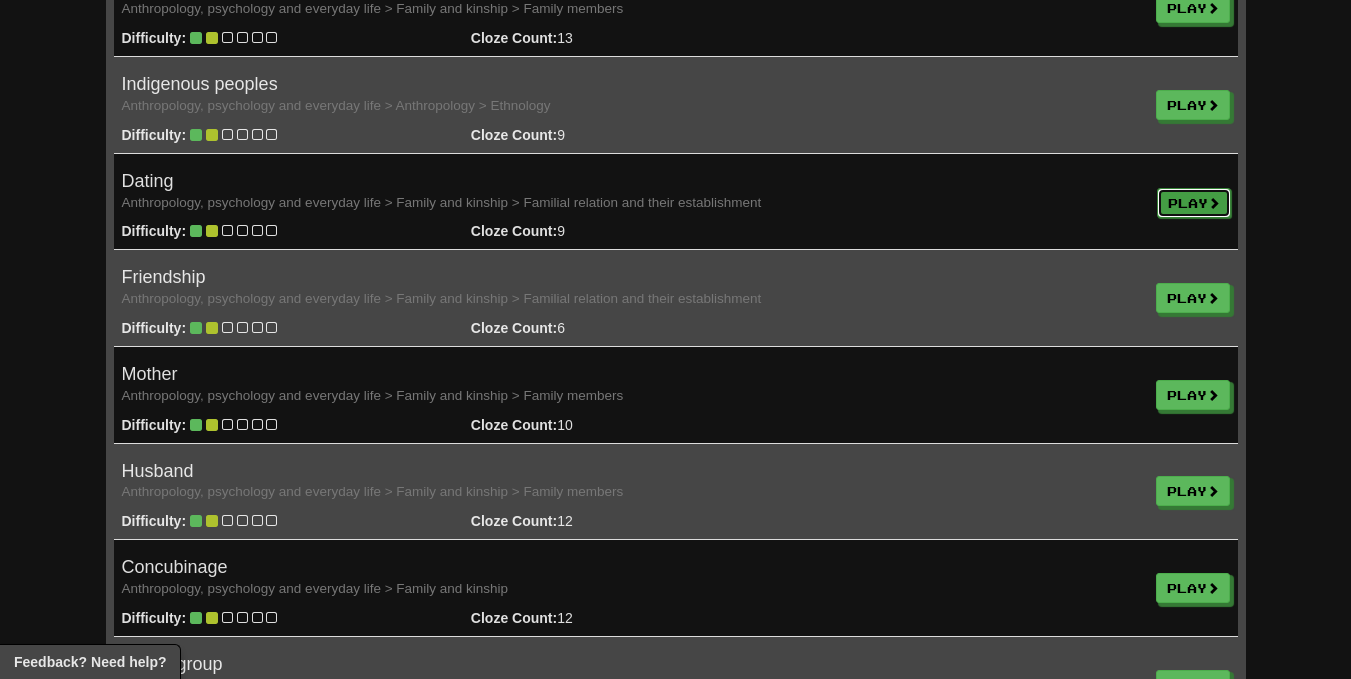 click on "Play" at bounding box center (1194, 203) 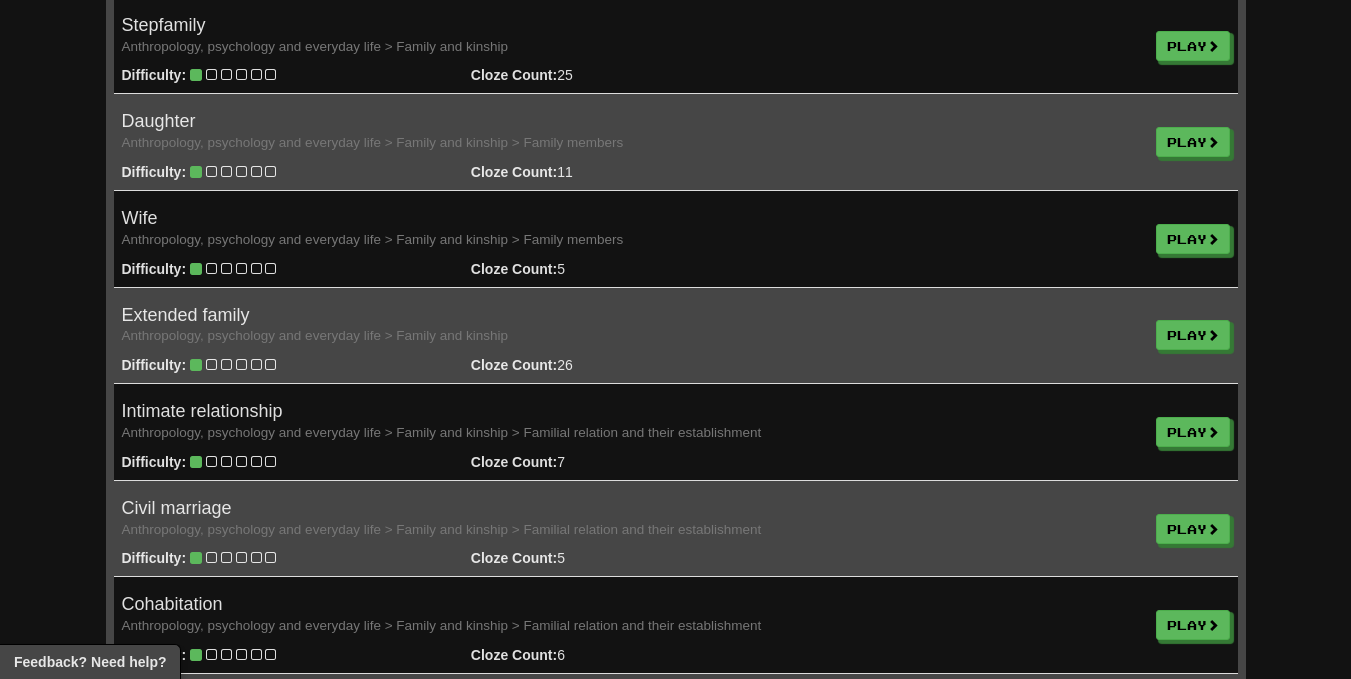 scroll, scrollTop: 683, scrollLeft: 0, axis: vertical 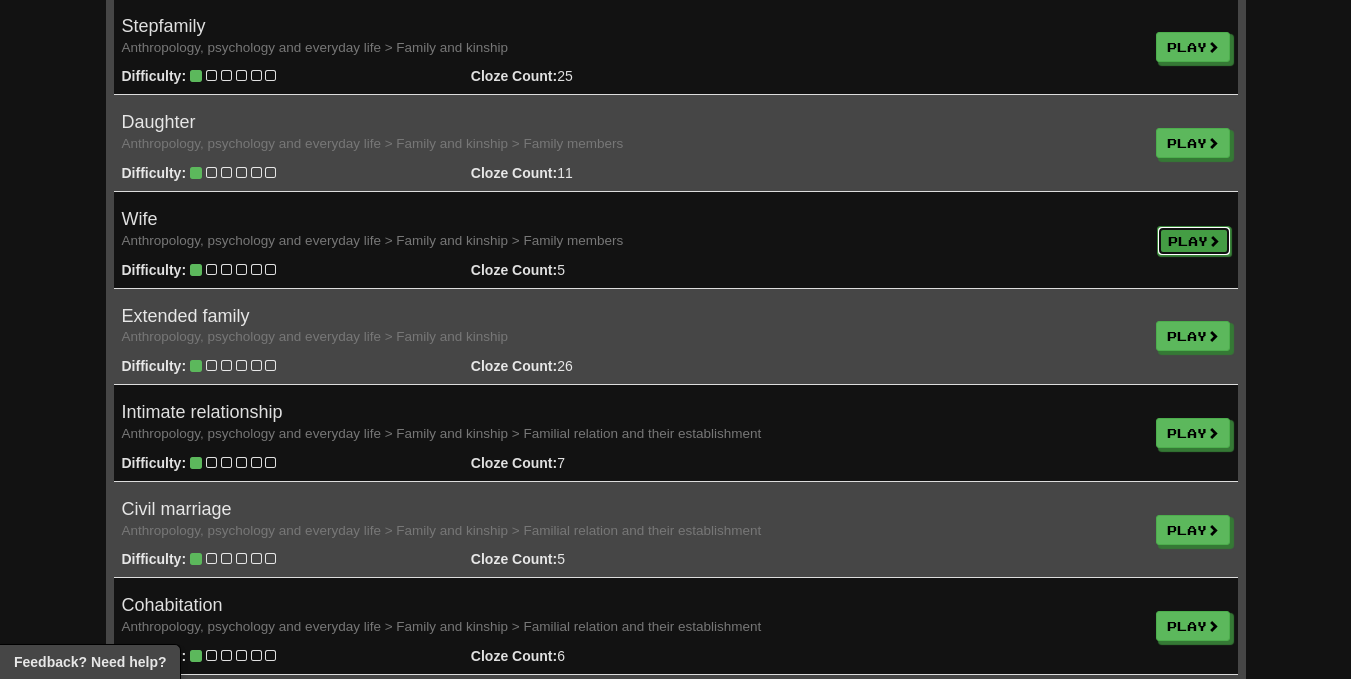 click on "Play" at bounding box center [1194, 241] 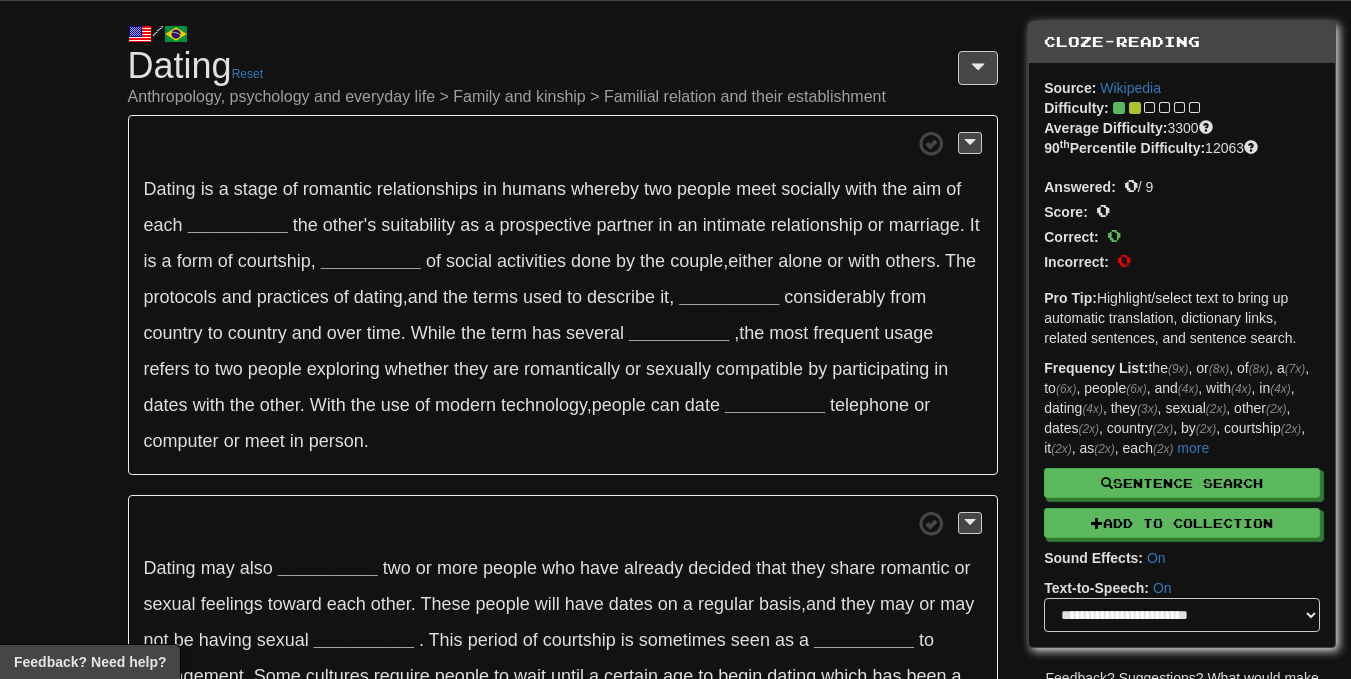 scroll, scrollTop: 51, scrollLeft: 0, axis: vertical 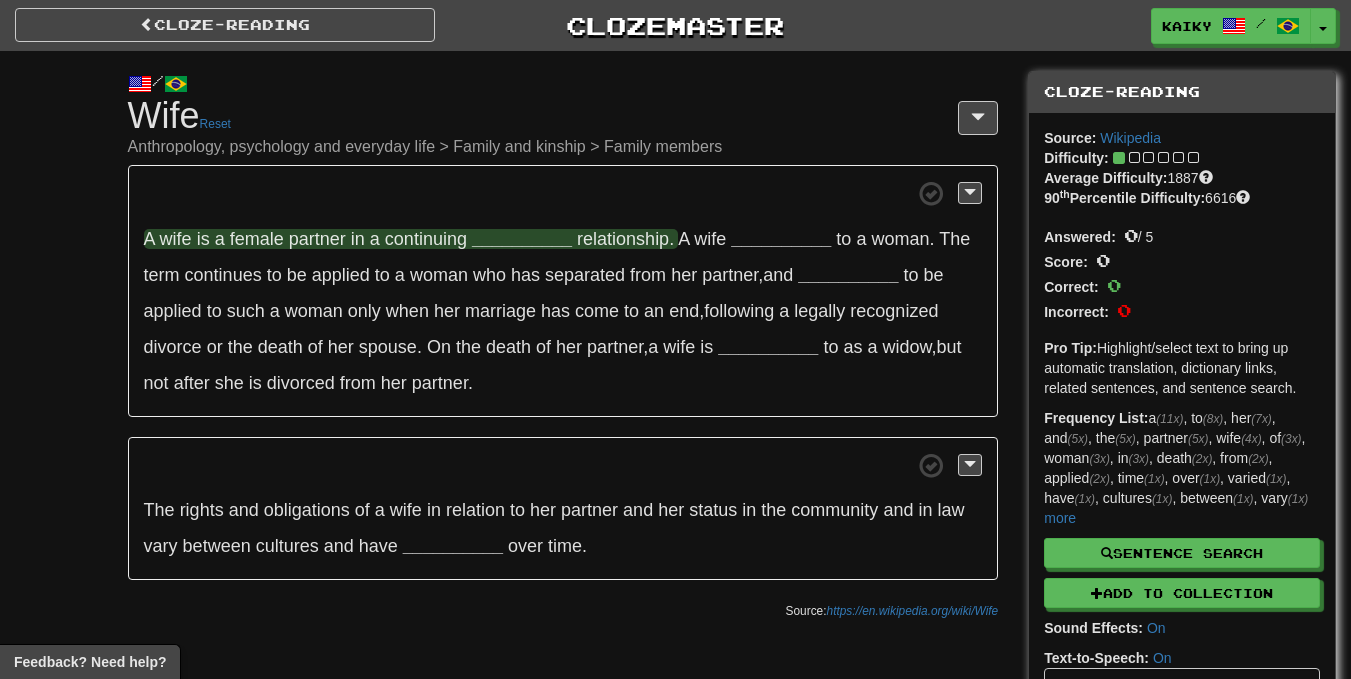 click on "__________" at bounding box center [522, 239] 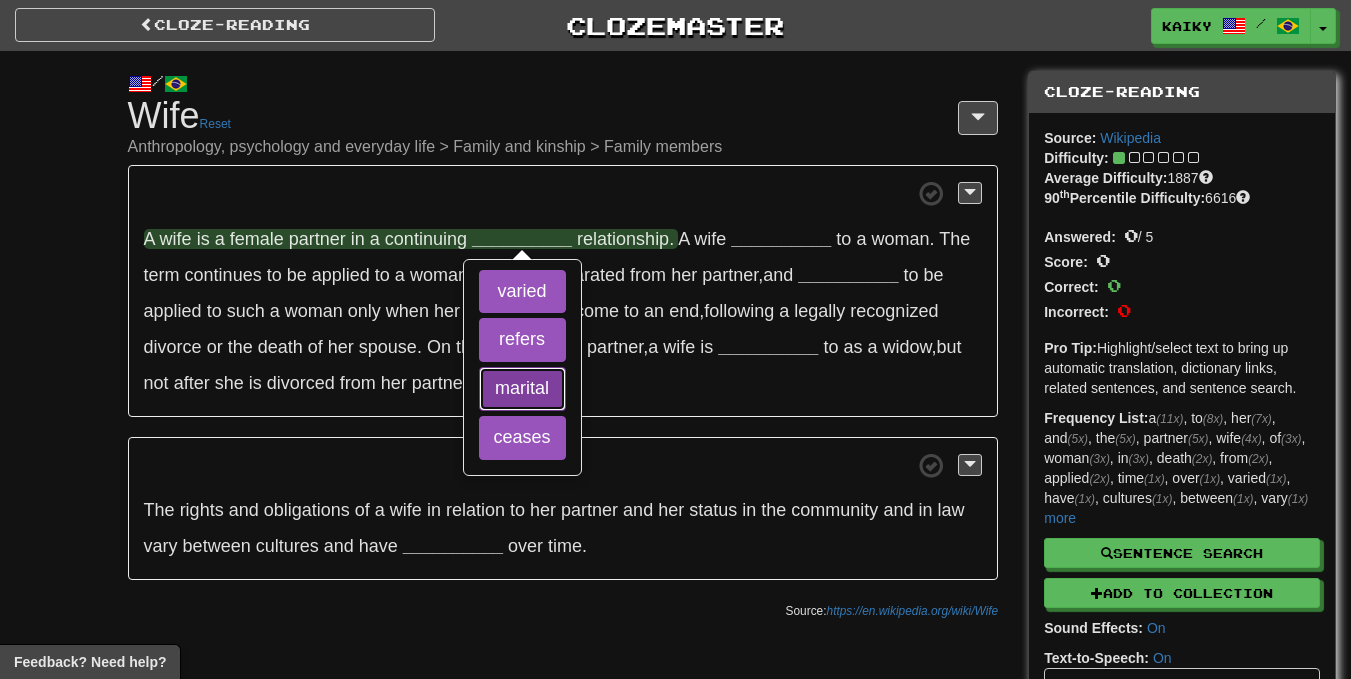 click on "marital" at bounding box center [522, 389] 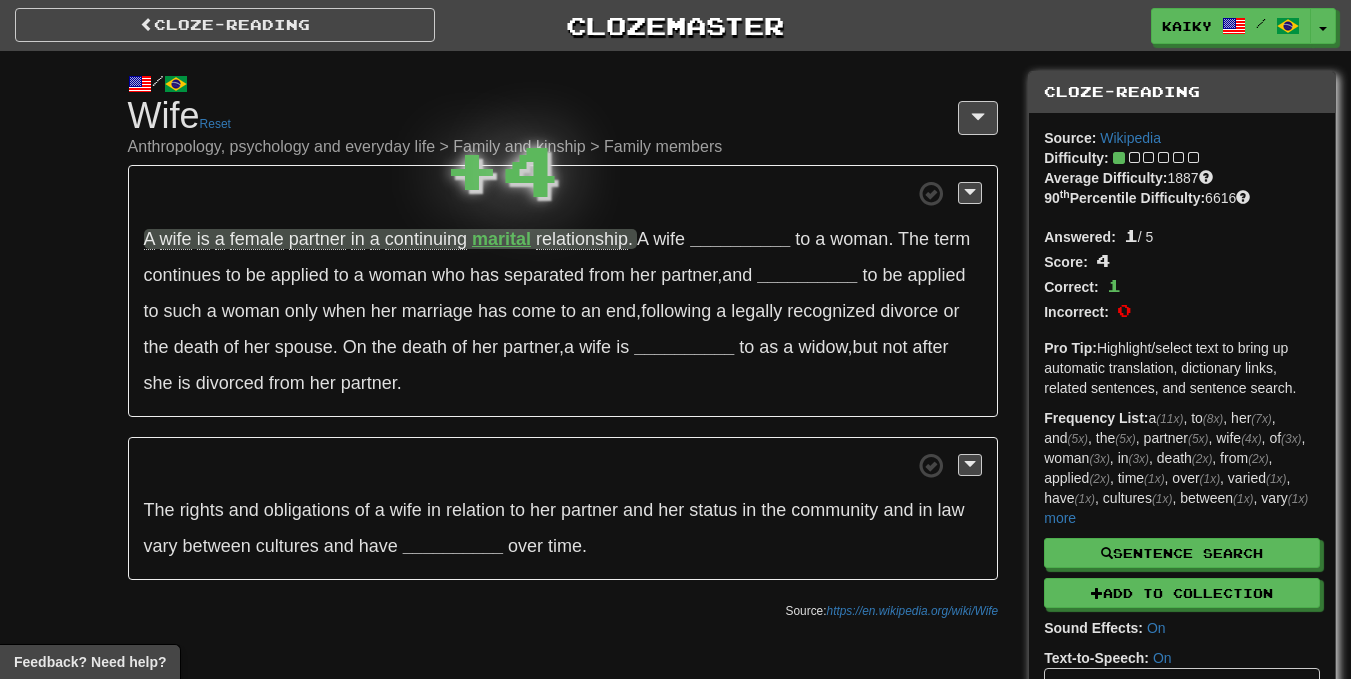 click at bounding box center [563, 465] 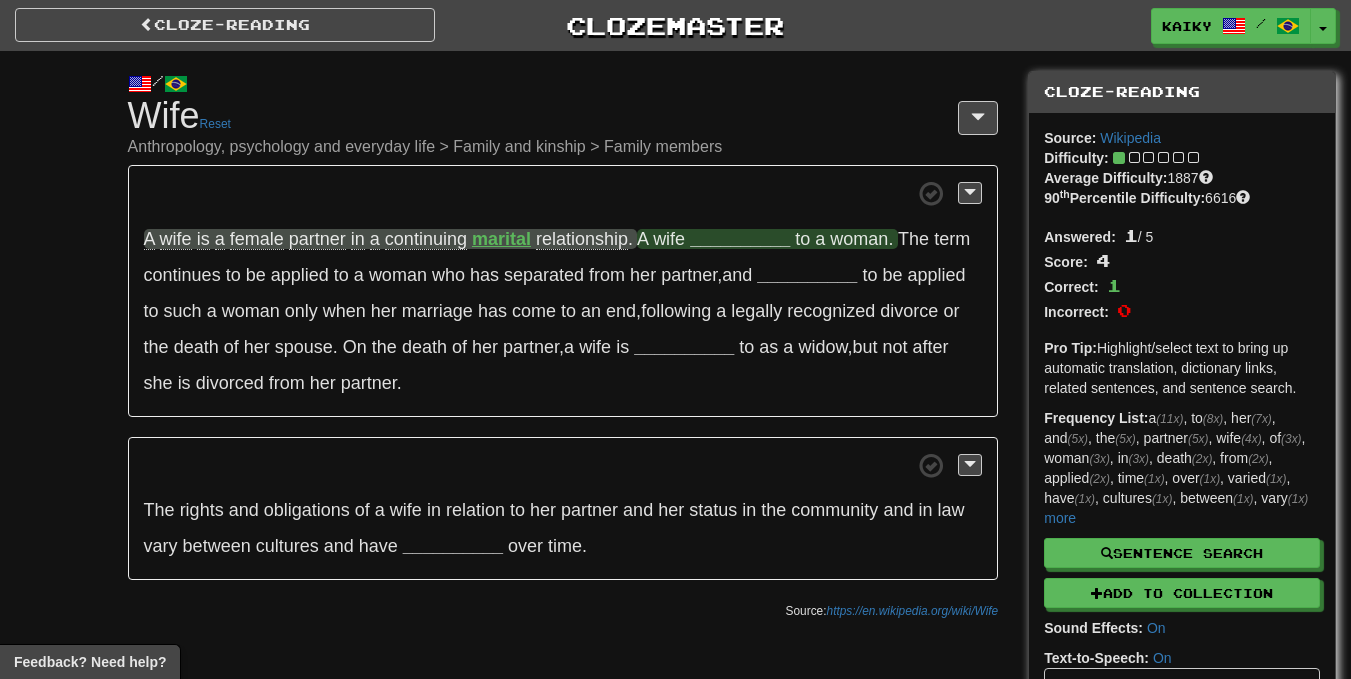 click on "__________" at bounding box center (740, 239) 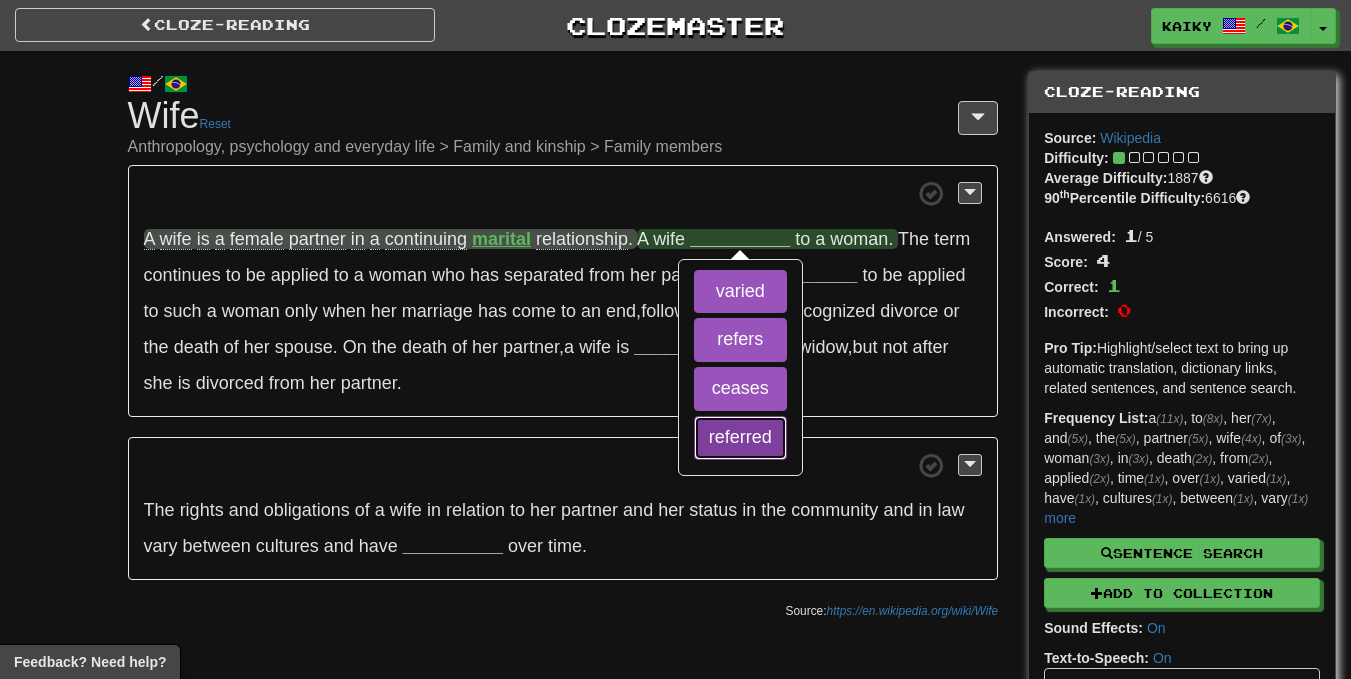 click on "referred" at bounding box center (740, 438) 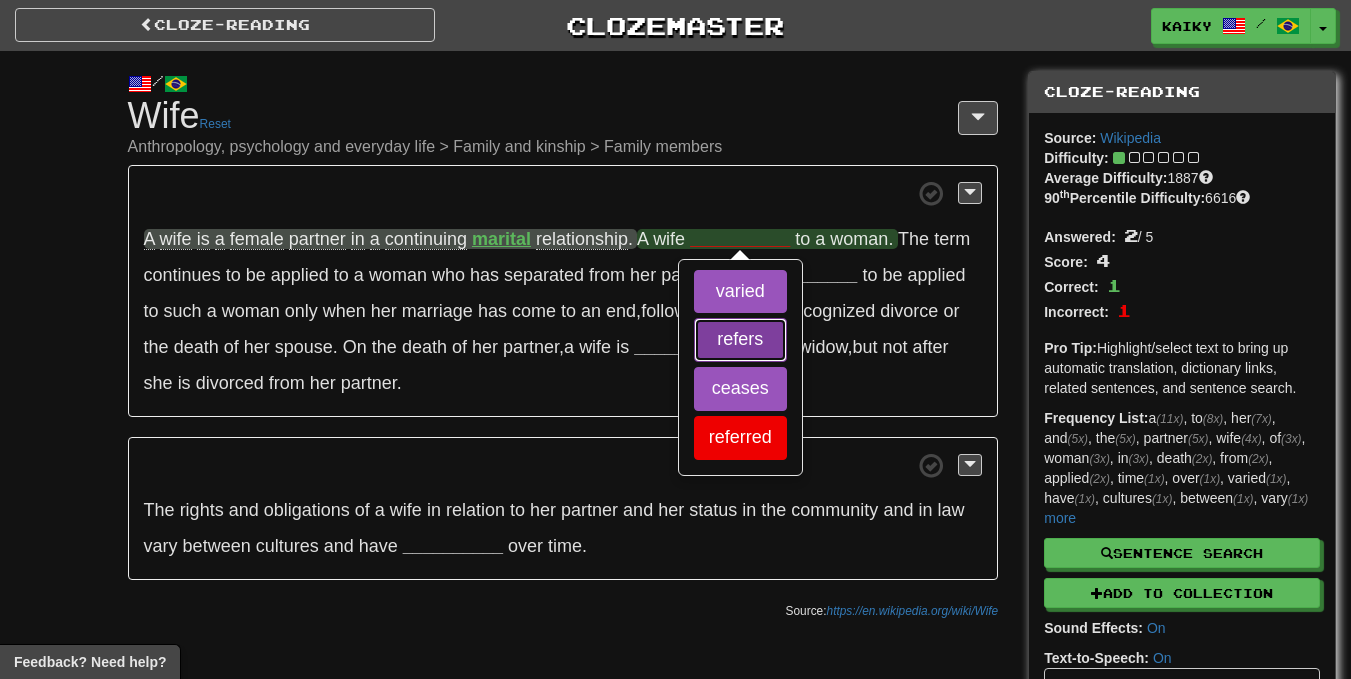 click on "refers" at bounding box center [740, 340] 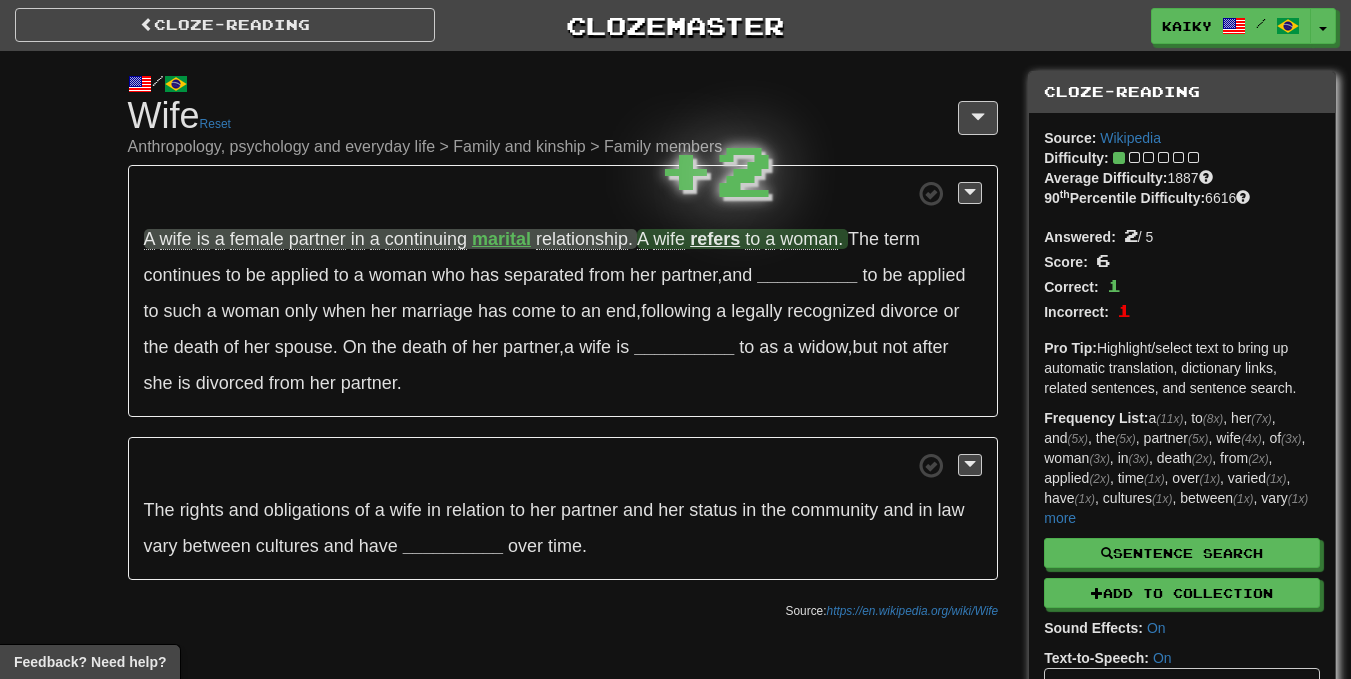 click on "A   wife   is   a   female   partner   in   a   continuing
marital
relationship .
A   wife
refers
to   a   woman .
The   term   continues   to   be   applied   to   a   woman   who   has   separated   from   her   partner ,  and
__________
to   be   applied   to   such   a   woman   only   when   her   marriage   has   come   to   an   end ,  following   a   legally   recognized   divorce   or   the   death   of   her   spouse .
On   the   death   of   her   partner ,  a   wife   is
__________
to   as   a   widow ,  but   not   after   she   is   divorced   from   her   partner ." at bounding box center (563, 291) 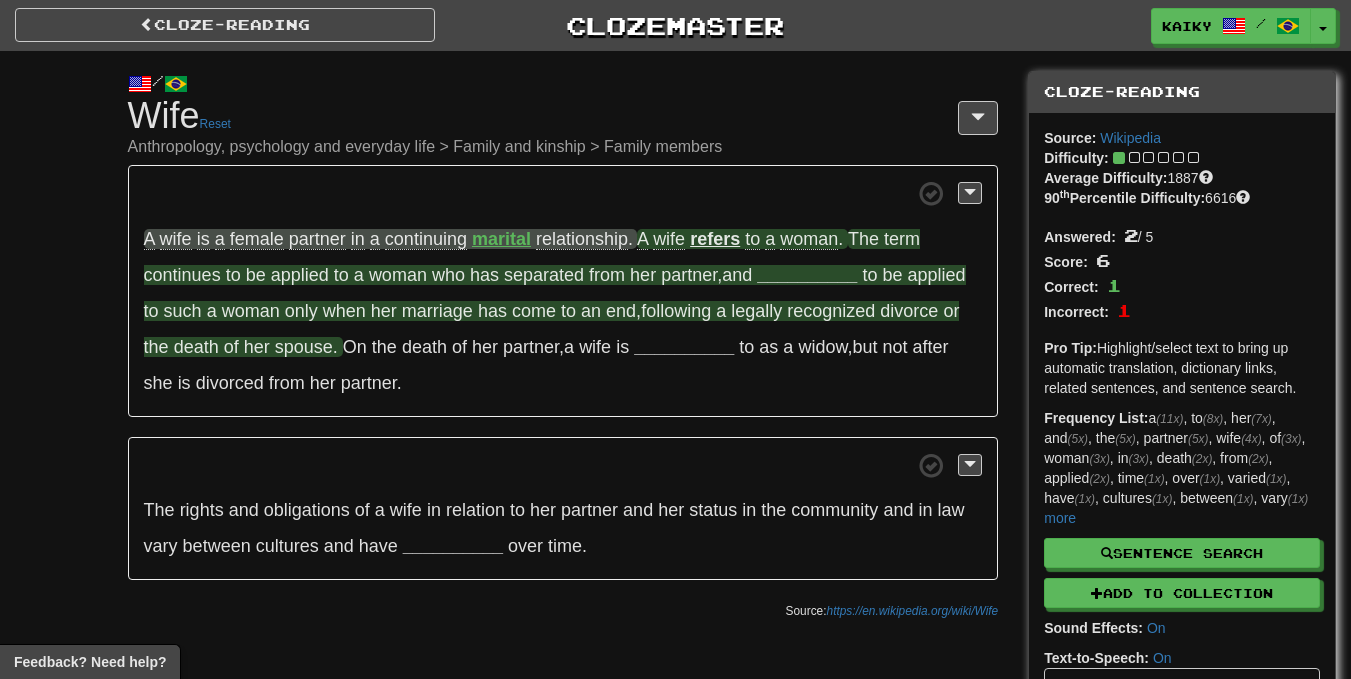 click on "__________" at bounding box center (807, 275) 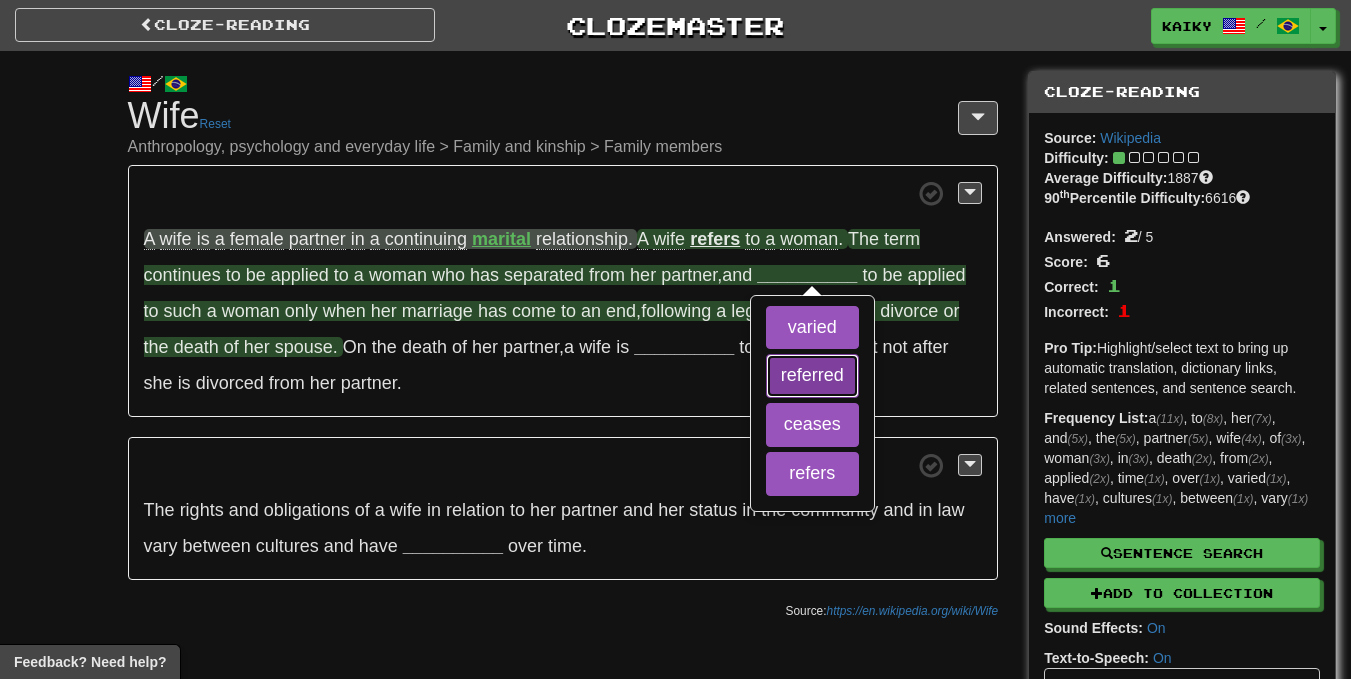 click on "referred" at bounding box center [812, 376] 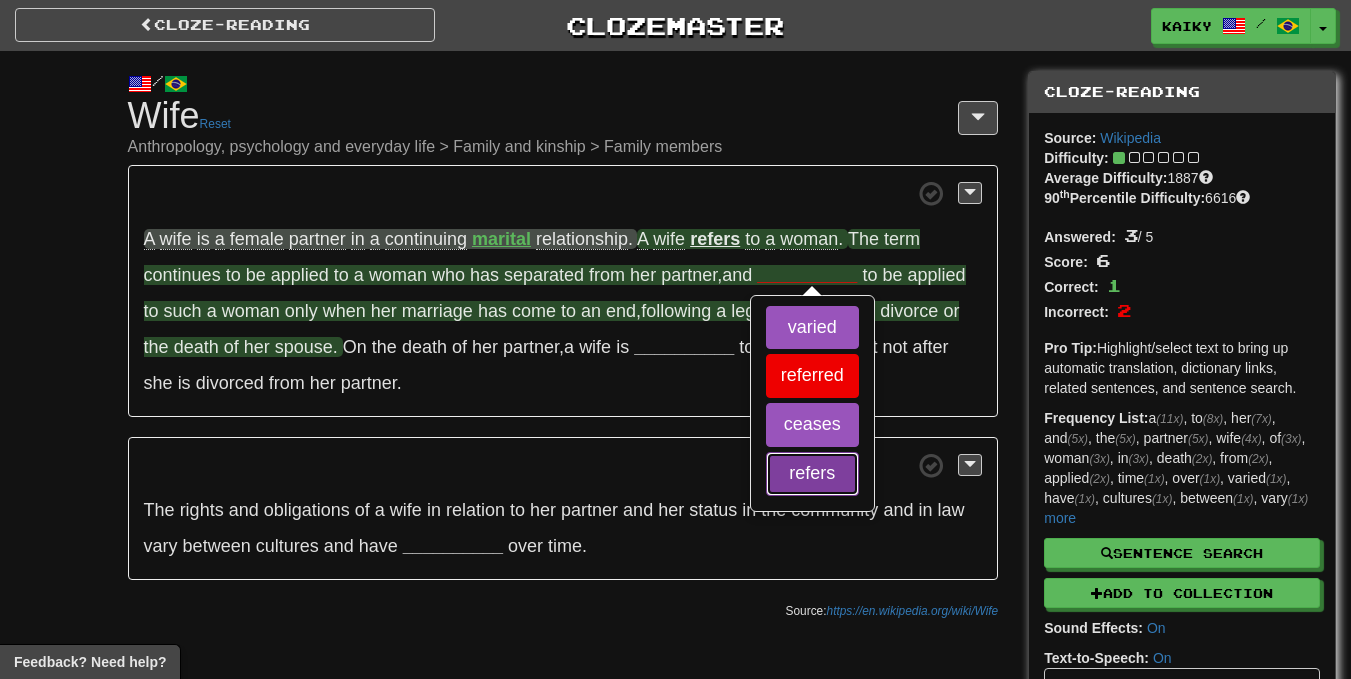 click on "refers" at bounding box center (812, 474) 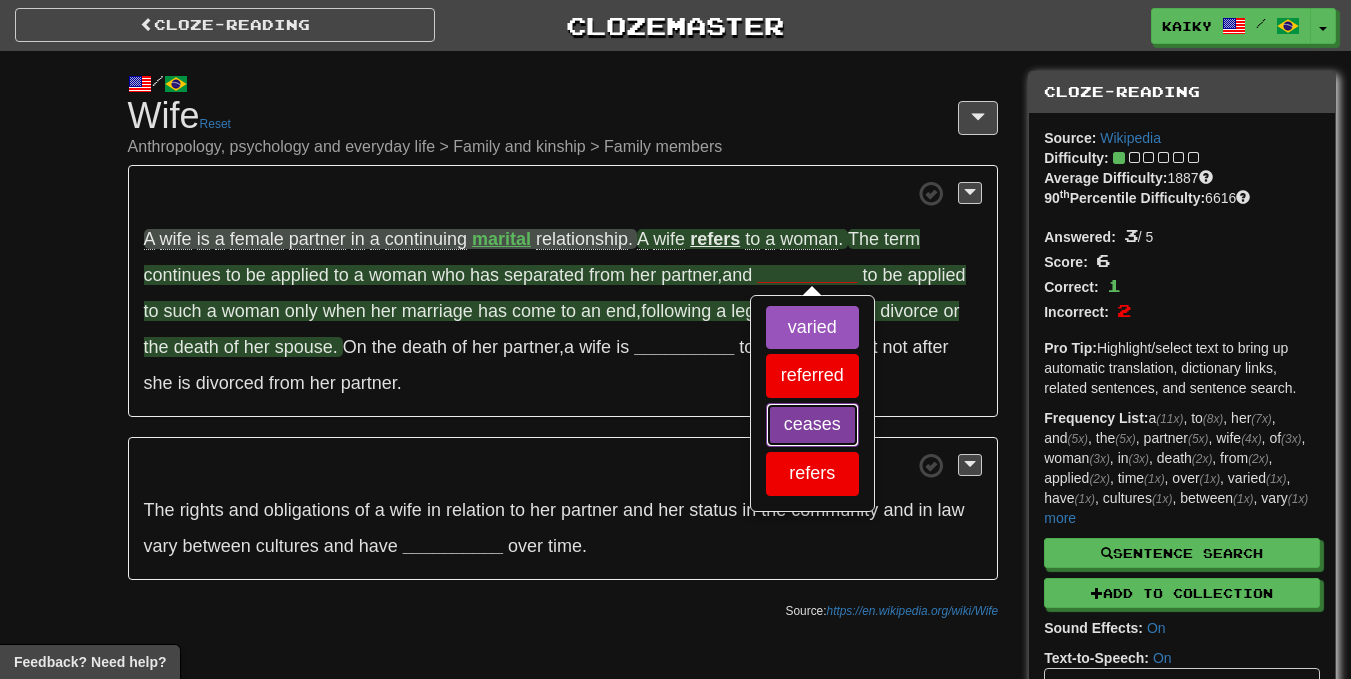 click on "ceases" at bounding box center (812, 425) 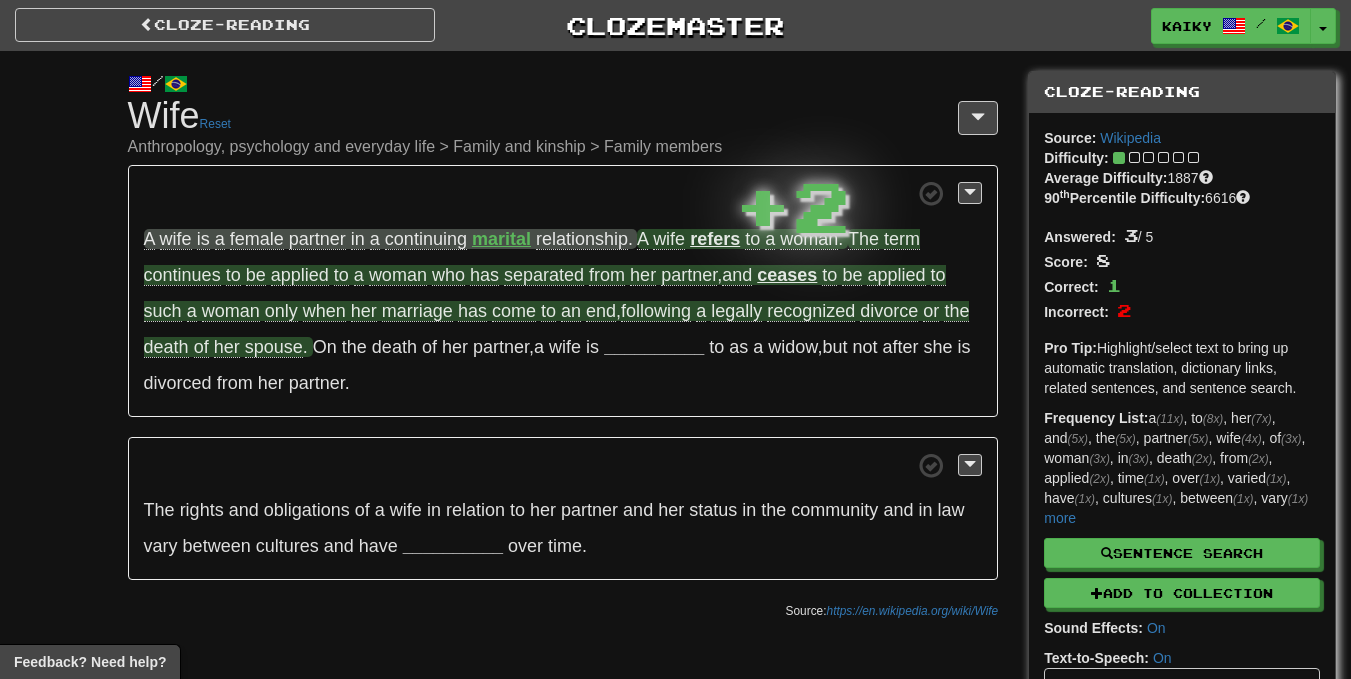 click on "A   wife   is   a   female   partner   in   a   continuing
marital
relationship .
A   wife
refers
to   a   woman .
The   term   continues   to   be   applied   to   a   woman   who   has   separated   from   her   partner ,  and
ceases
to   be   applied   to   such   a   woman   only   when   her   marriage   has   come   to   an   end ,  following   a   legally   recognized   divorce   or   the   death   of   her   spouse .
On   the   death   of   her   partner ,  a   wife   is
__________
to   as   a   widow ,  but   not   after   she   is   divorced   from   her   partner ." at bounding box center (563, 291) 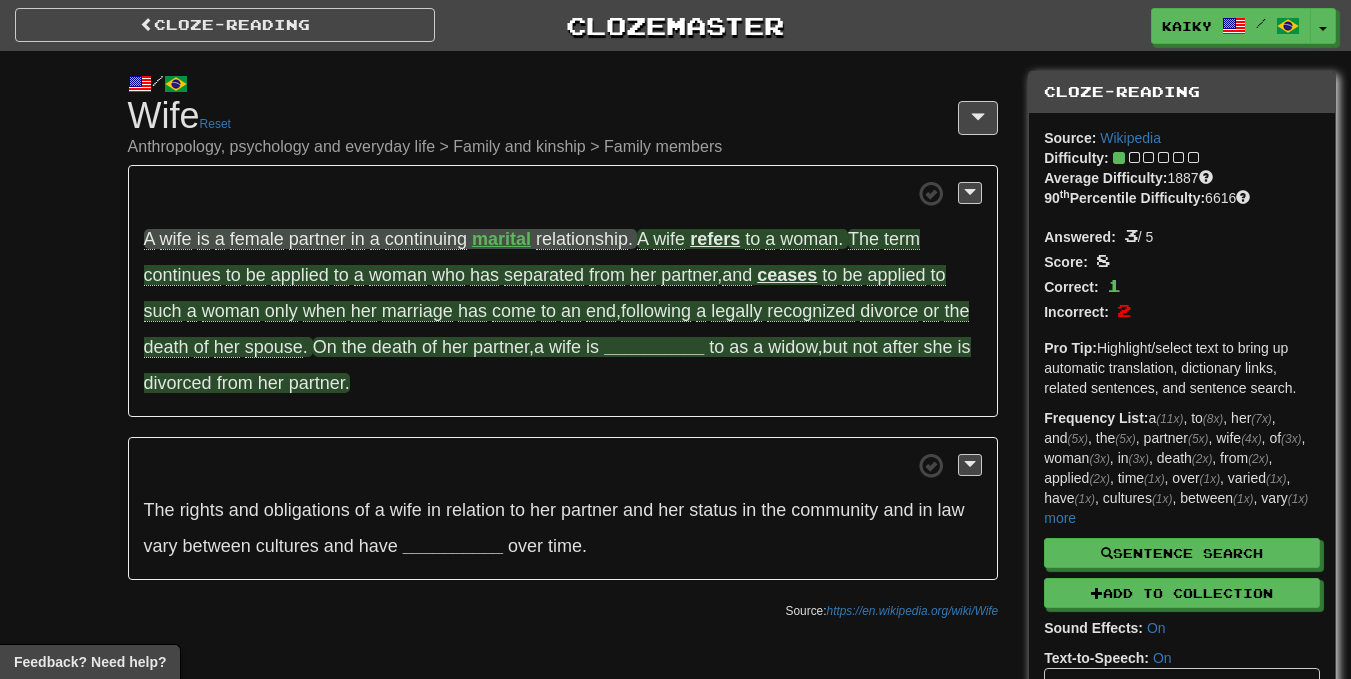 click on "__________" at bounding box center (654, 347) 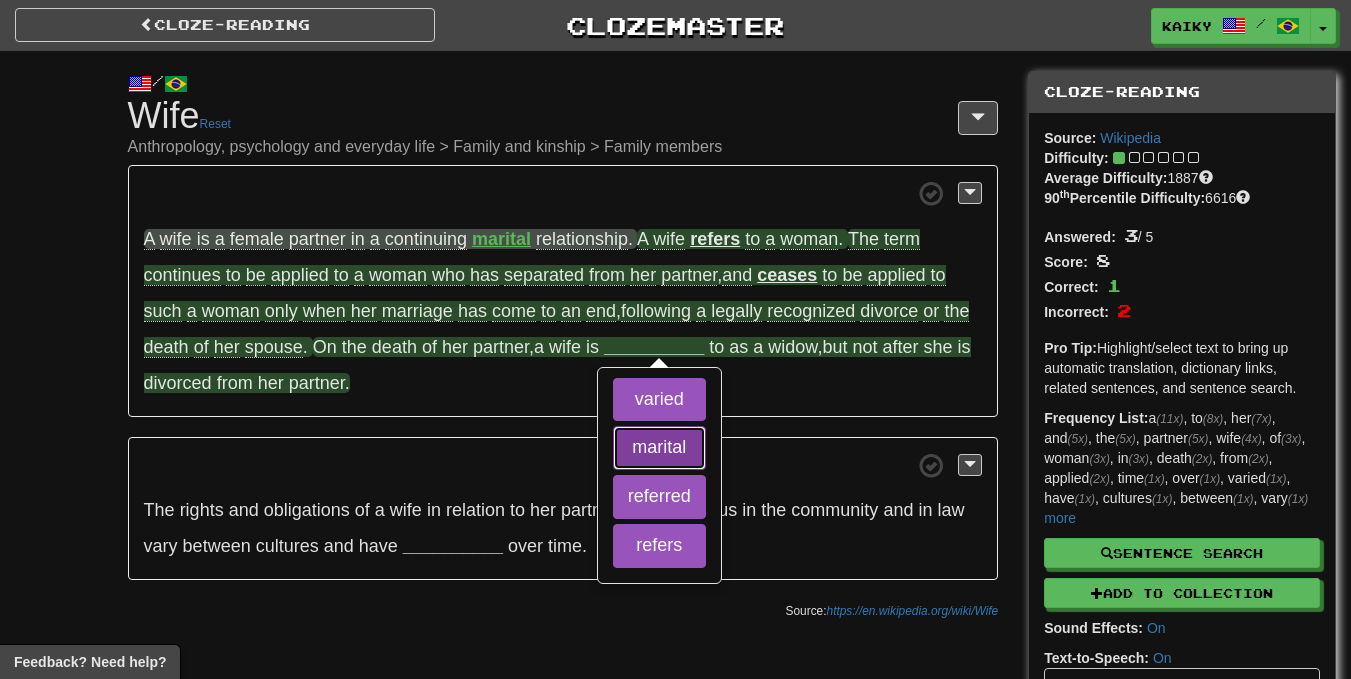 click on "marital" at bounding box center (659, 448) 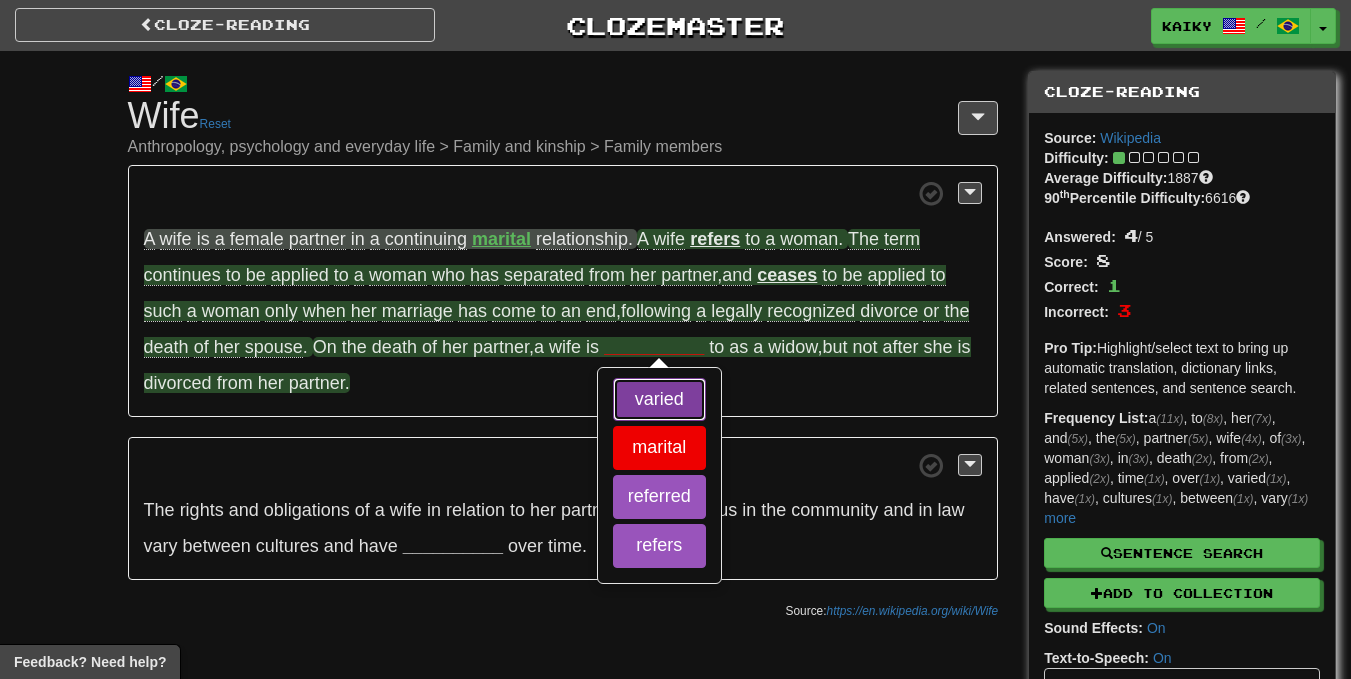 click on "varied" at bounding box center [659, 400] 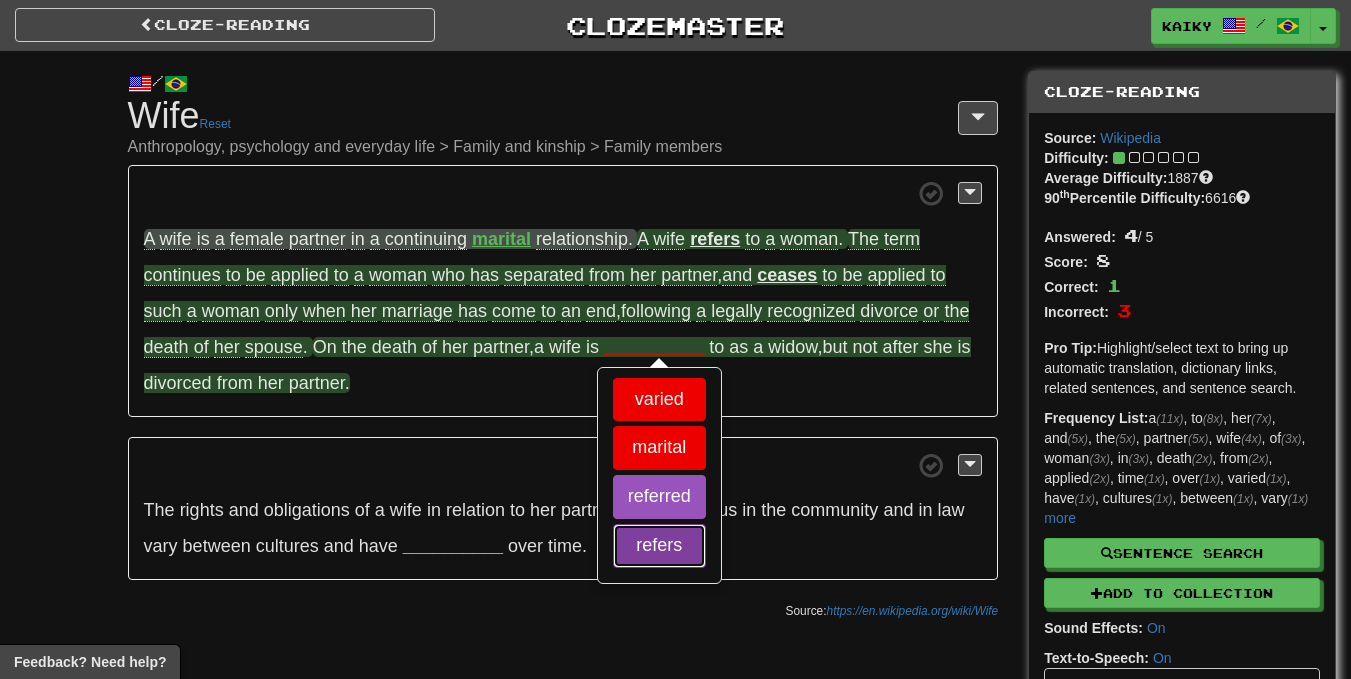 click on "refers" at bounding box center (659, 546) 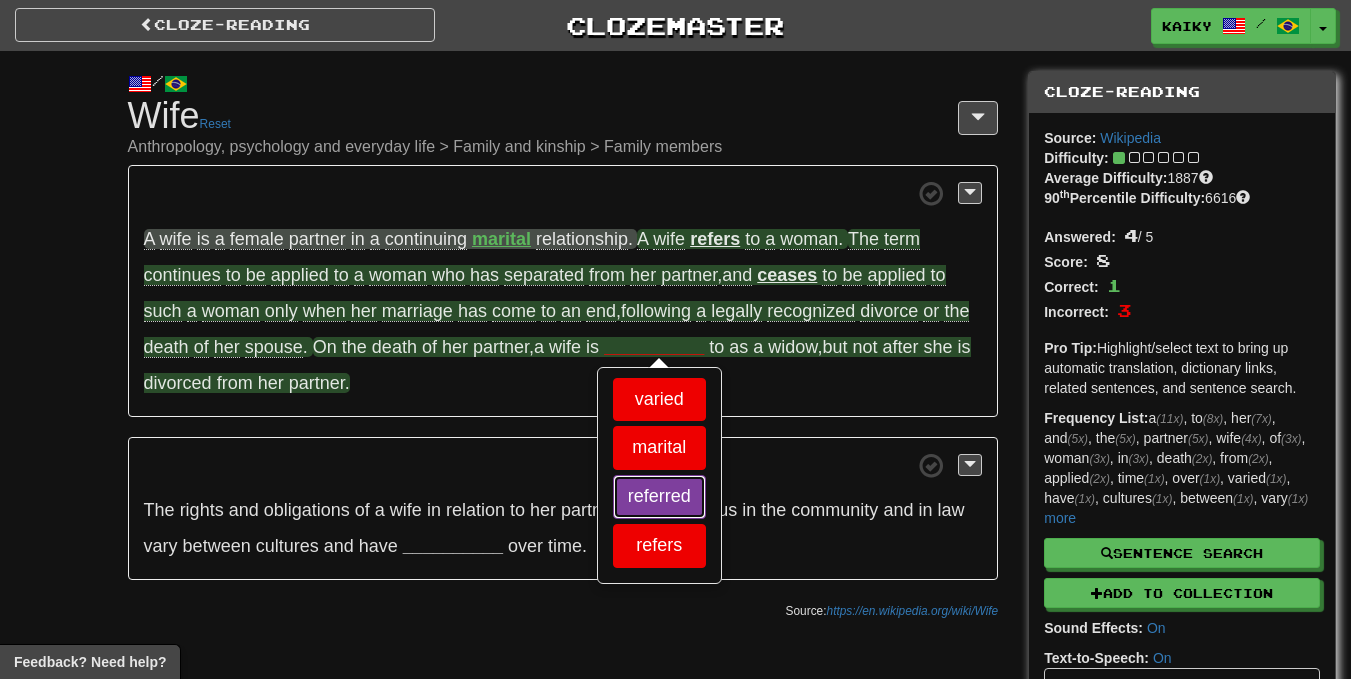 click on "referred" at bounding box center (659, 497) 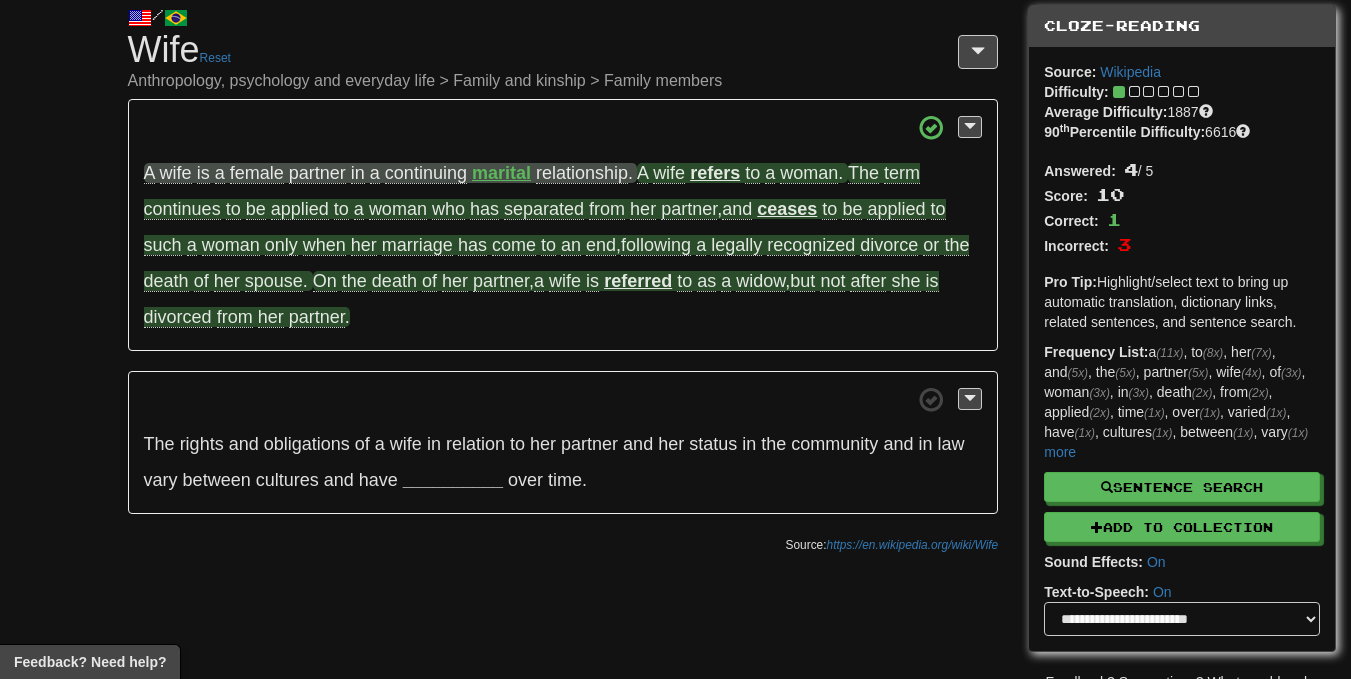 scroll, scrollTop: 63, scrollLeft: 0, axis: vertical 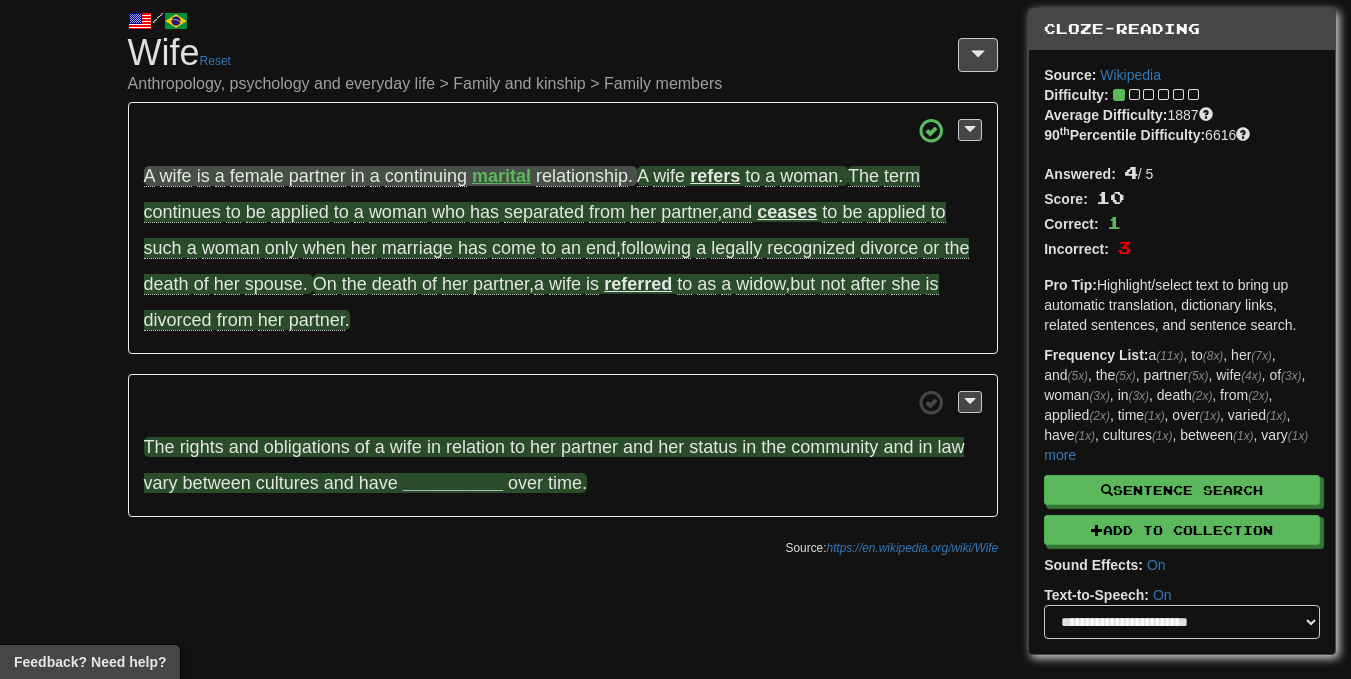 click on "__________" at bounding box center [453, 483] 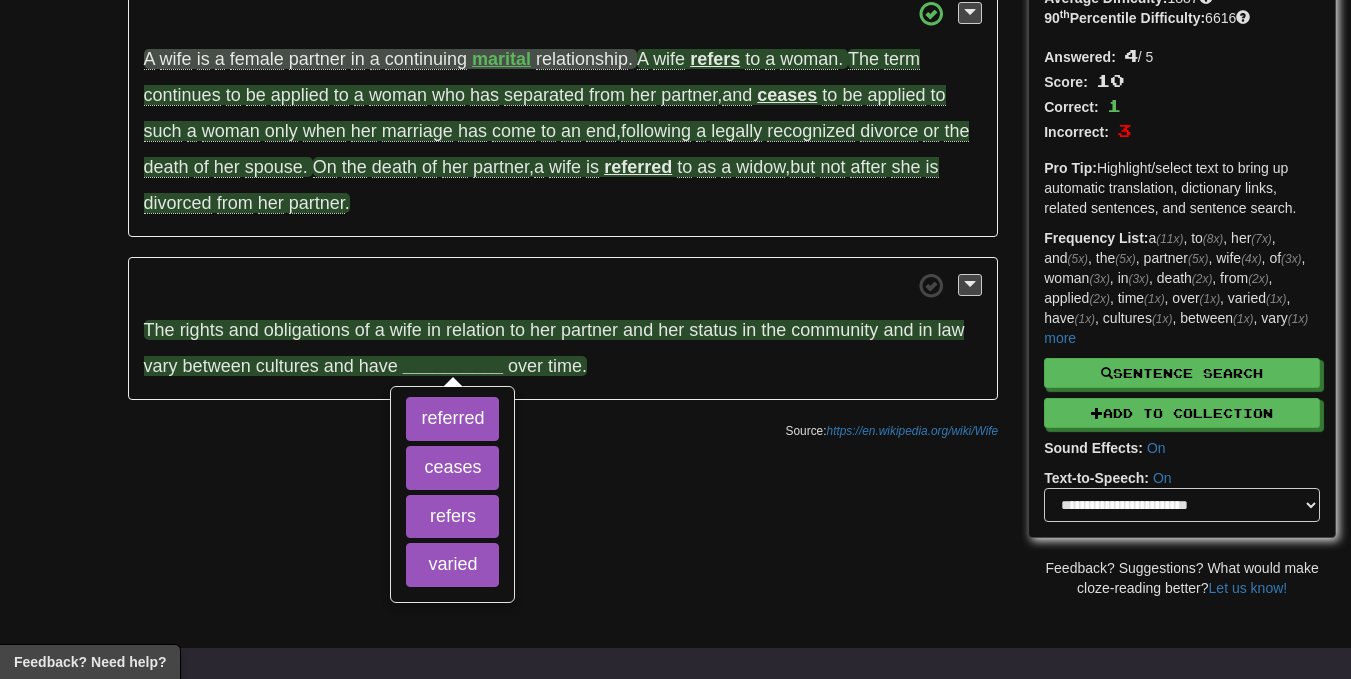 scroll, scrollTop: 181, scrollLeft: 0, axis: vertical 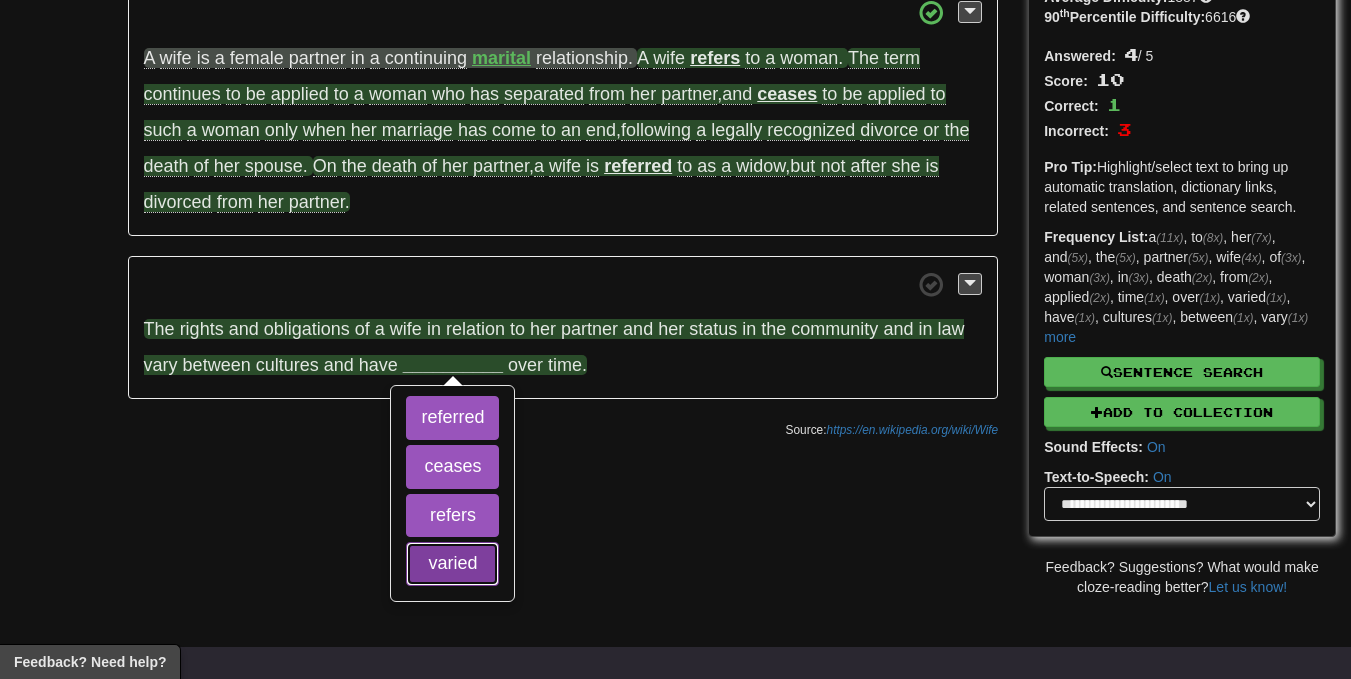 click on "varied" at bounding box center (452, 564) 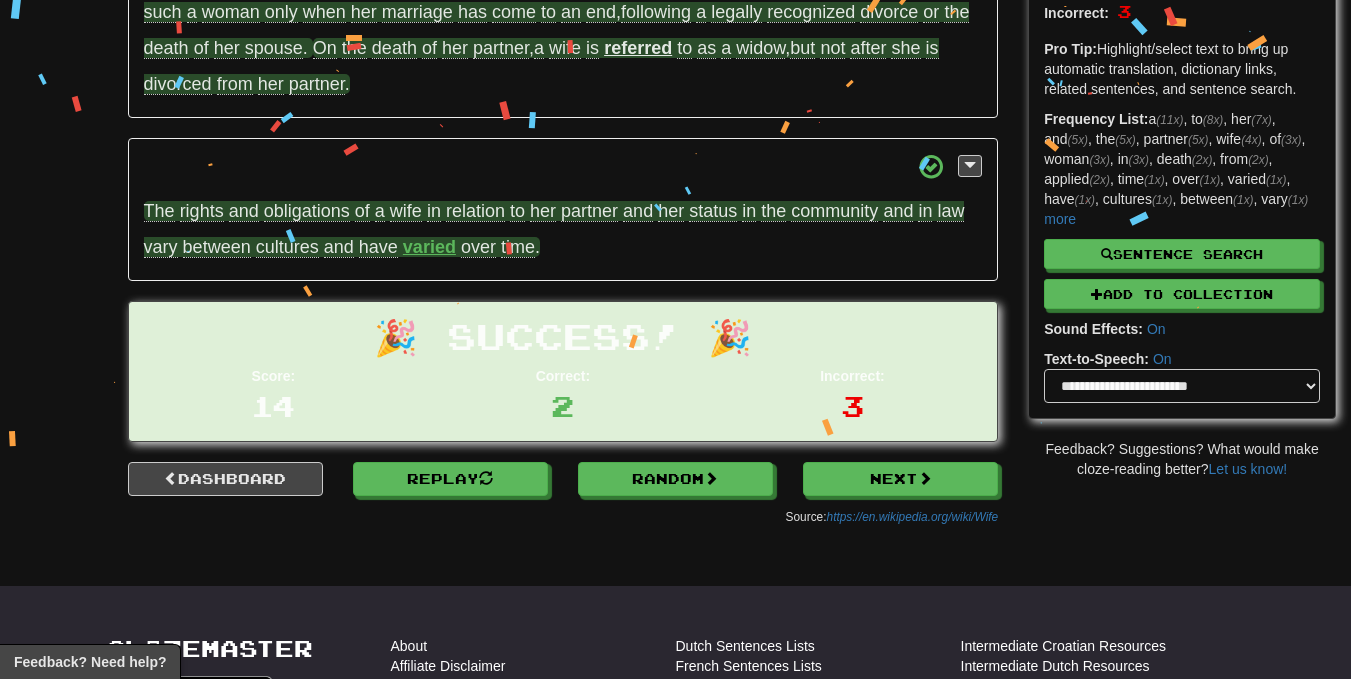 scroll, scrollTop: 300, scrollLeft: 0, axis: vertical 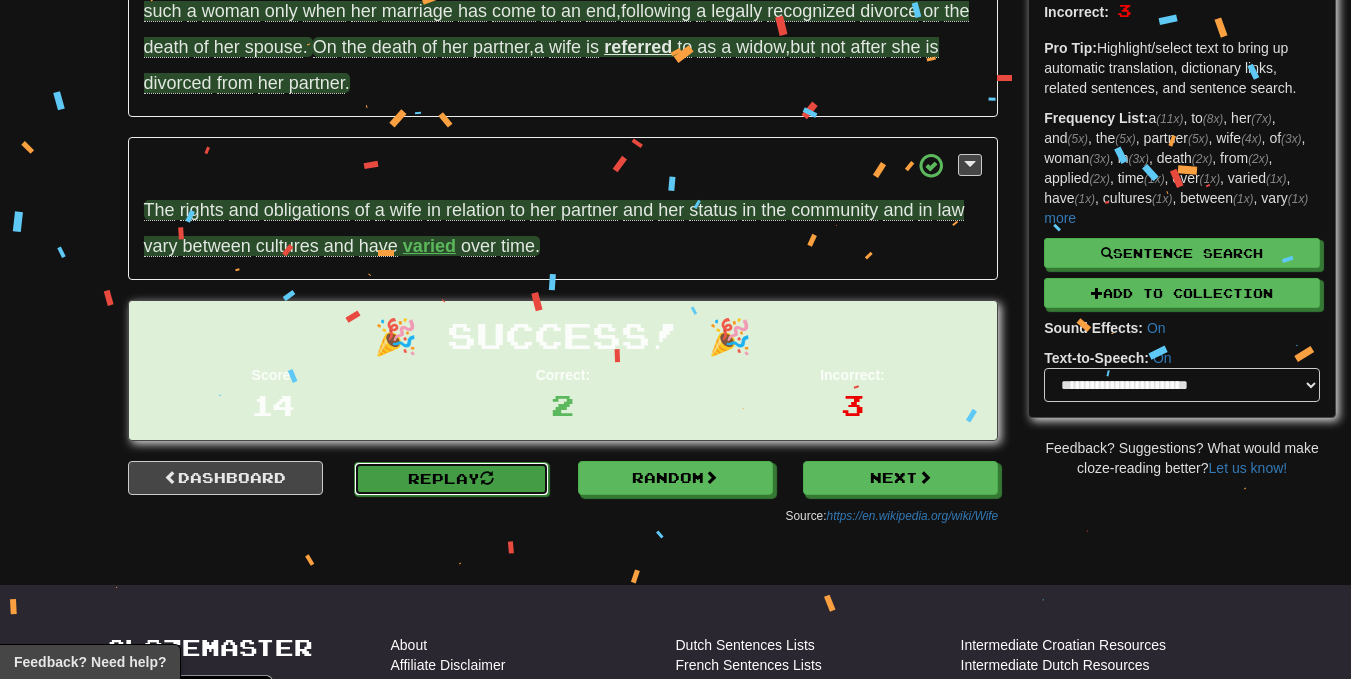click at bounding box center (487, 478) 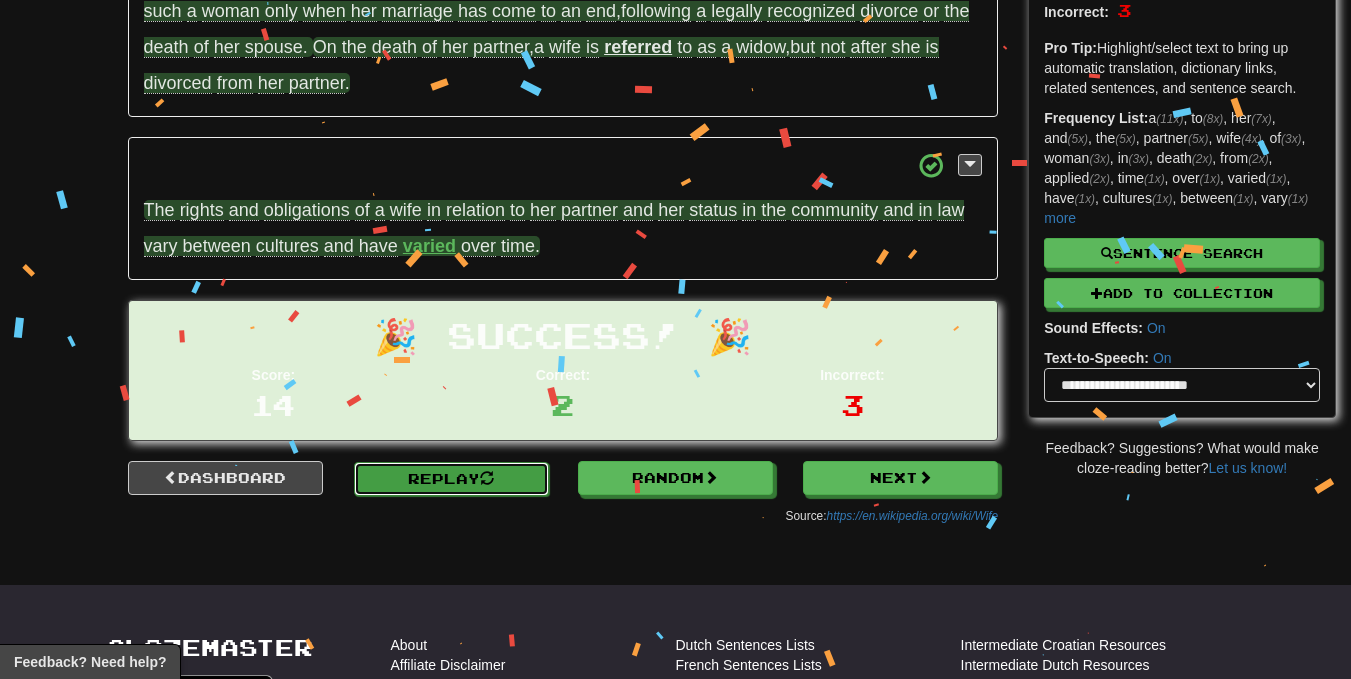 scroll, scrollTop: 115, scrollLeft: 0, axis: vertical 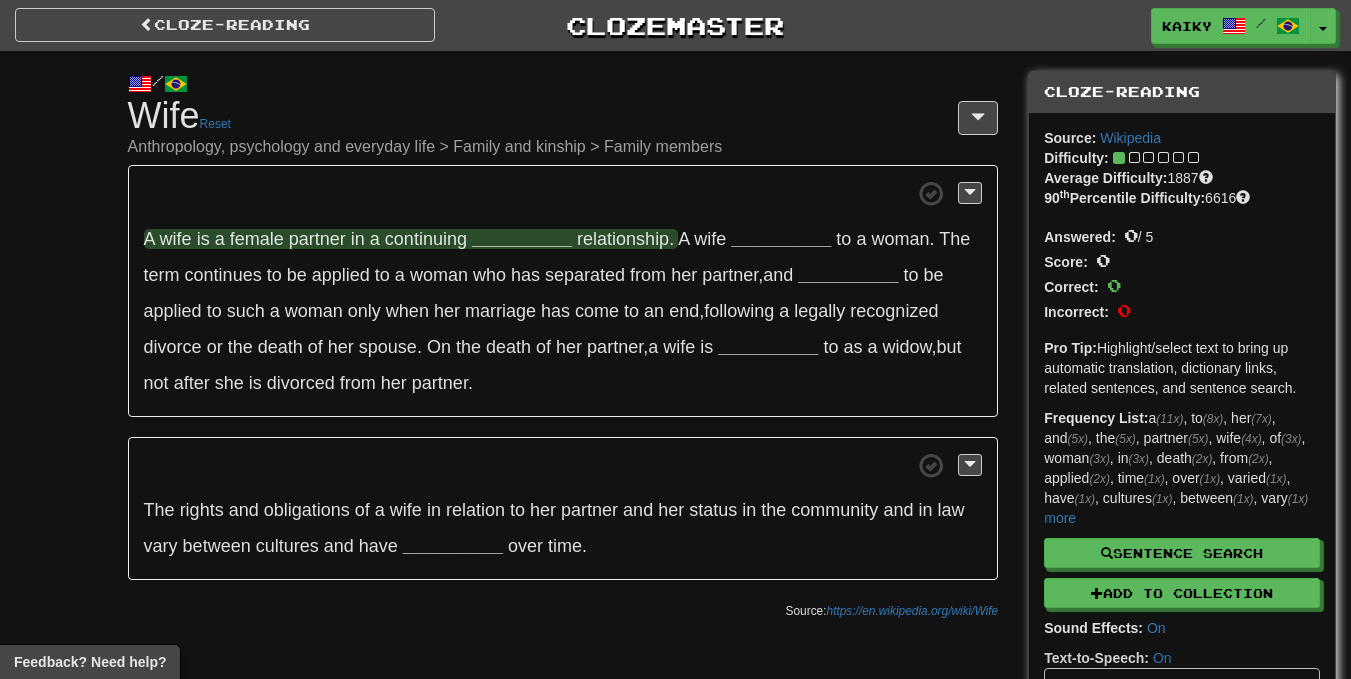 click on "A   wife   is   a   female   partner   in   a   continuing
__________
relationship .
A   wife
__________
to   a   woman .
The   term   continues   to   be   applied   to   a   woman   who   has   separated   from   her   partner ,  and
__________
to   be   applied   to   such   a   woman   only   when   her   marriage   has   come   to   an   end ,  following   a   legally   recognized   divorce   or   the   death   of   her   spouse .
On   the   death   of   her   partner ,  a   wife   is
__________
to   as   a   widow ,  but   not   after   she   is   divorced   from   her   partner ." at bounding box center (563, 291) 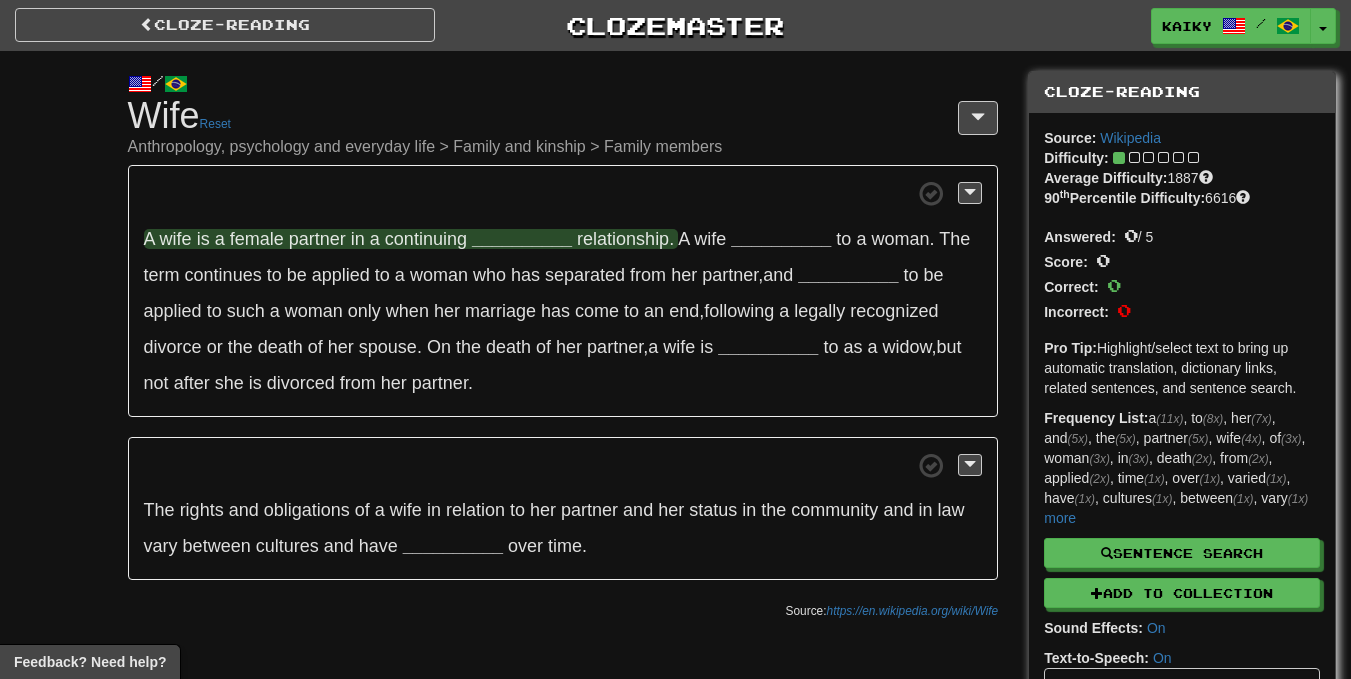 click on "__________" at bounding box center (522, 239) 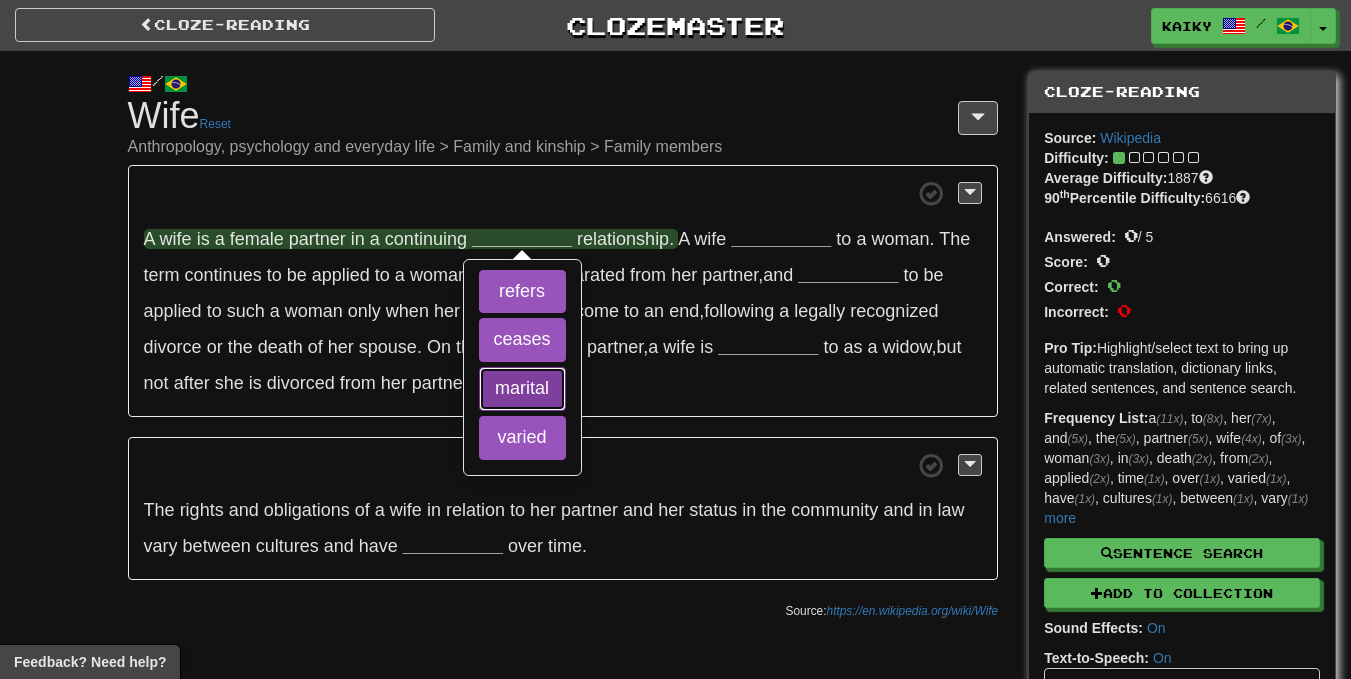 click on "marital" at bounding box center [522, 389] 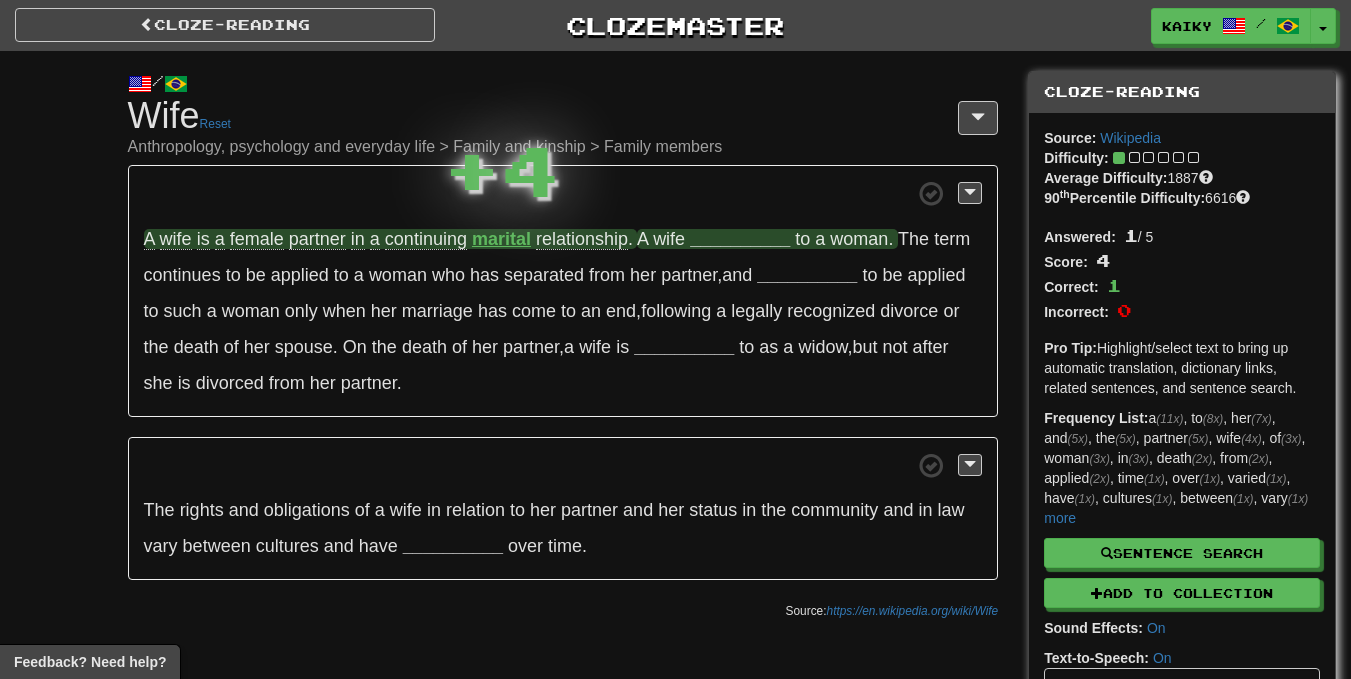 click on "__________" at bounding box center [740, 239] 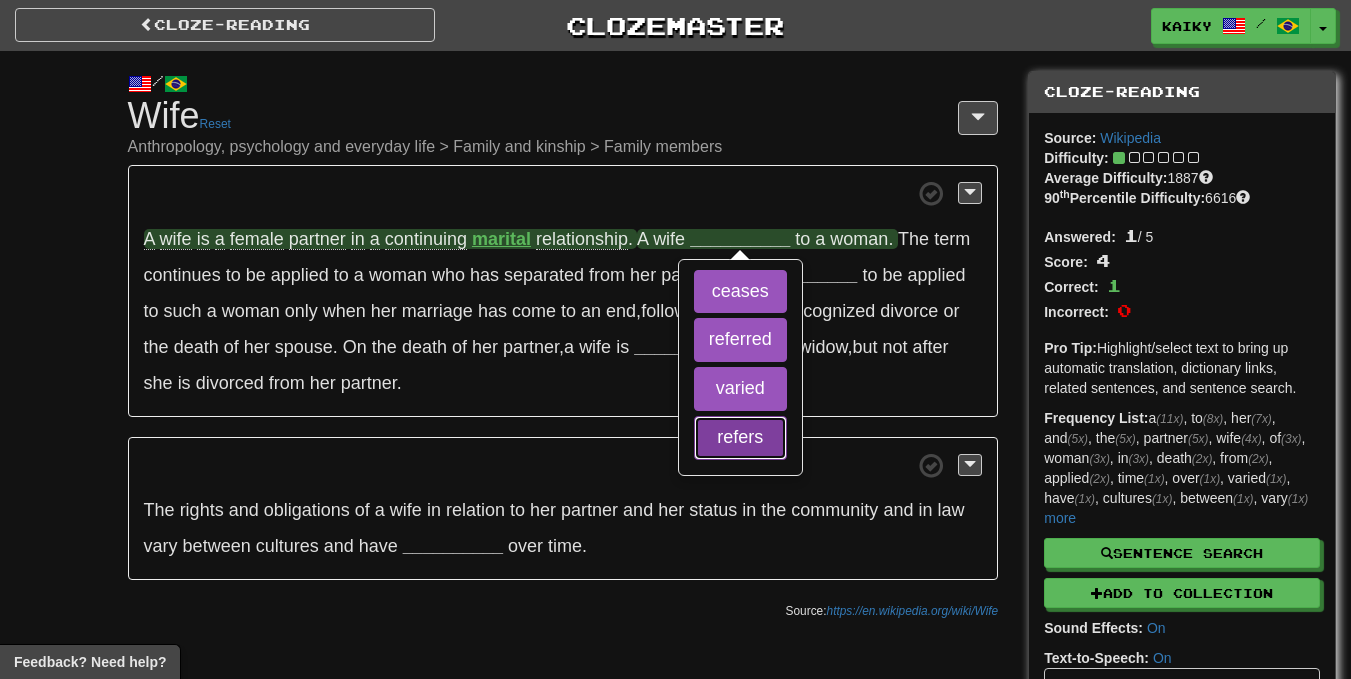 click on "refers" at bounding box center (740, 438) 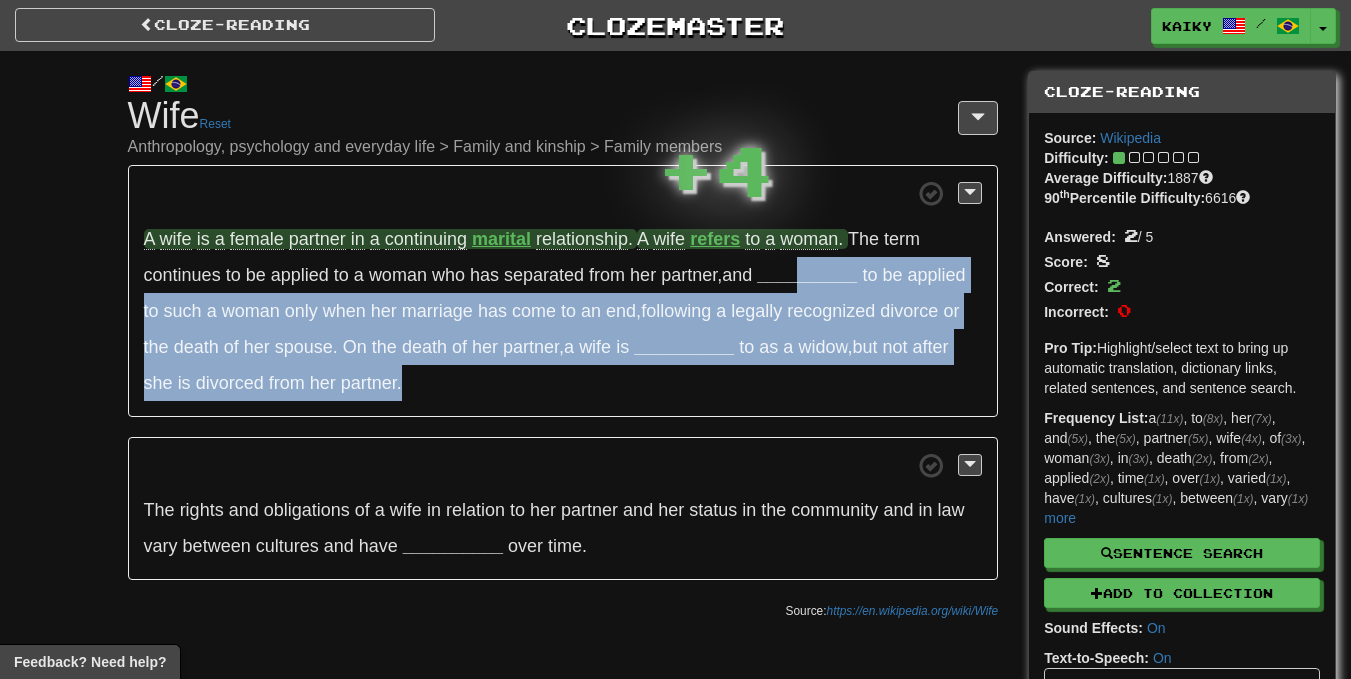 drag, startPoint x: 563, startPoint y: 409, endPoint x: 800, endPoint y: 260, distance: 279.9464 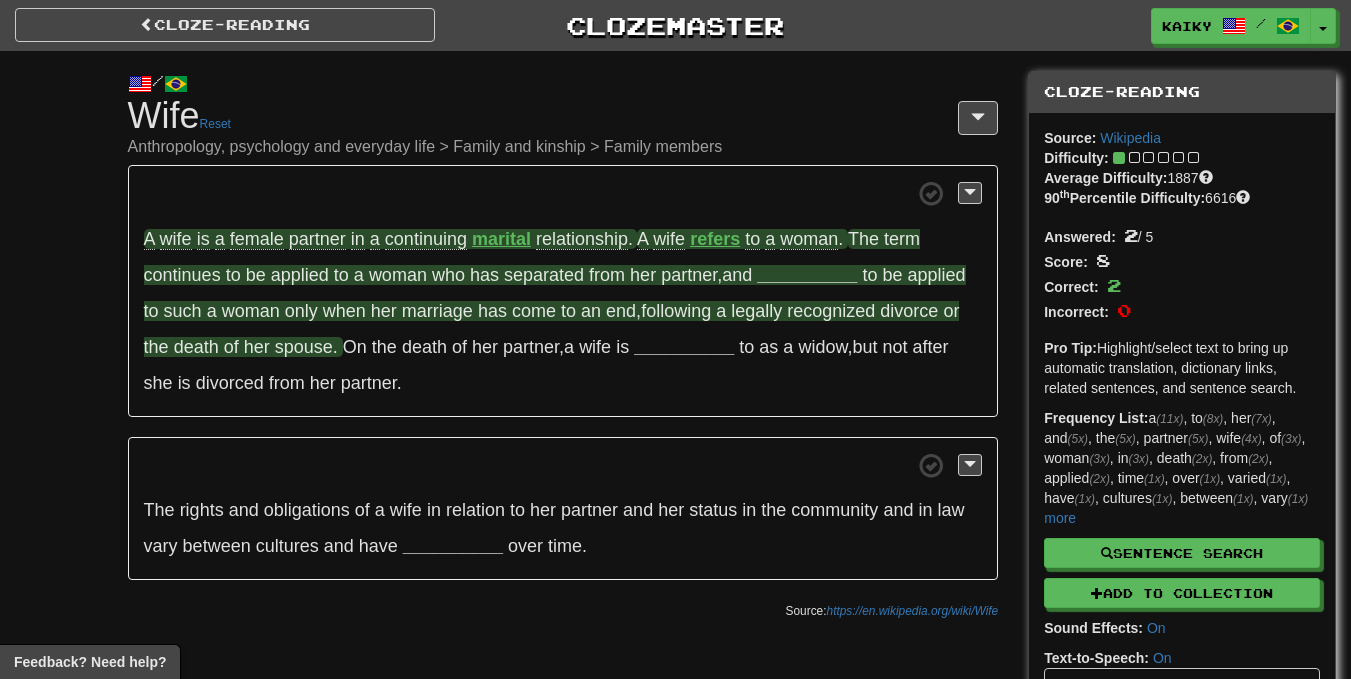 click on "__________" at bounding box center (807, 275) 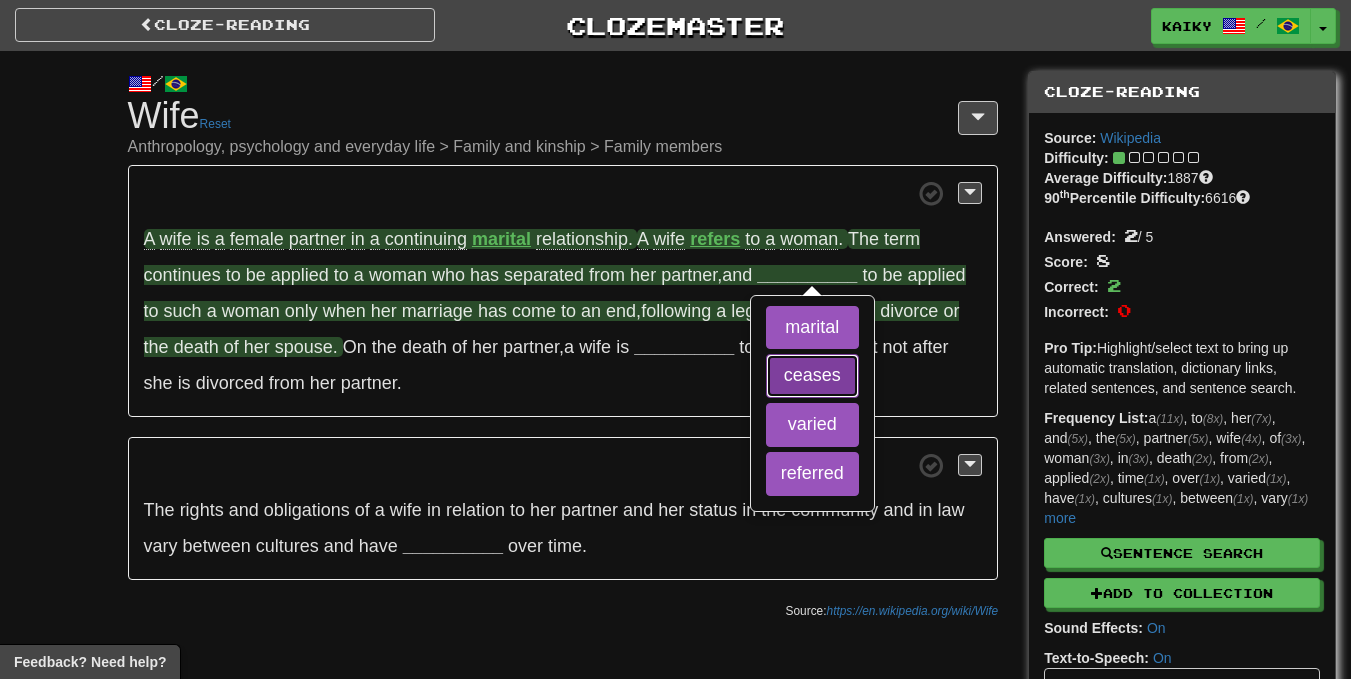 click on "ceases" at bounding box center (812, 376) 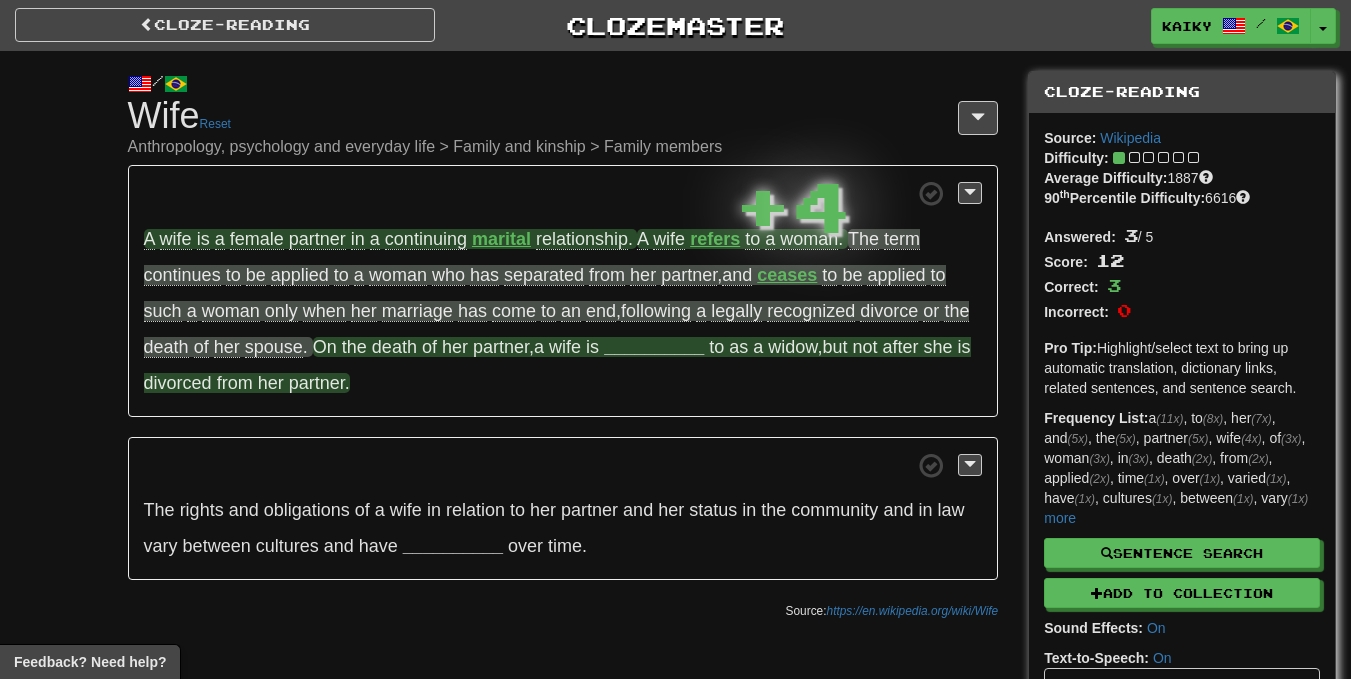 click on "On   the   death   of   her   partner ,  a   wife   is
__________
to   as   a   widow ,  but   not   after   she   is   divorced   from   her   partner ." at bounding box center [557, 365] 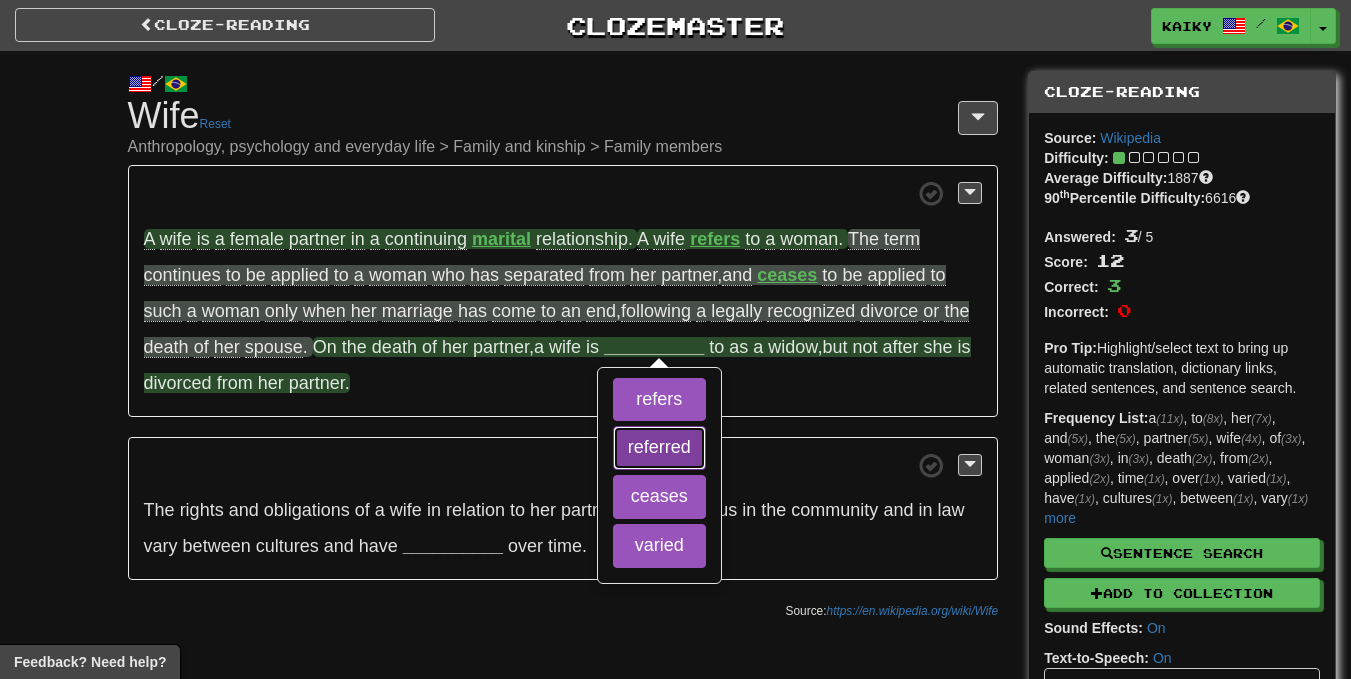 click on "referred" at bounding box center (659, 448) 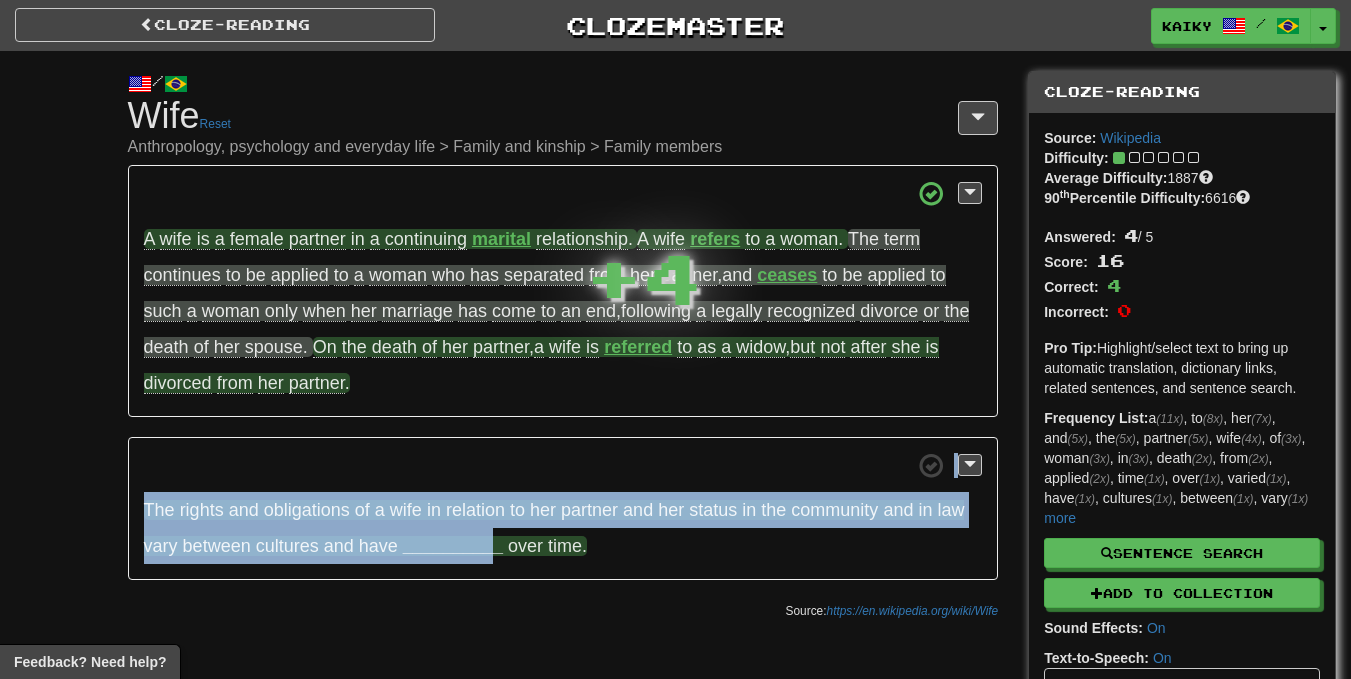 drag, startPoint x: 784, startPoint y: 443, endPoint x: 497, endPoint y: 556, distance: 308.4445 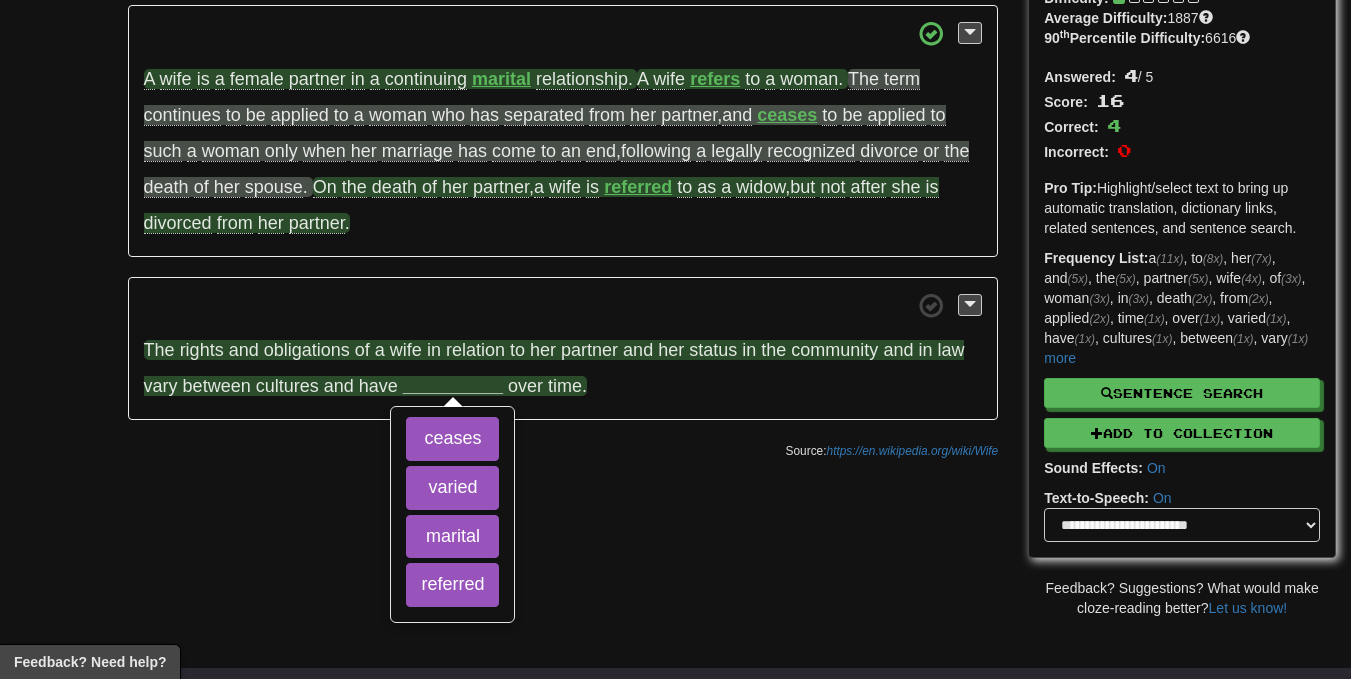 scroll, scrollTop: 161, scrollLeft: 0, axis: vertical 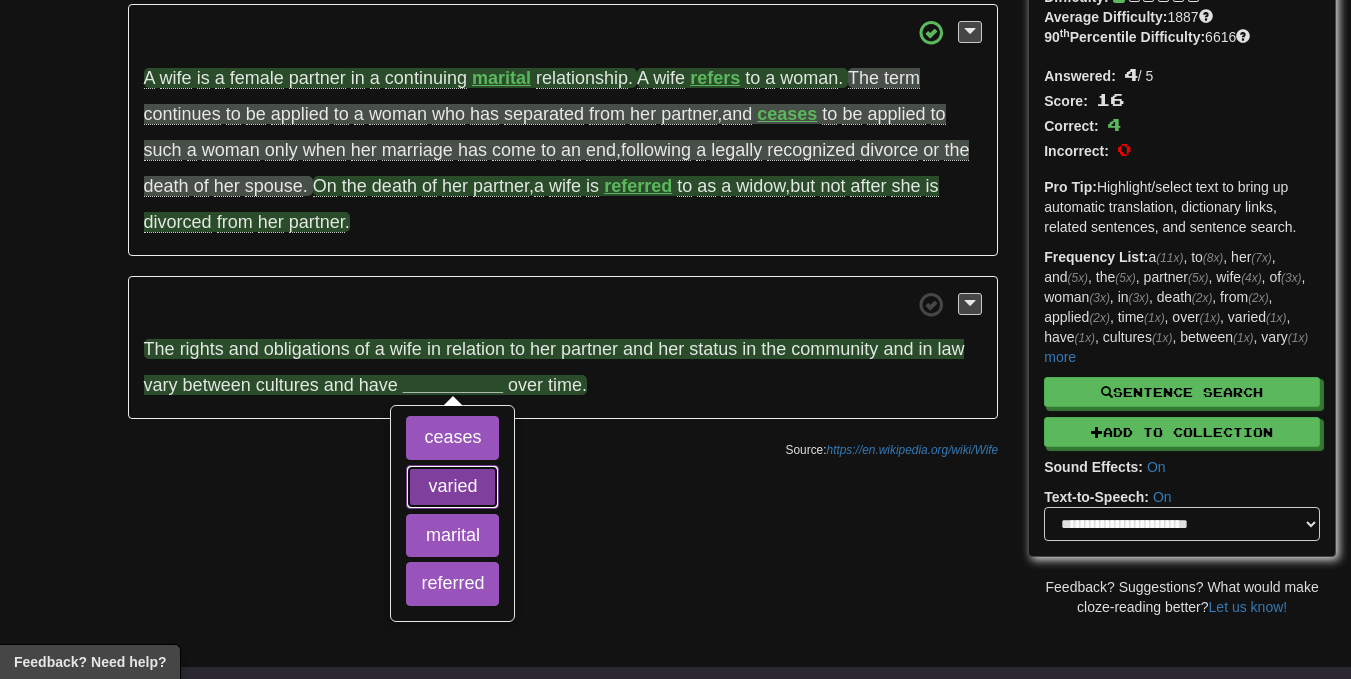 click on "varied" at bounding box center (452, 487) 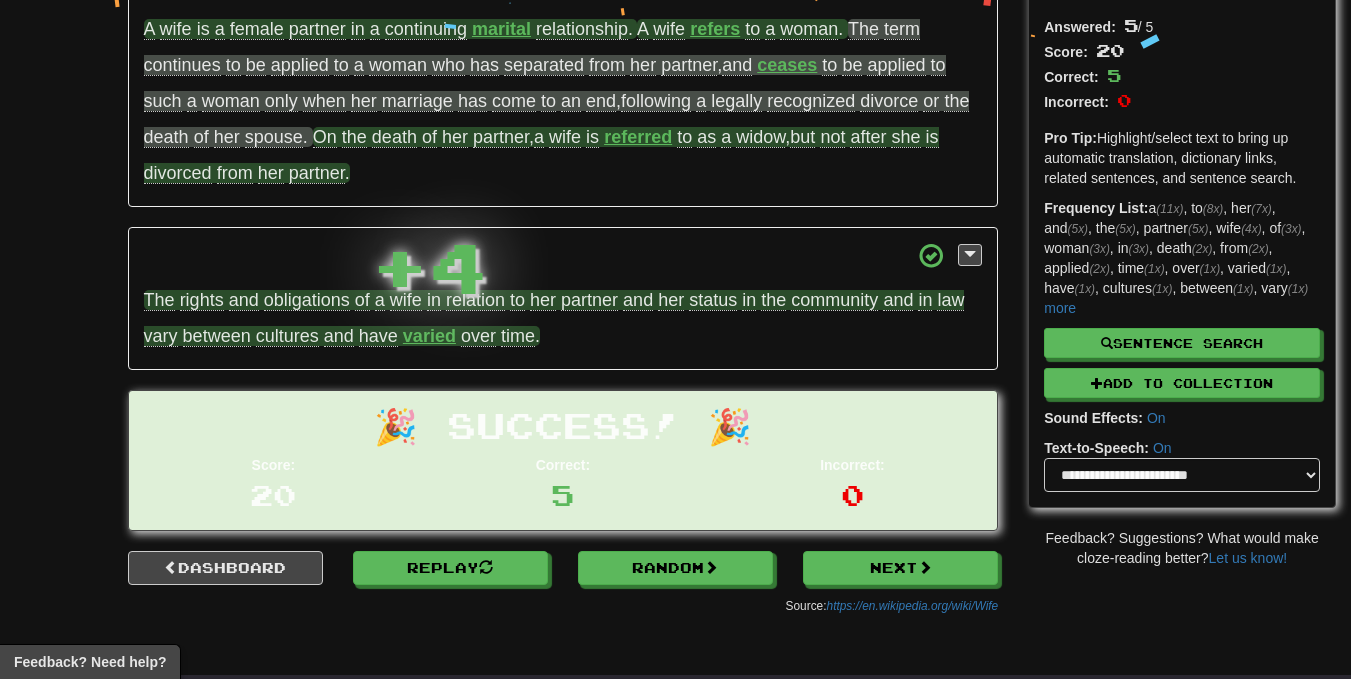 scroll, scrollTop: 212, scrollLeft: 0, axis: vertical 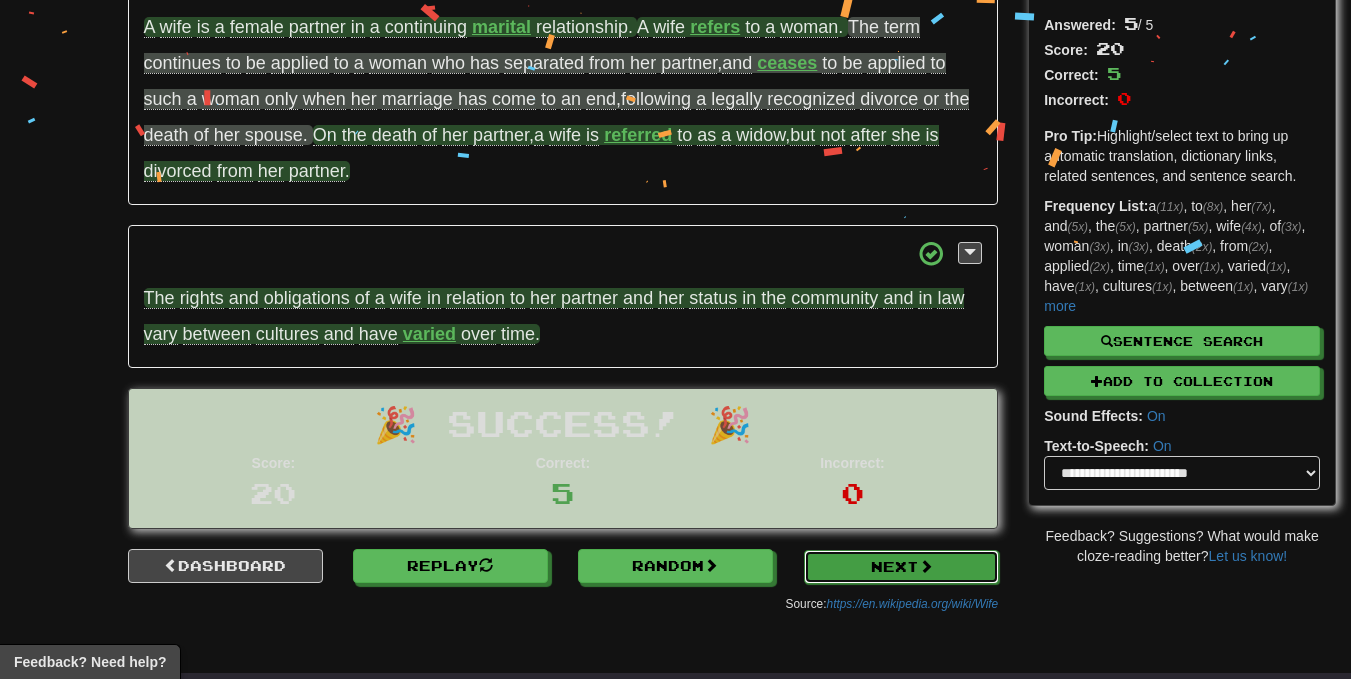 click on "Next" at bounding box center [901, 567] 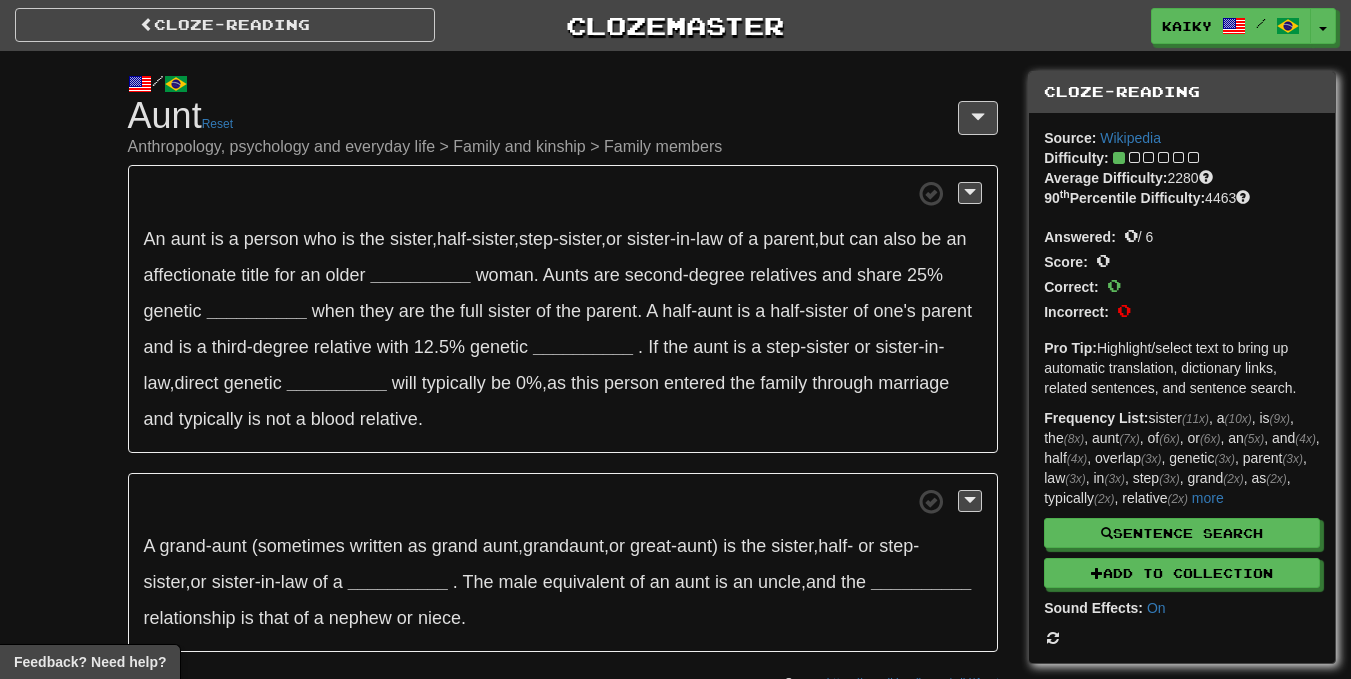scroll, scrollTop: 0, scrollLeft: 0, axis: both 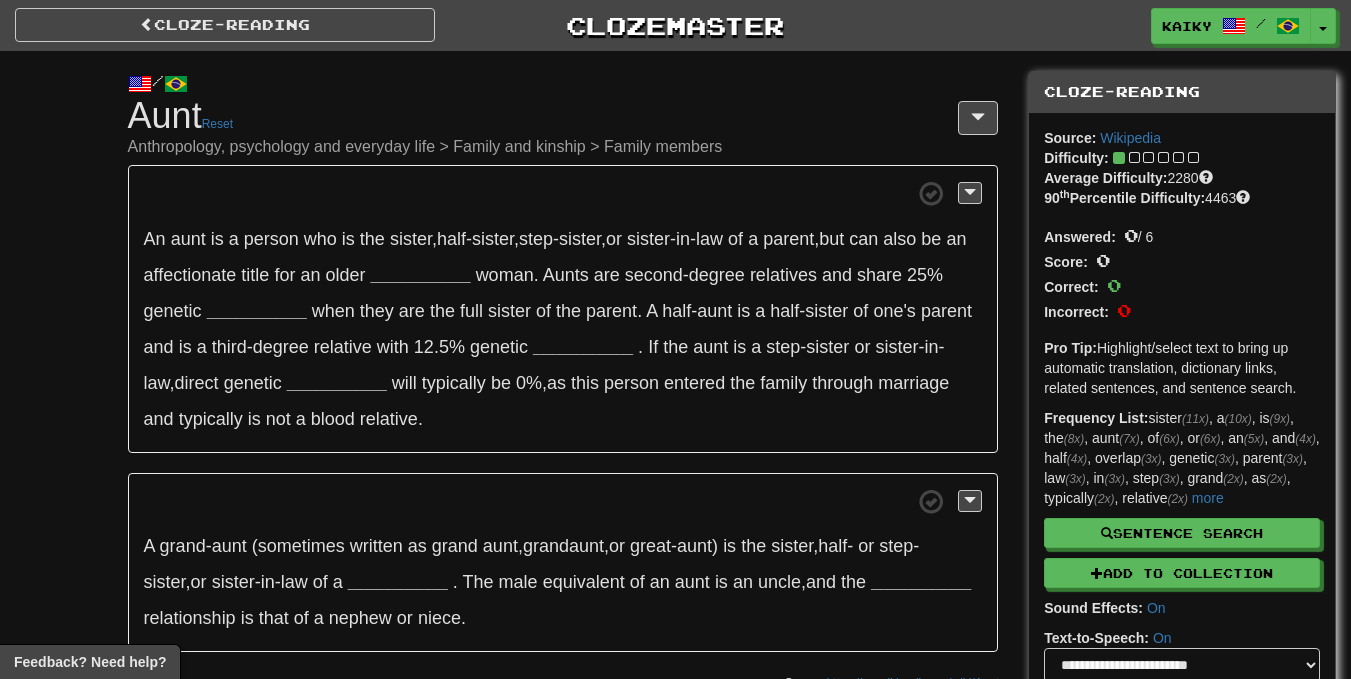click on "Cloze-Reading
Aunt
Reset
Anthropology, psychology and everyday life > Family and kinship  > Family members" at bounding box center (563, 126) 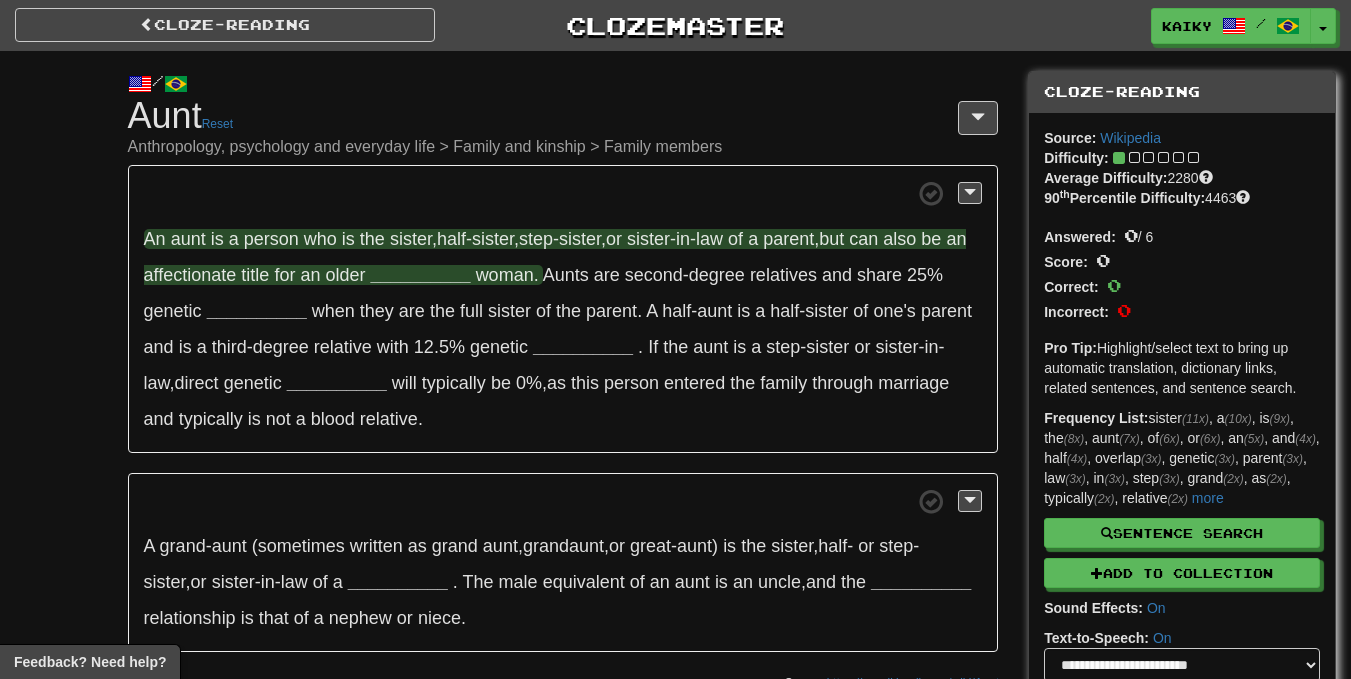 click on "__________" at bounding box center (421, 275) 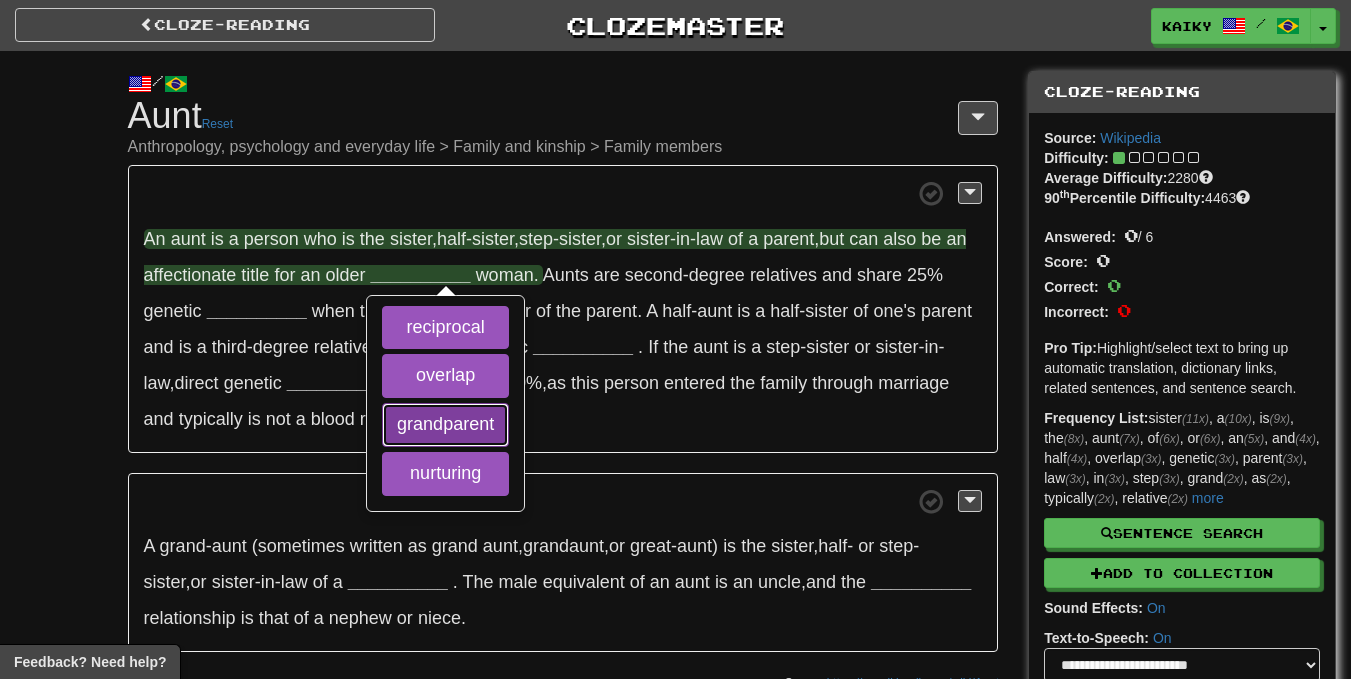 click on "grandparent" at bounding box center (445, 425) 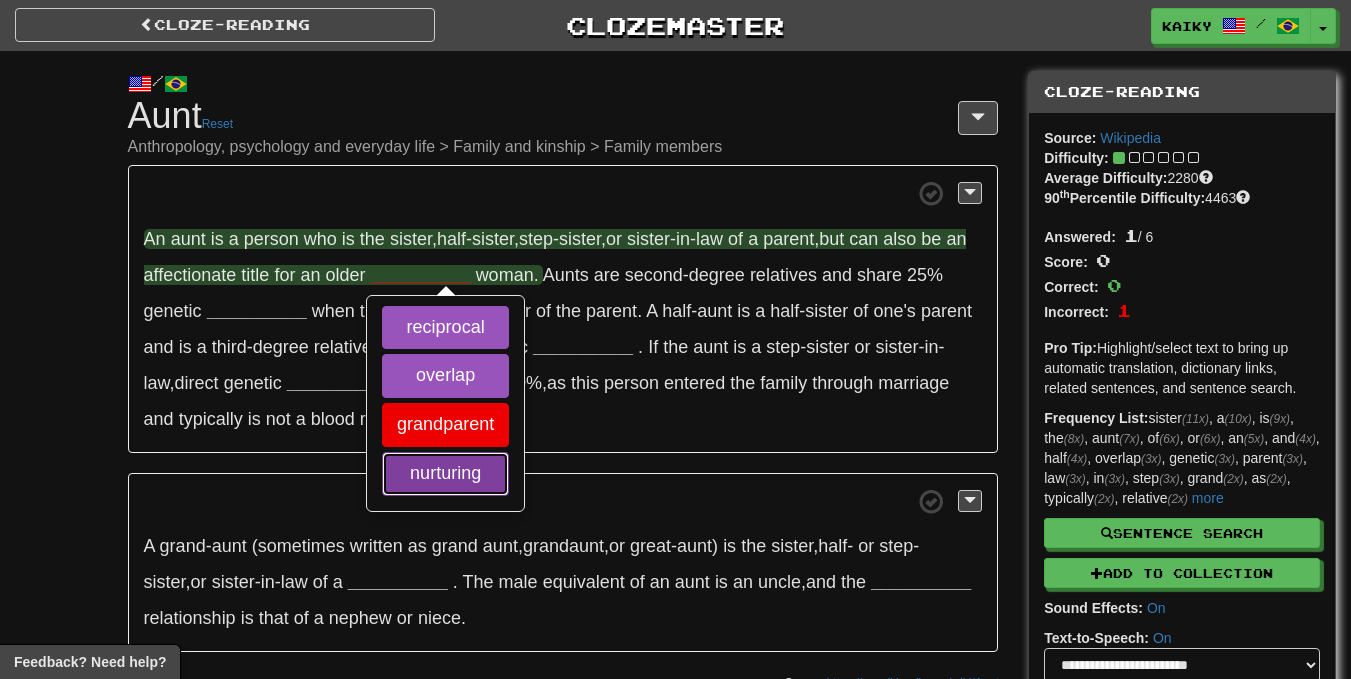 click on "nurturing" at bounding box center [445, 474] 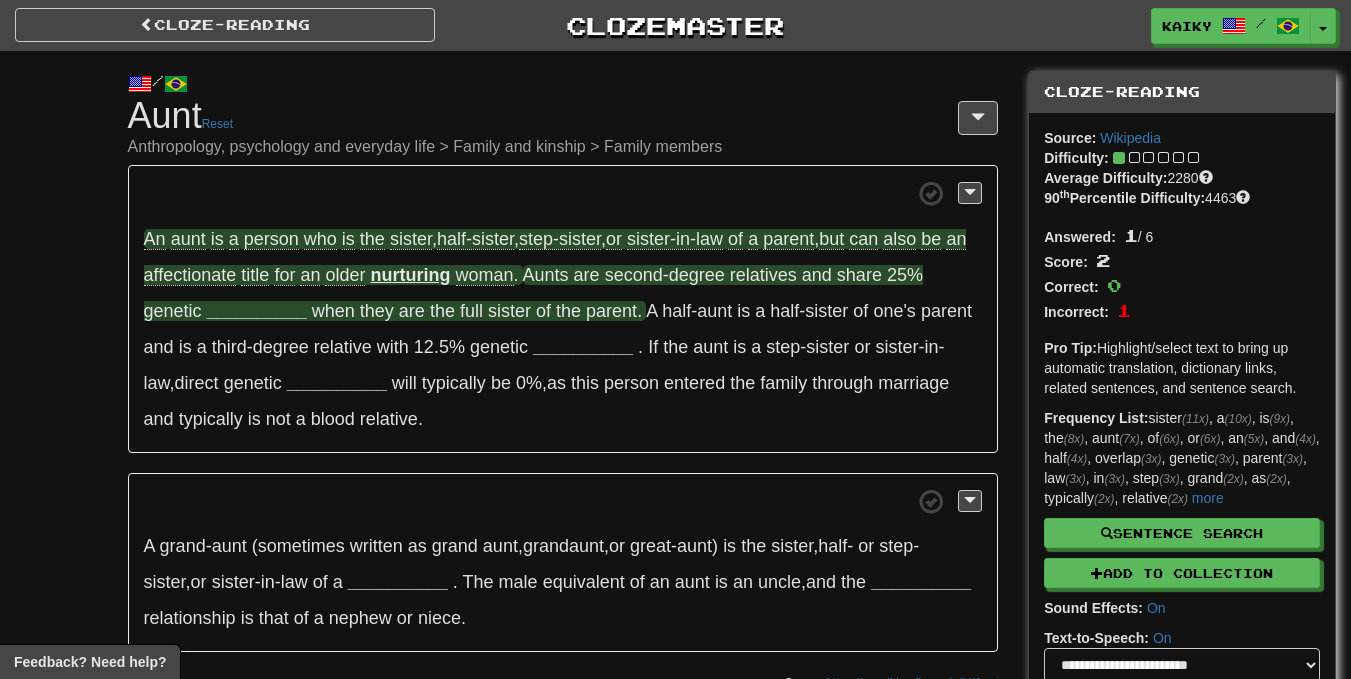 click on "__________" at bounding box center (257, 311) 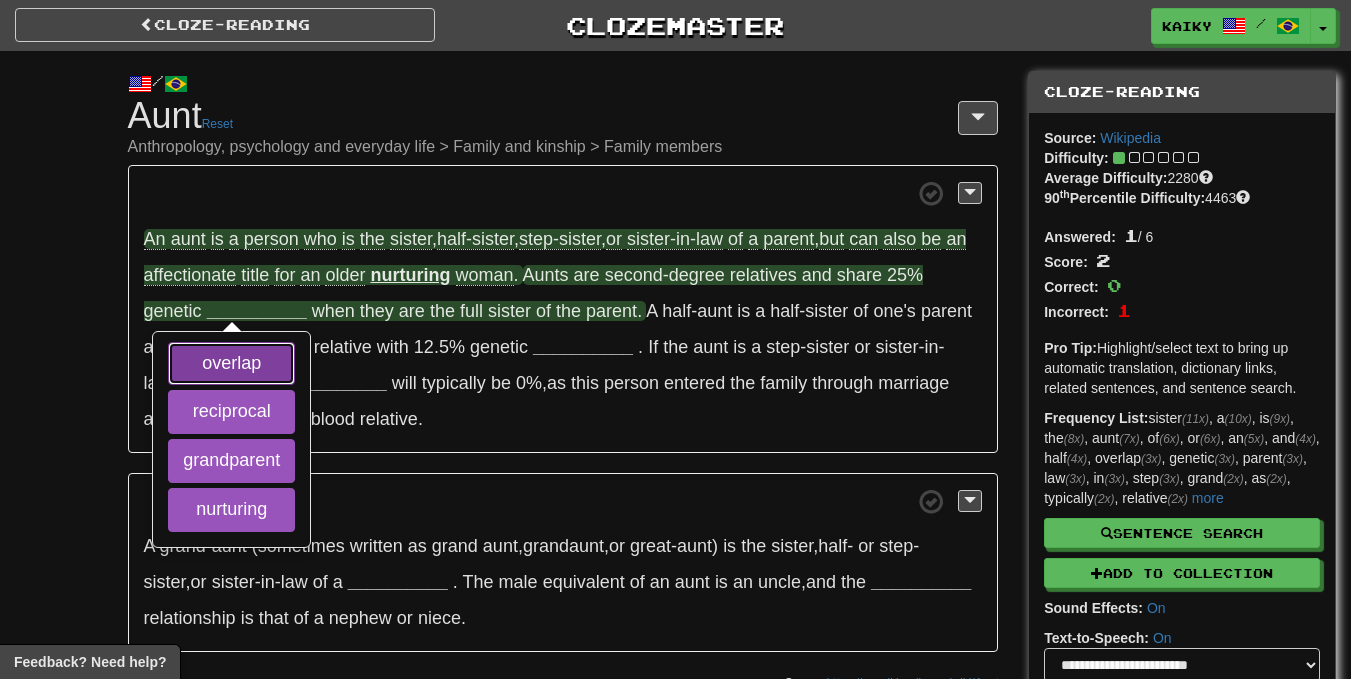 click on "overlap" at bounding box center [231, 364] 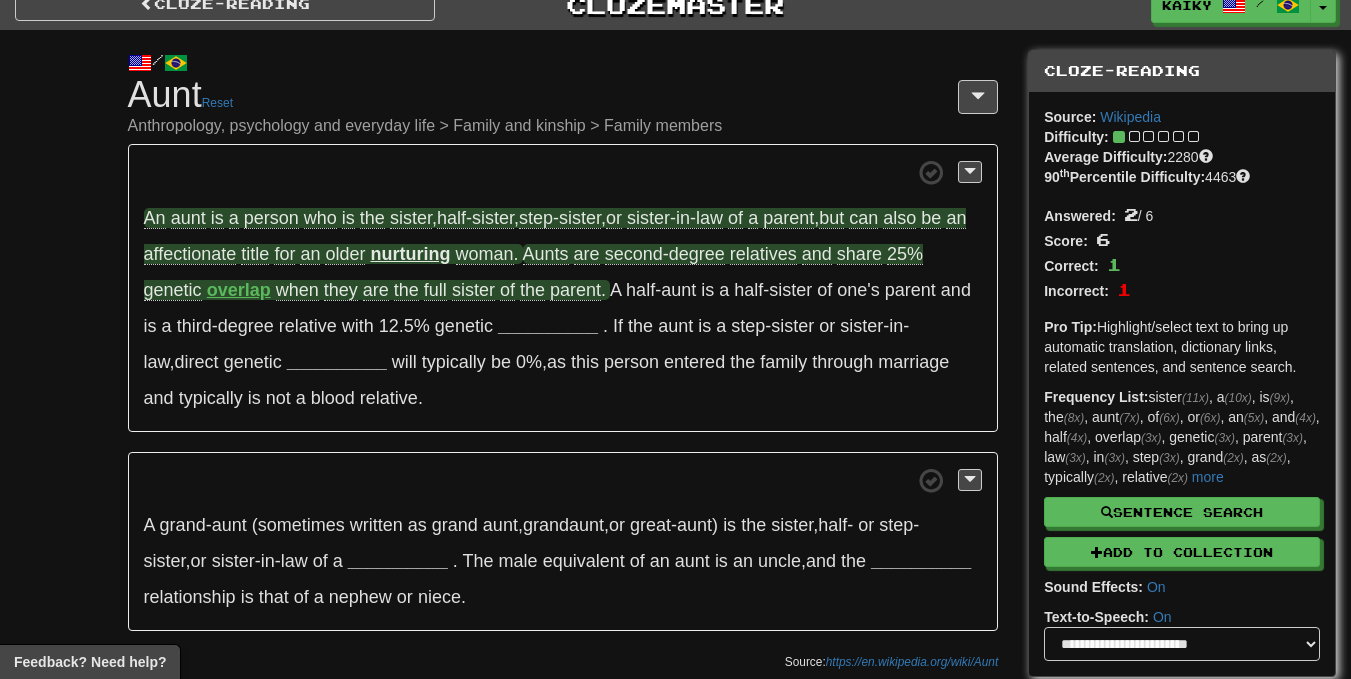 scroll, scrollTop: 24, scrollLeft: 0, axis: vertical 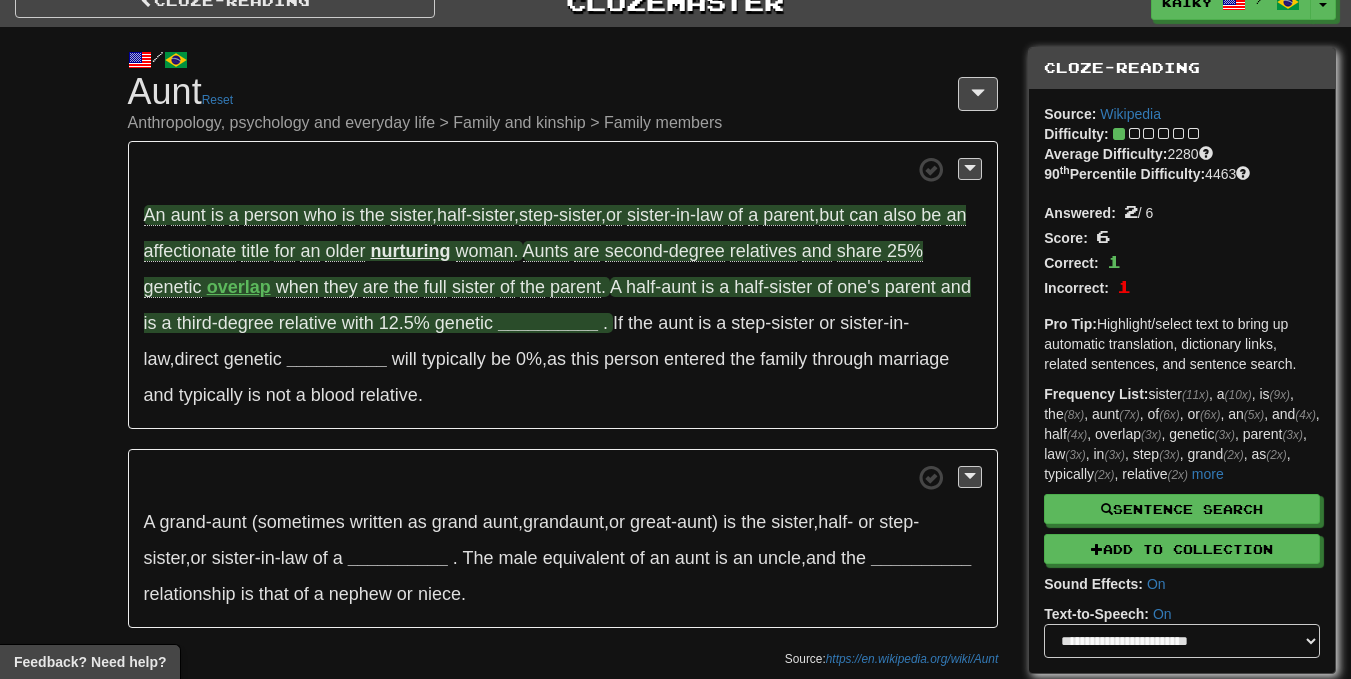 click on "__________" at bounding box center (548, 323) 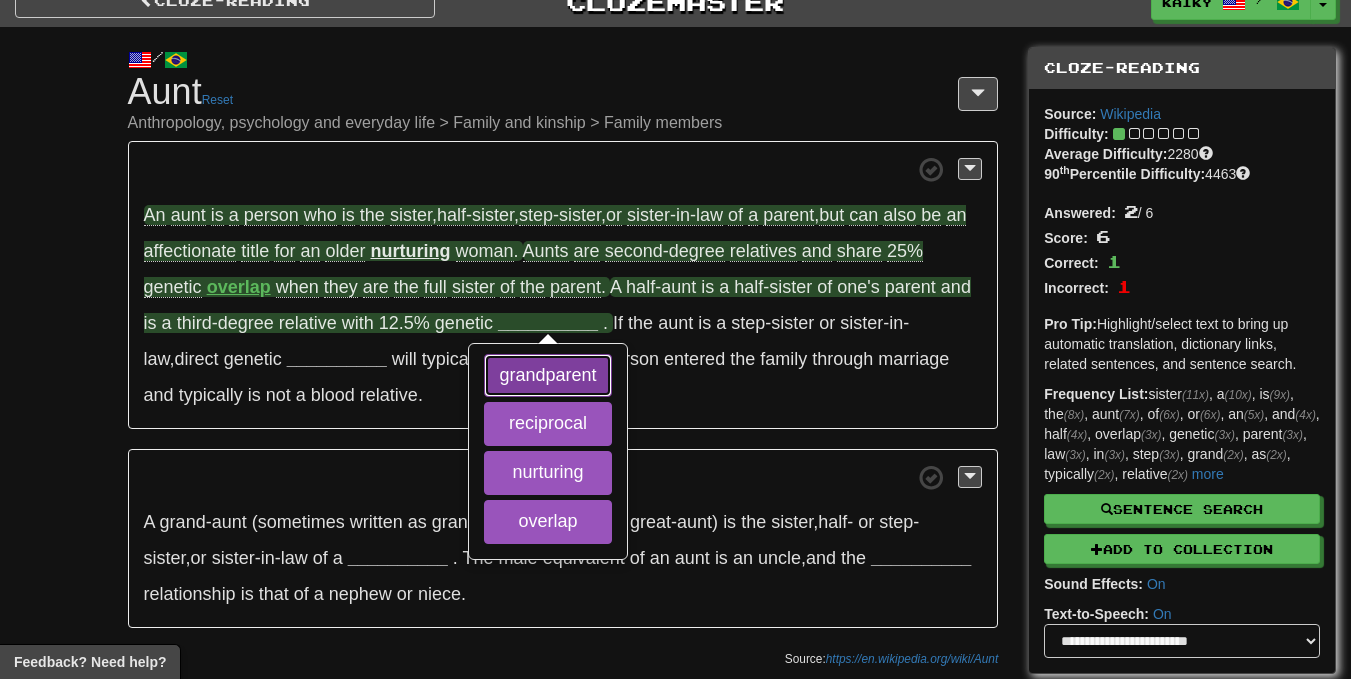 click on "grandparent" at bounding box center (547, 376) 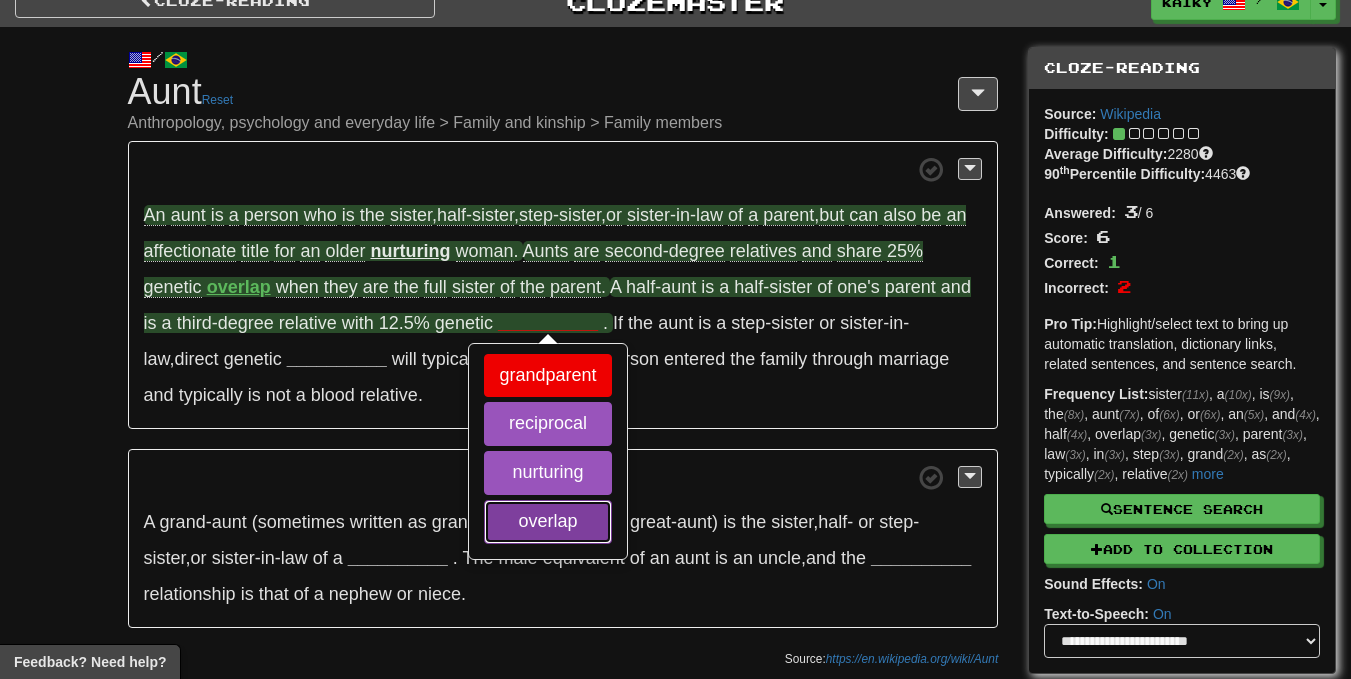 click on "overlap" at bounding box center [547, 522] 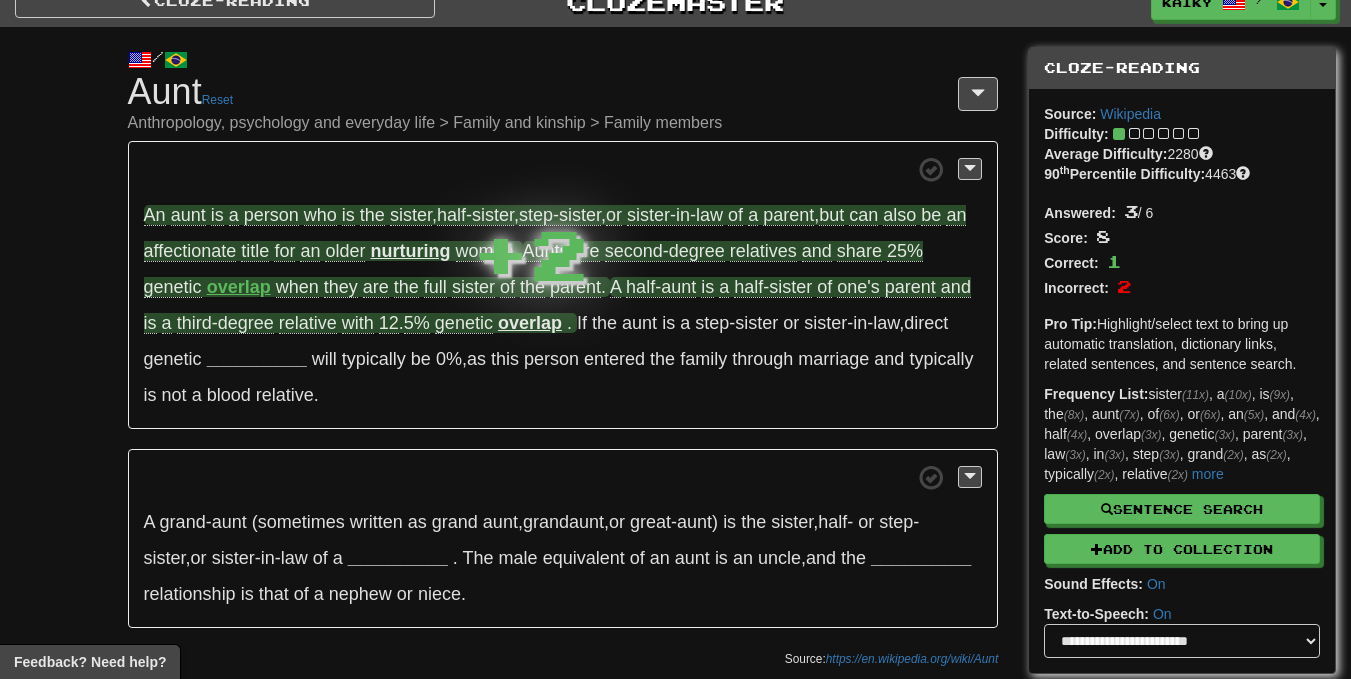 click on "A   grand-aunt   (sometimes   written   as   grand   aunt ,  grandaunt ,  or   great-aunt)   is   the   sister ,  half-   or   step-sister ,  or   sister-in-law   of   a
__________
.
The   male   equivalent   of   an   aunt   is   an   uncle ,  and   the
__________
relationship   is   that   of   a   nephew   or   niece ." at bounding box center (563, 539) 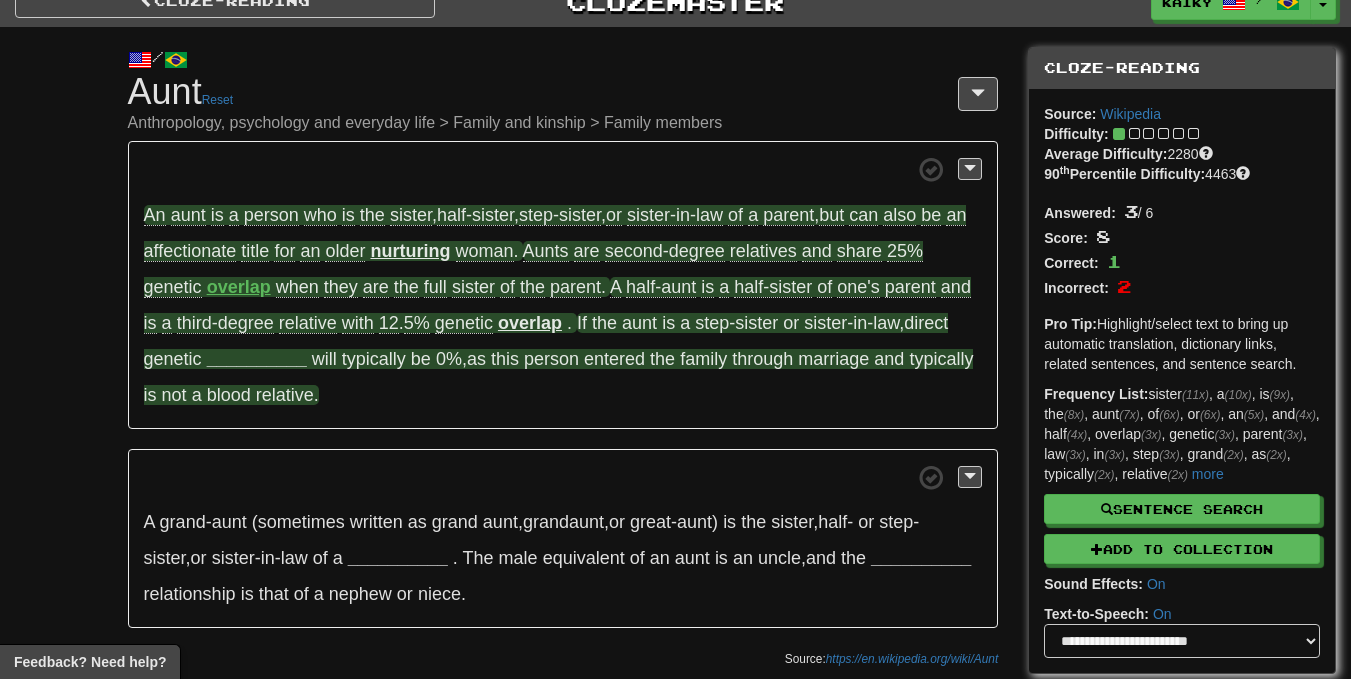 click on "__________" at bounding box center [257, 359] 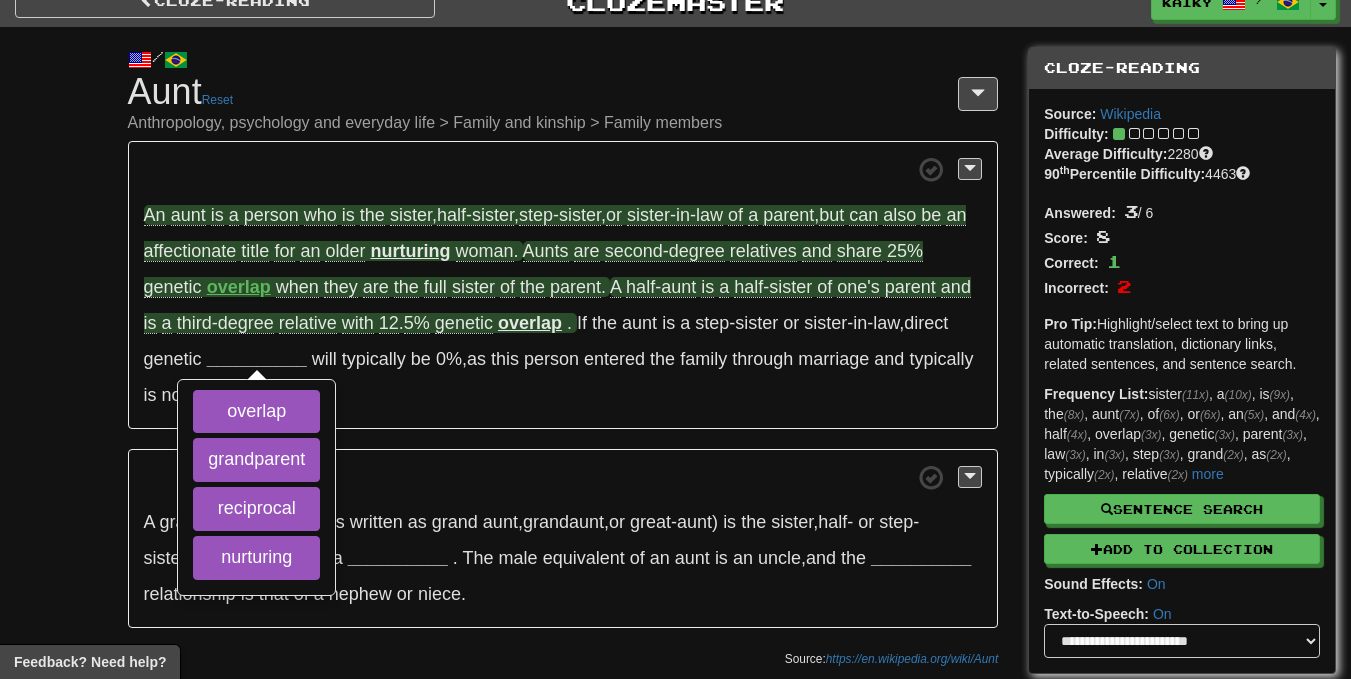 scroll, scrollTop: 53, scrollLeft: 0, axis: vertical 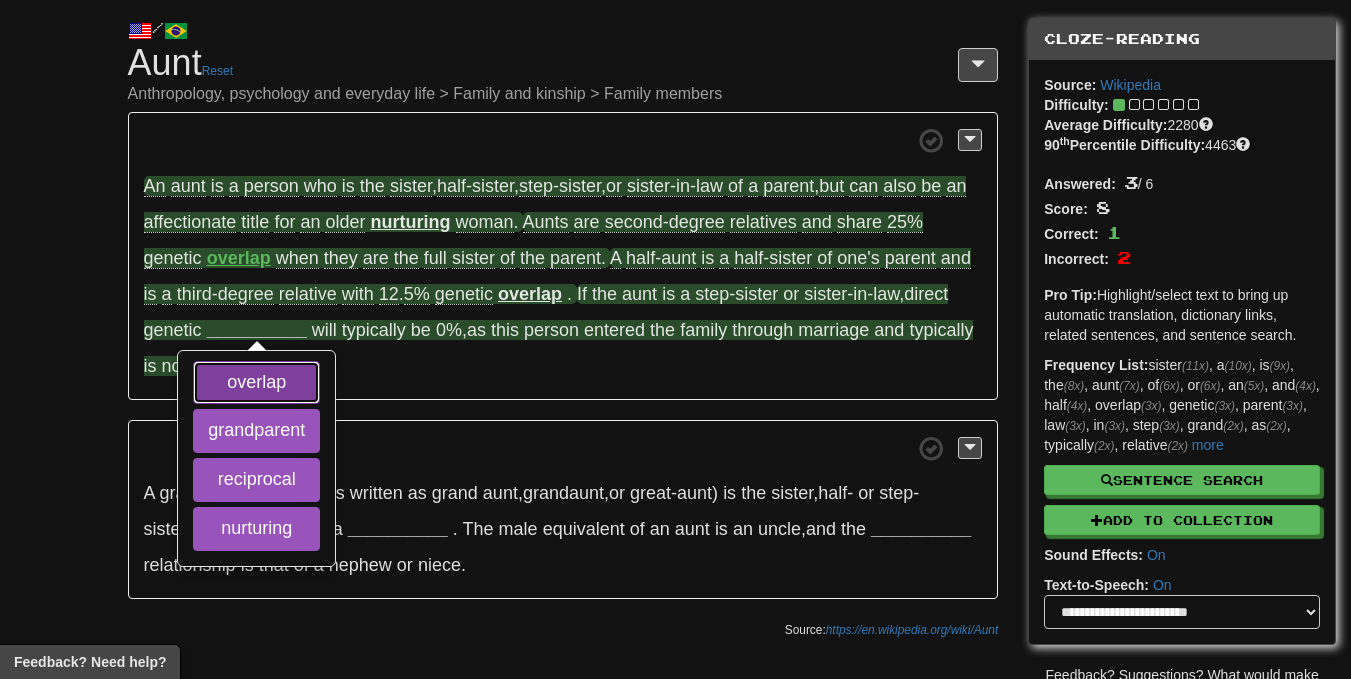 click on "overlap" at bounding box center (256, 383) 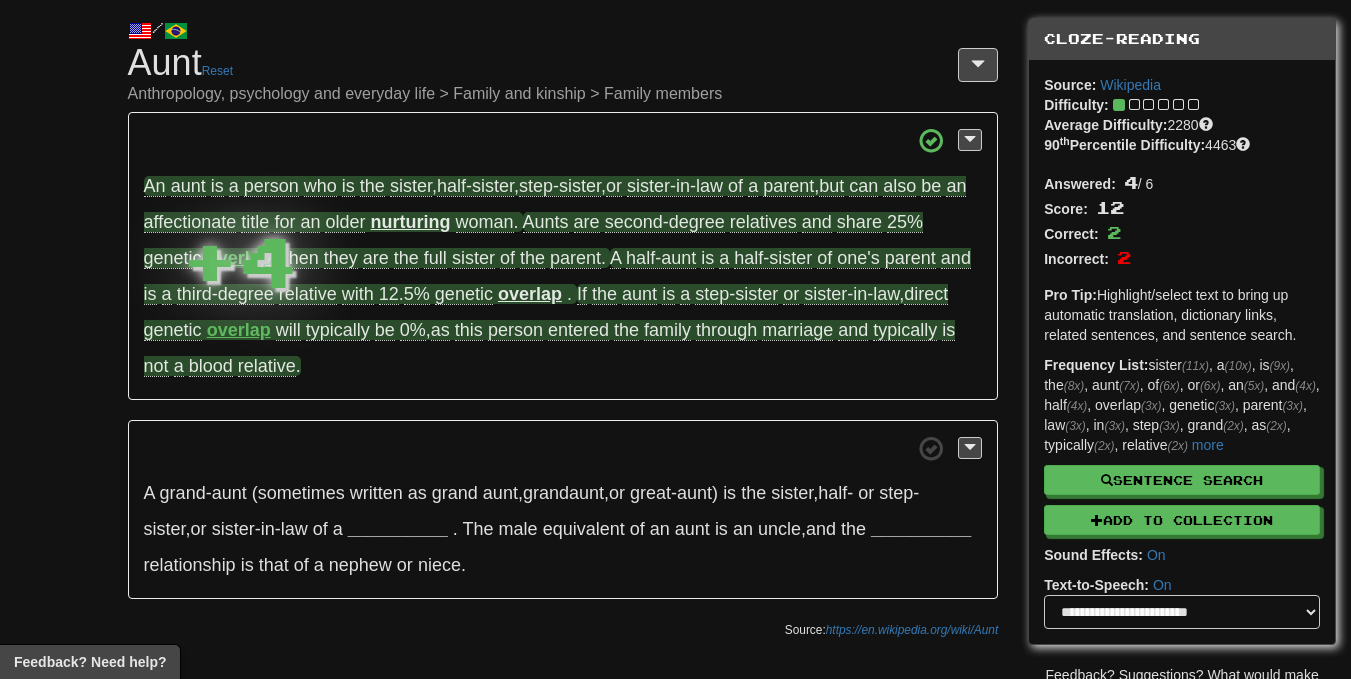 click on "An   aunt   is   a   person   who   is   the   sister ,  half-sister ,  step-sister ,  or   sister-in-law   of   a   parent ,  but   can   also   be   an   affectionate   title   for   an   older
nurturing
woman .
Aunts   are   second-degree   relatives   and   share   25%   genetic
overlap
when   they   are   the   full   sister   of   the   parent .
A   half-aunt   is   a   half-sister   of   one's   parent   and   is   a   third-degree   relative   with   12 . 5%   genetic
overlap
.
If   the   aunt   is   a   step-sister   or   sister-in-law ,  direct   genetic
overlap
will   typically   be   0% ,  as   this   person   entered   the   family   through   marriage   and   typically   is   not   a   blood   relative .
A   grand-aunt   (sometimes   written   as   grand   aunt ,  grandaunt ,  or     is" at bounding box center [563, 355] 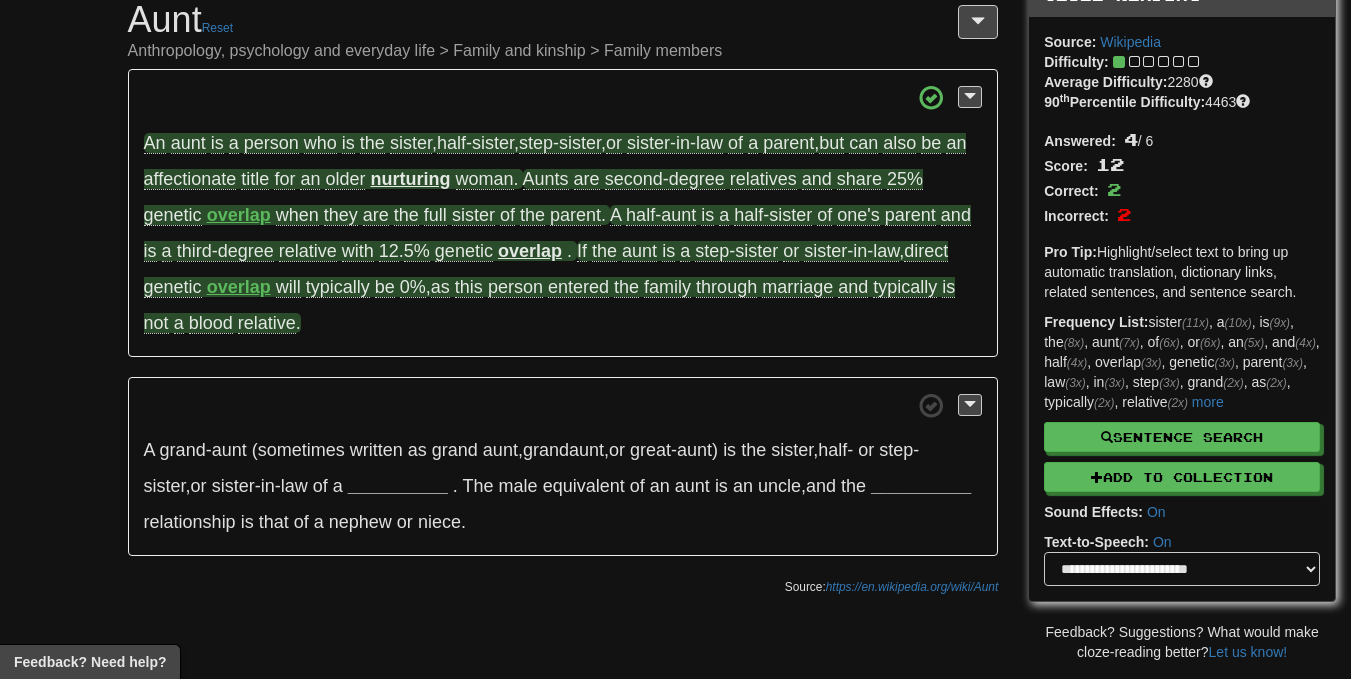 scroll, scrollTop: 144, scrollLeft: 0, axis: vertical 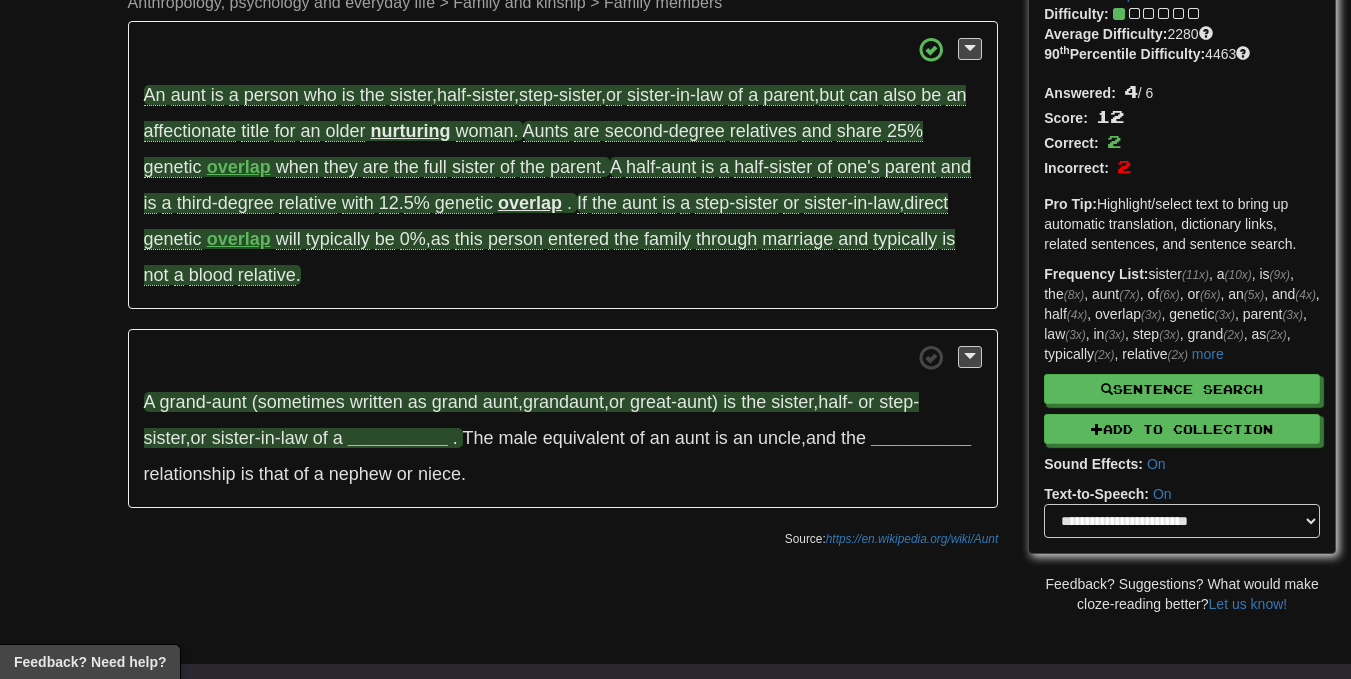 click on "__________" at bounding box center (398, 438) 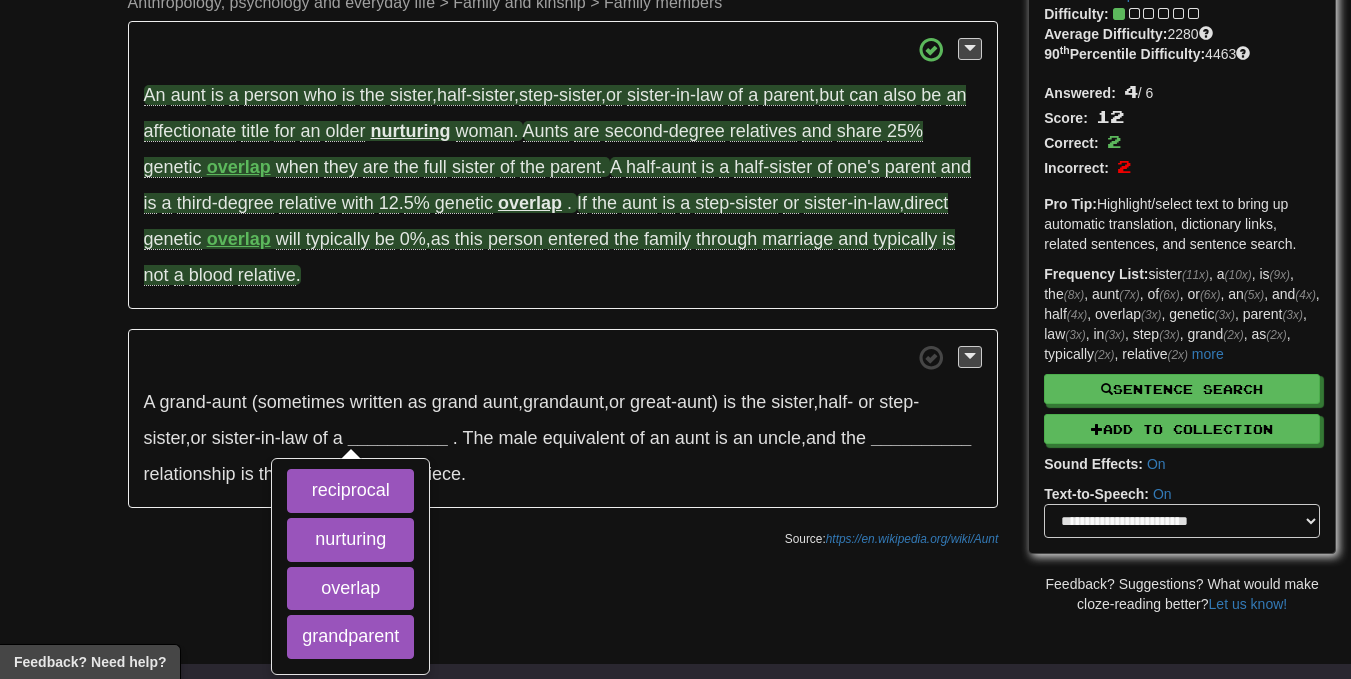 click on "Source:
https://en.wikipedia.org/wiki/Aunt" at bounding box center [563, 538] 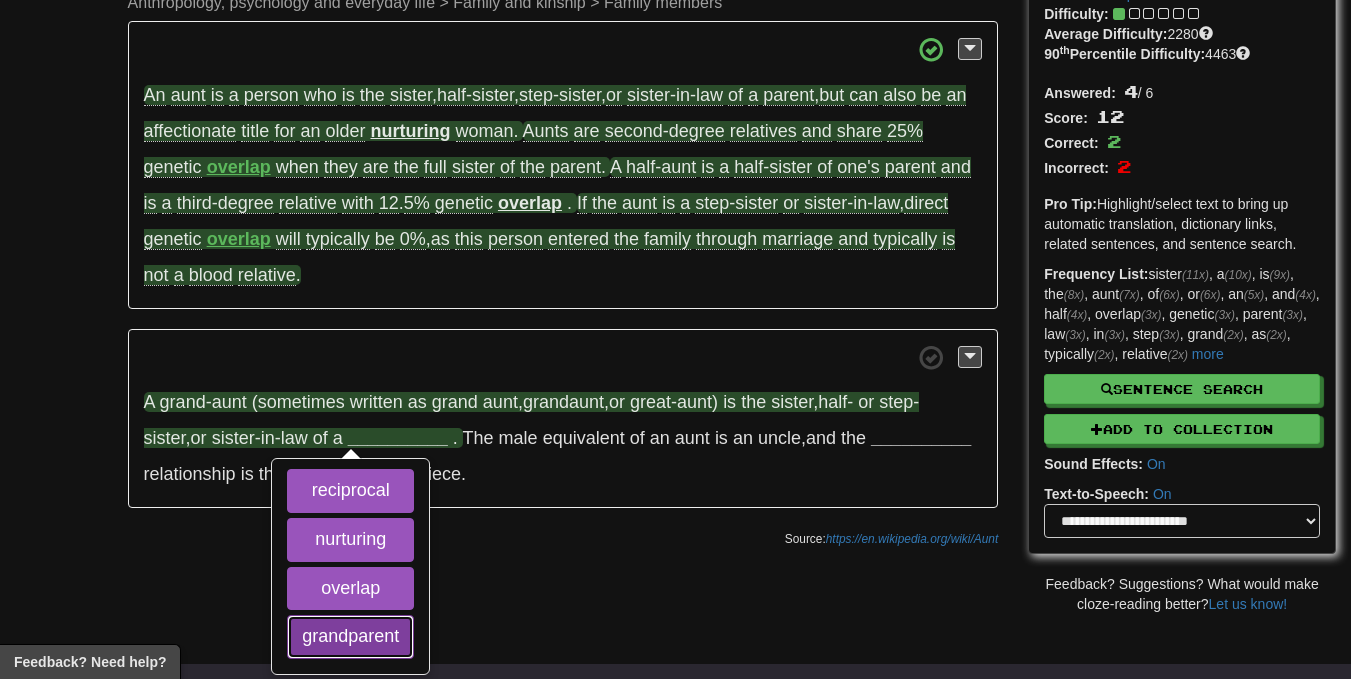 click on "grandparent" at bounding box center (350, 637) 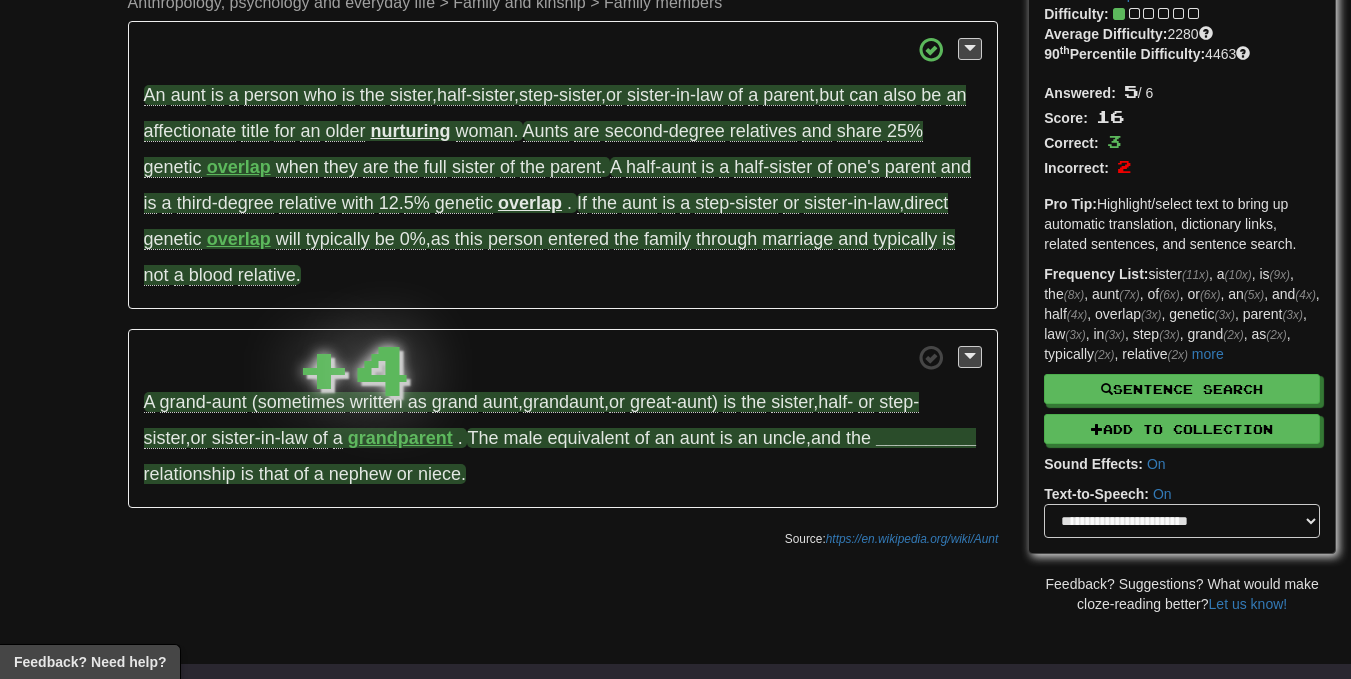 click on "__________" at bounding box center (926, 438) 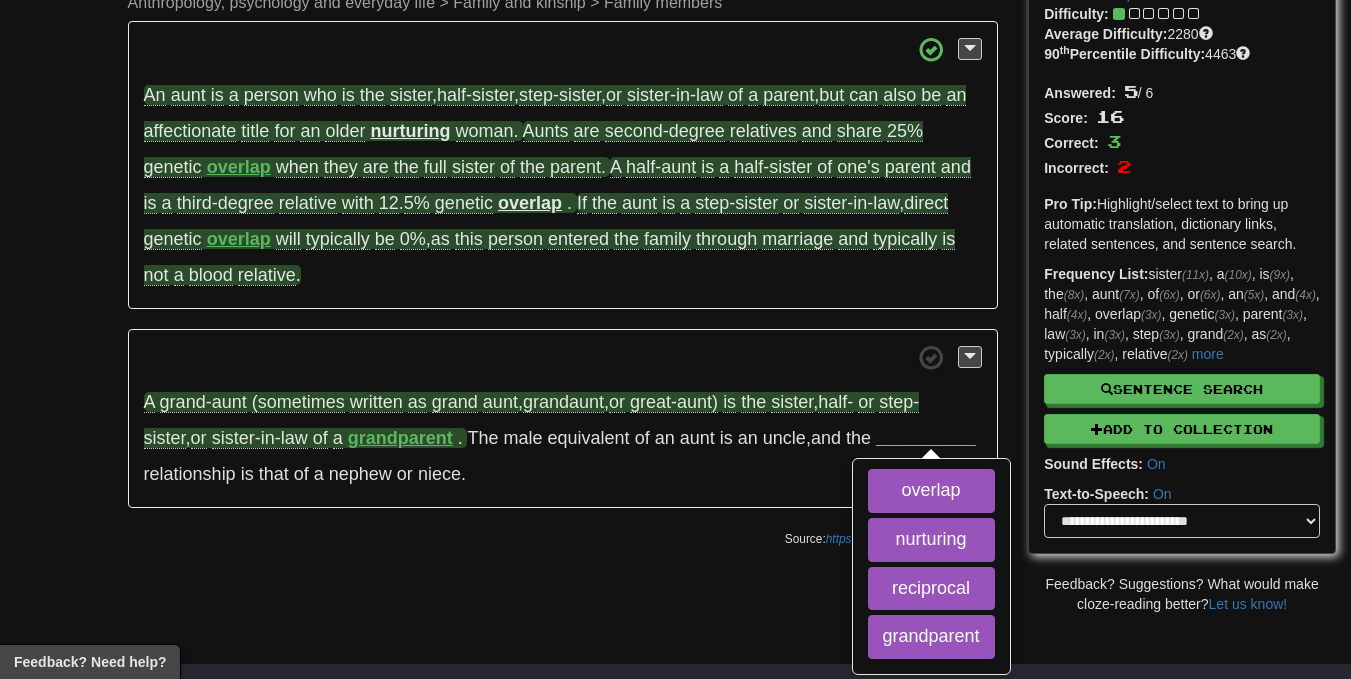 scroll, scrollTop: 181, scrollLeft: 0, axis: vertical 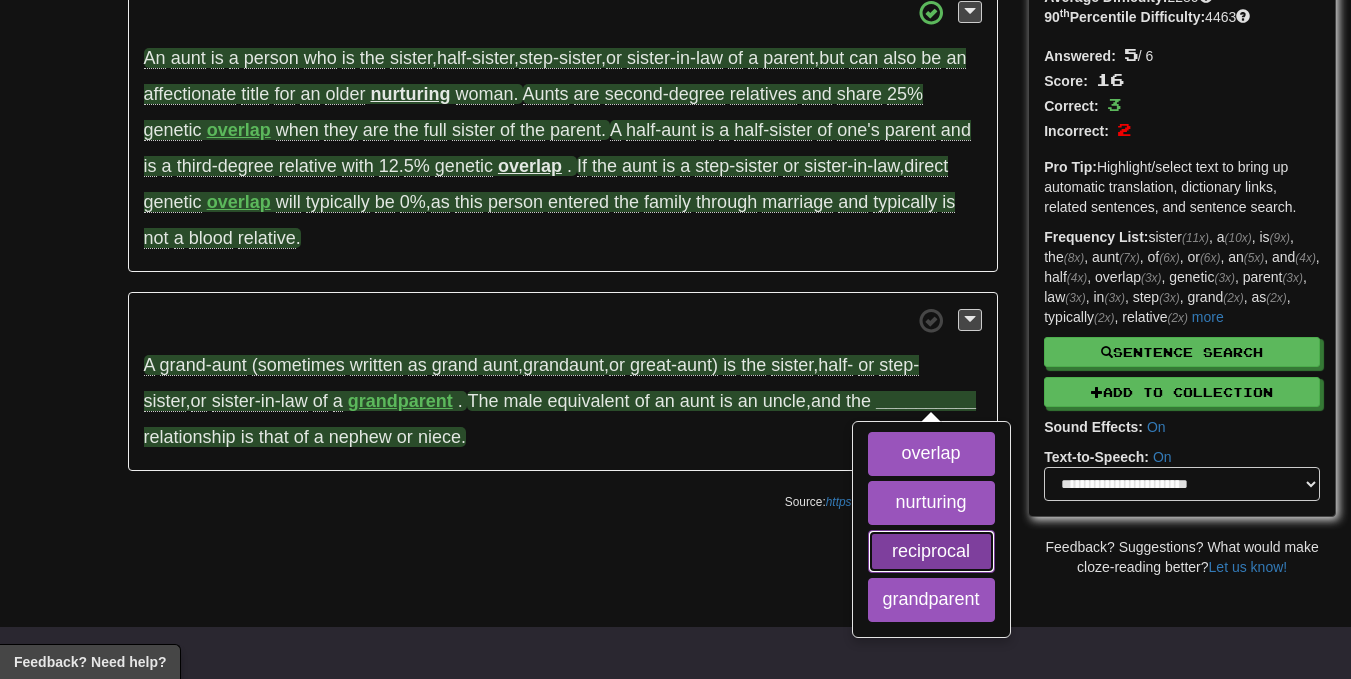 click on "reciprocal" at bounding box center (931, 552) 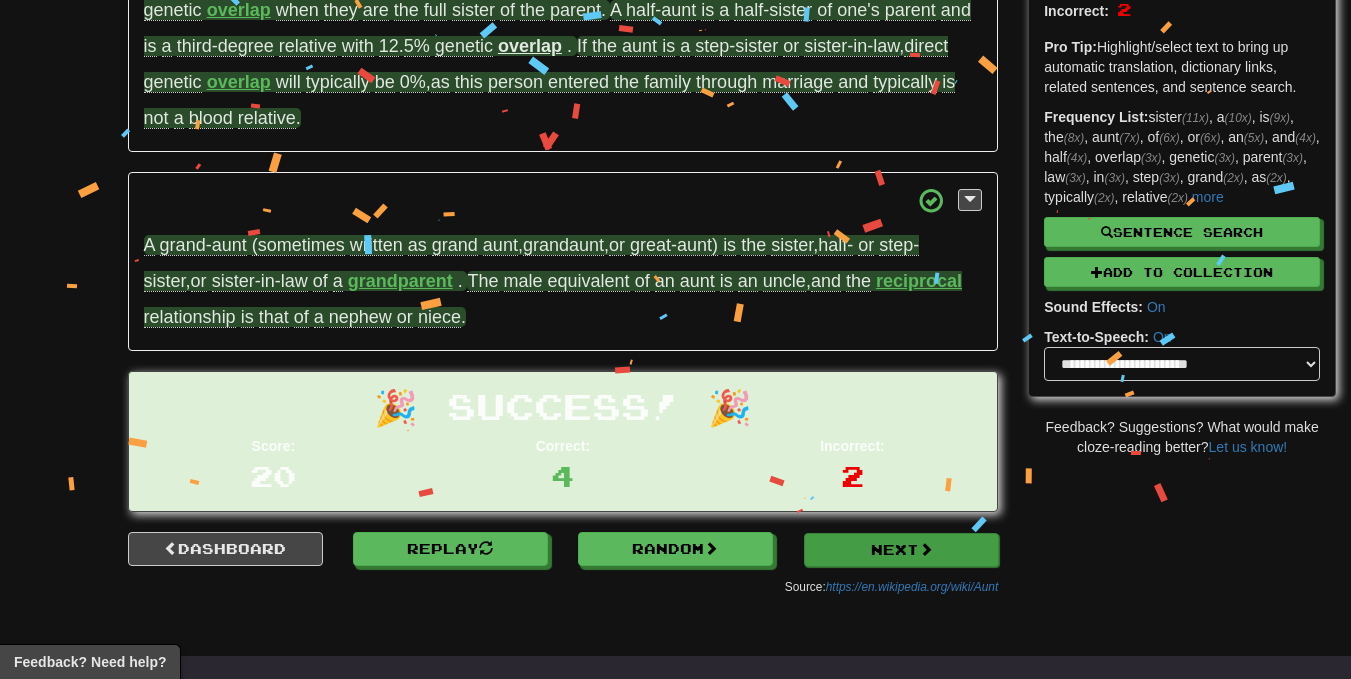 scroll, scrollTop: 302, scrollLeft: 0, axis: vertical 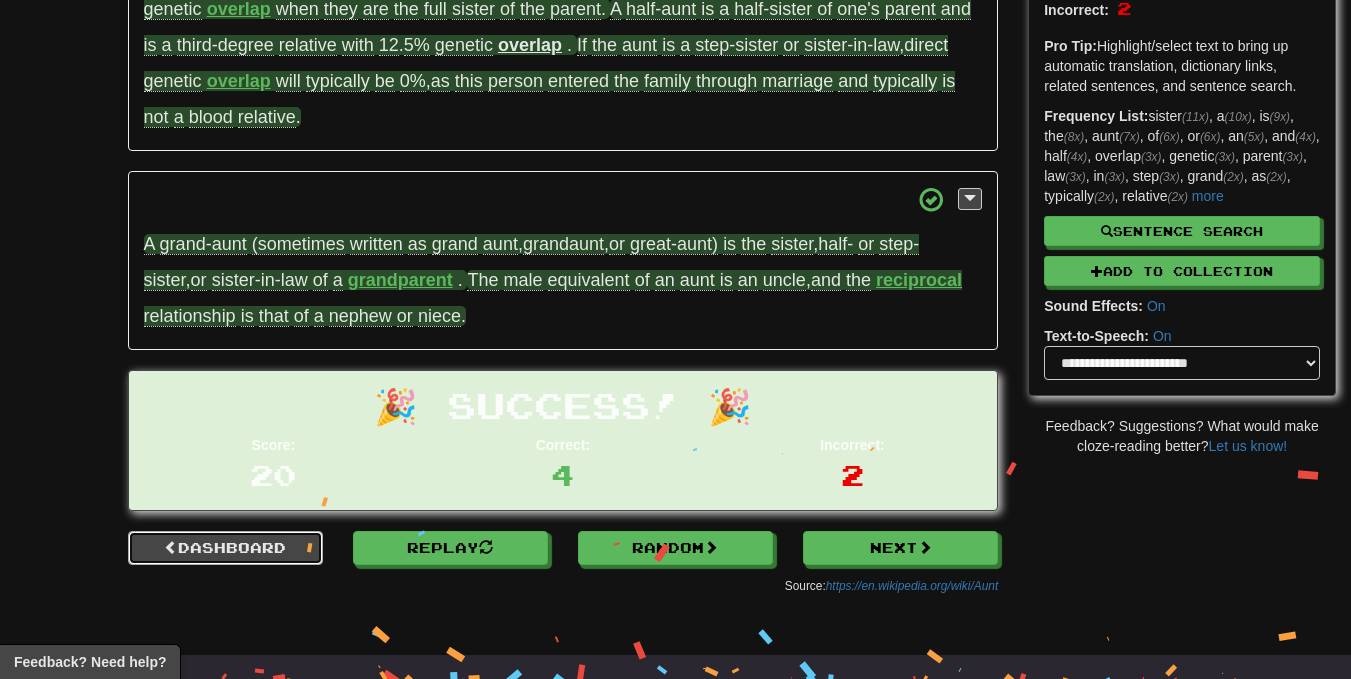 click on "Dashboard" at bounding box center [225, 548] 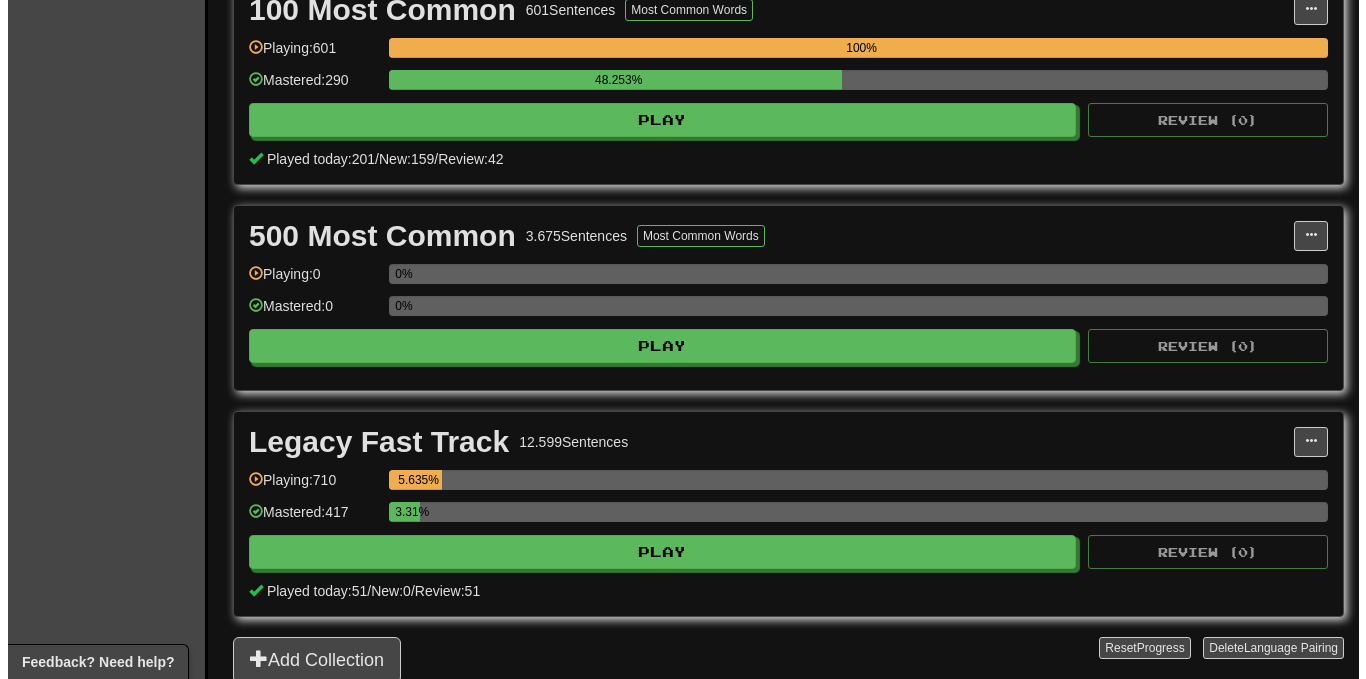 scroll, scrollTop: 483, scrollLeft: 0, axis: vertical 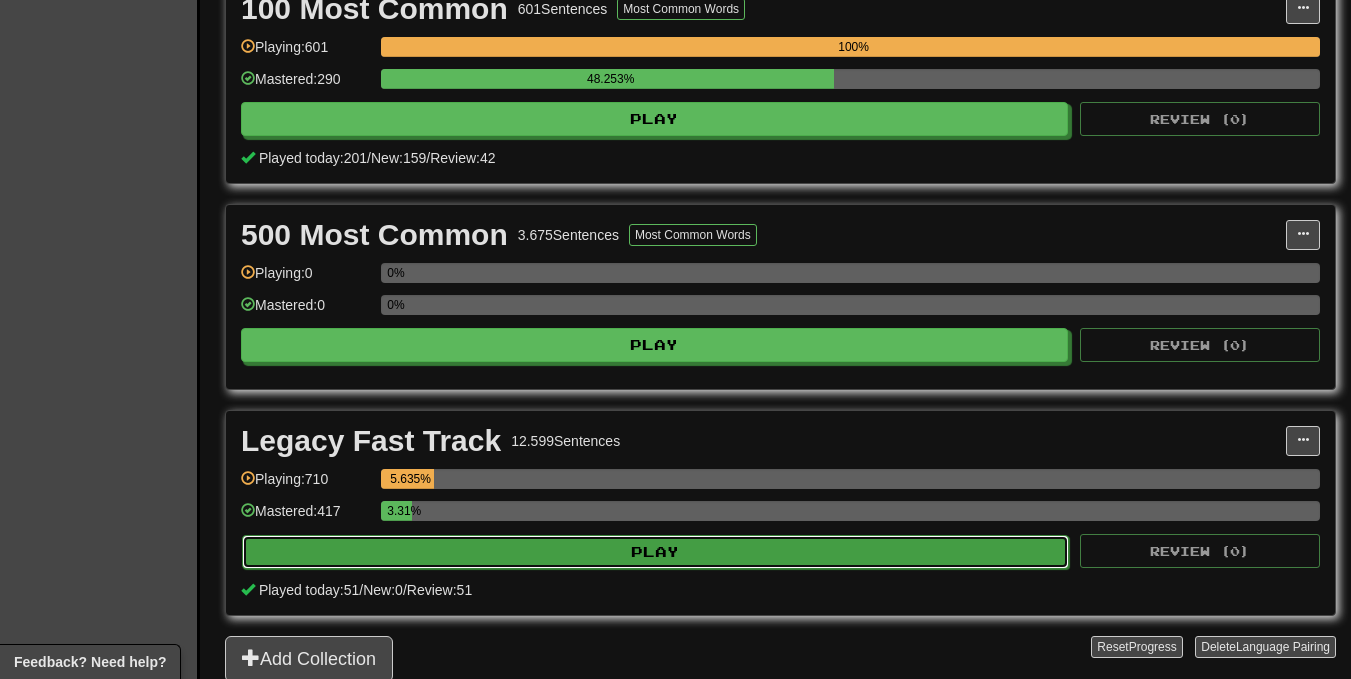 click on "Play" at bounding box center (655, 552) 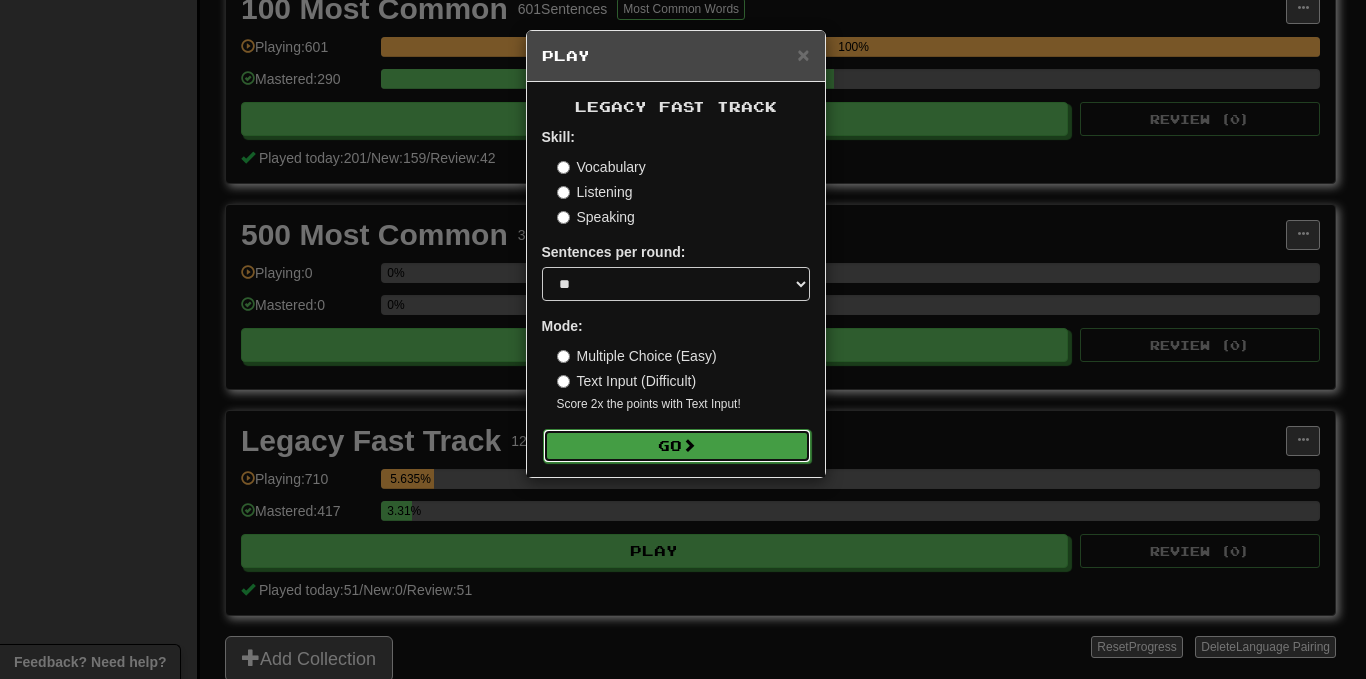 click on "Go" at bounding box center [677, 446] 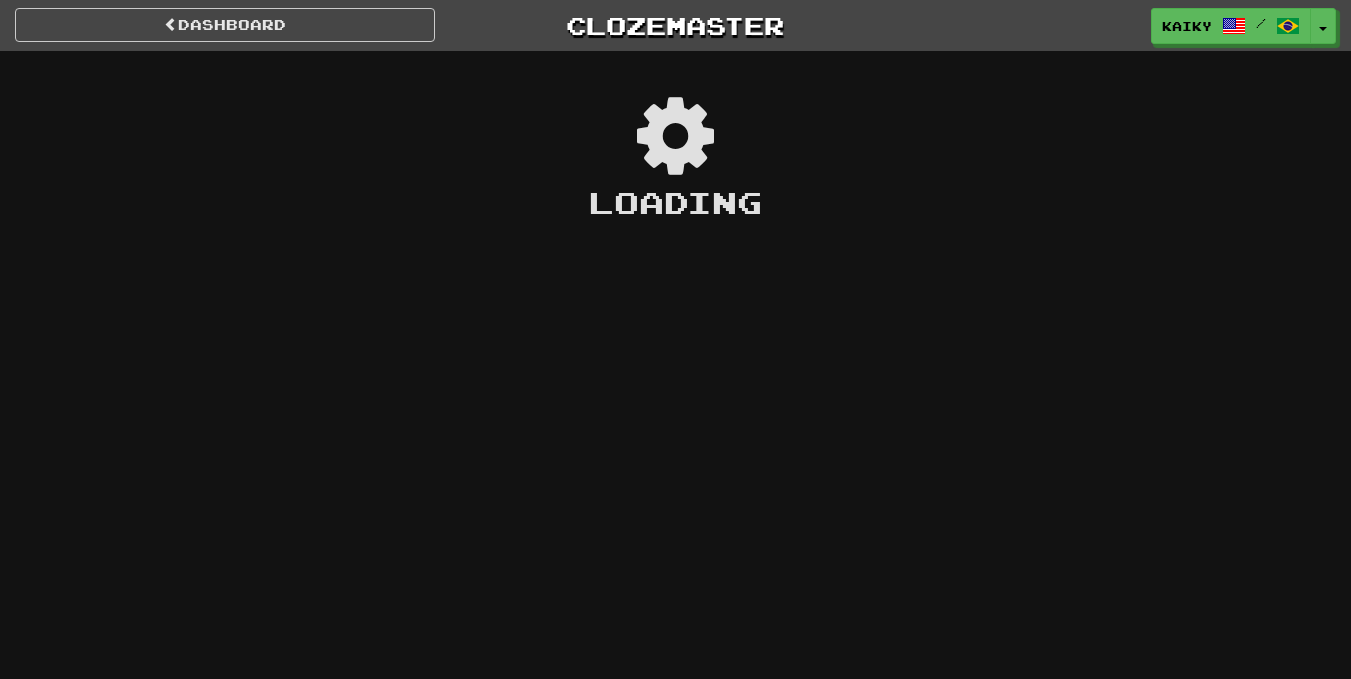 scroll, scrollTop: 0, scrollLeft: 0, axis: both 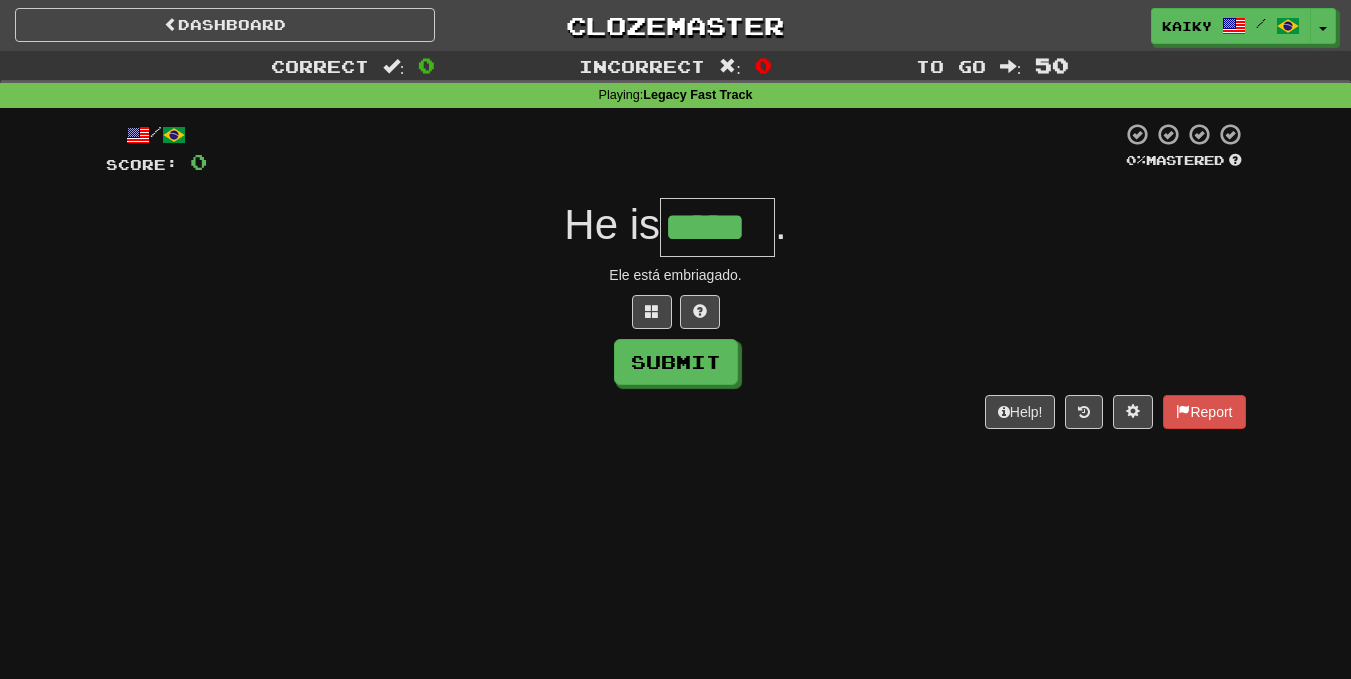 type on "*****" 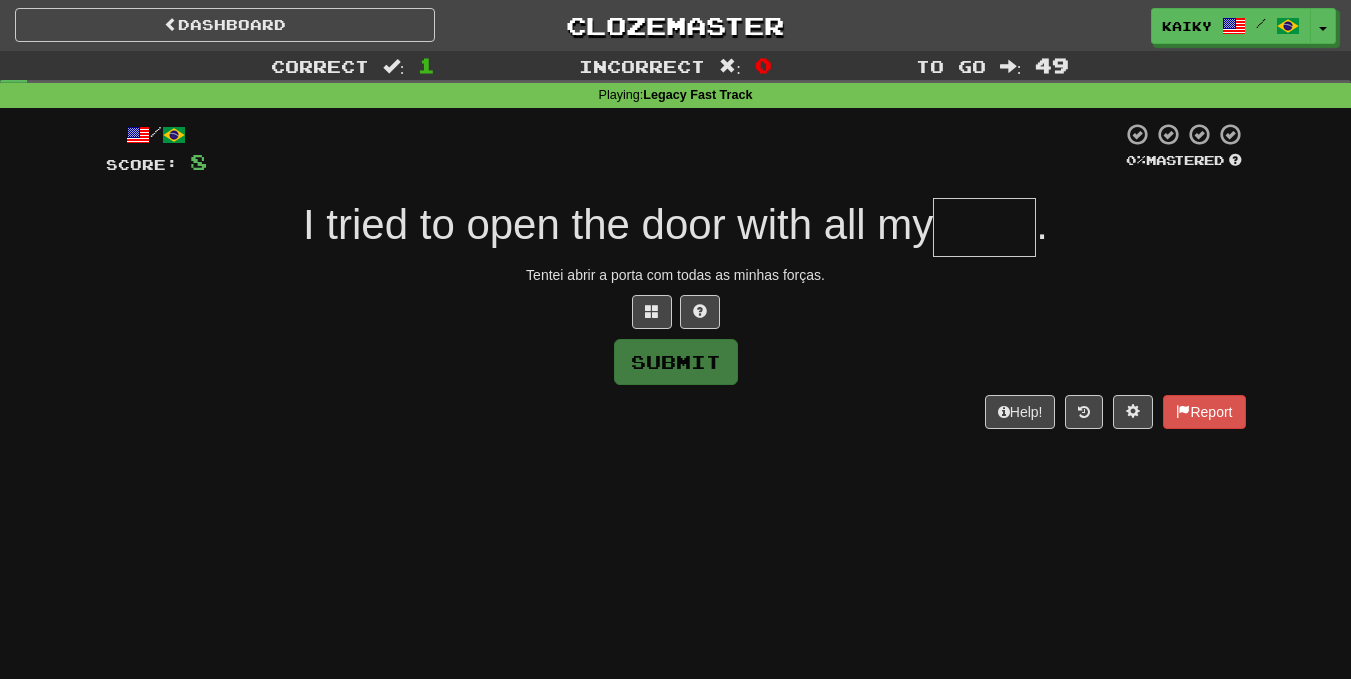 type on "*" 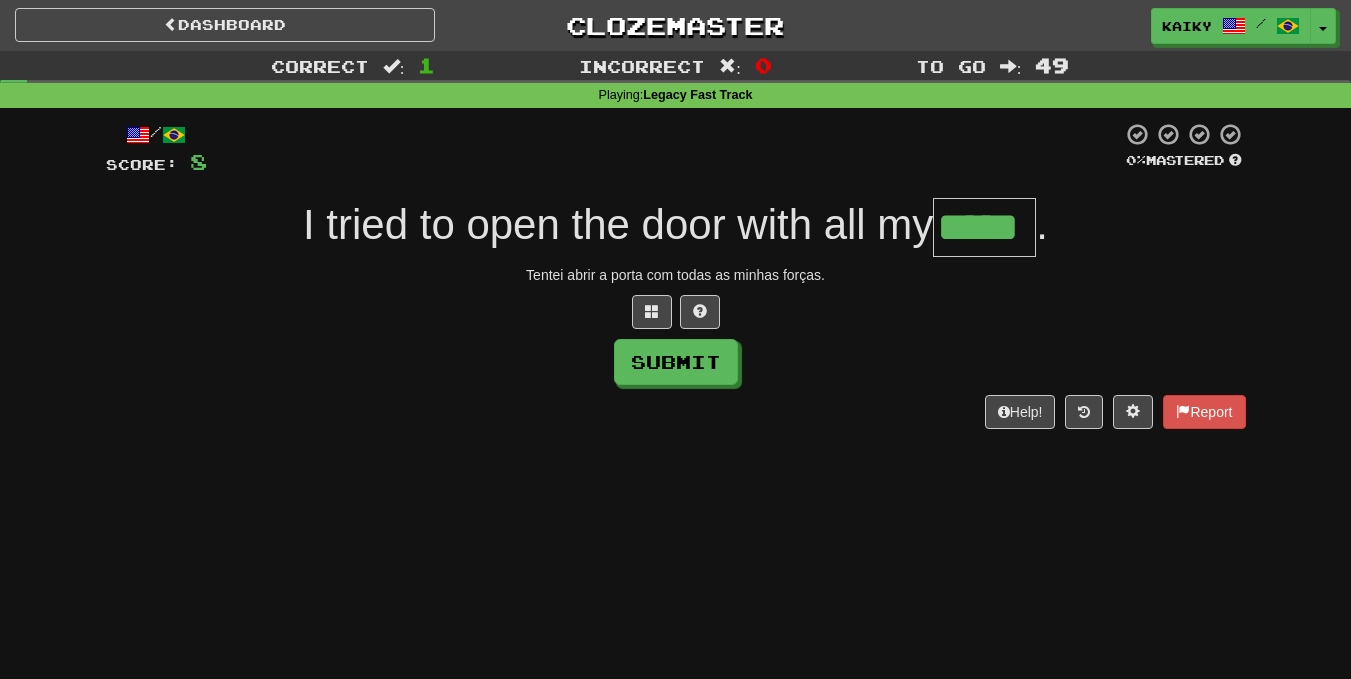 type on "*****" 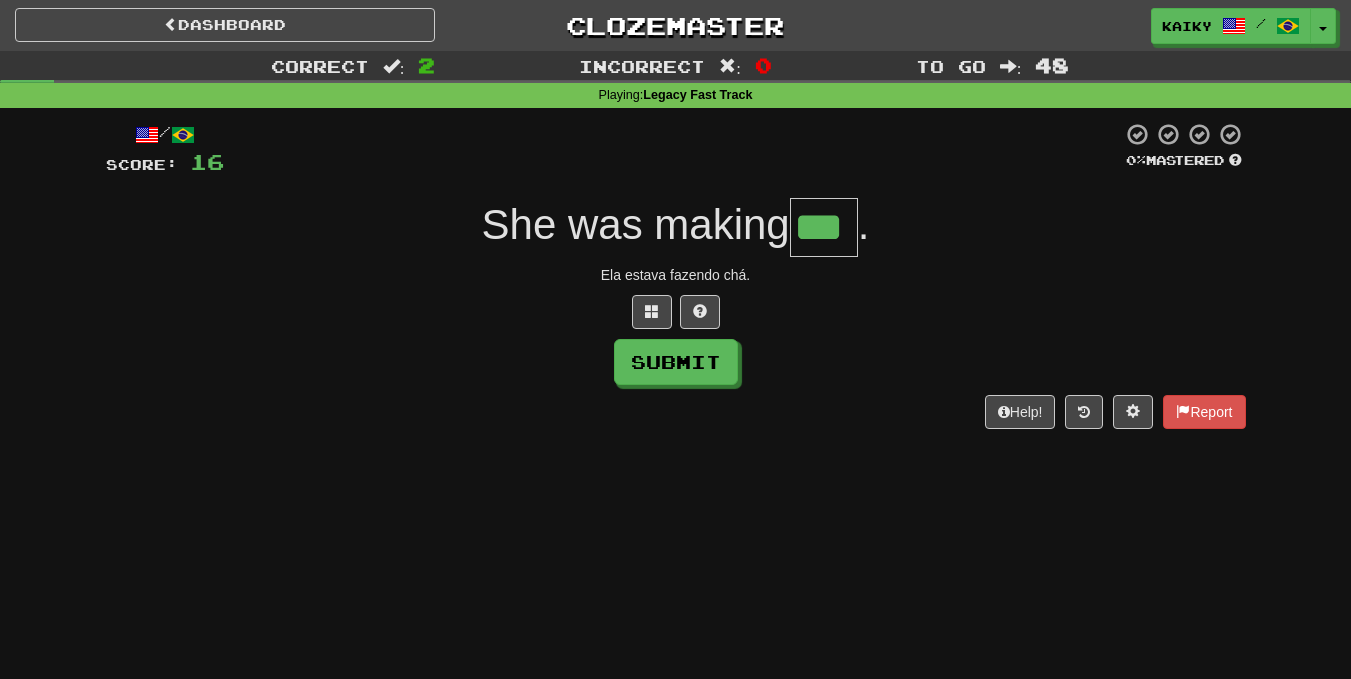 type on "***" 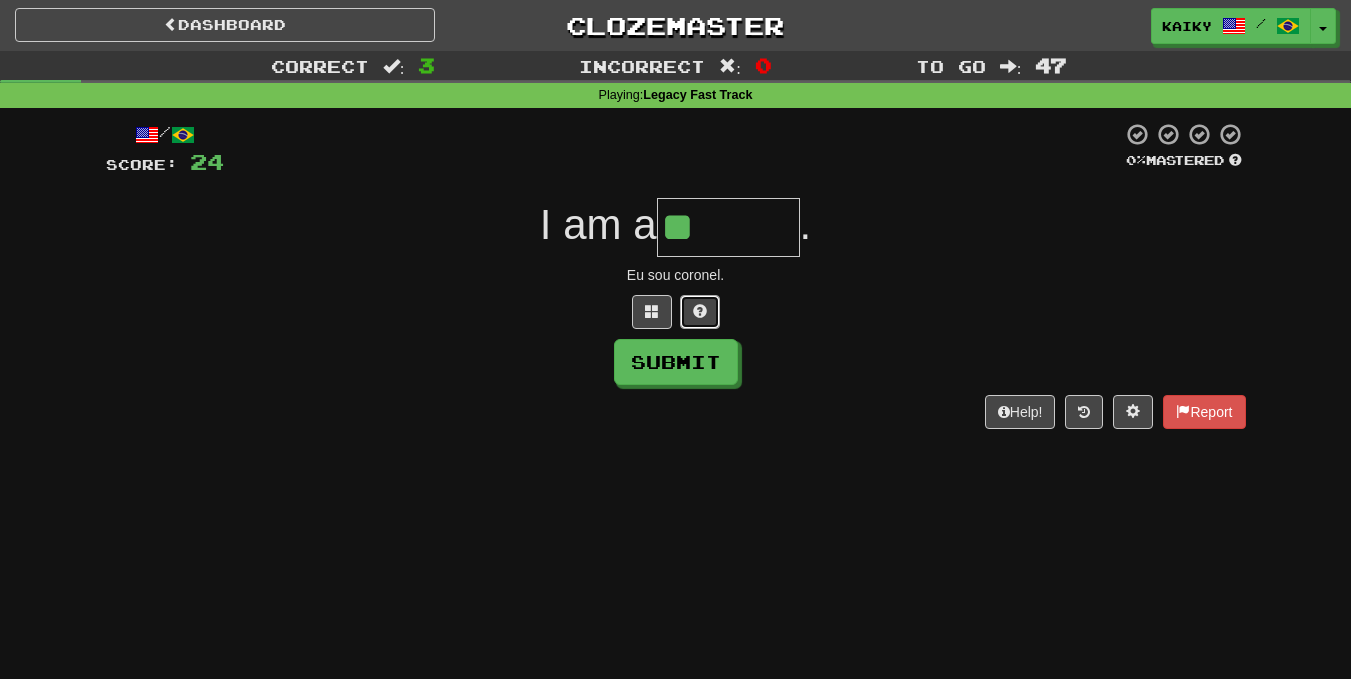 click at bounding box center [700, 311] 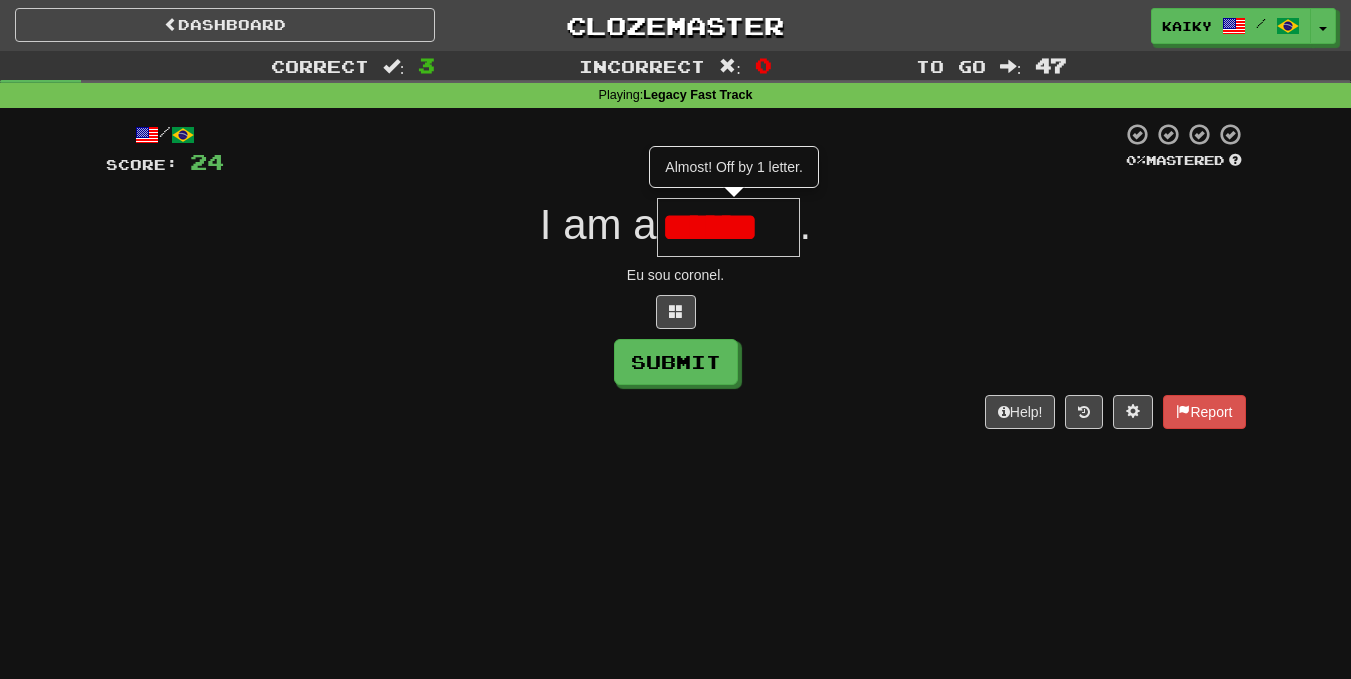 scroll, scrollTop: 0, scrollLeft: 0, axis: both 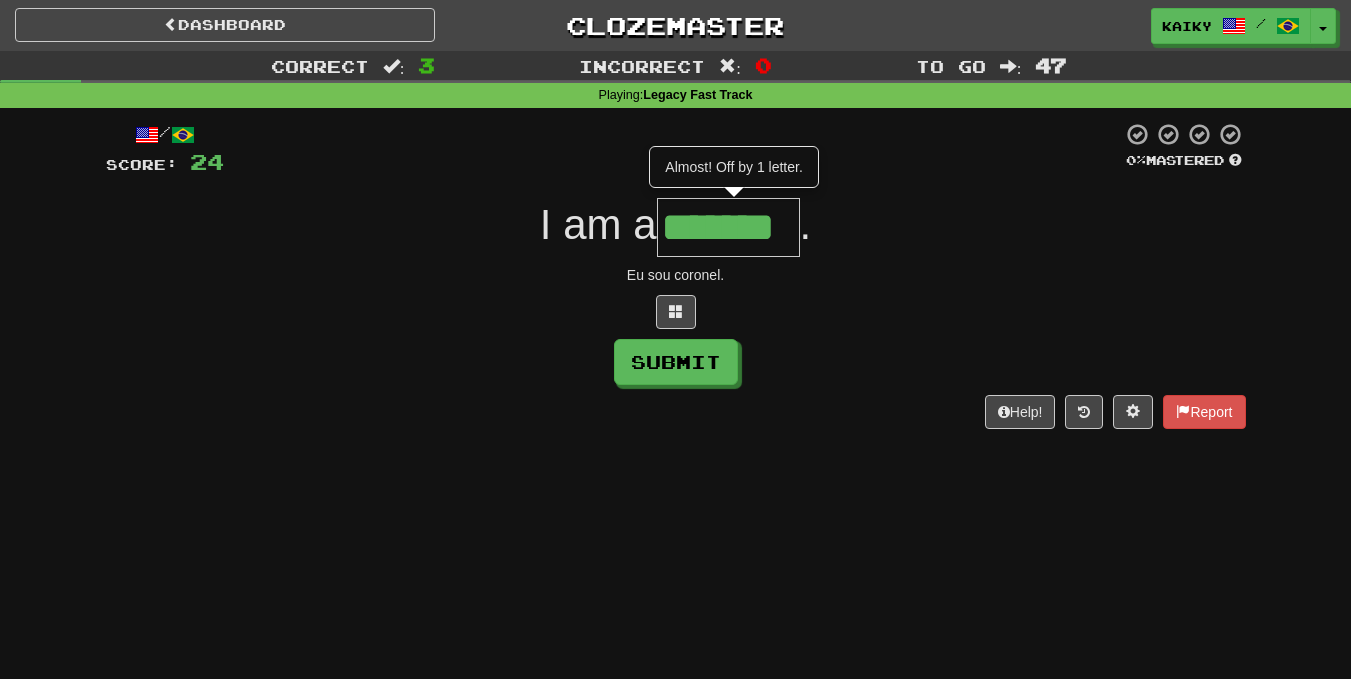 type on "*******" 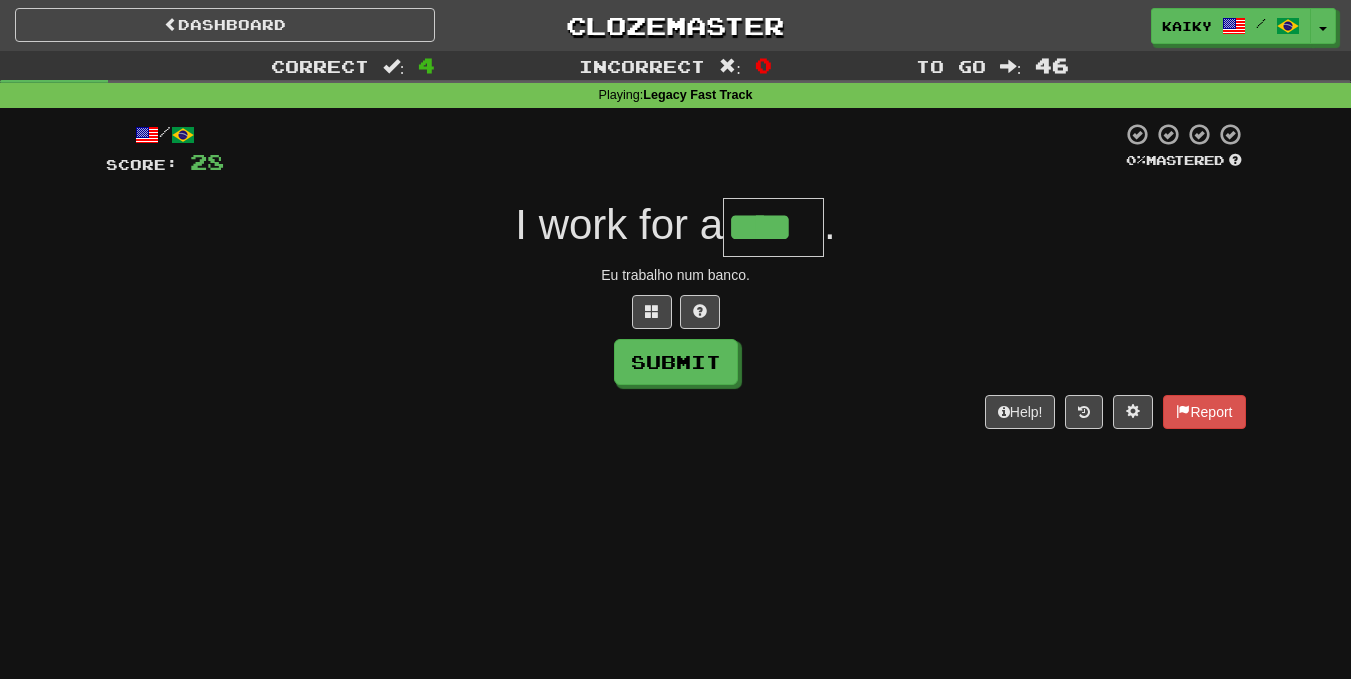type on "****" 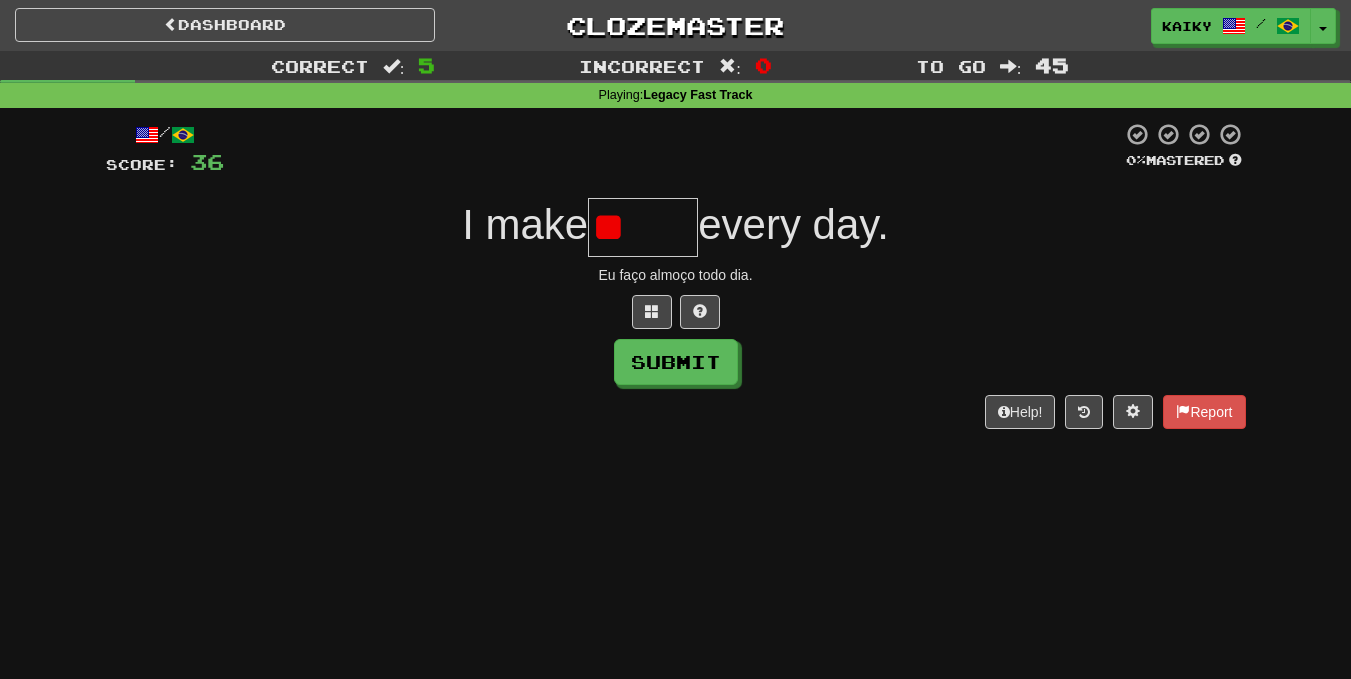 type on "*" 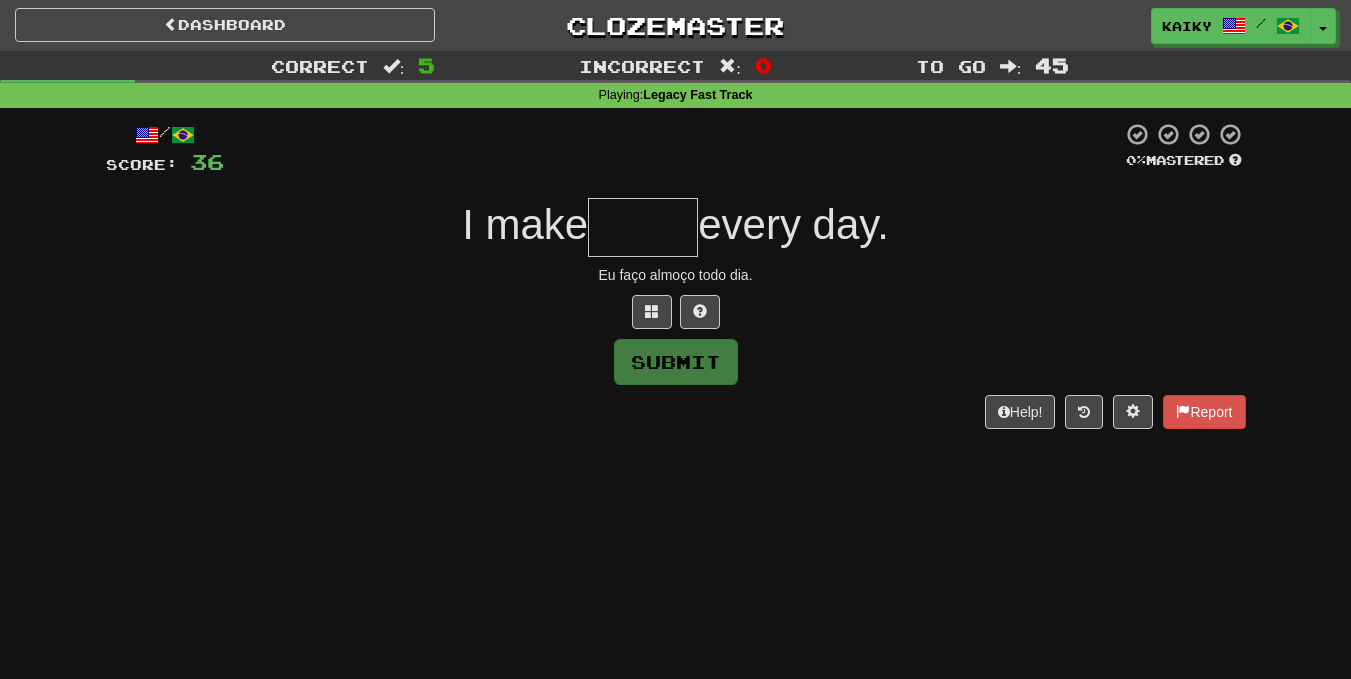 type on "*" 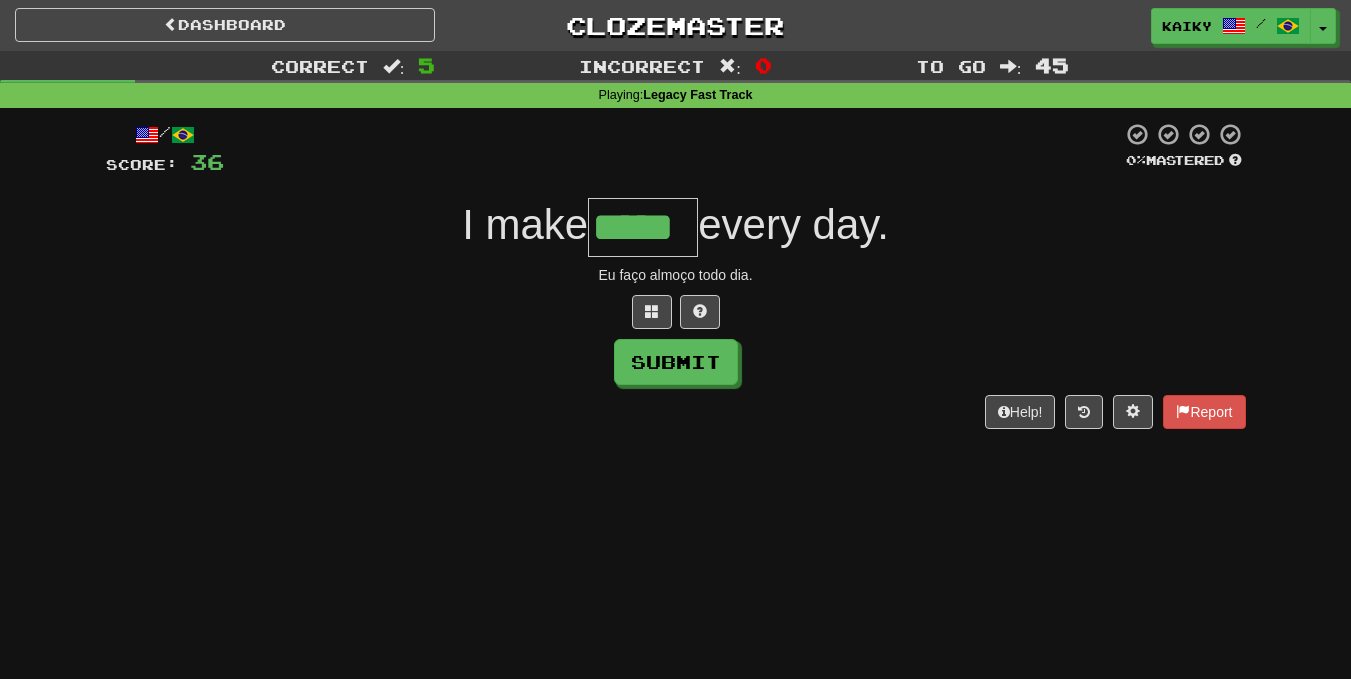 type on "*****" 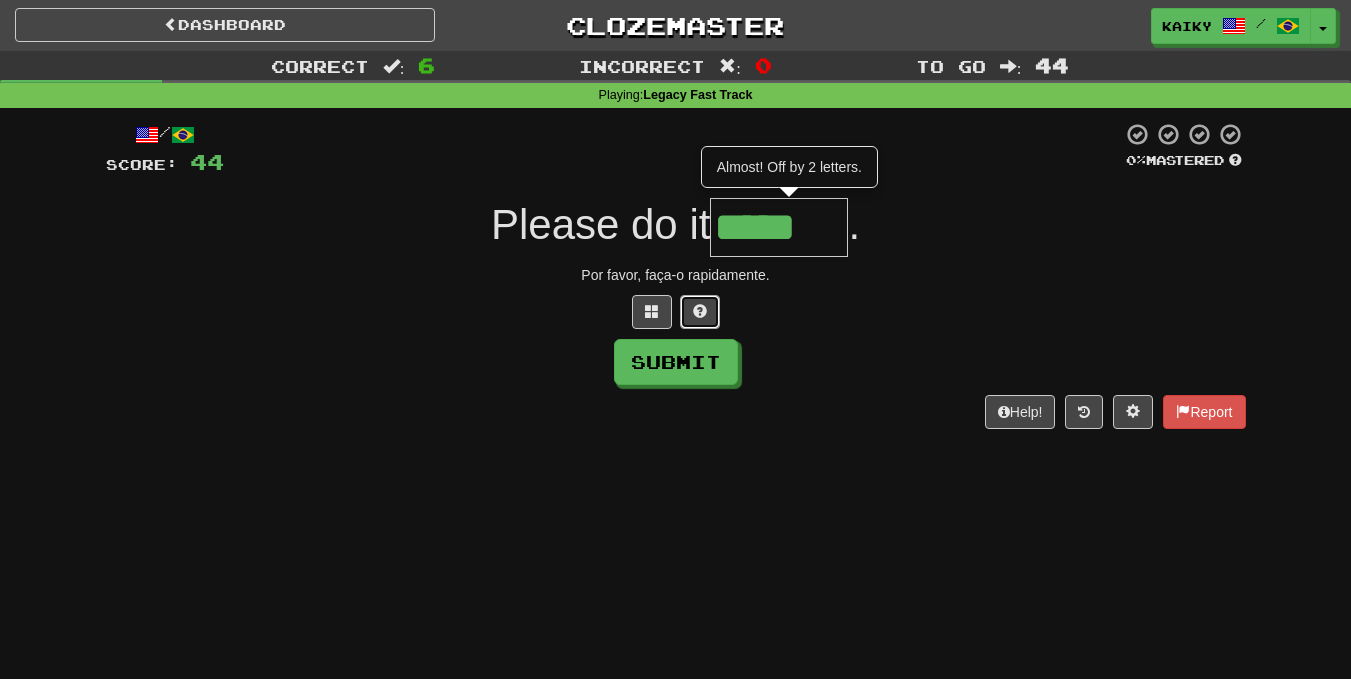 click at bounding box center (700, 312) 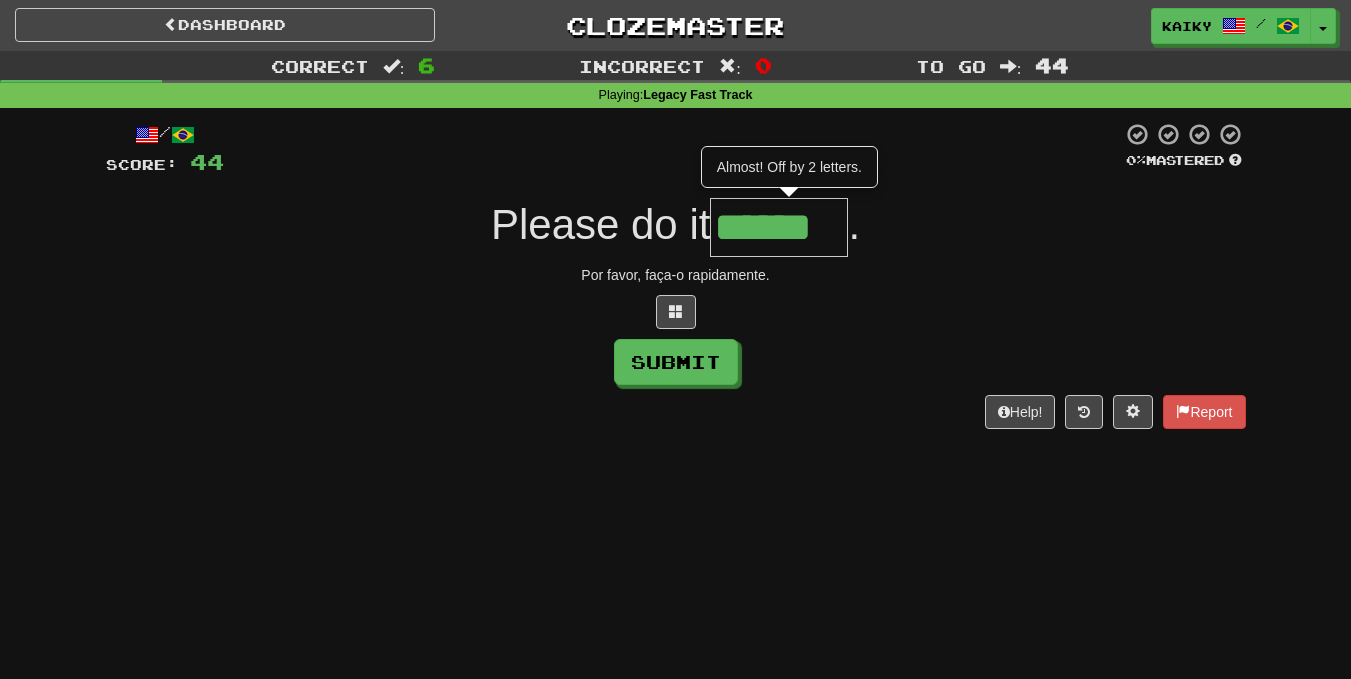 scroll, scrollTop: 0, scrollLeft: 0, axis: both 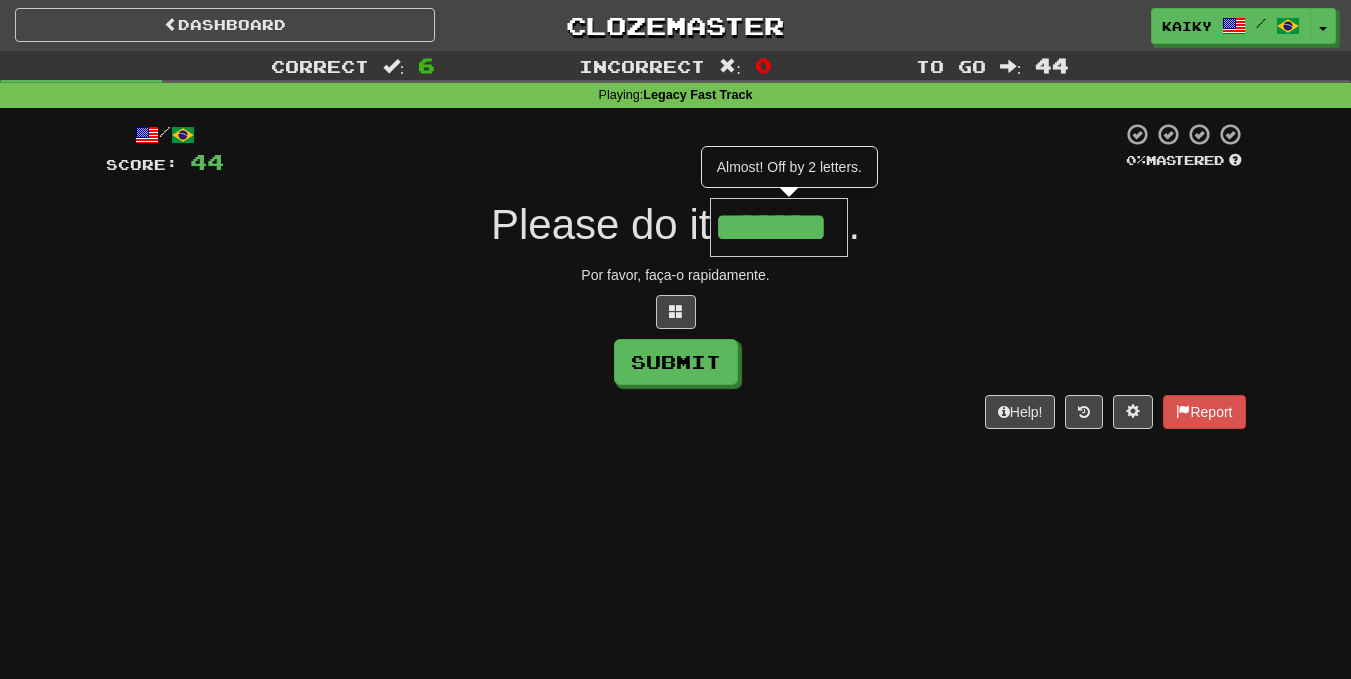 type on "*******" 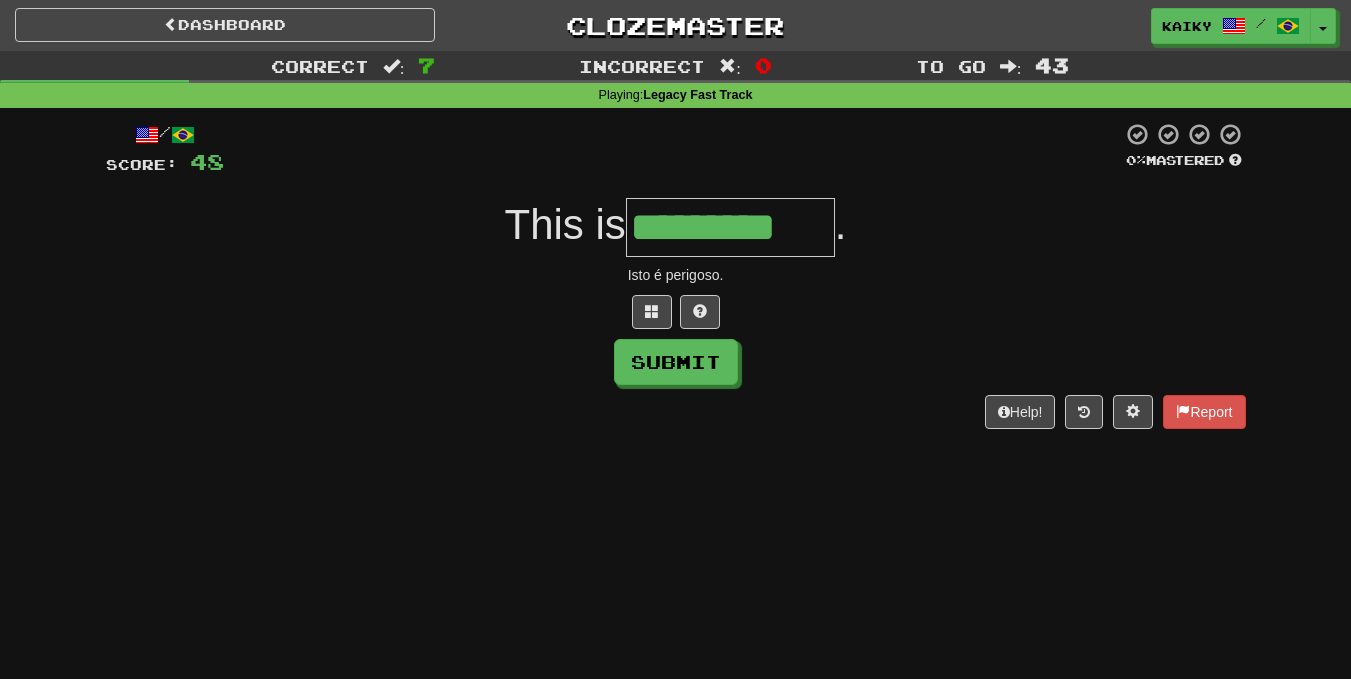 type on "*********" 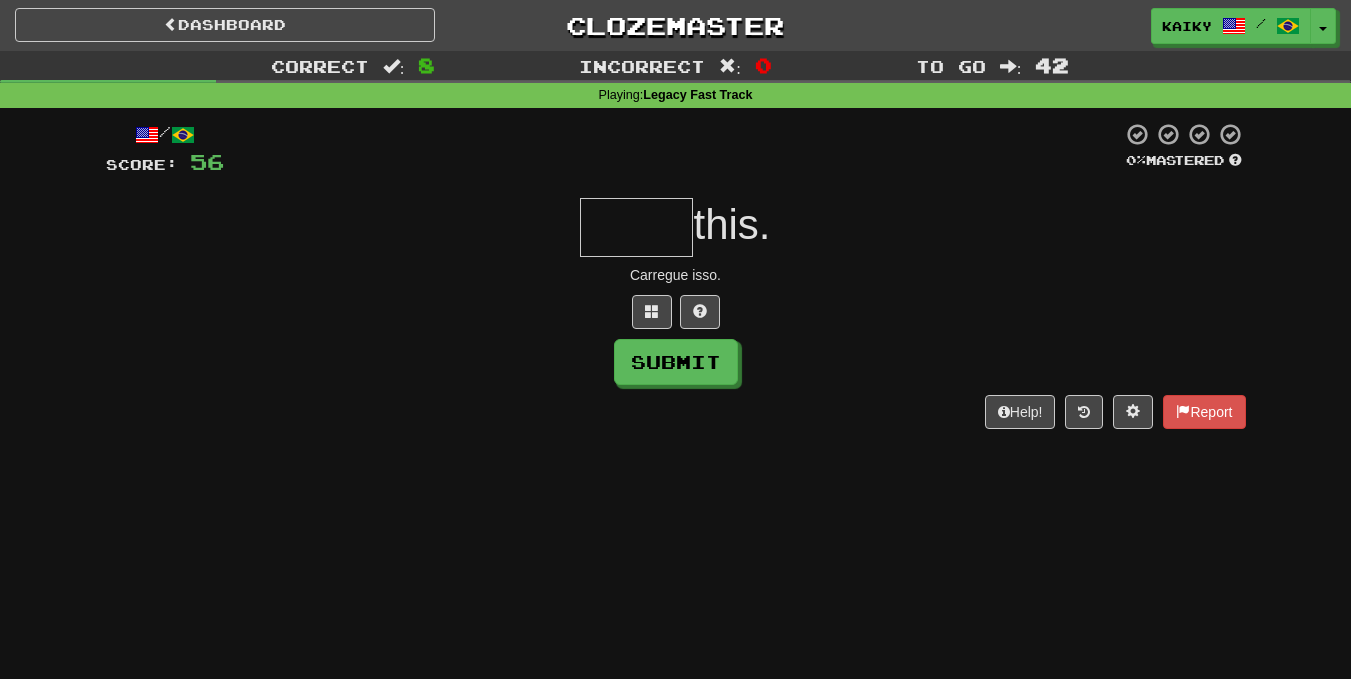 type on "*" 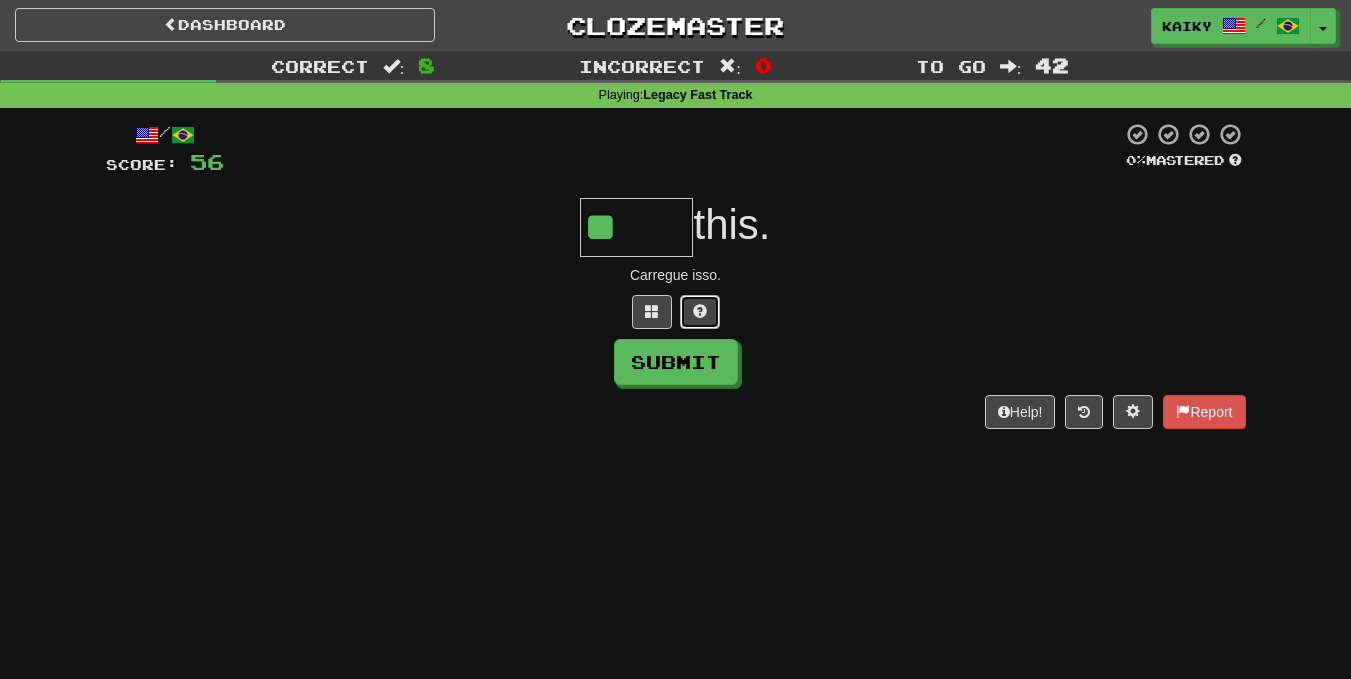 click at bounding box center [700, 312] 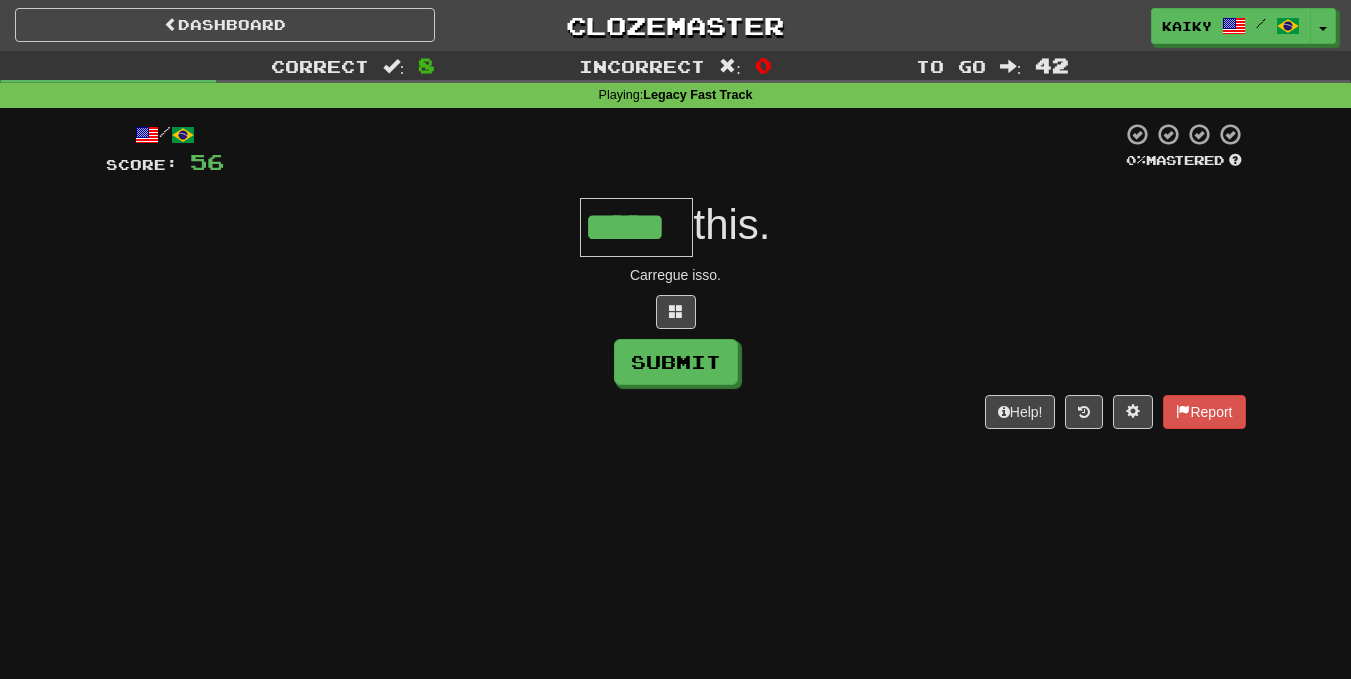 type on "*****" 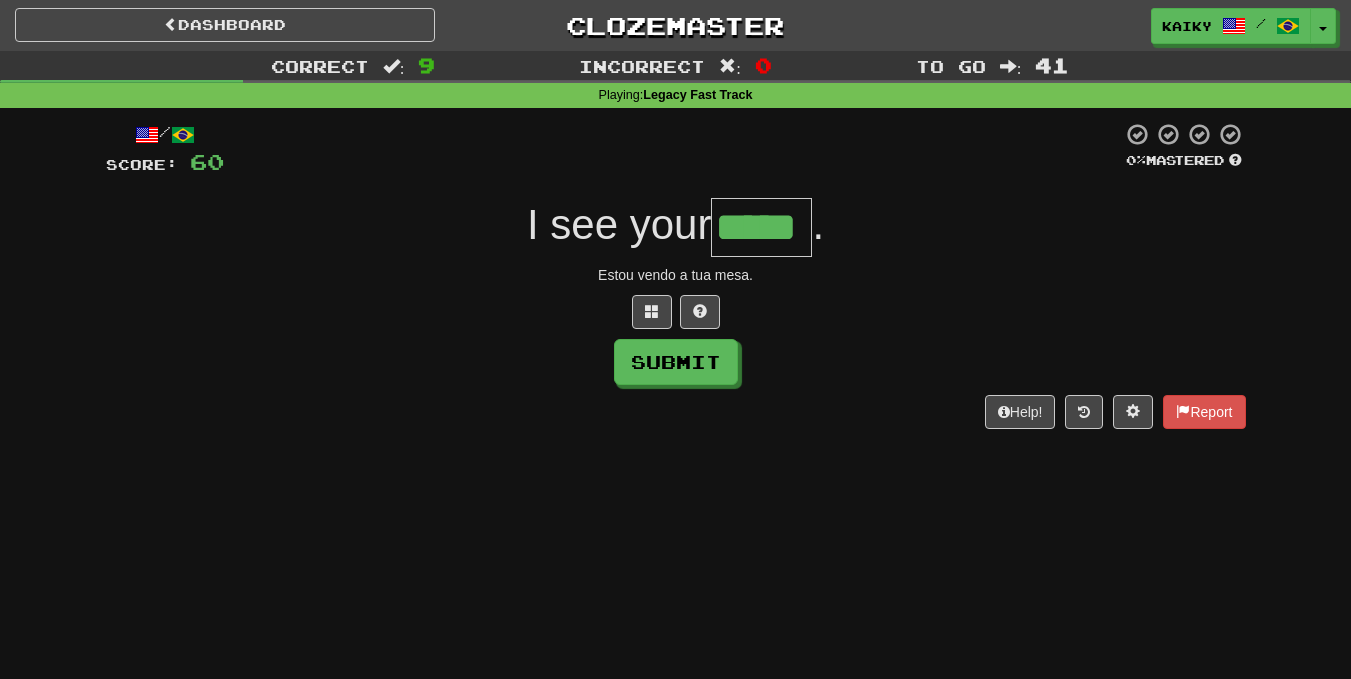 type on "*****" 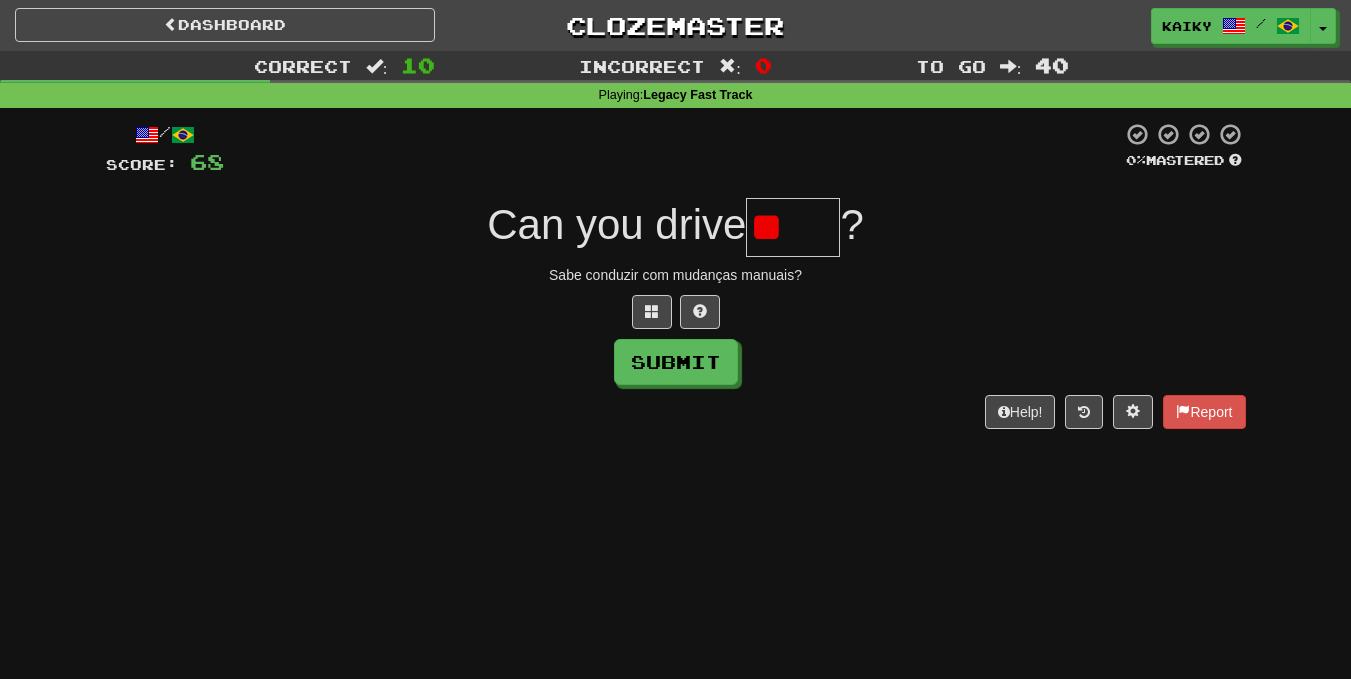 type on "*" 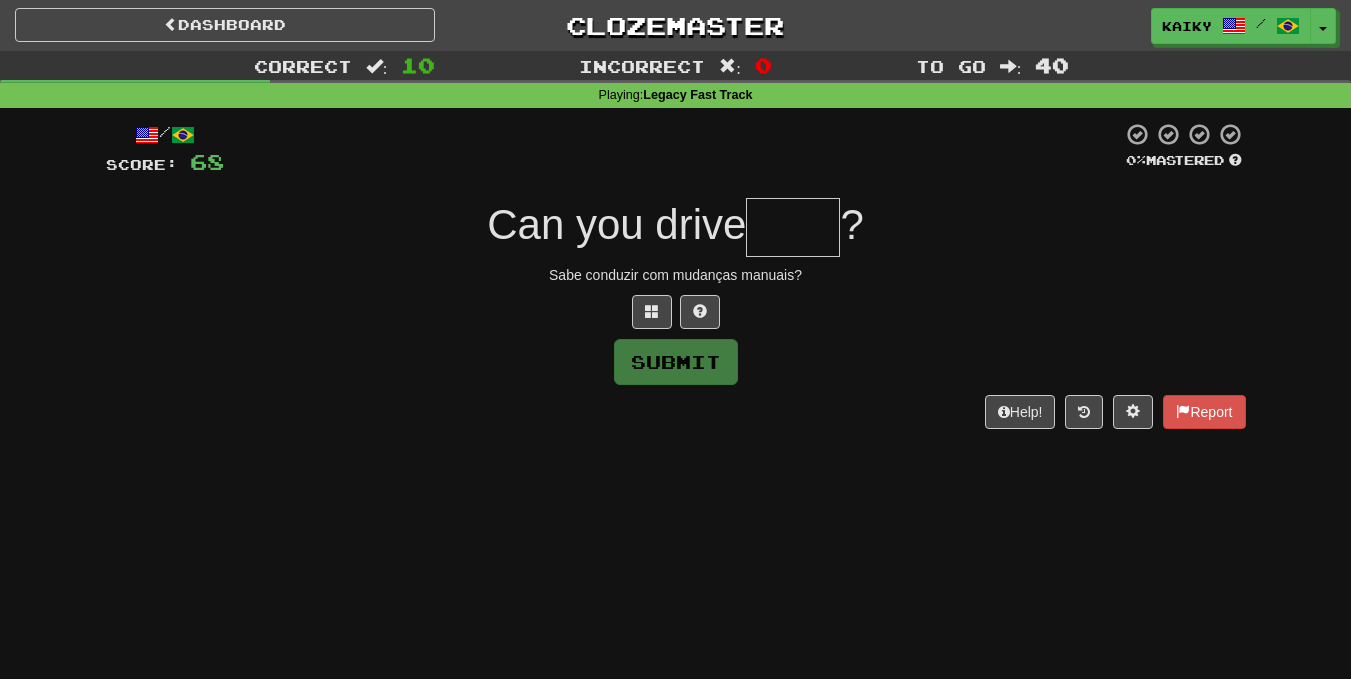 type on "*" 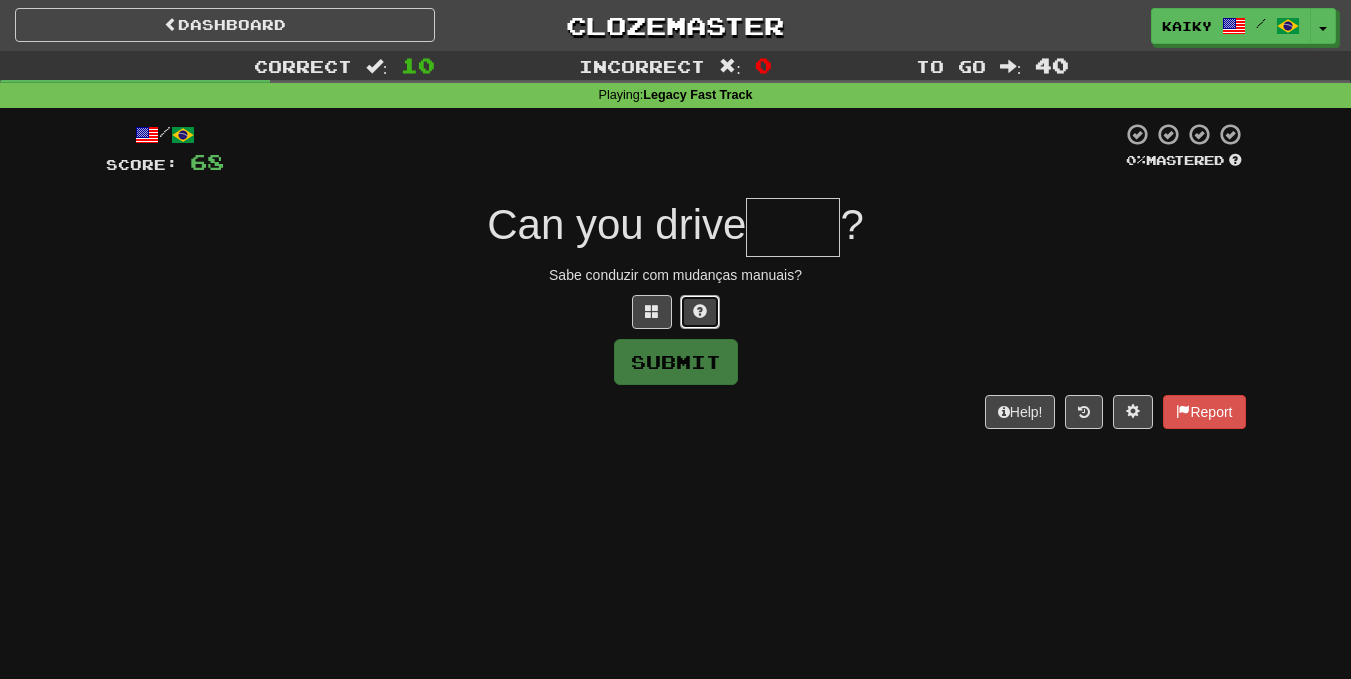 click at bounding box center (700, 311) 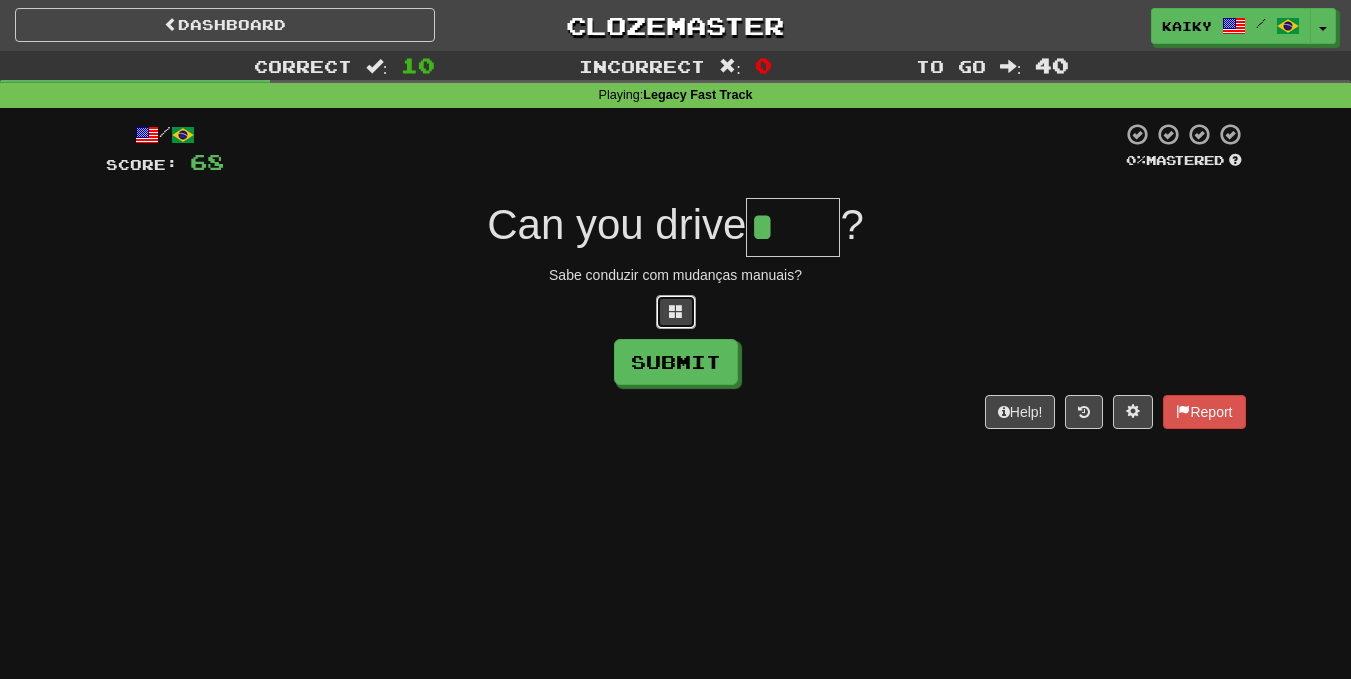 click at bounding box center (676, 311) 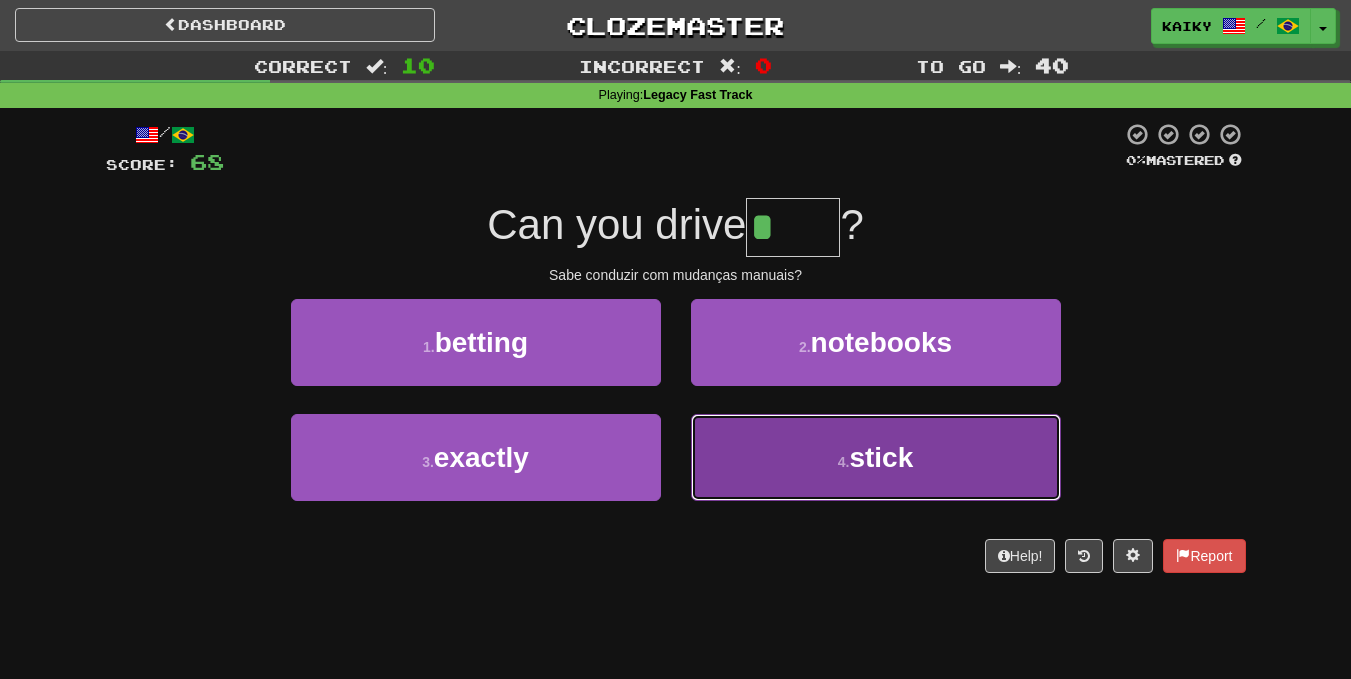 click on "4 .  stick" at bounding box center [876, 457] 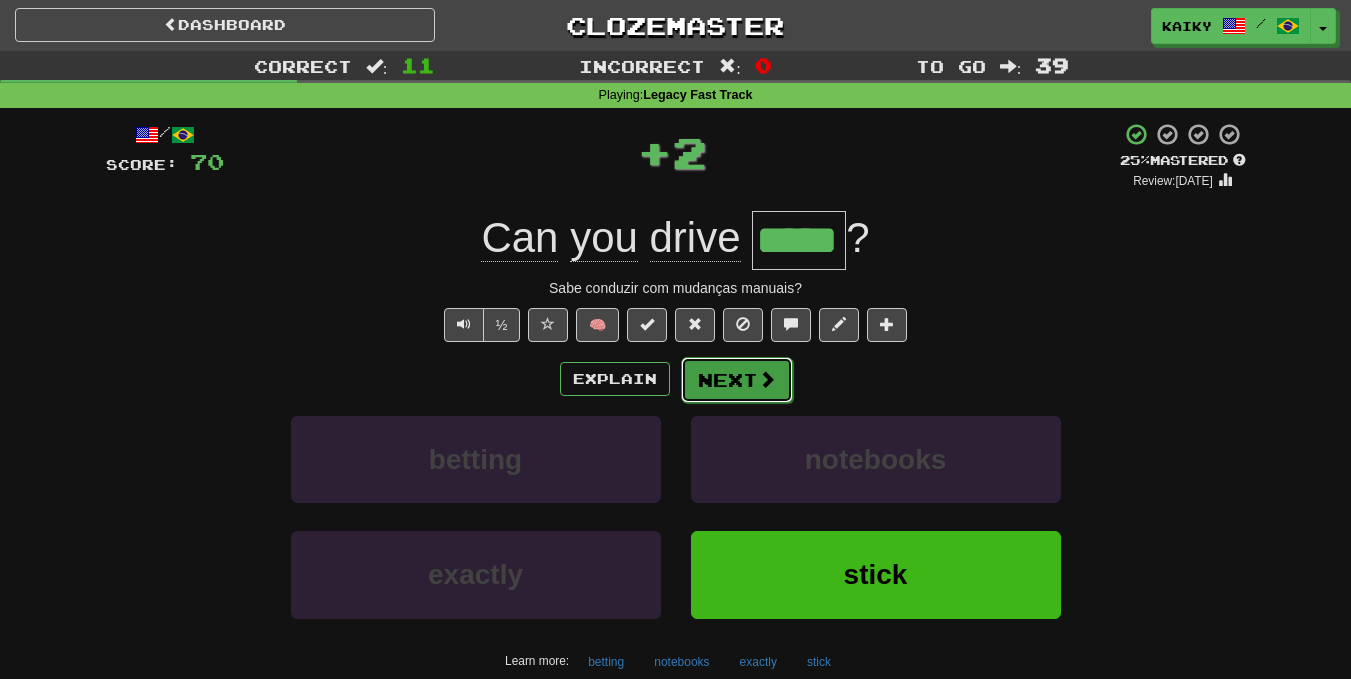 click on "Next" at bounding box center [737, 380] 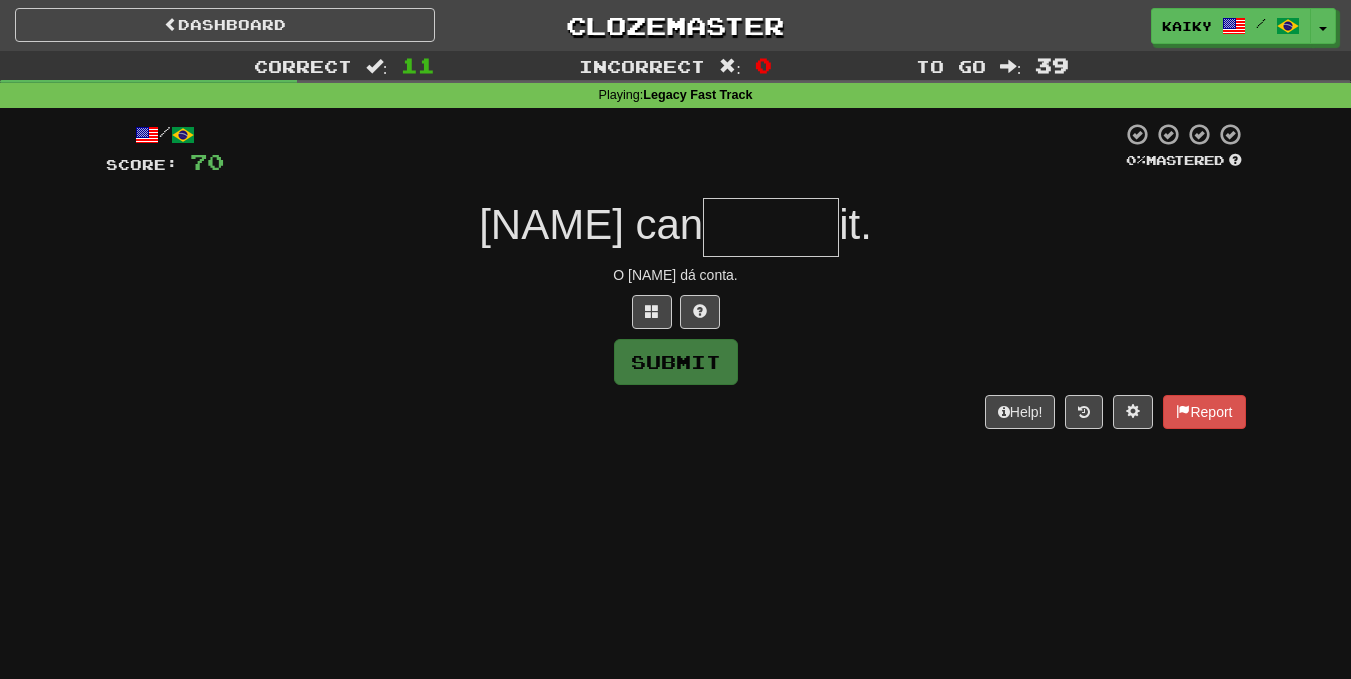 type on "*" 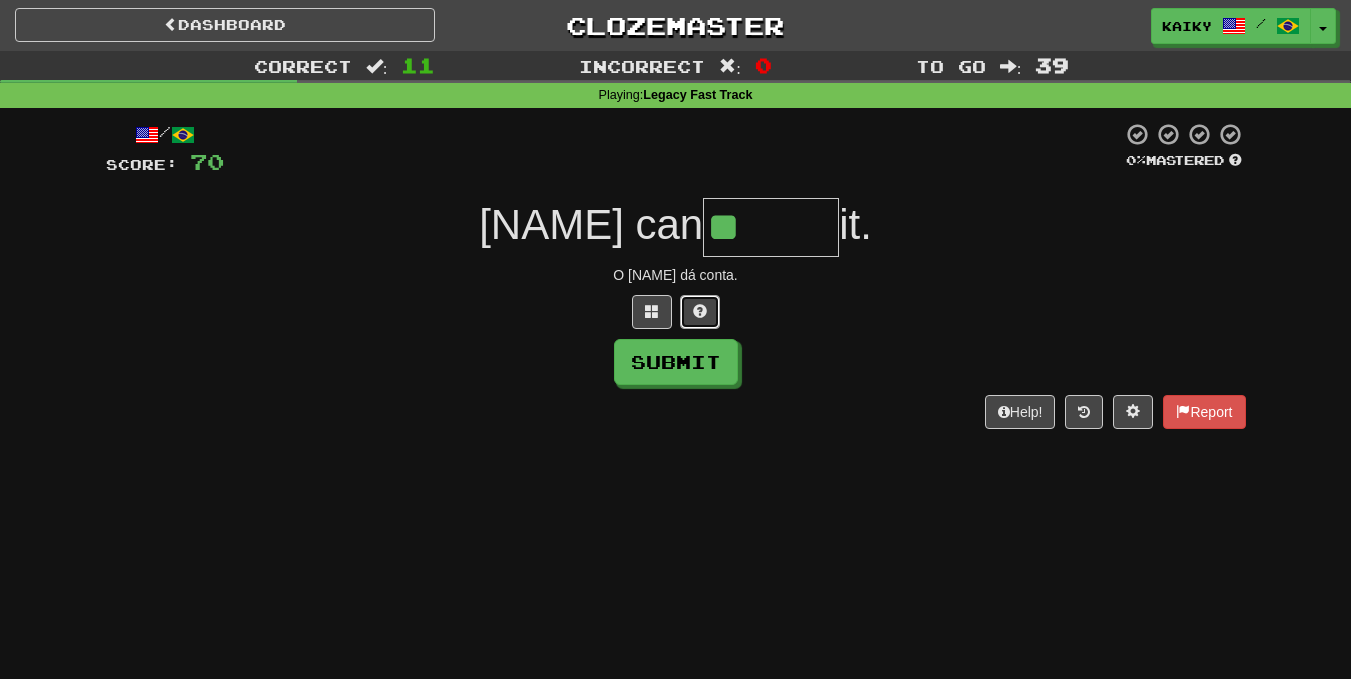 click at bounding box center [700, 311] 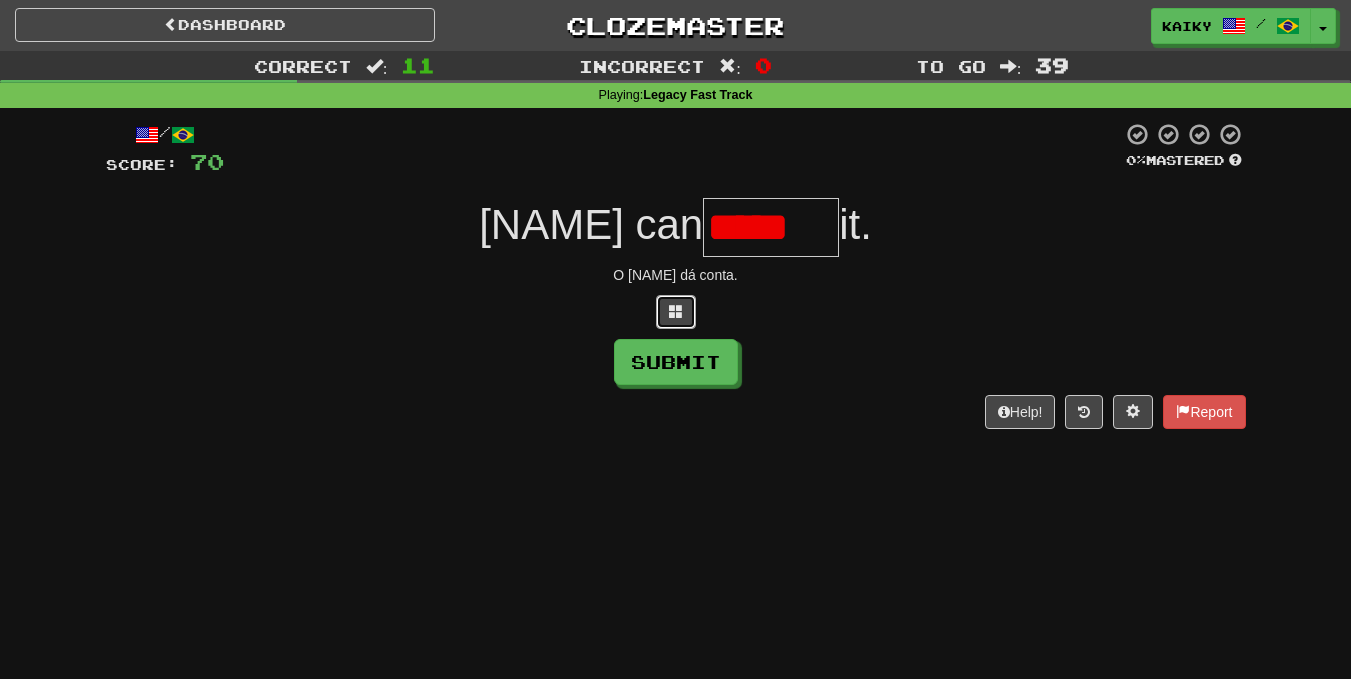 click at bounding box center [676, 312] 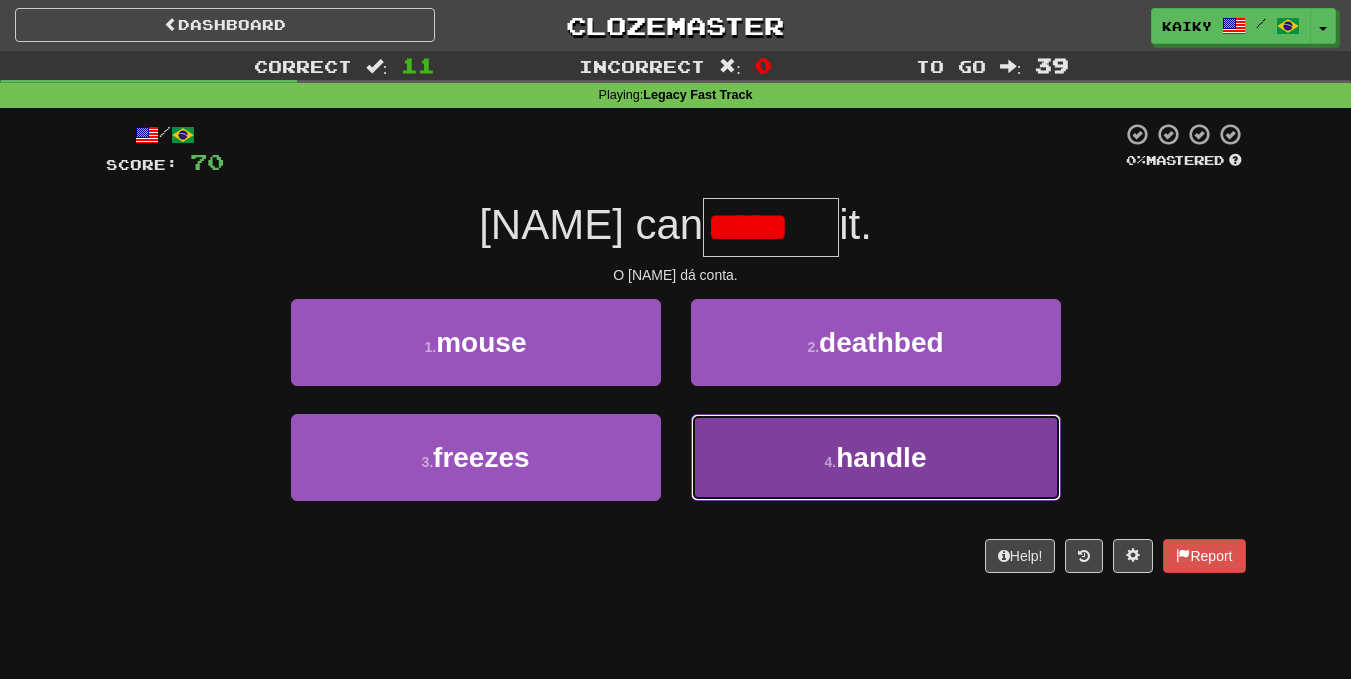 click on "handle" at bounding box center (881, 457) 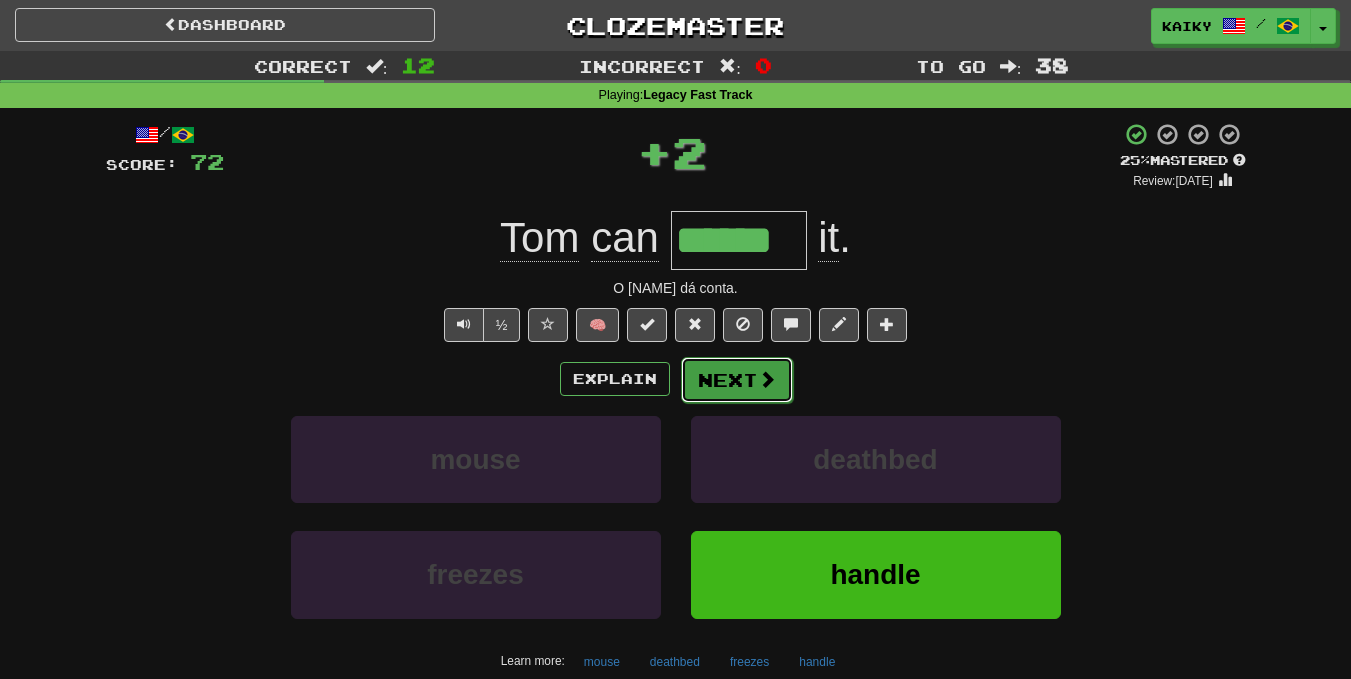click on "Next" at bounding box center (737, 380) 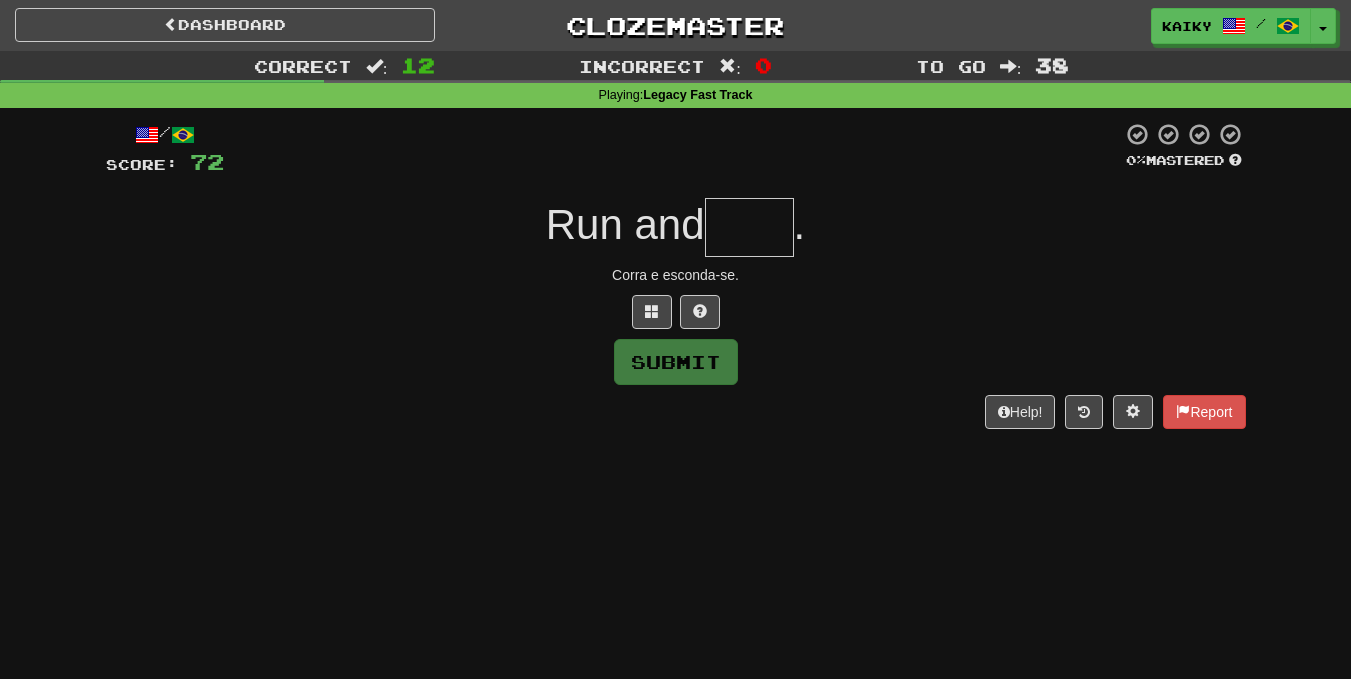 type on "*" 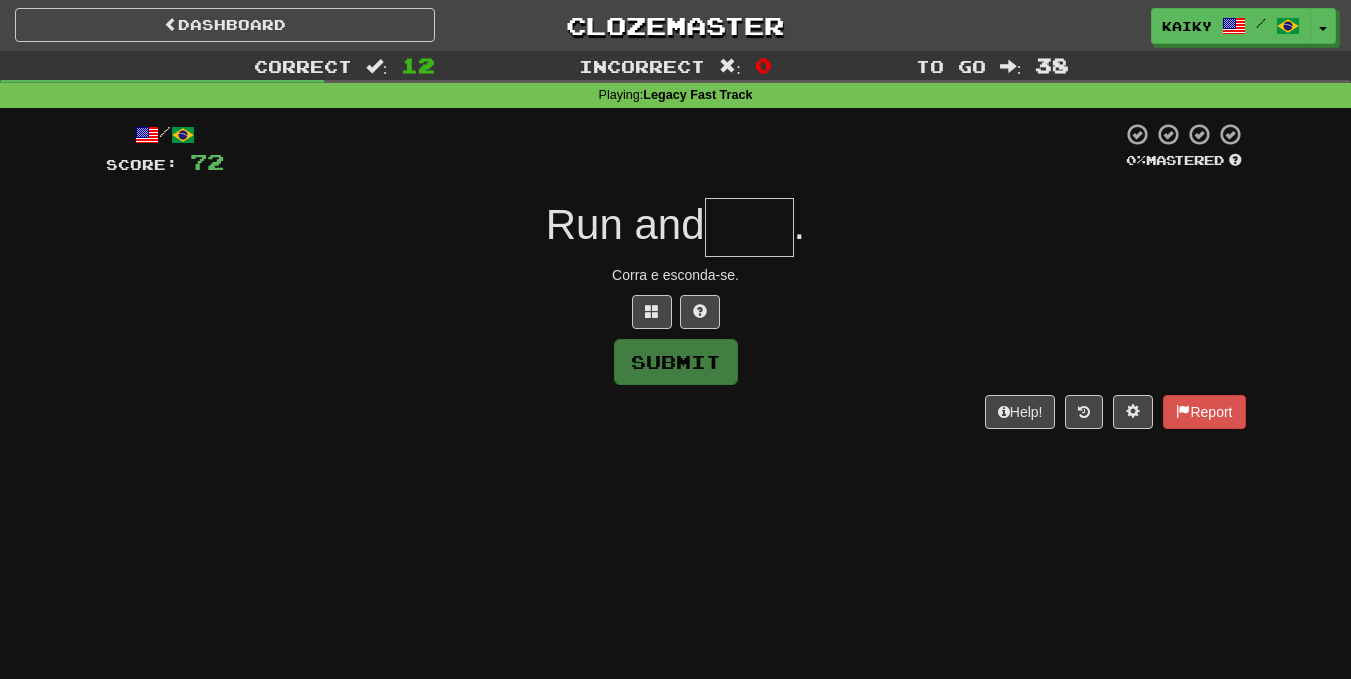 type on "*" 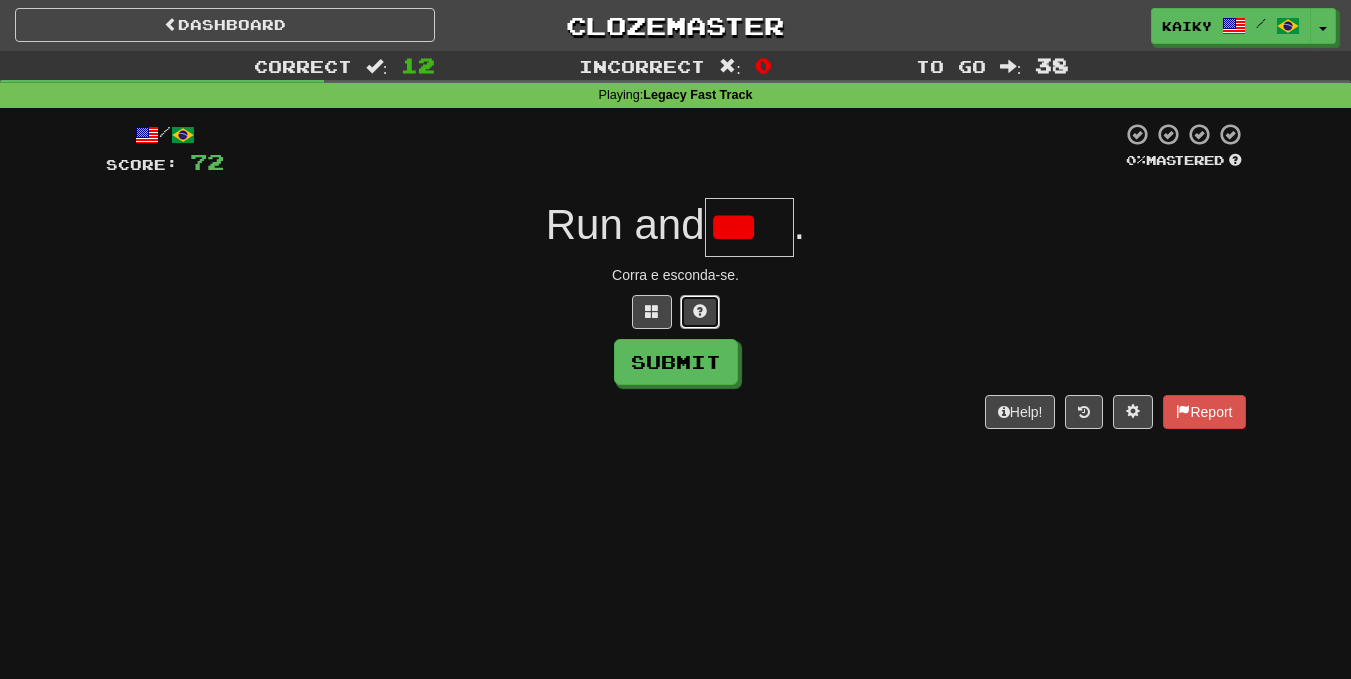 click at bounding box center (700, 312) 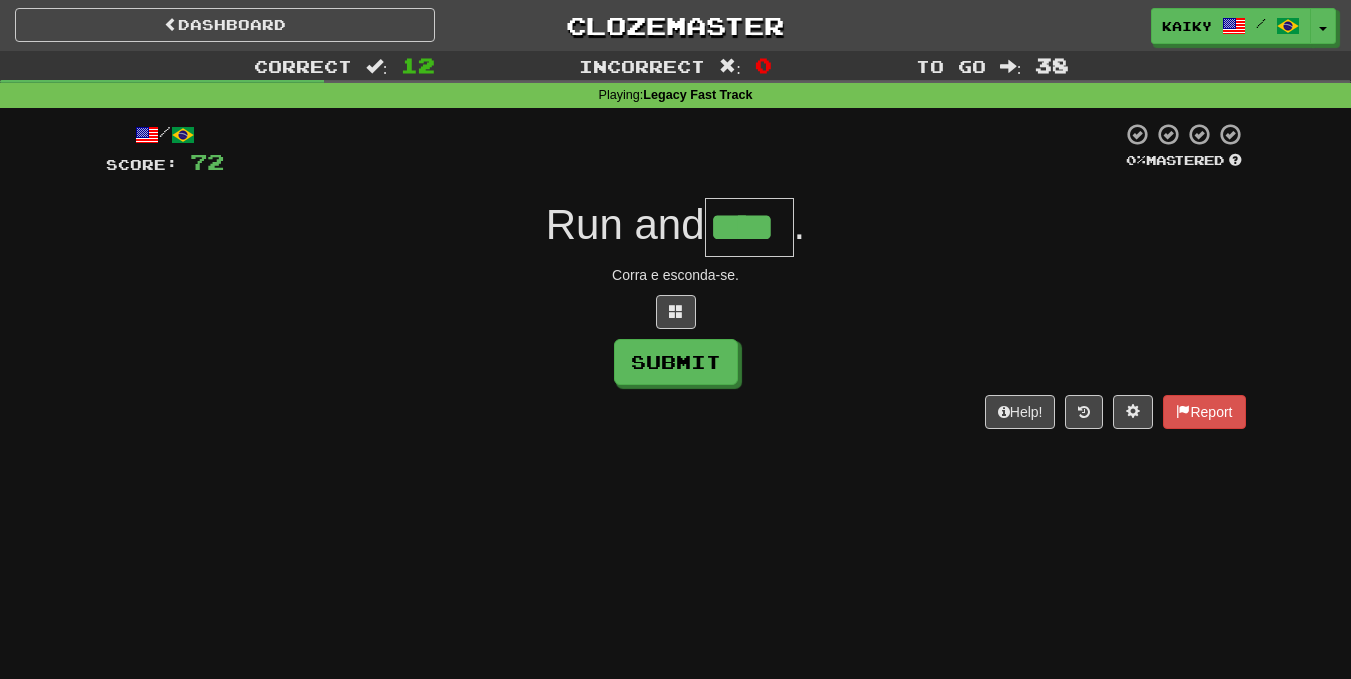 scroll, scrollTop: 0, scrollLeft: 0, axis: both 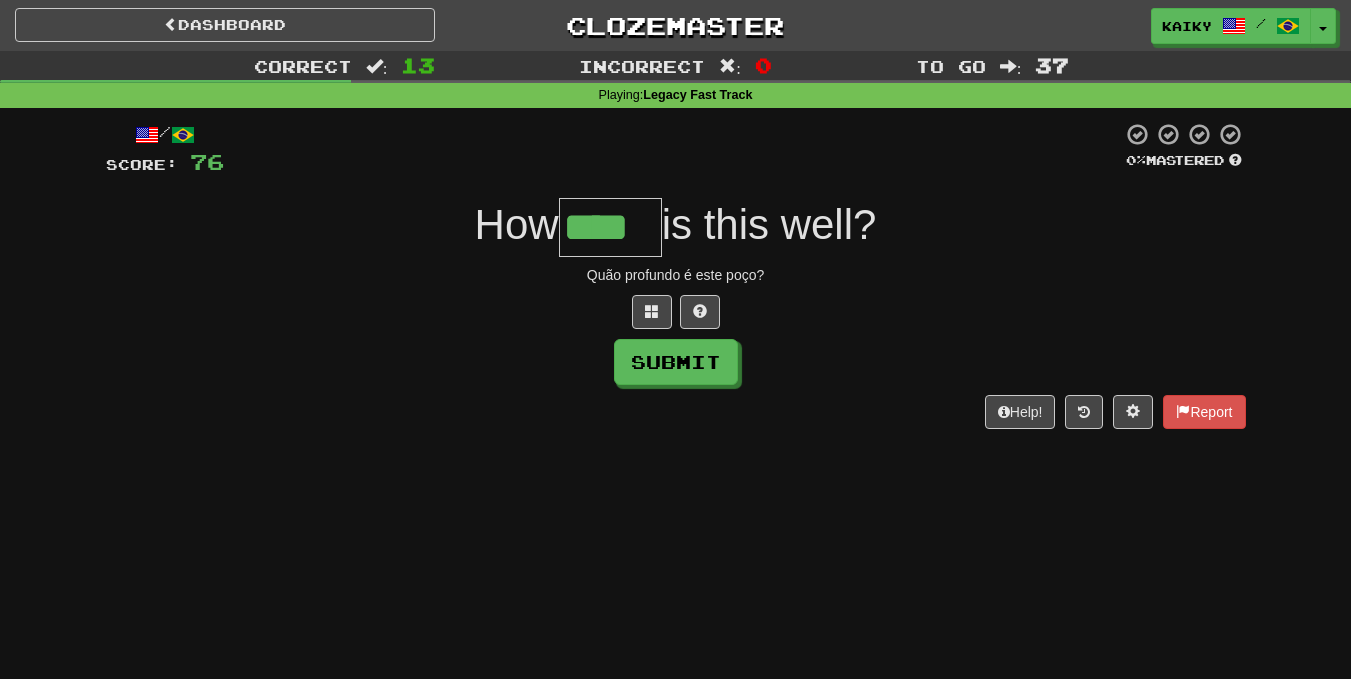 type on "****" 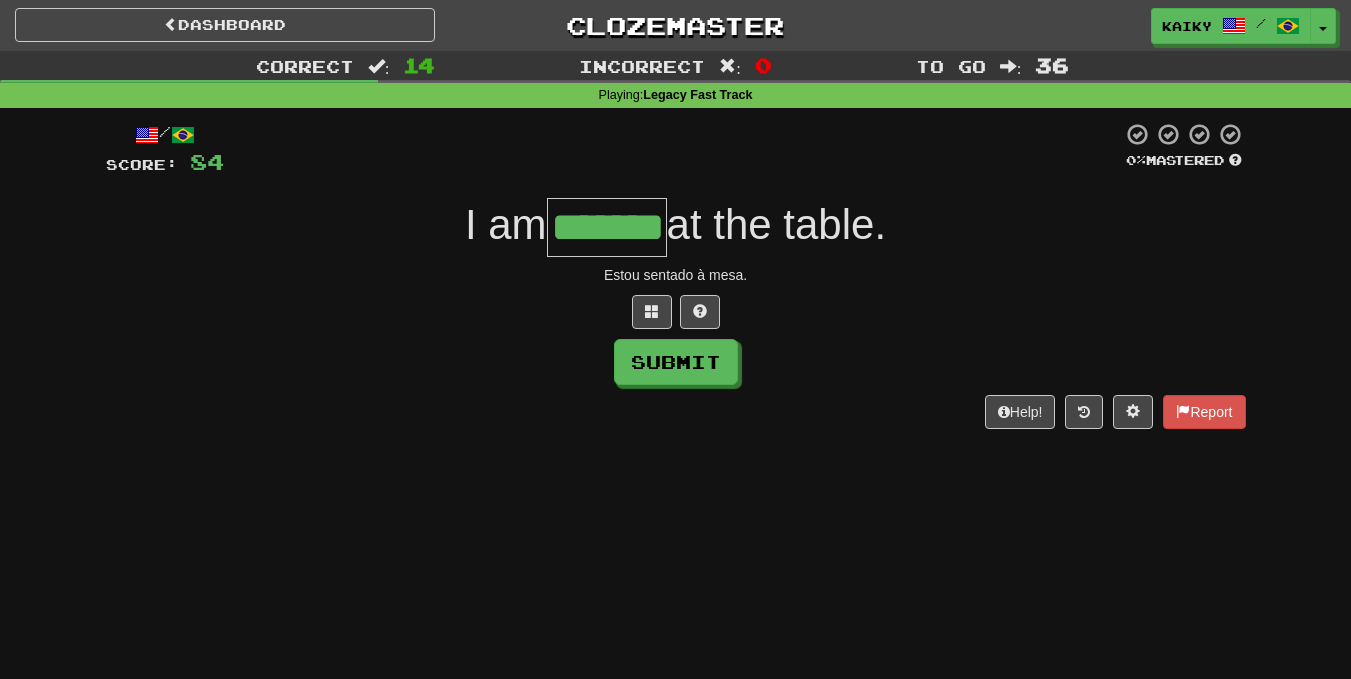 type on "*******" 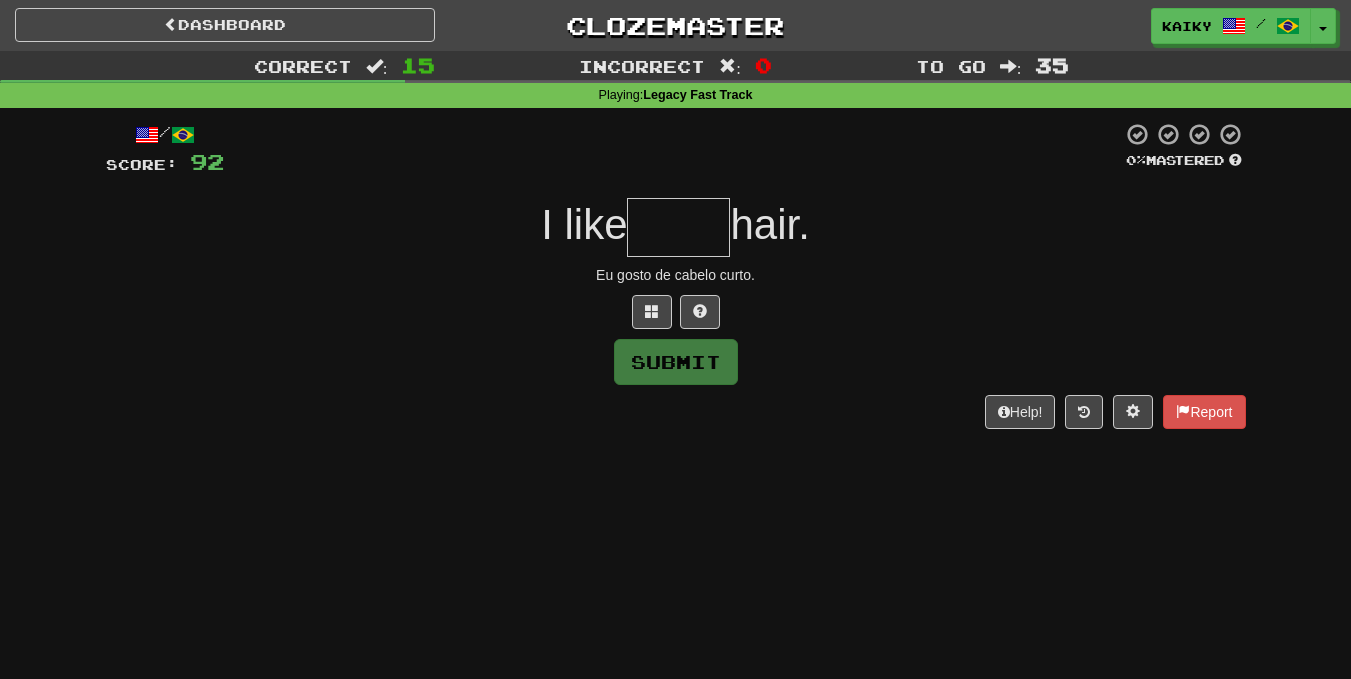 type on "*" 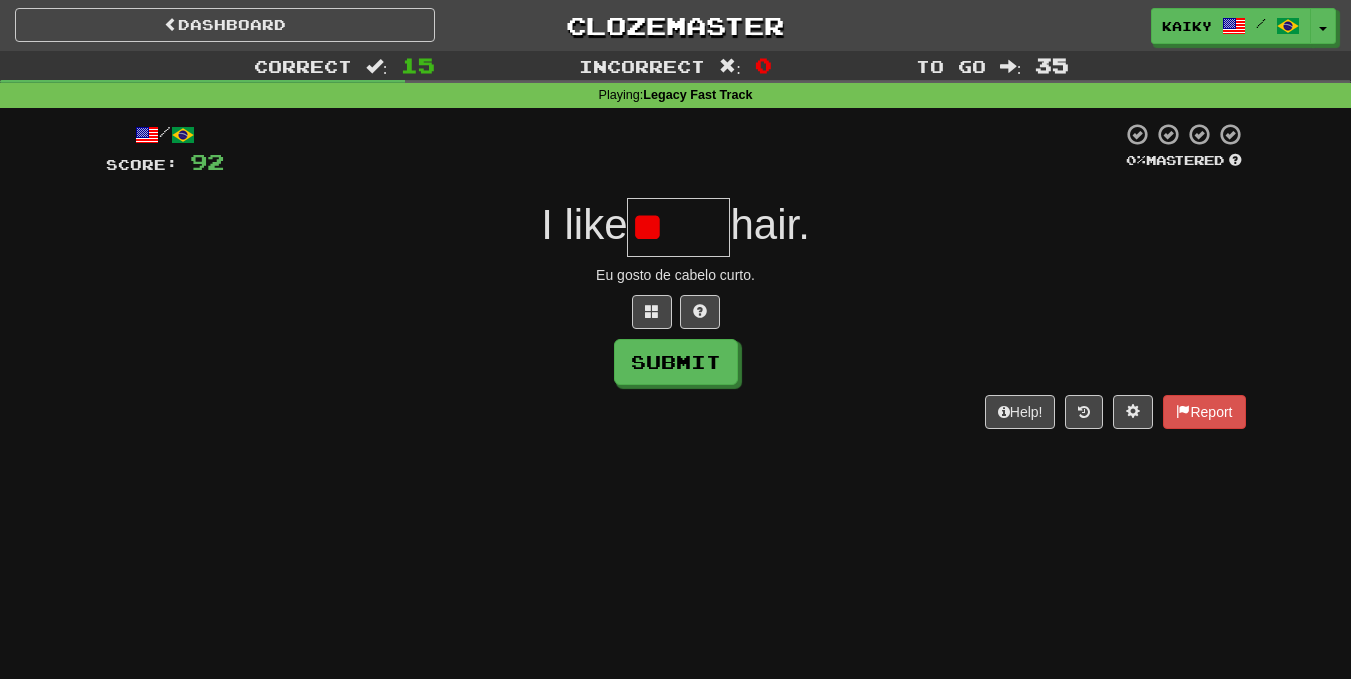 type on "*" 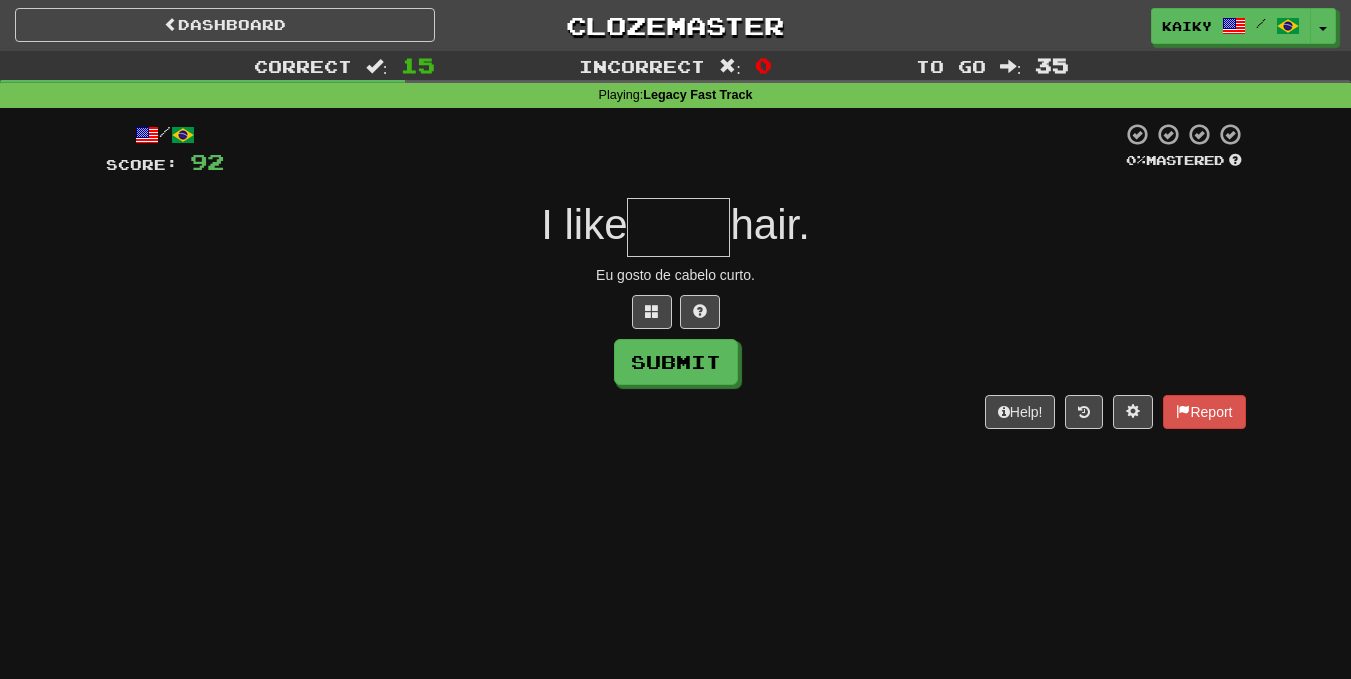 type on "*" 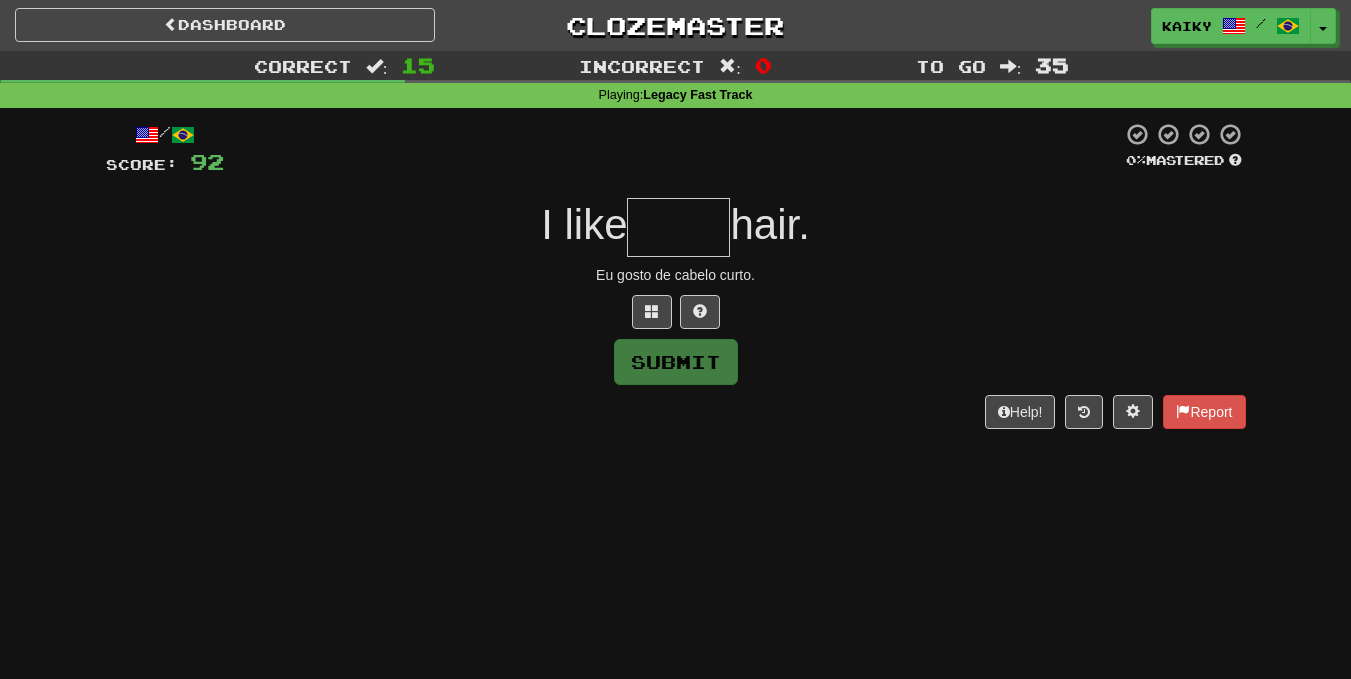 type on "*" 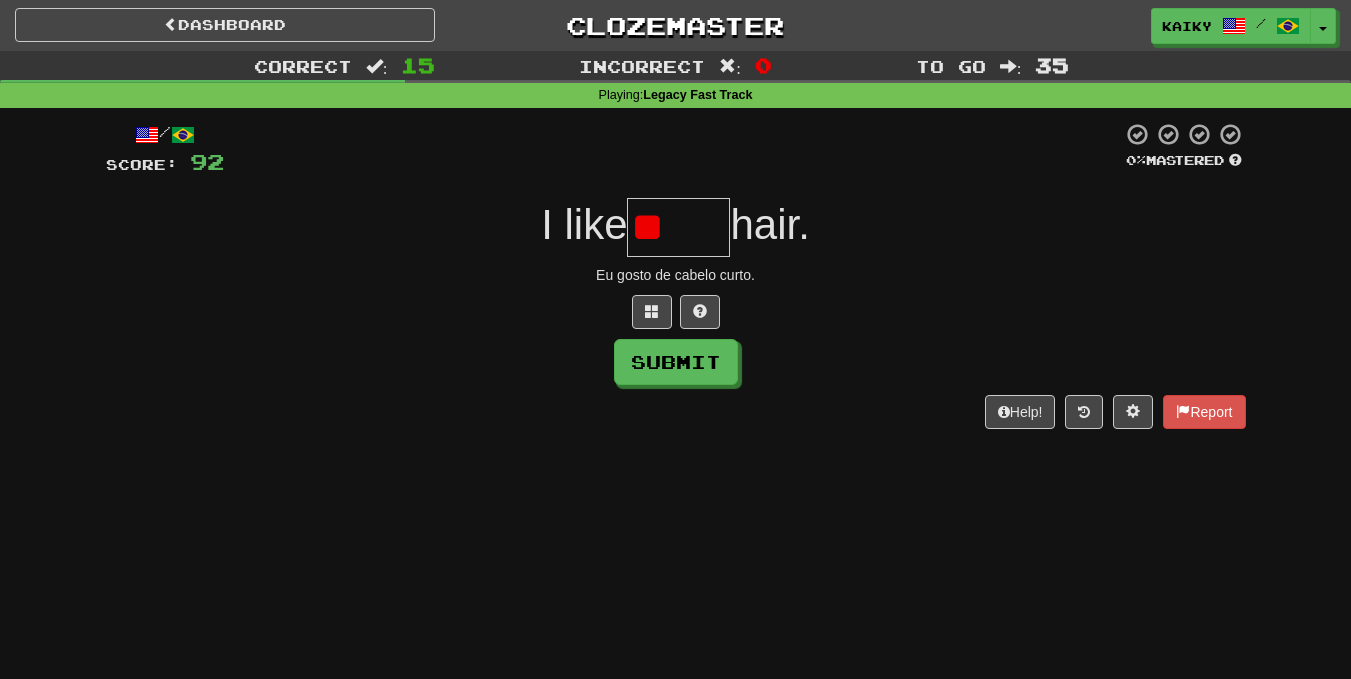 type on "*" 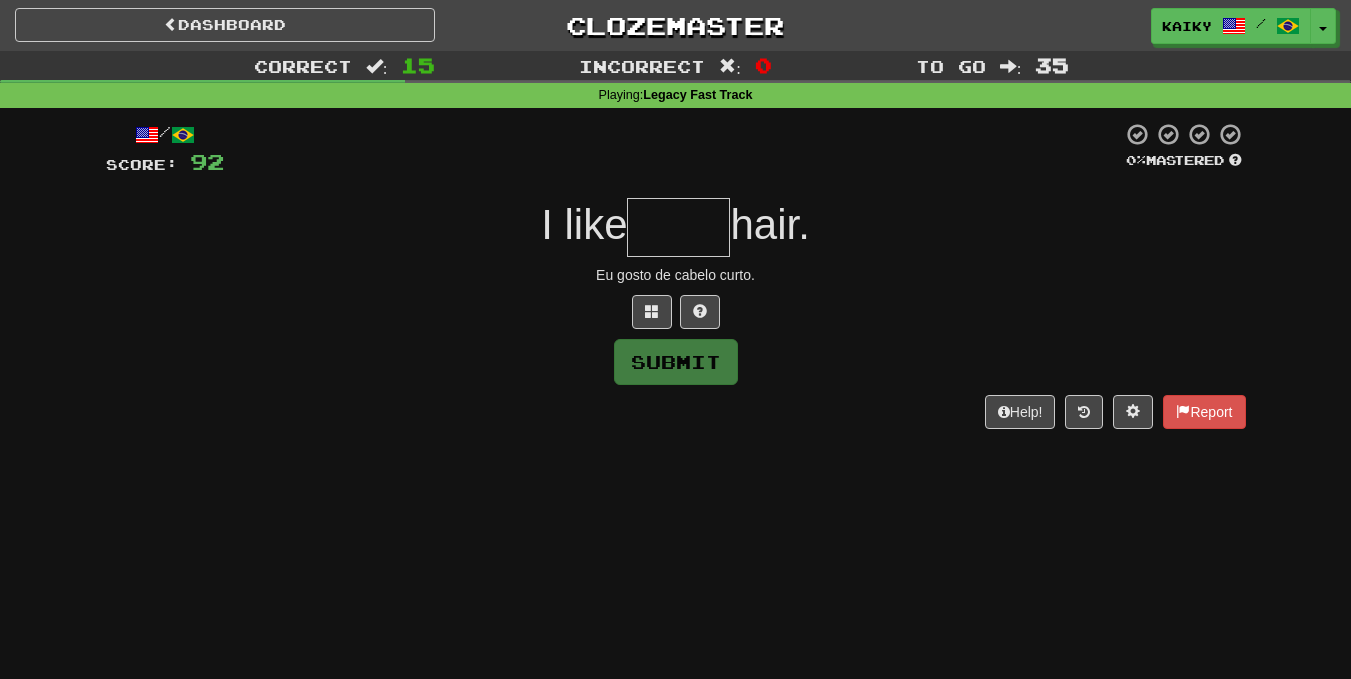 type on "*" 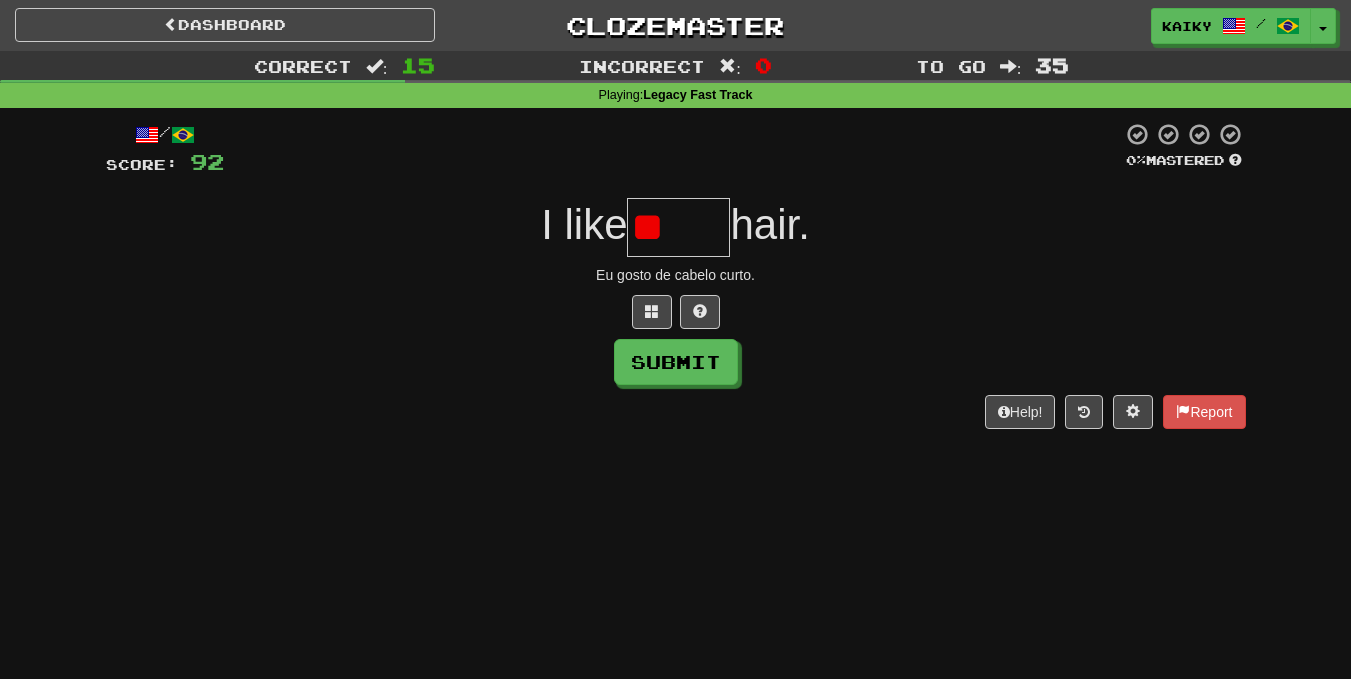type on "*" 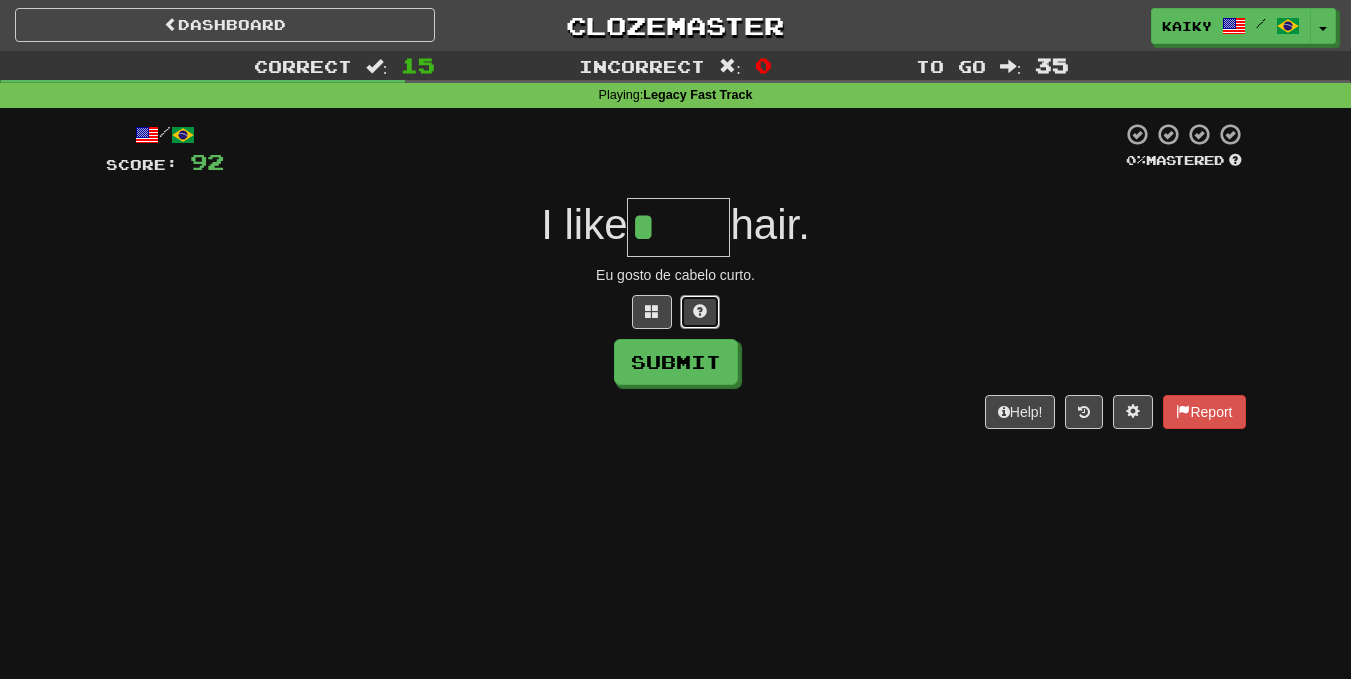click at bounding box center [700, 312] 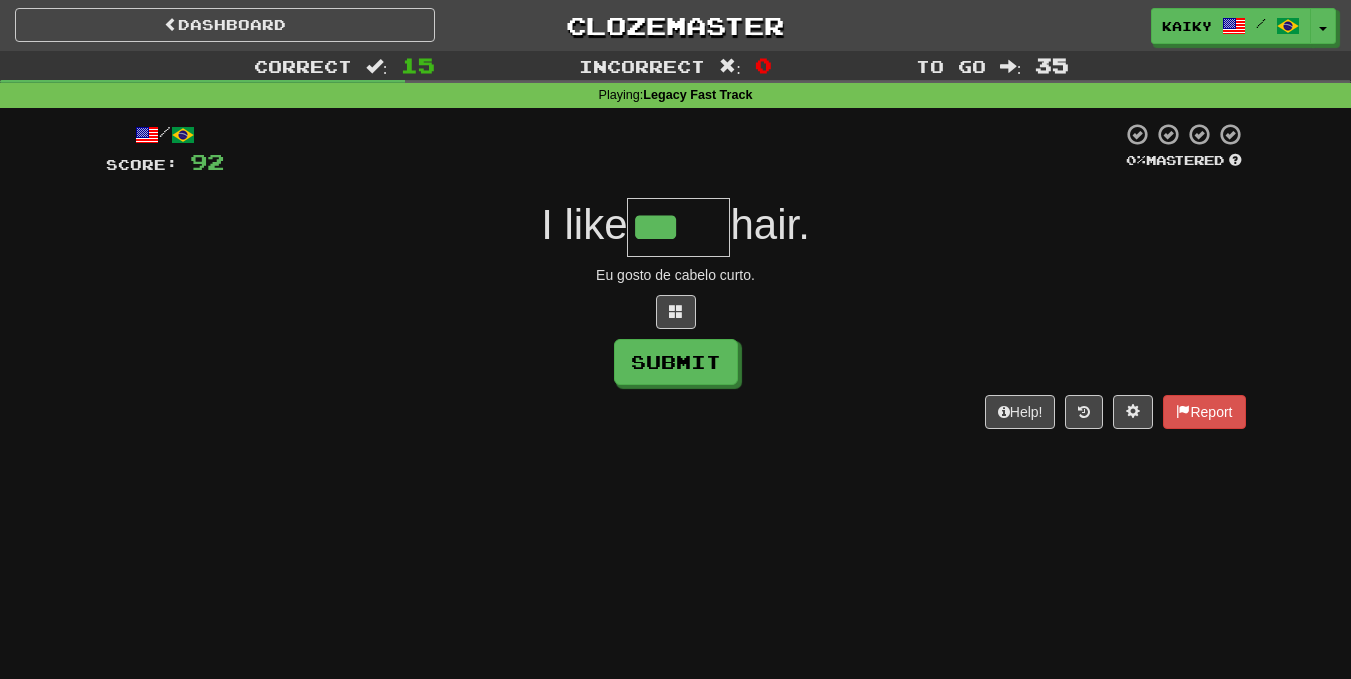 scroll, scrollTop: 0, scrollLeft: 0, axis: both 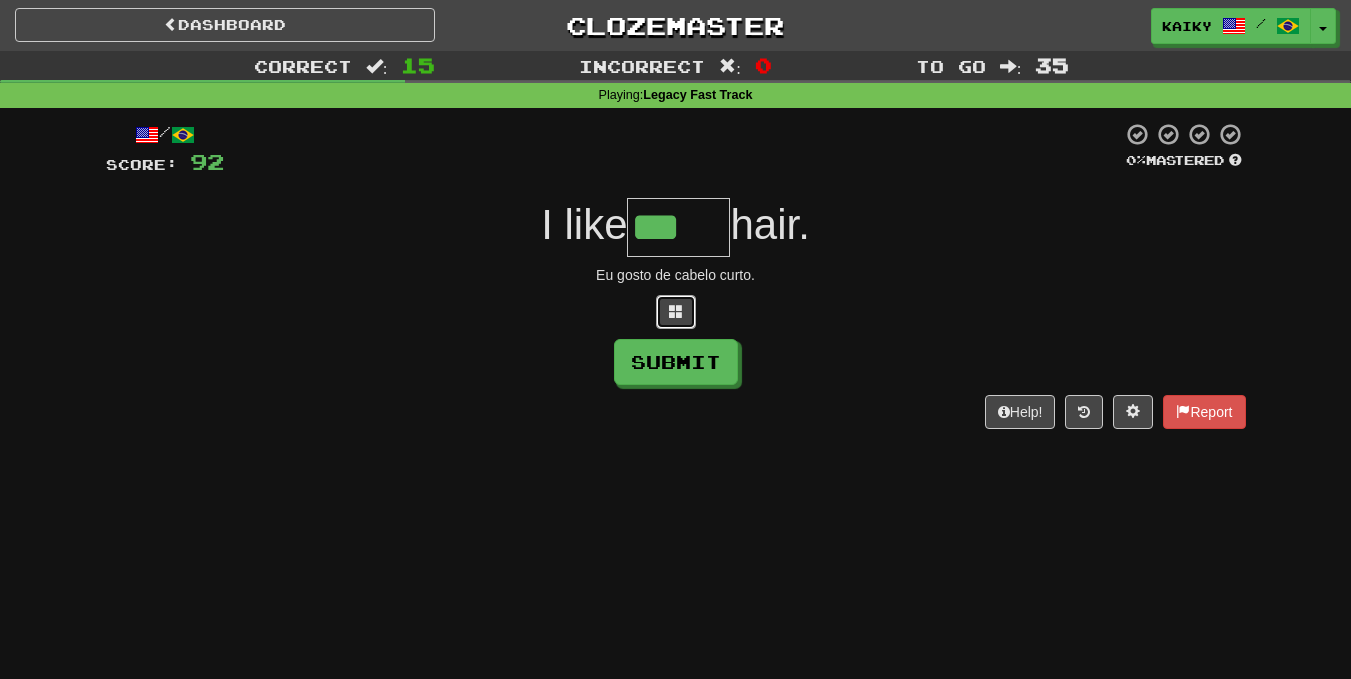 click at bounding box center [676, 312] 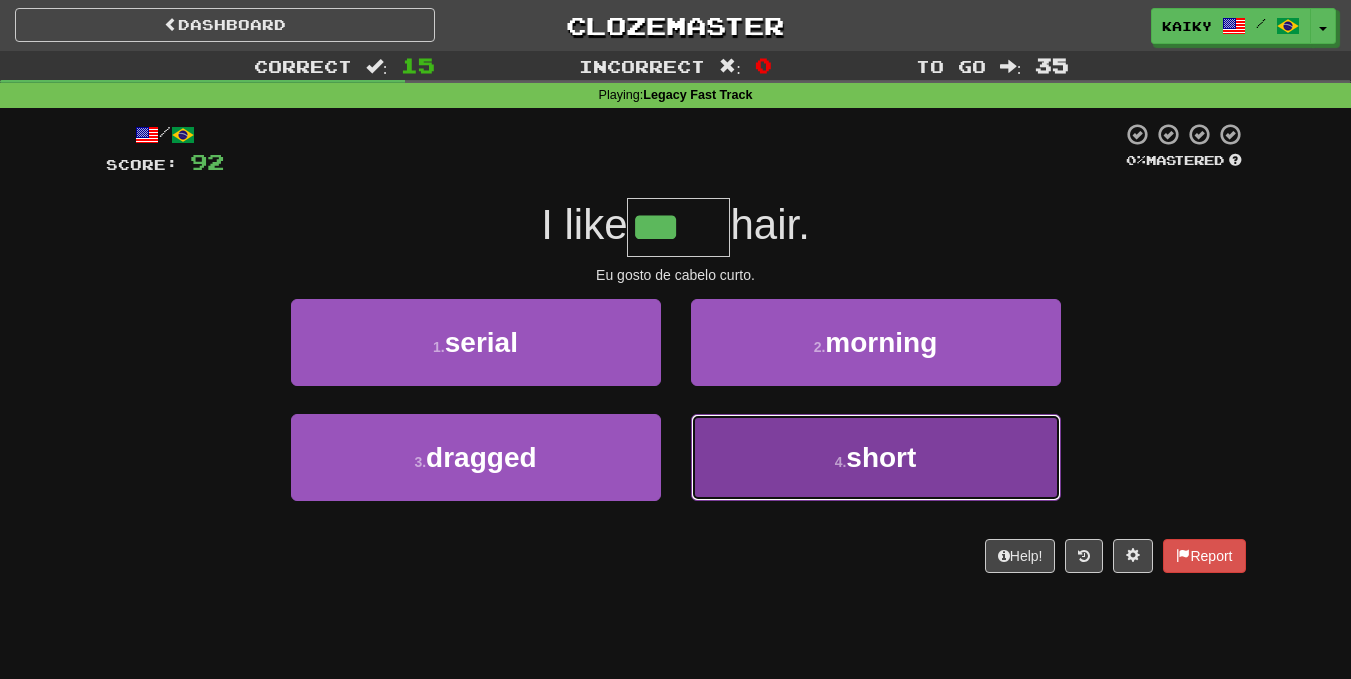 click on "4 .  short" at bounding box center [876, 457] 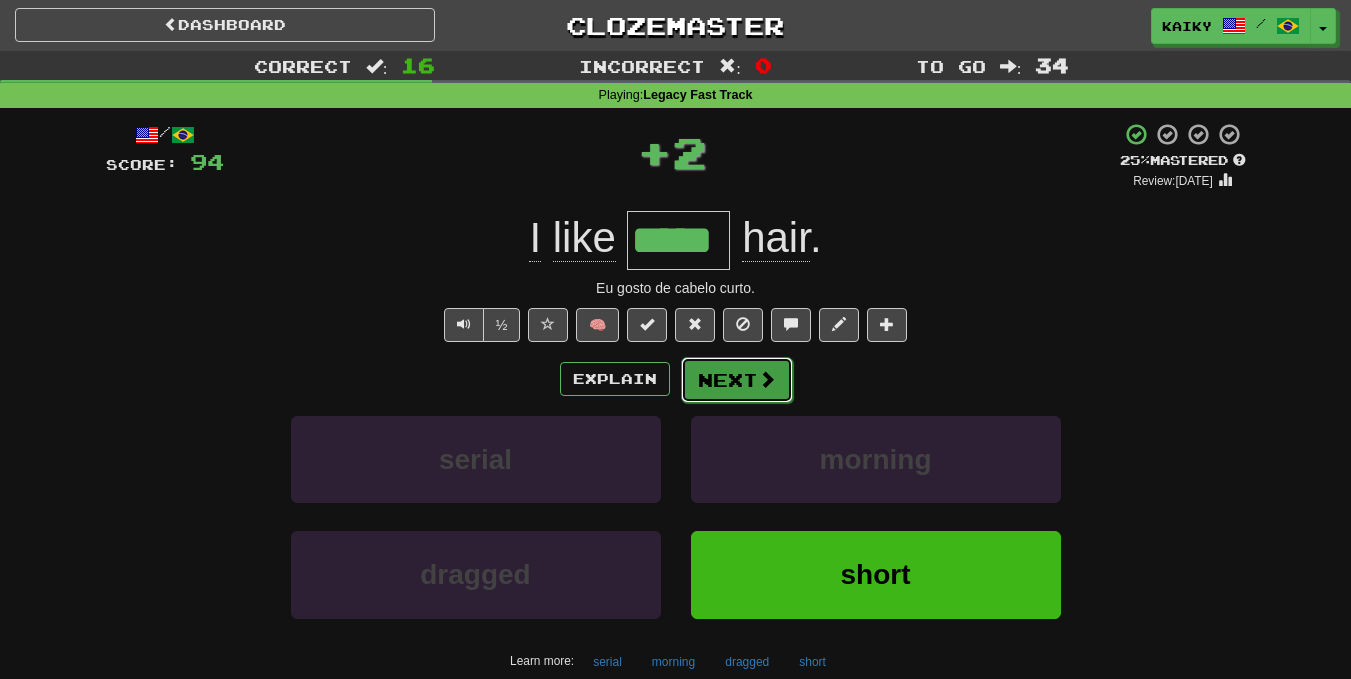 click on "Next" at bounding box center (737, 380) 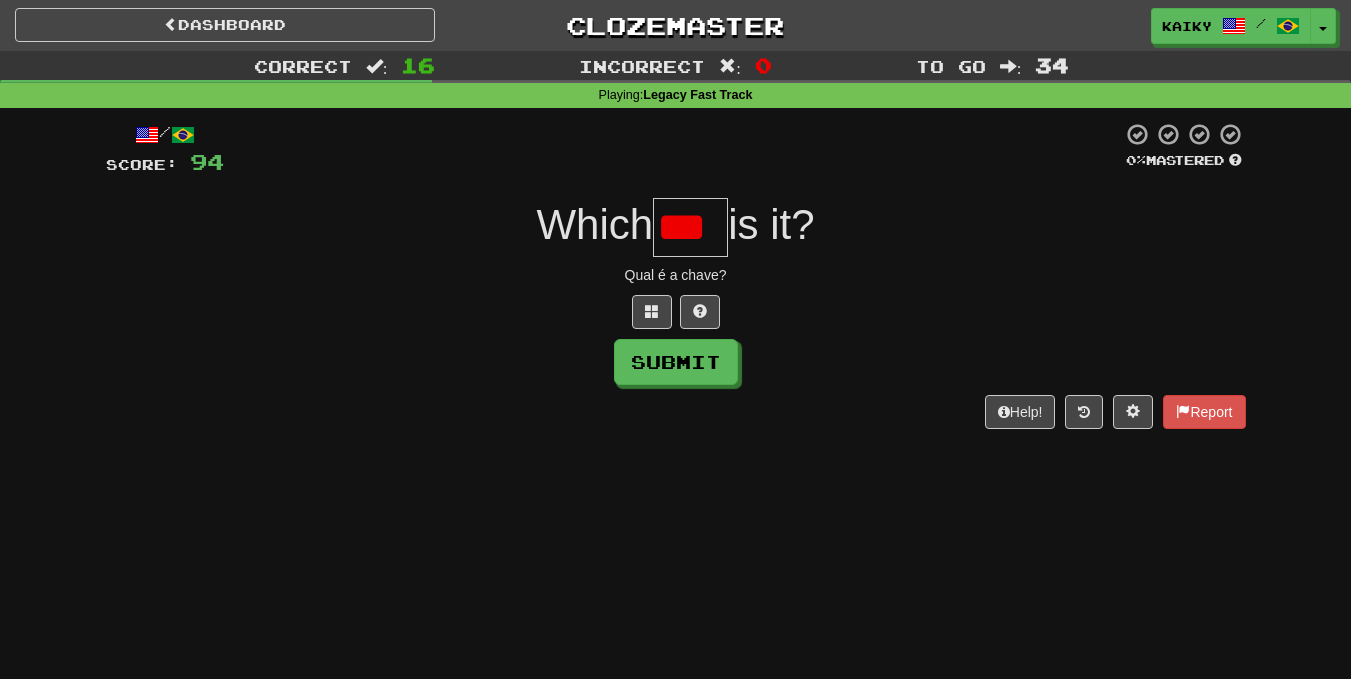 scroll, scrollTop: 0, scrollLeft: 0, axis: both 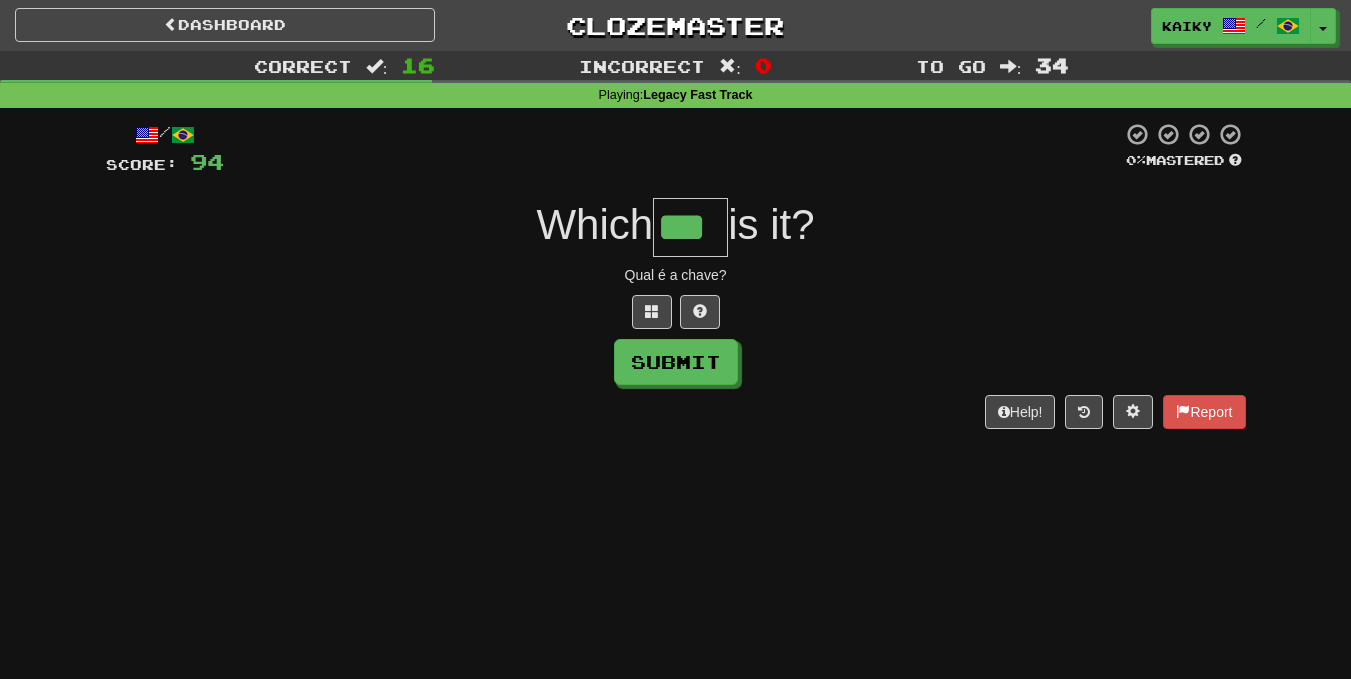 type on "***" 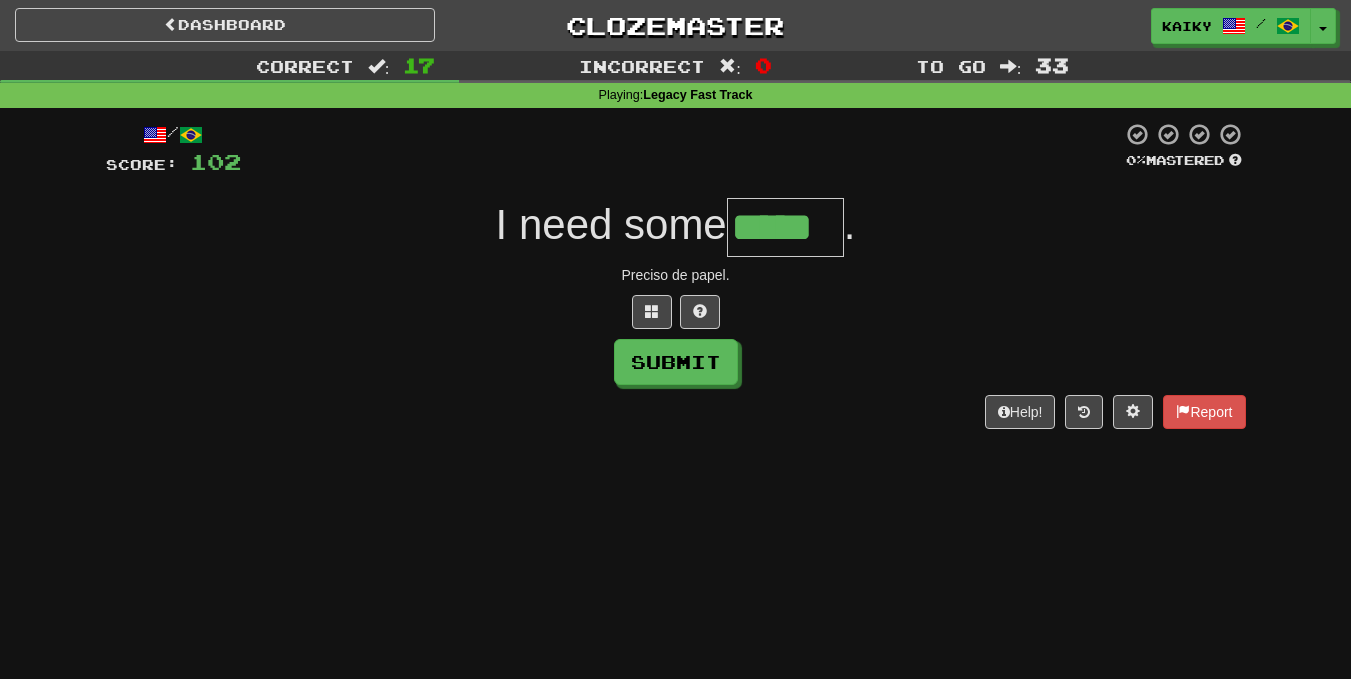 type on "*****" 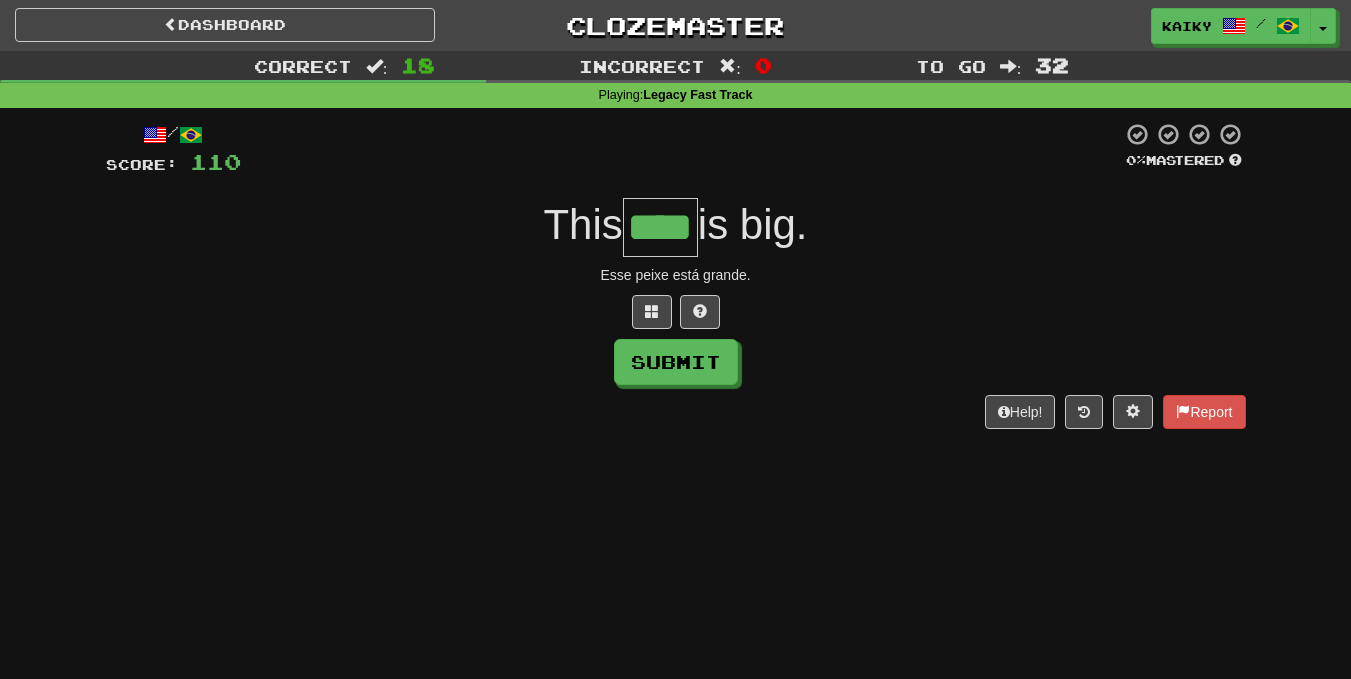 type on "****" 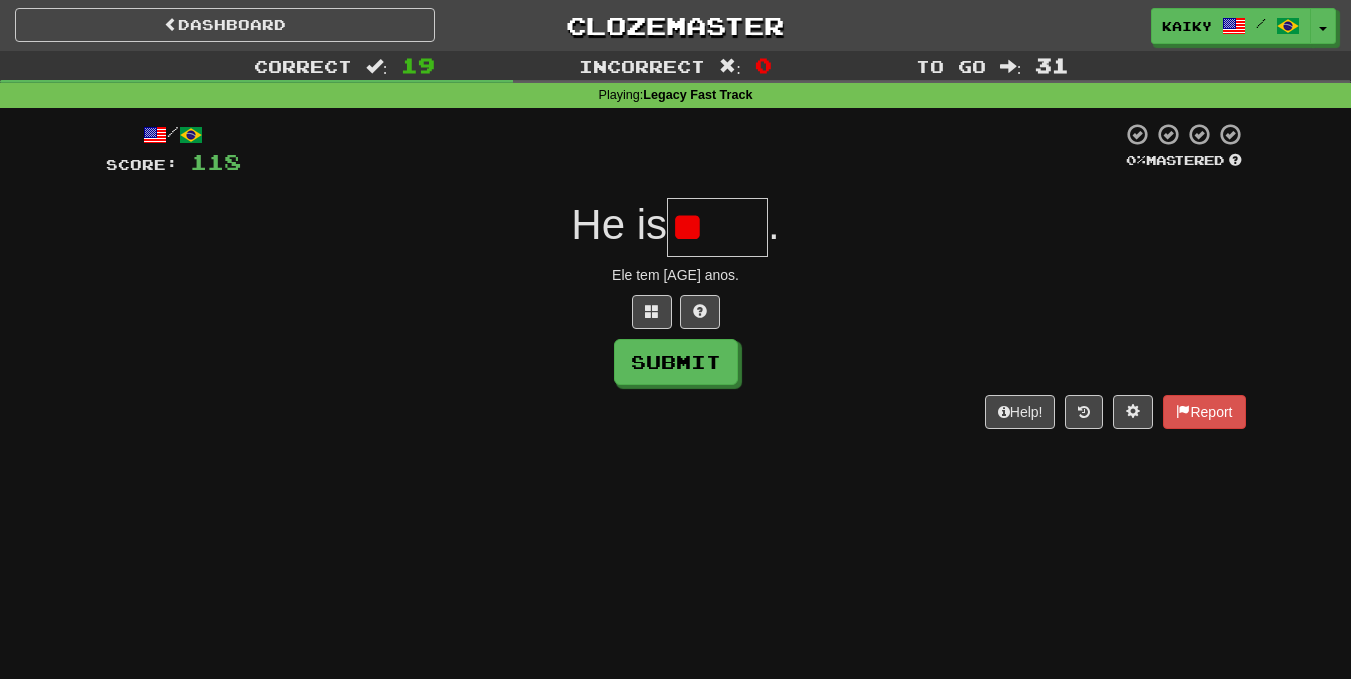 type on "*" 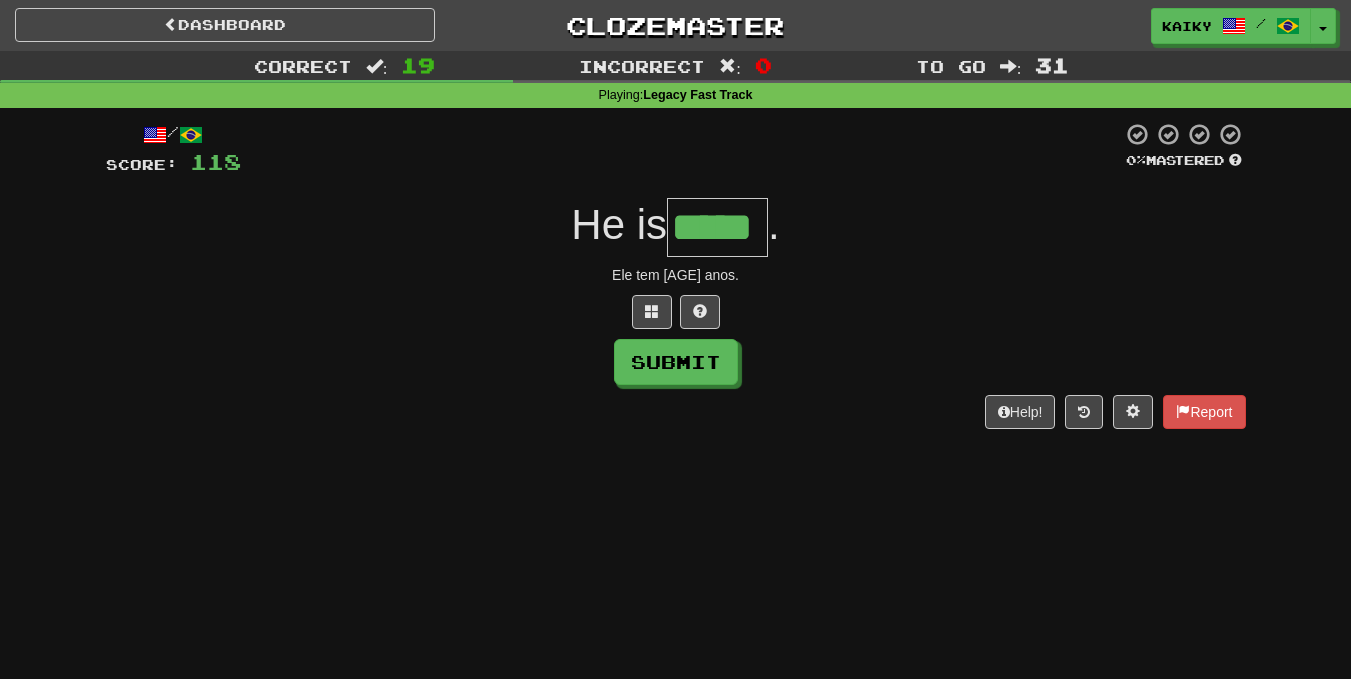 type on "*****" 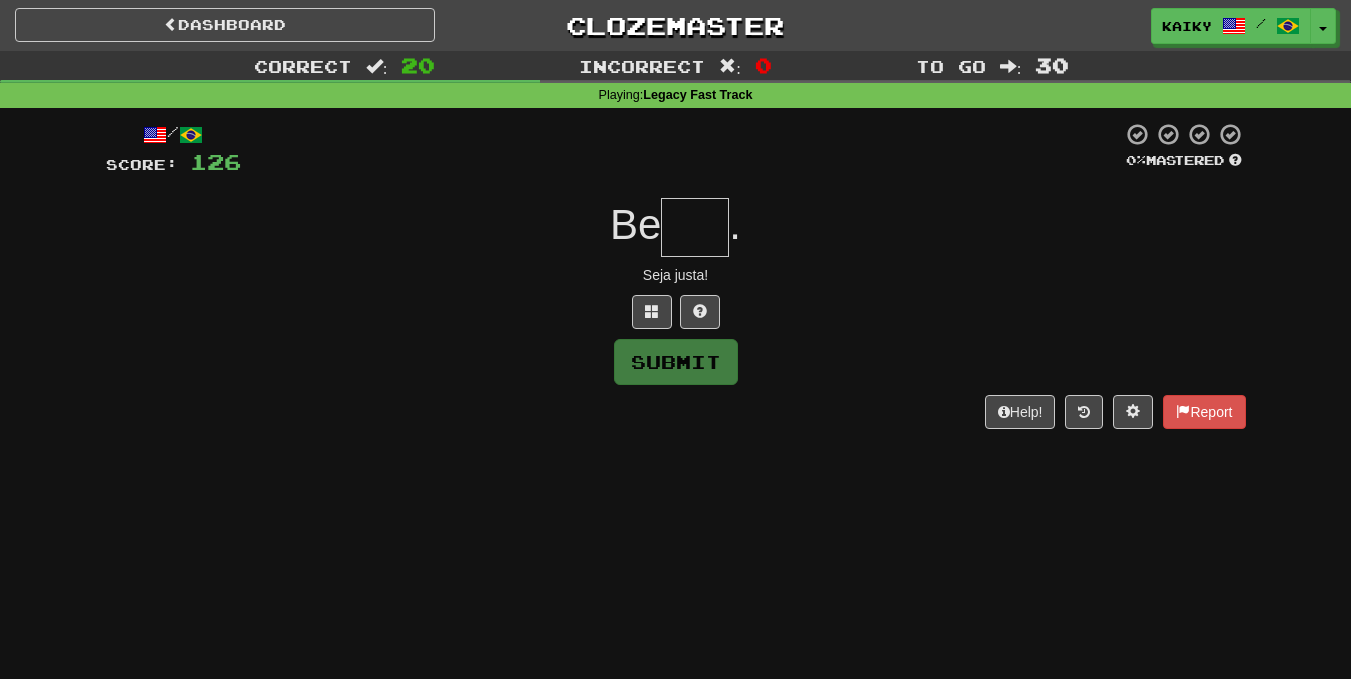 type on "*" 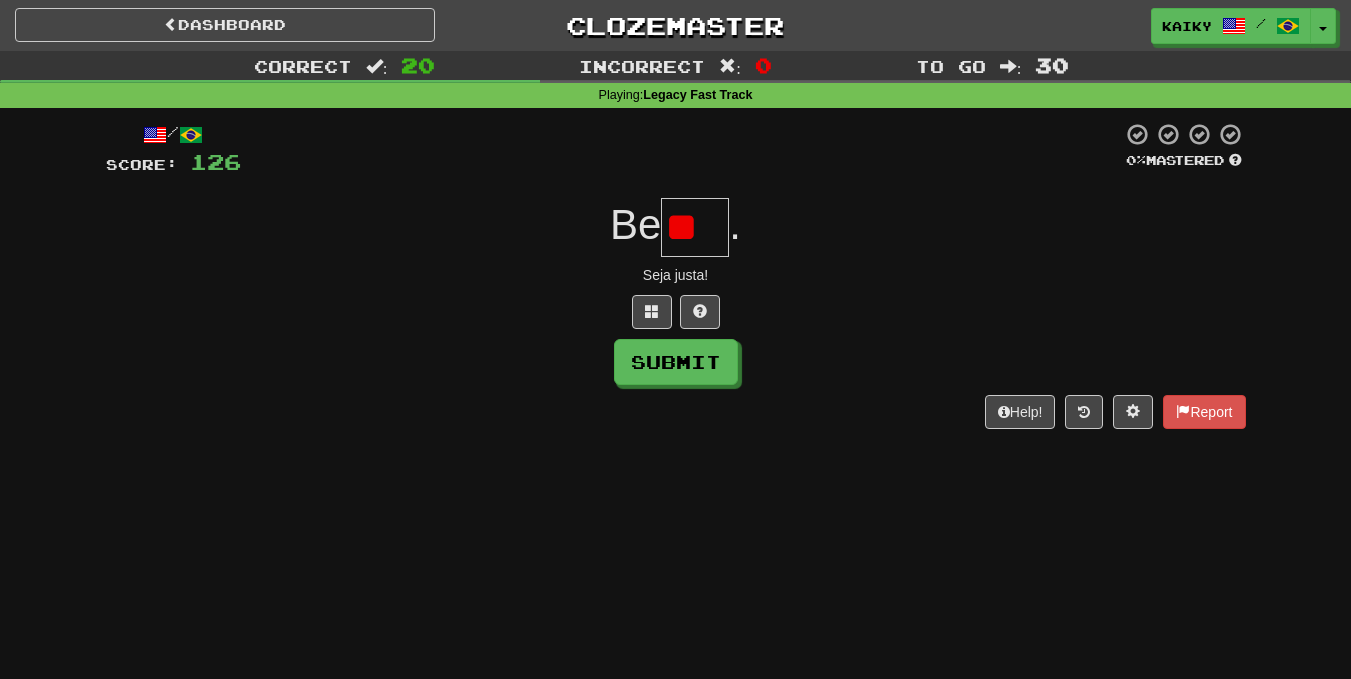 type on "*" 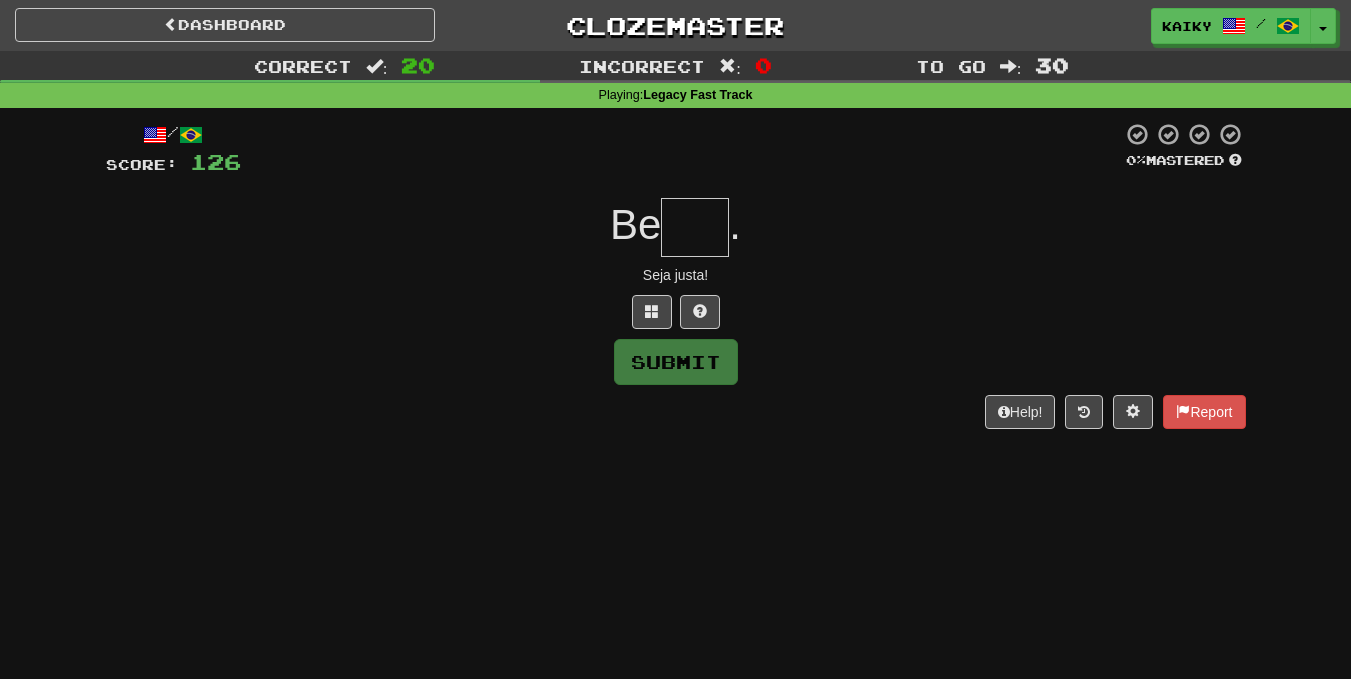 type on "*" 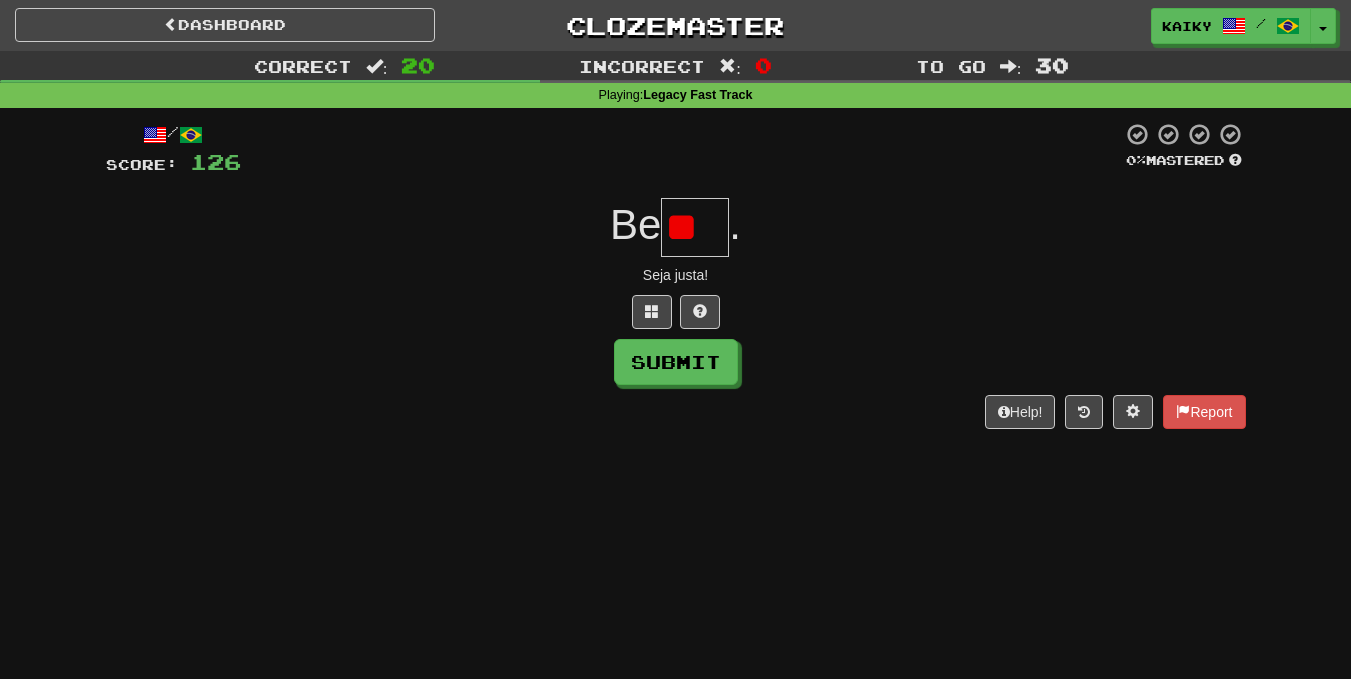 type on "*" 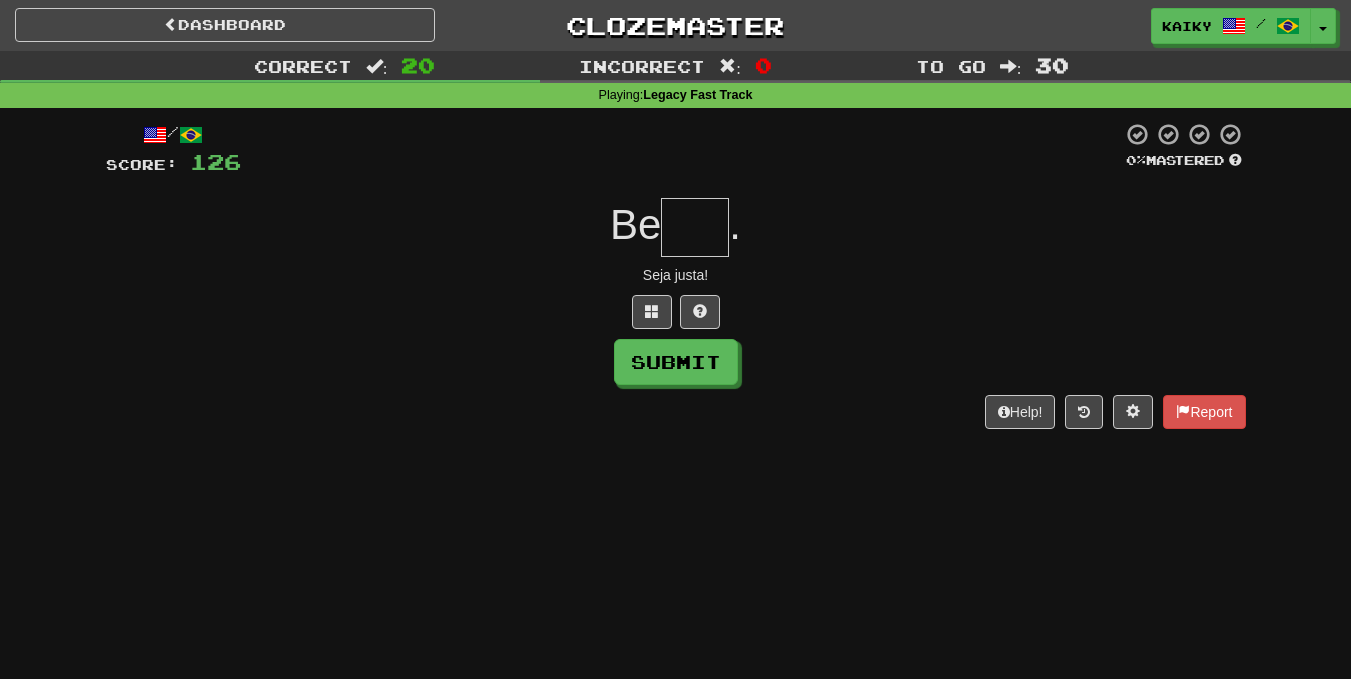 type on "*" 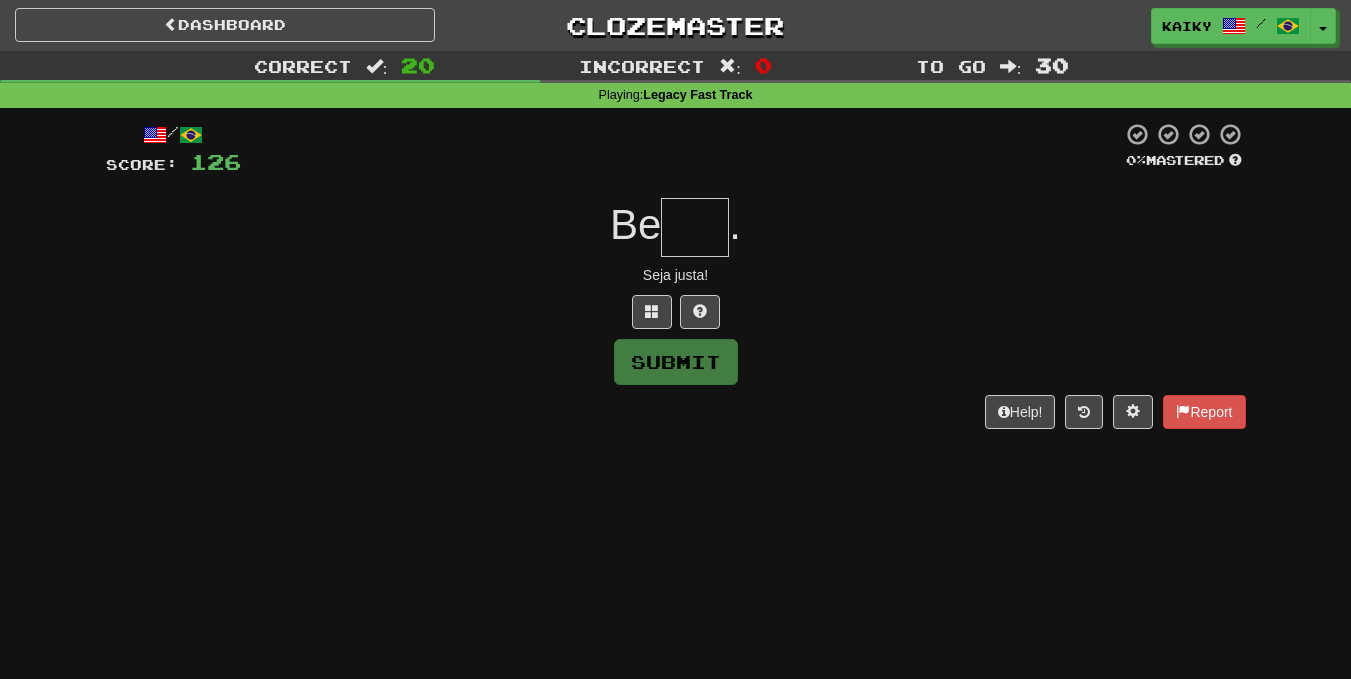type on "*" 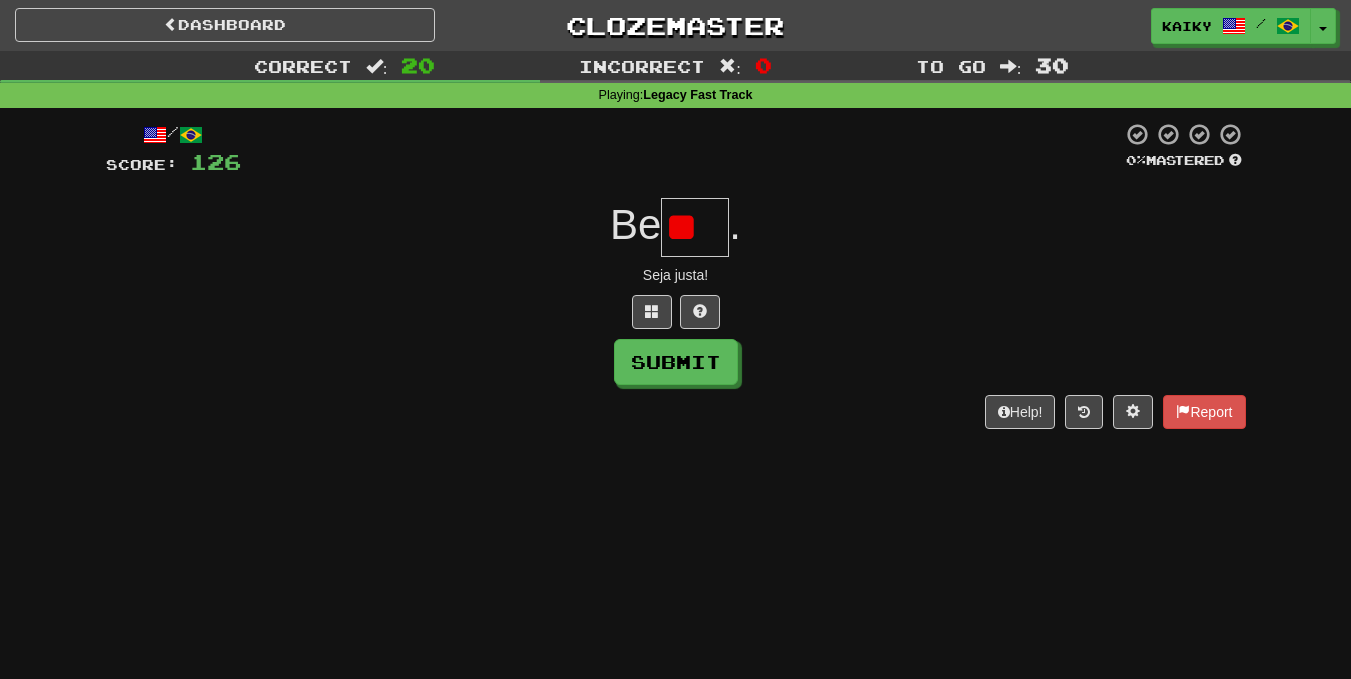 type on "*" 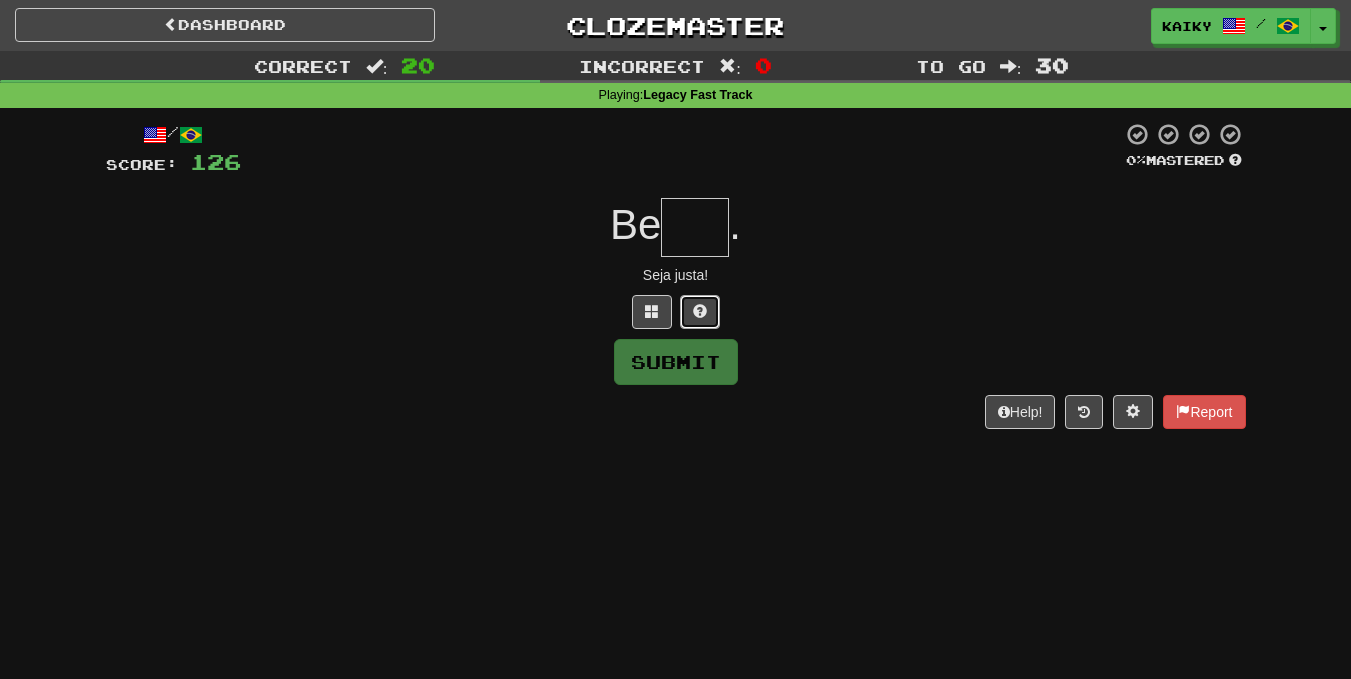 click at bounding box center (700, 312) 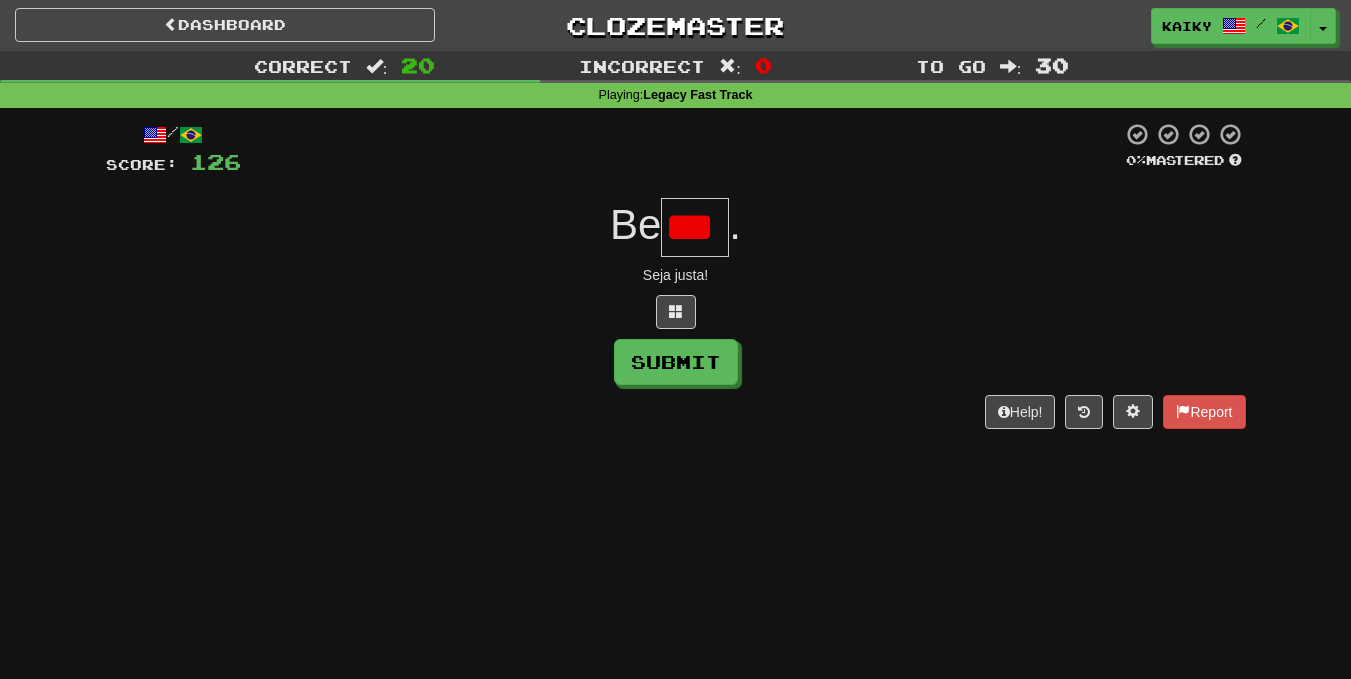 scroll, scrollTop: 0, scrollLeft: 0, axis: both 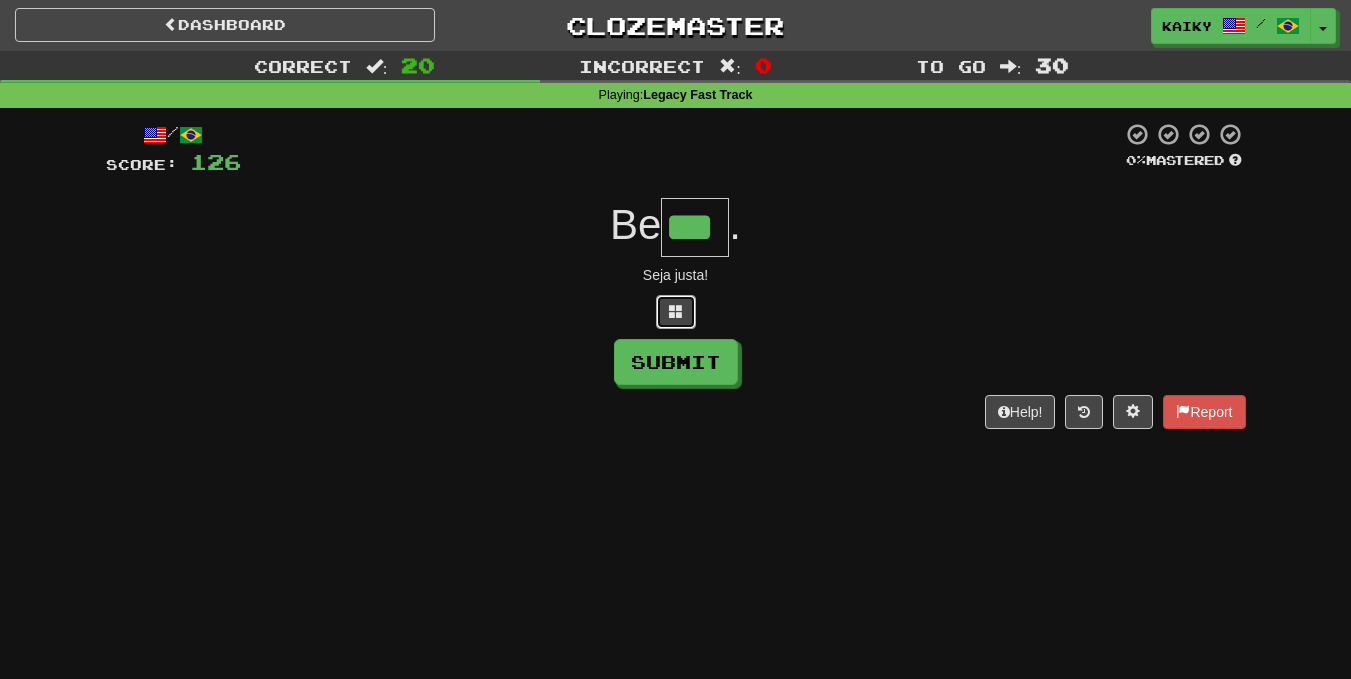 click at bounding box center [676, 312] 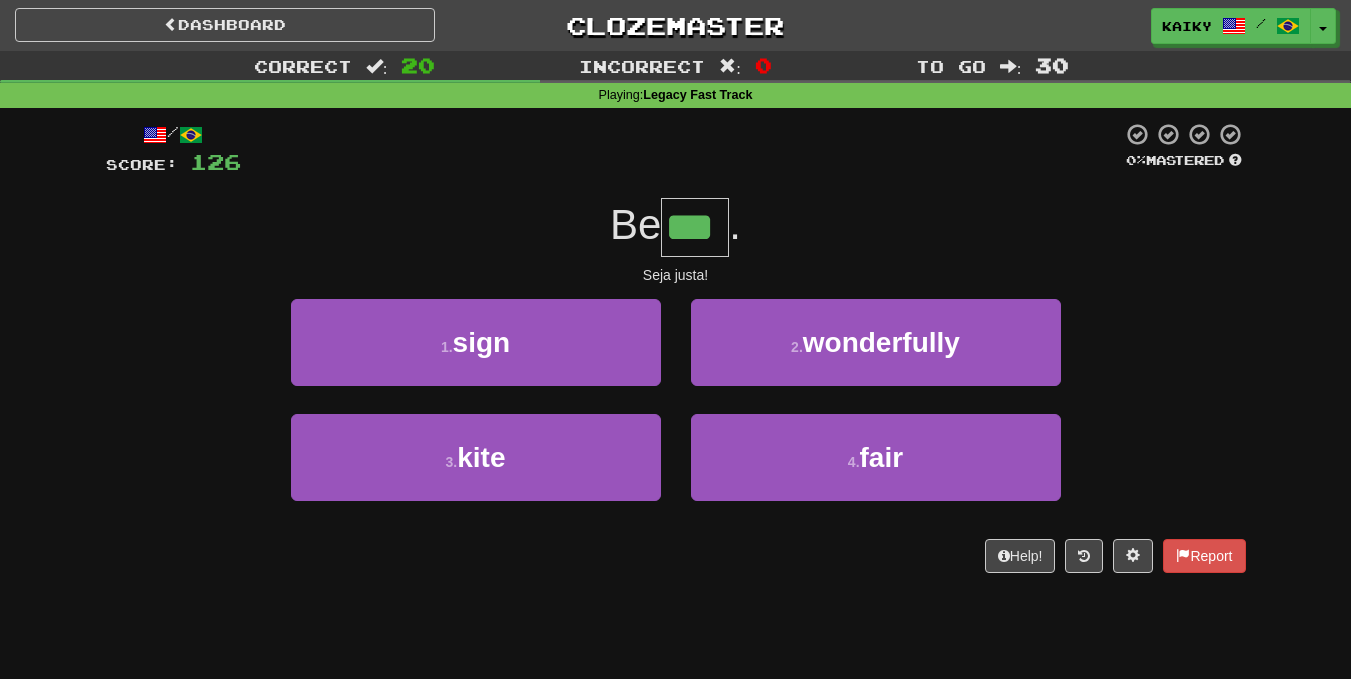 click on "4 .  fair" at bounding box center [876, 471] 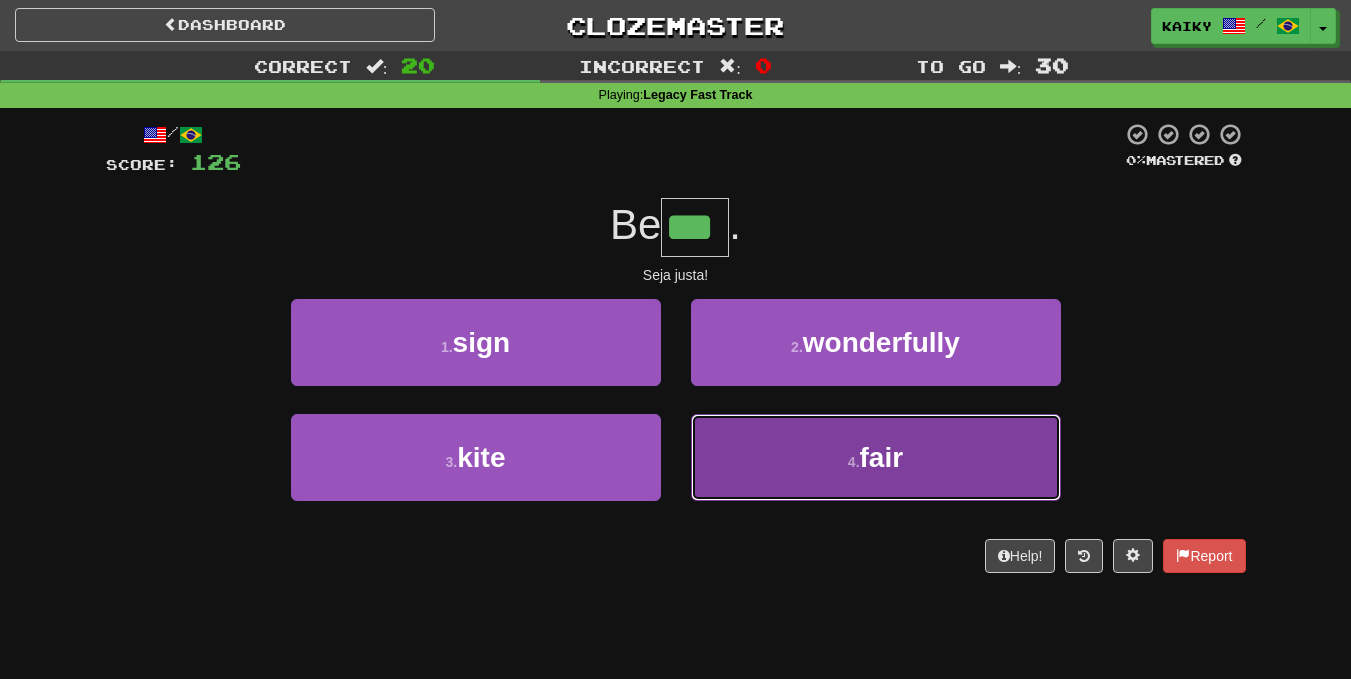 click on "4 .  fair" at bounding box center (876, 457) 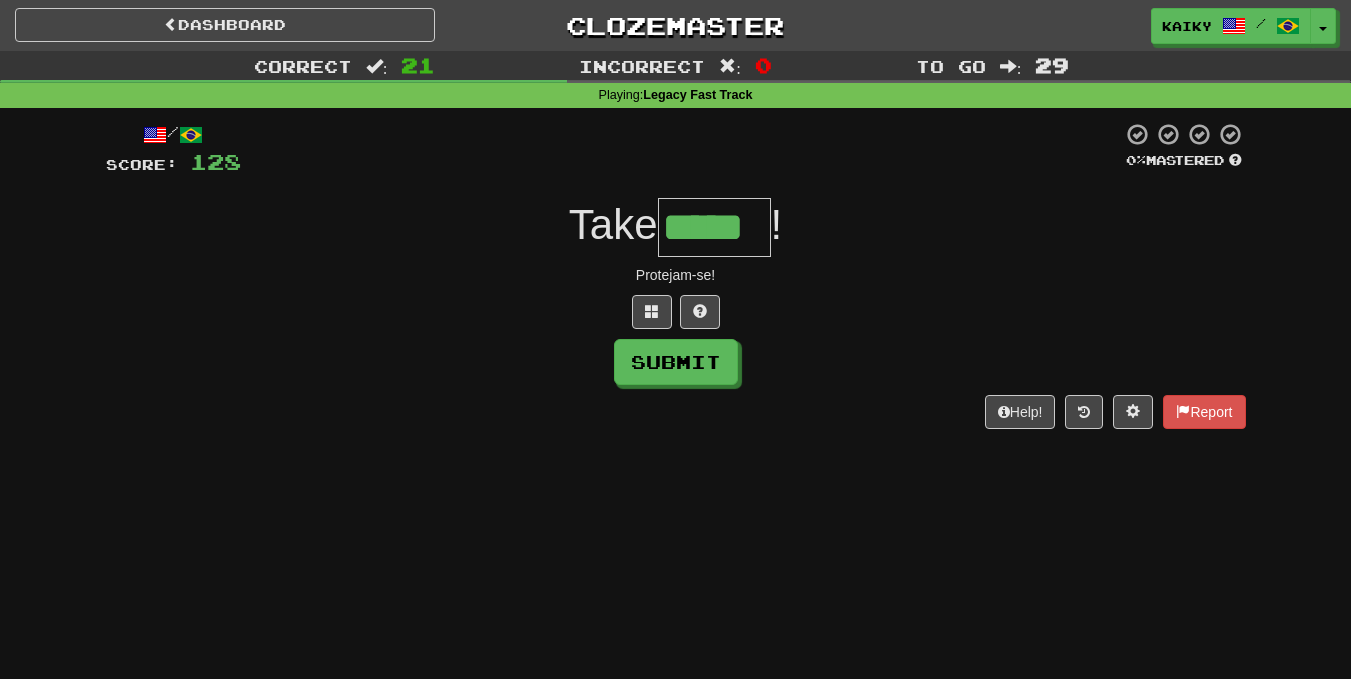 type on "*****" 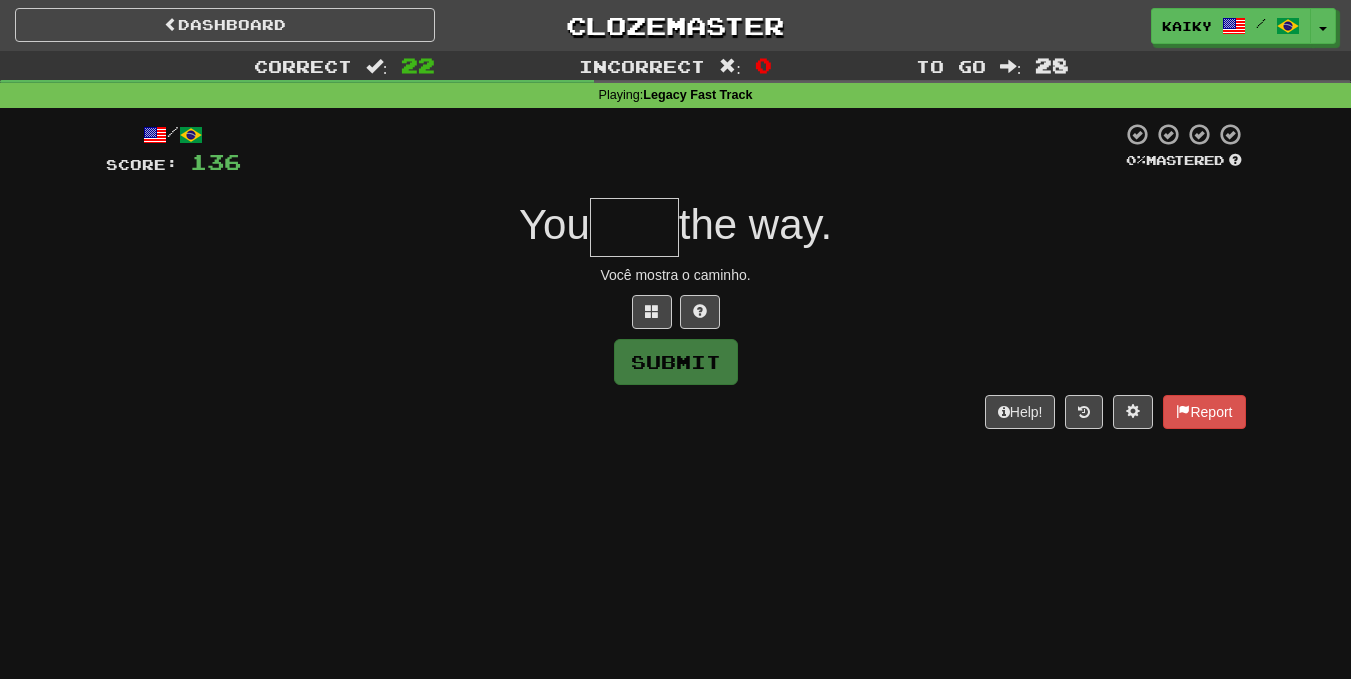 type on "*" 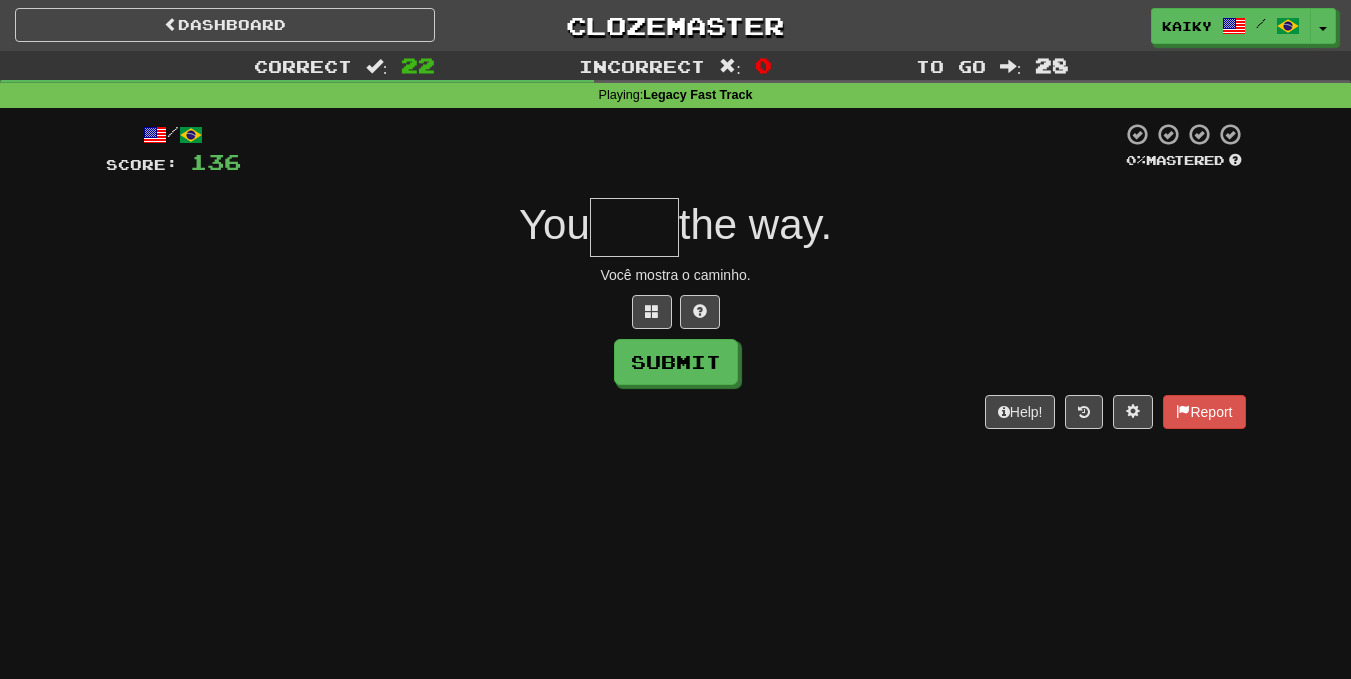 type on "*" 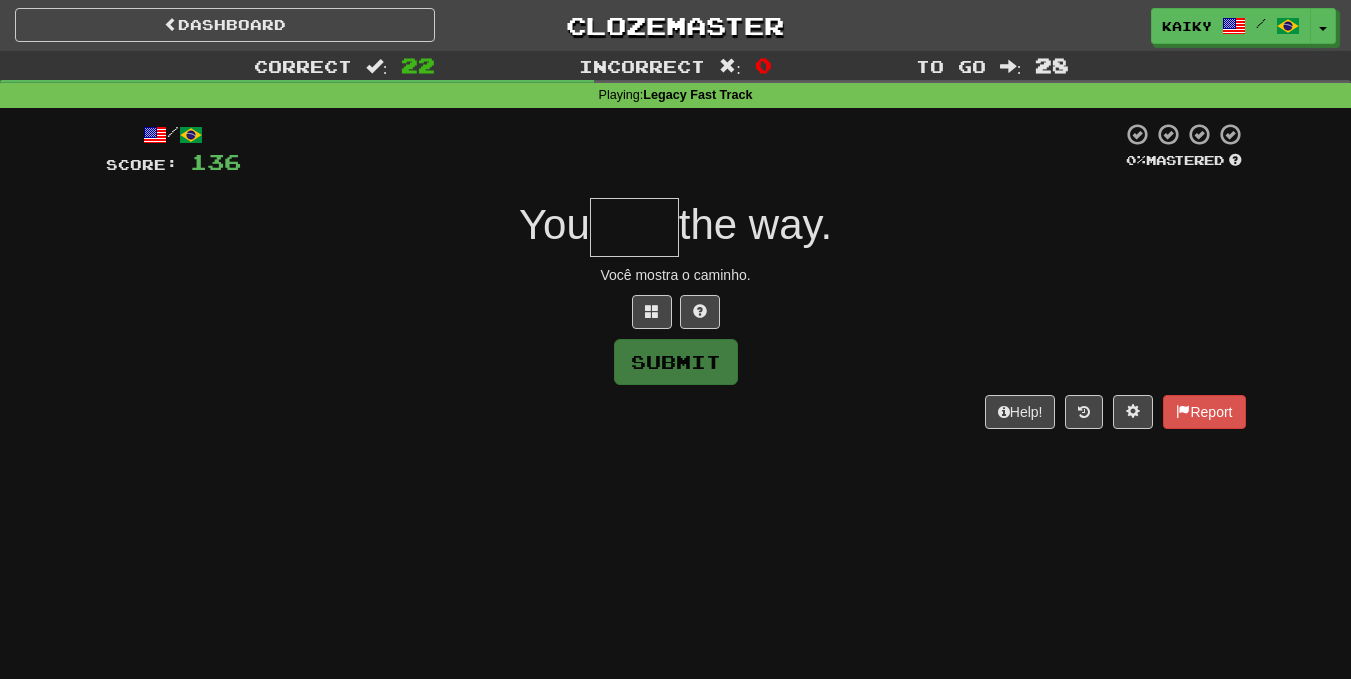 type on "*" 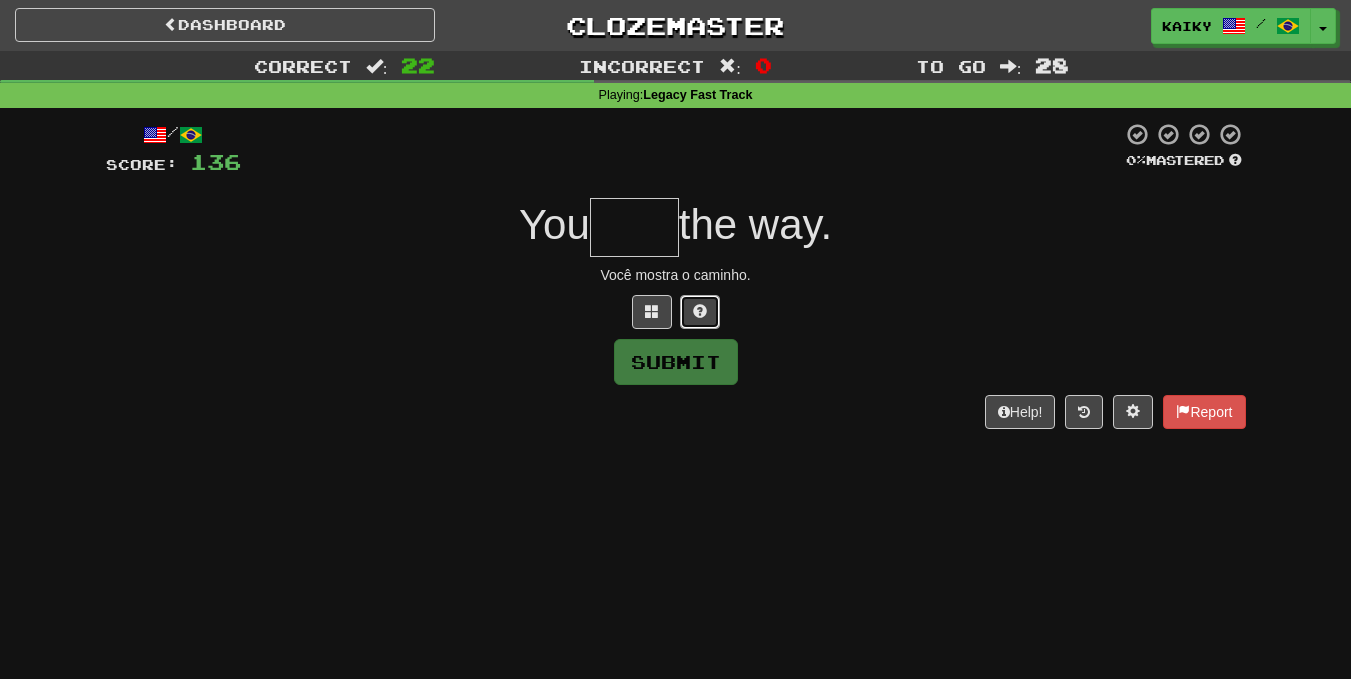 click at bounding box center (700, 312) 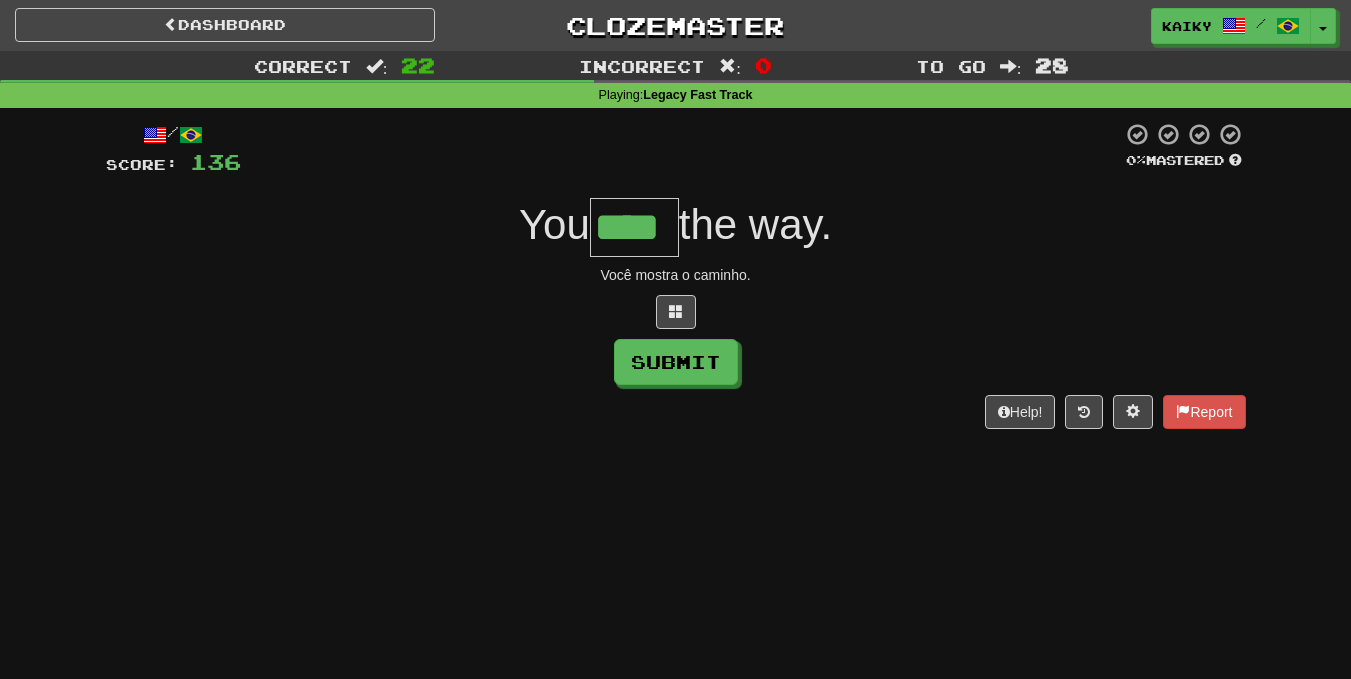 type on "****" 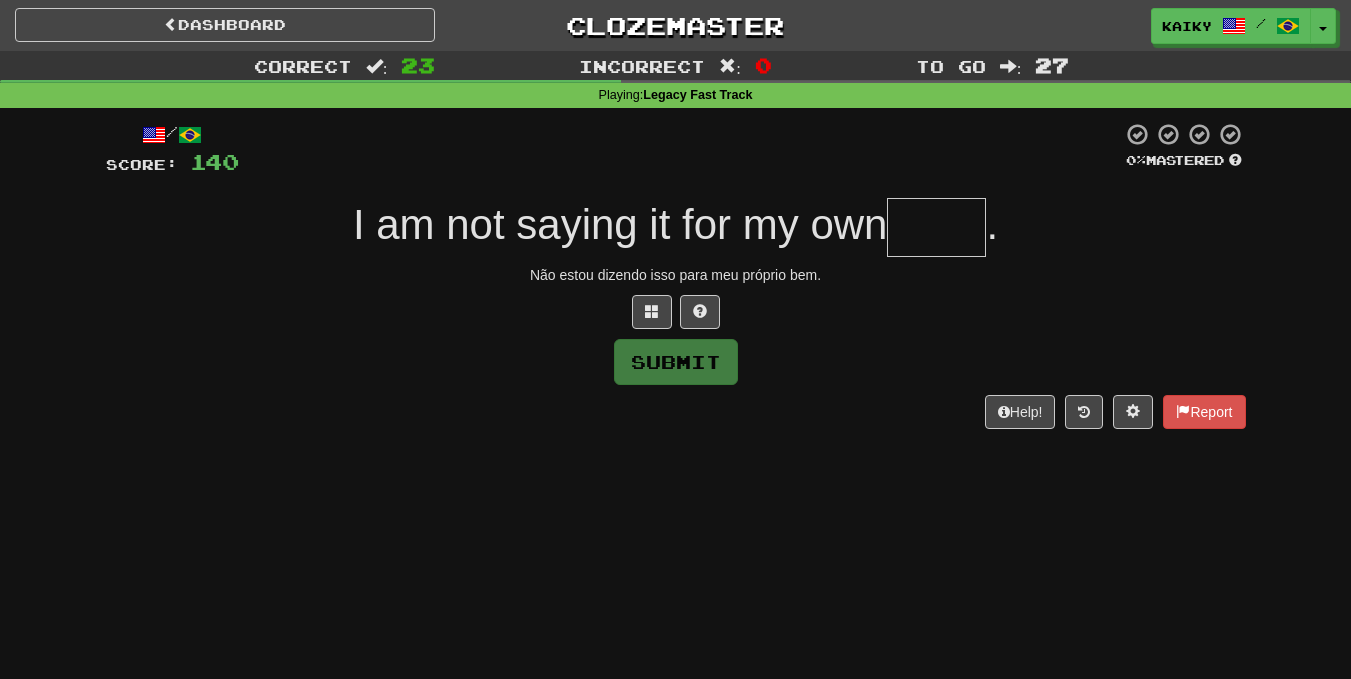 type on "*" 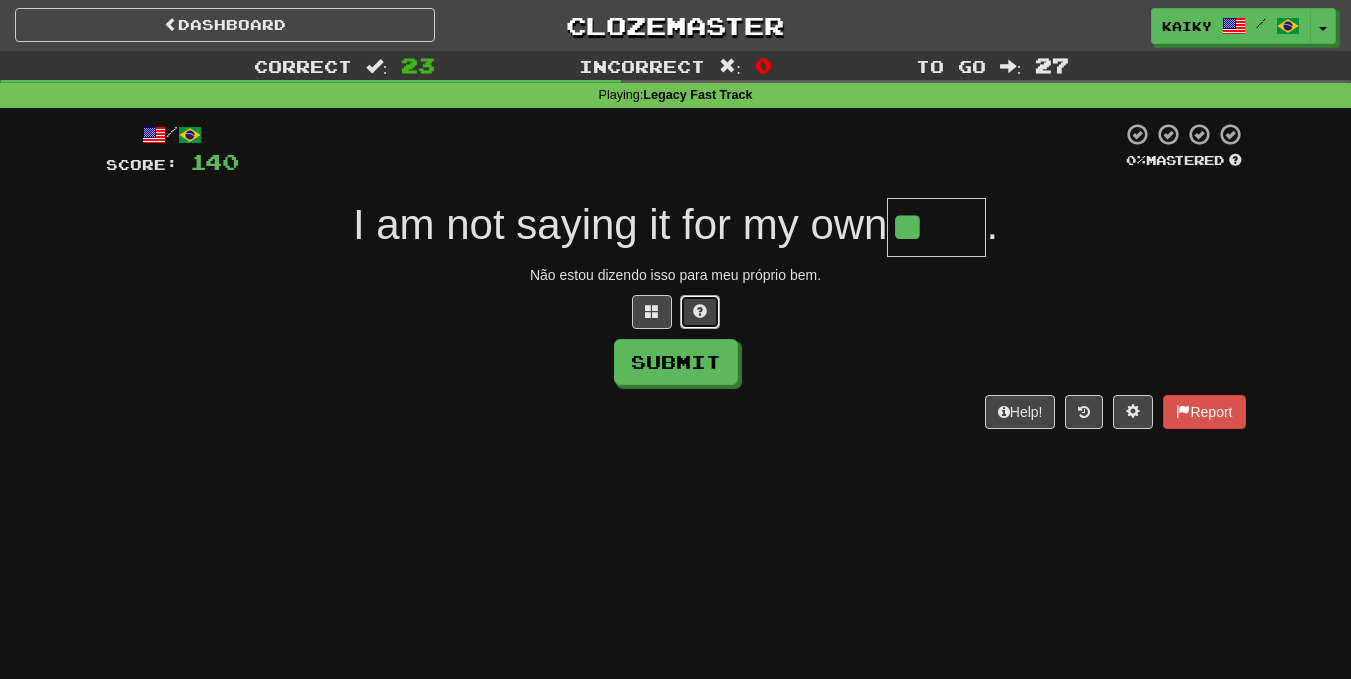 click at bounding box center [700, 312] 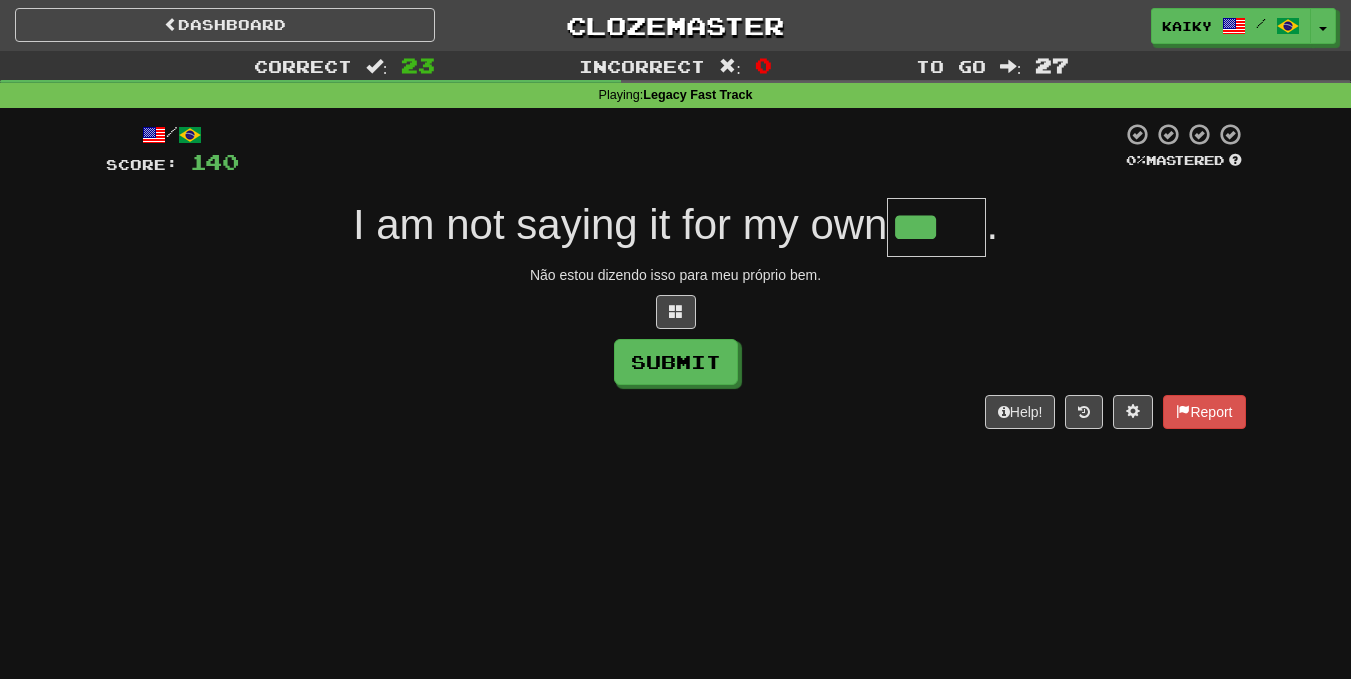 click at bounding box center [676, 312] 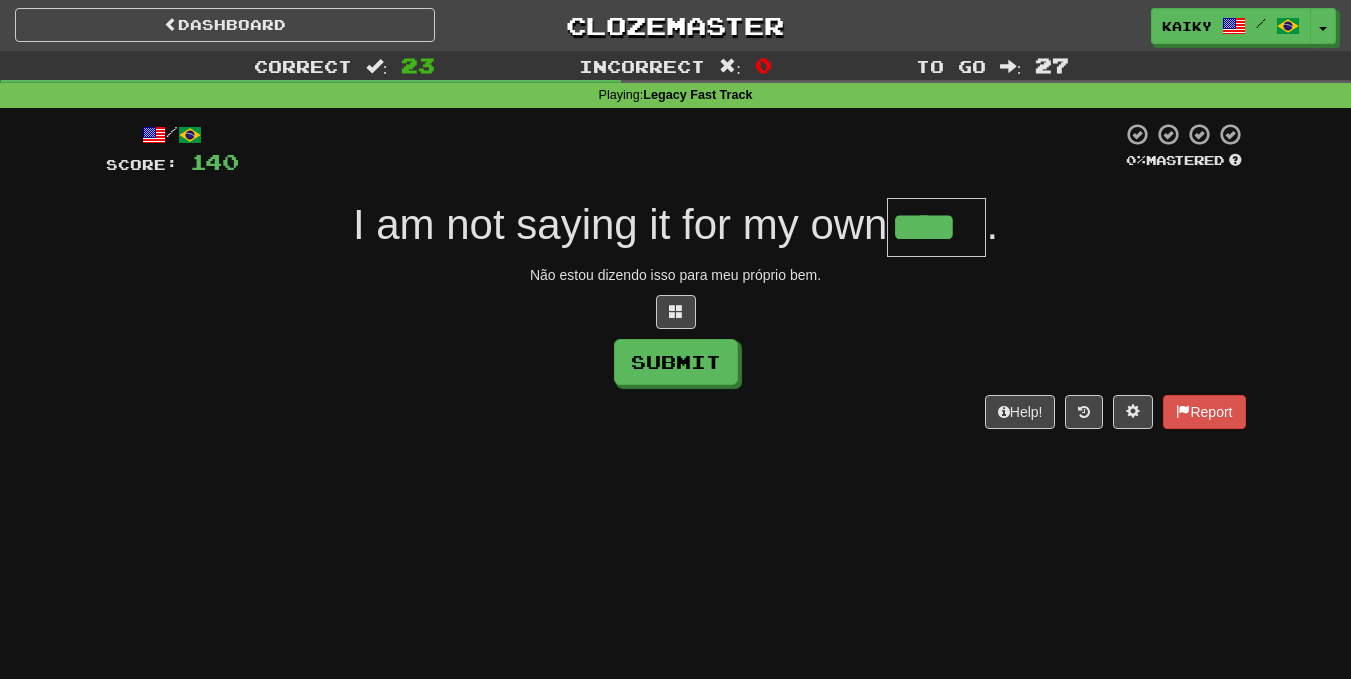 click on "****" at bounding box center (936, 227) 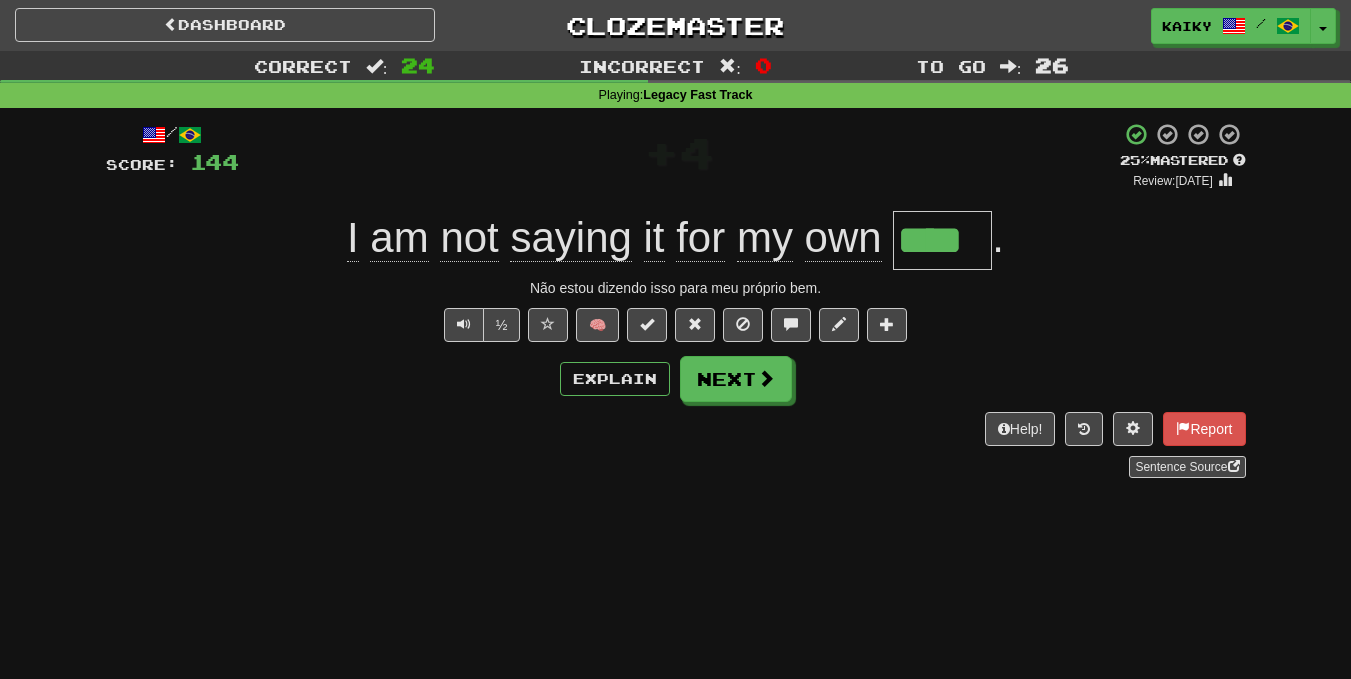 click on "****" at bounding box center (942, 240) 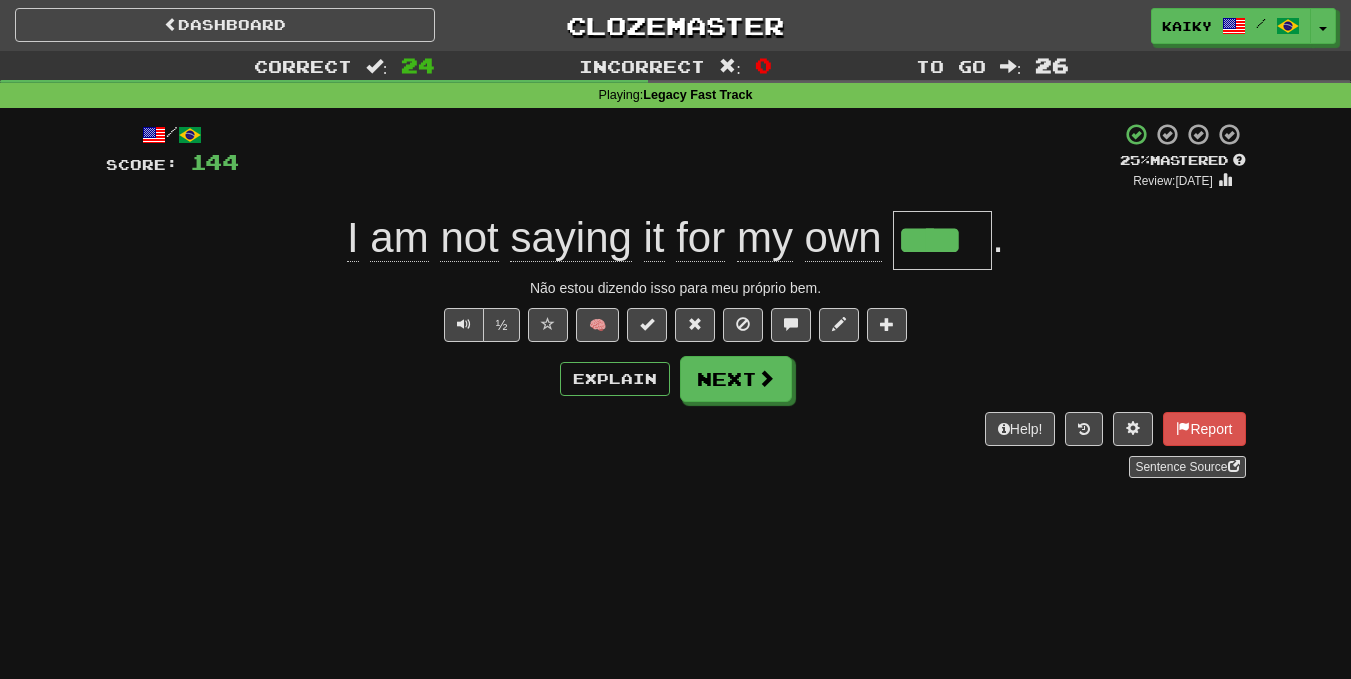 click on "****" at bounding box center [942, 240] 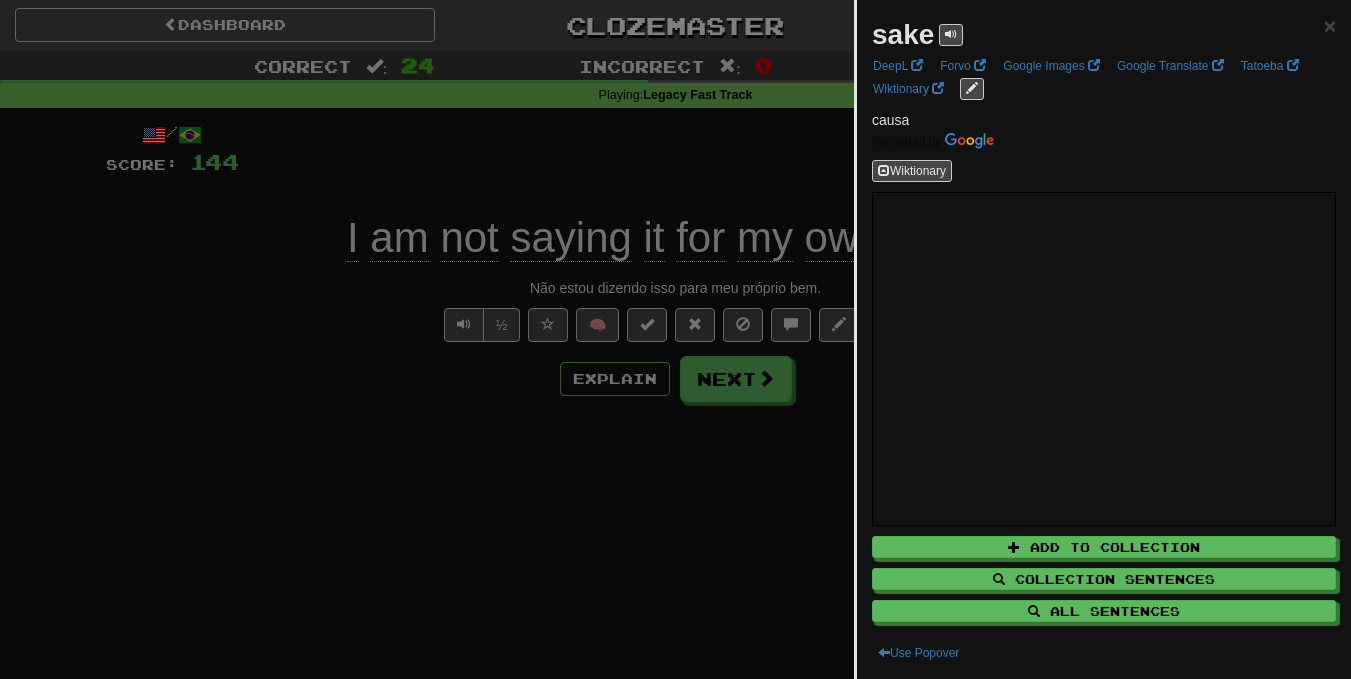 click at bounding box center [675, 339] 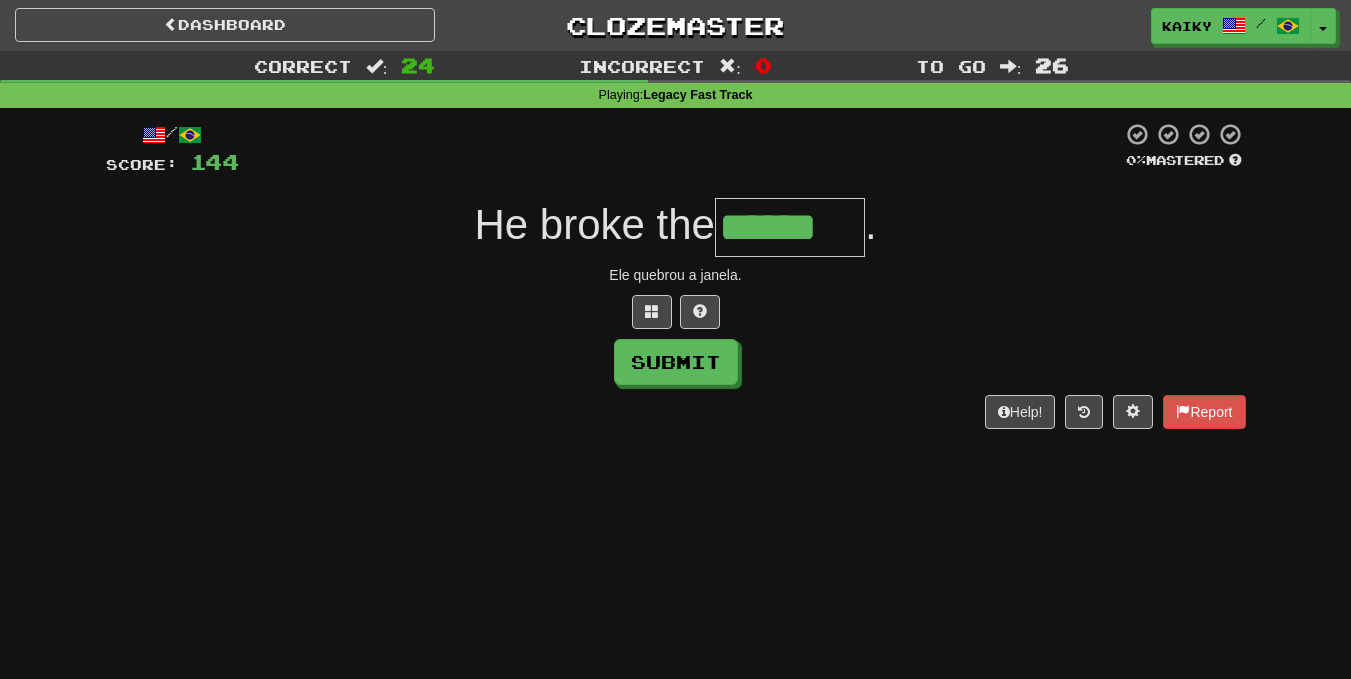 type on "******" 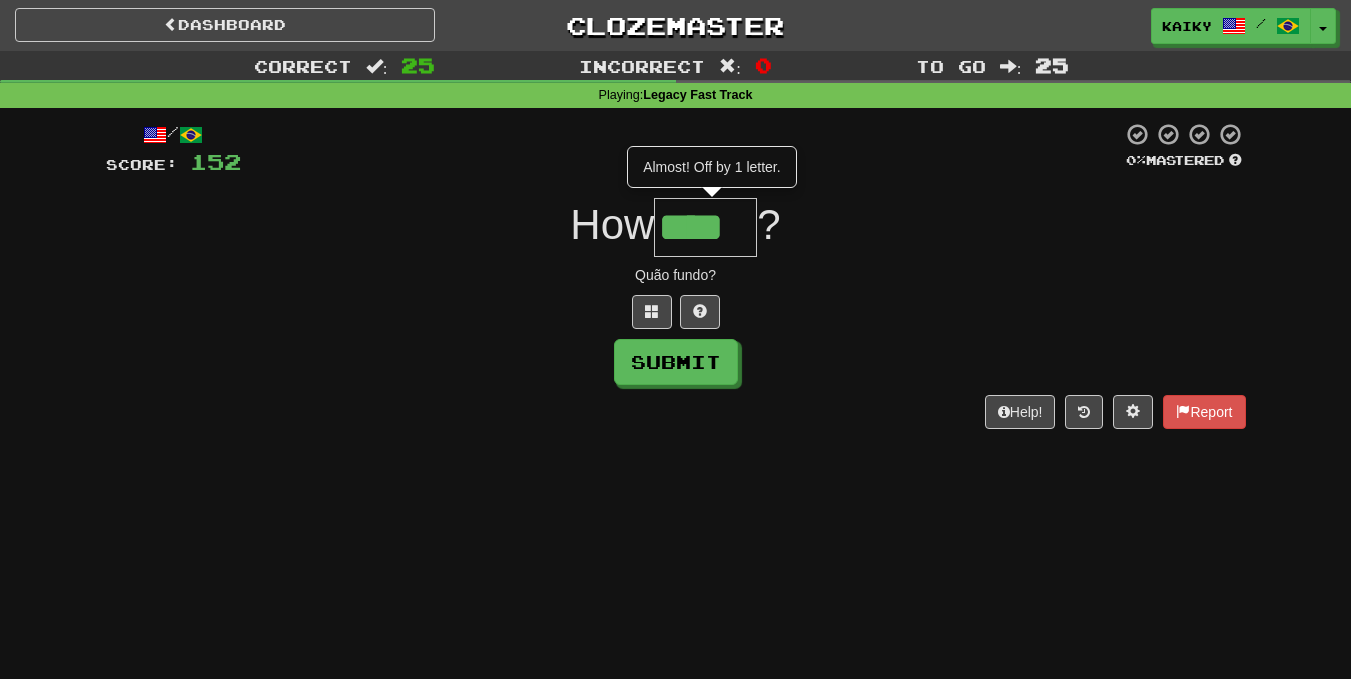 type on "****" 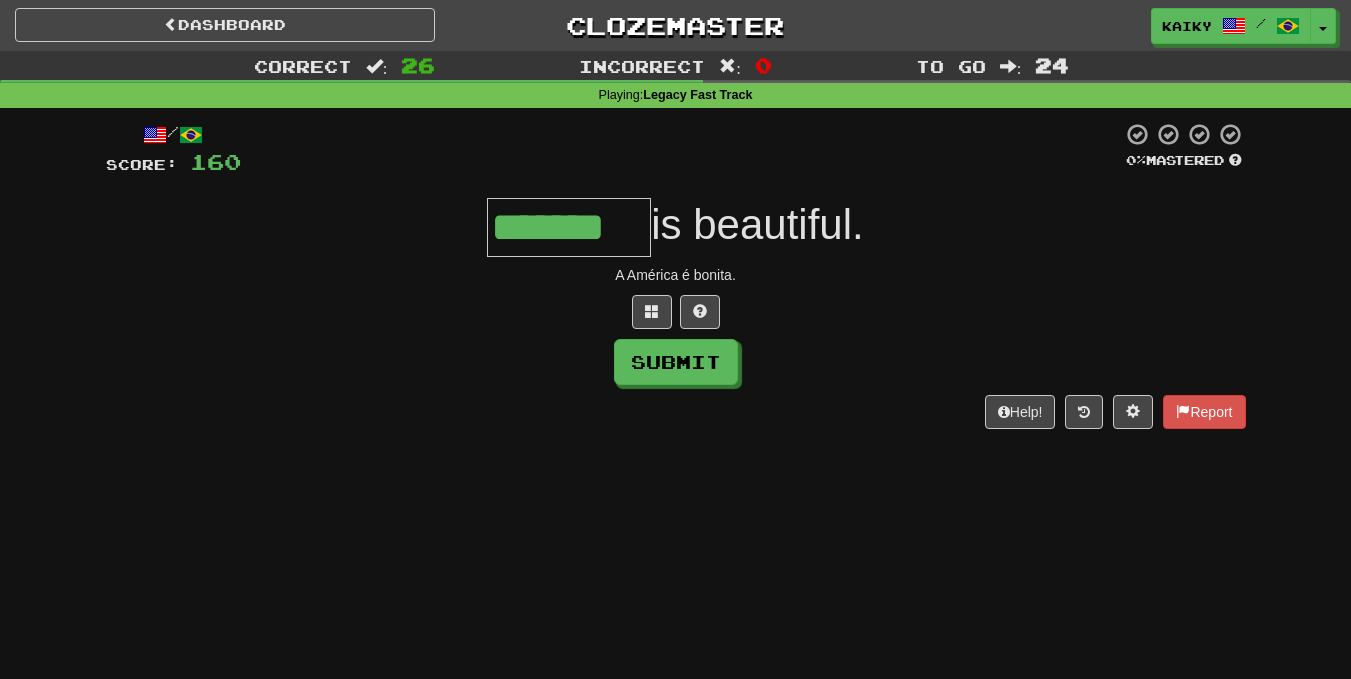 scroll, scrollTop: 0, scrollLeft: 0, axis: both 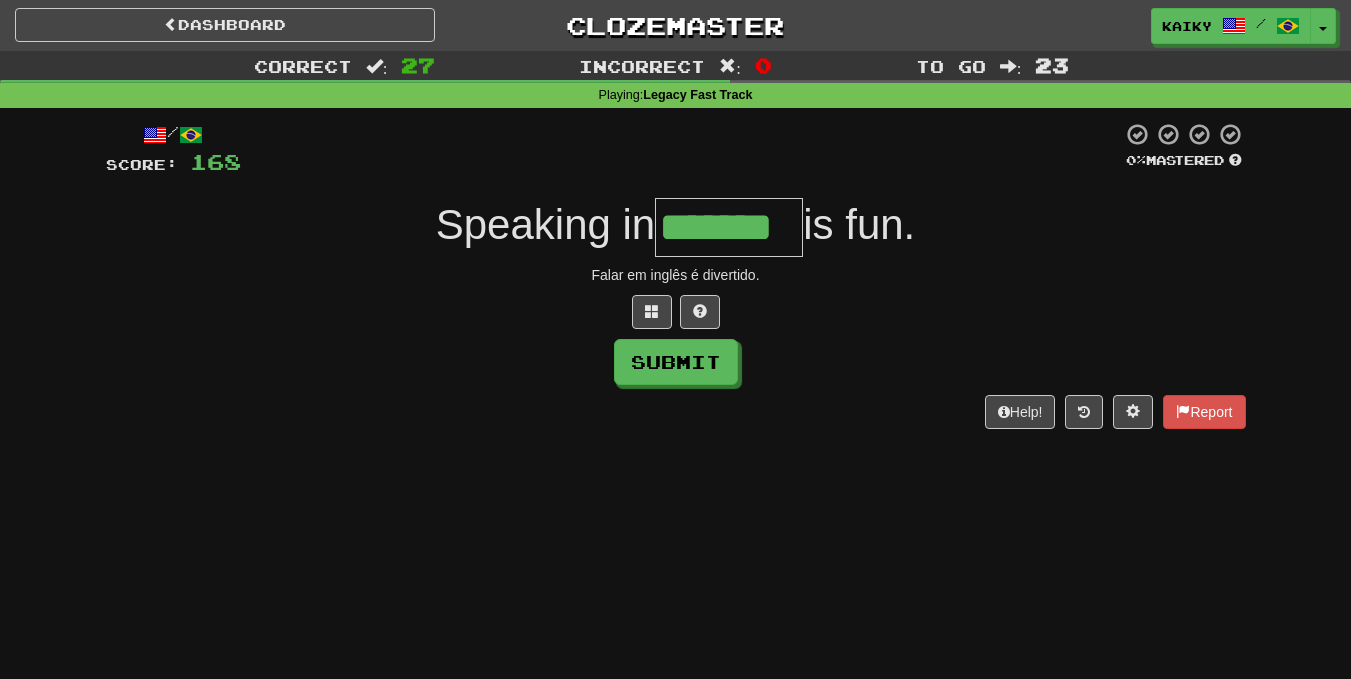 type on "*******" 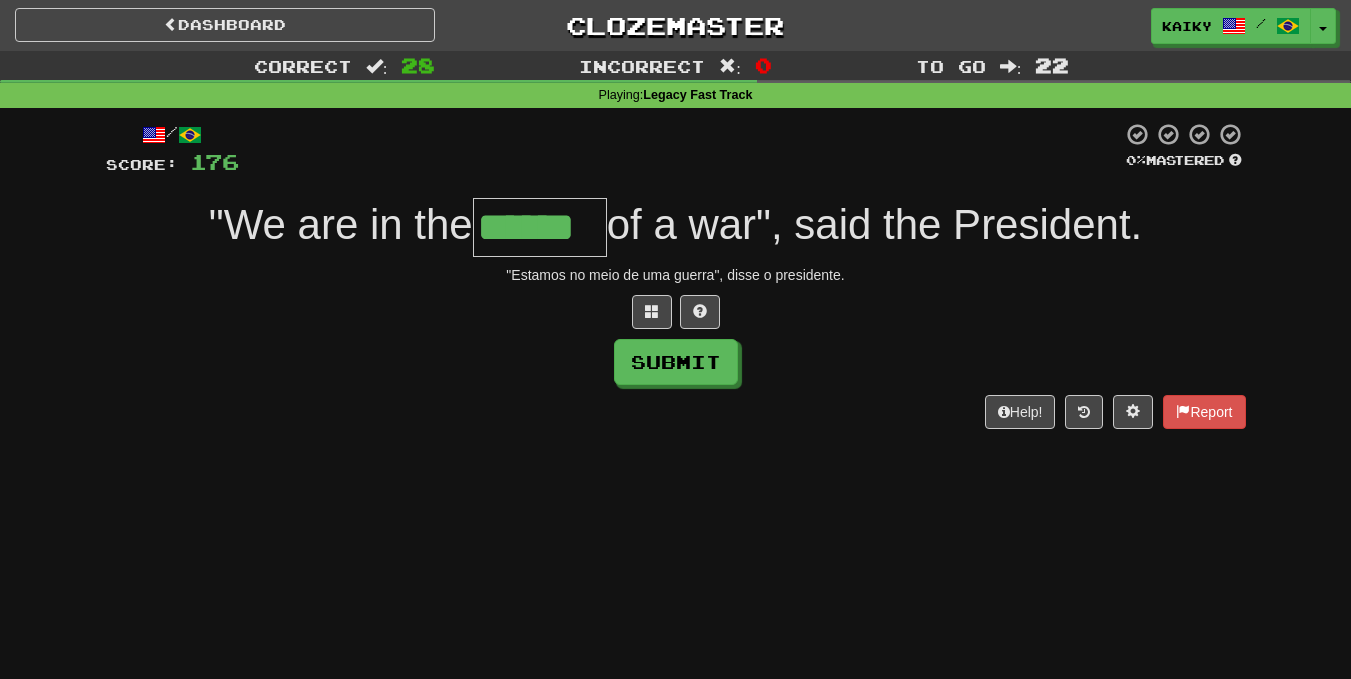 type on "******" 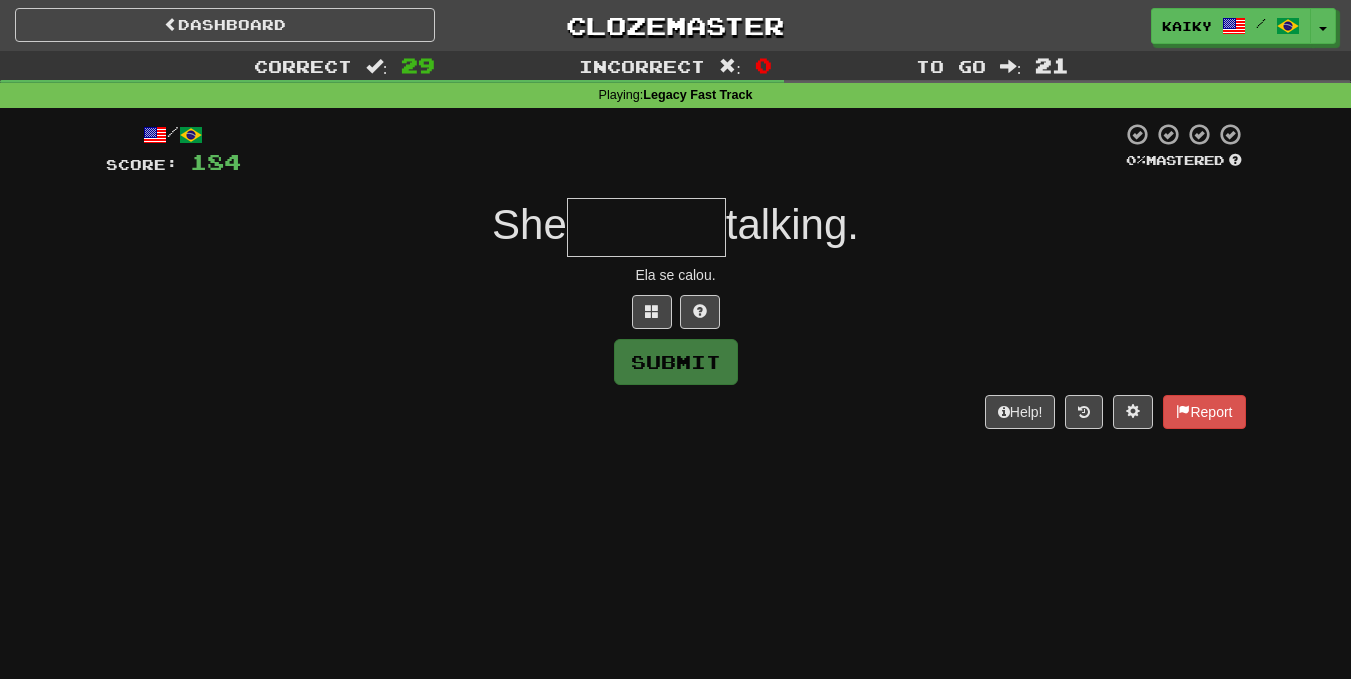 type on "*" 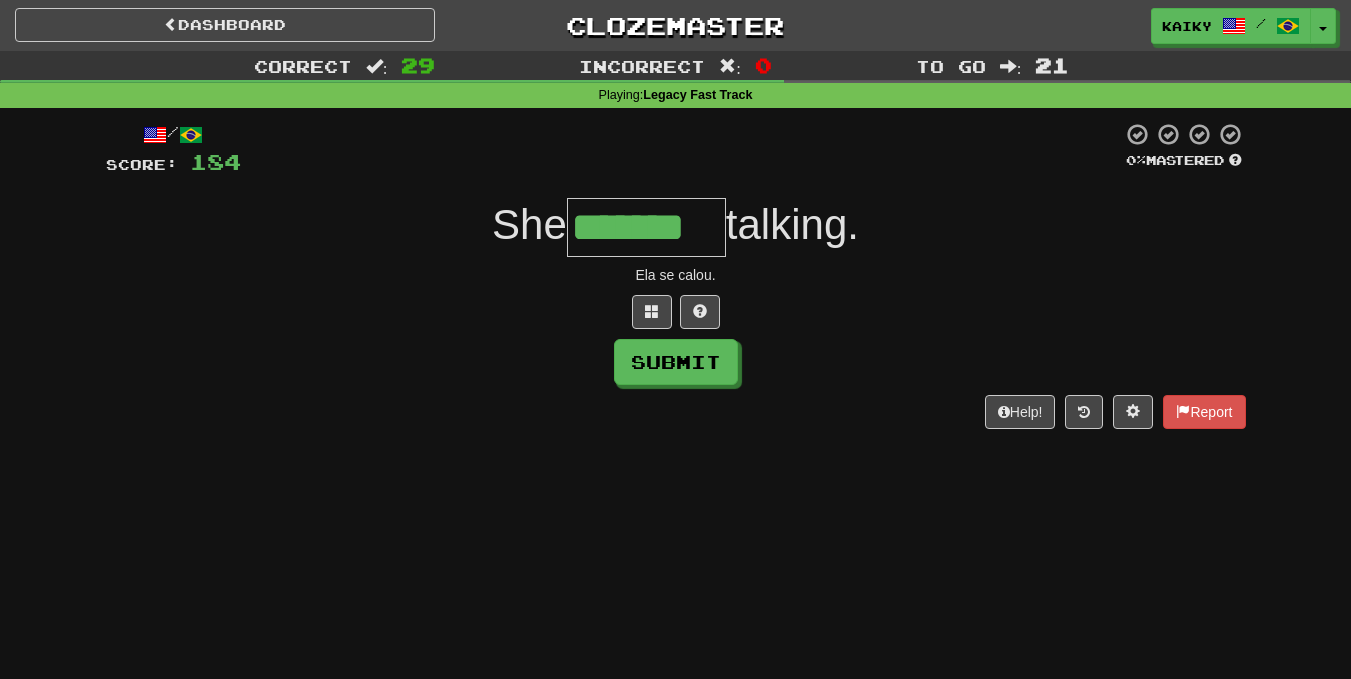 type on "*******" 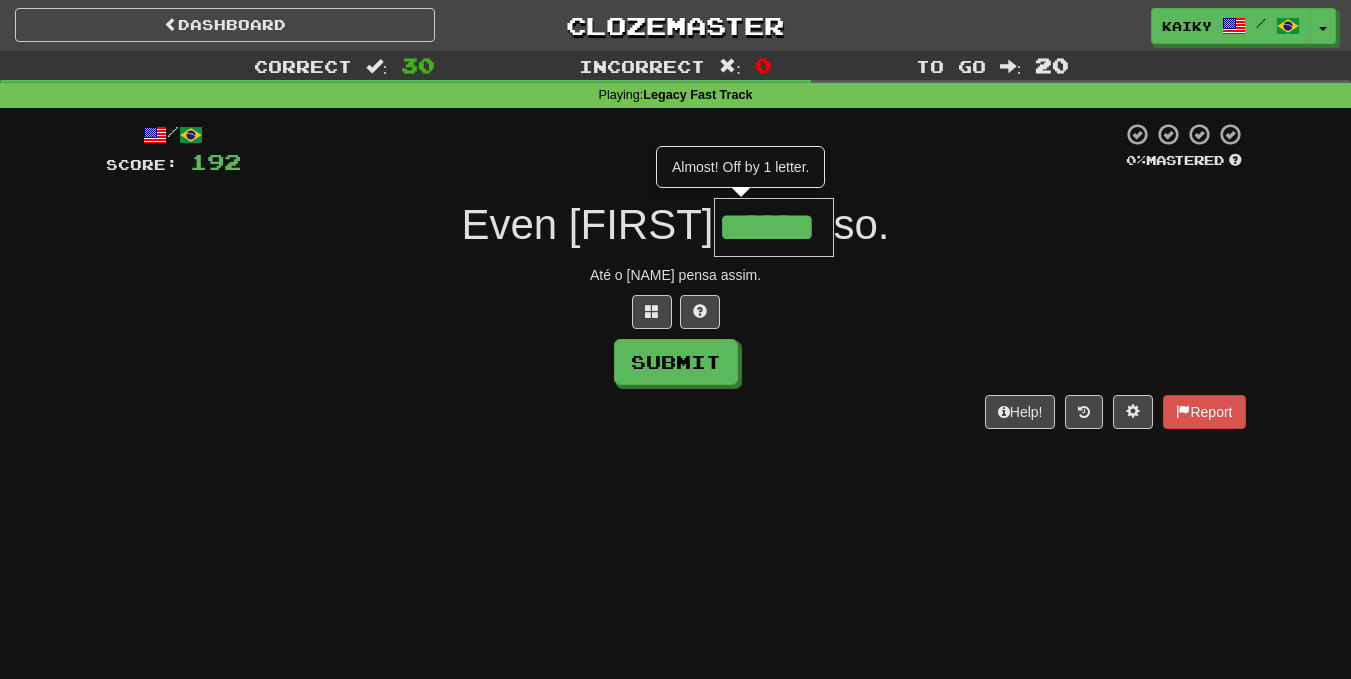 type on "******" 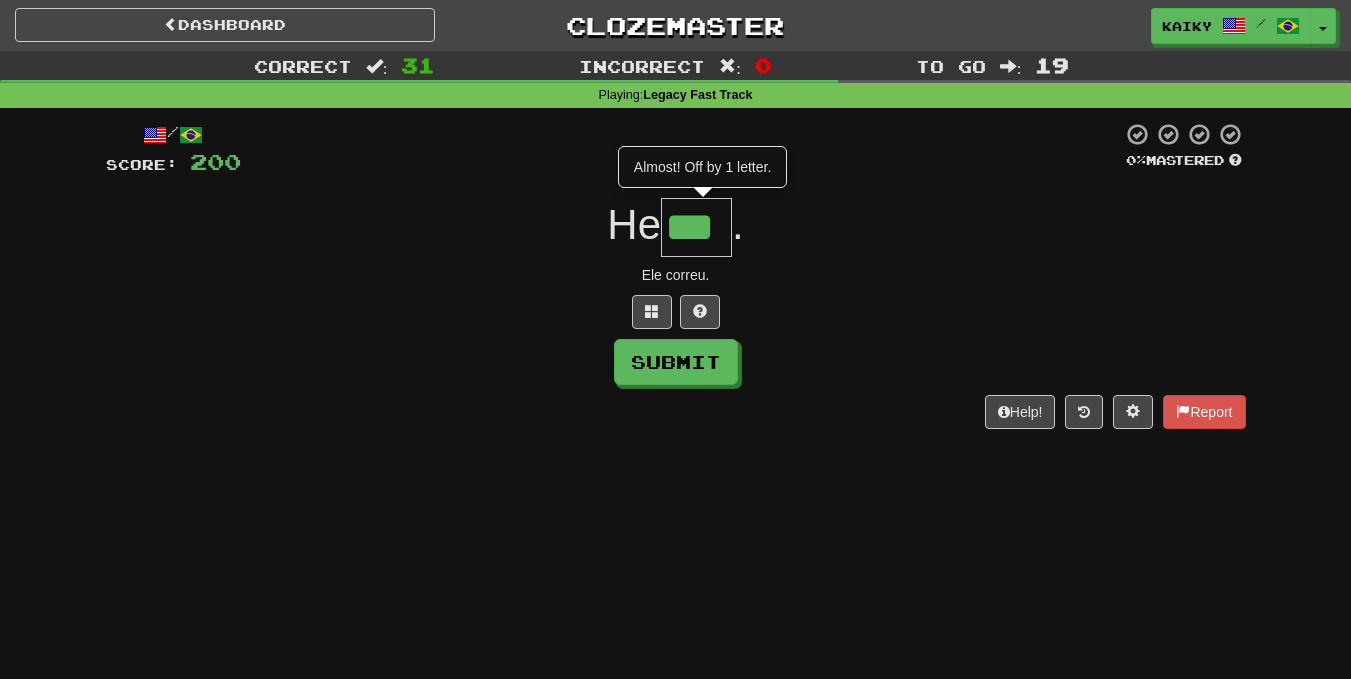 type on "***" 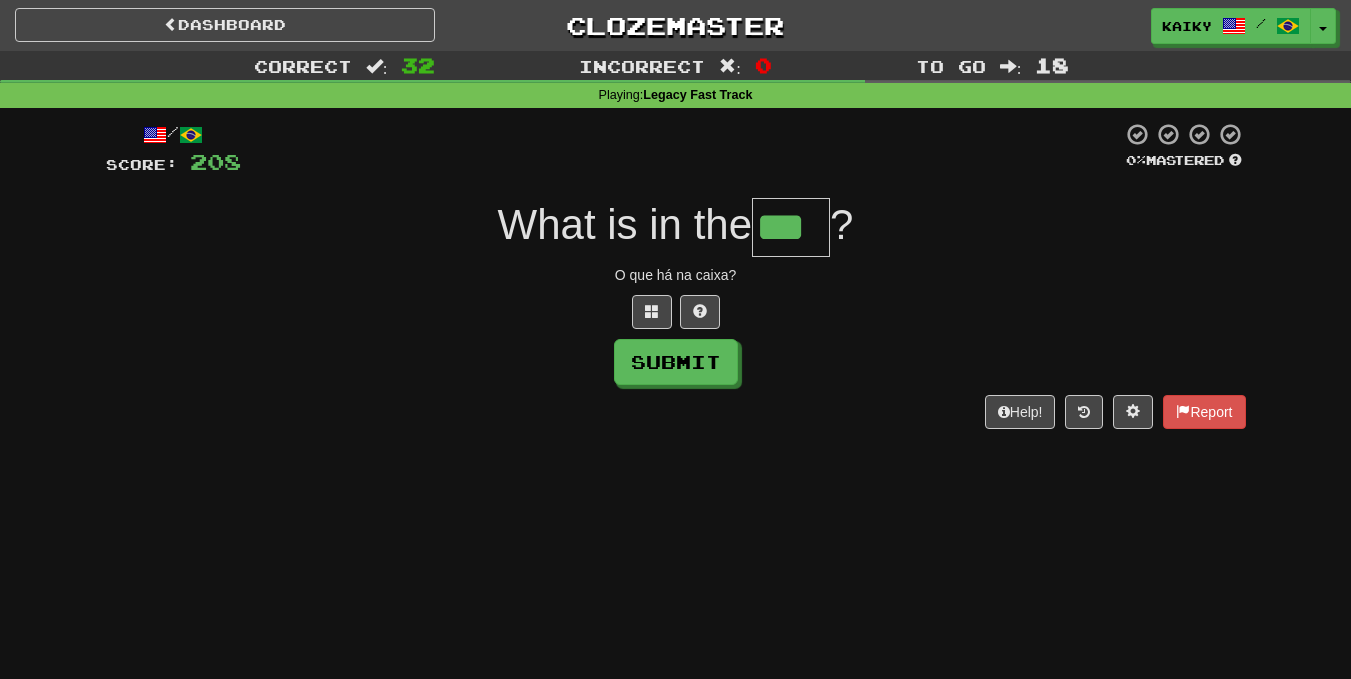type on "***" 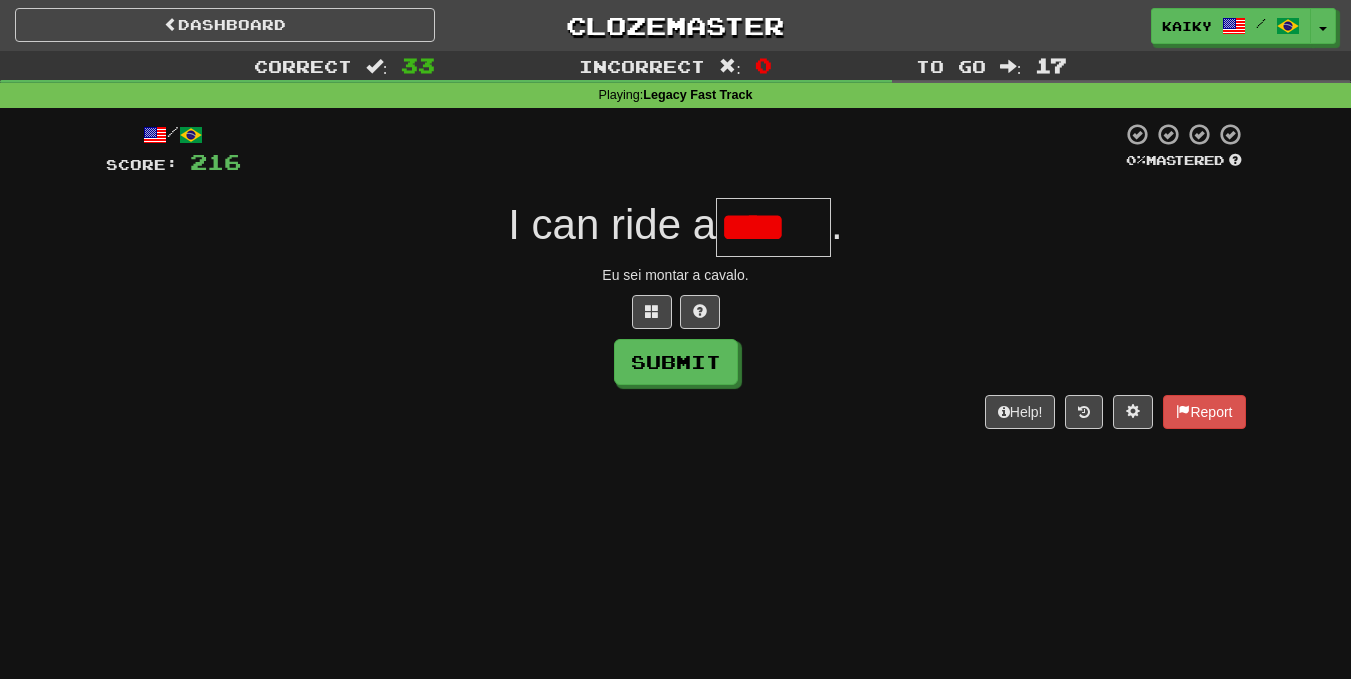 scroll, scrollTop: 0, scrollLeft: 0, axis: both 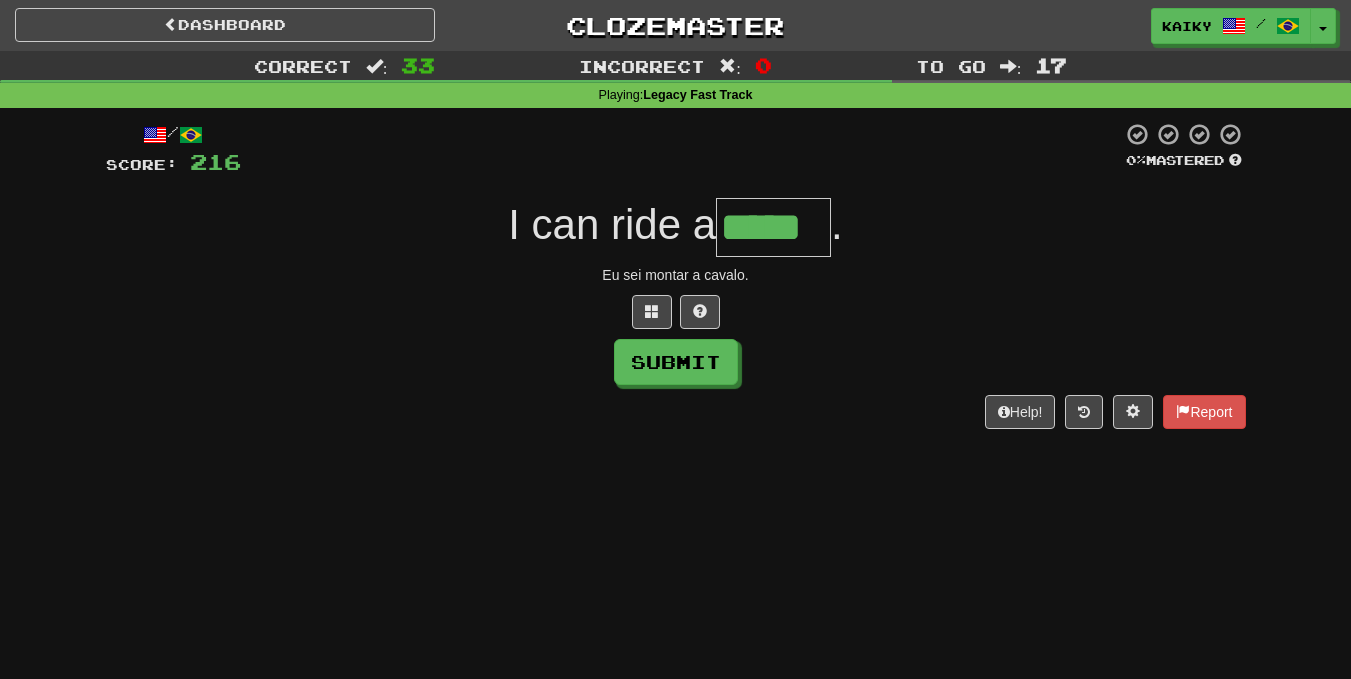 type on "*****" 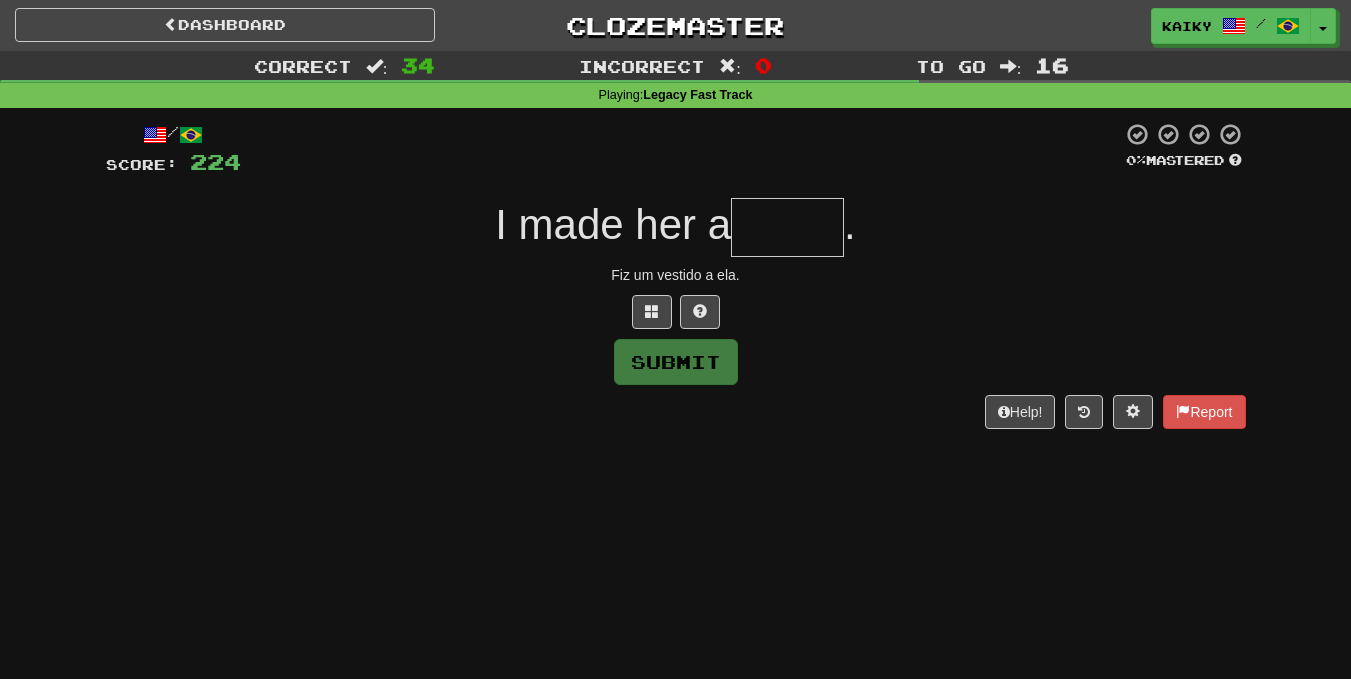 type on "*" 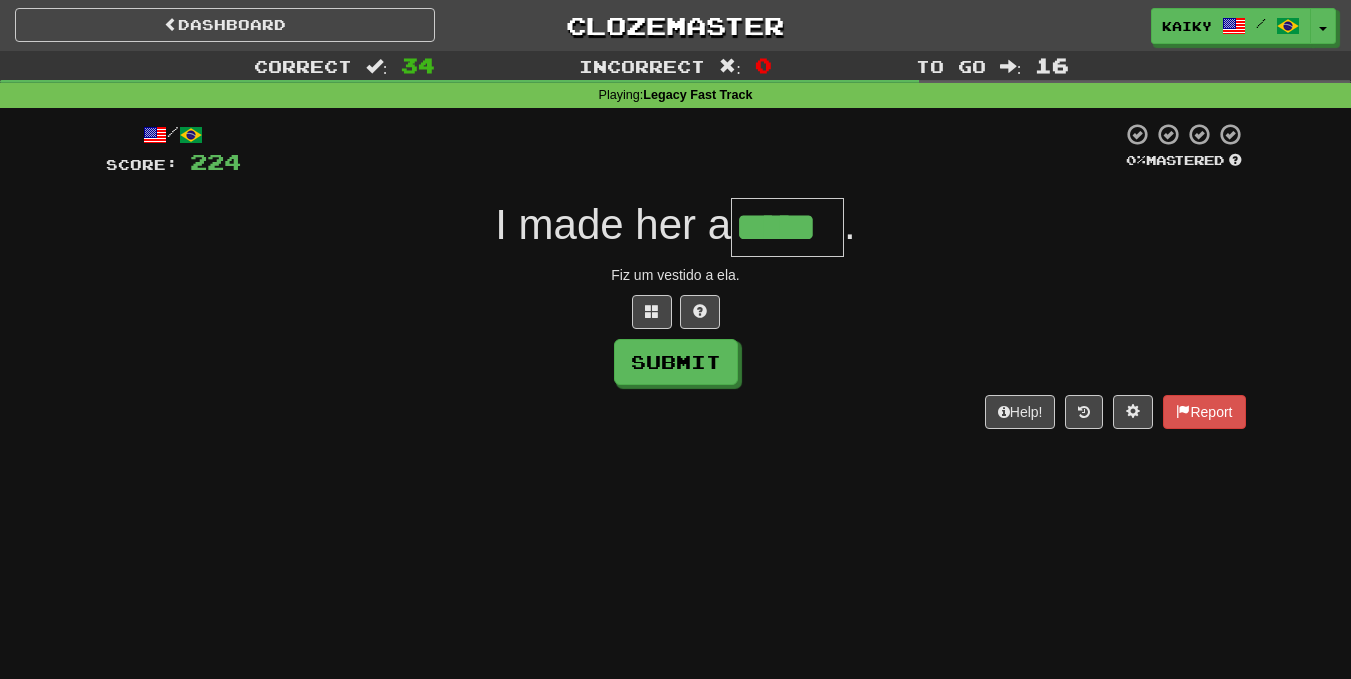type on "*****" 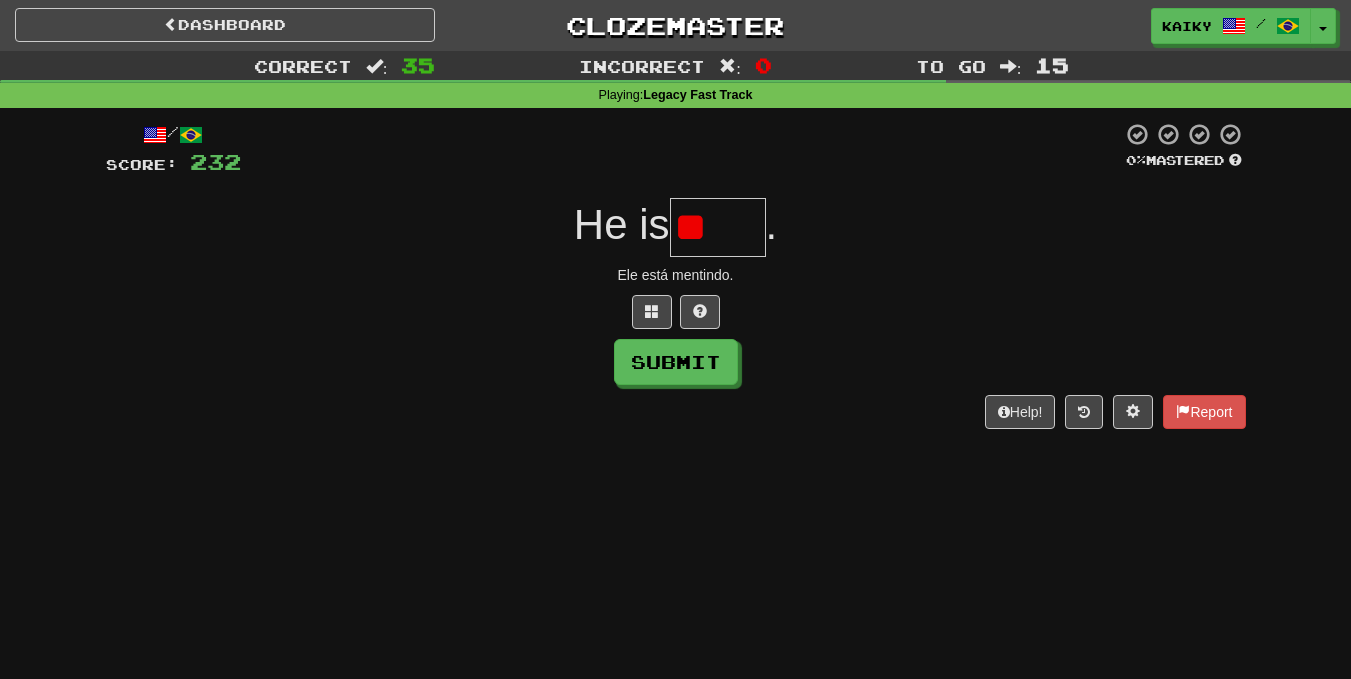 type on "*" 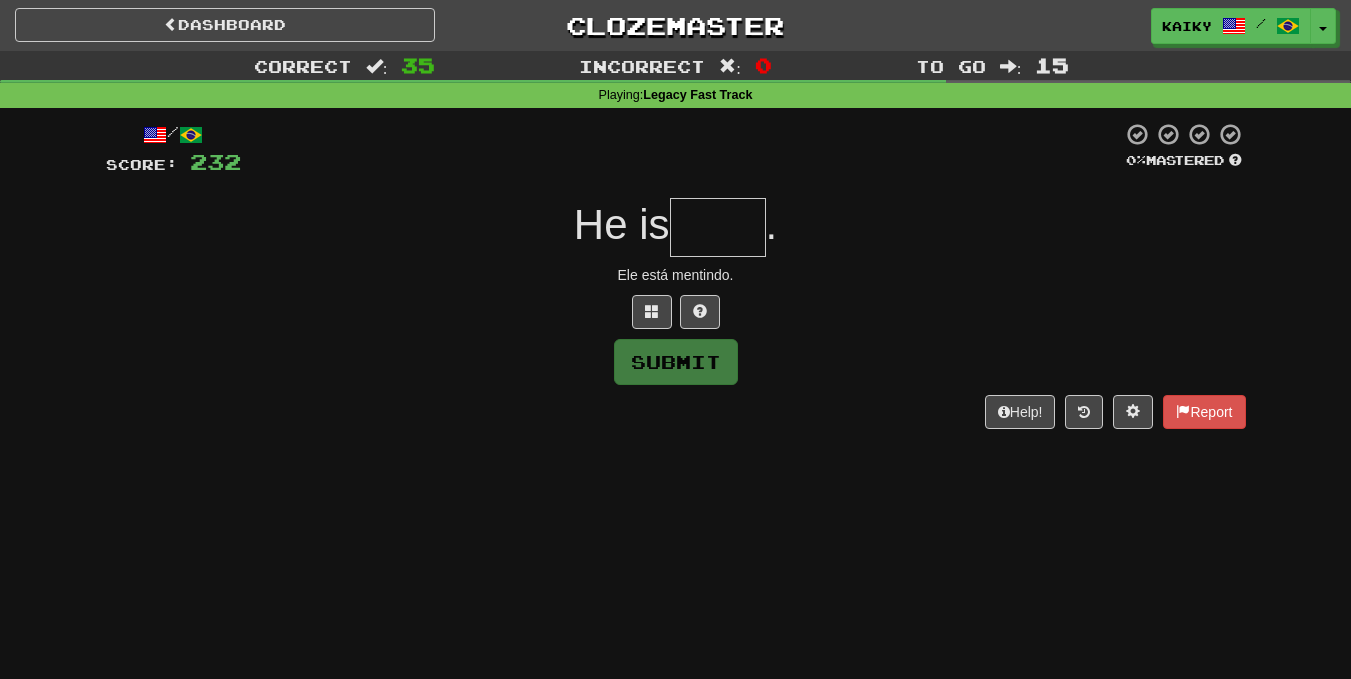 type on "*" 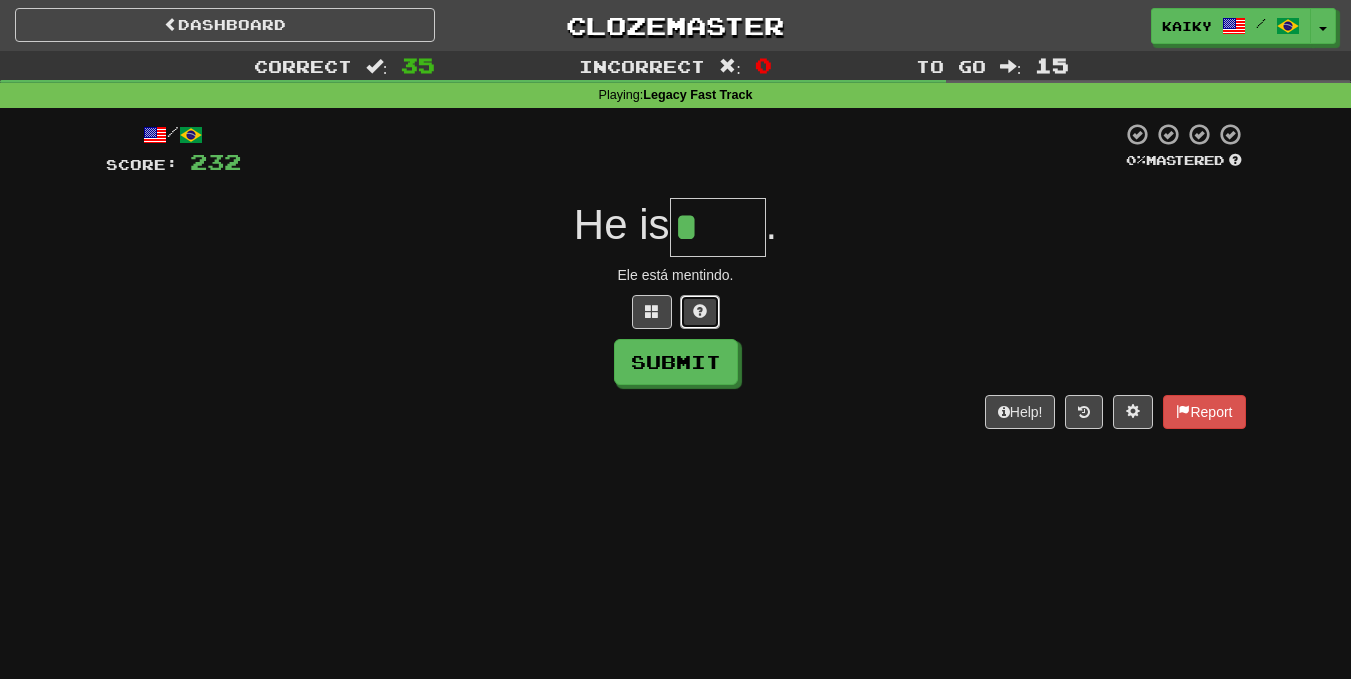 click at bounding box center [700, 311] 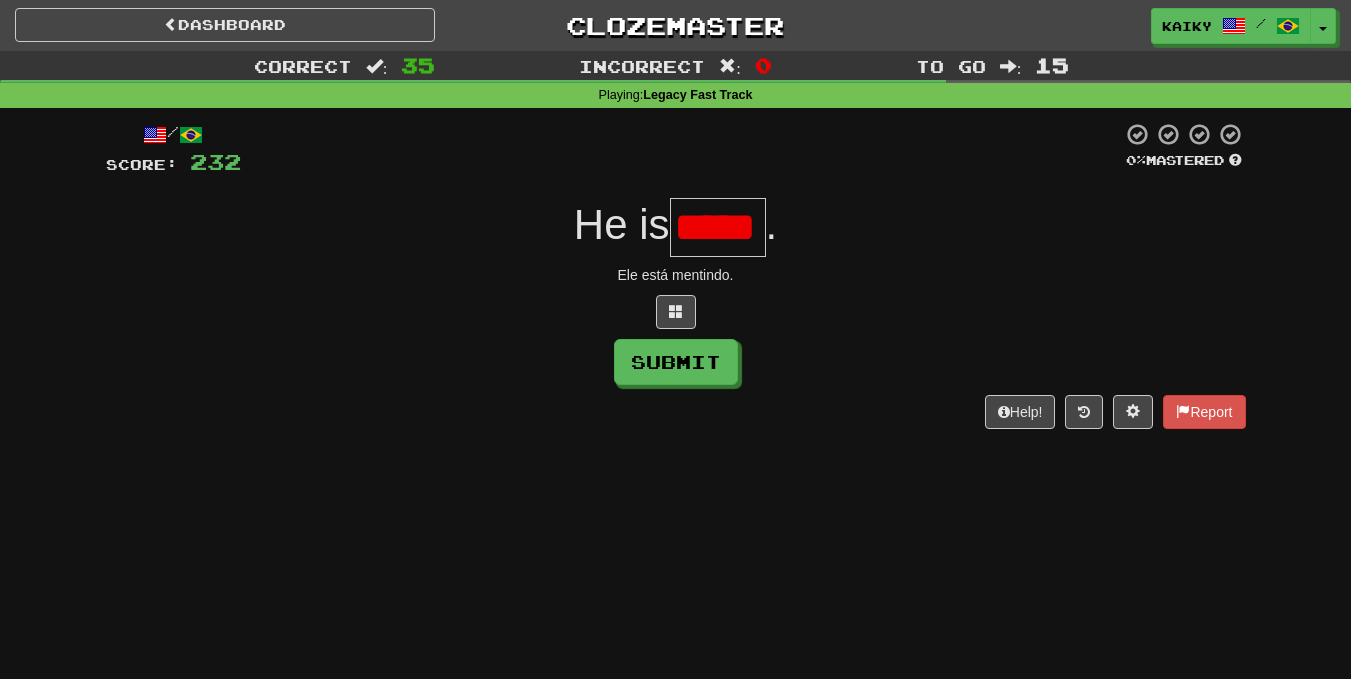 scroll, scrollTop: 0, scrollLeft: 0, axis: both 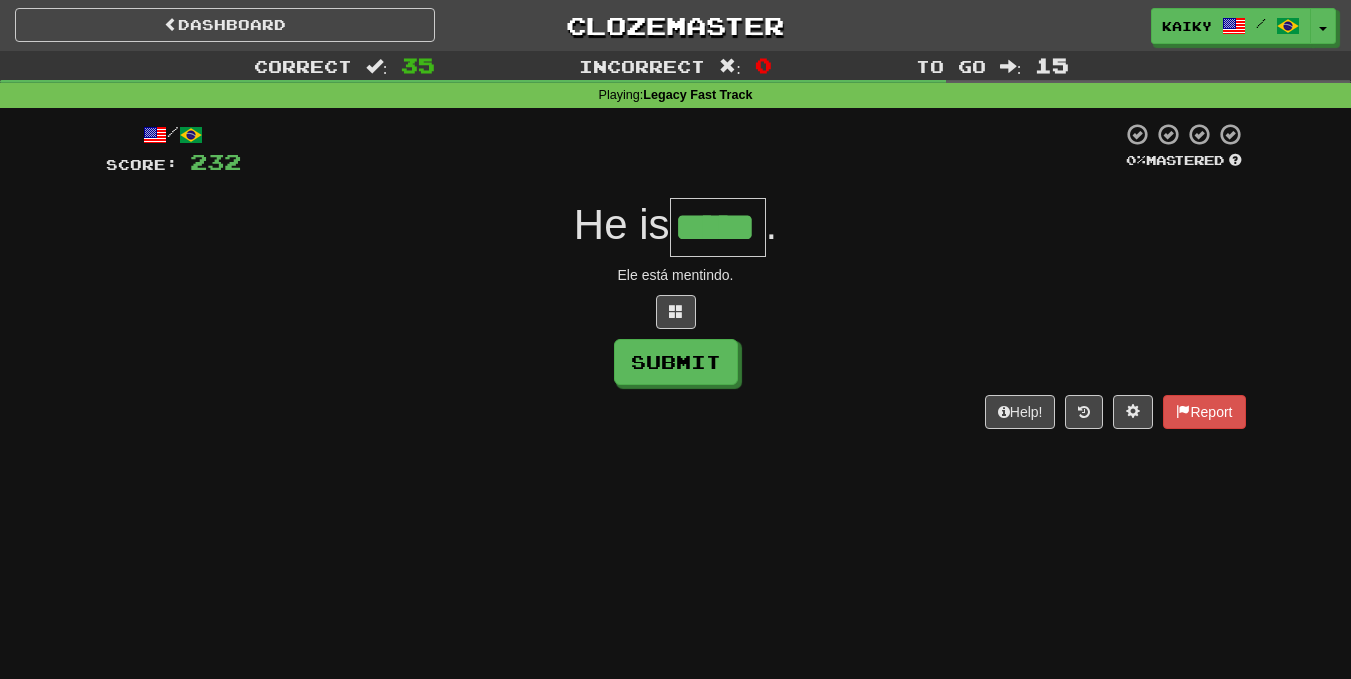 type on "*****" 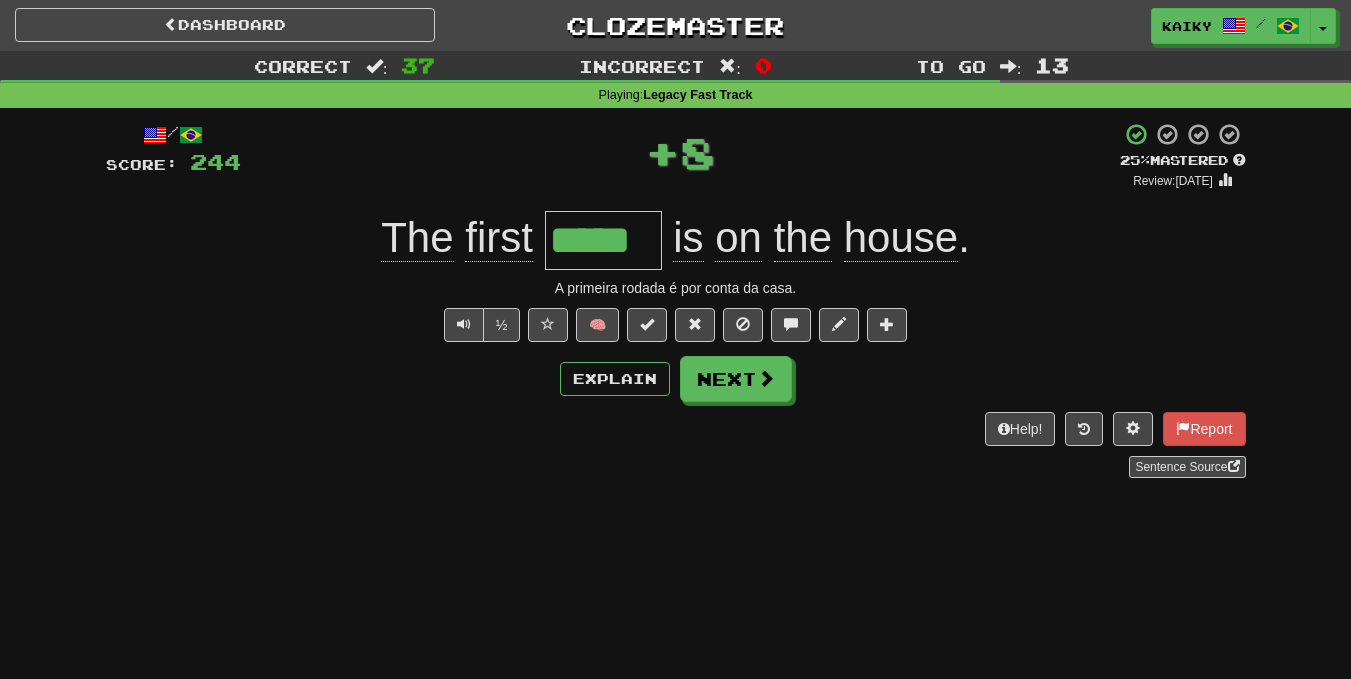 type on "*" 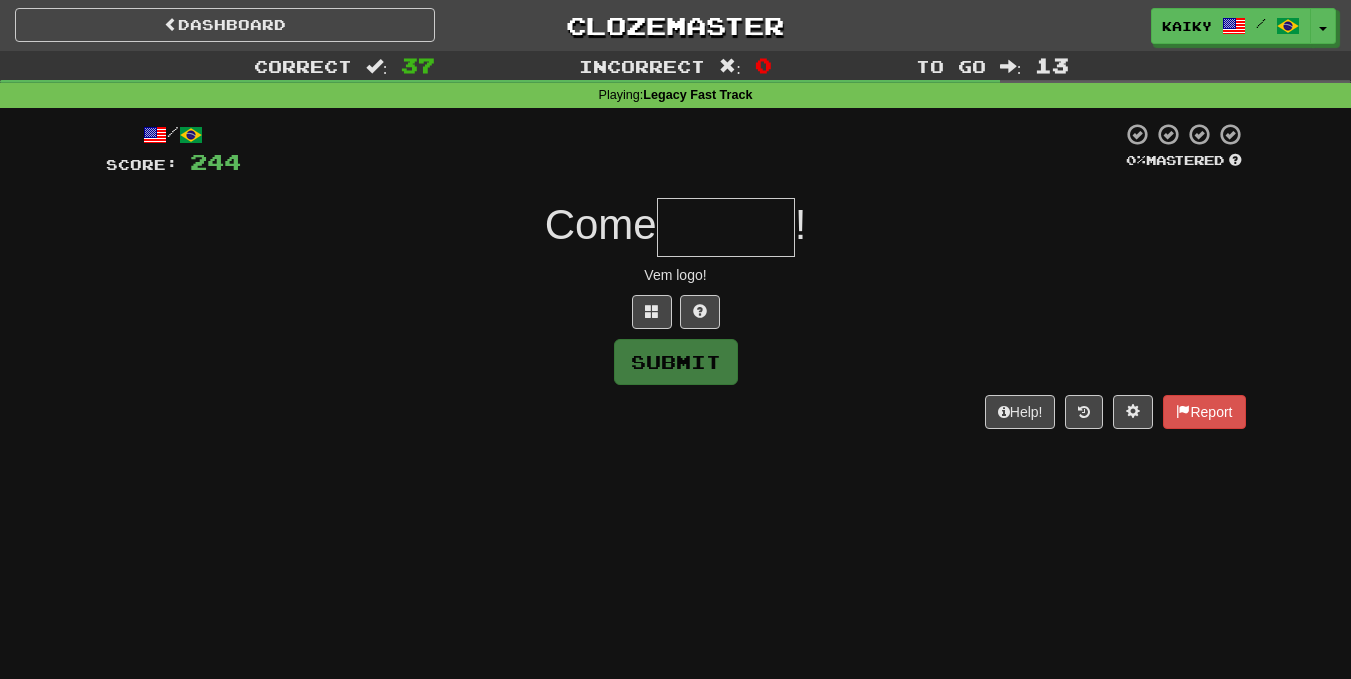 type on "*" 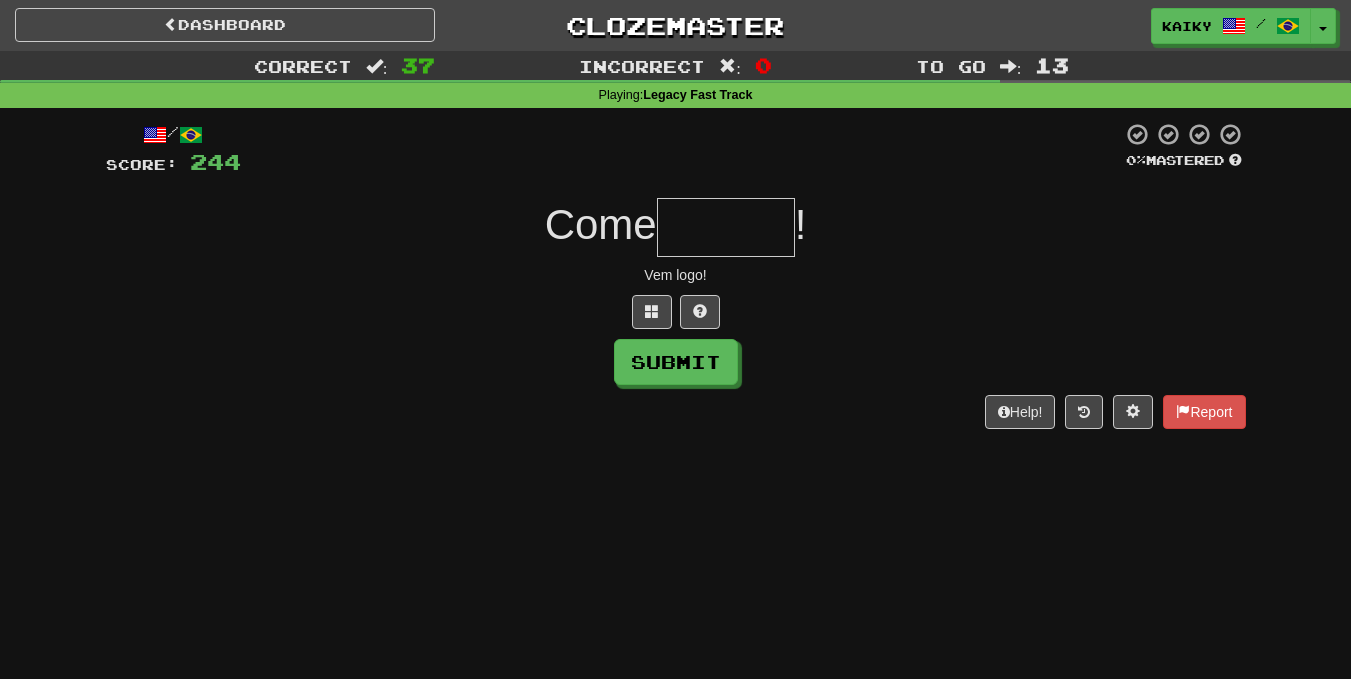 type on "*" 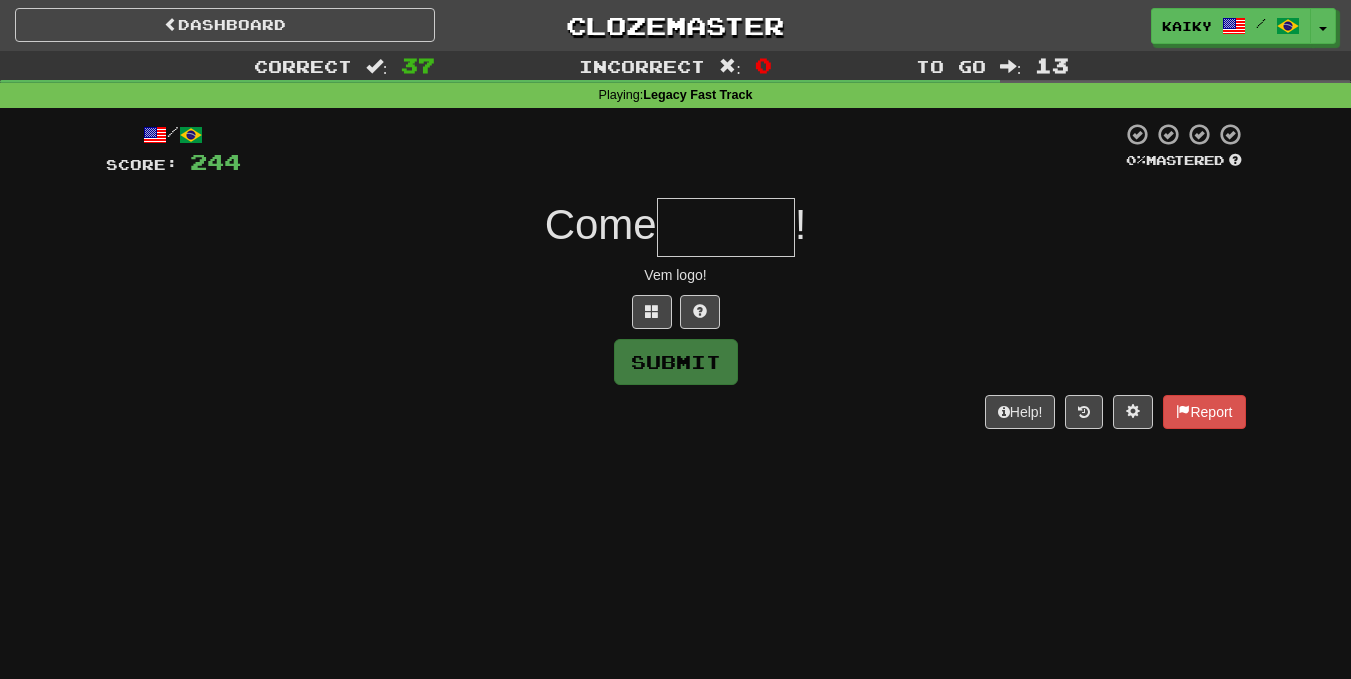 type on "*" 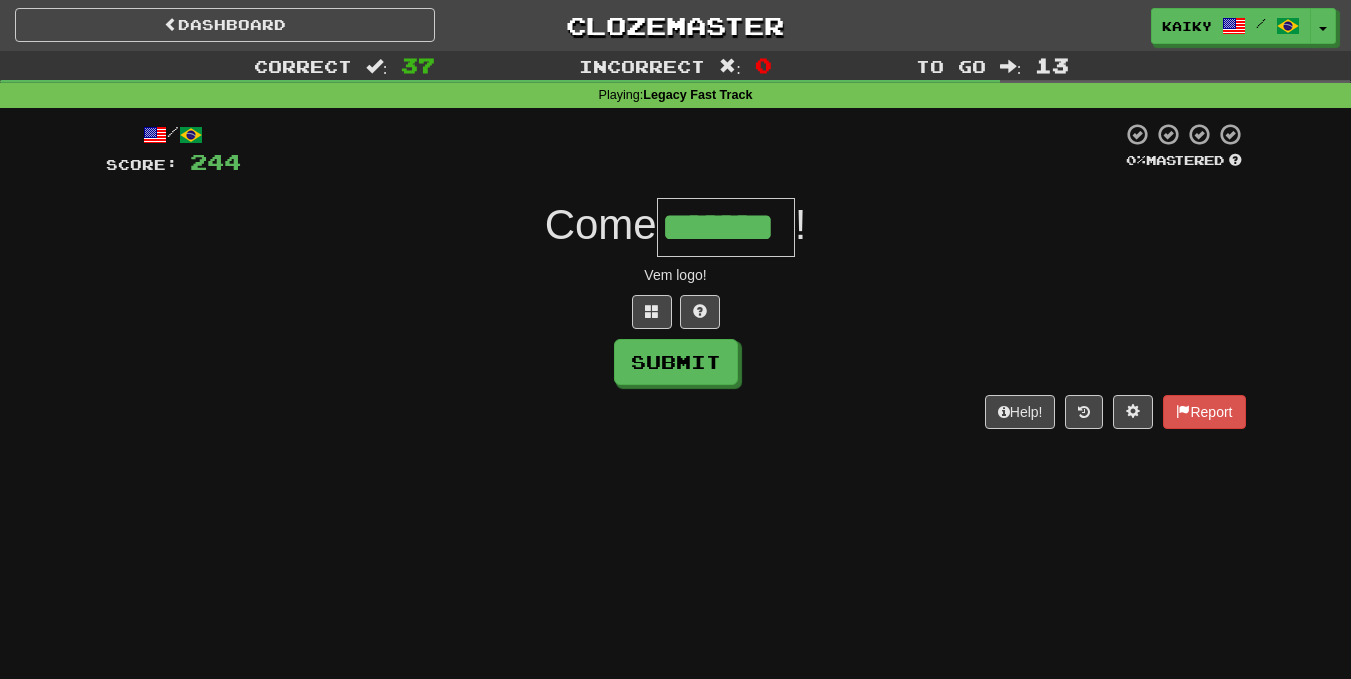 type on "*******" 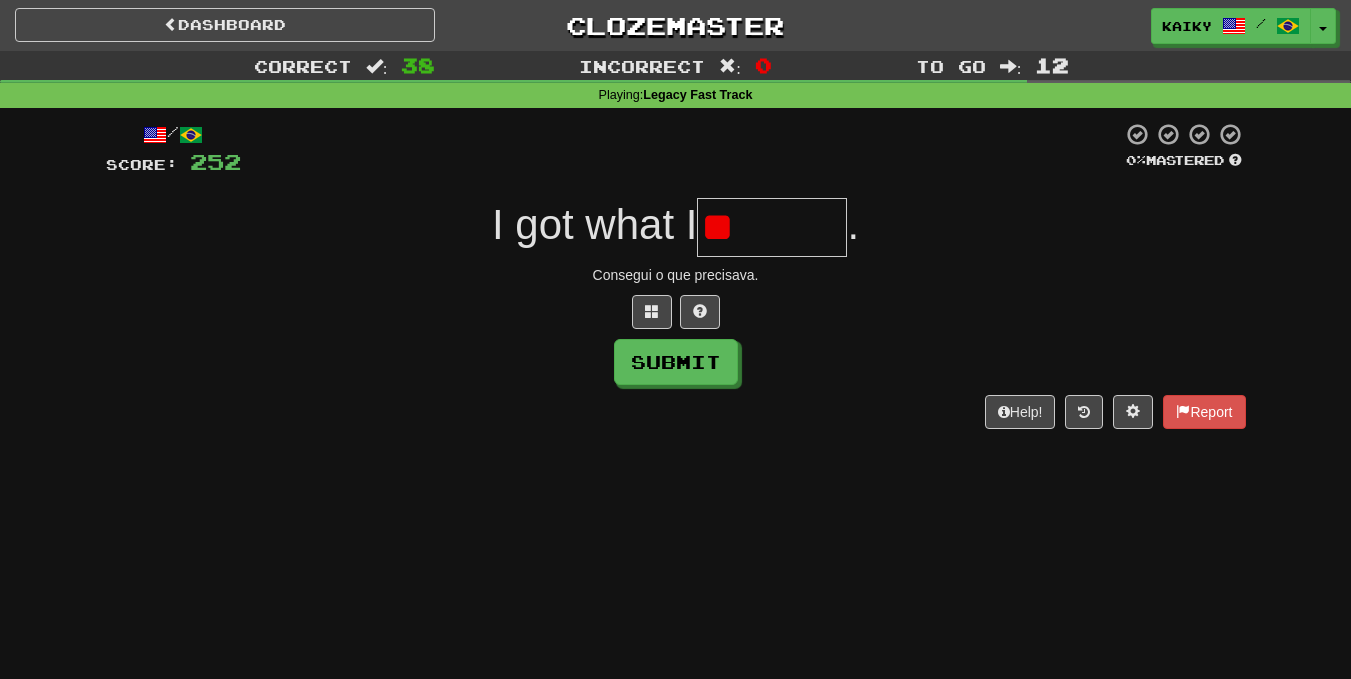 type on "*" 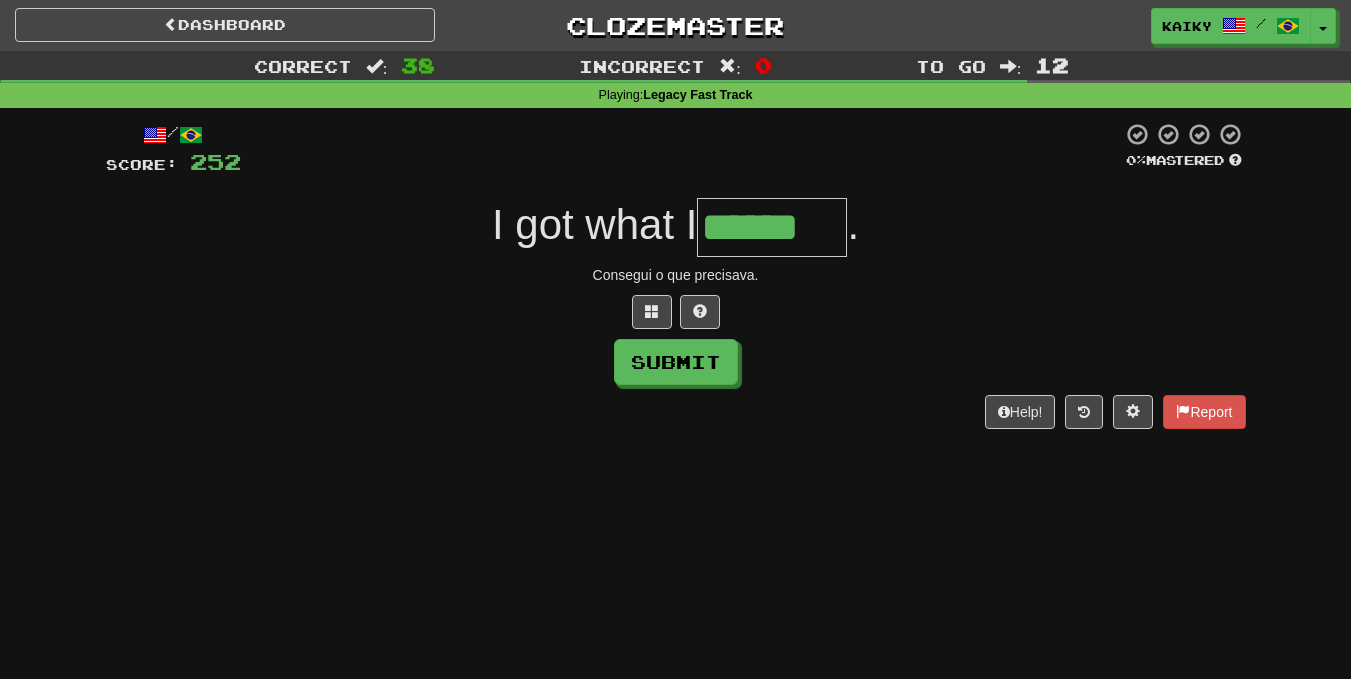 type on "******" 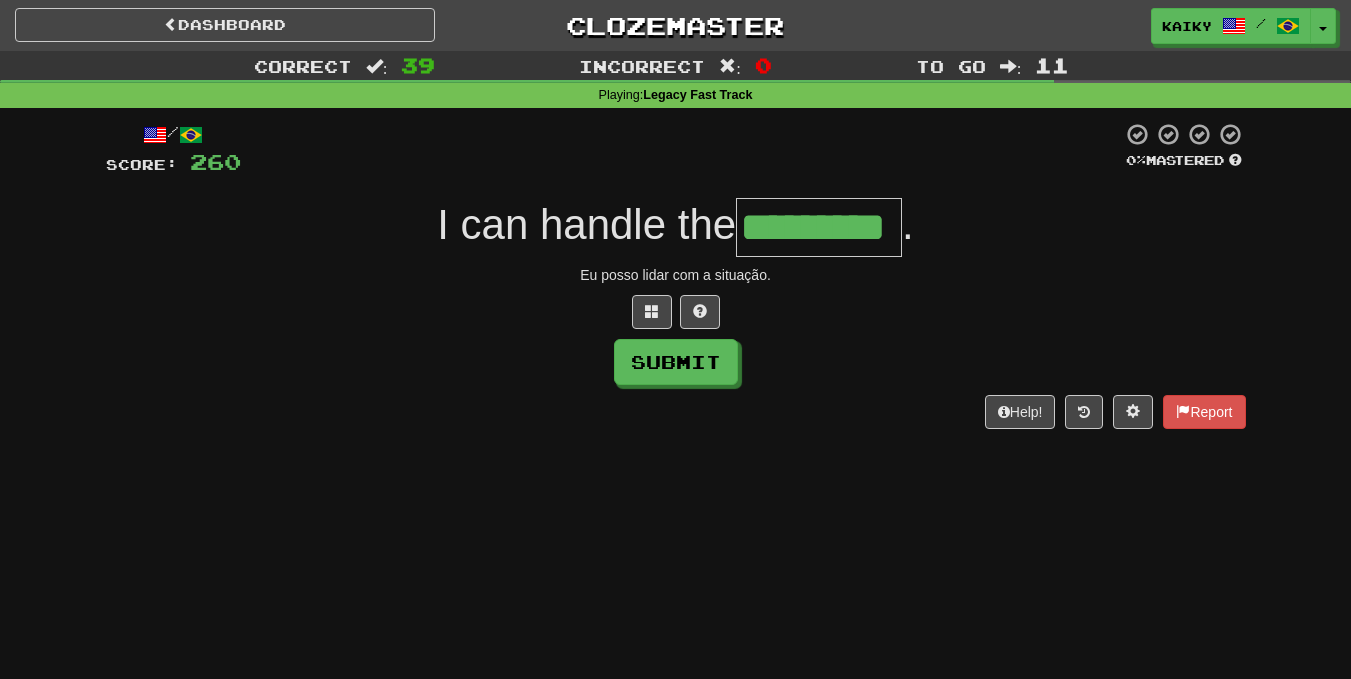 type on "*********" 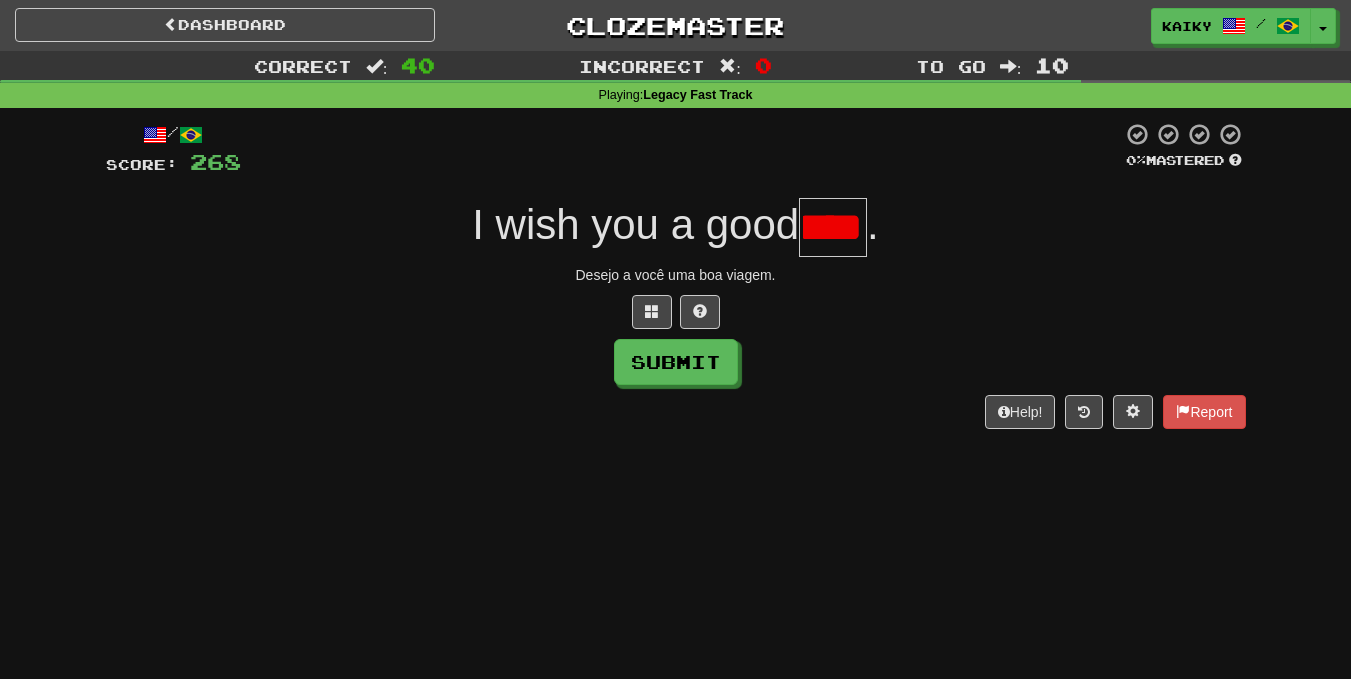 scroll, scrollTop: 0, scrollLeft: 0, axis: both 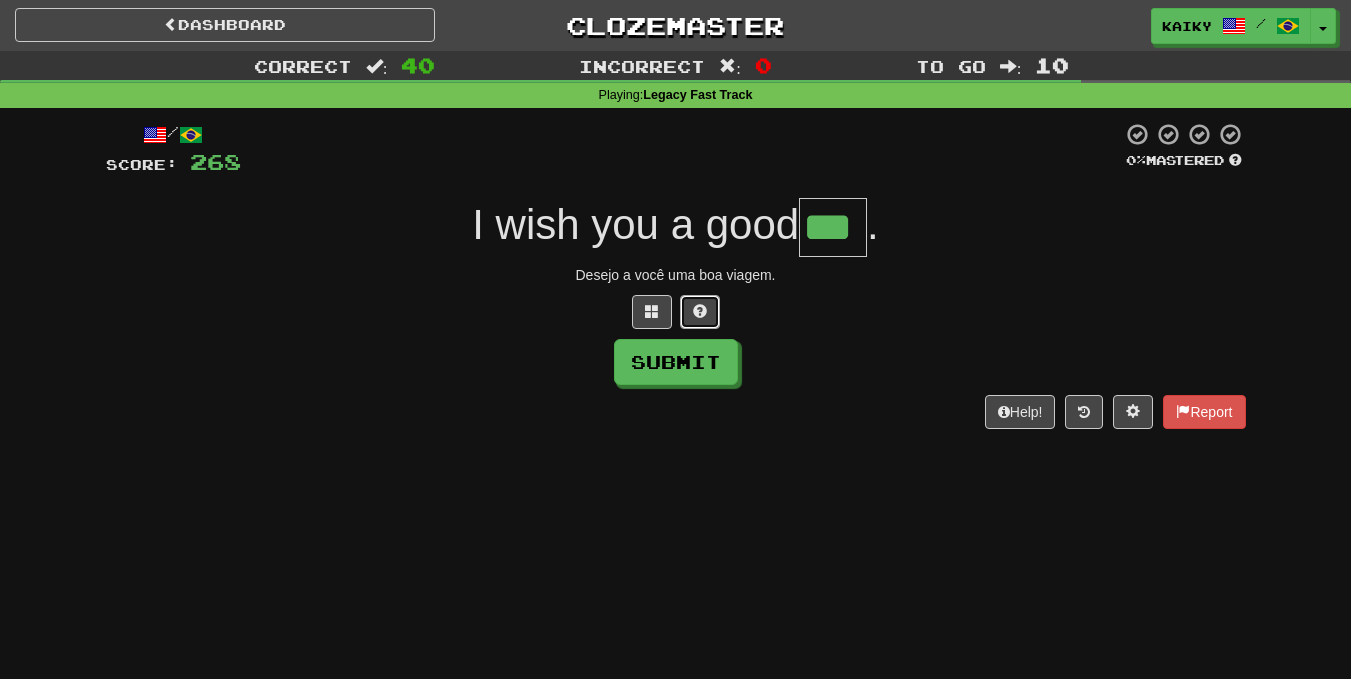 click at bounding box center (700, 311) 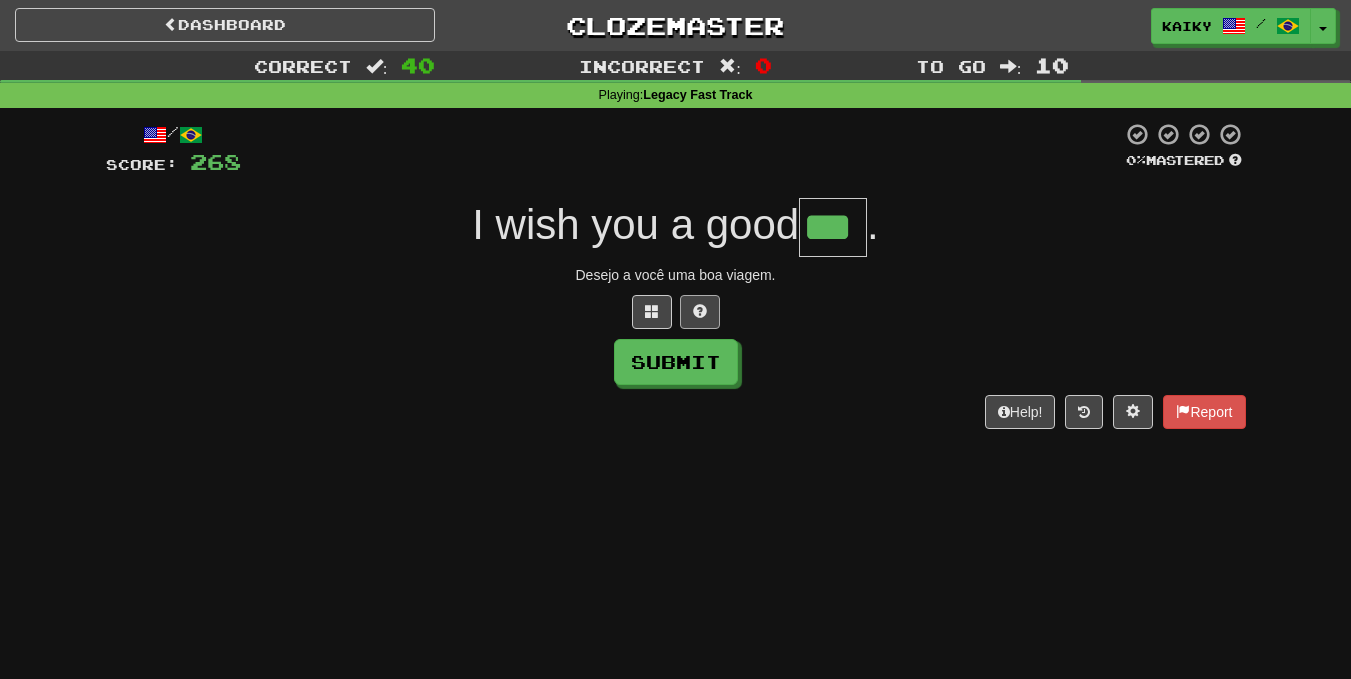 type on "****" 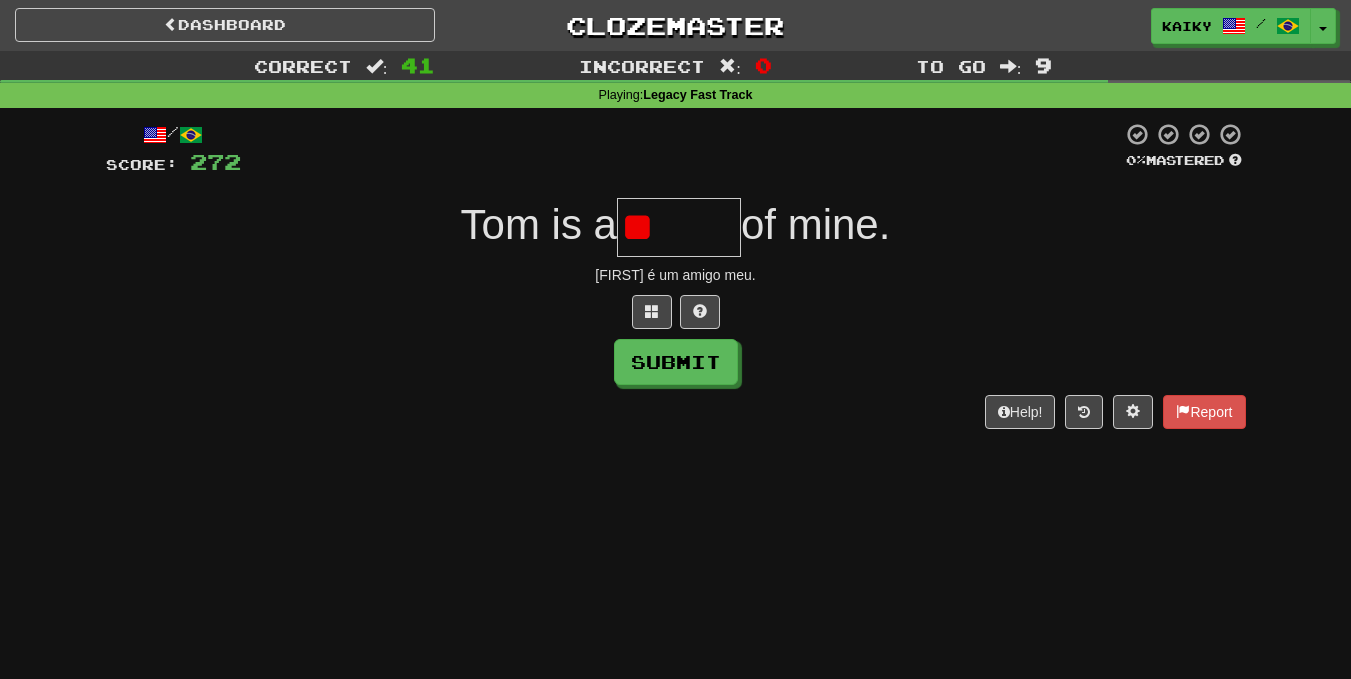 type on "*" 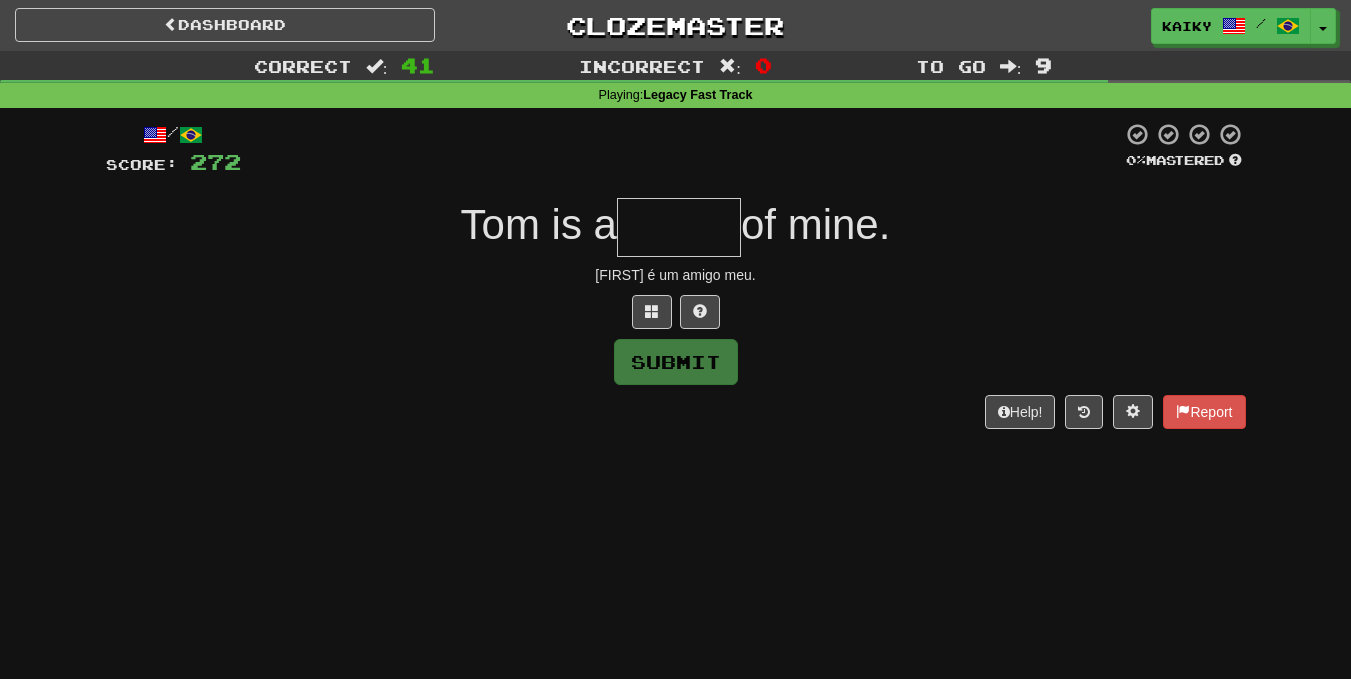type on "*" 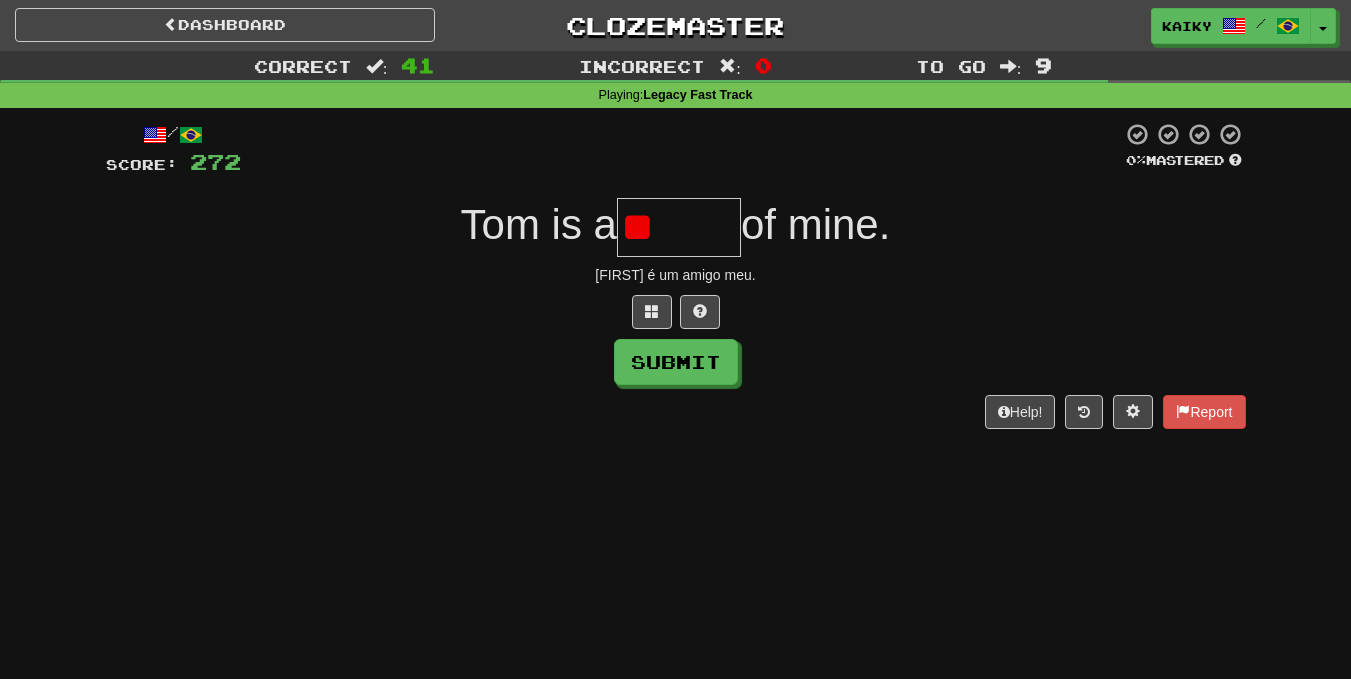 type on "*" 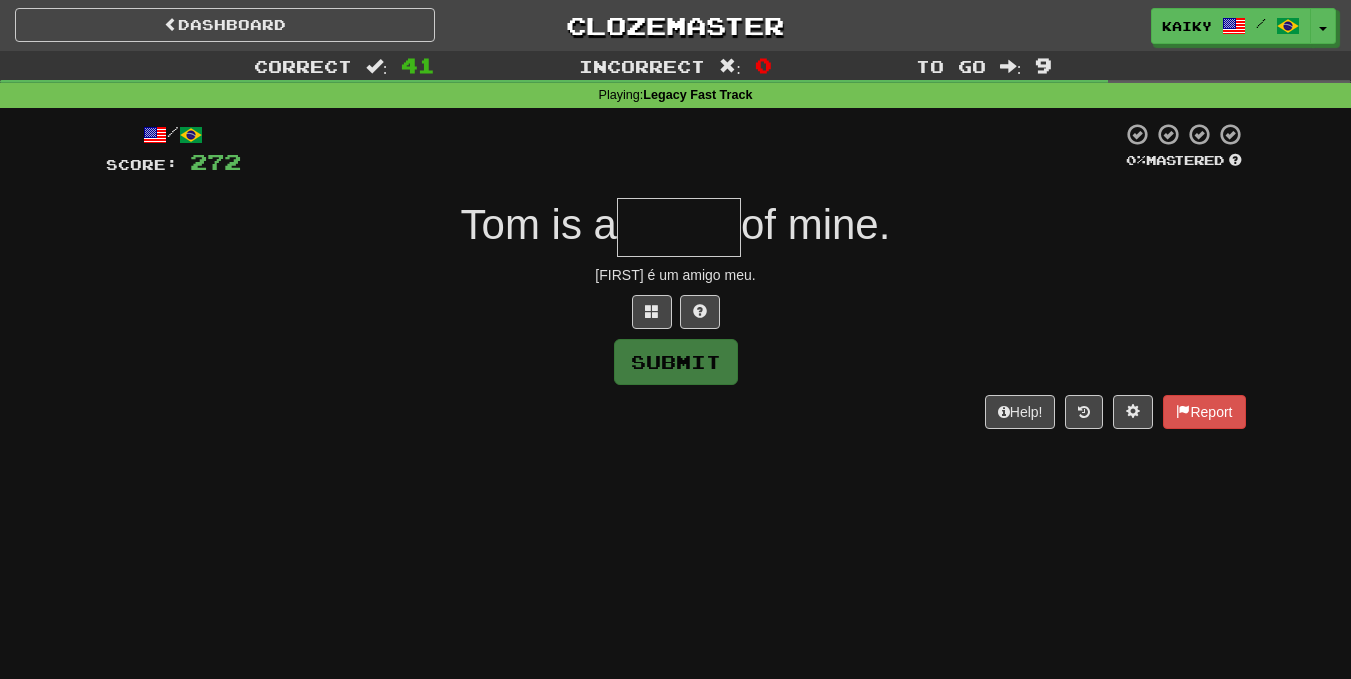 type on "*" 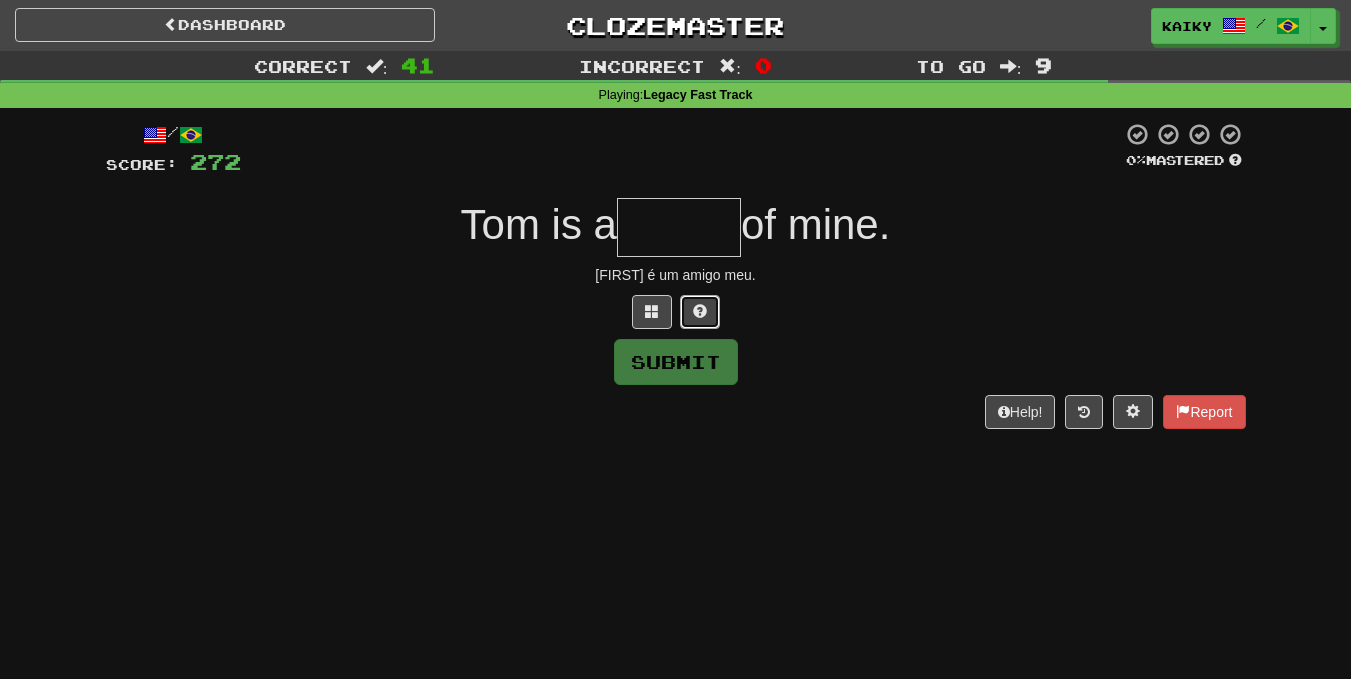click at bounding box center (700, 311) 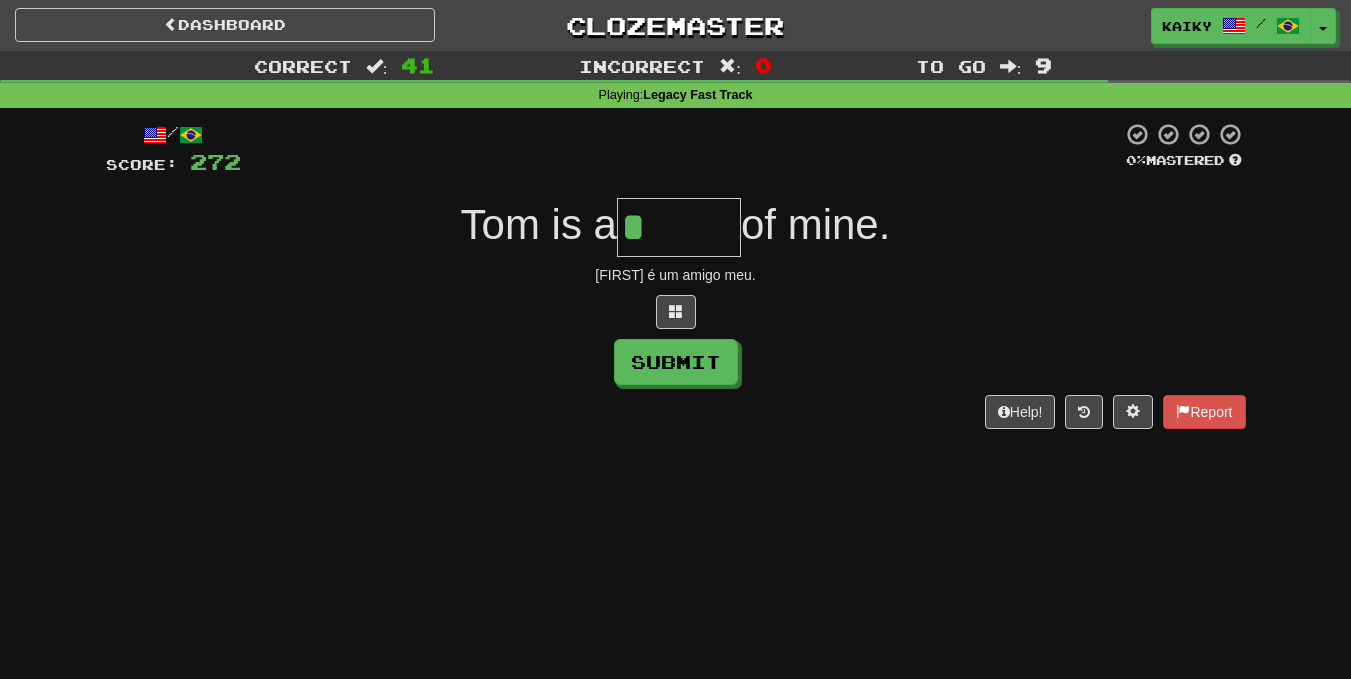 click at bounding box center [676, 312] 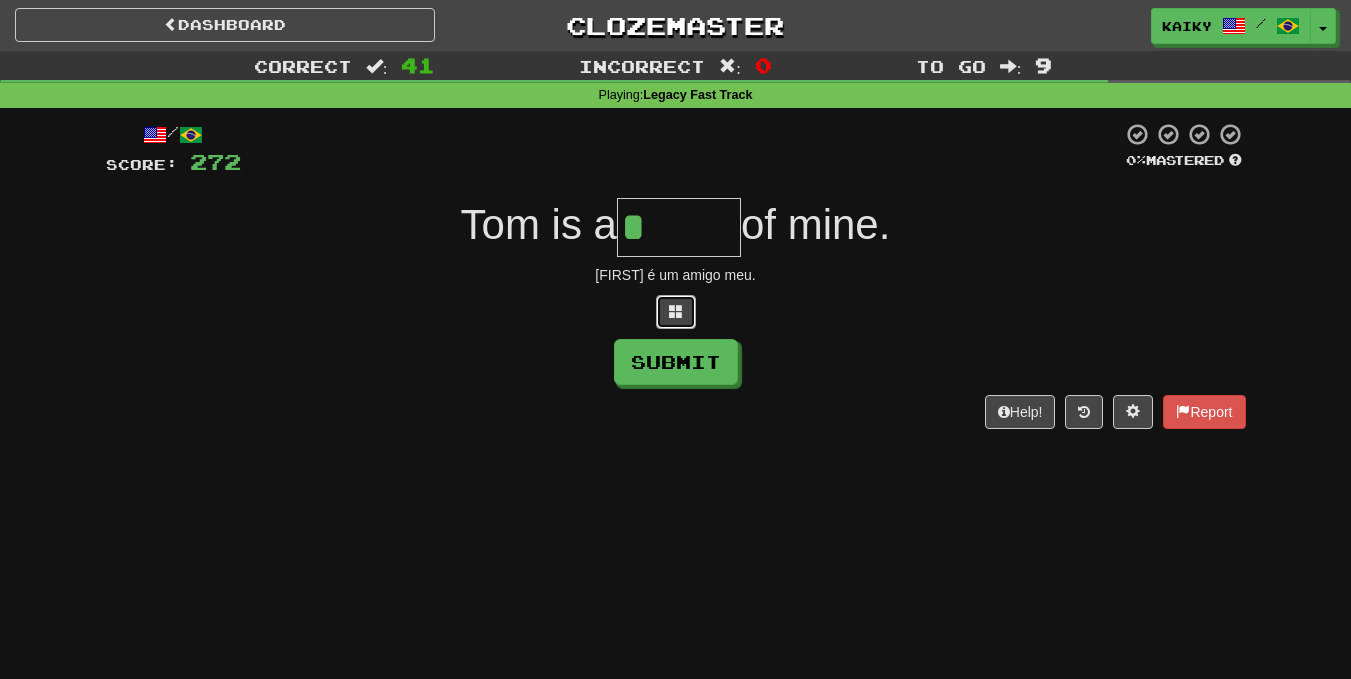 click at bounding box center (676, 312) 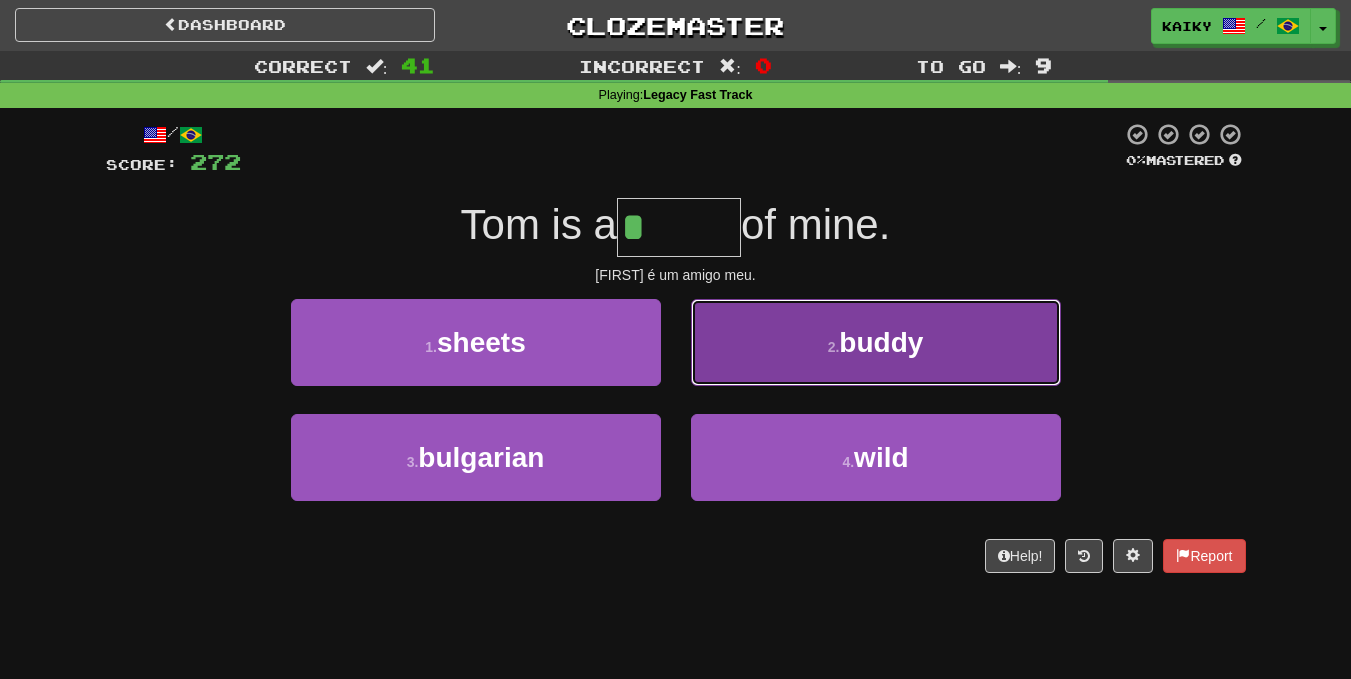 click on "2 ." at bounding box center [834, 347] 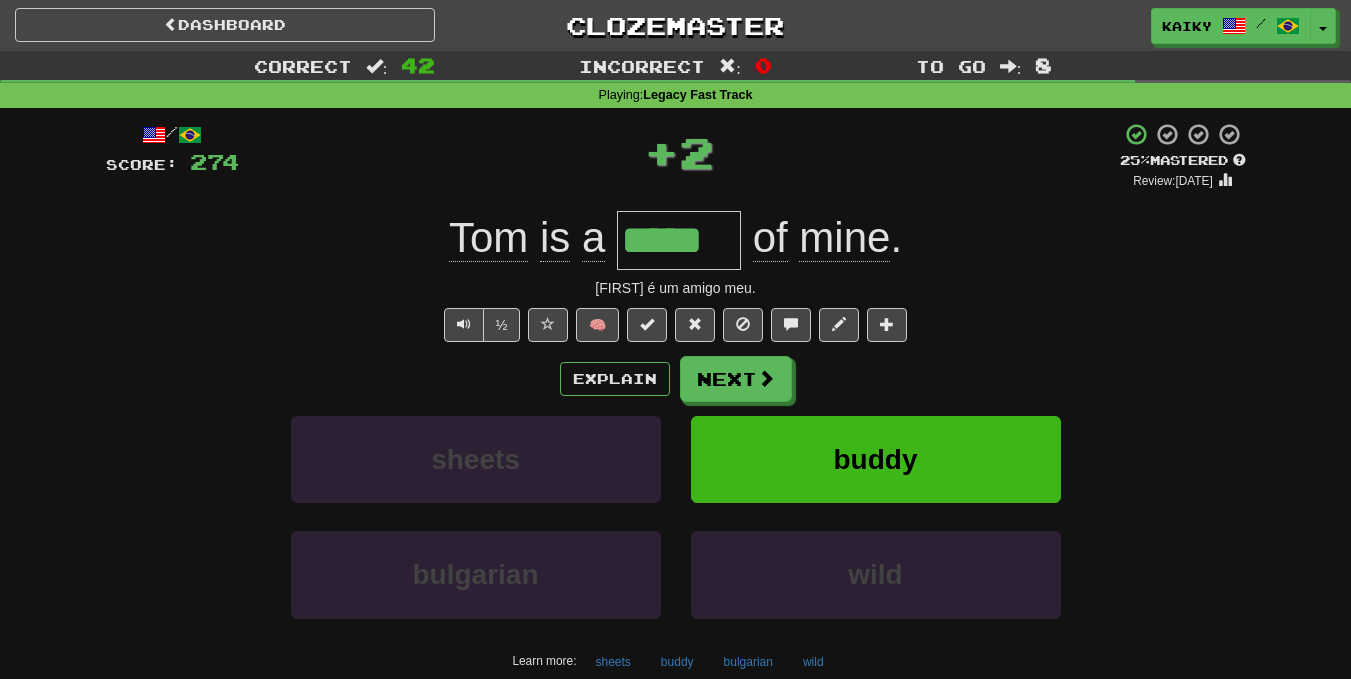 click on "*****" at bounding box center (679, 240) 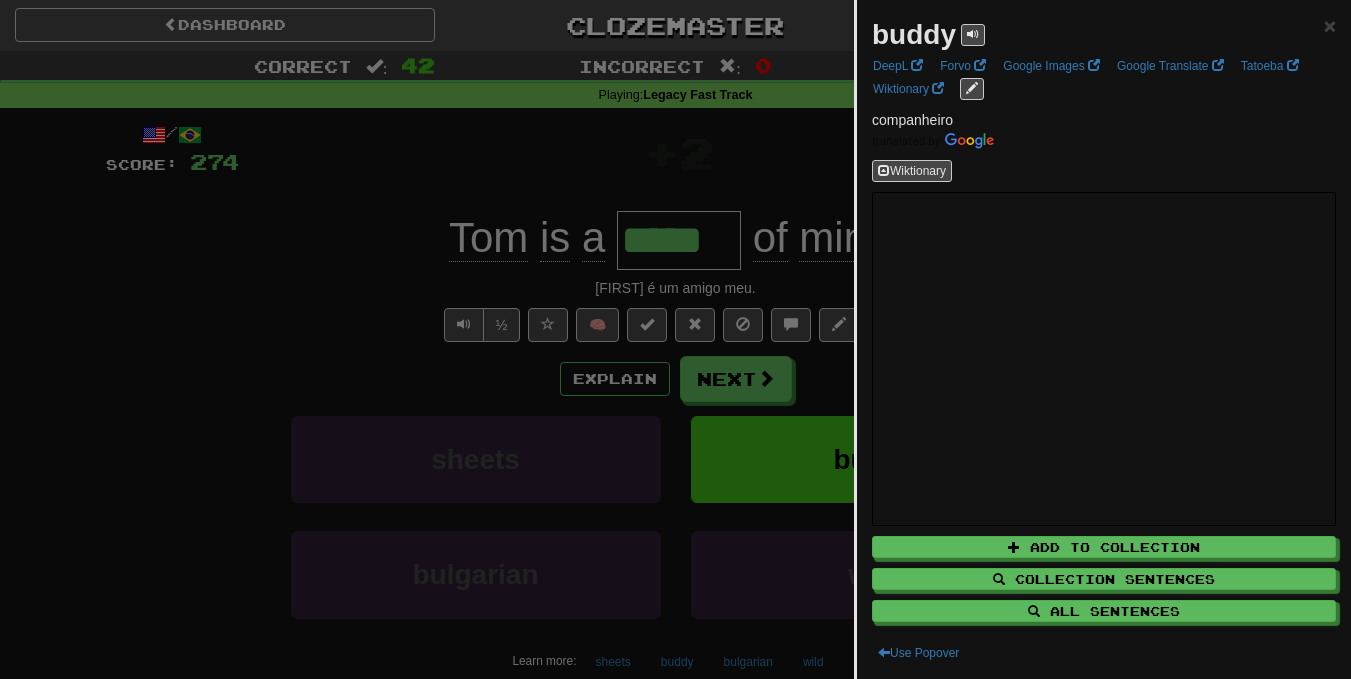 click at bounding box center (675, 339) 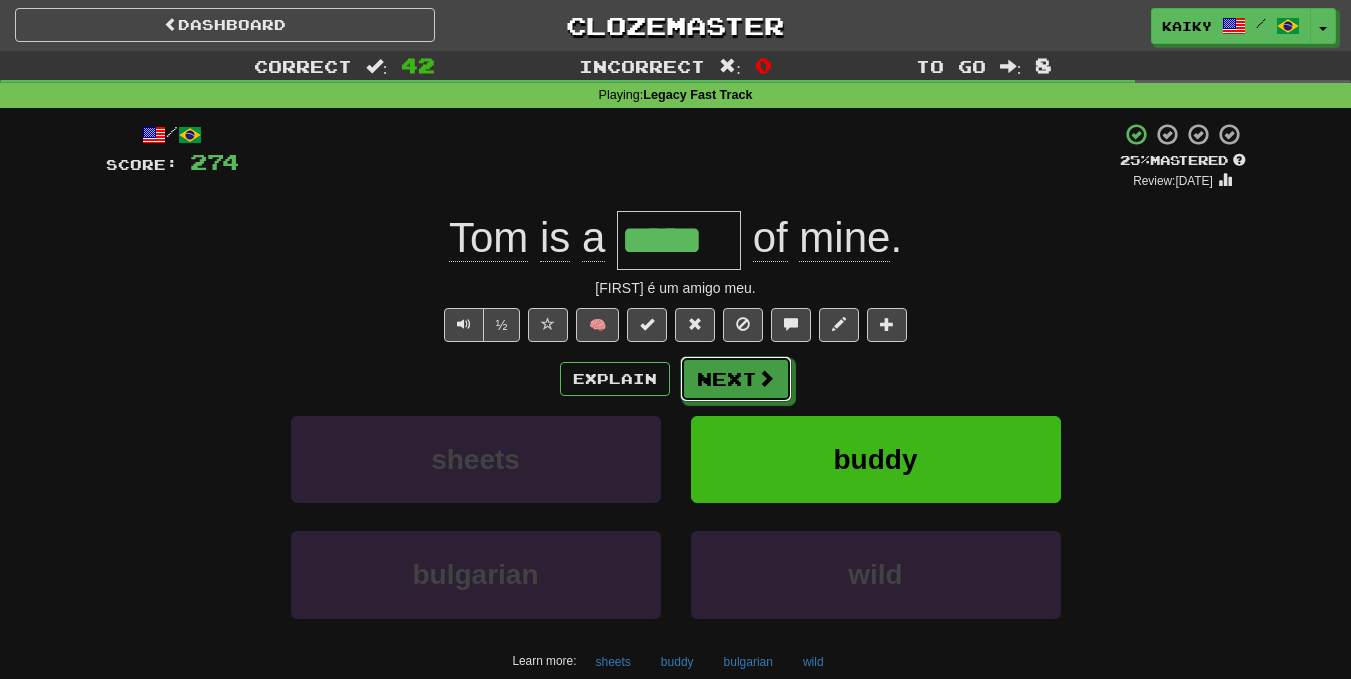 click on "Next" at bounding box center (736, 379) 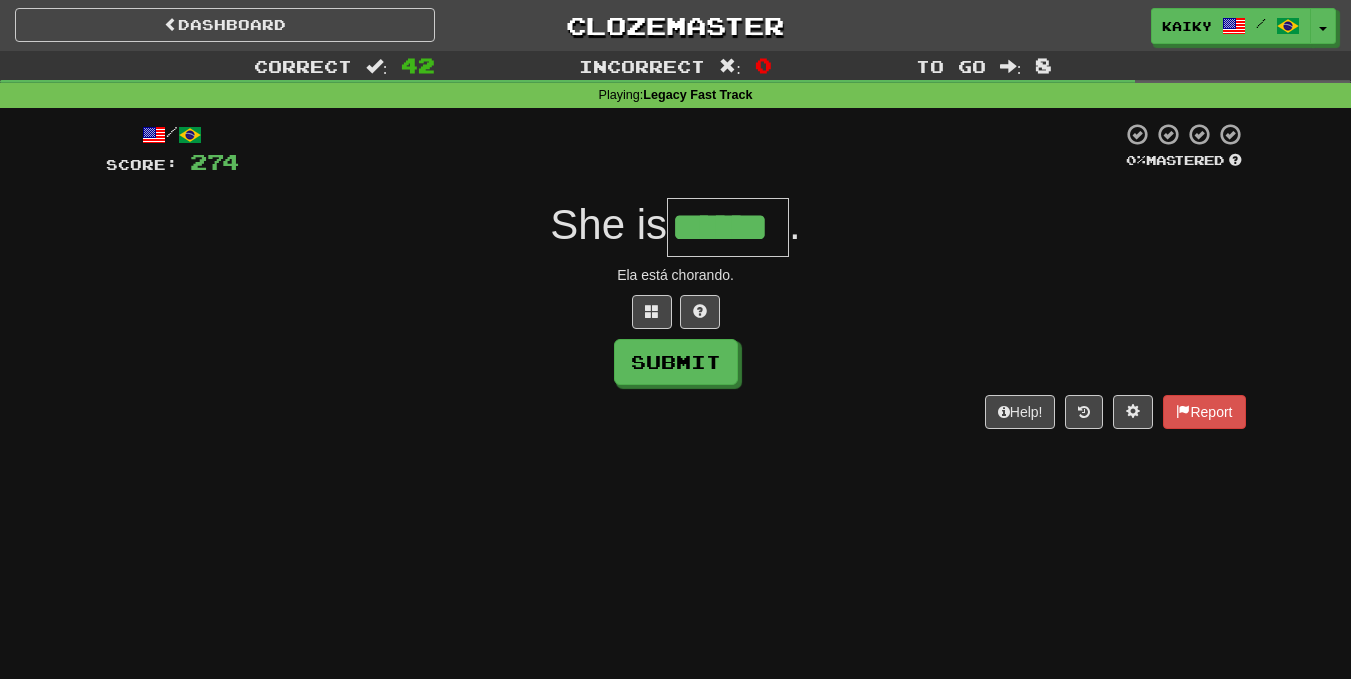 type on "******" 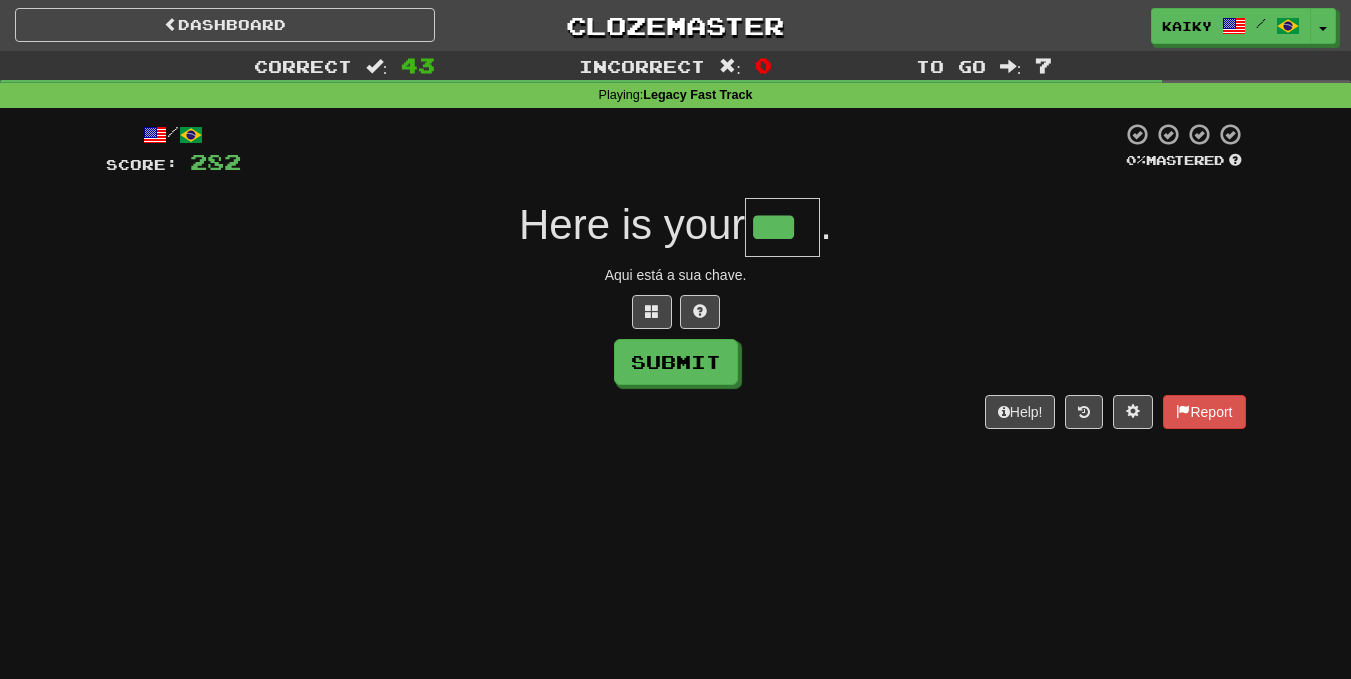 type on "***" 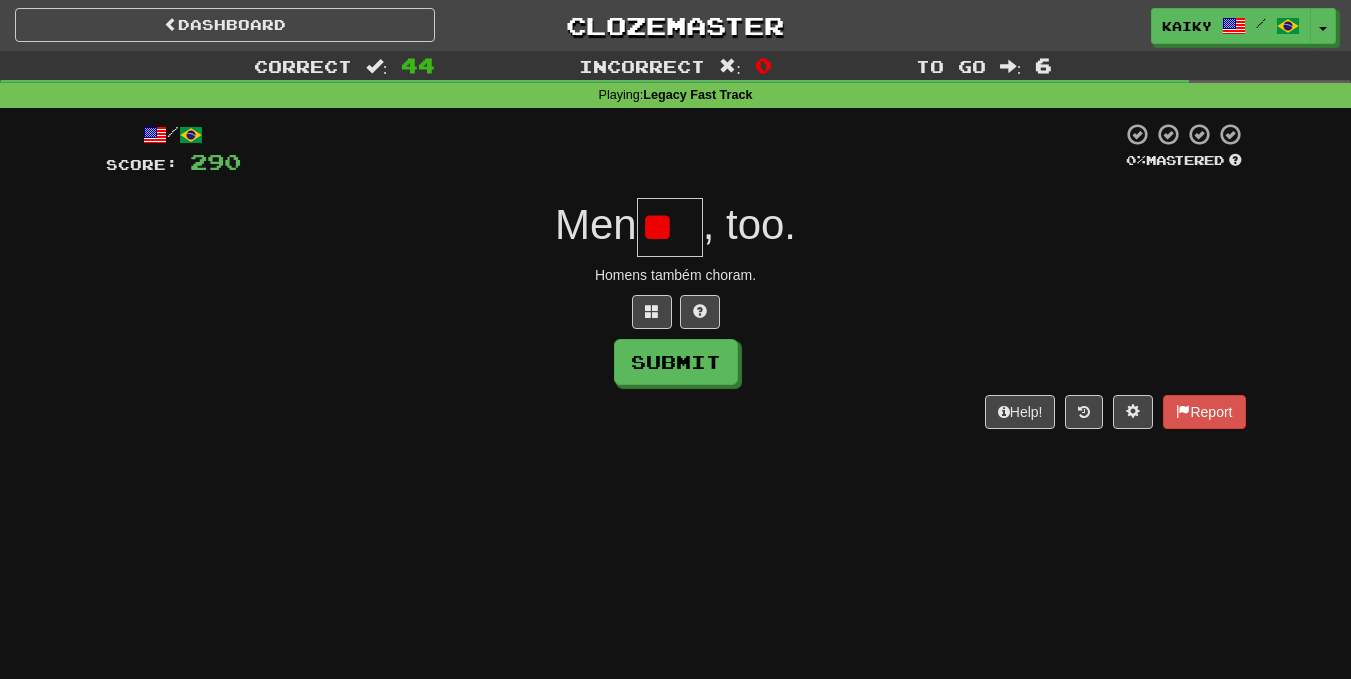 type on "*" 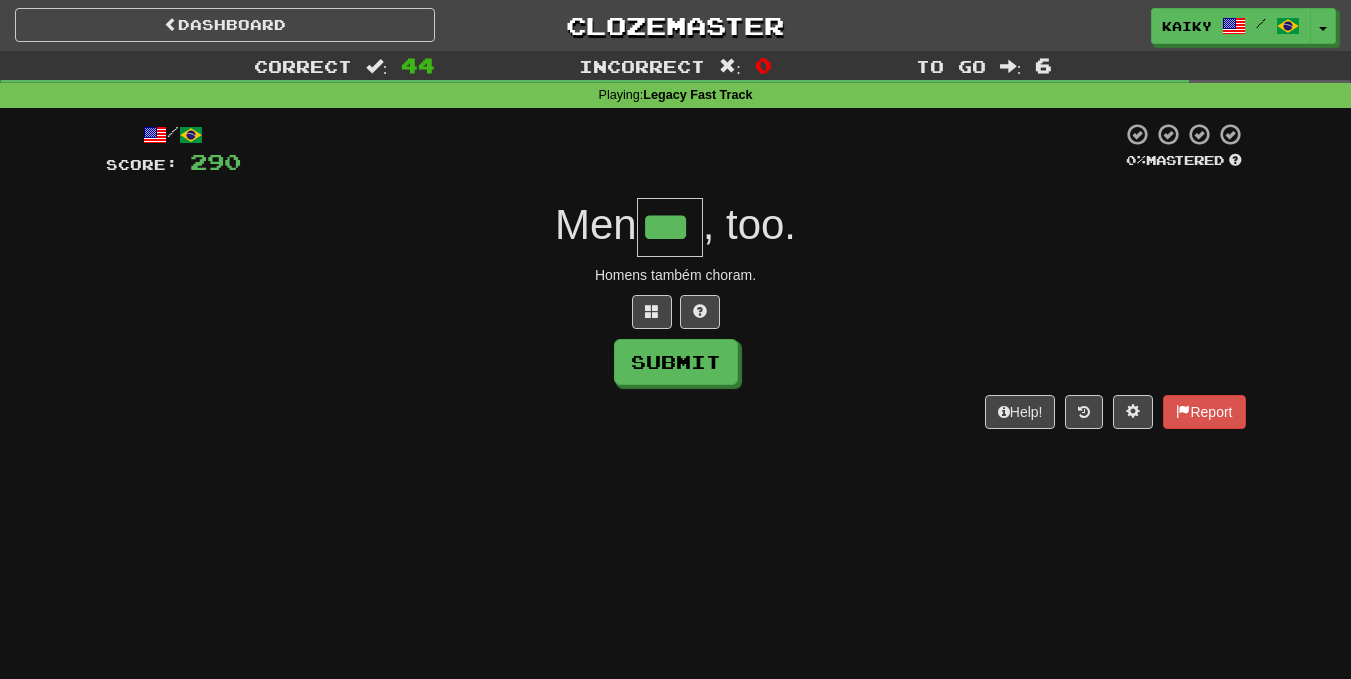 type on "***" 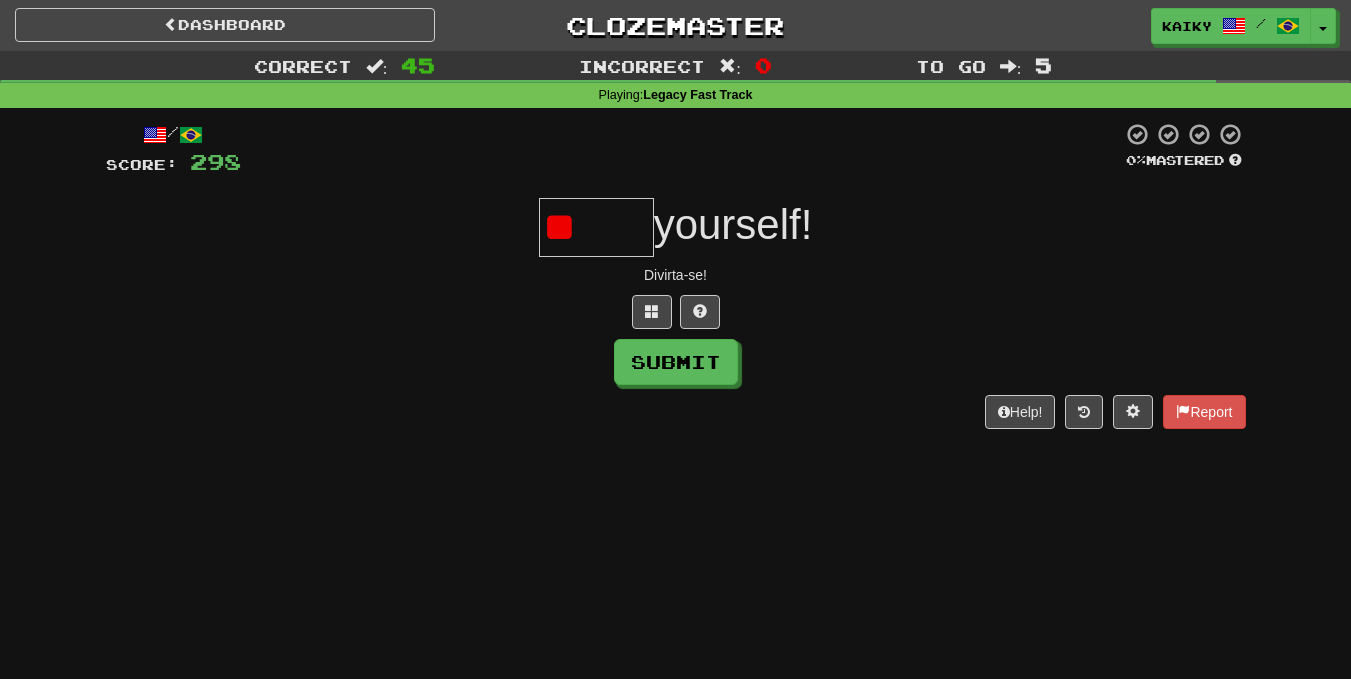 type on "*" 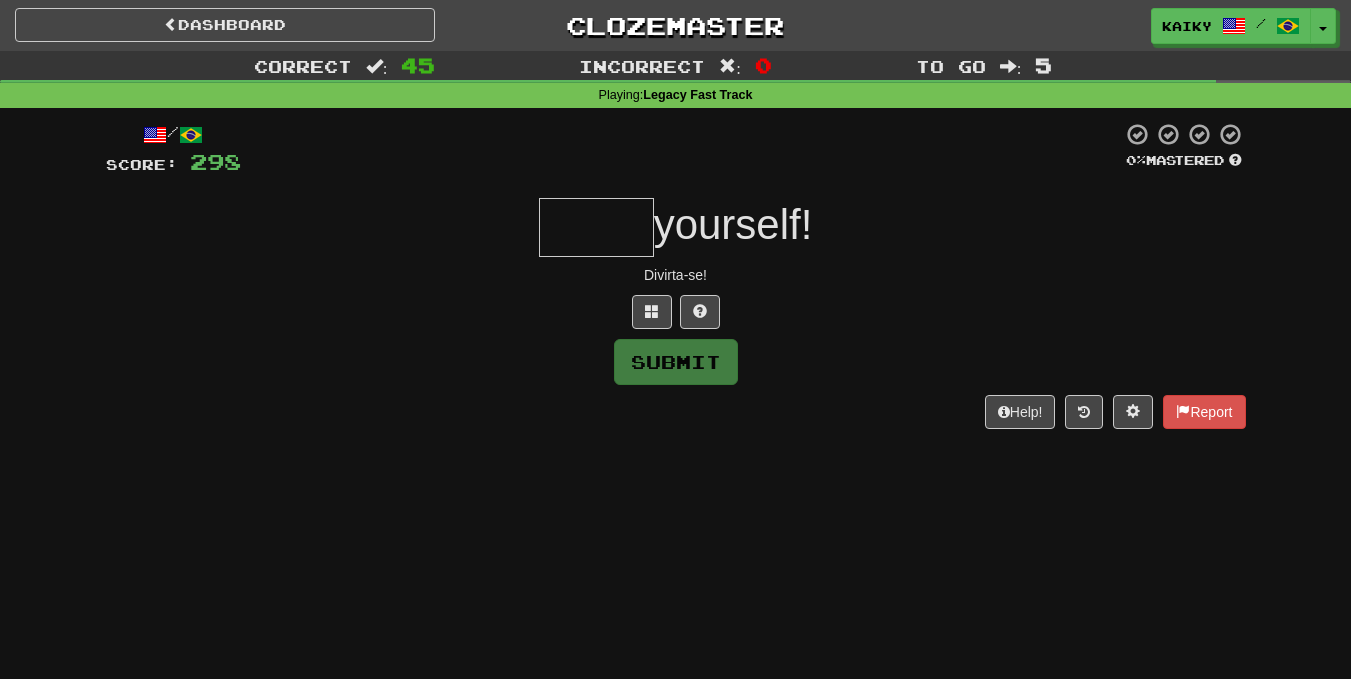 type on "*" 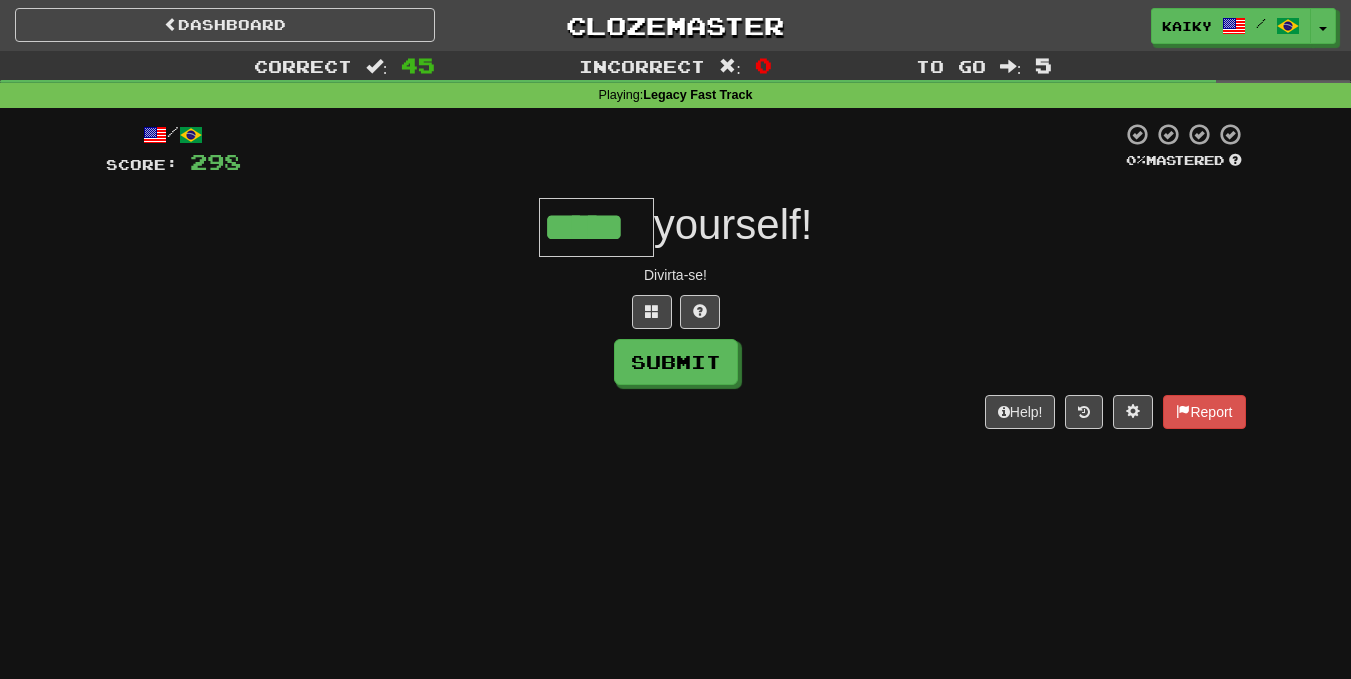 type on "*****" 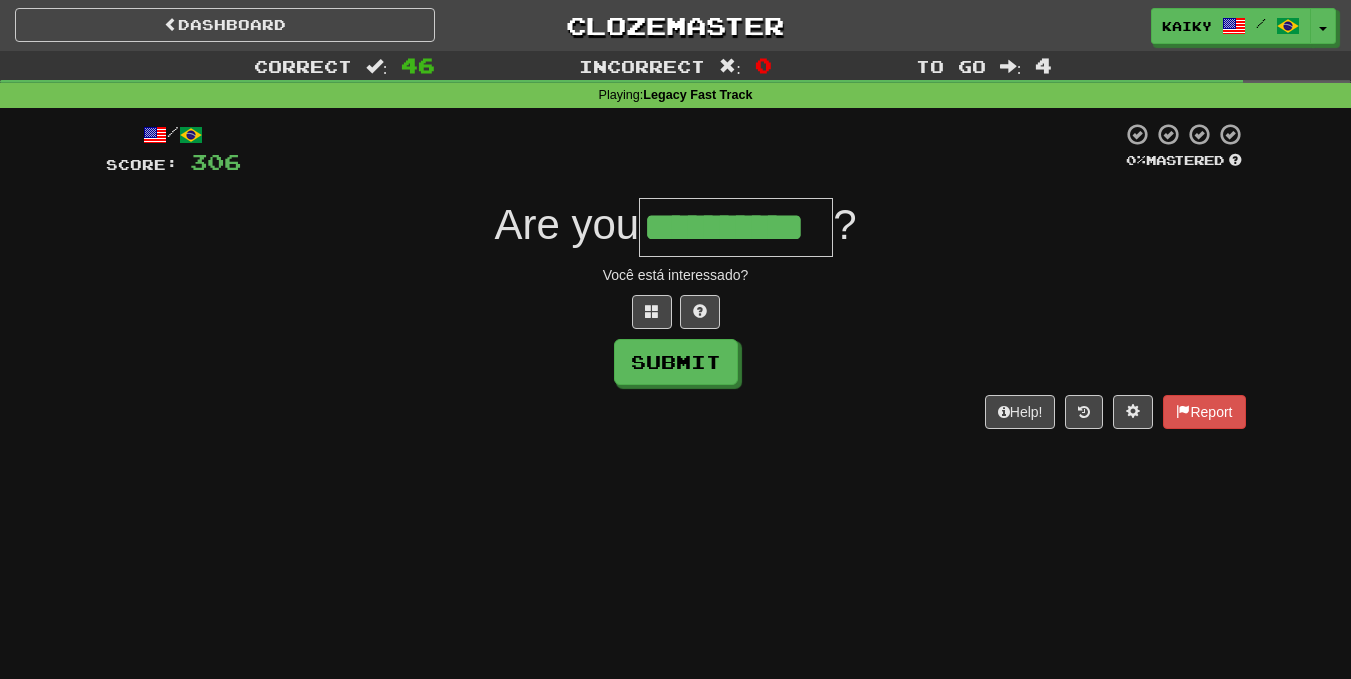 type on "**********" 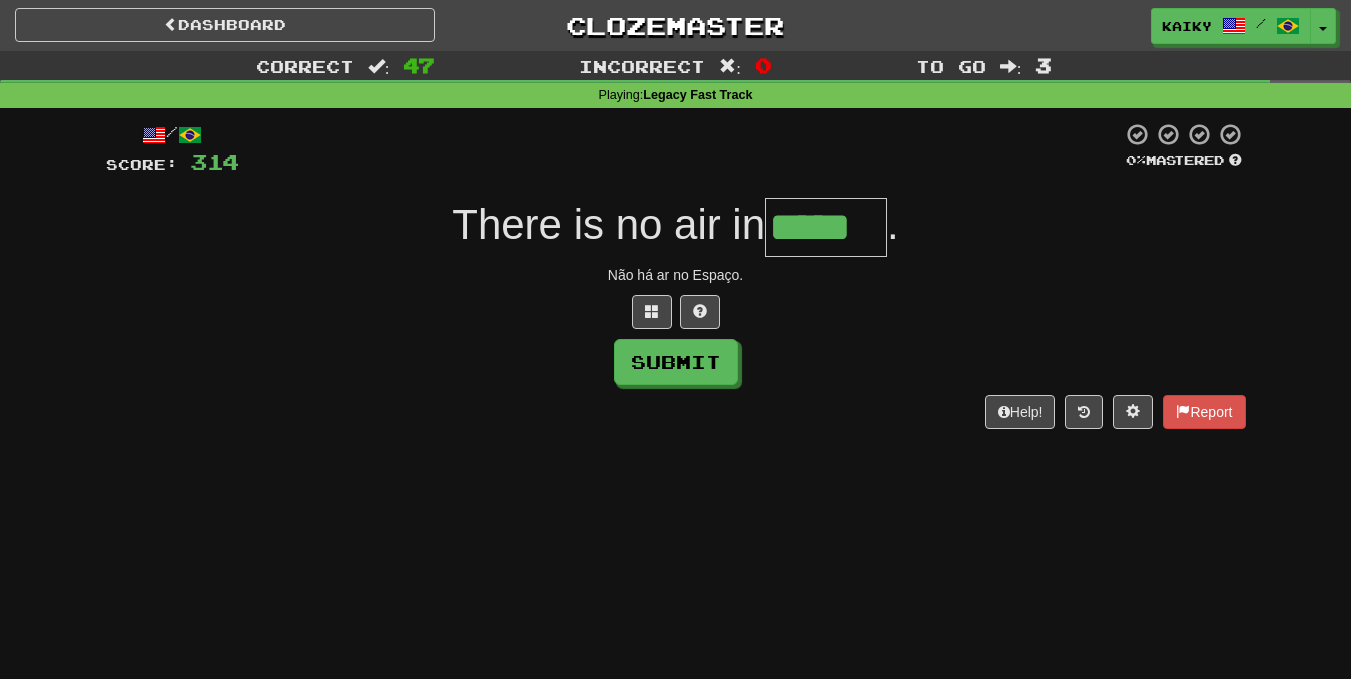 type on "*****" 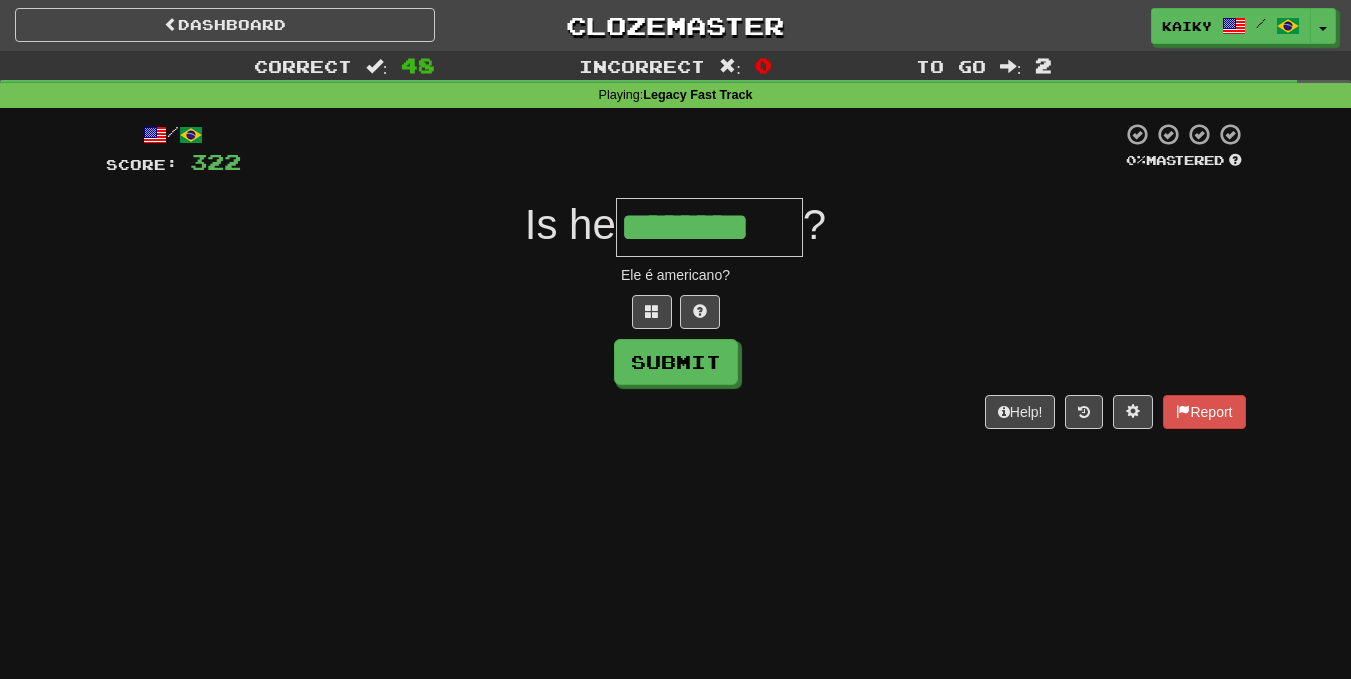 type on "********" 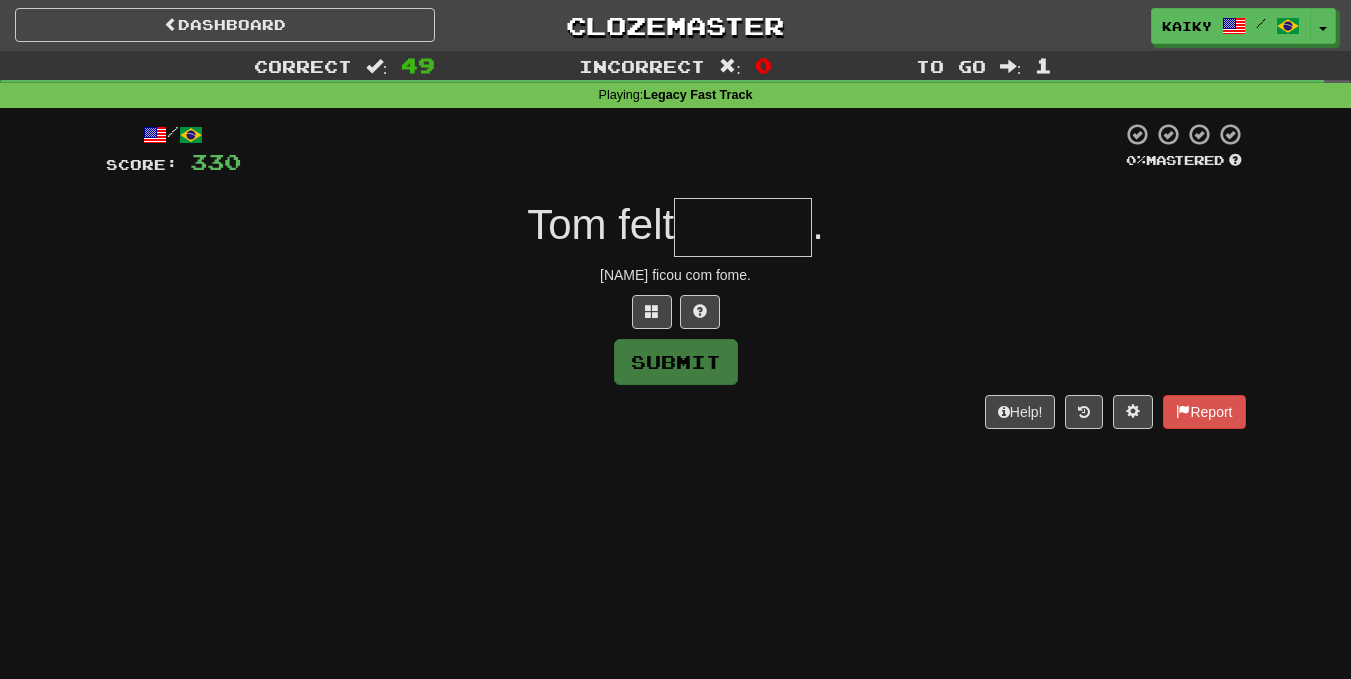 type on "*" 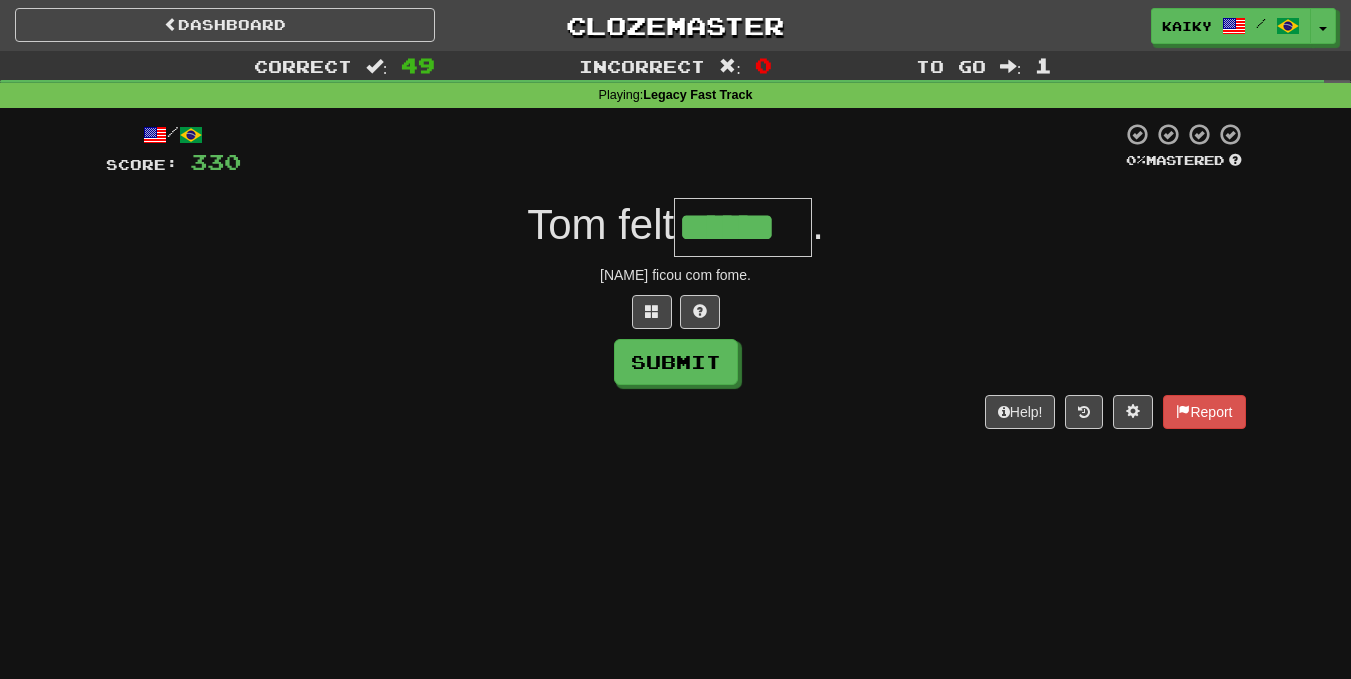 type on "******" 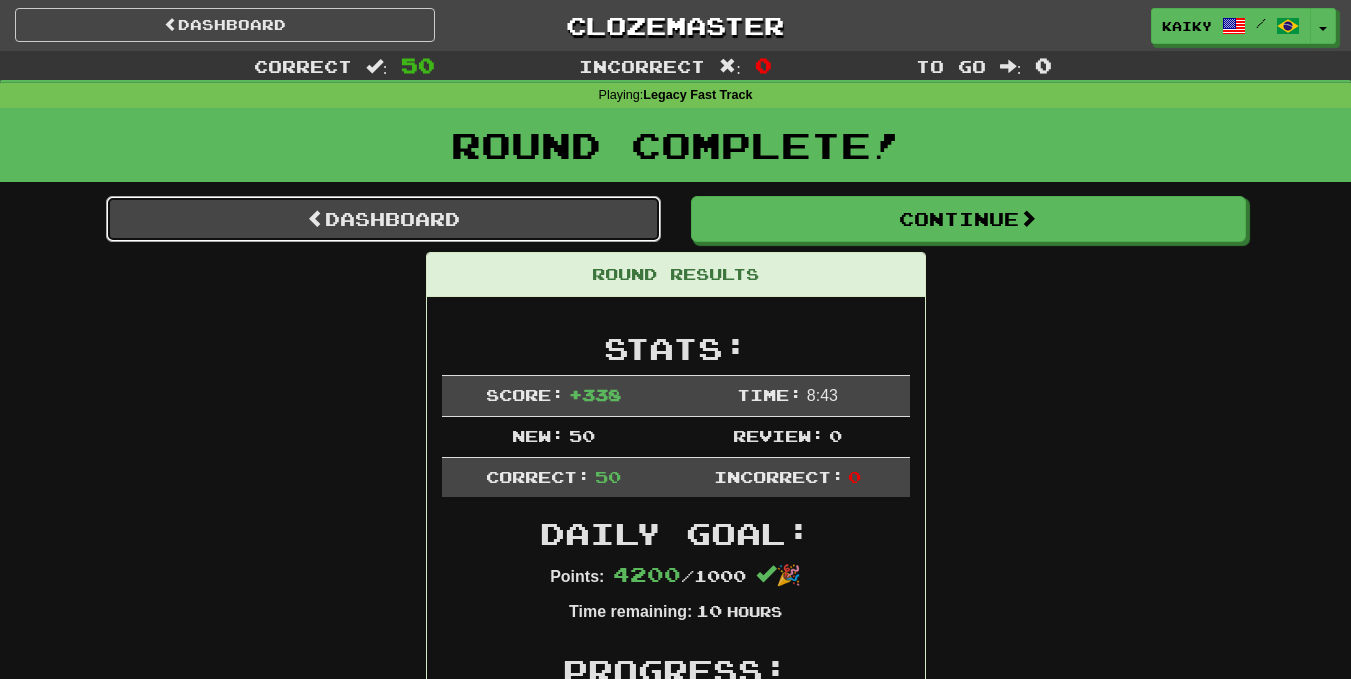 click on "Dashboard" at bounding box center [383, 219] 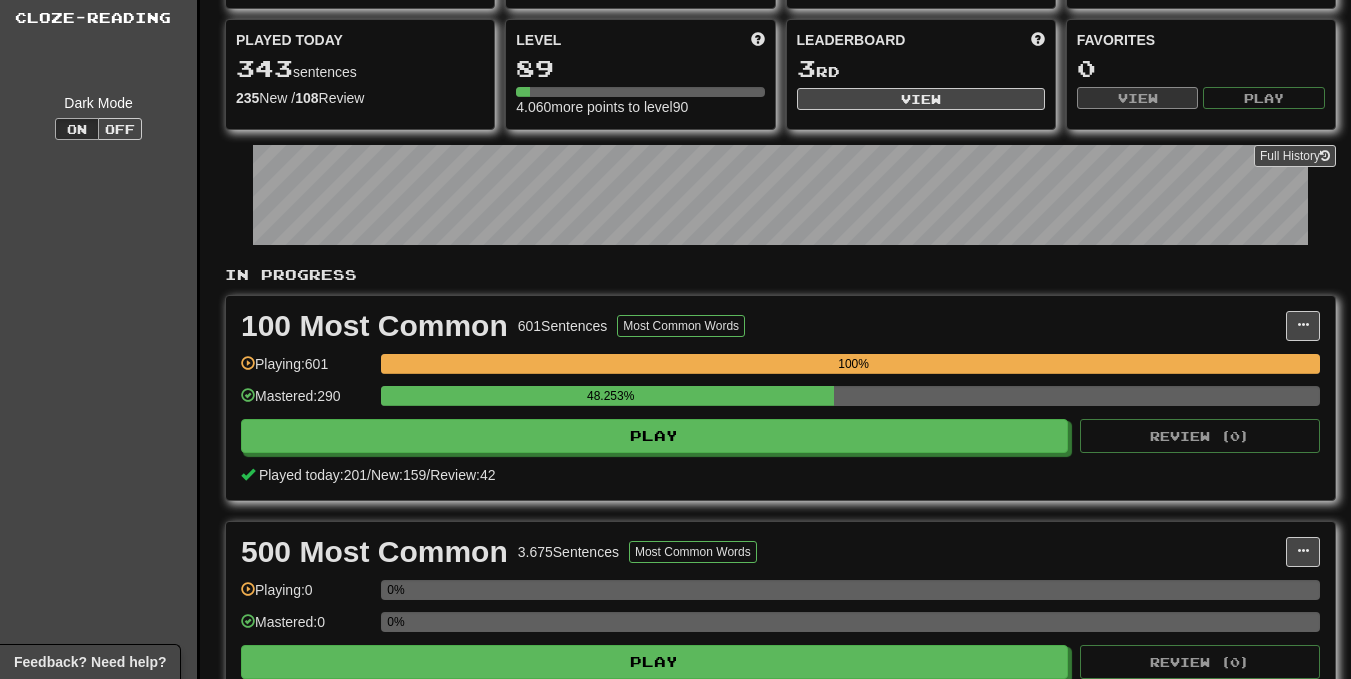 scroll, scrollTop: 0, scrollLeft: 0, axis: both 